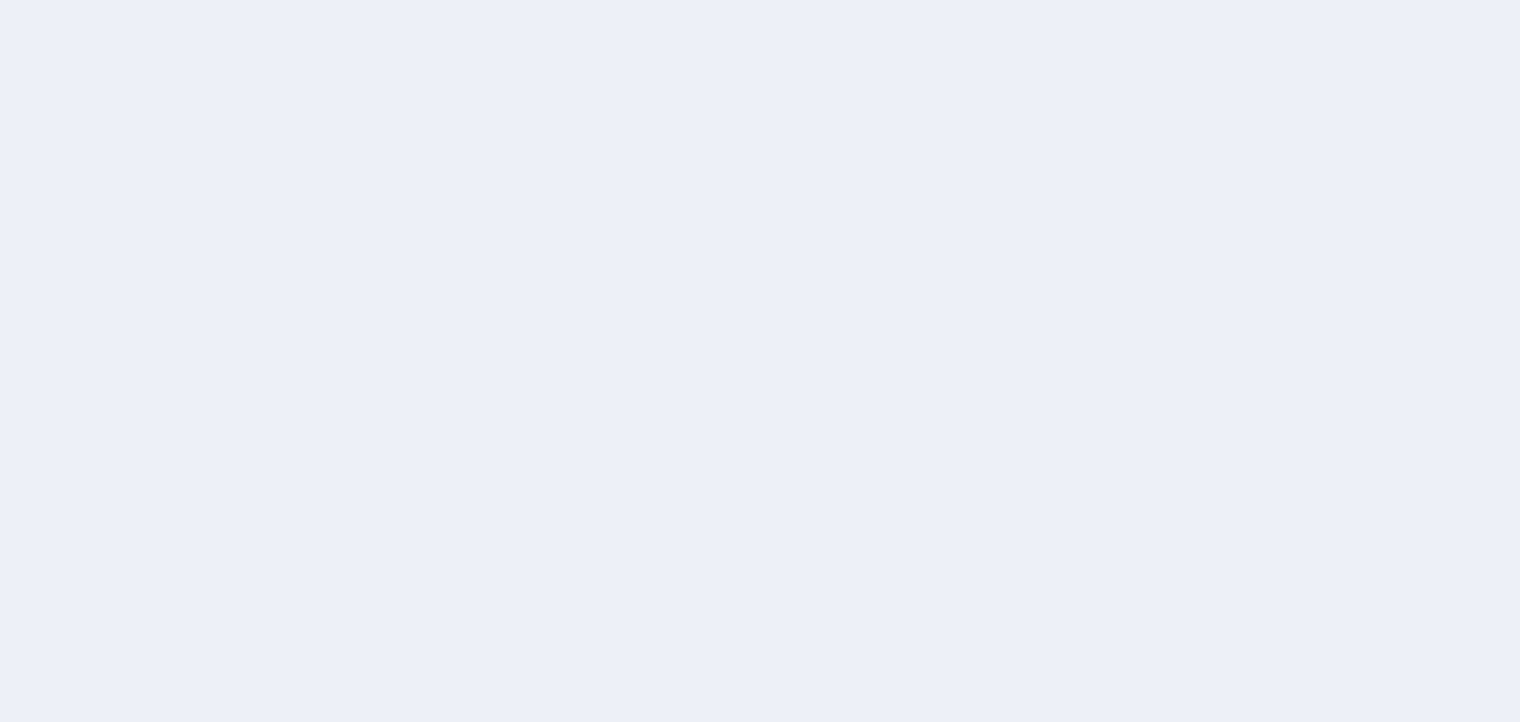 scroll, scrollTop: 0, scrollLeft: 0, axis: both 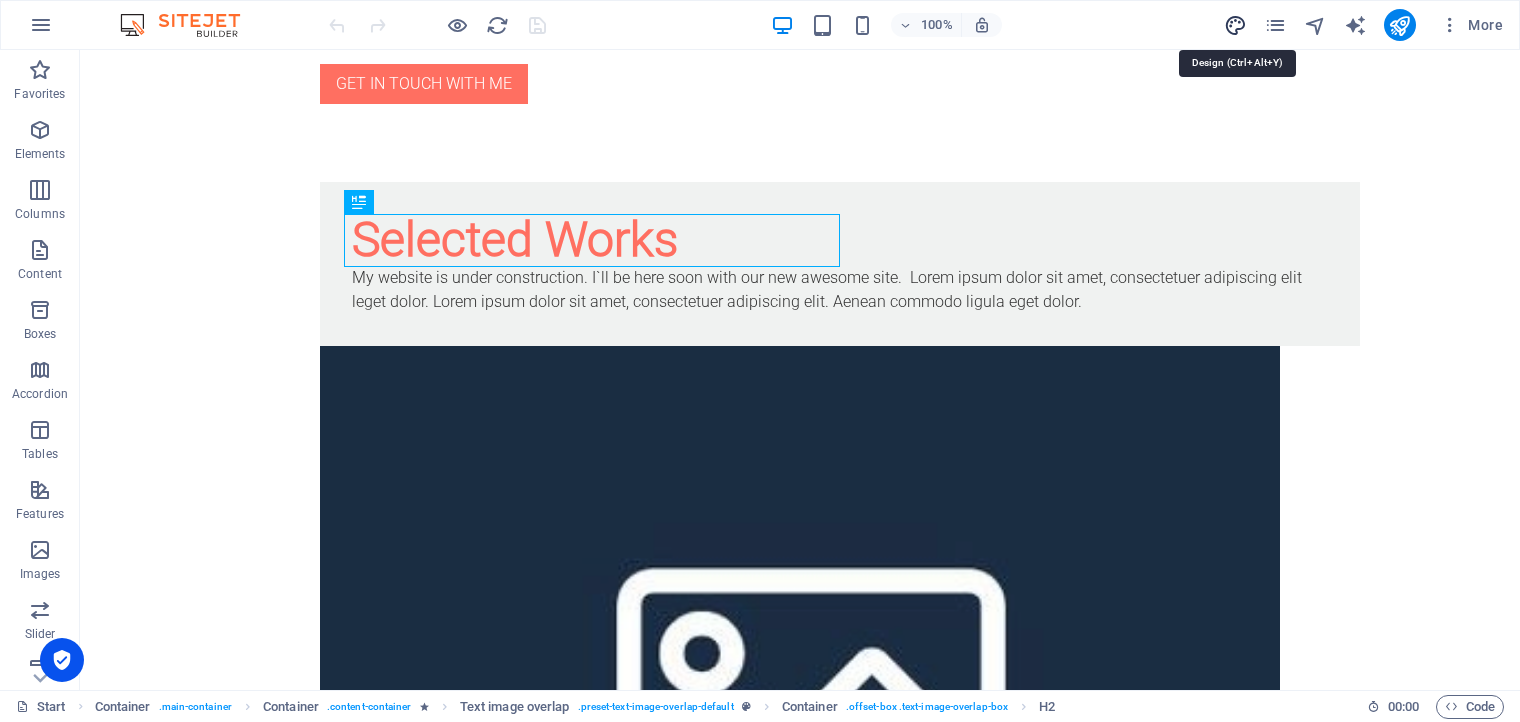 click at bounding box center [1235, 25] 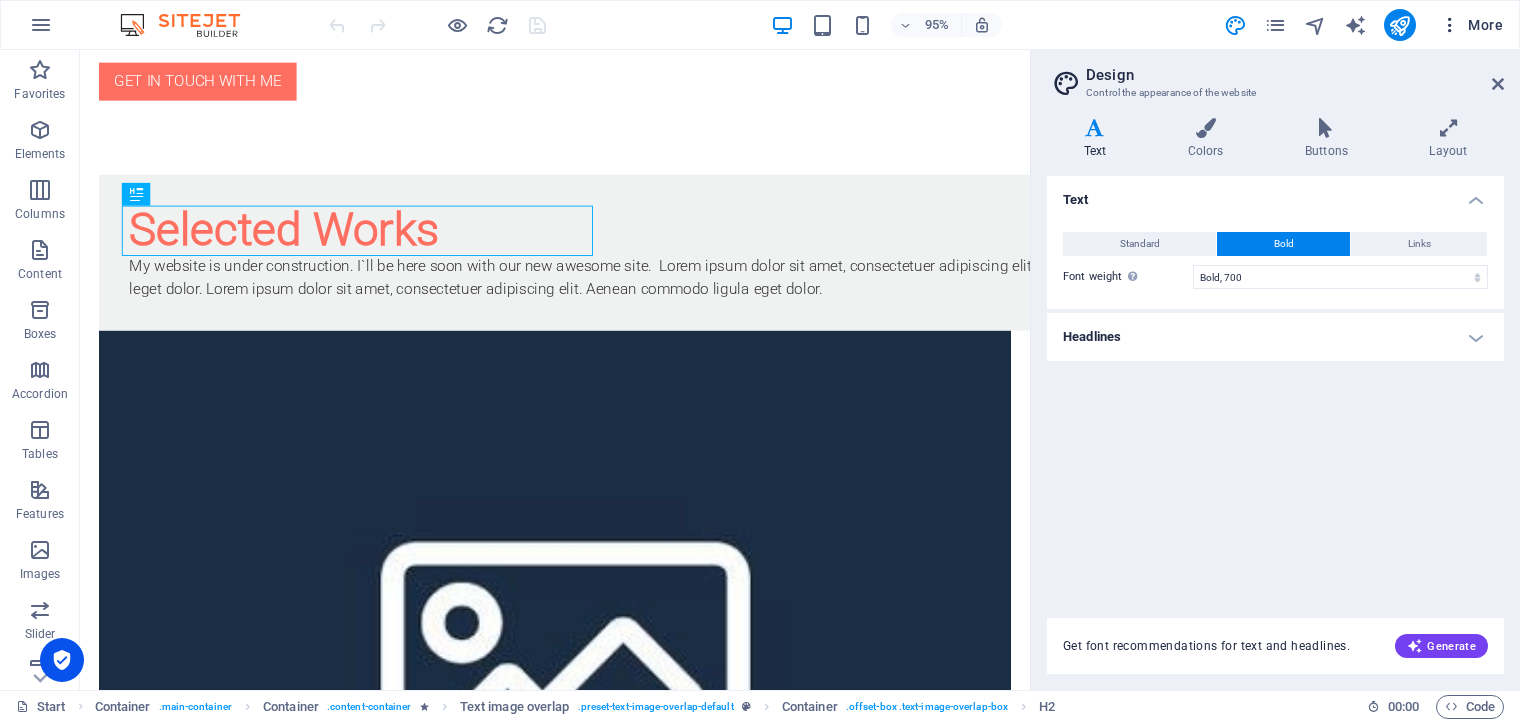 click on "More" at bounding box center [1471, 25] 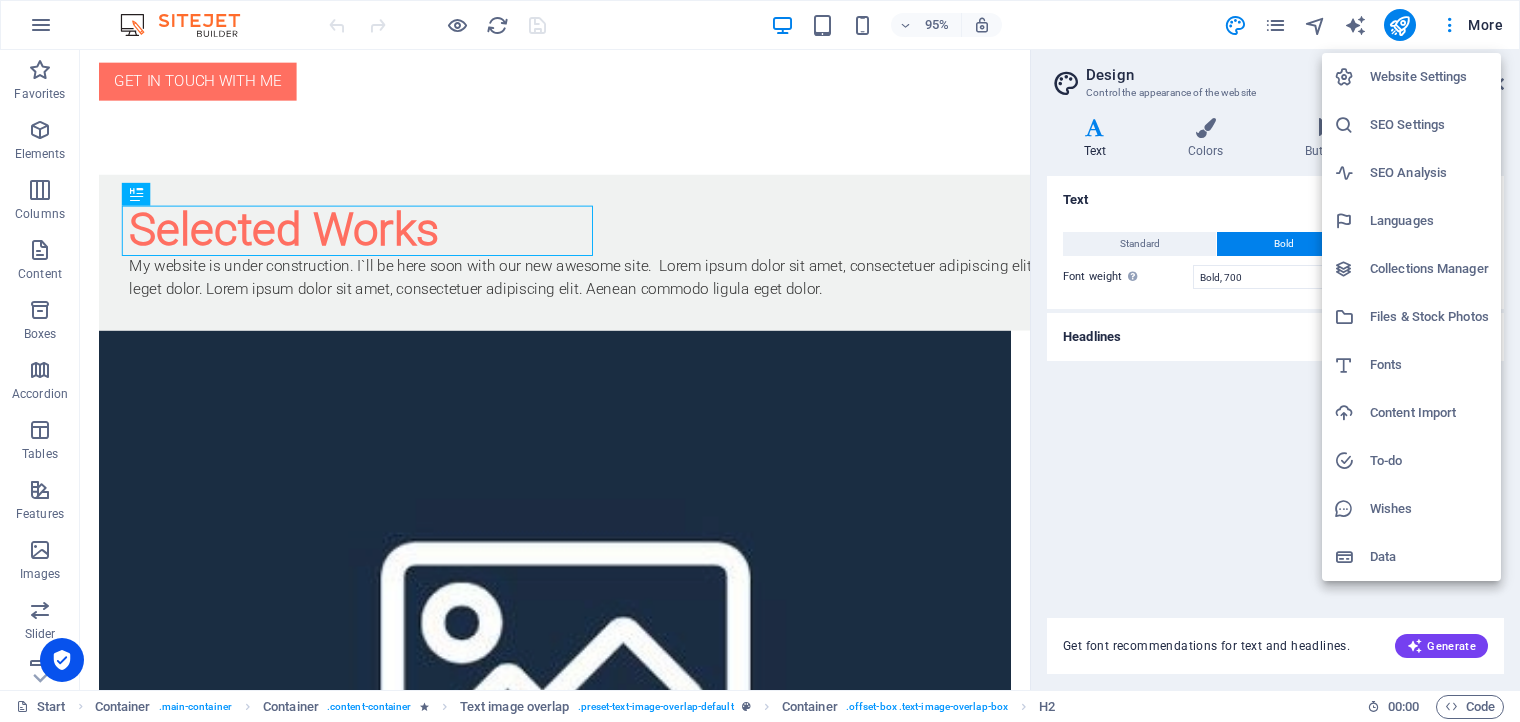 click at bounding box center [760, 361] 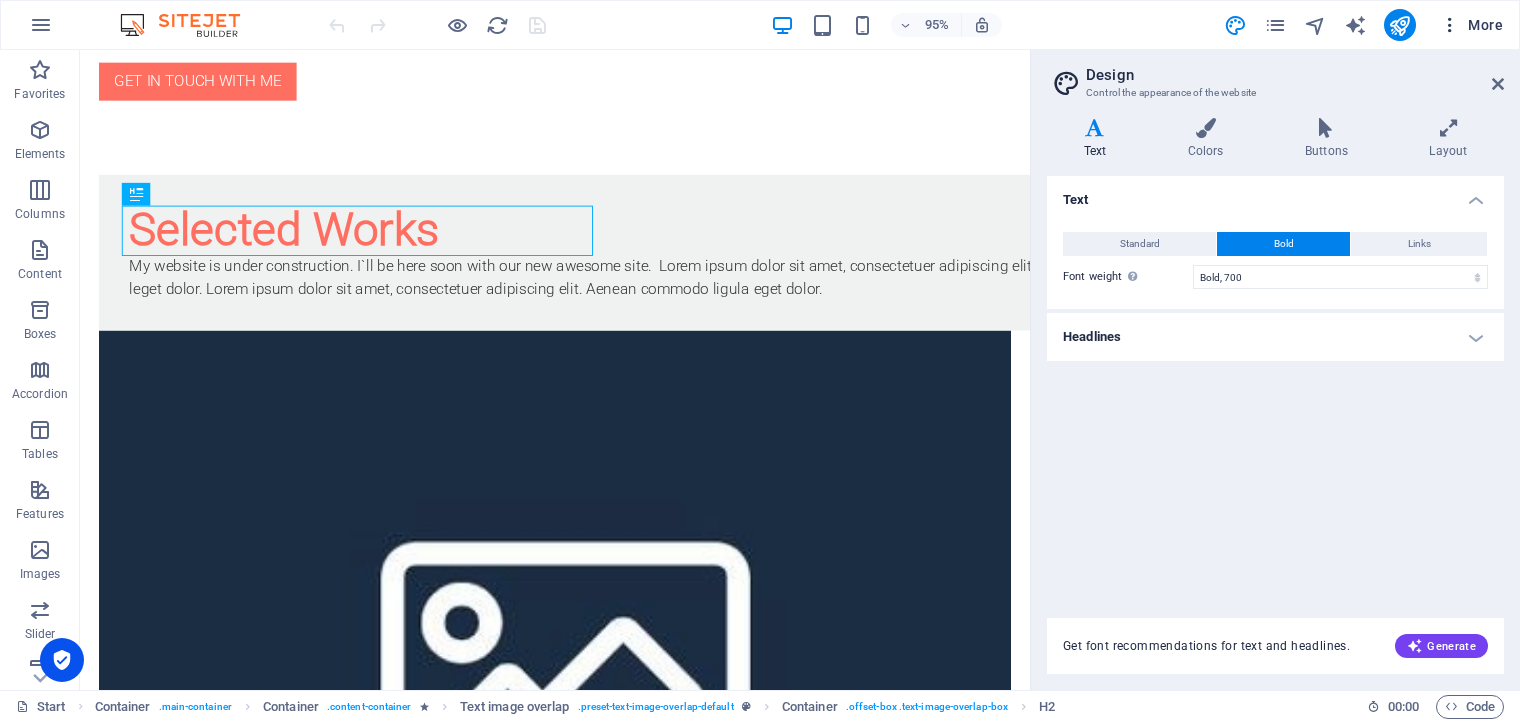 click at bounding box center (1450, 25) 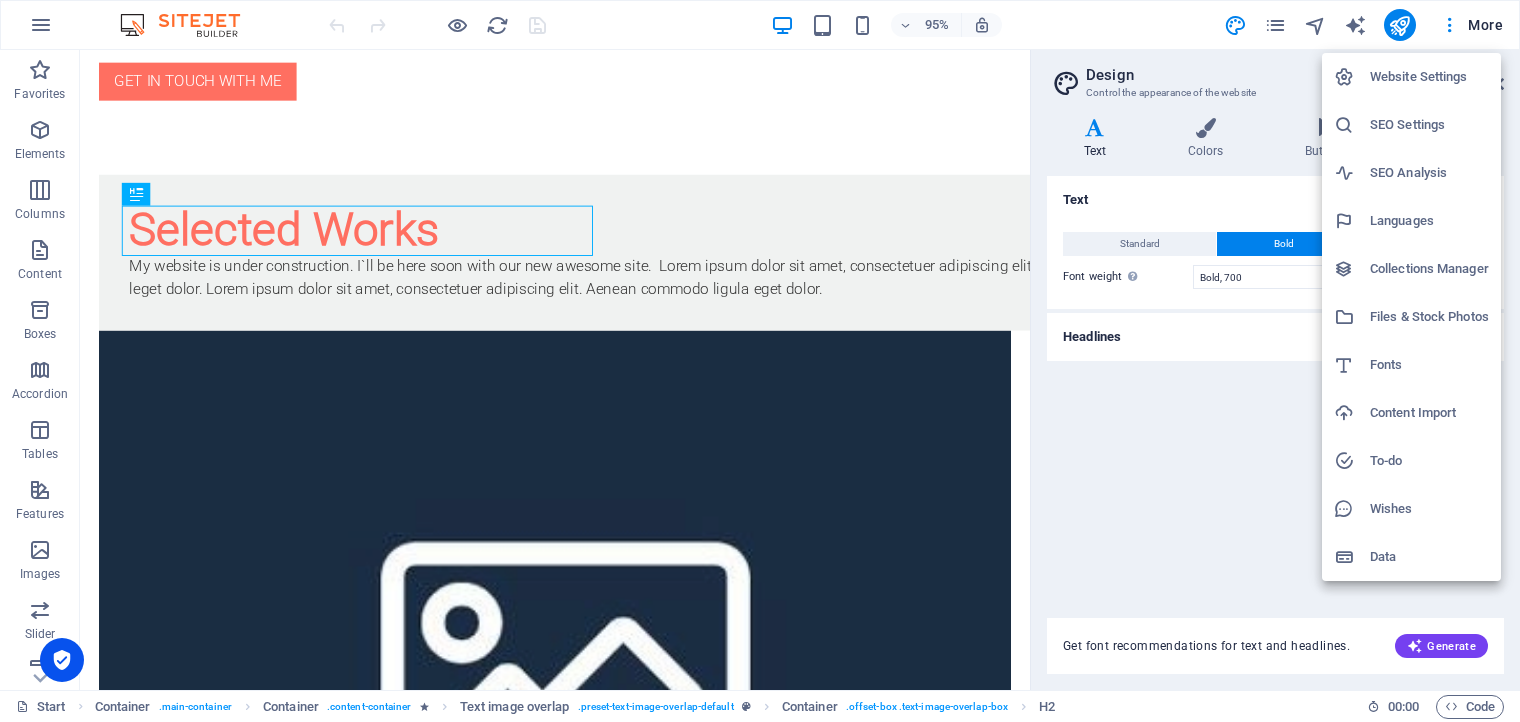 click at bounding box center [760, 361] 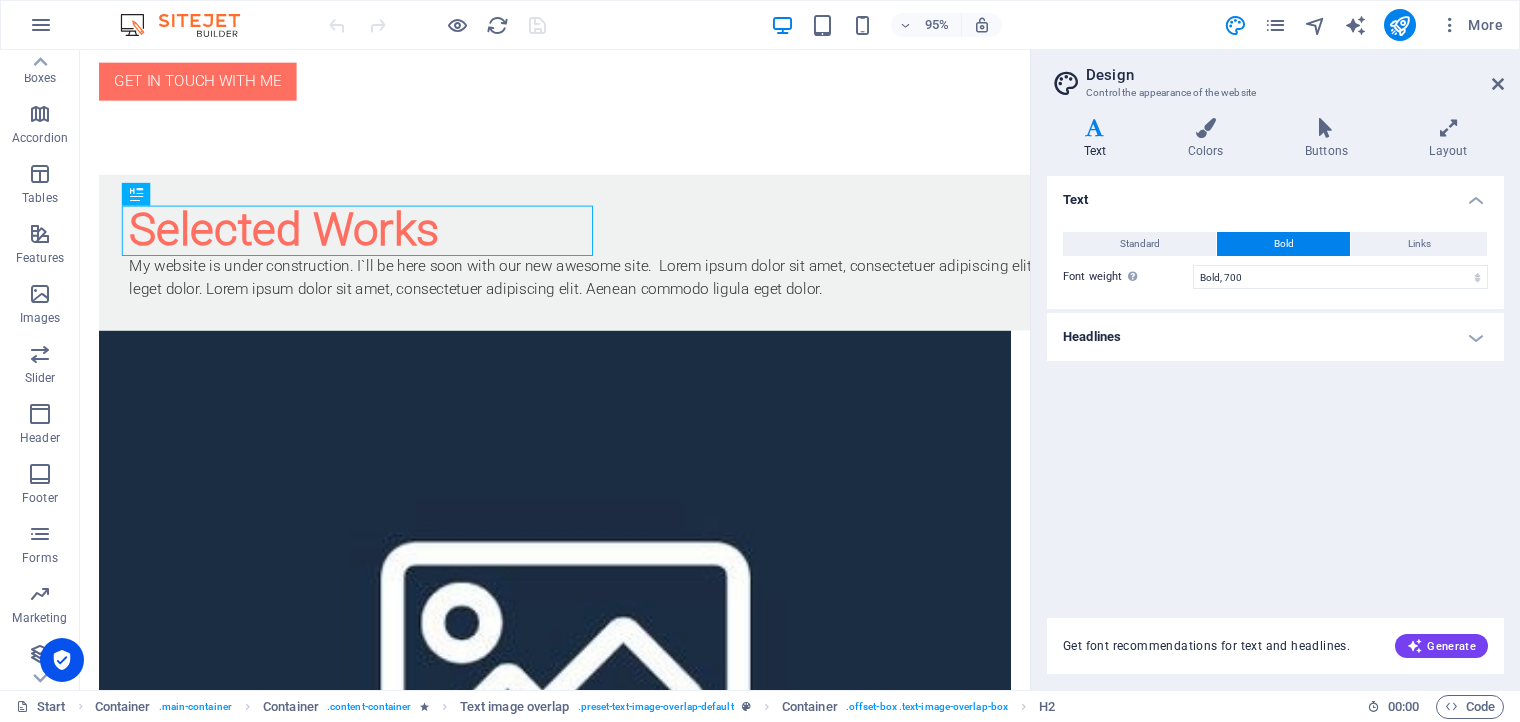 scroll, scrollTop: 259, scrollLeft: 0, axis: vertical 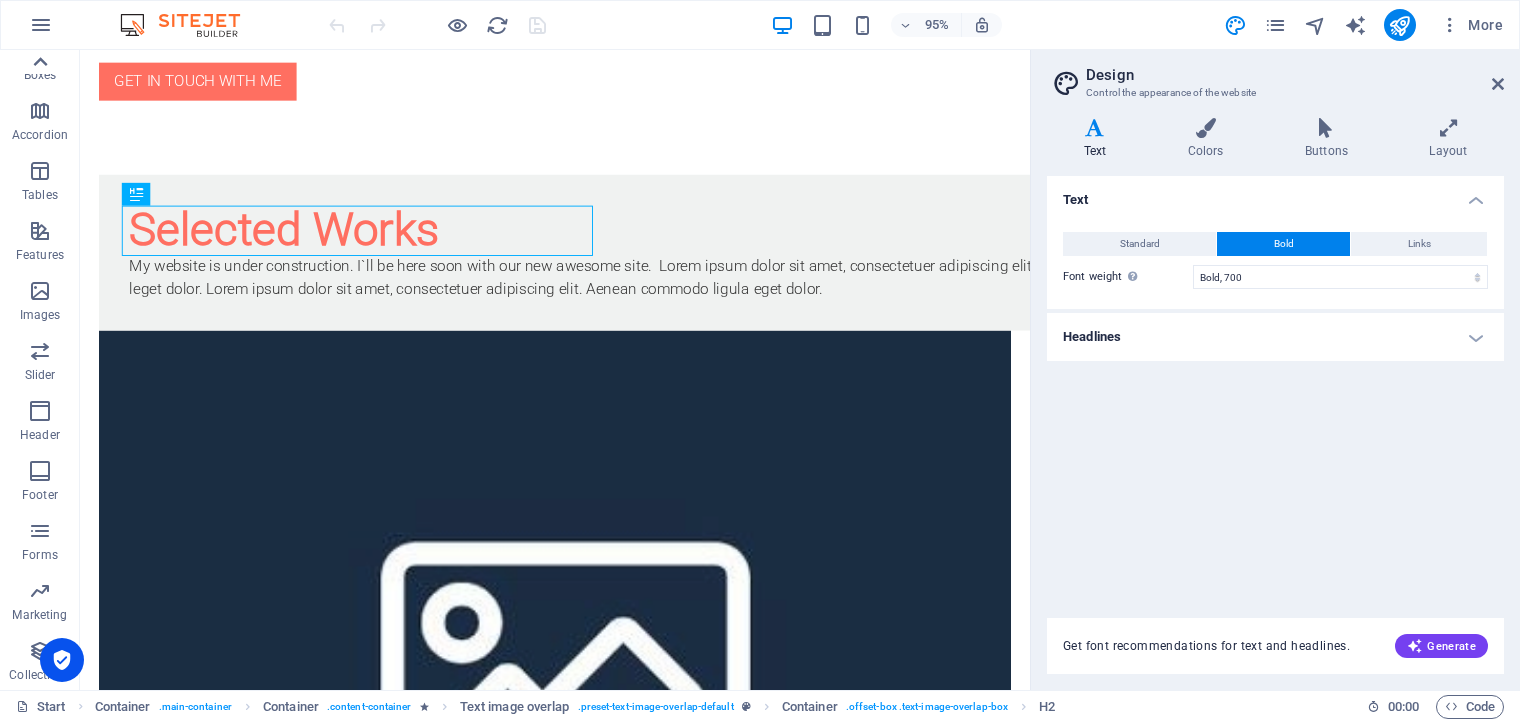 click 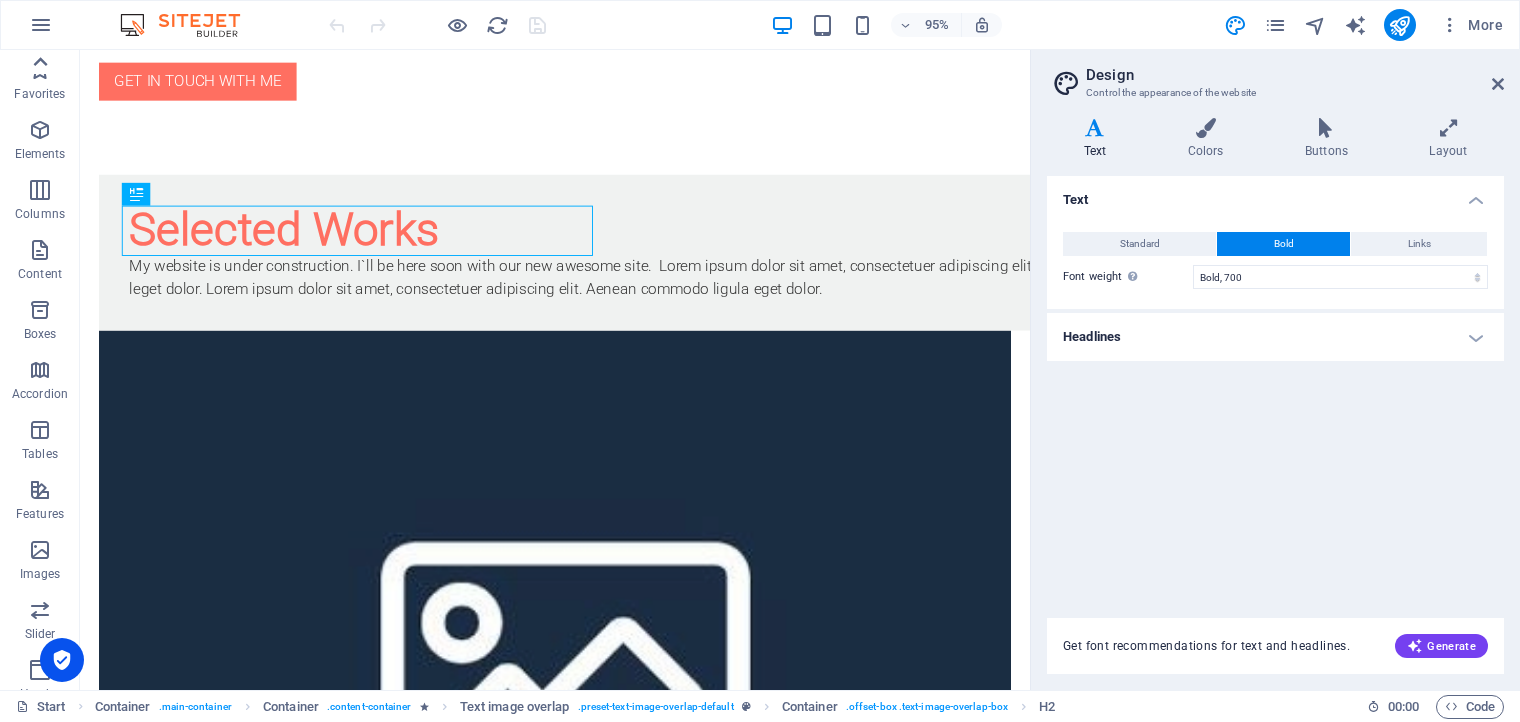 scroll, scrollTop: 0, scrollLeft: 0, axis: both 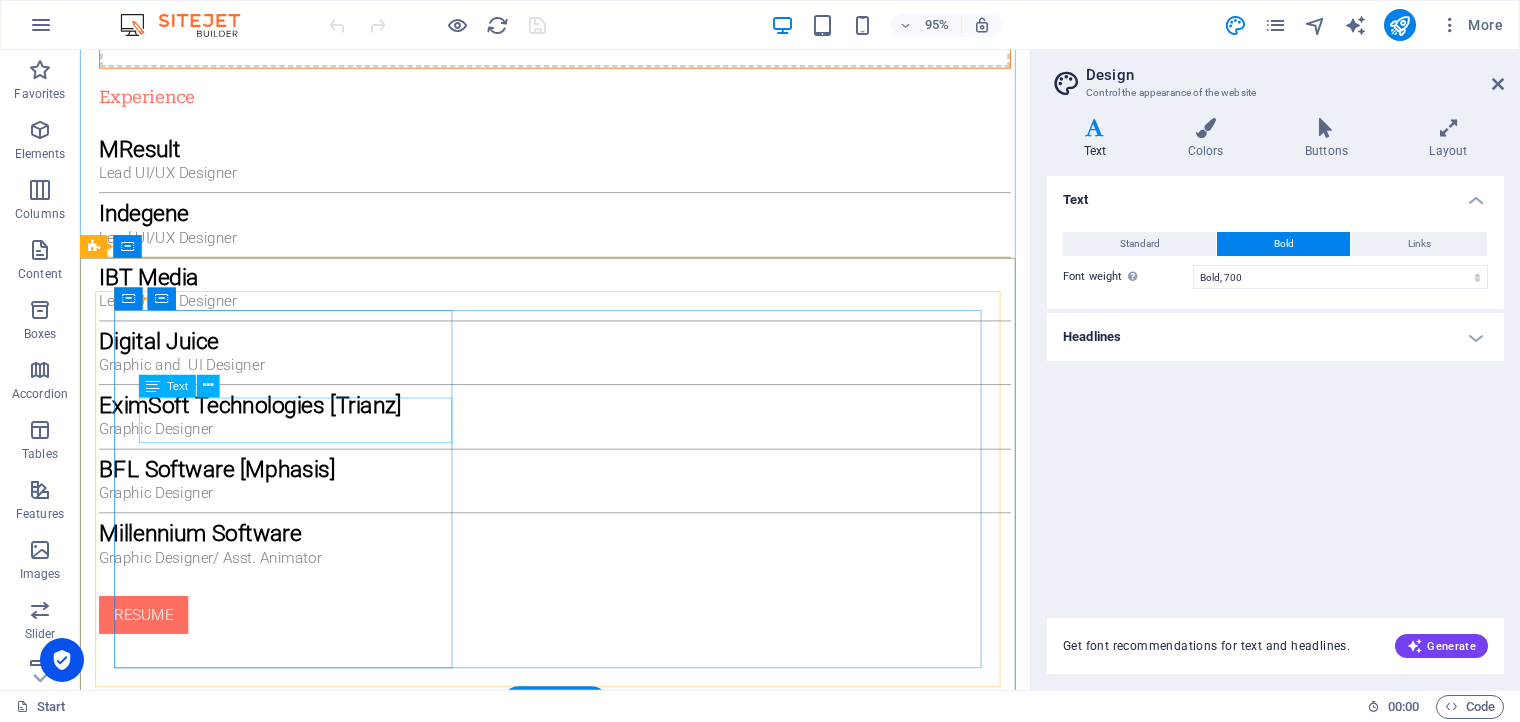 click on "4451 Rosewood Lane , 10007   New York" at bounding box center [580, 2132] 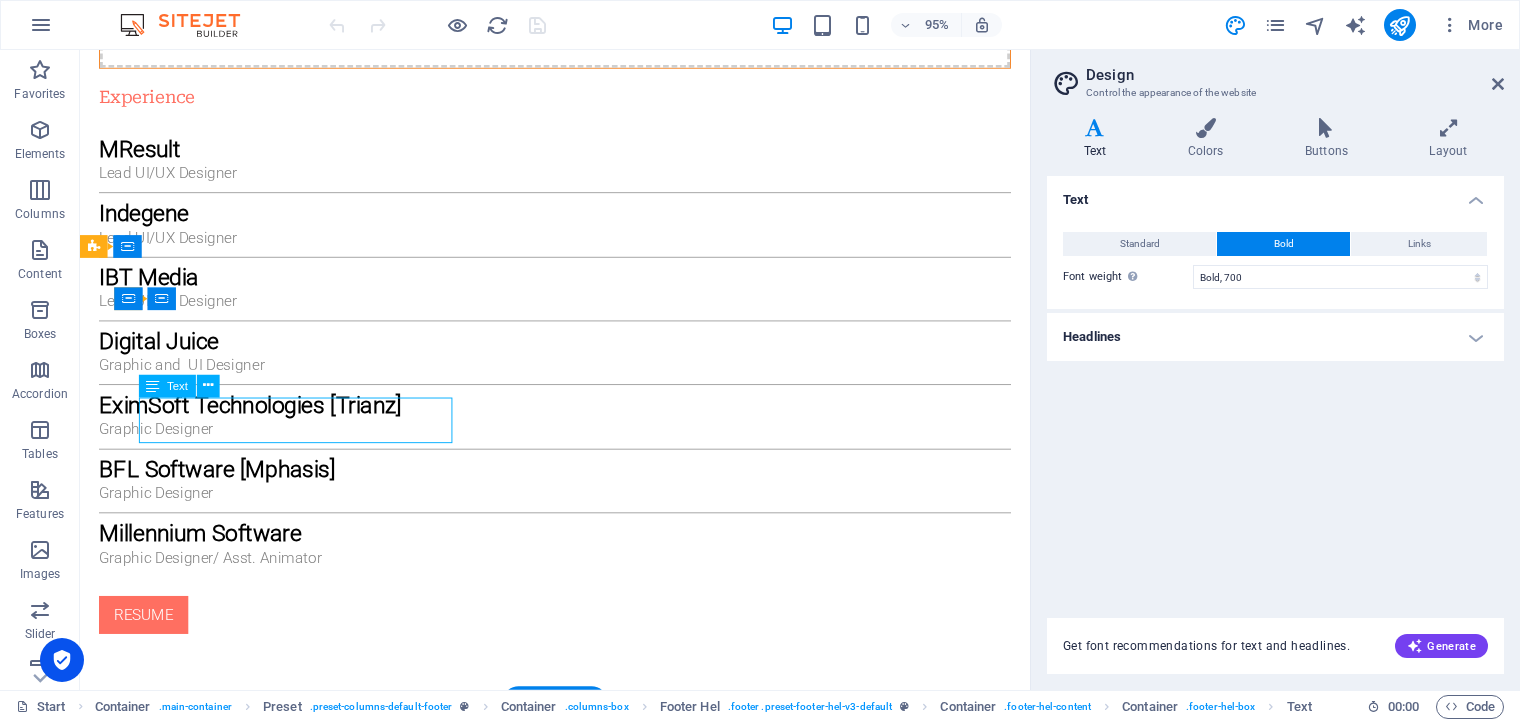 click on "4451 Rosewood Lane , 10007   New York" at bounding box center [580, 2132] 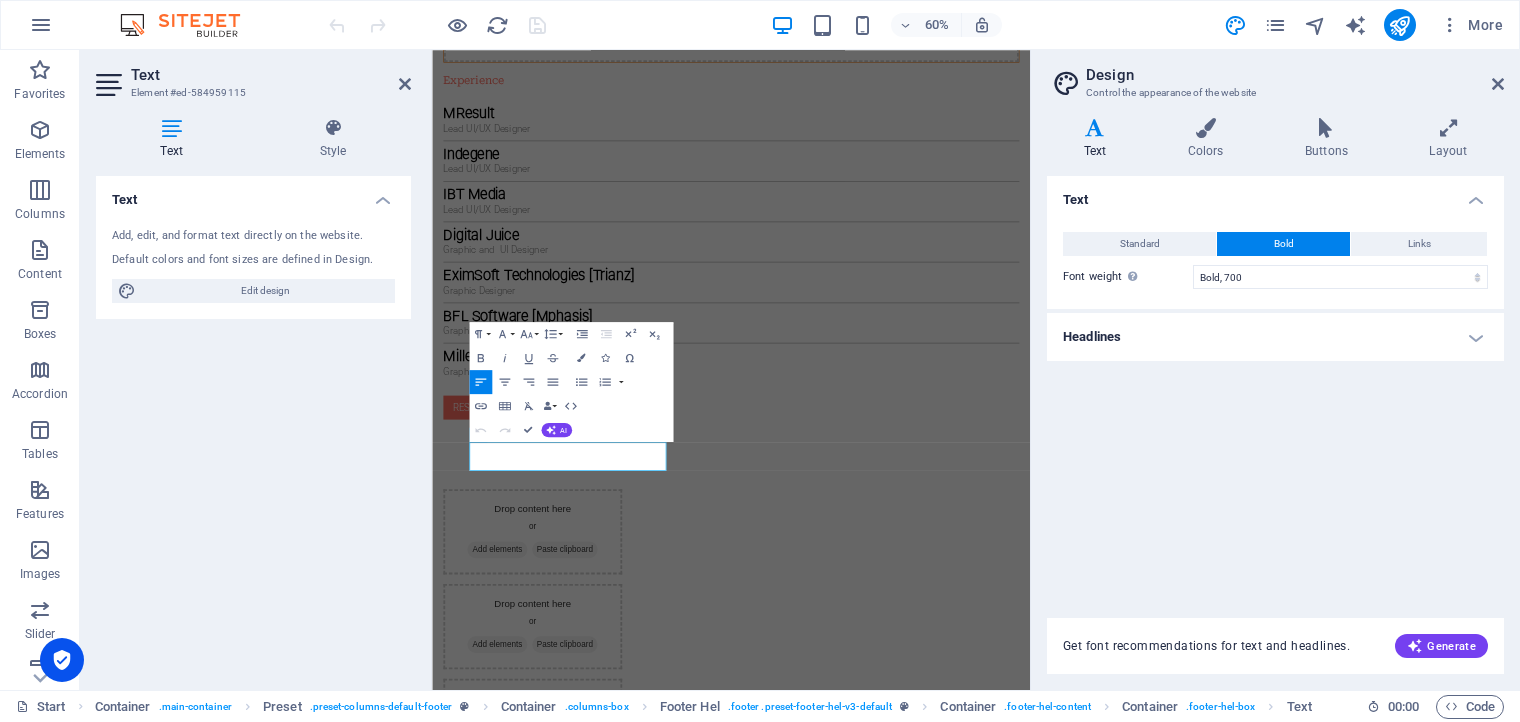 scroll, scrollTop: 3119, scrollLeft: 0, axis: vertical 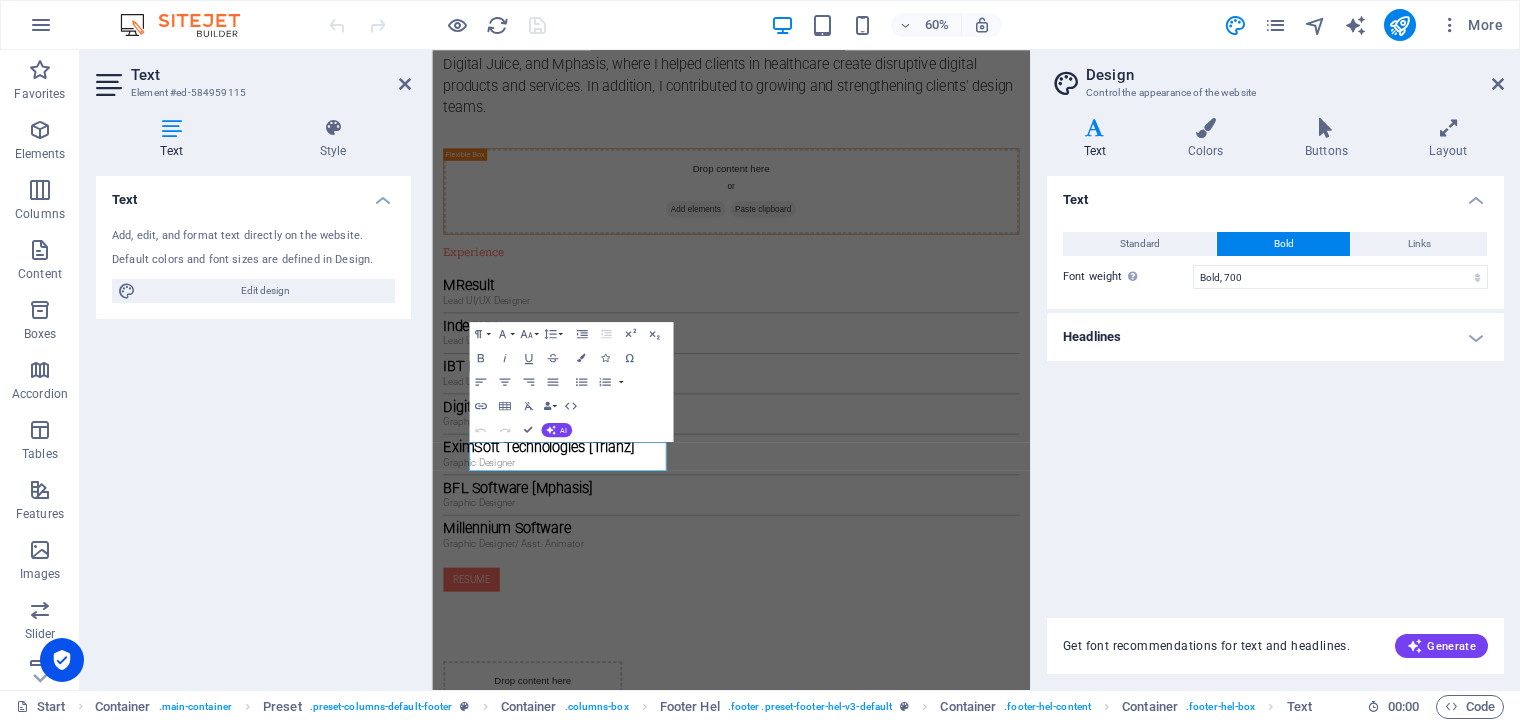 click on "Text Add, edit, and format text directly on the website. Default colors and font sizes are defined in Design. Edit design Alignment Left aligned Centered Right aligned" at bounding box center (253, 425) 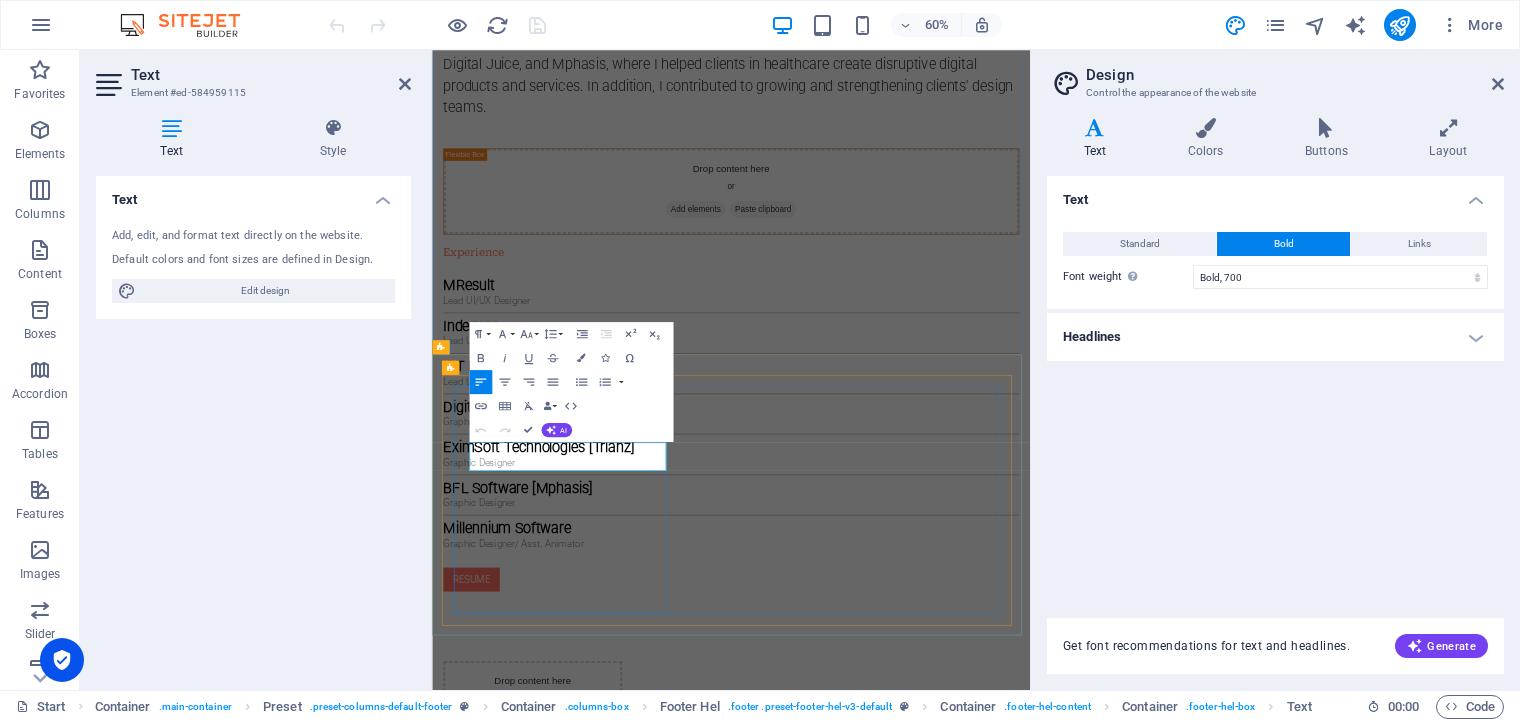 click on "10007   New York" at bounding box center (930, 2431) 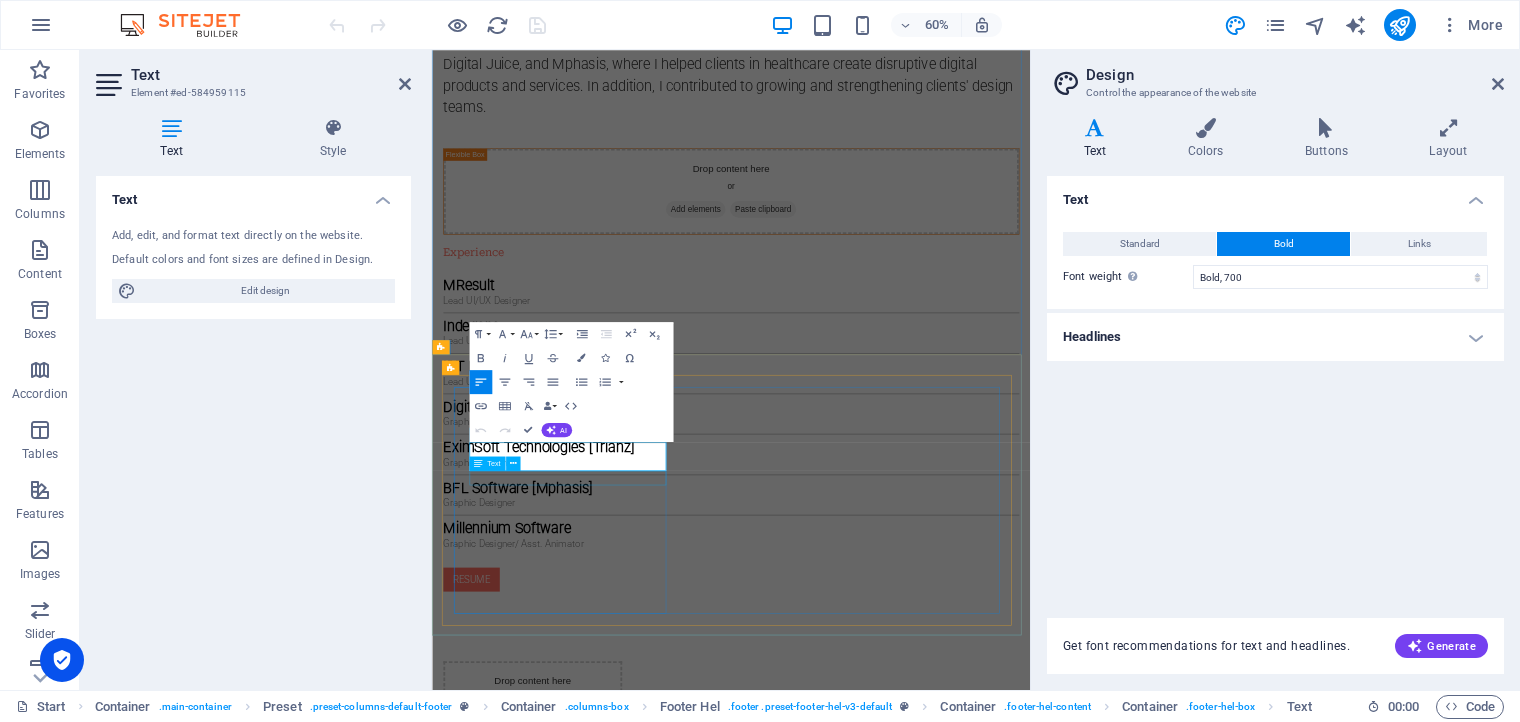 drag, startPoint x: 623, startPoint y: 740, endPoint x: 542, endPoint y: 749, distance: 81.49847 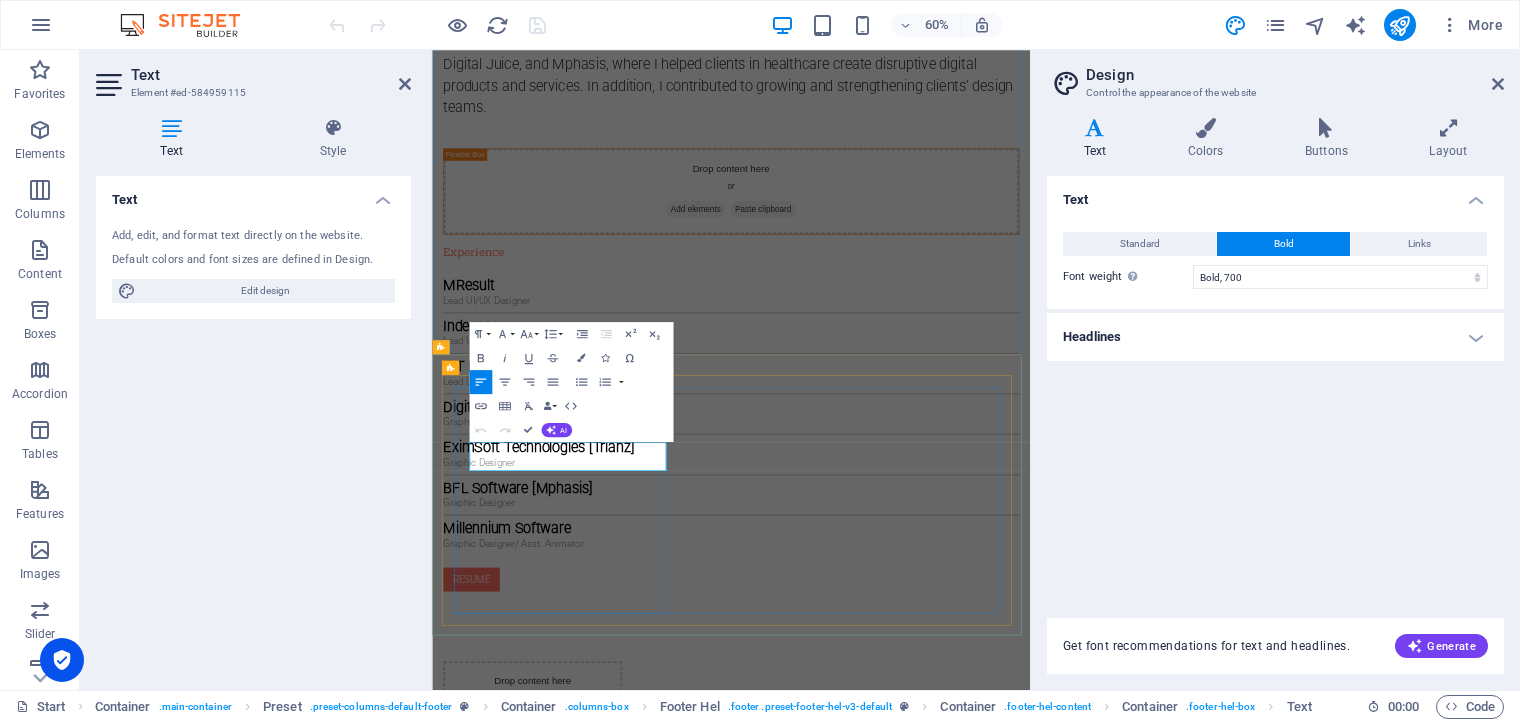 click on "10007   New York" at bounding box center [930, 2431] 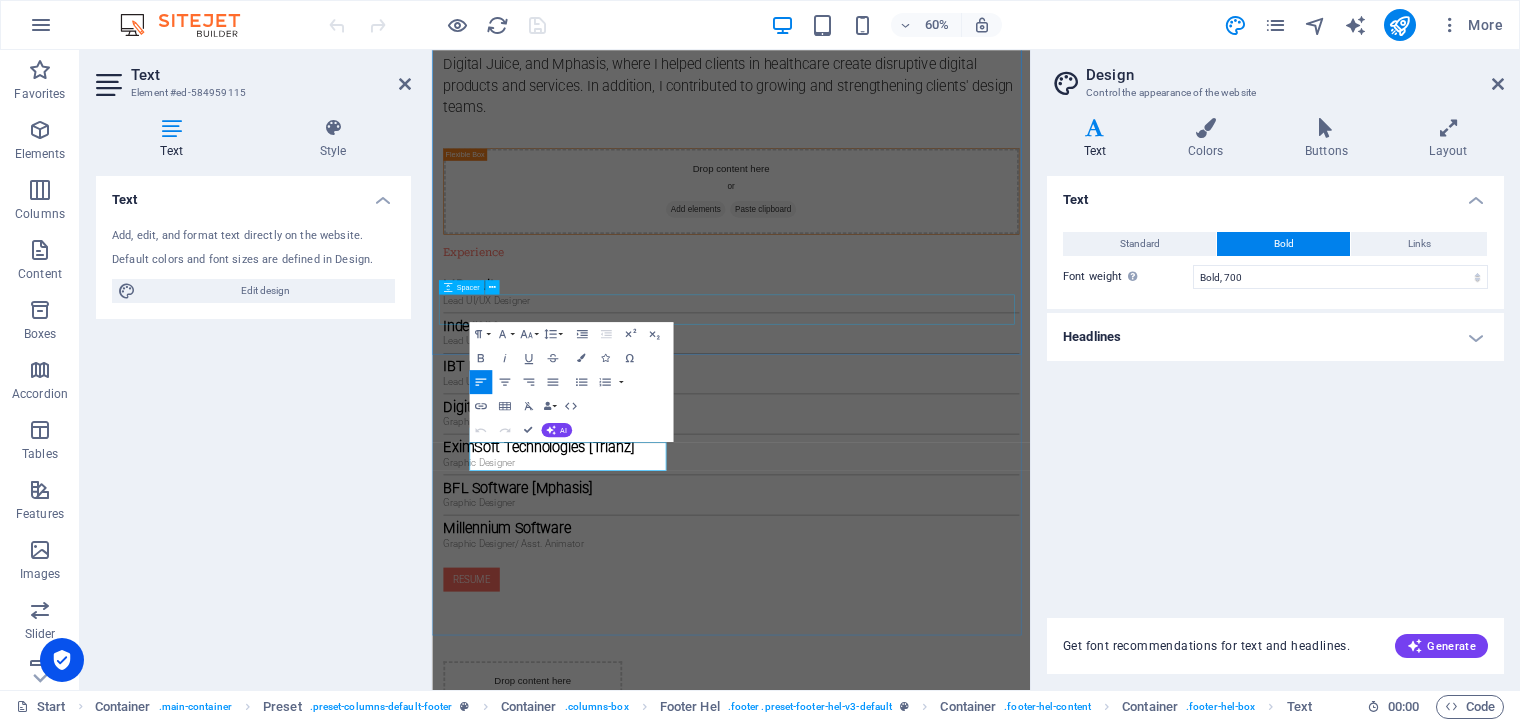 click at bounding box center (931, 2126) 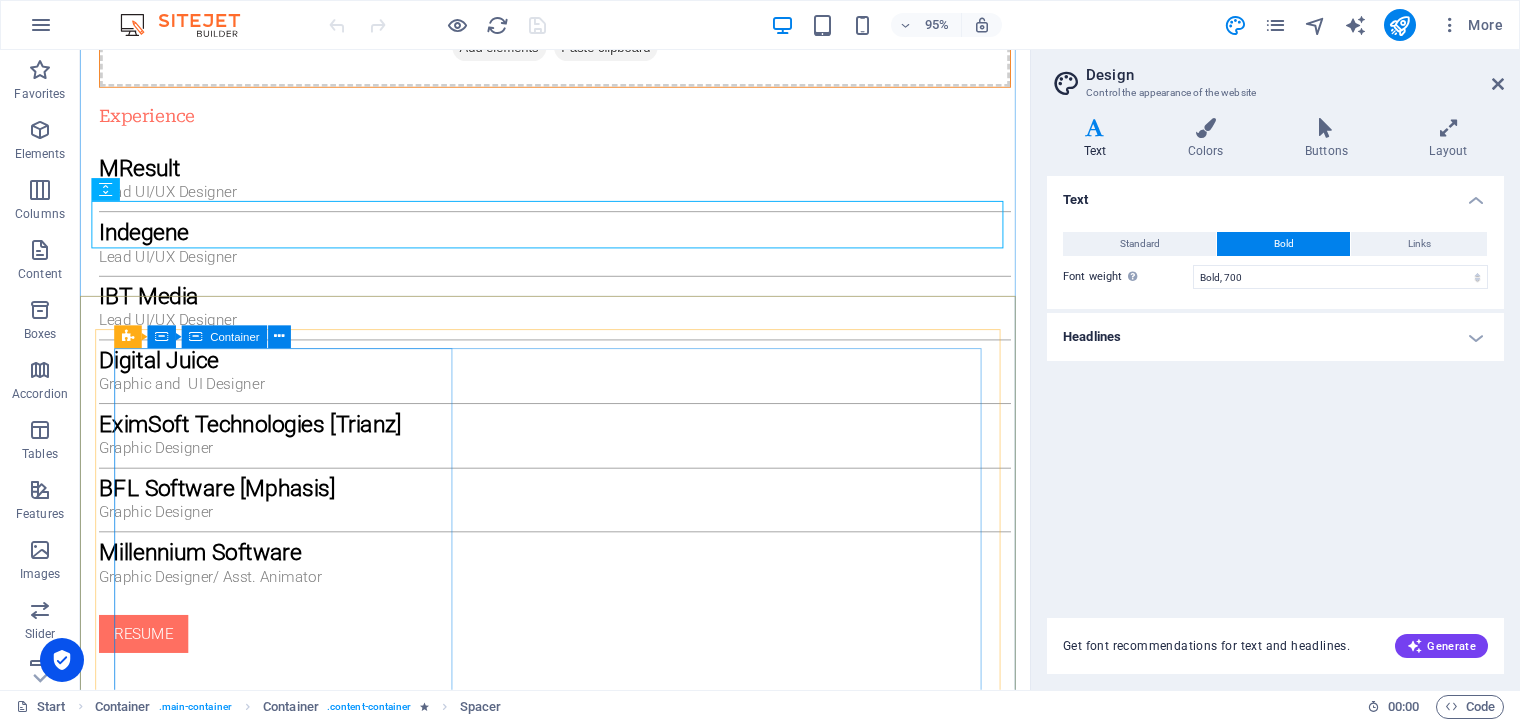 scroll, scrollTop: 3388, scrollLeft: 0, axis: vertical 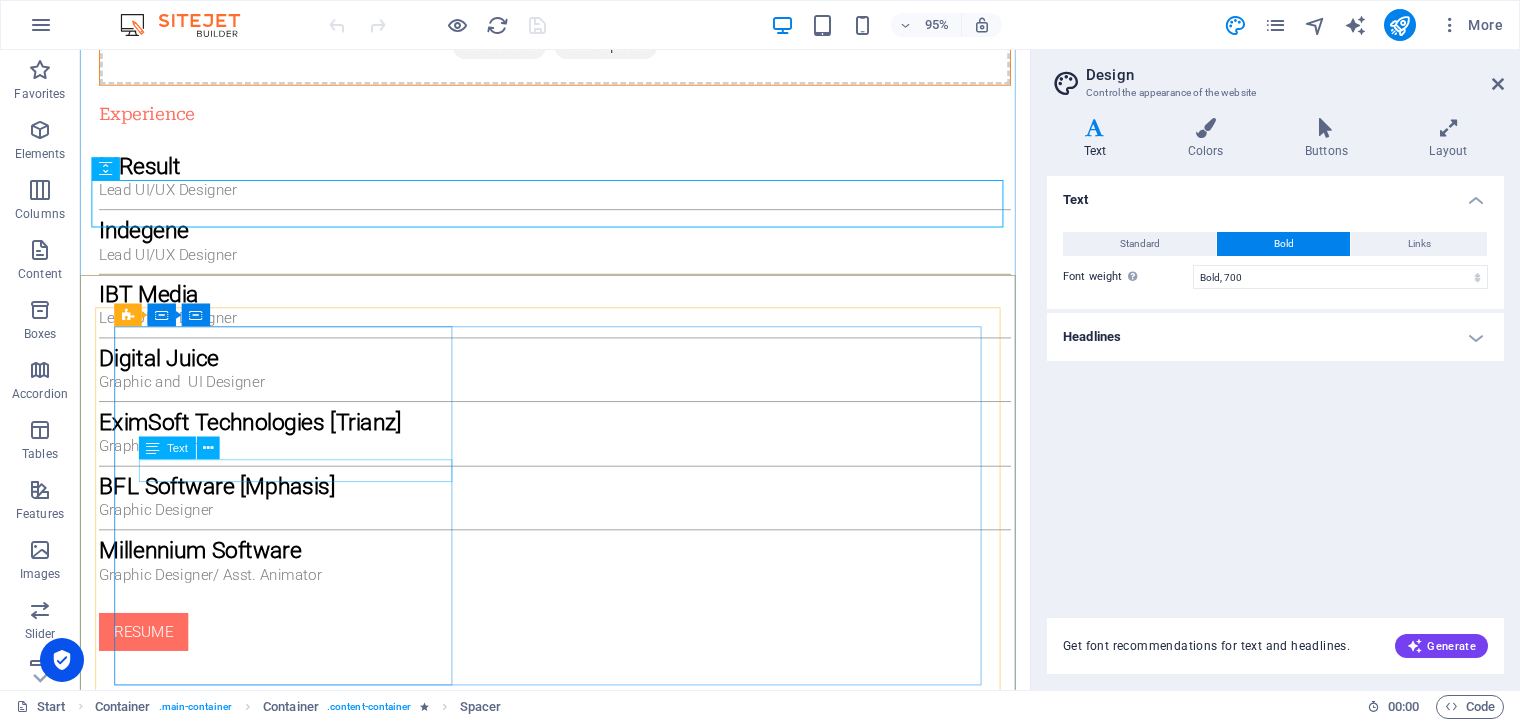 click on "212-978-0578" at bounding box center [580, 2210] 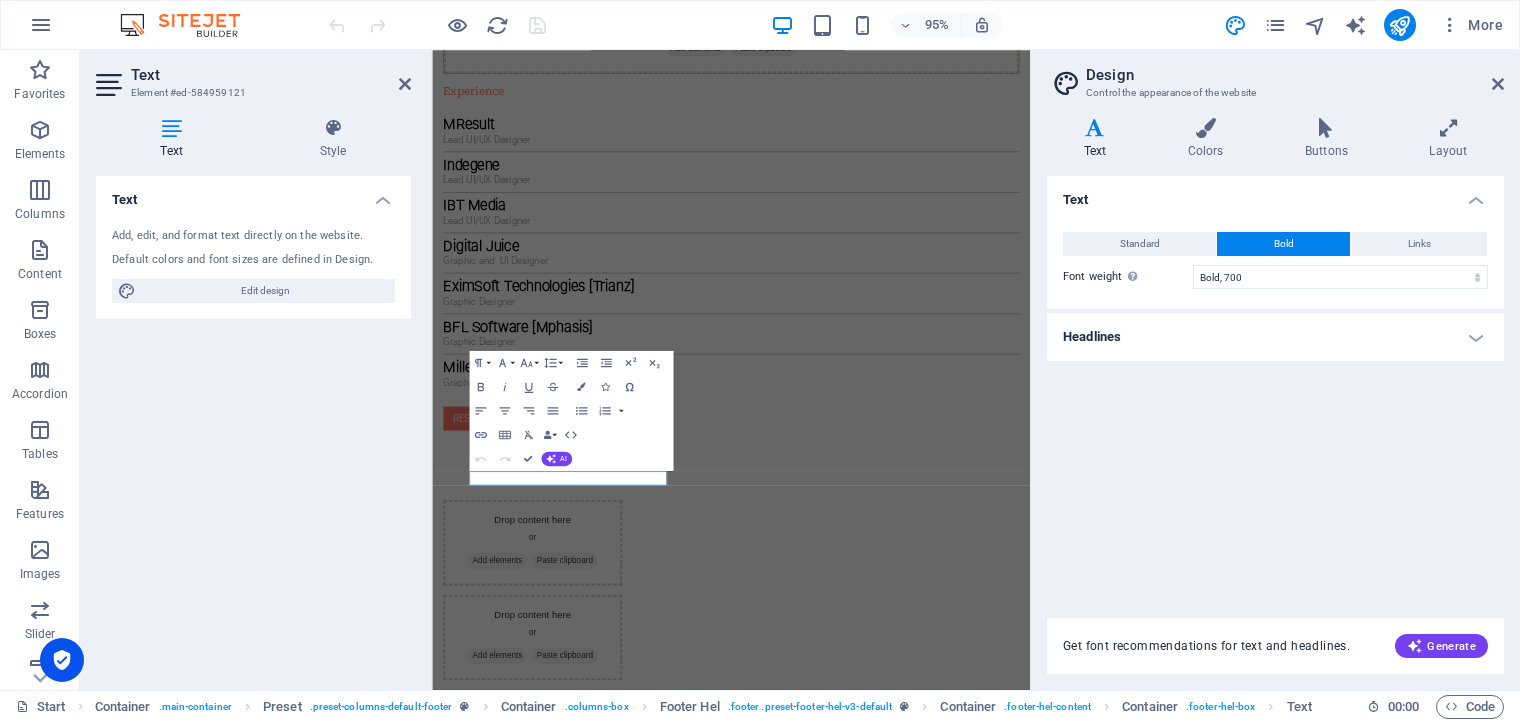 scroll, scrollTop: 3119, scrollLeft: 0, axis: vertical 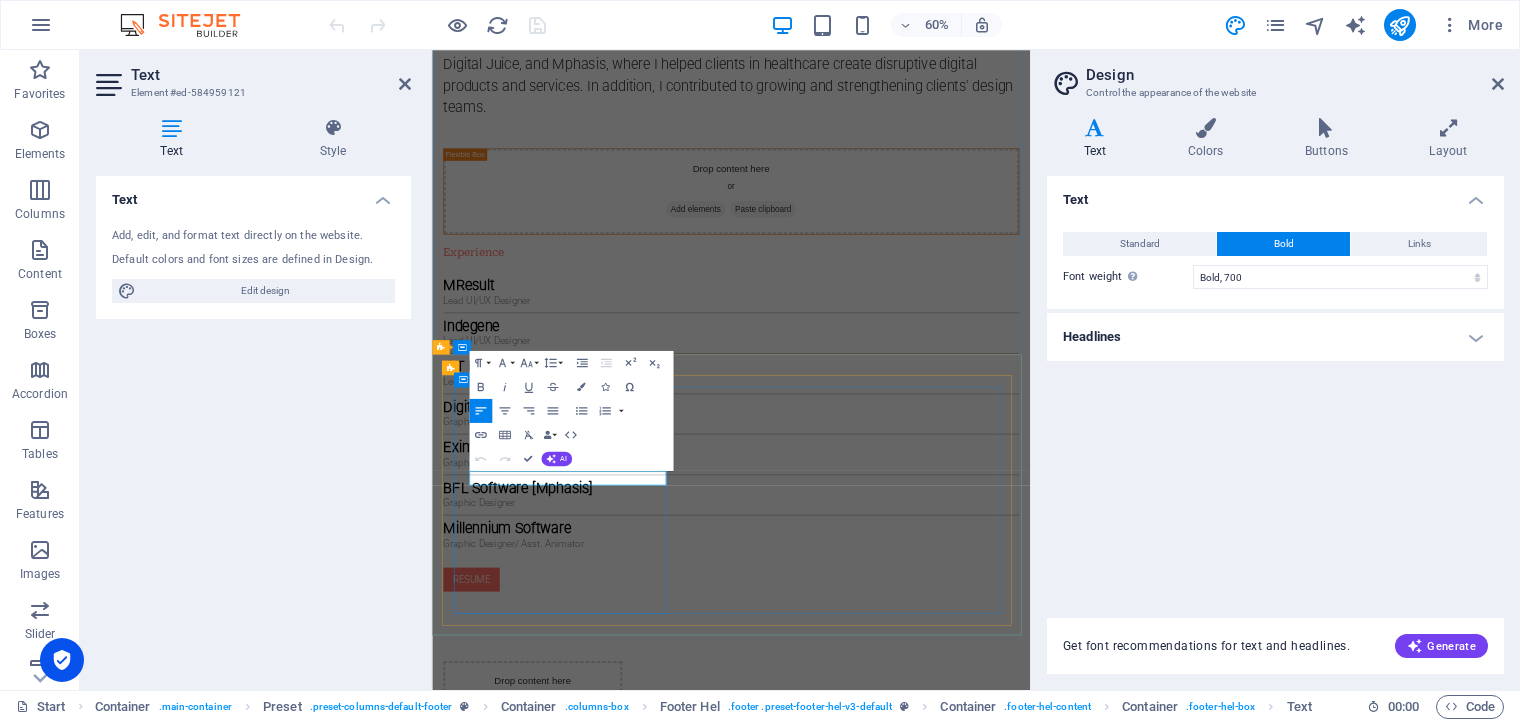 drag, startPoint x: 626, startPoint y: 757, endPoint x: 563, endPoint y: 764, distance: 63.387695 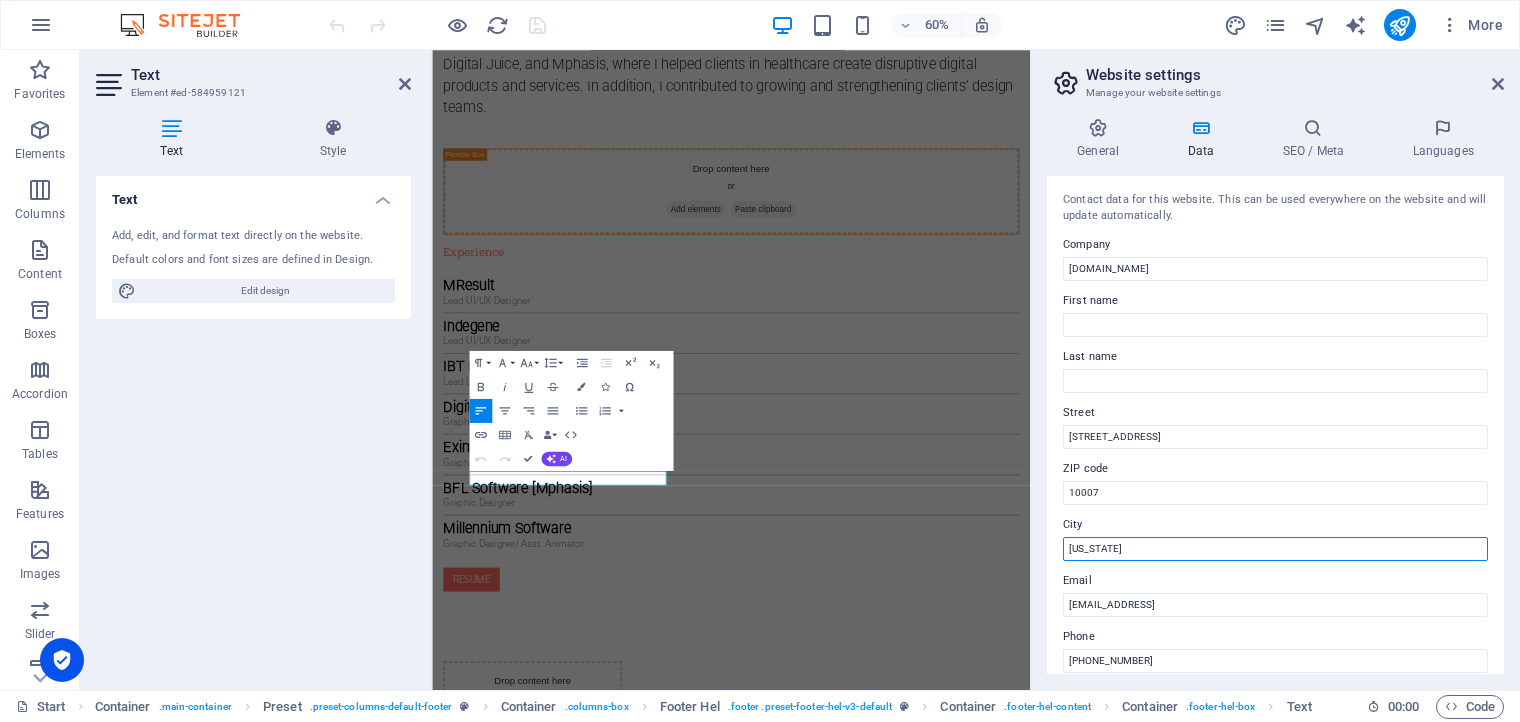click on "New York" at bounding box center (1275, 549) 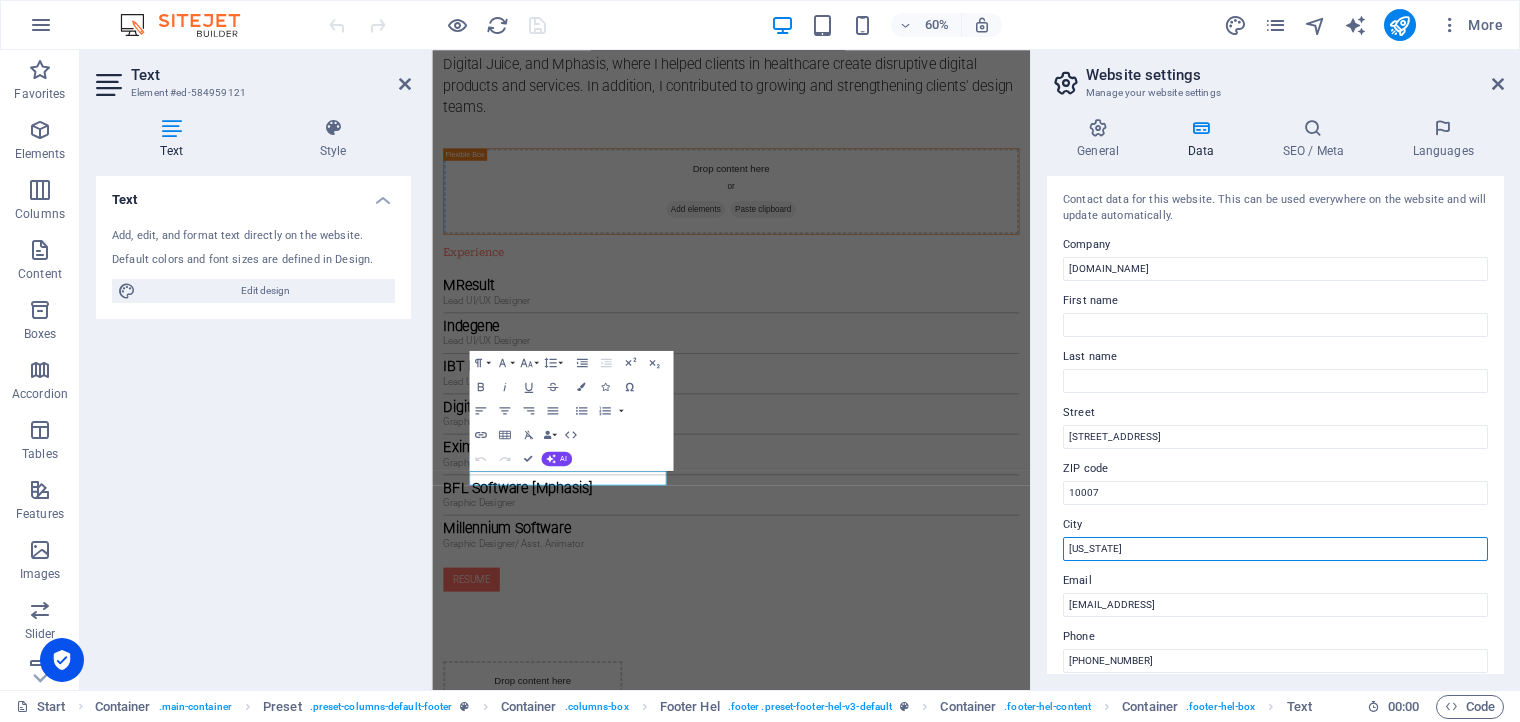 drag, startPoint x: 1117, startPoint y: 553, endPoint x: 1040, endPoint y: 566, distance: 78.08969 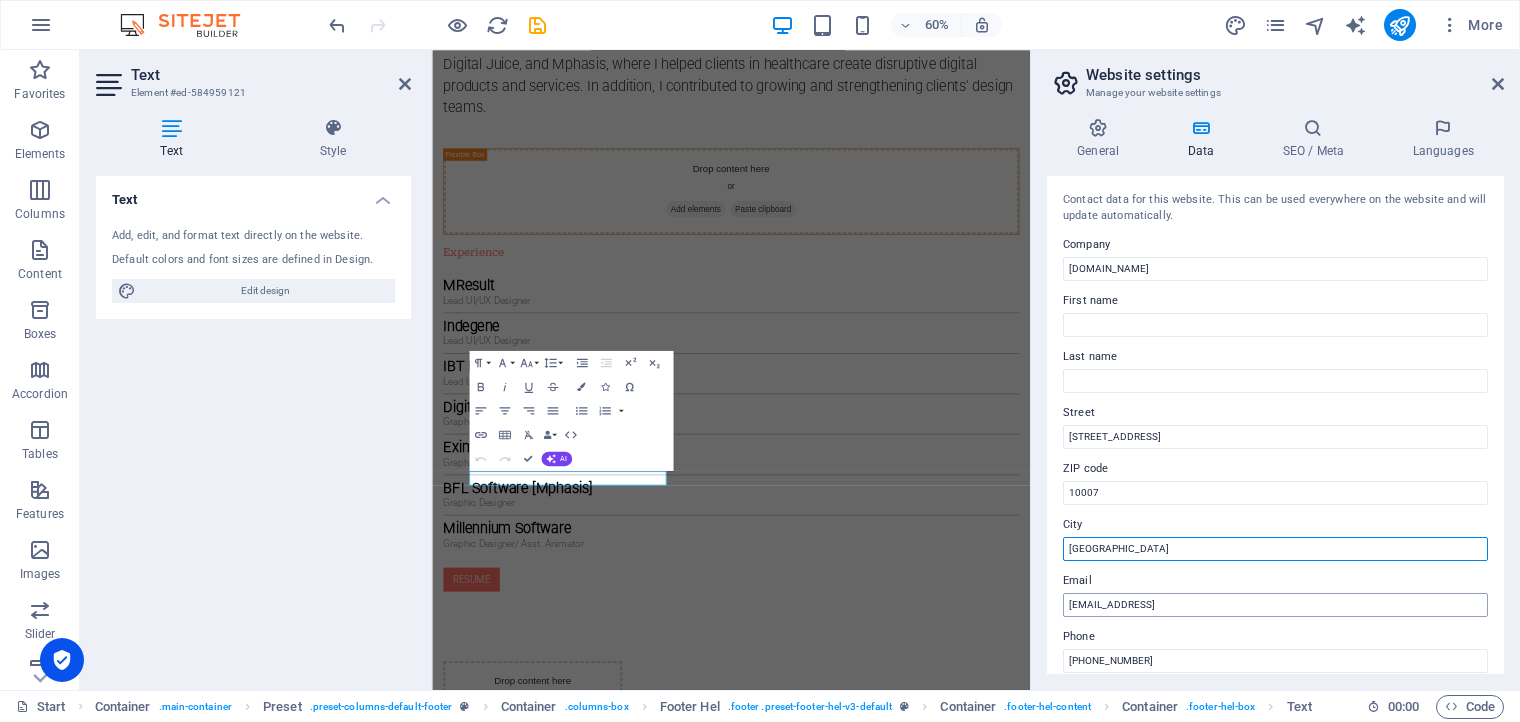 type on "[GEOGRAPHIC_DATA]" 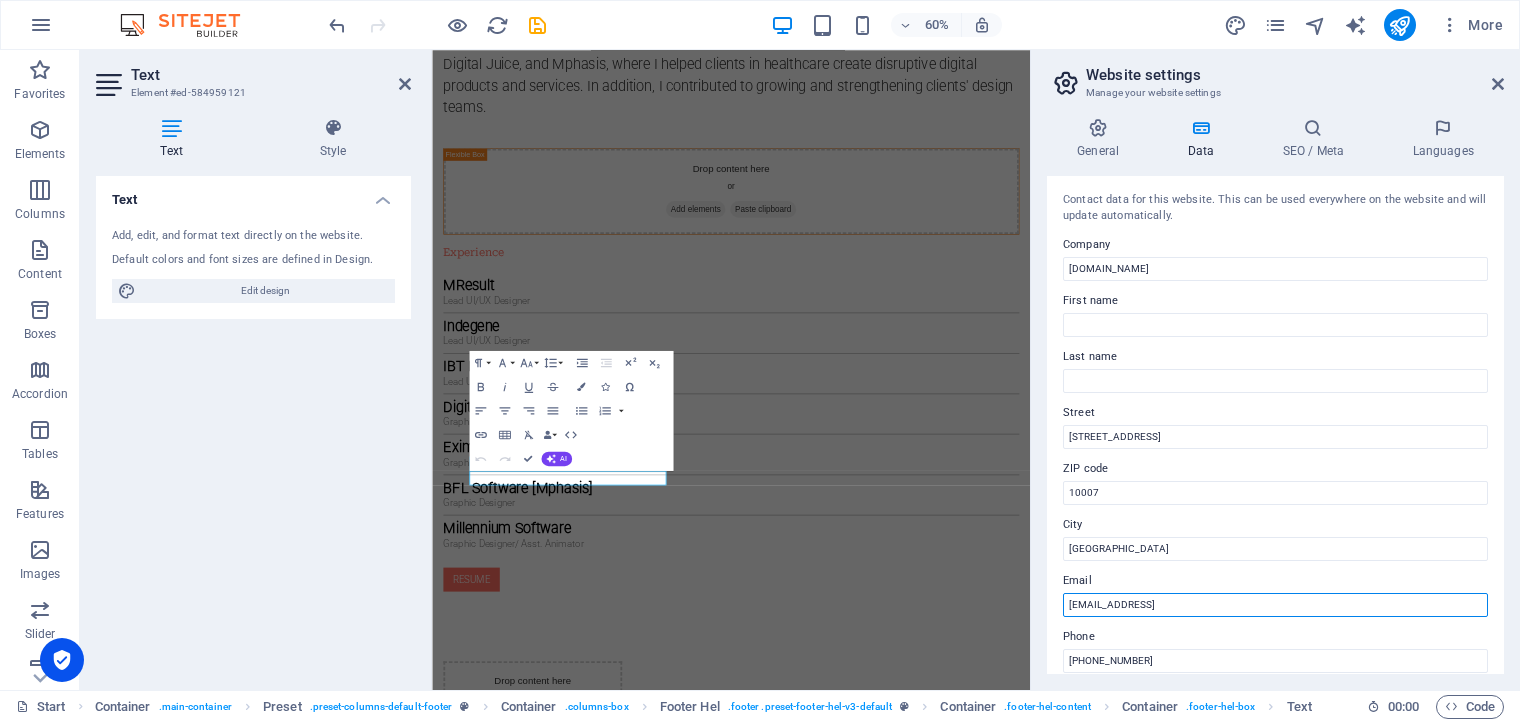 click on "6d65f79f292a49b5e5a9b5b8fbc545@cpanel.local" at bounding box center (1275, 605) 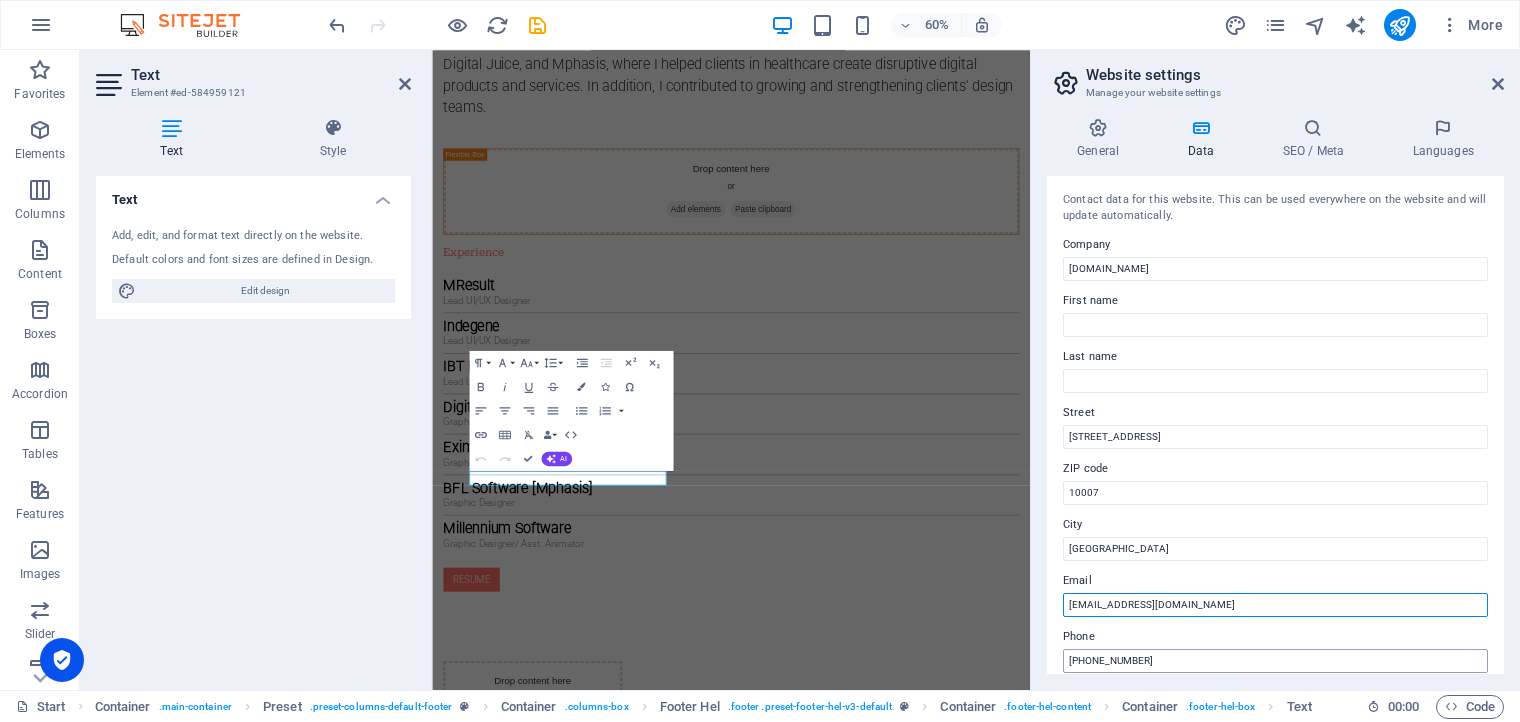 type on "[EMAIL_ADDRESS][DOMAIN_NAME]" 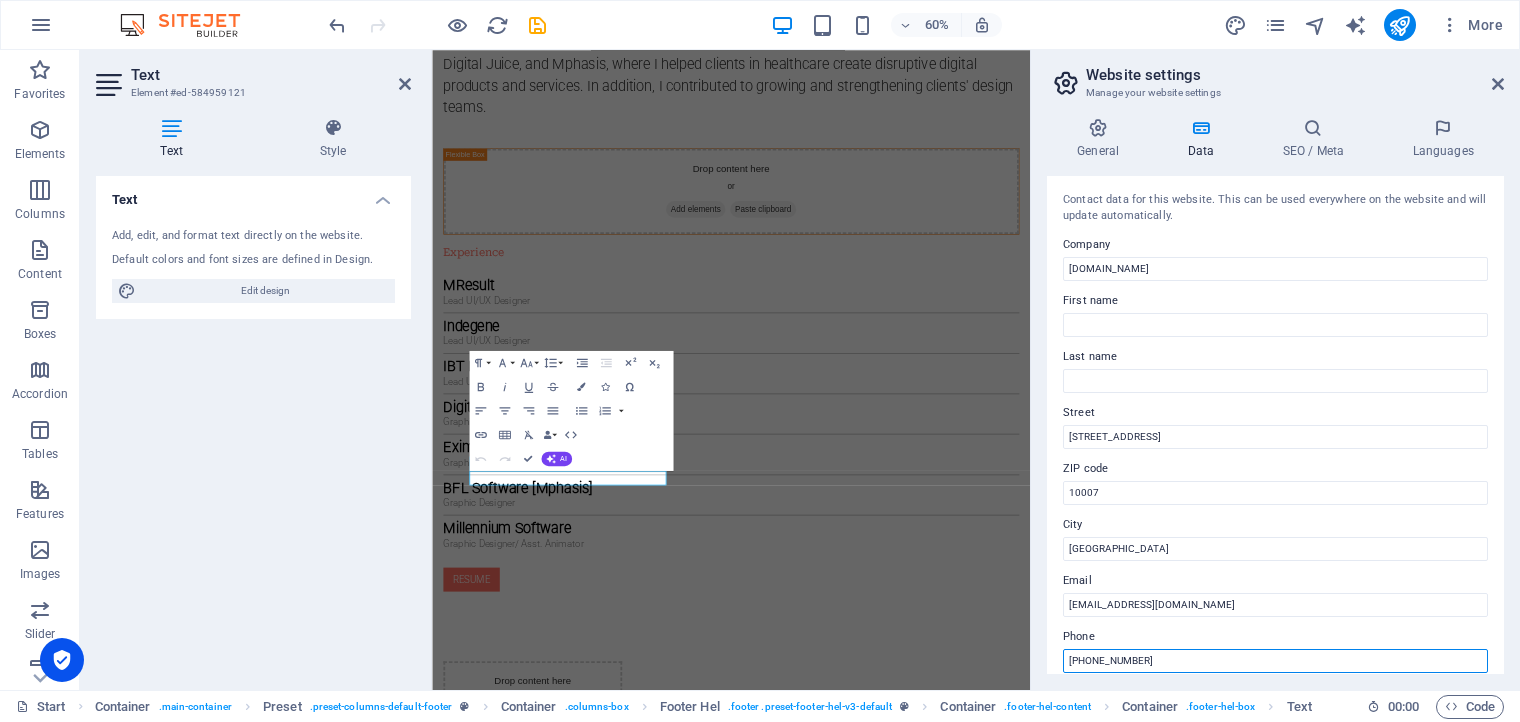 click on "212-978-0578" at bounding box center (1275, 661) 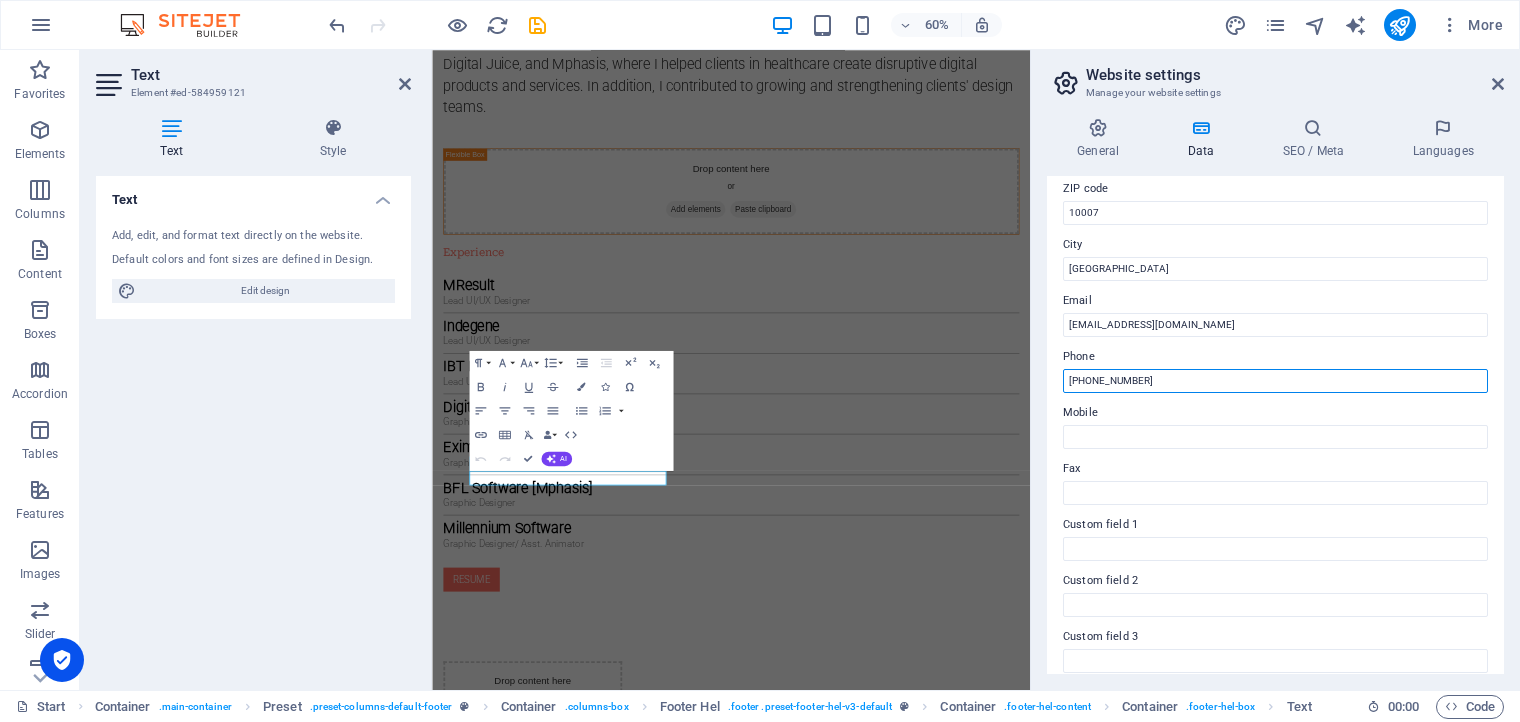 scroll, scrollTop: 461, scrollLeft: 0, axis: vertical 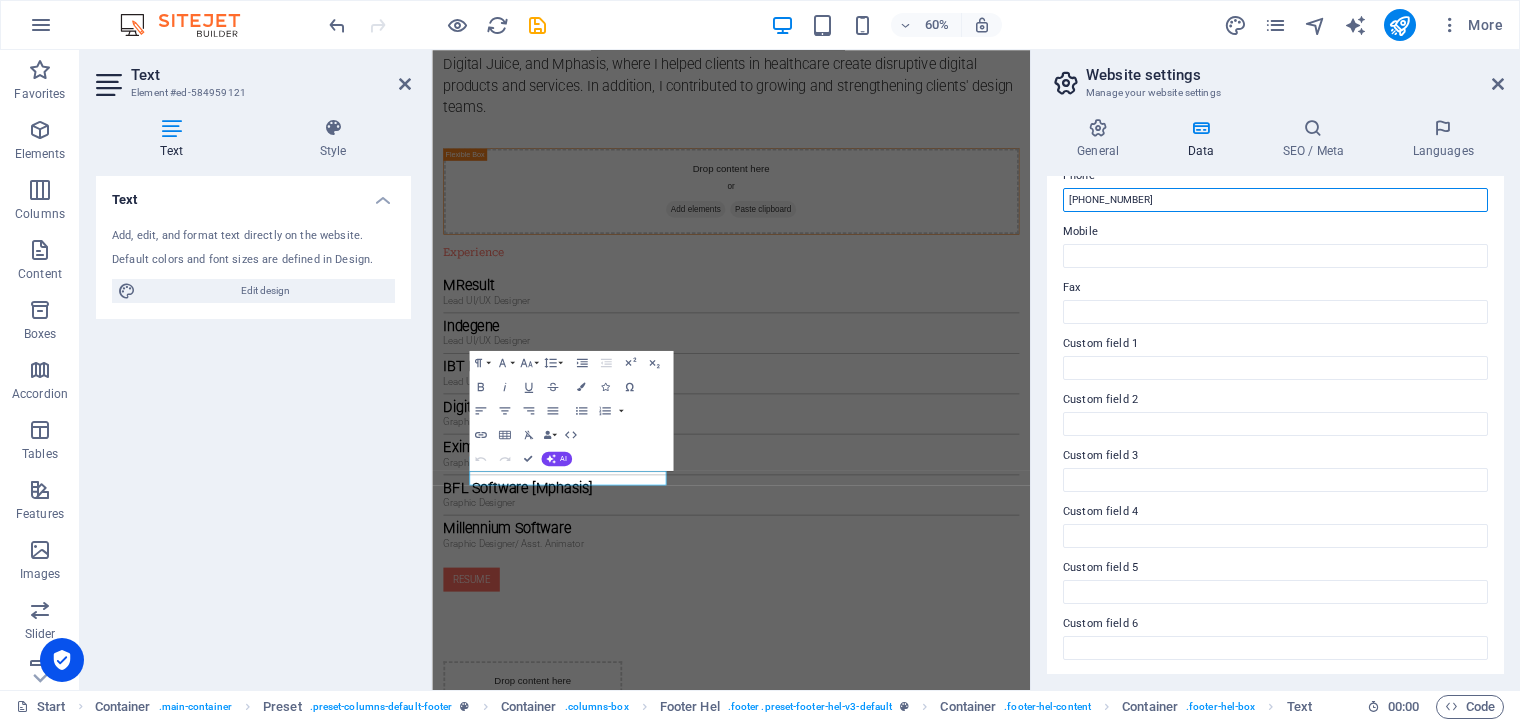 drag, startPoint x: 1150, startPoint y: 662, endPoint x: 1032, endPoint y: 672, distance: 118.42297 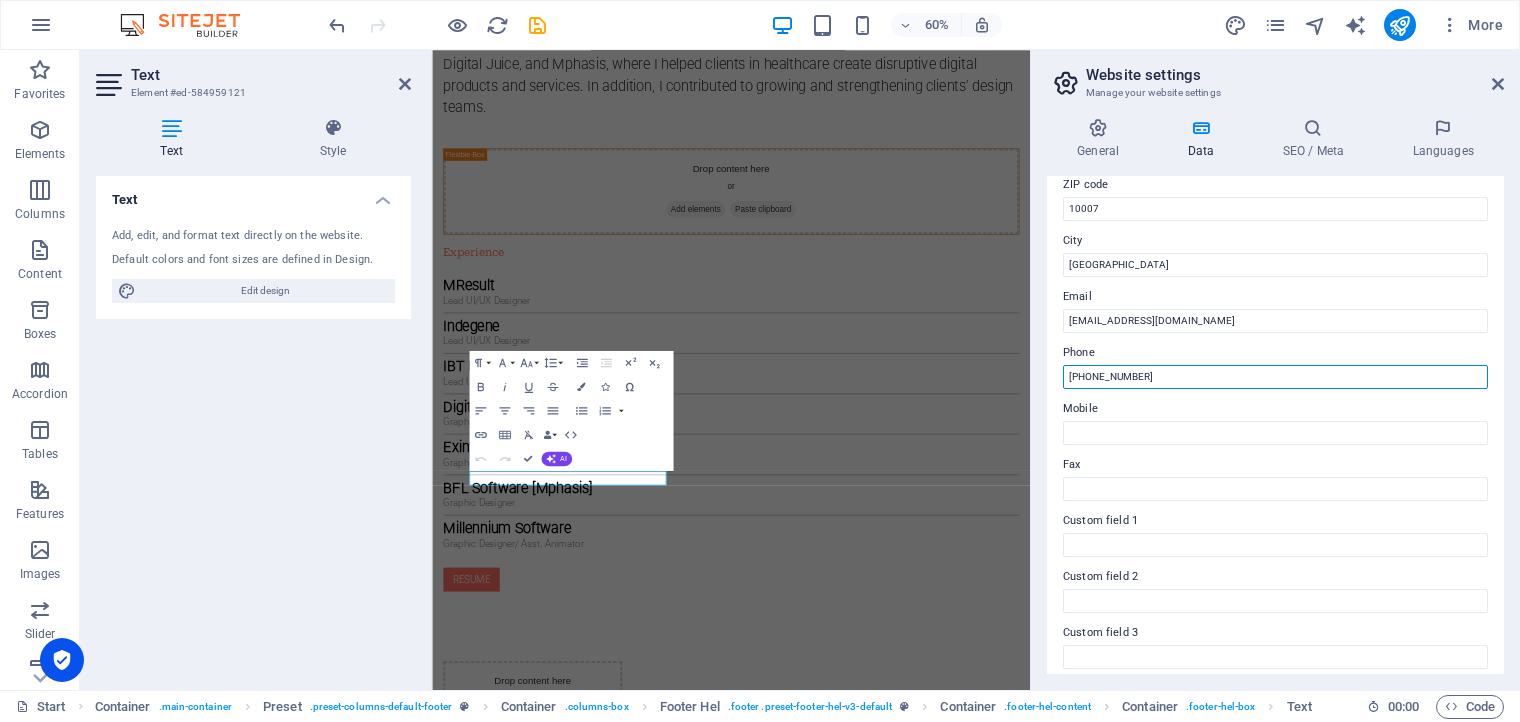 scroll, scrollTop: 278, scrollLeft: 0, axis: vertical 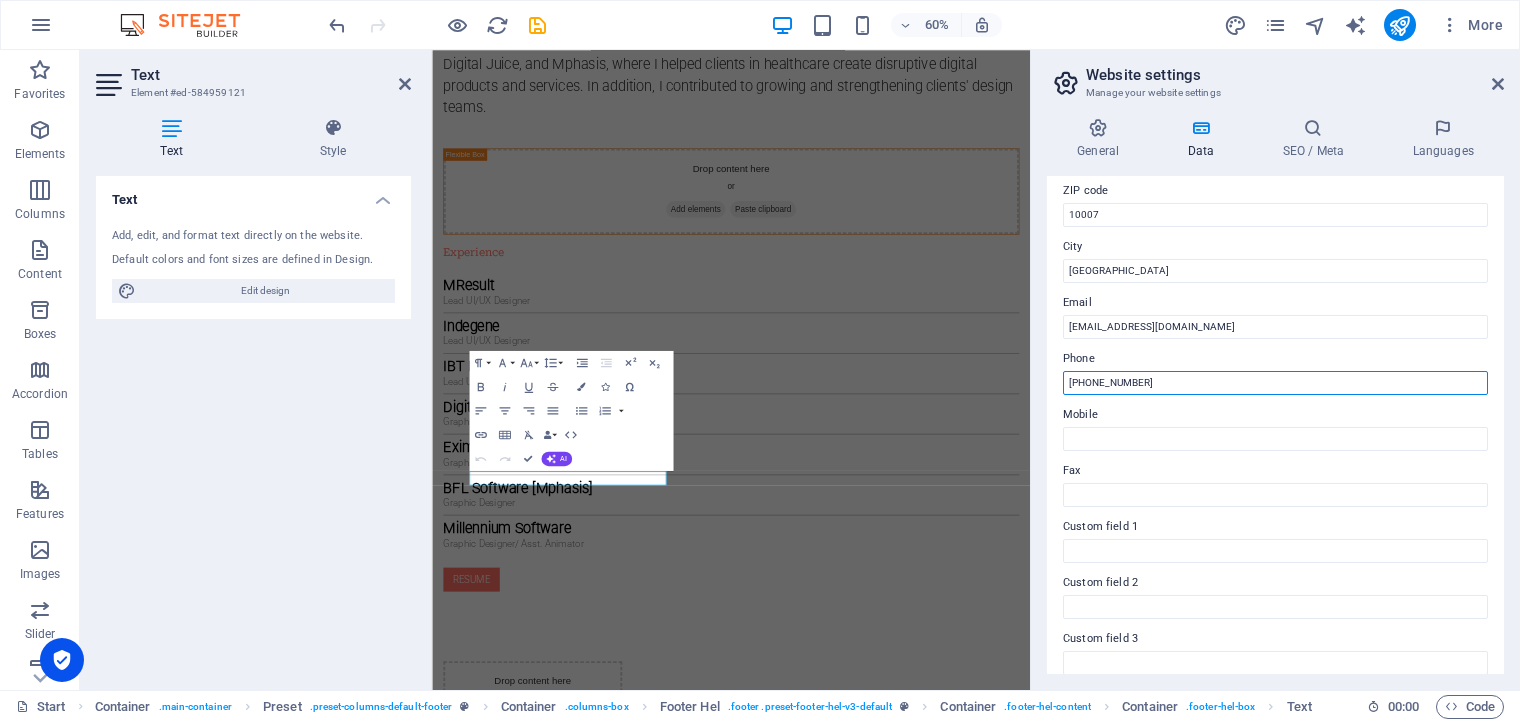 click on "212-978-0578" at bounding box center [1275, 383] 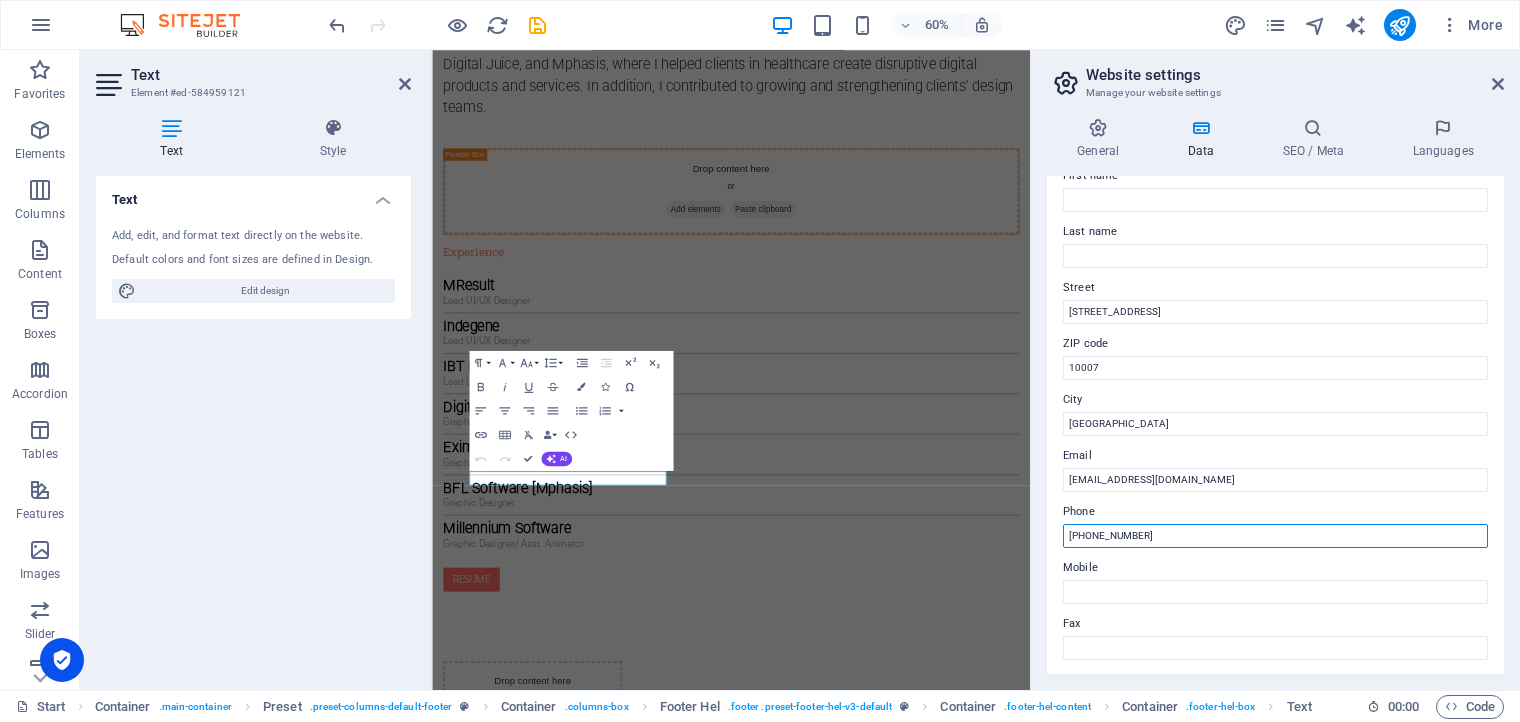 scroll, scrollTop: 126, scrollLeft: 0, axis: vertical 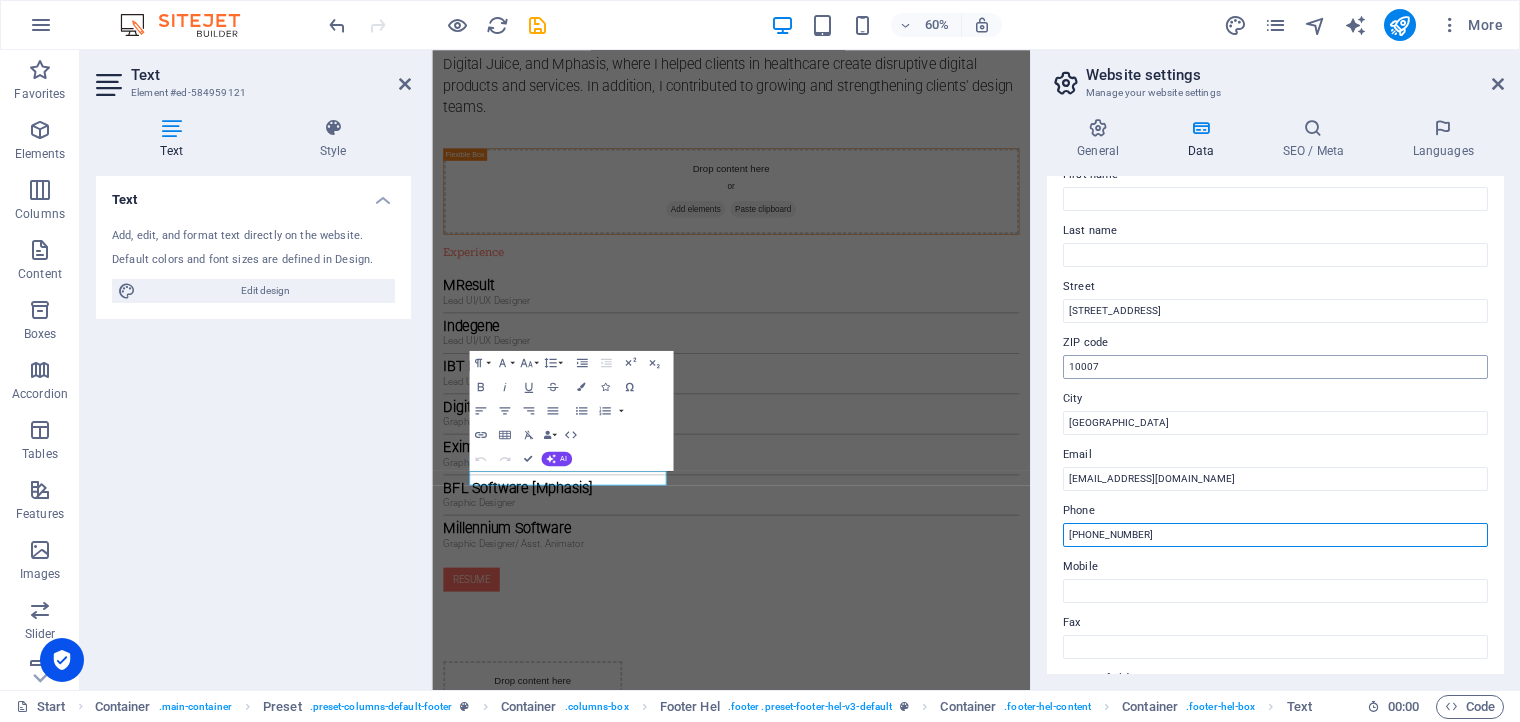type on "[PHONE_NUMBER]" 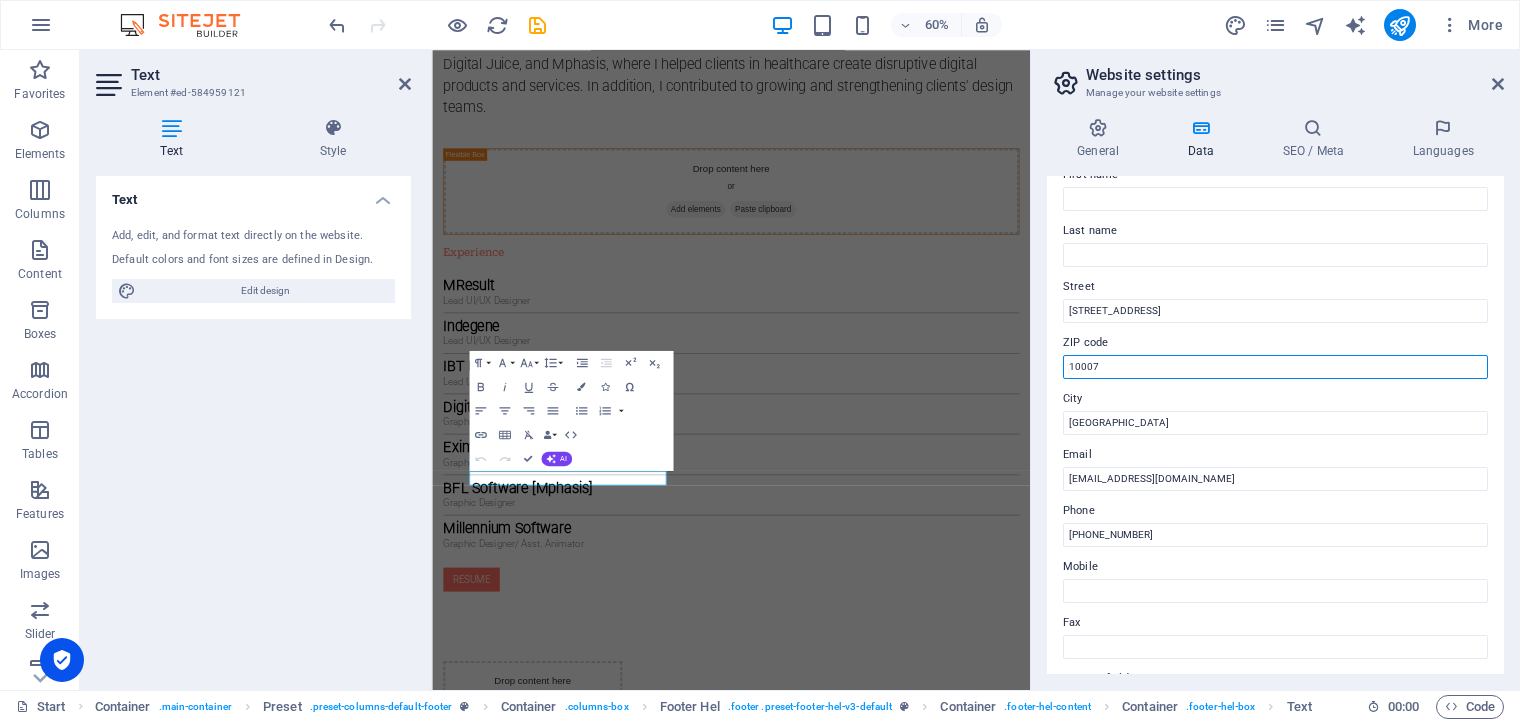 click on "10007" at bounding box center (1275, 367) 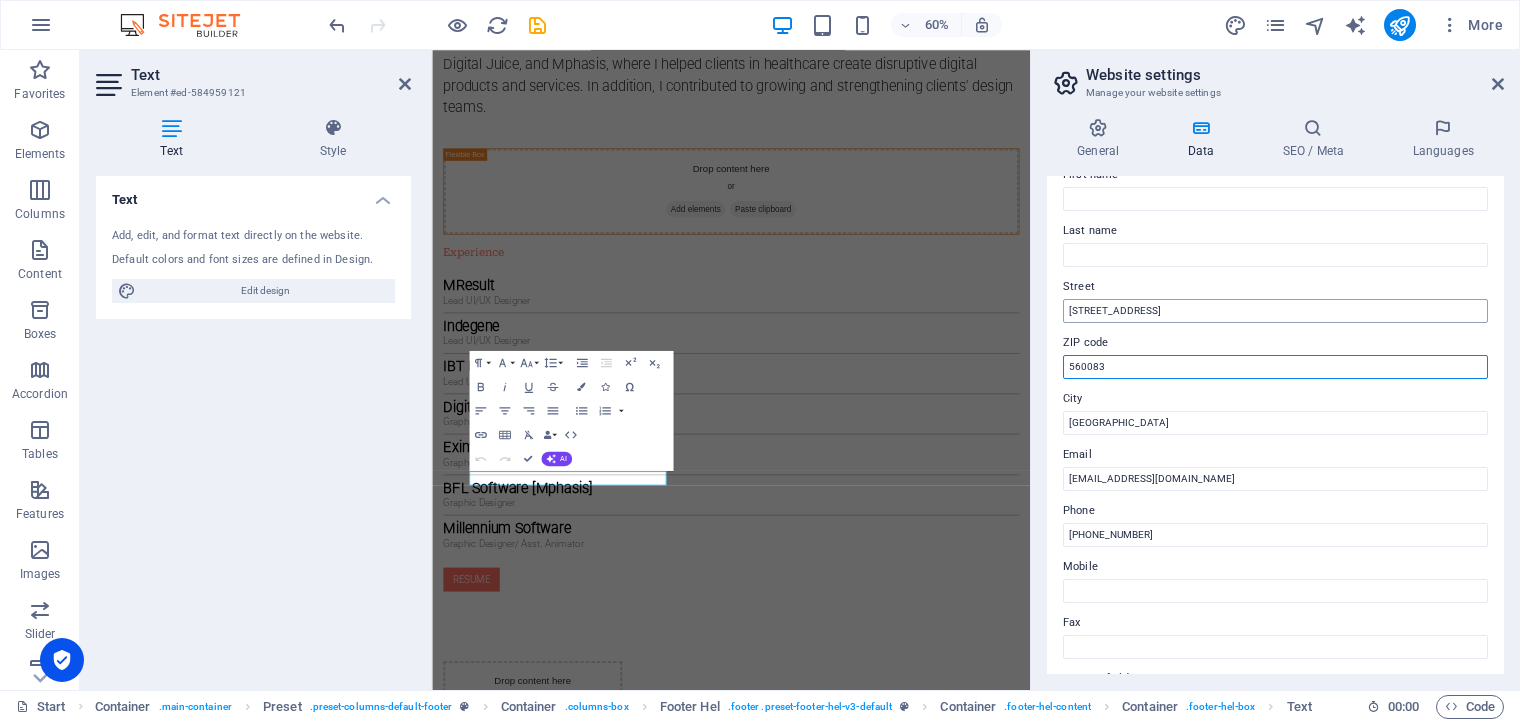 type on "560083" 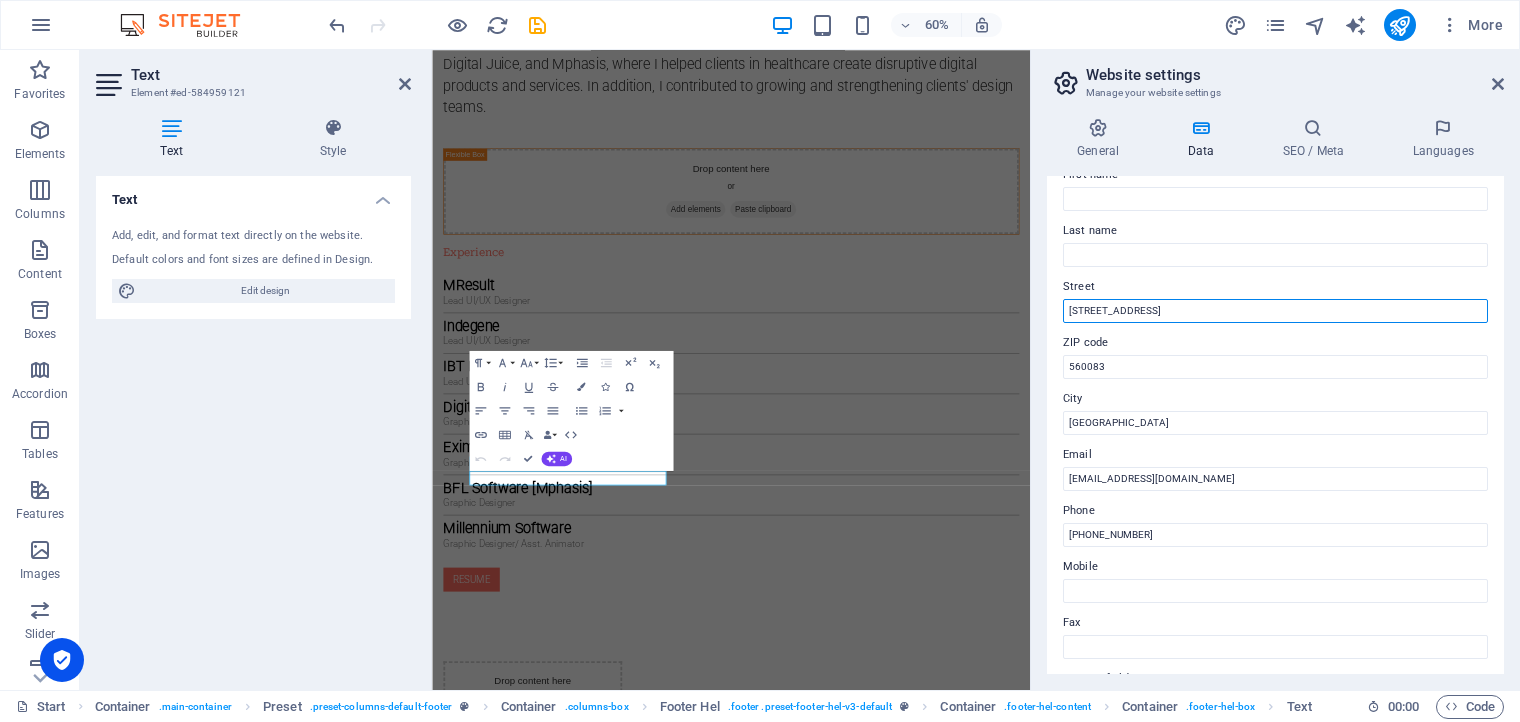 click on "[STREET_ADDRESS]" at bounding box center [1275, 311] 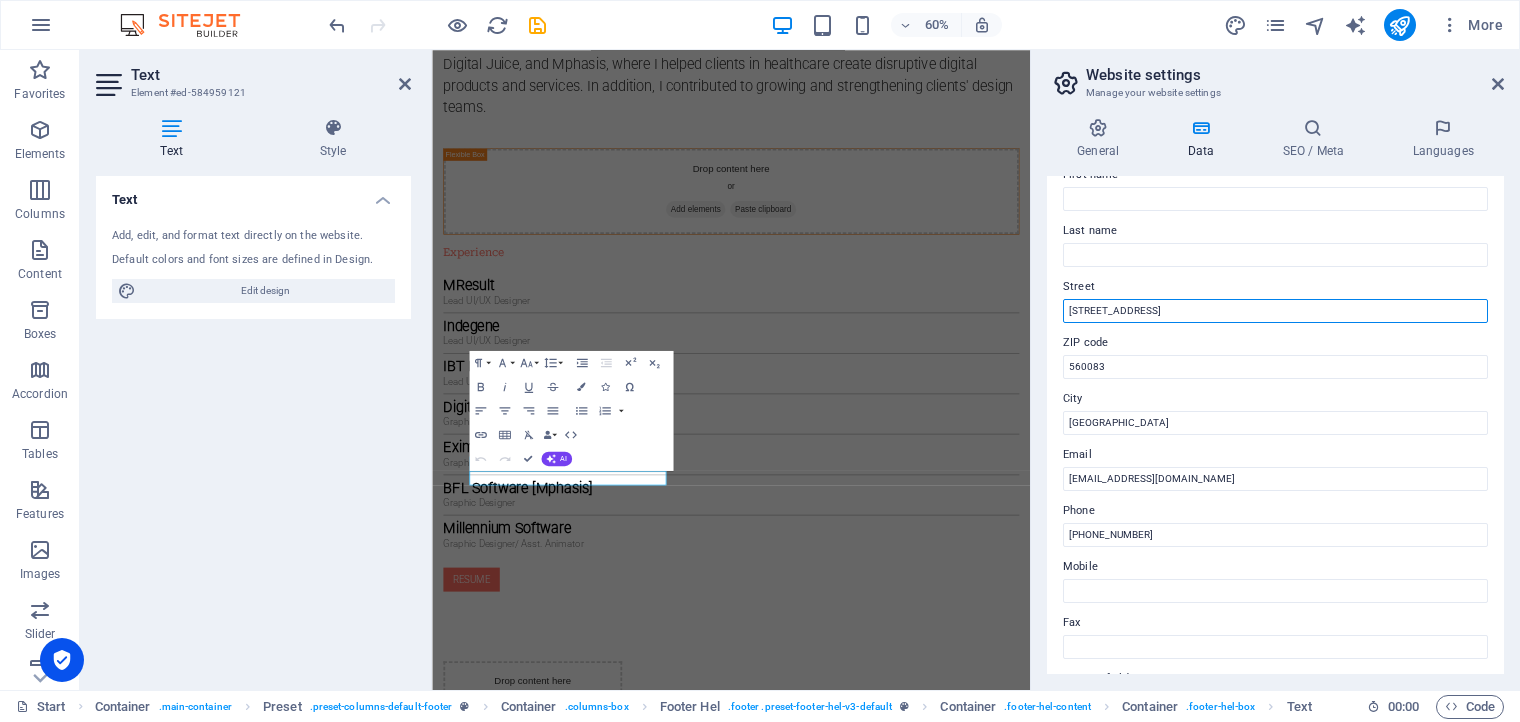 drag, startPoint x: 1224, startPoint y: 305, endPoint x: 1064, endPoint y: 313, distance: 160.19987 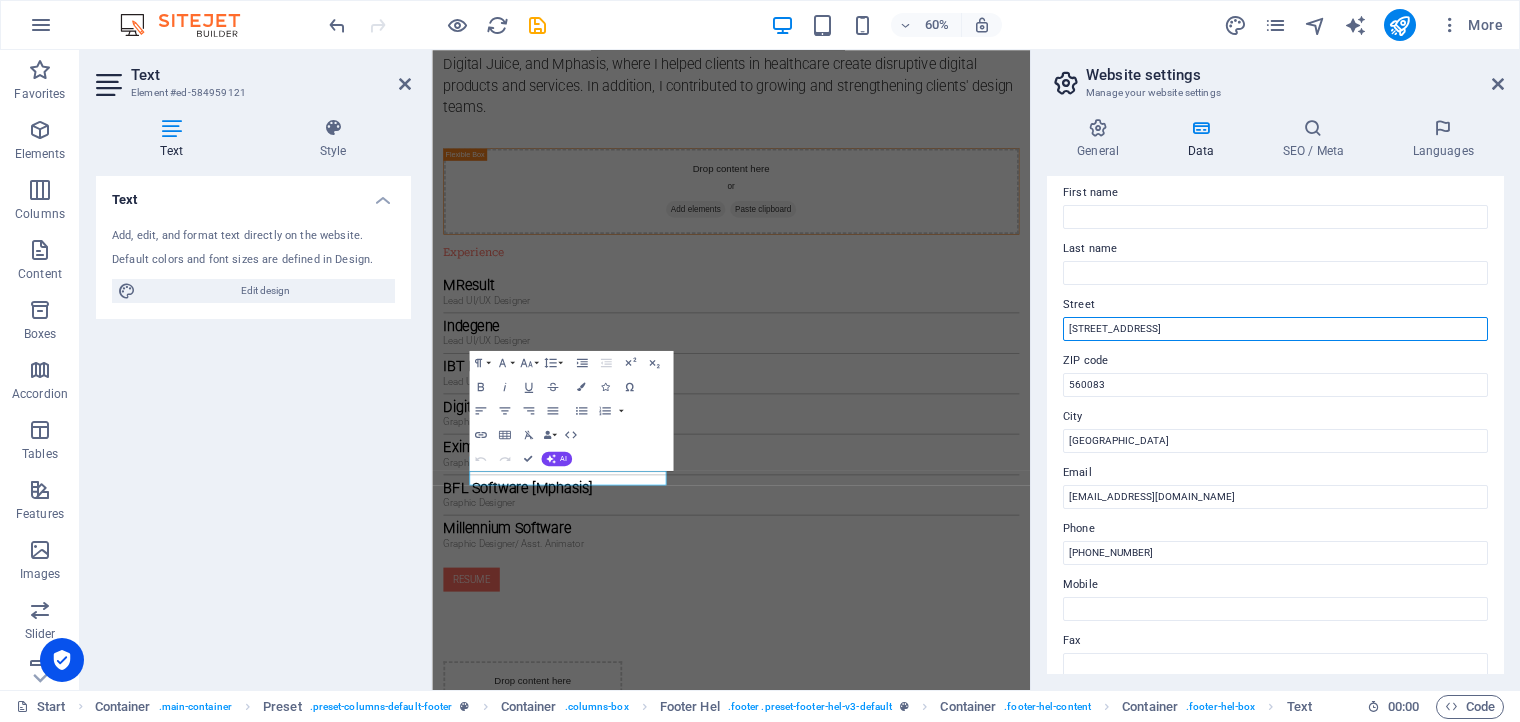 scroll, scrollTop: 108, scrollLeft: 0, axis: vertical 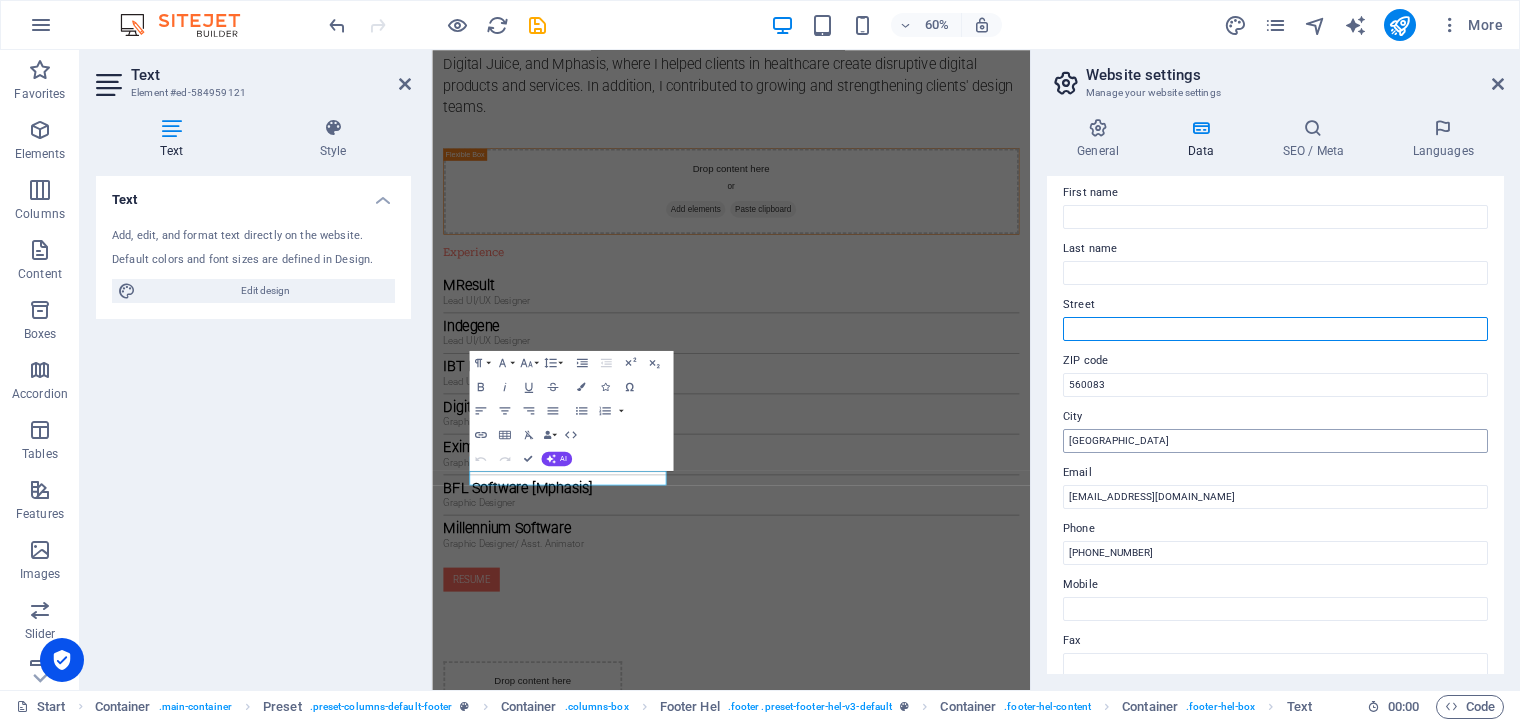 type 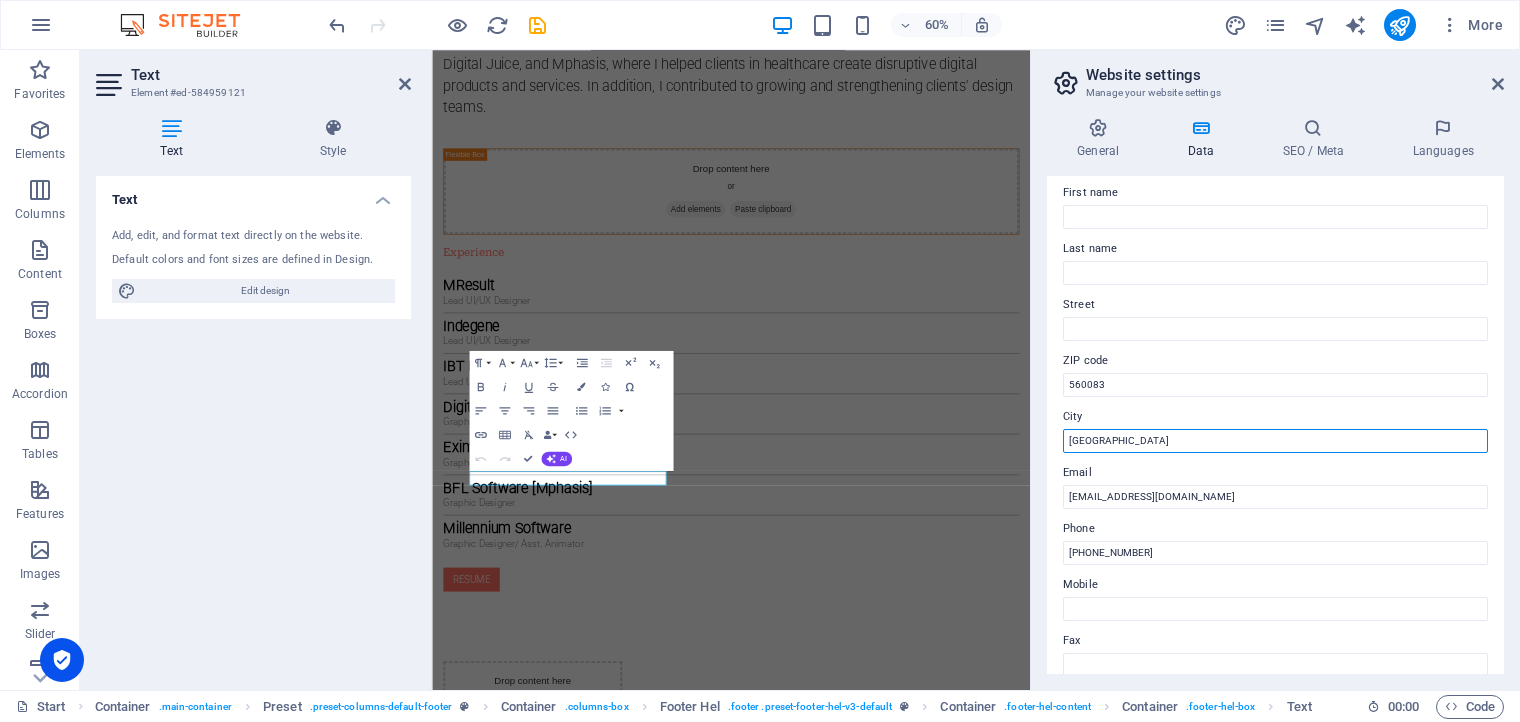 click on "[GEOGRAPHIC_DATA]" at bounding box center [1275, 441] 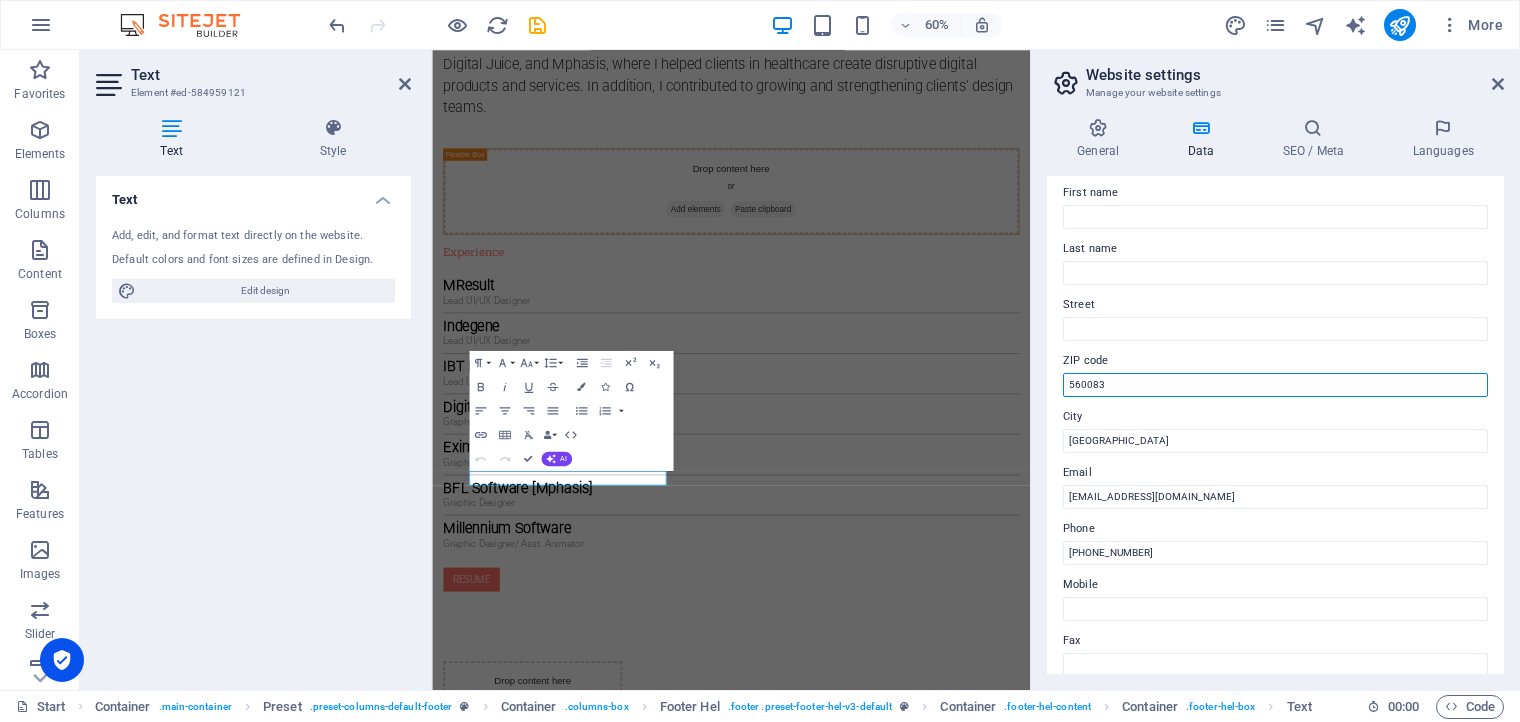click on "560083" at bounding box center [1275, 385] 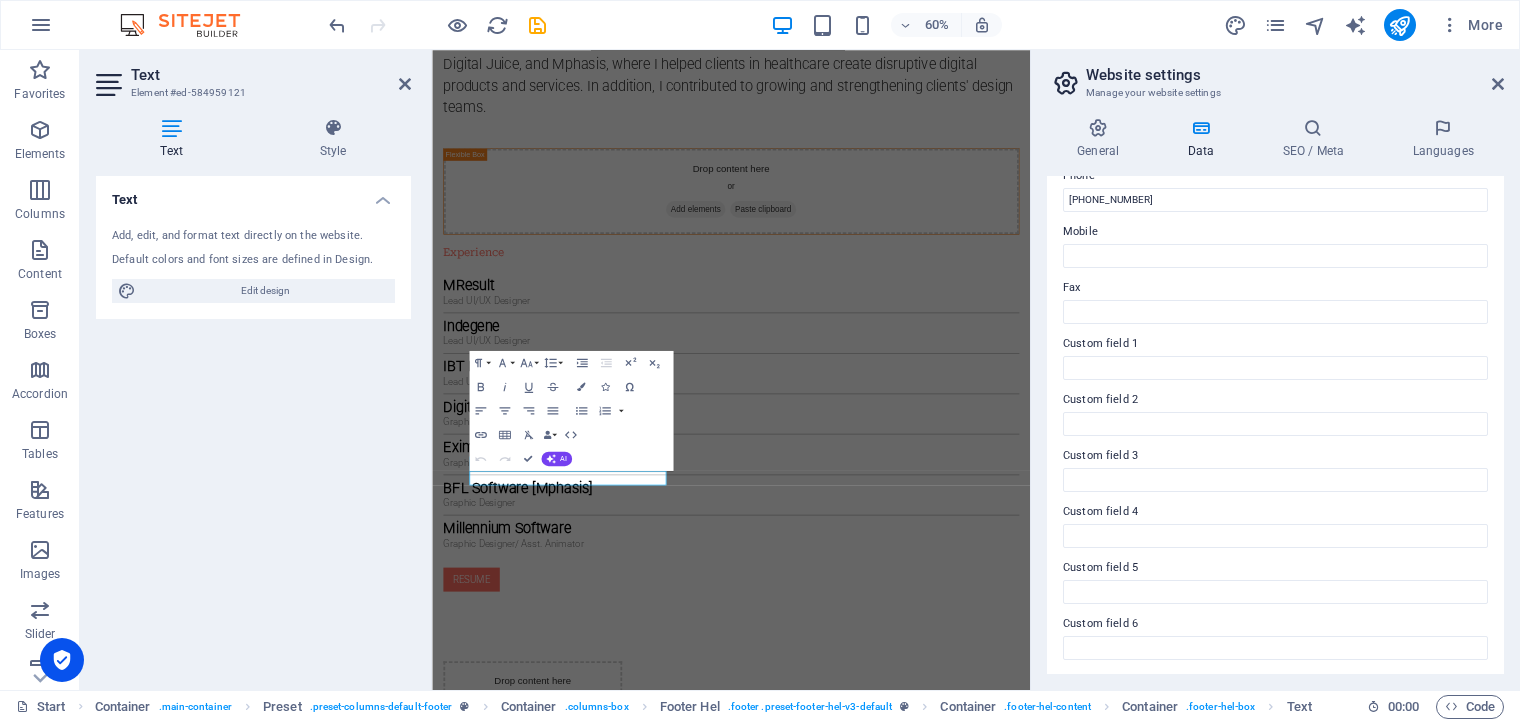 scroll, scrollTop: 0, scrollLeft: 0, axis: both 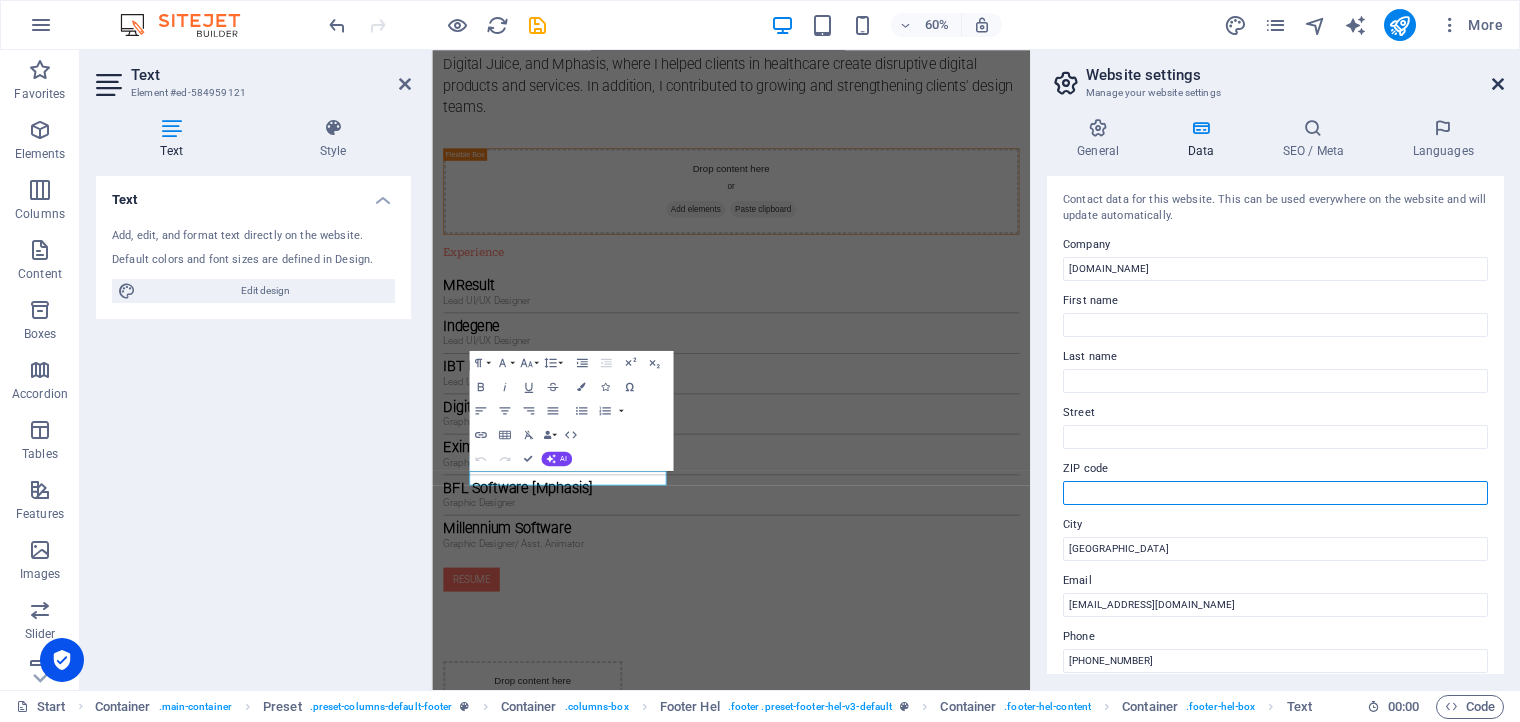type 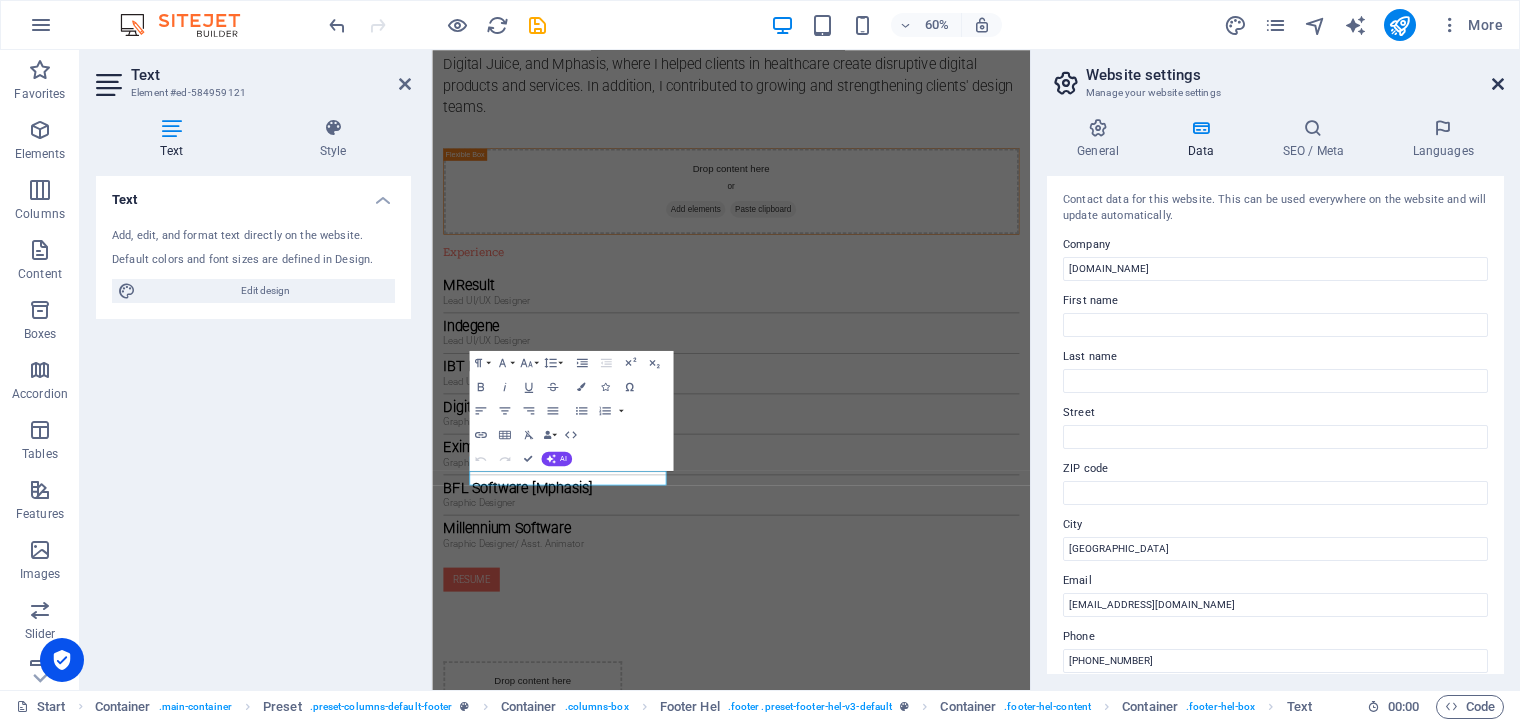 click at bounding box center (1498, 84) 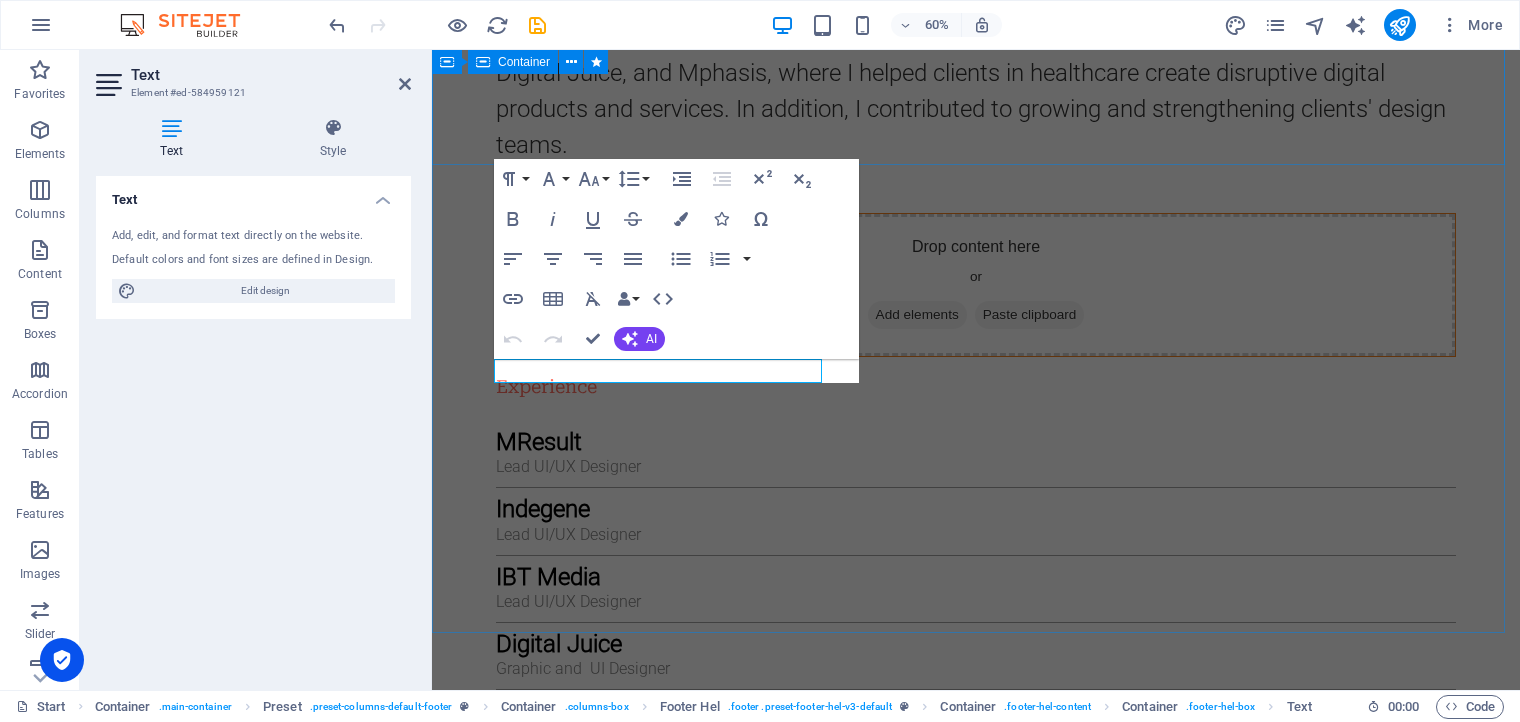 scroll, scrollTop: 3511, scrollLeft: 0, axis: vertical 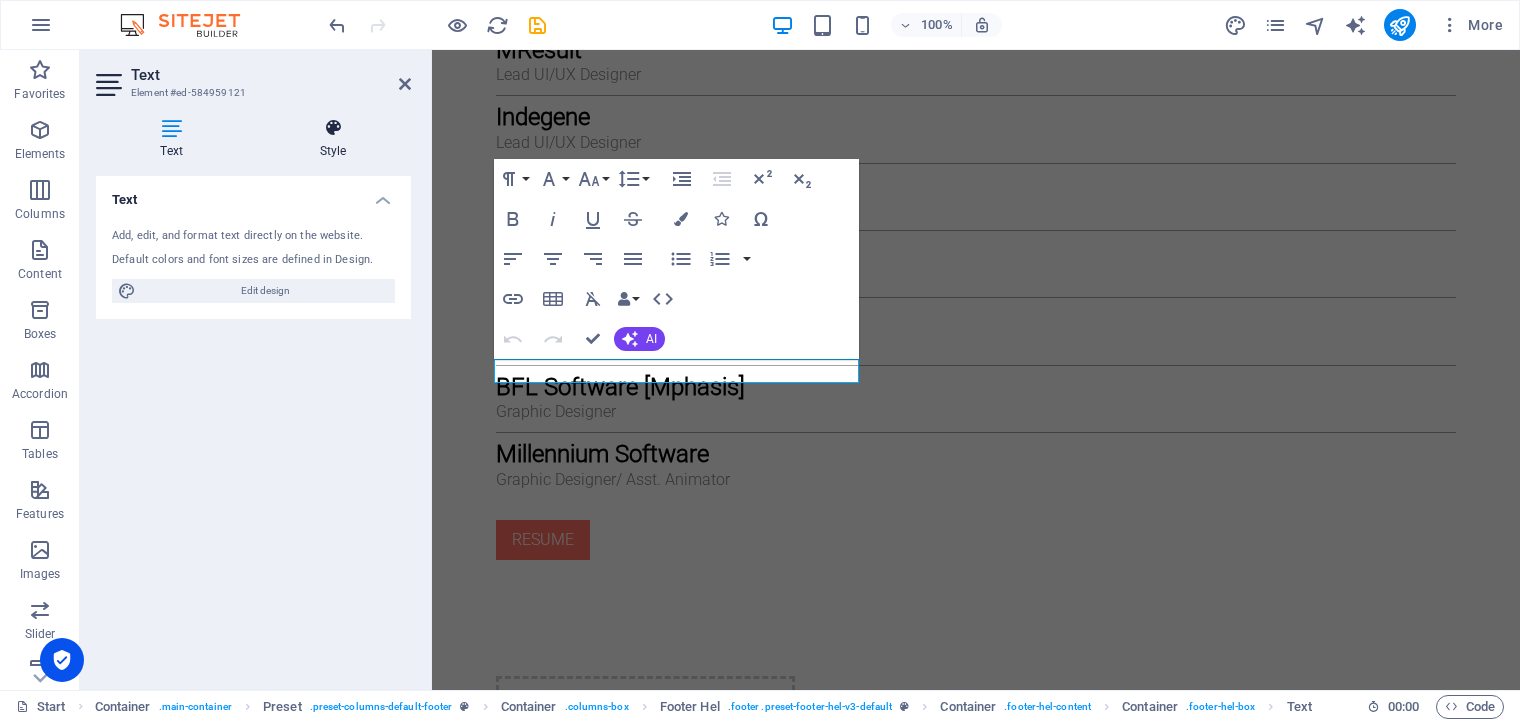 click at bounding box center (333, 128) 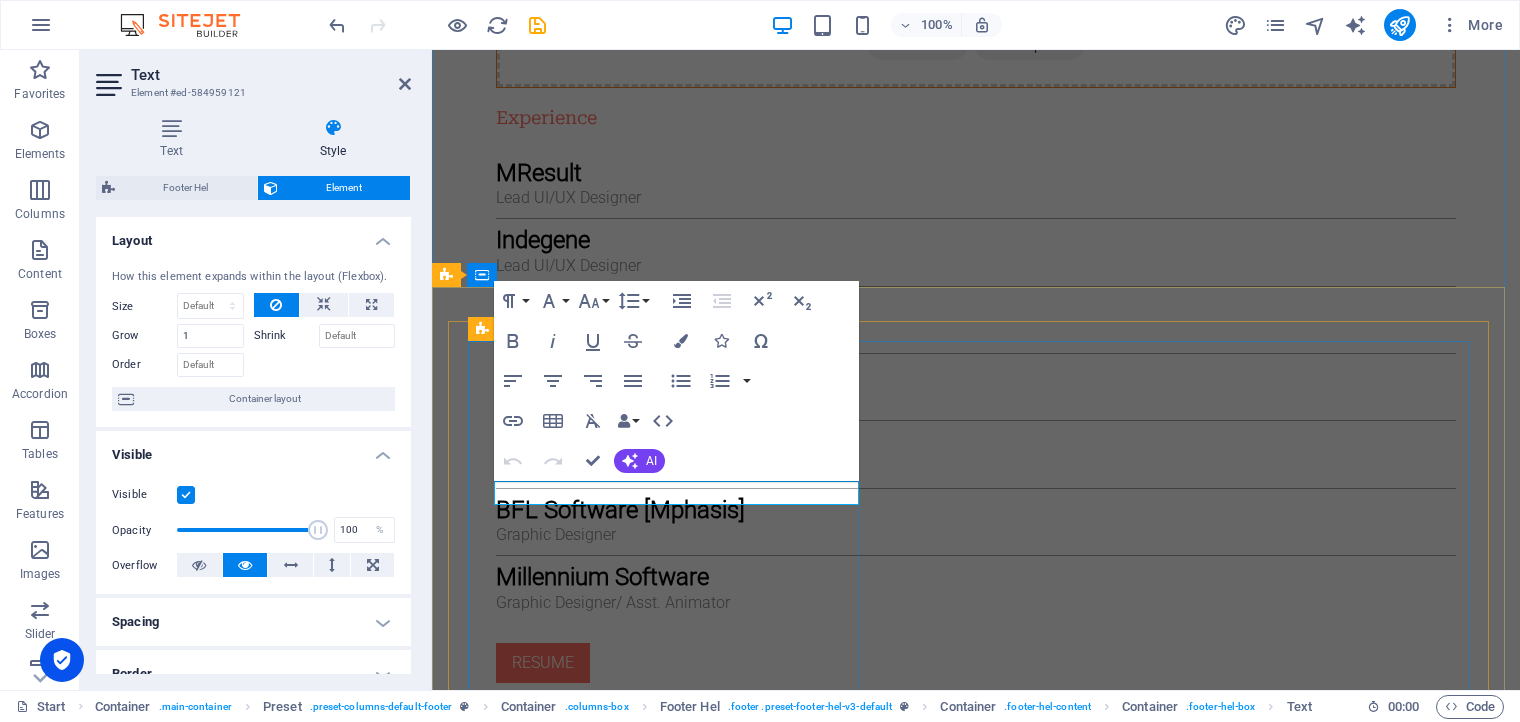 scroll, scrollTop: 3386, scrollLeft: 0, axis: vertical 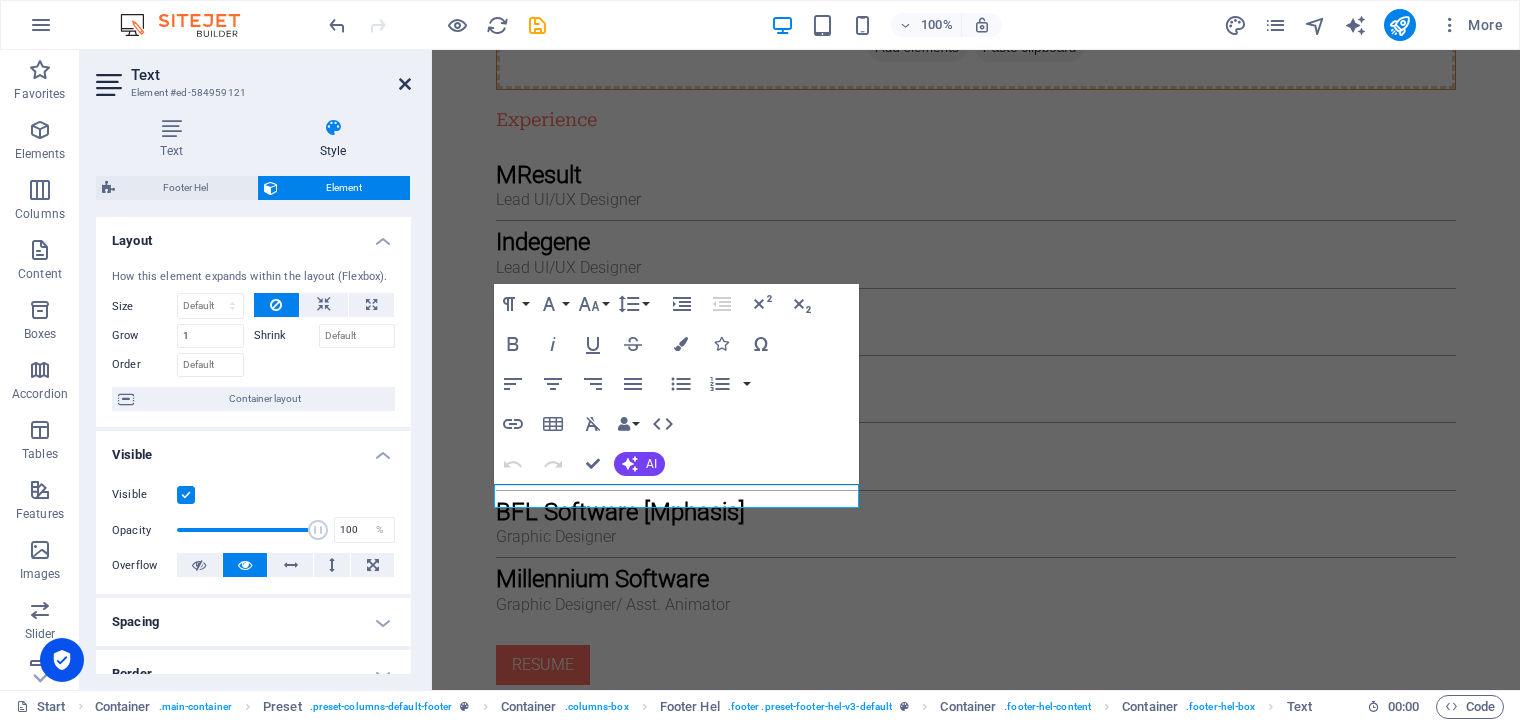 click at bounding box center [405, 84] 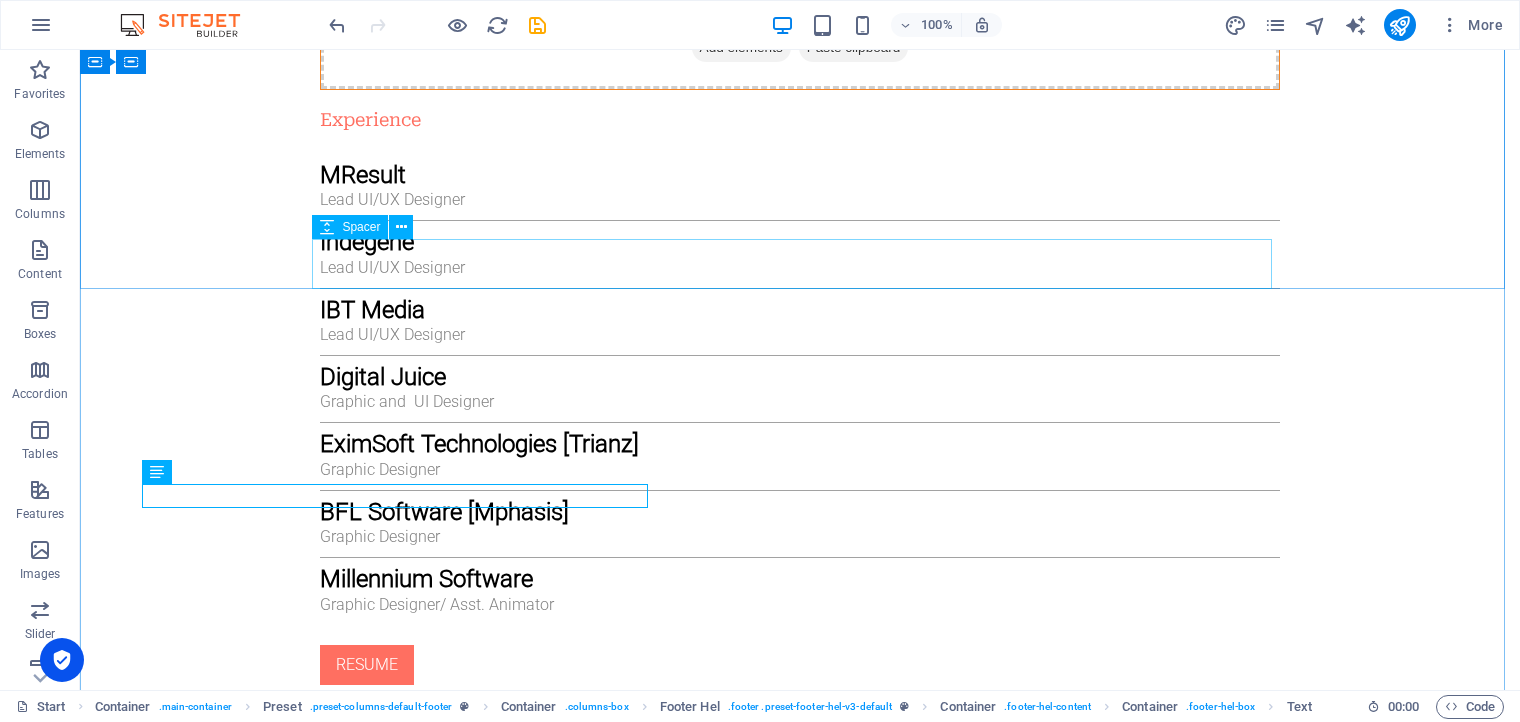 click at bounding box center [800, 1909] 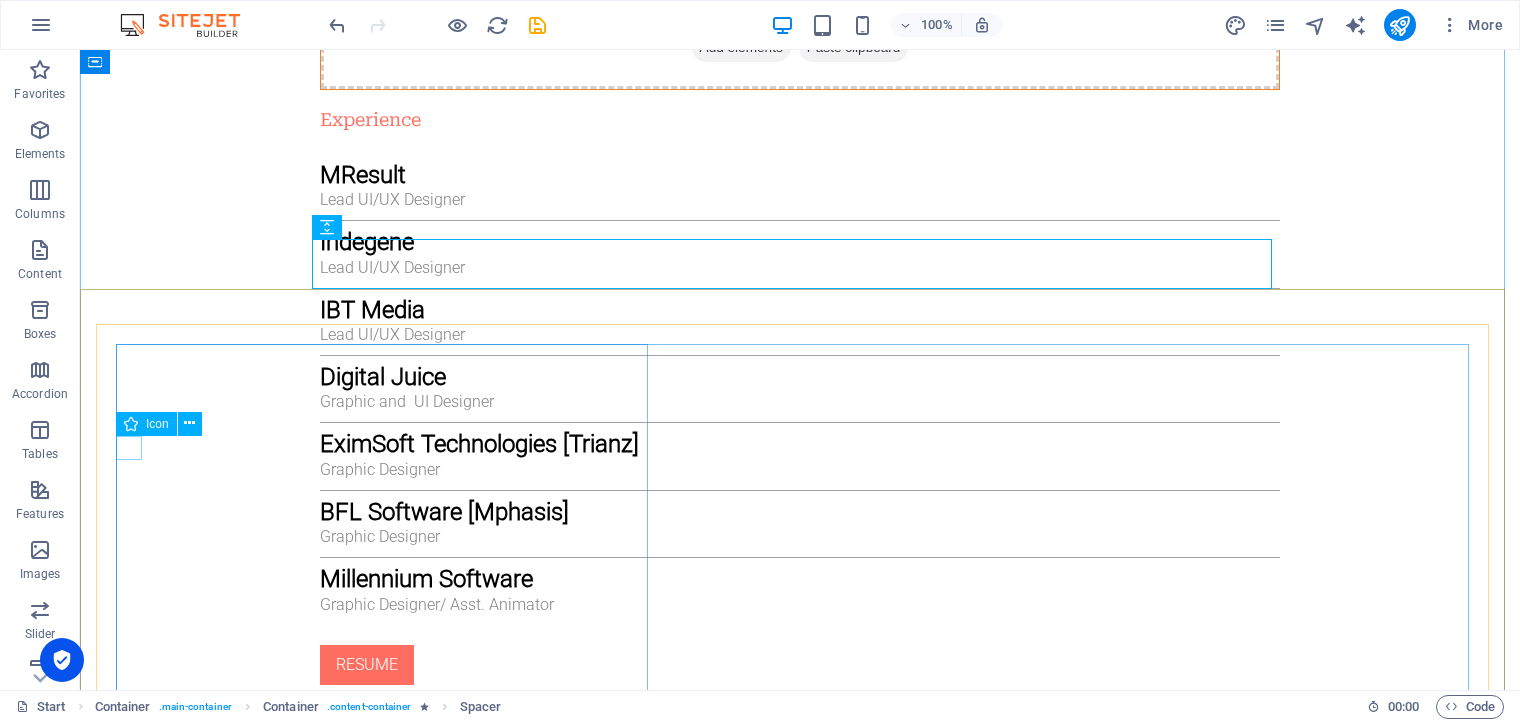 click at bounding box center [800, 2116] 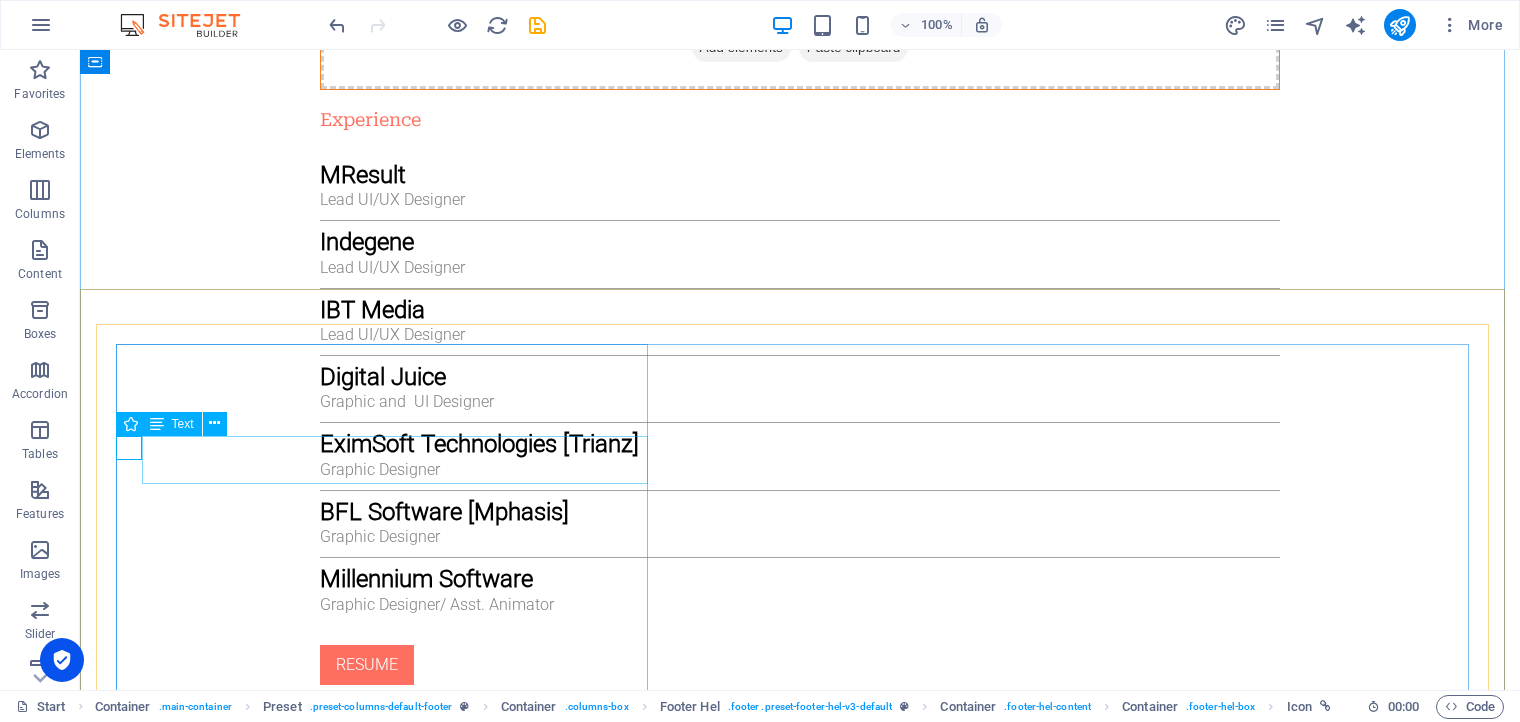 click on ",   Bengaluru" at bounding box center [800, 2152] 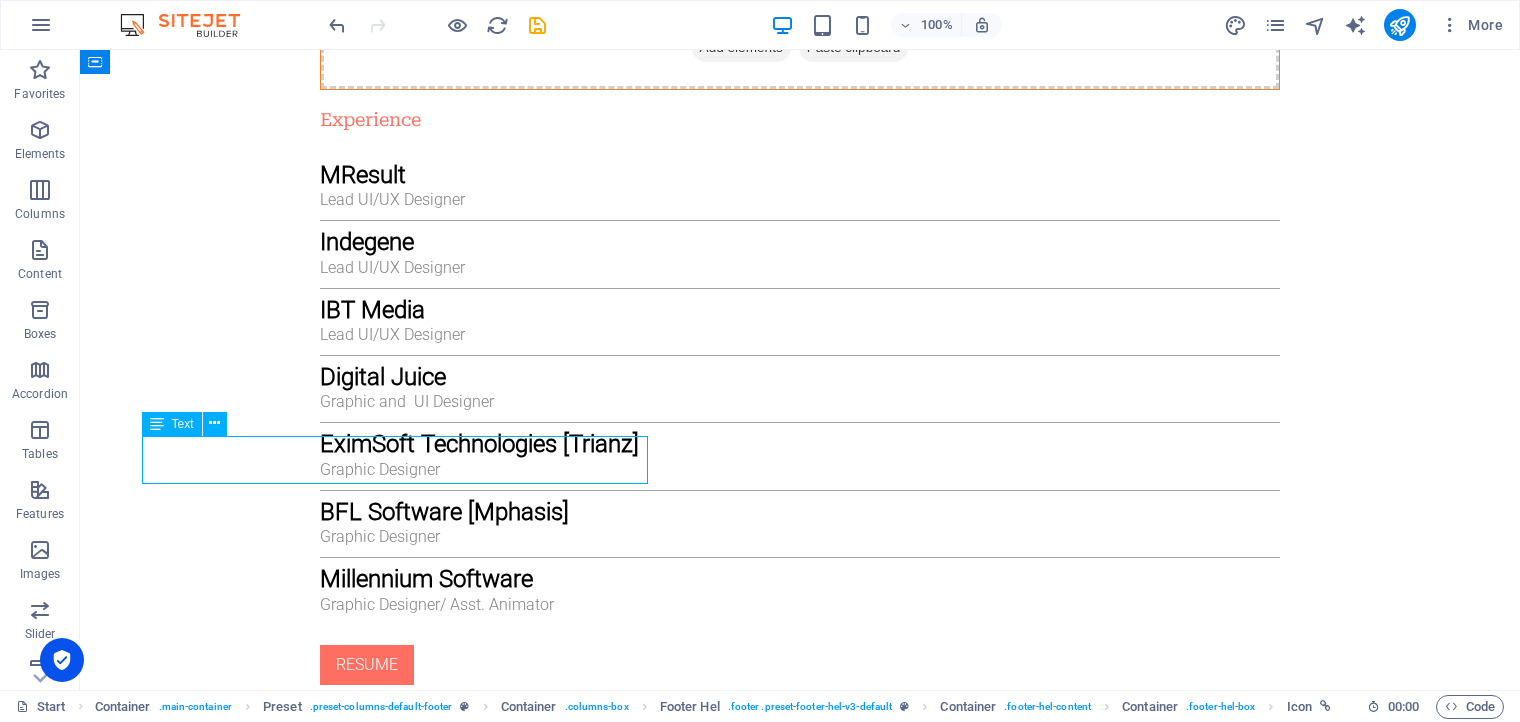click on ",   Bengaluru" at bounding box center [800, 2152] 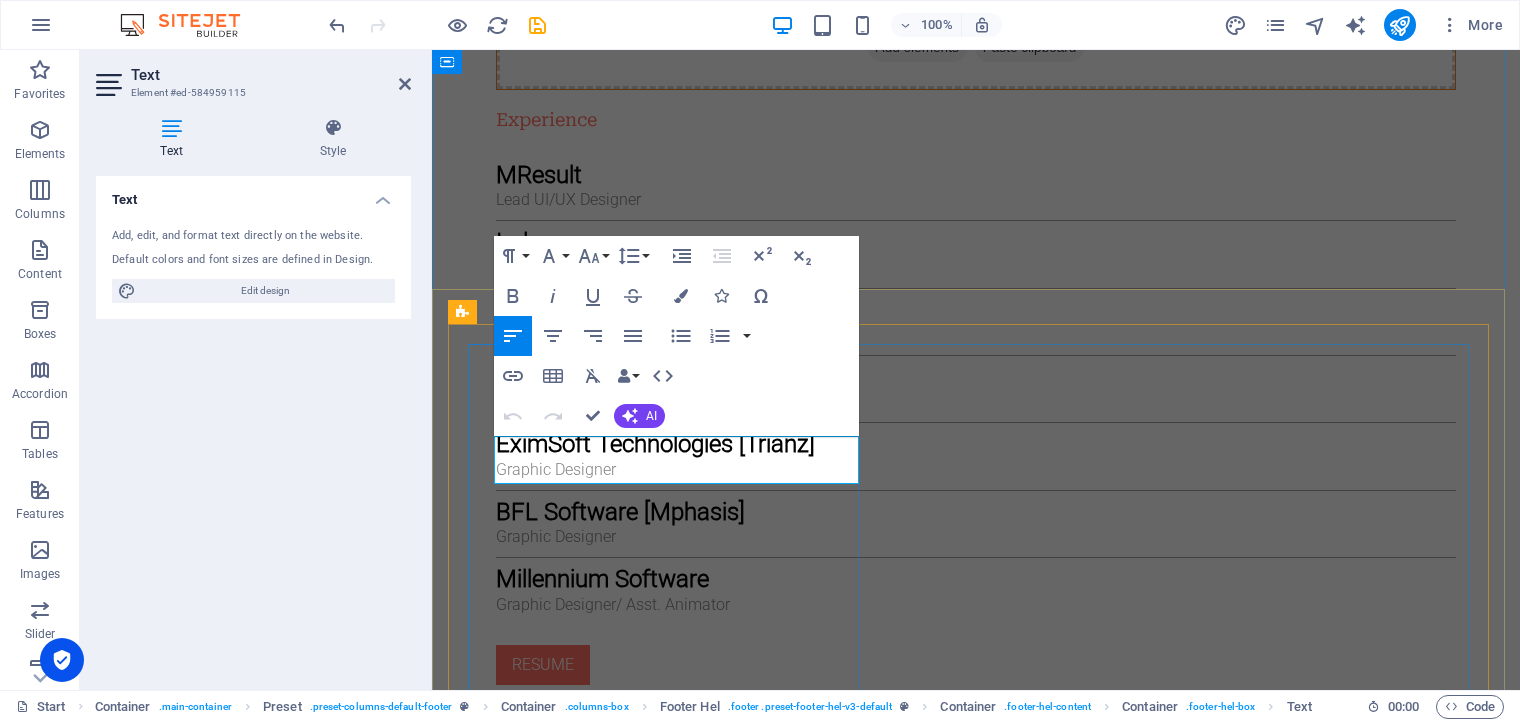 click on "," at bounding box center [976, 2140] 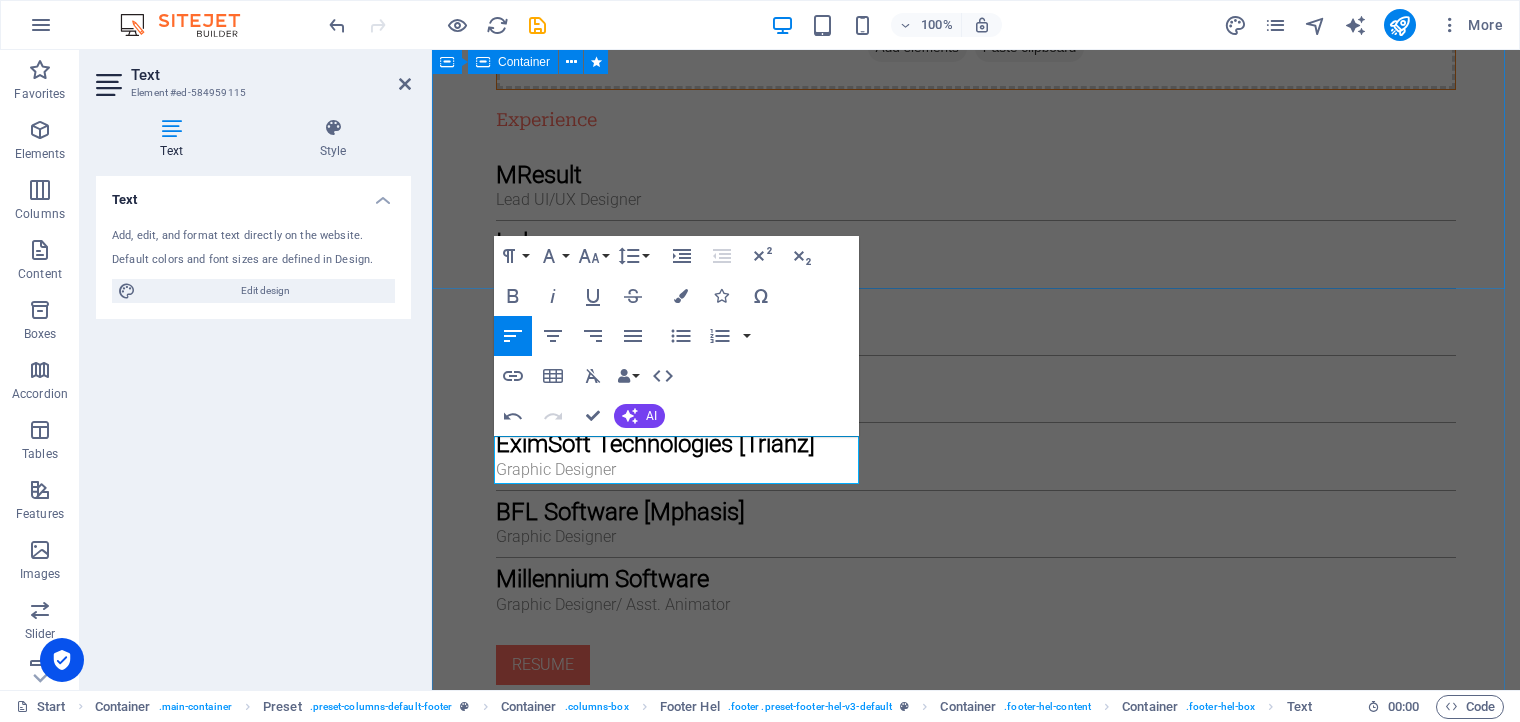 click on "viveara.design New text element About me I'm Raghavendra , an experienced UI/UX designer with over 20 years of expertise, passionate about creating intuitive and user-centered designs. GET IN TOUCH WITH ME Selected Works My website is under construction. I`ll be here soon with our new awesome site.  Lorem ipsum dolor sit amet, consectetuer adipiscing elit leget dolor. Lorem ipsum dolor sit amet, consectetuer adipiscing elit. Aenean commodo ligula eget dolor. Brand Strategy Brand strategy is a long-term plan to define, position, and communicate a brand’s identity for lasting impact and customer connection. VIEW MORE UI UX Design UI UX design Enhances user experience by creating intuitive, visually appealing, and functional digital interfaces. VIEW MORE Graphic Design Combining visual elements like images, colors, and typography to communicate messages or evoke emotions. VIEW MORE About Me Drop content here or  Add elements  Paste clipboard Experience MResult Lead UI/UX Designer Indegene IBT Media RESUME" at bounding box center [976, -701] 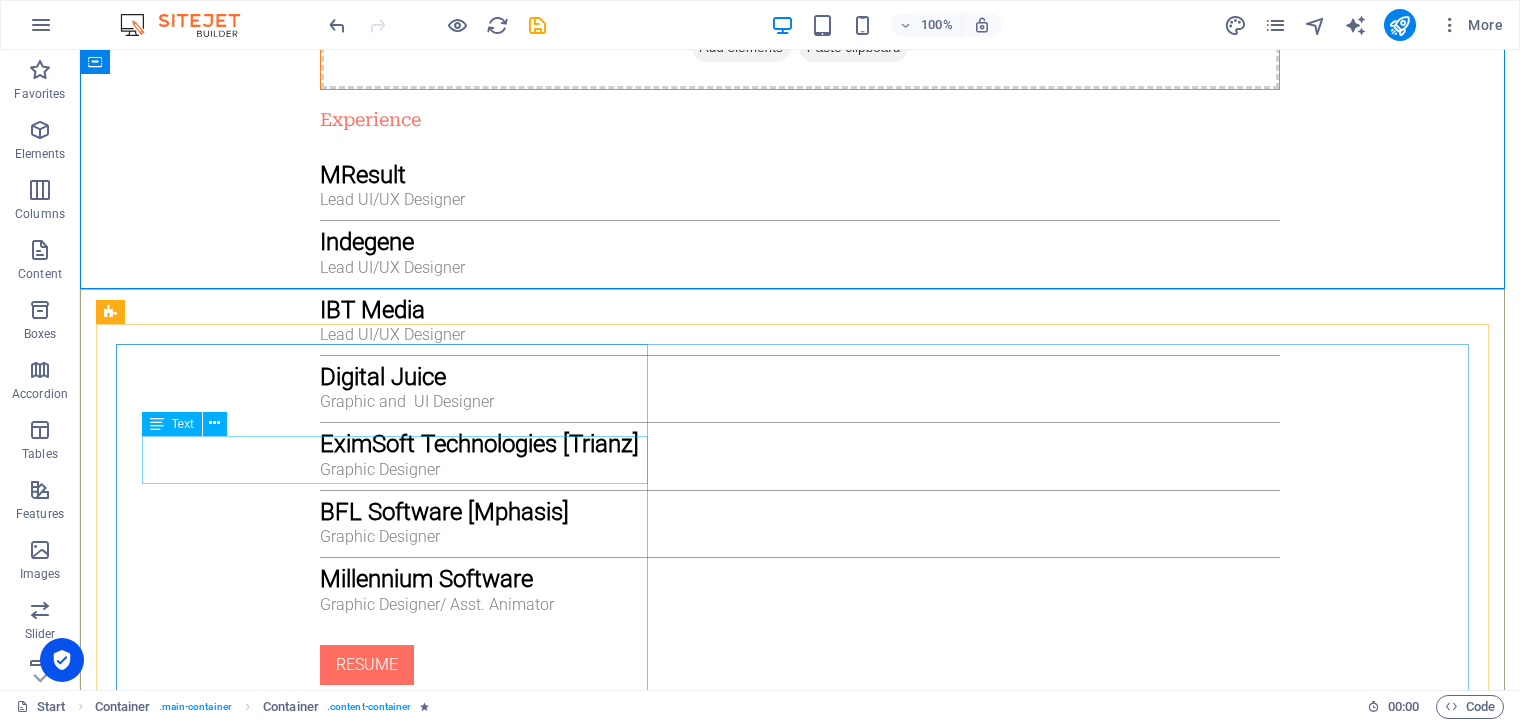 click on "[GEOGRAPHIC_DATA]" at bounding box center [800, 2152] 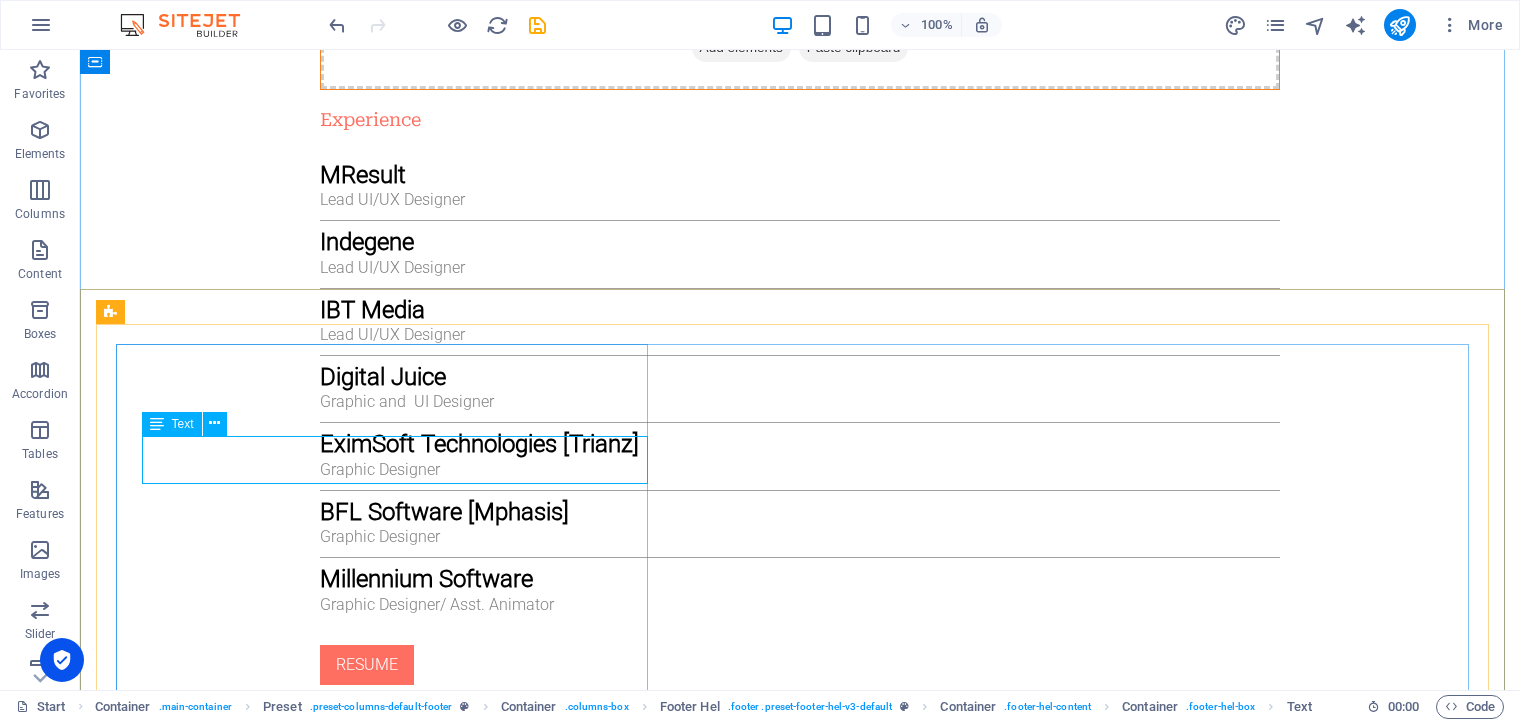 click on "[GEOGRAPHIC_DATA]" at bounding box center [800, 2152] 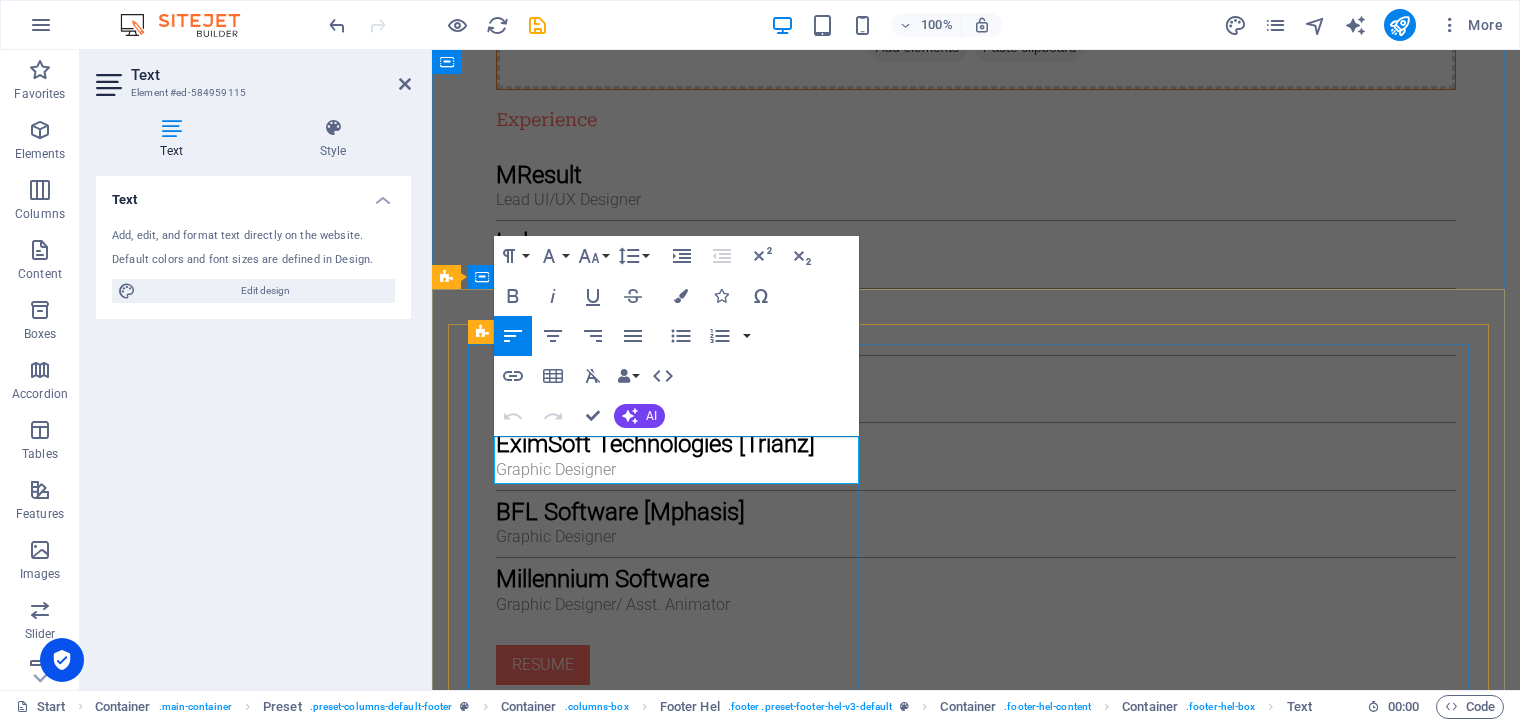click at bounding box center [976, 2140] 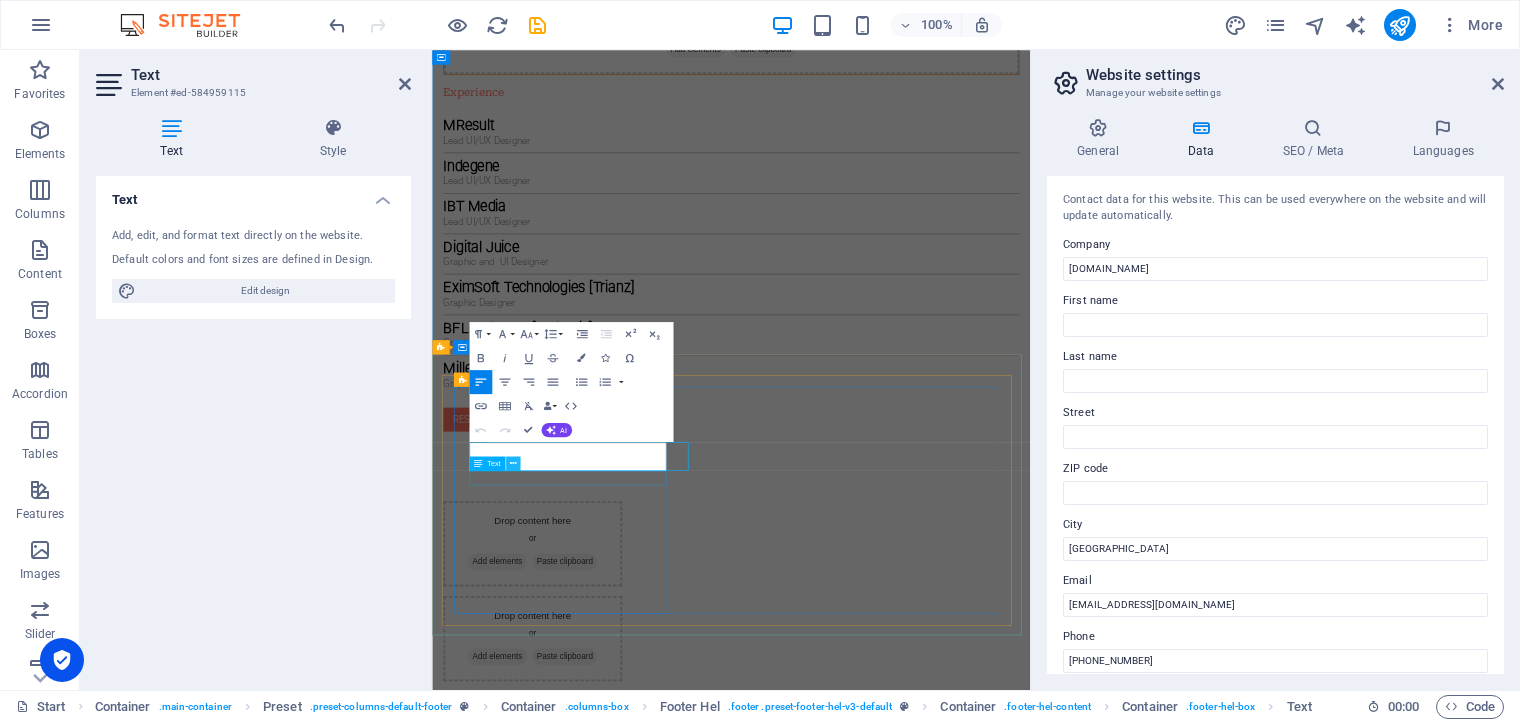 scroll, scrollTop: 3119, scrollLeft: 0, axis: vertical 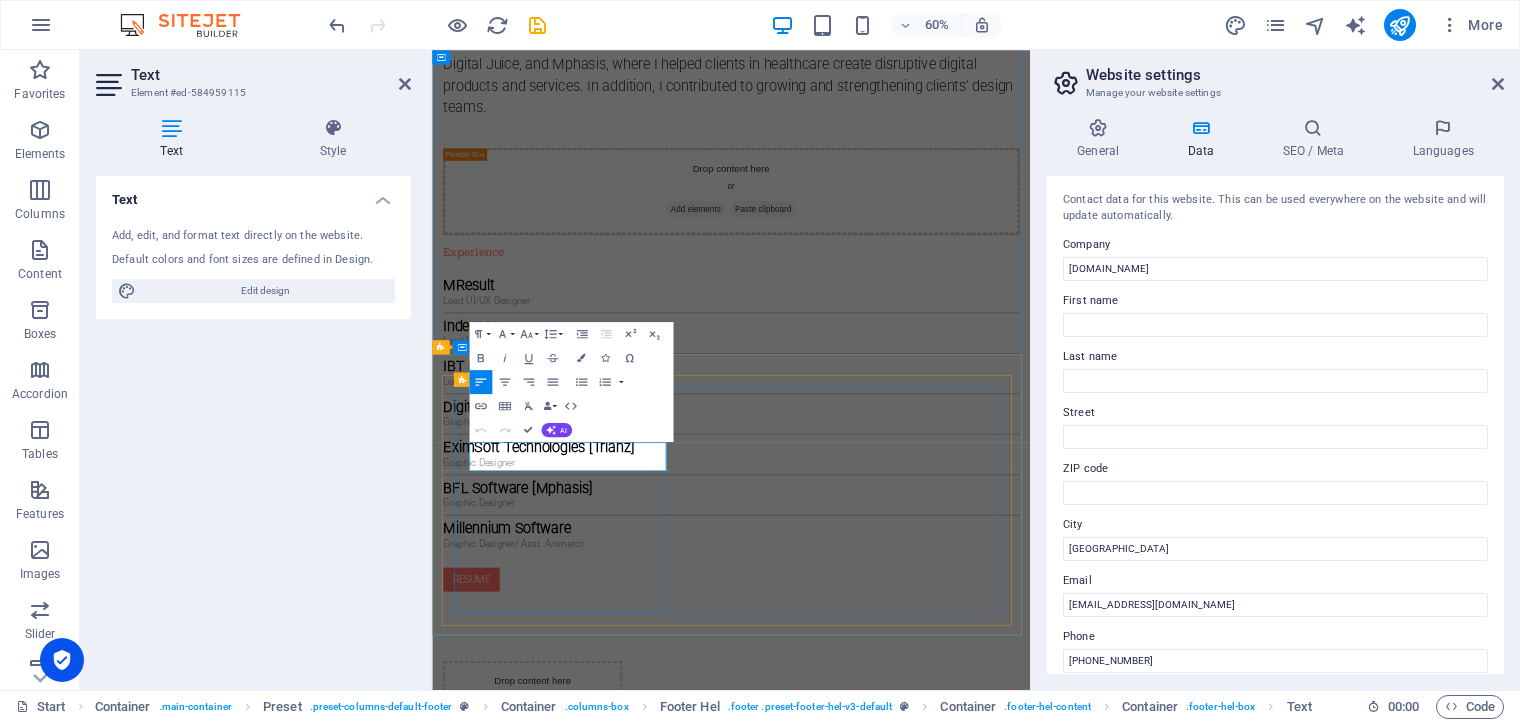 click at bounding box center (930, 2407) 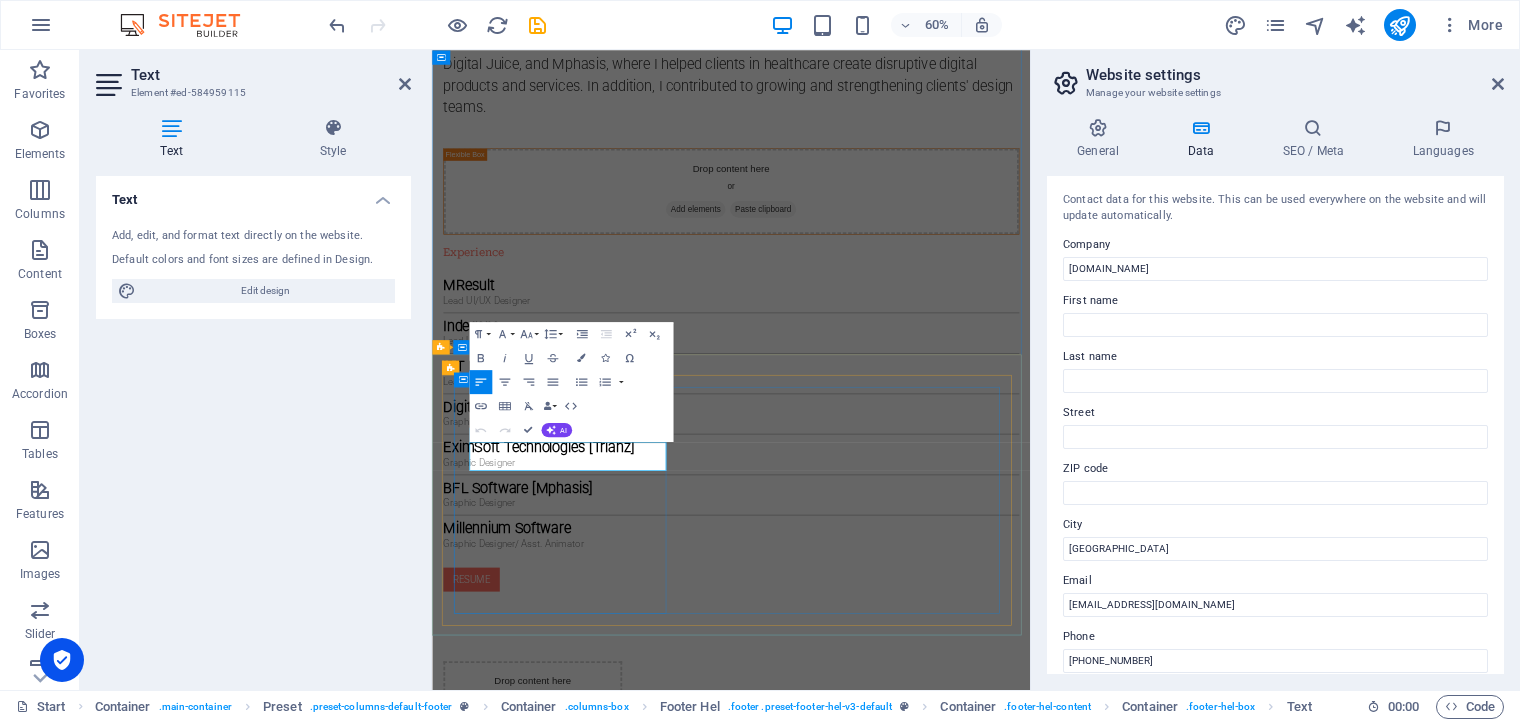 click at bounding box center (930, 2407) 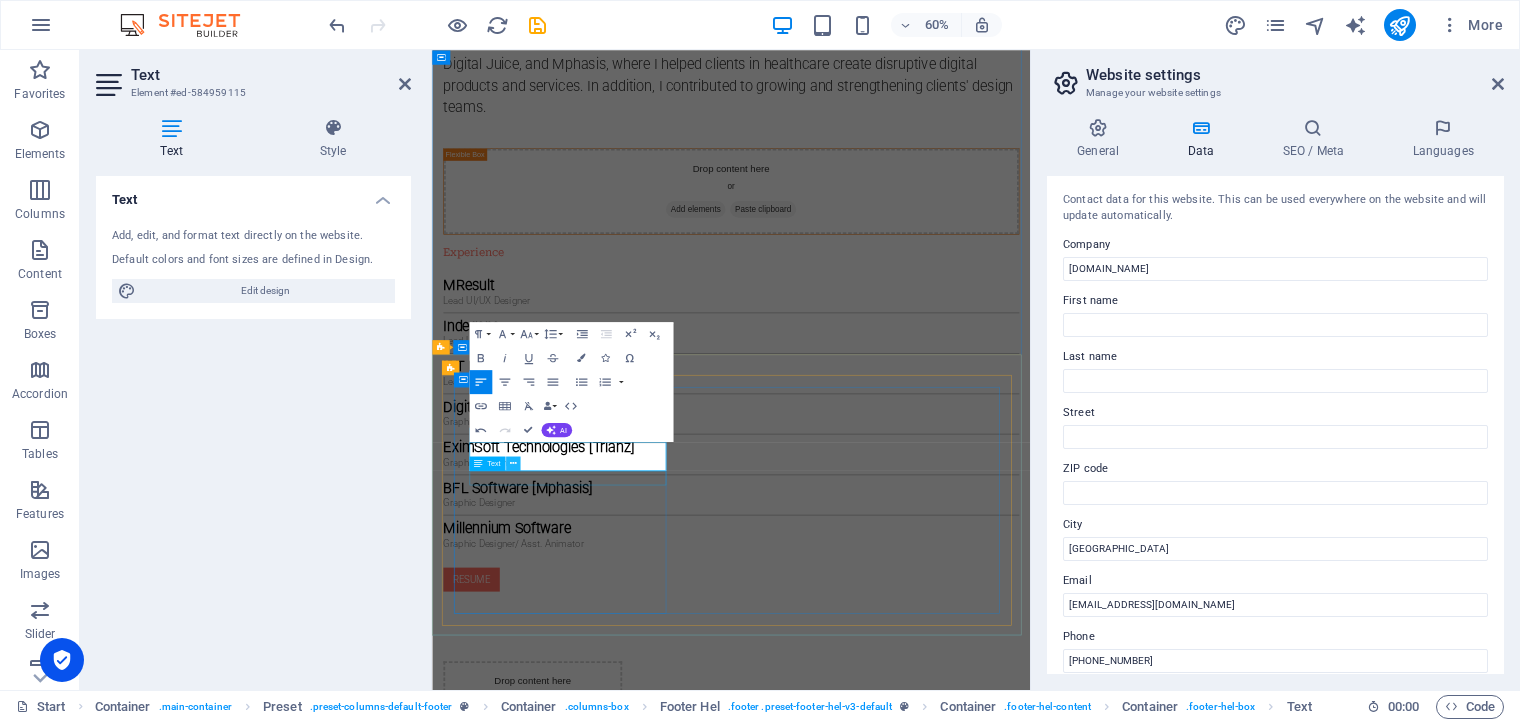 click at bounding box center [512, 463] 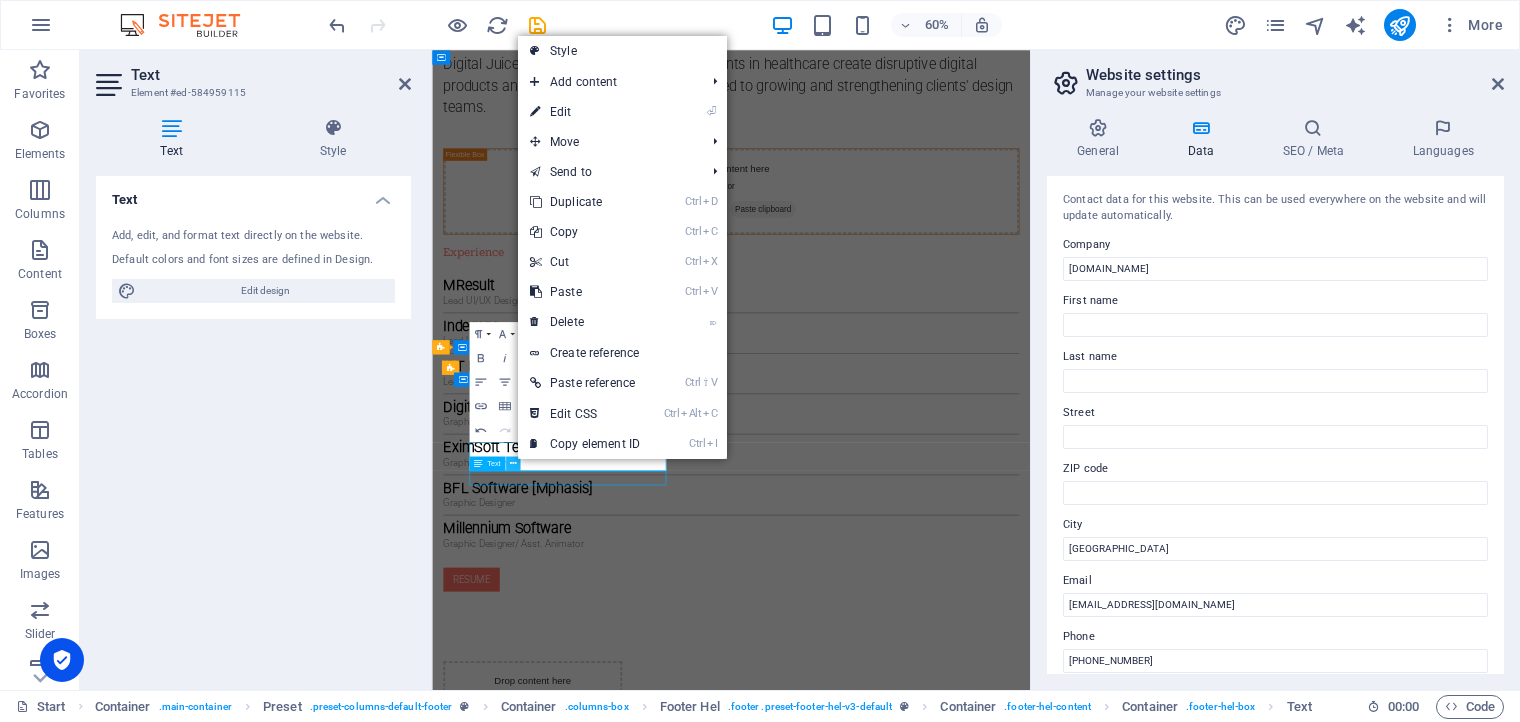 scroll, scrollTop: 3495, scrollLeft: 0, axis: vertical 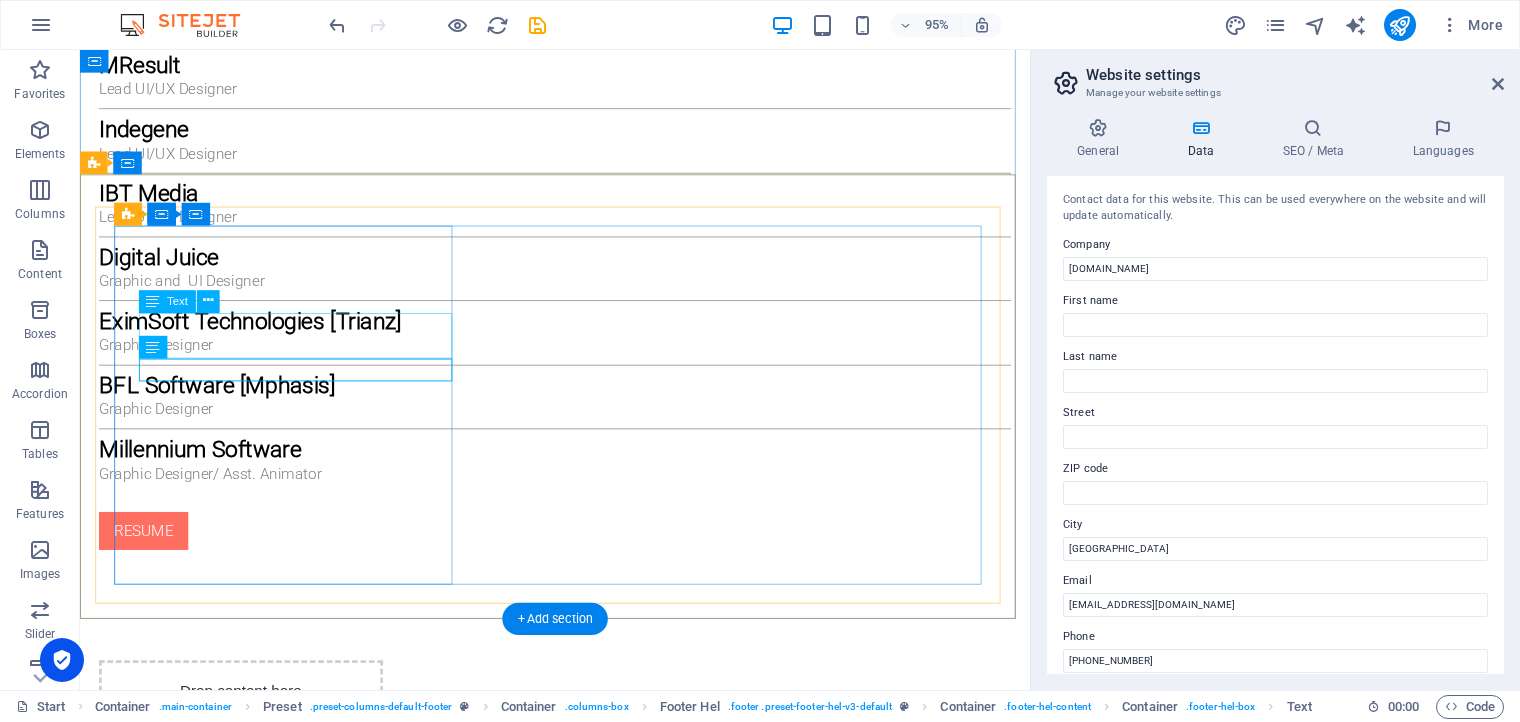 click on "[GEOGRAPHIC_DATA]" at bounding box center (580, 2043) 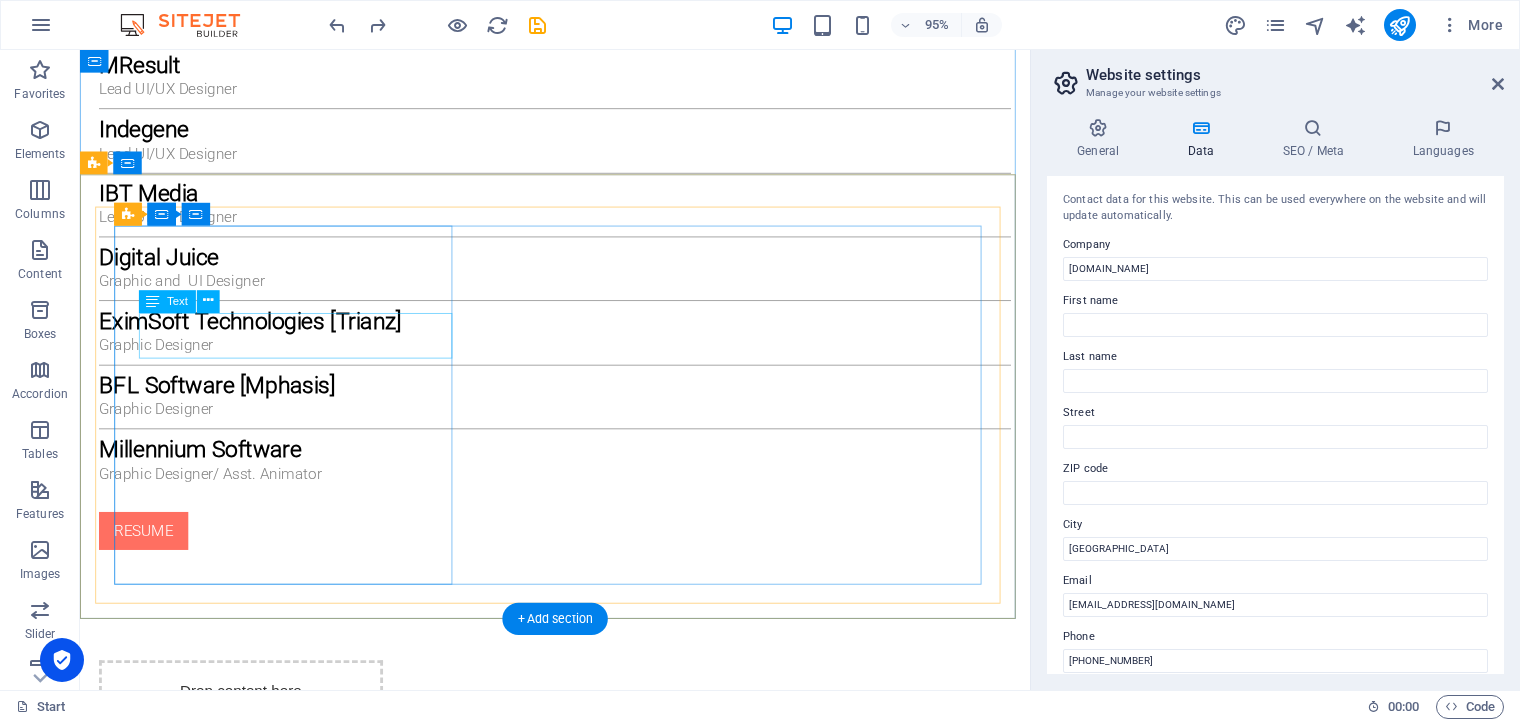 click on "[GEOGRAPHIC_DATA]" at bounding box center (580, 2043) 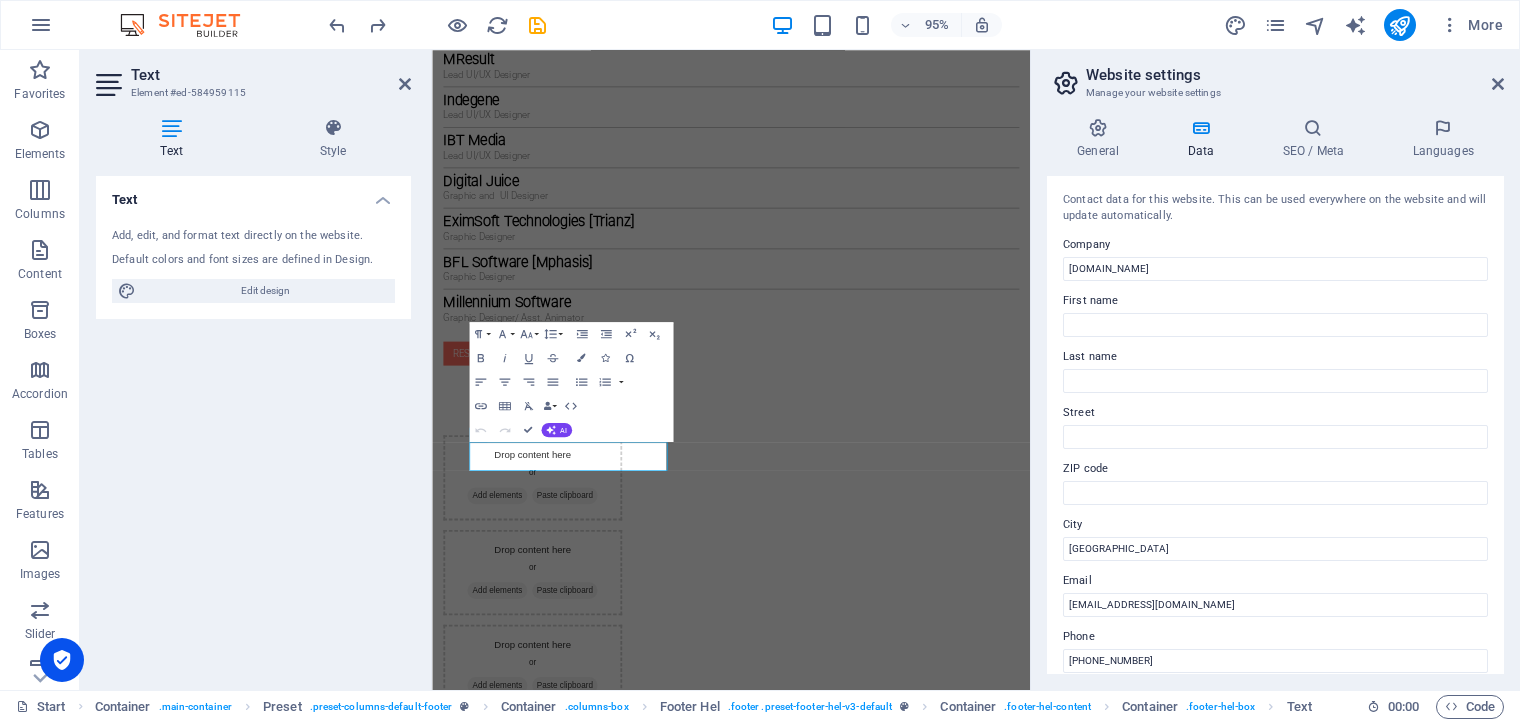 scroll, scrollTop: 3119, scrollLeft: 0, axis: vertical 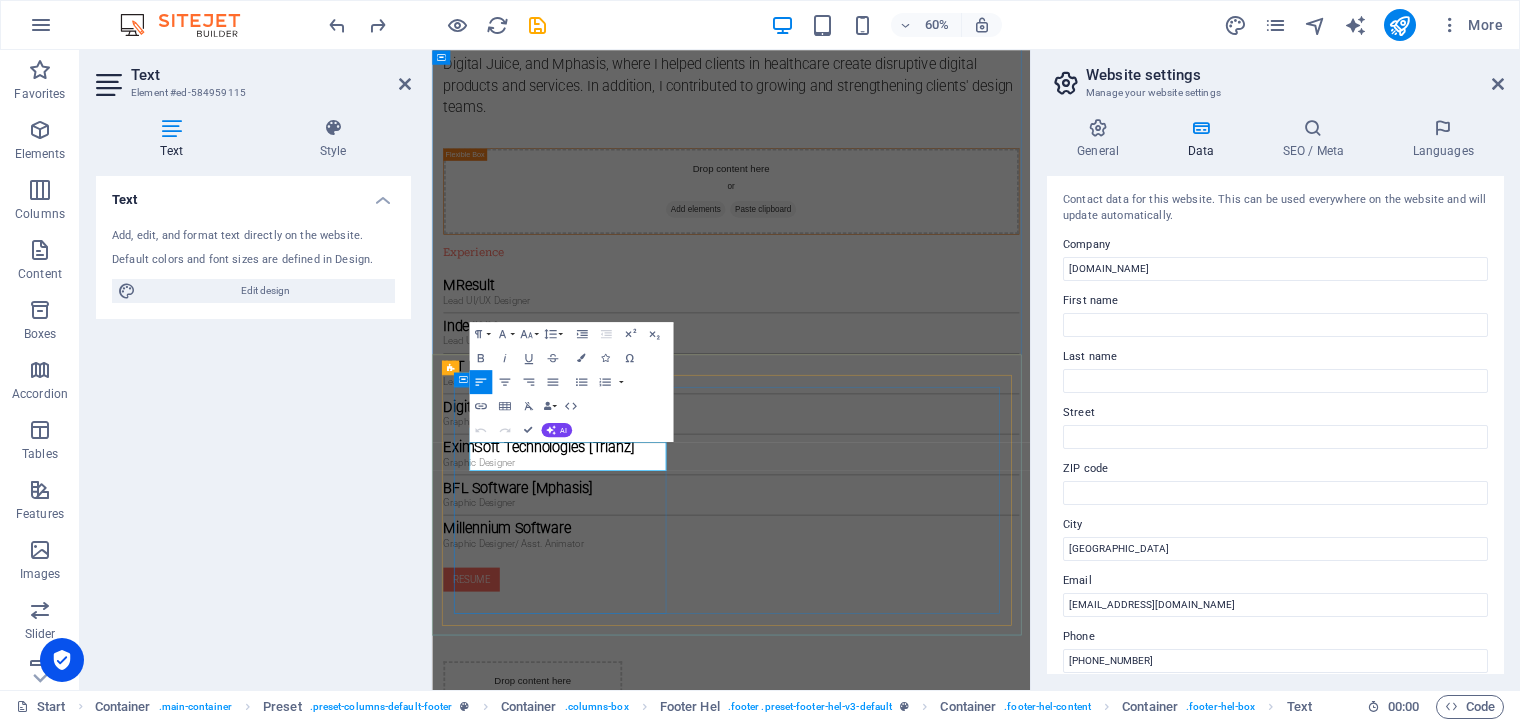 click at bounding box center (930, 2407) 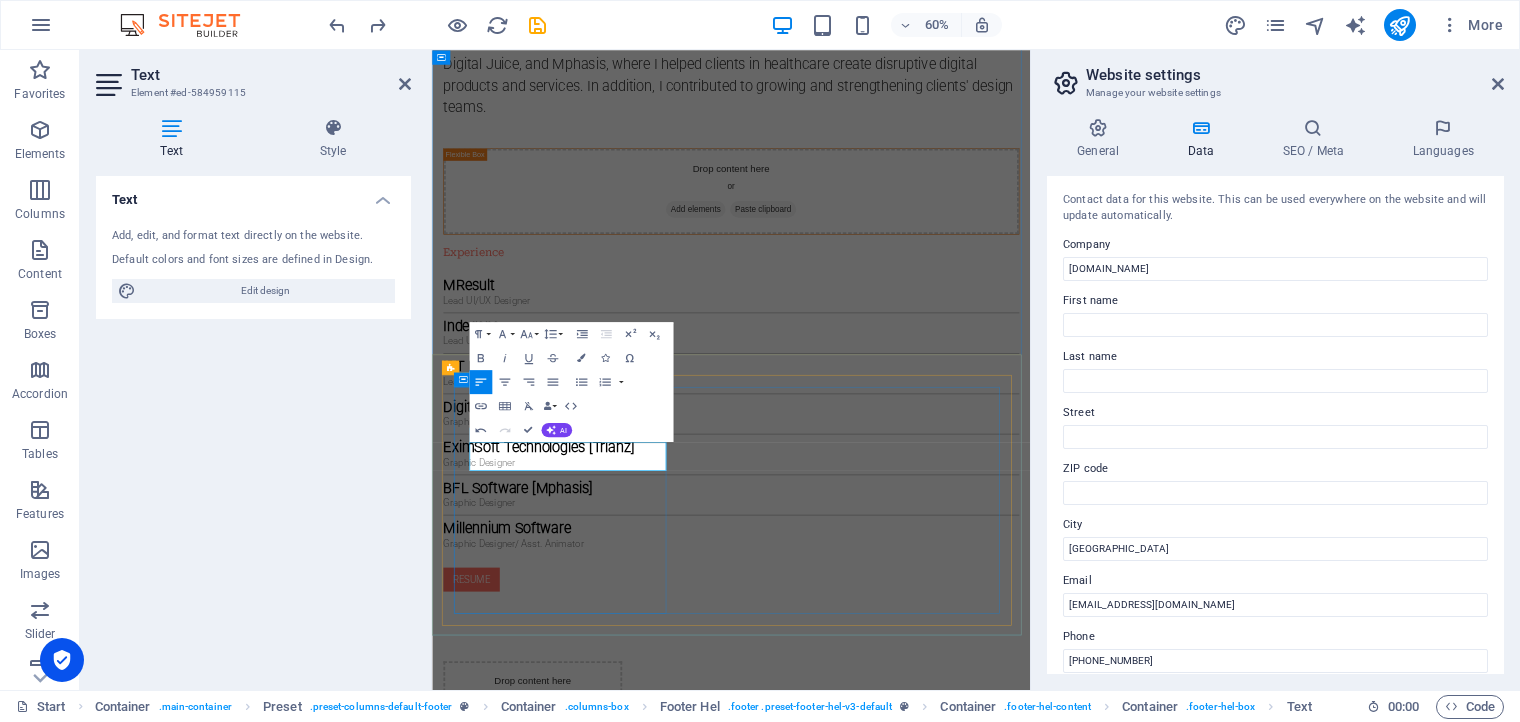 click on "[GEOGRAPHIC_DATA]" at bounding box center (930, 2431) 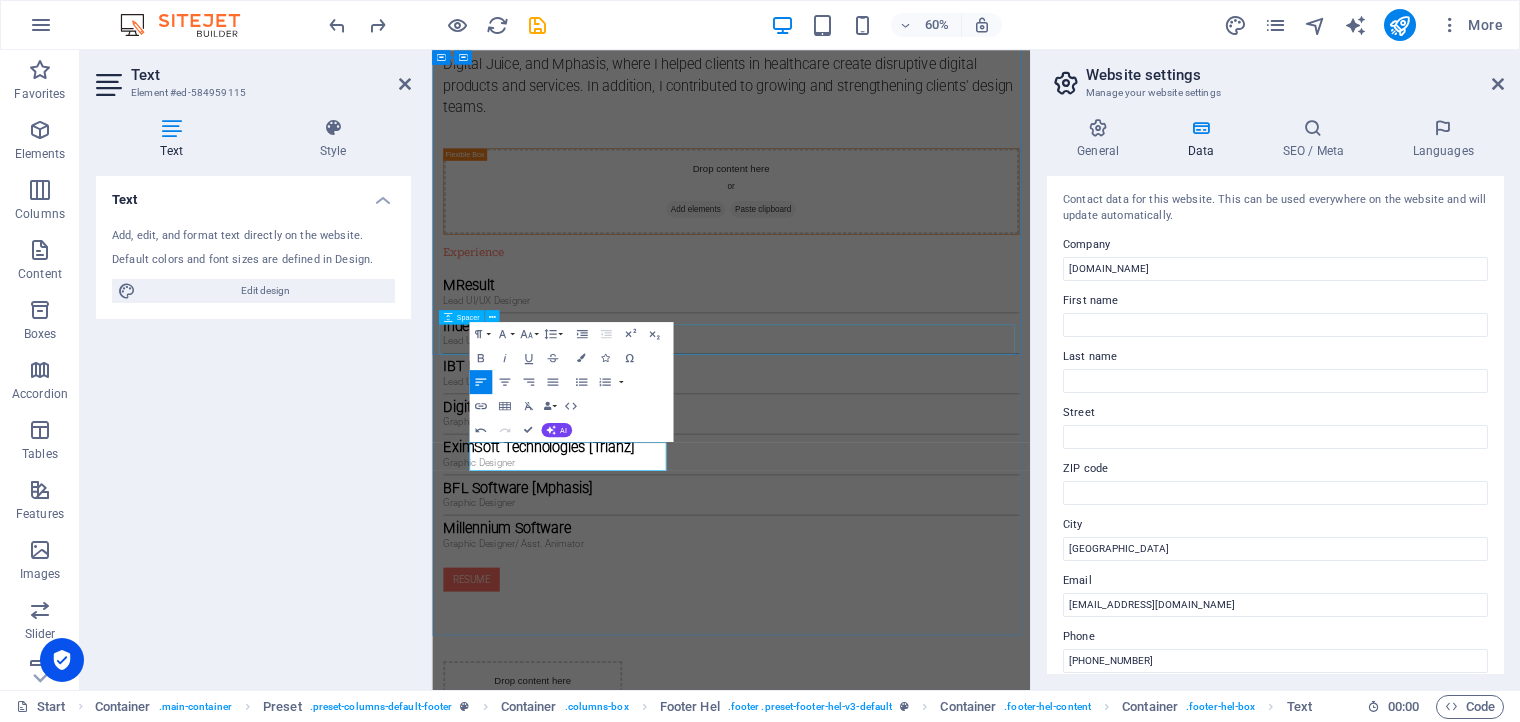 click at bounding box center [931, 2176] 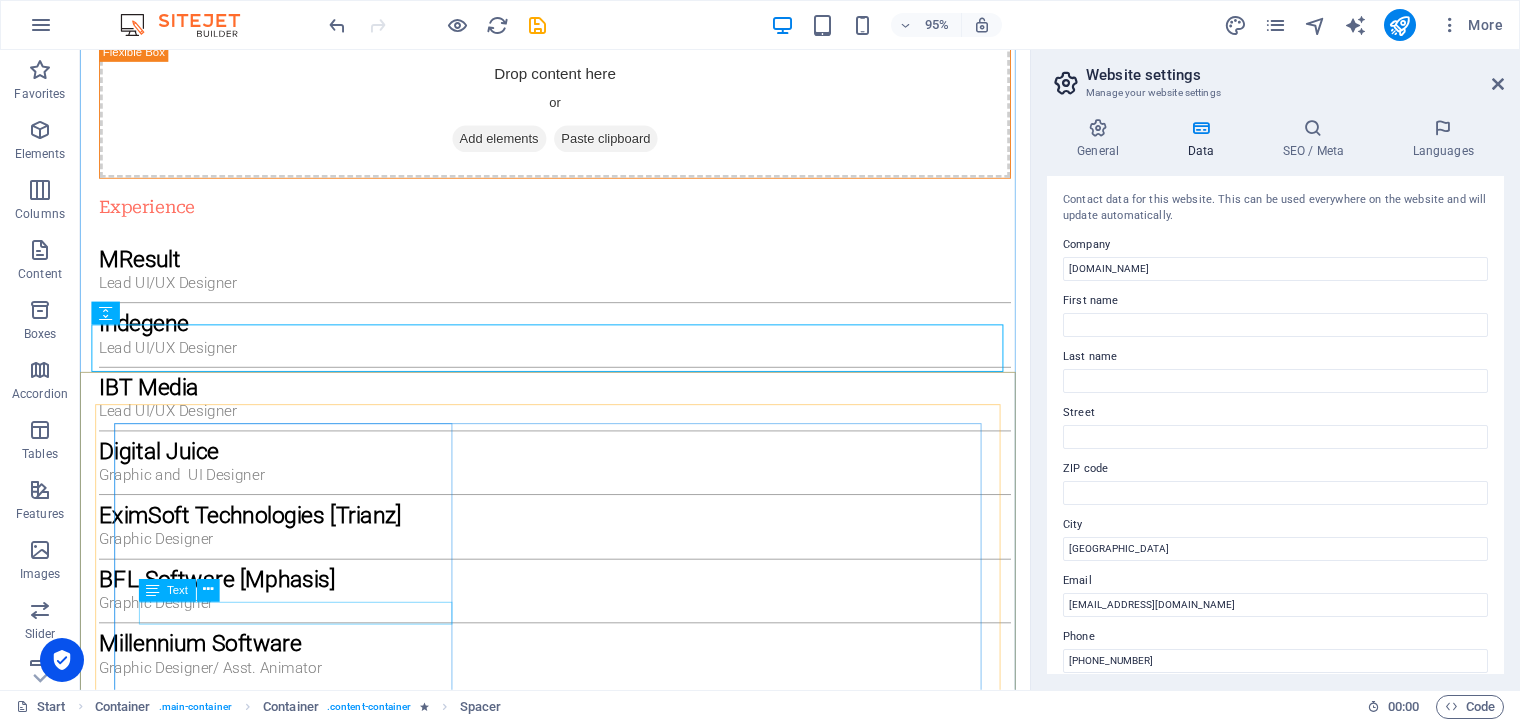 scroll, scrollTop: 3298, scrollLeft: 0, axis: vertical 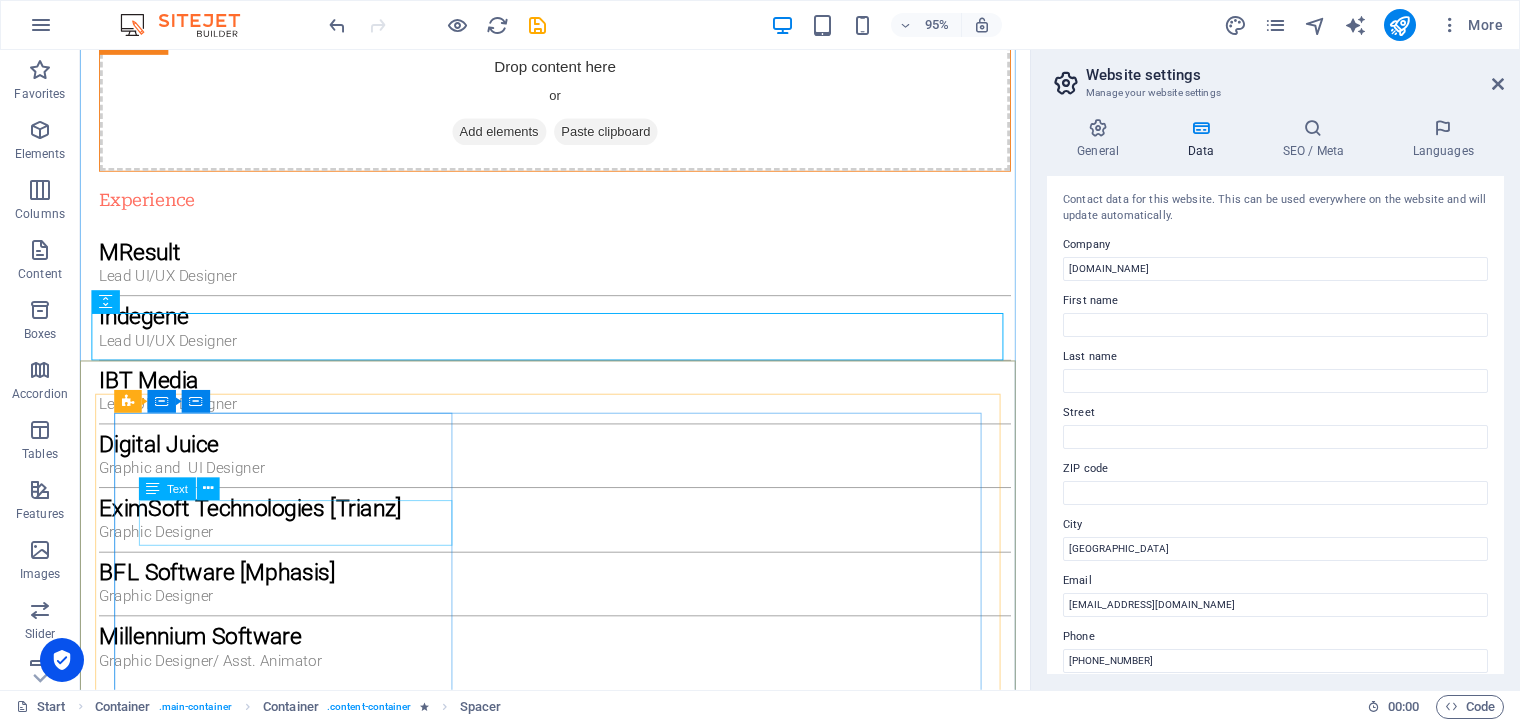 click on "[GEOGRAPHIC_DATA]" at bounding box center (580, 2240) 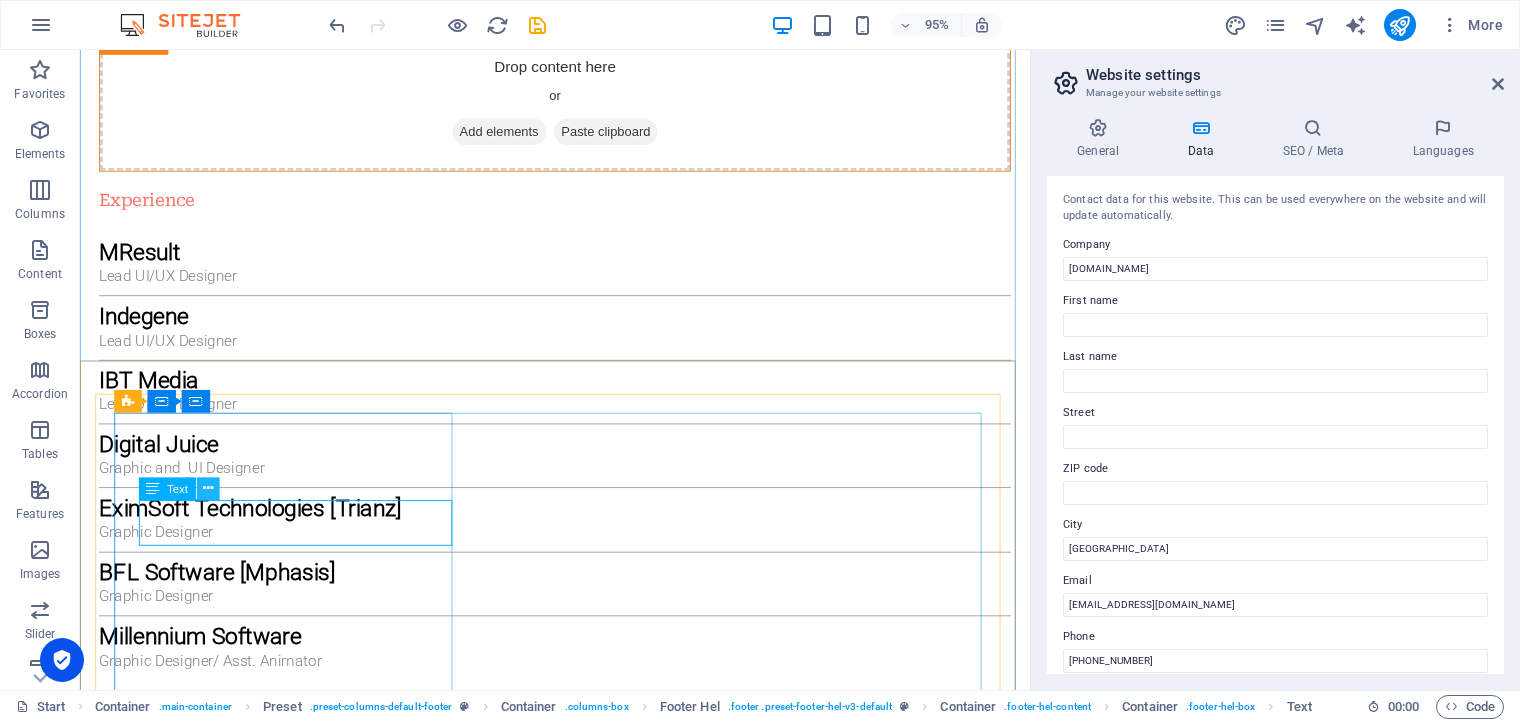 click at bounding box center (208, 489) 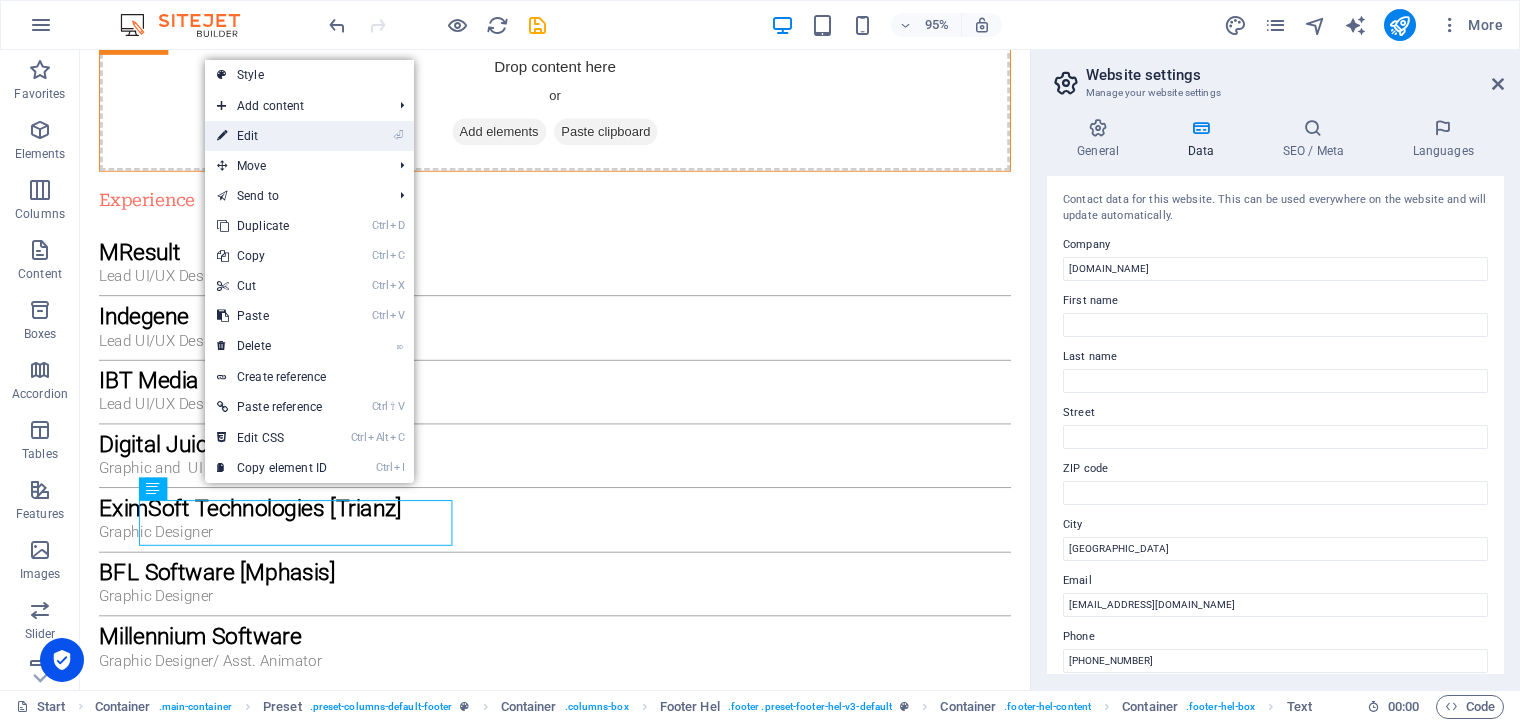 click on "⏎  Edit" at bounding box center (272, 136) 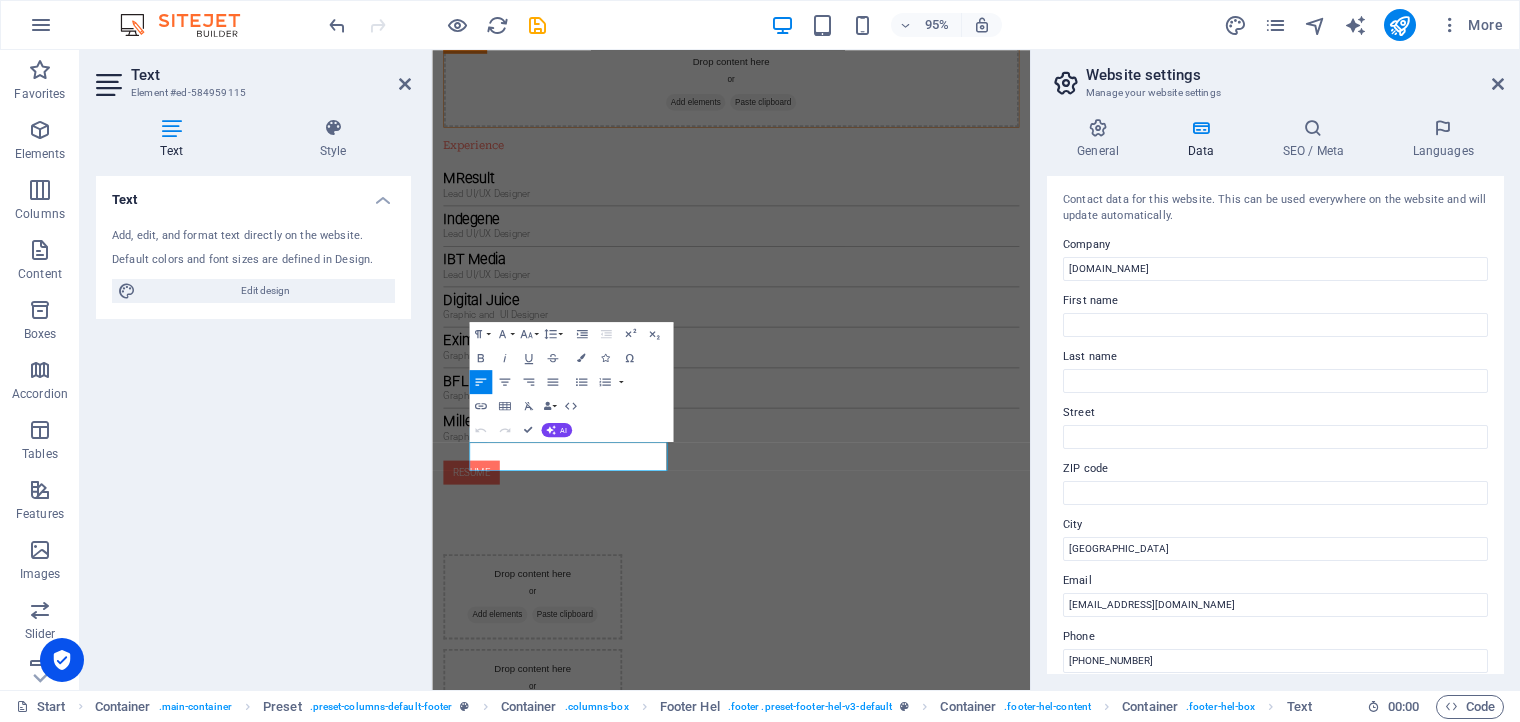 scroll, scrollTop: 3119, scrollLeft: 0, axis: vertical 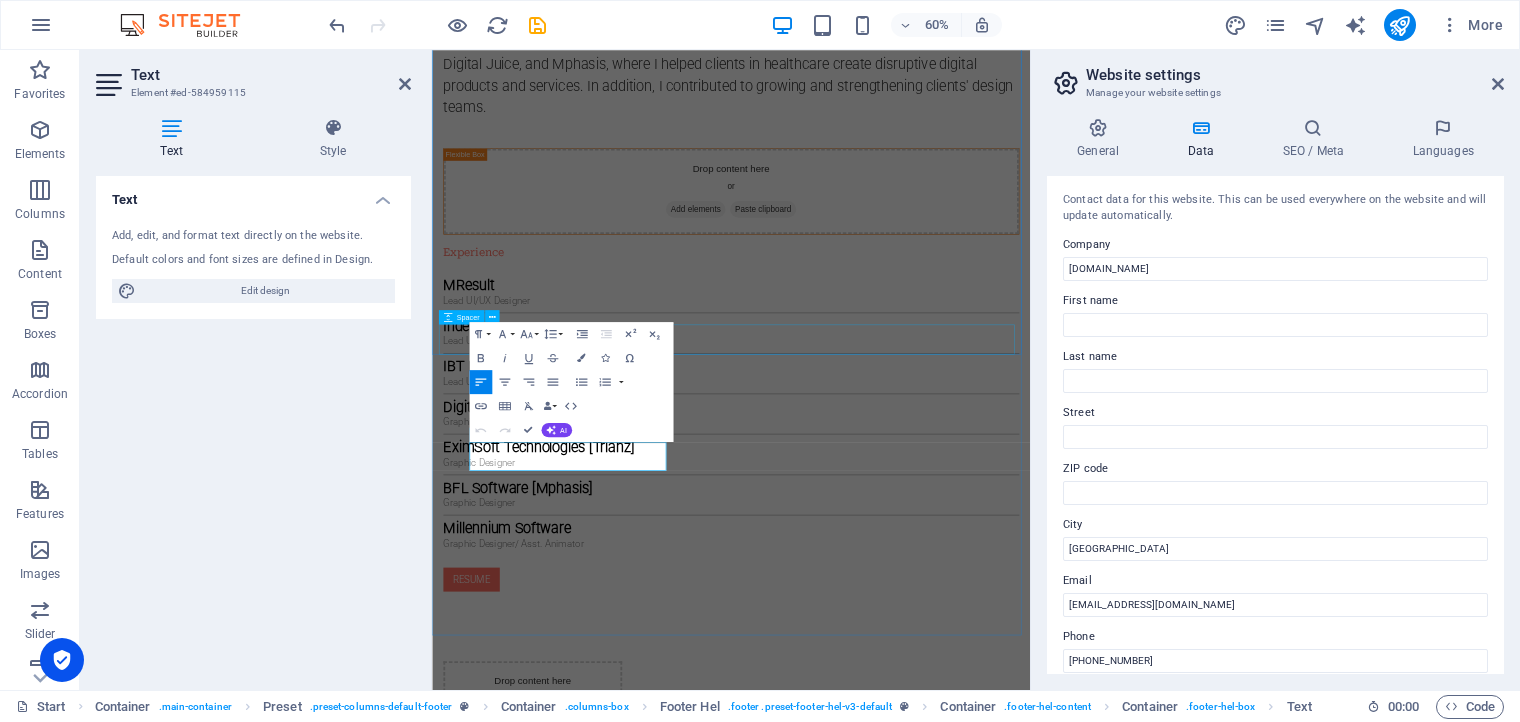 click at bounding box center (931, 2176) 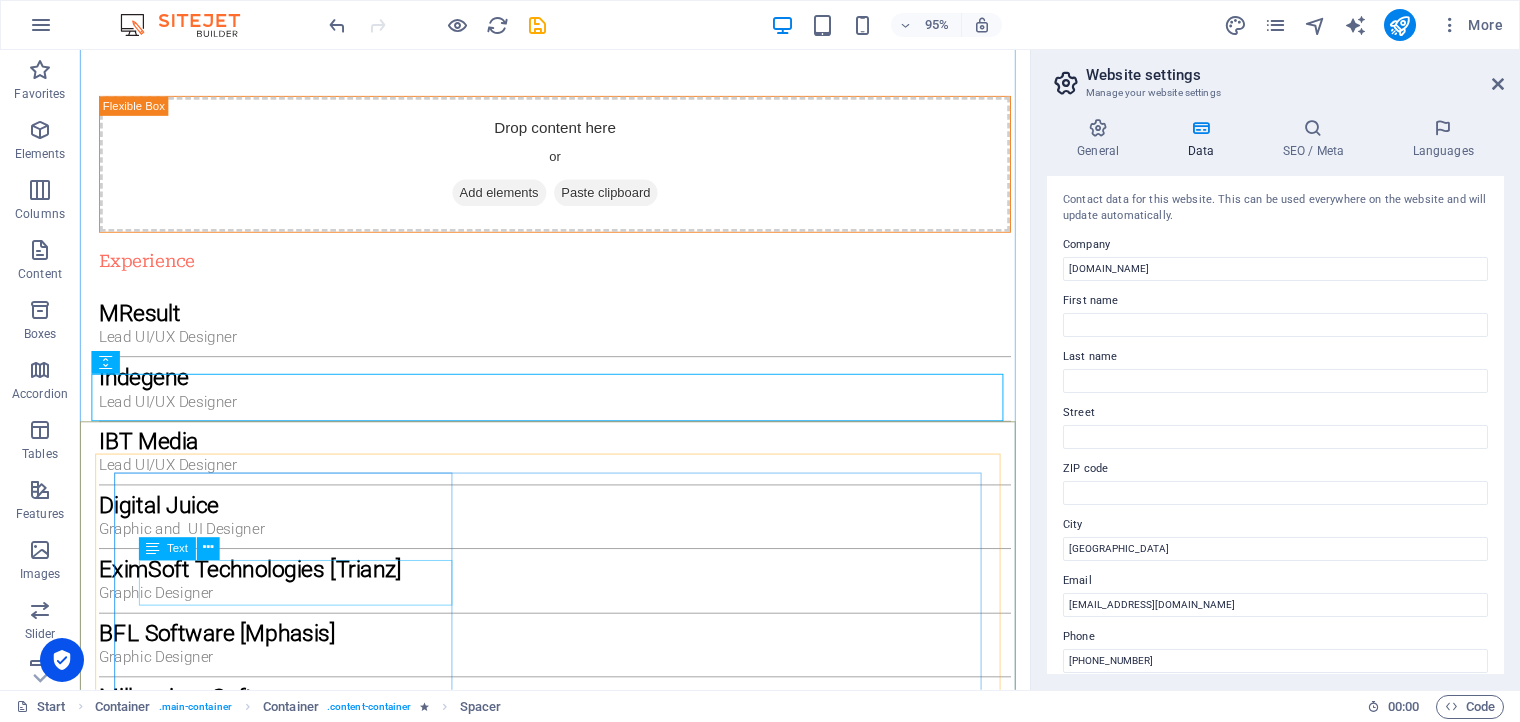 scroll, scrollTop: 3235, scrollLeft: 0, axis: vertical 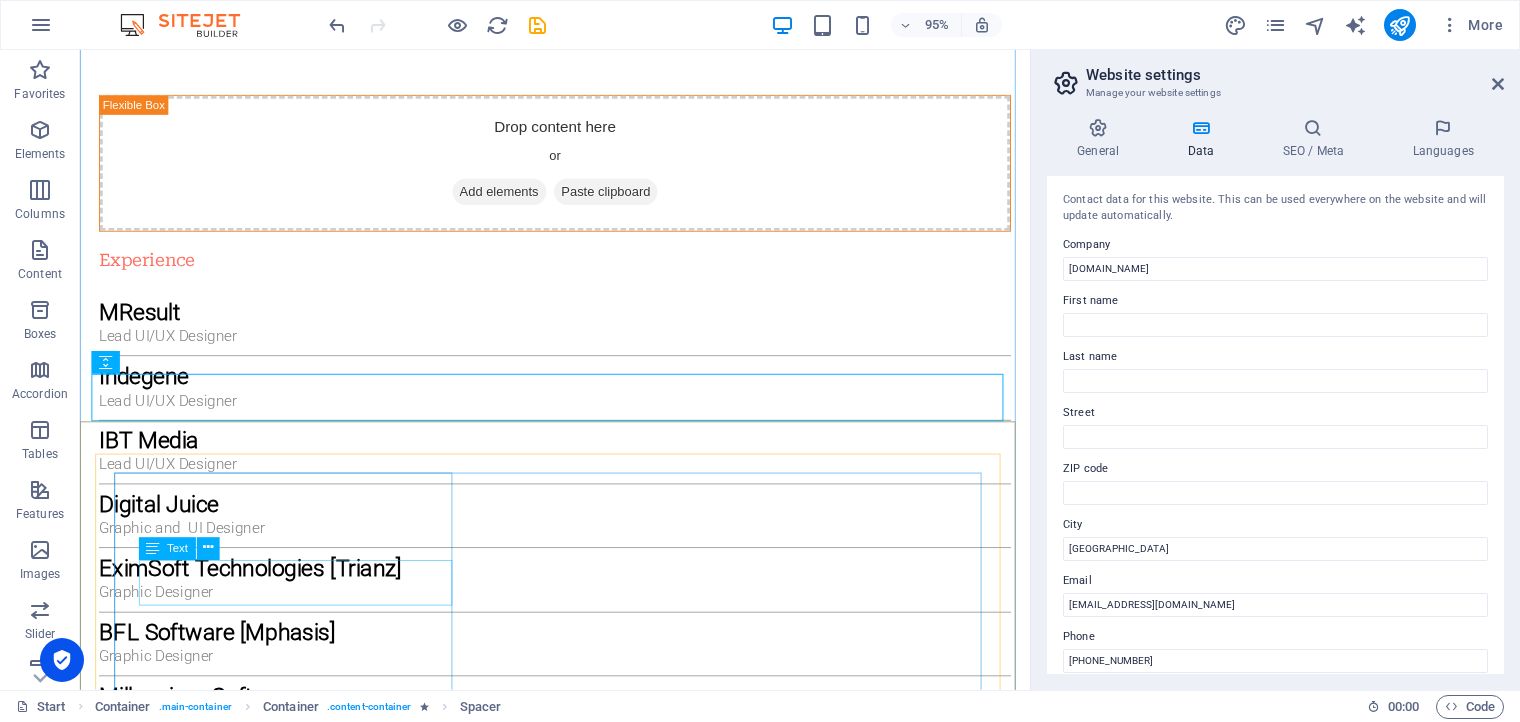 click on "[GEOGRAPHIC_DATA]" at bounding box center [580, 2303] 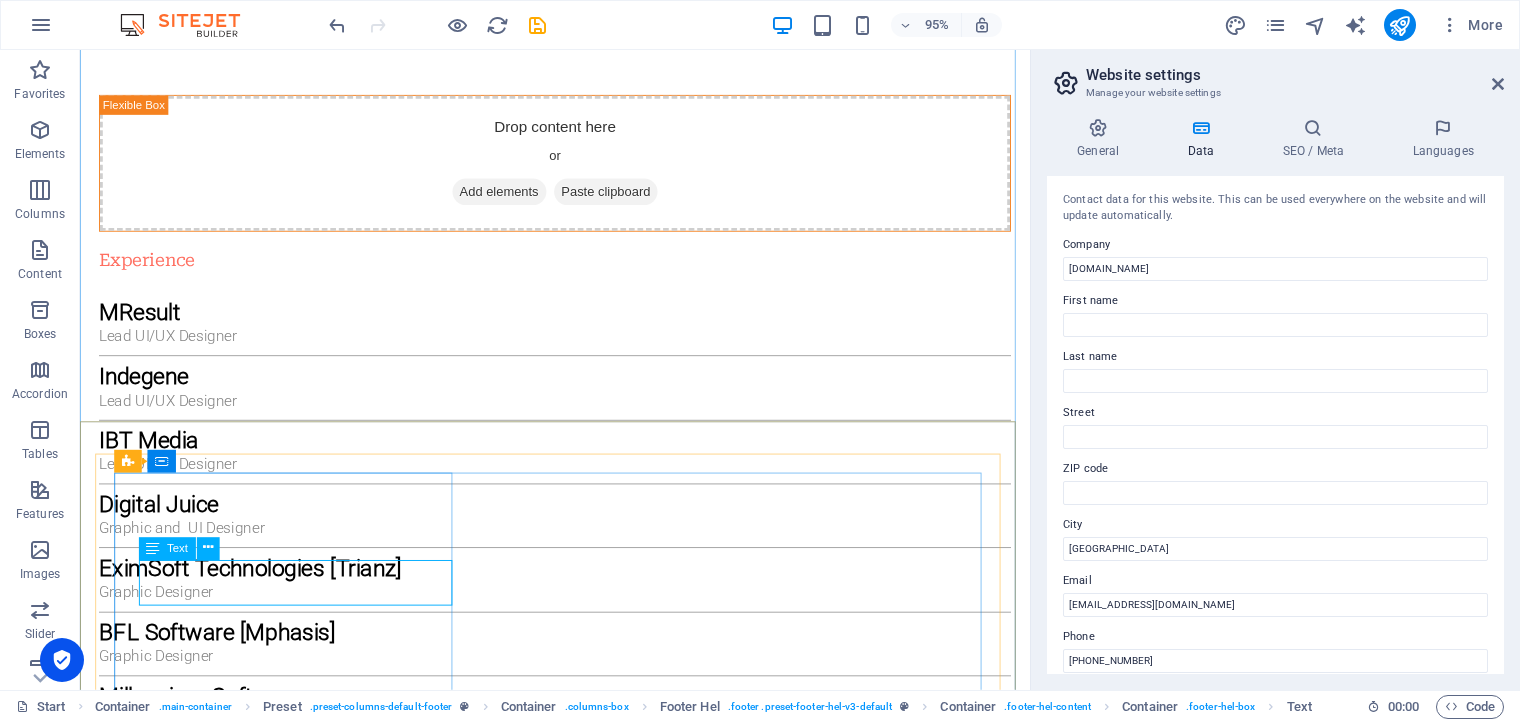 click at bounding box center [152, 548] 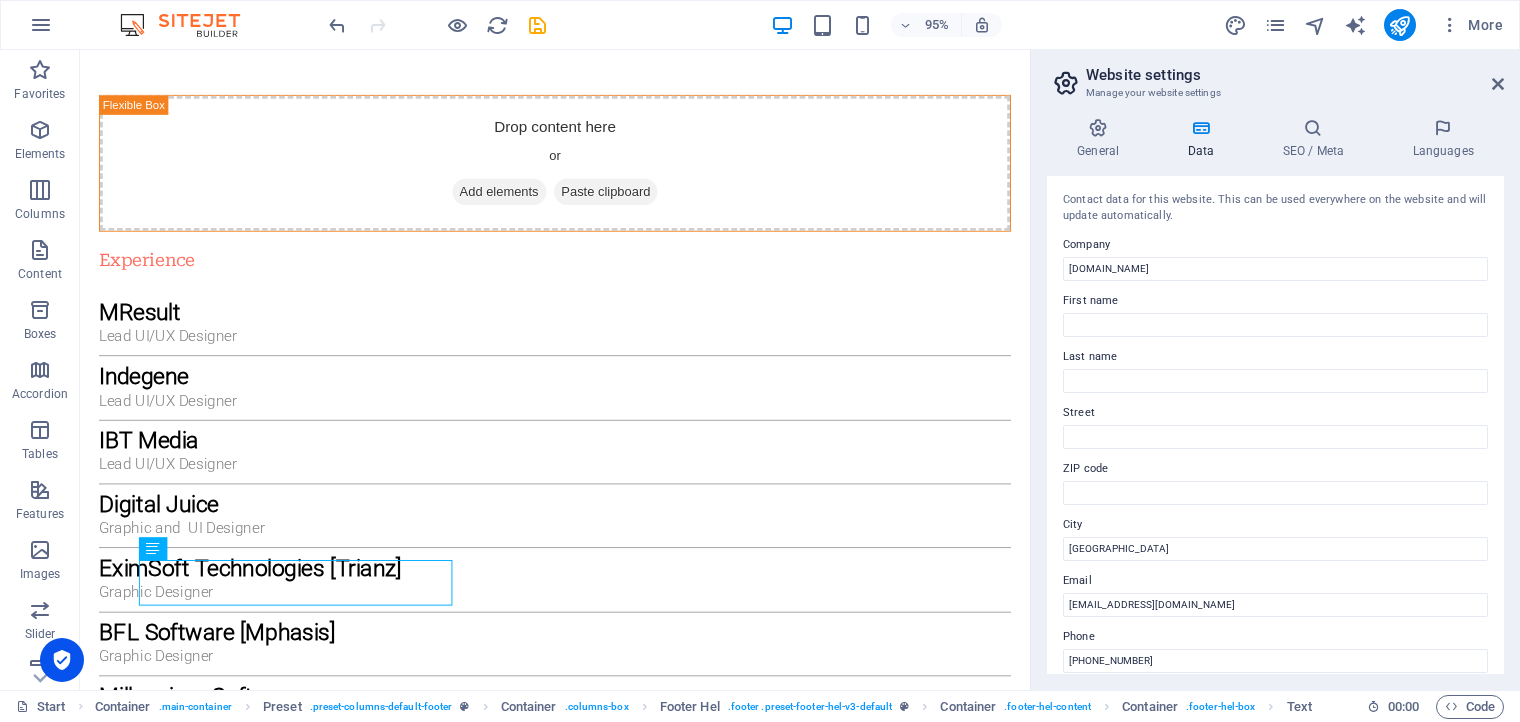 drag, startPoint x: 230, startPoint y: 600, endPoint x: 154, endPoint y: 612, distance: 76.941536 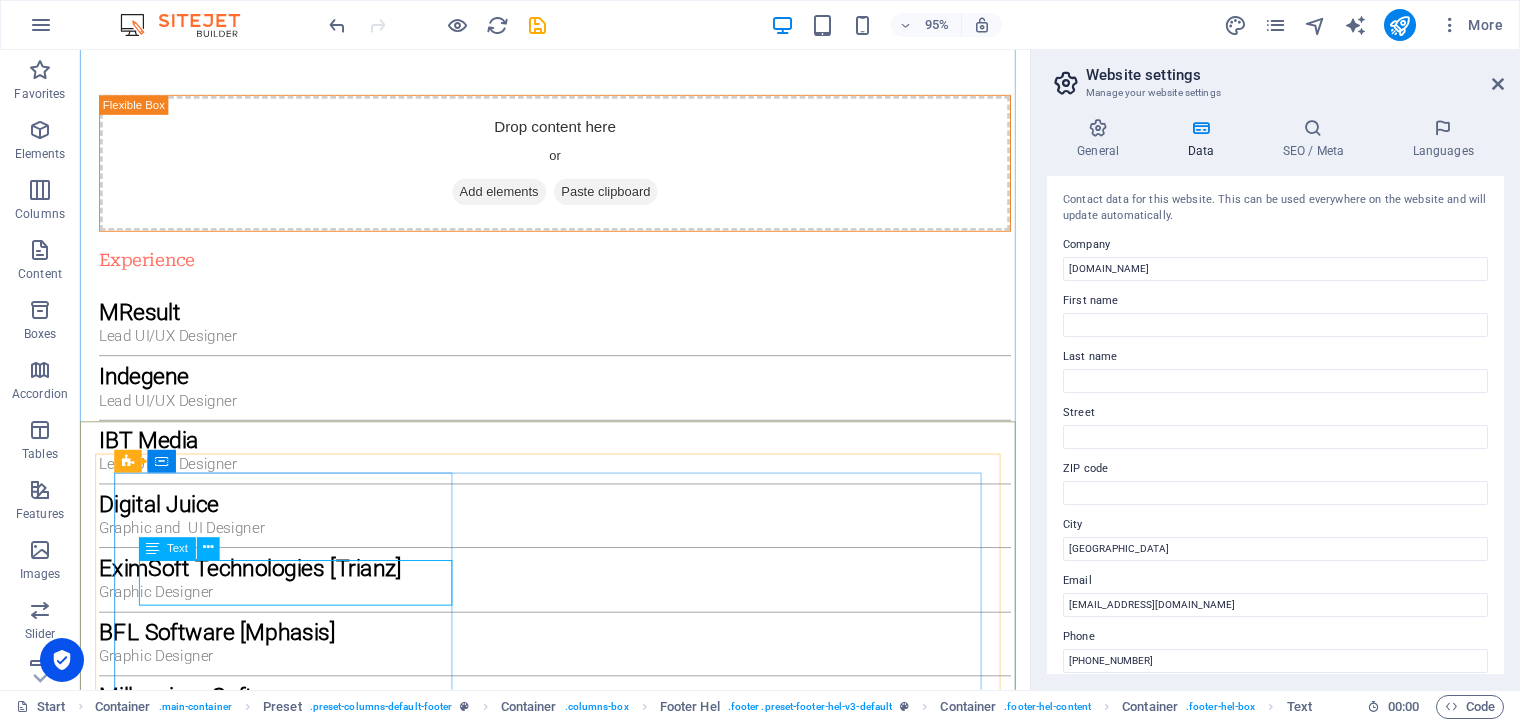 click at bounding box center [152, 548] 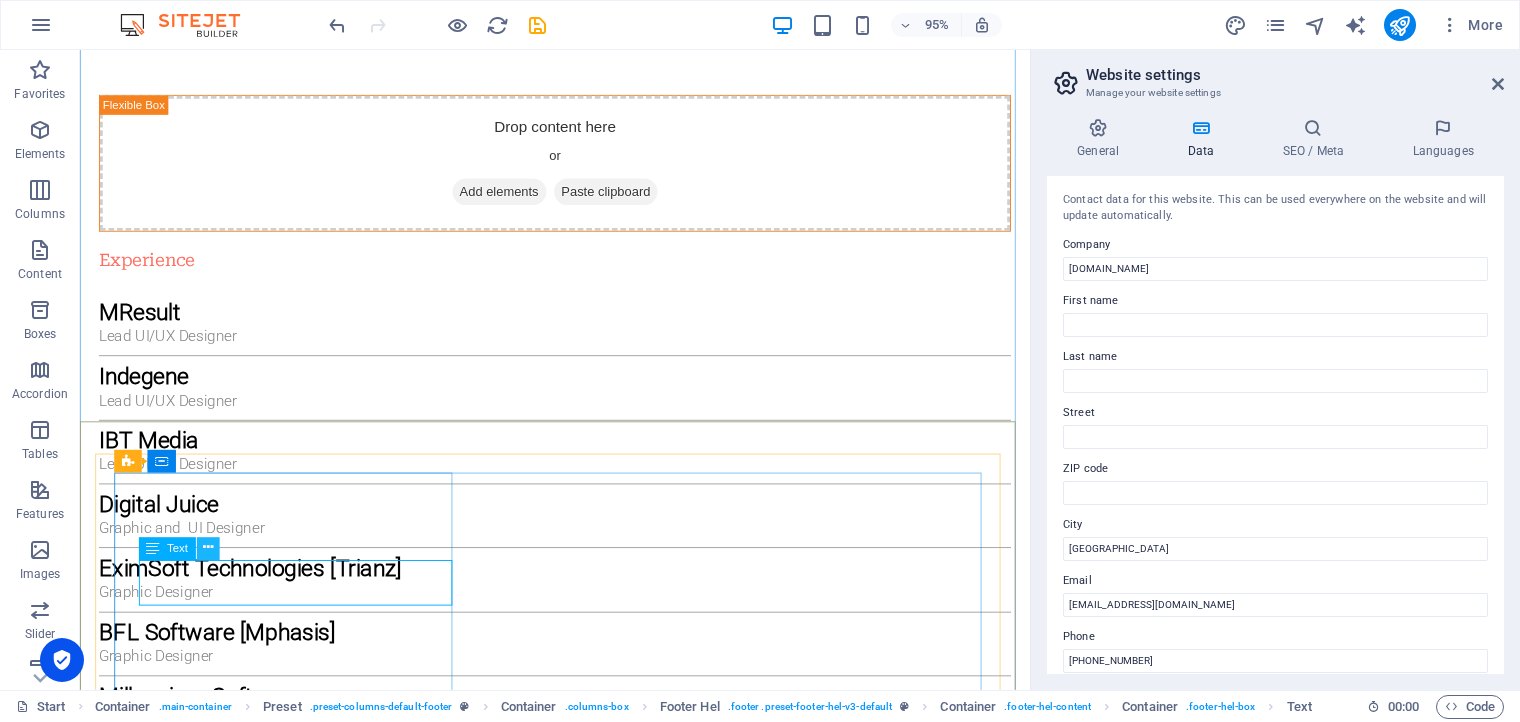 click at bounding box center (208, 549) 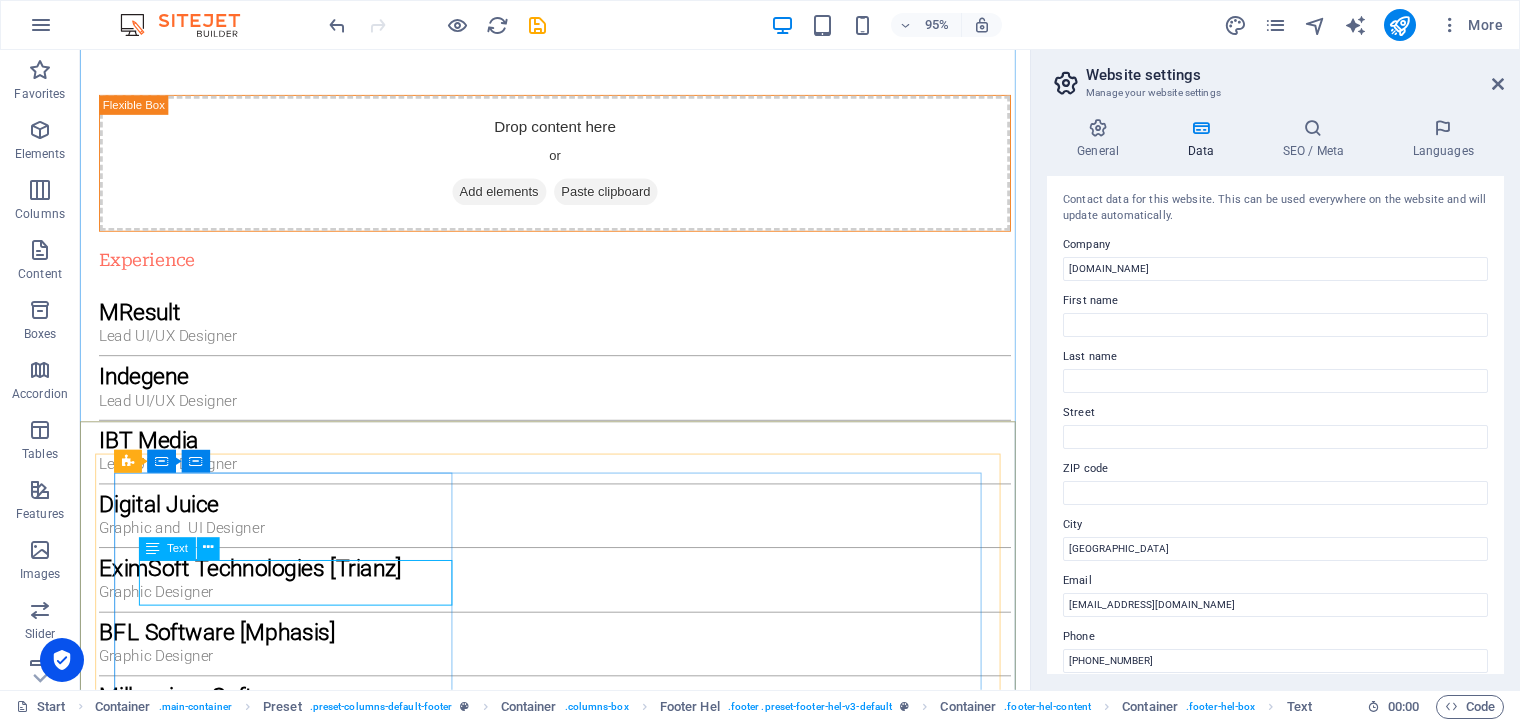 click on "[GEOGRAPHIC_DATA]" at bounding box center [580, 2303] 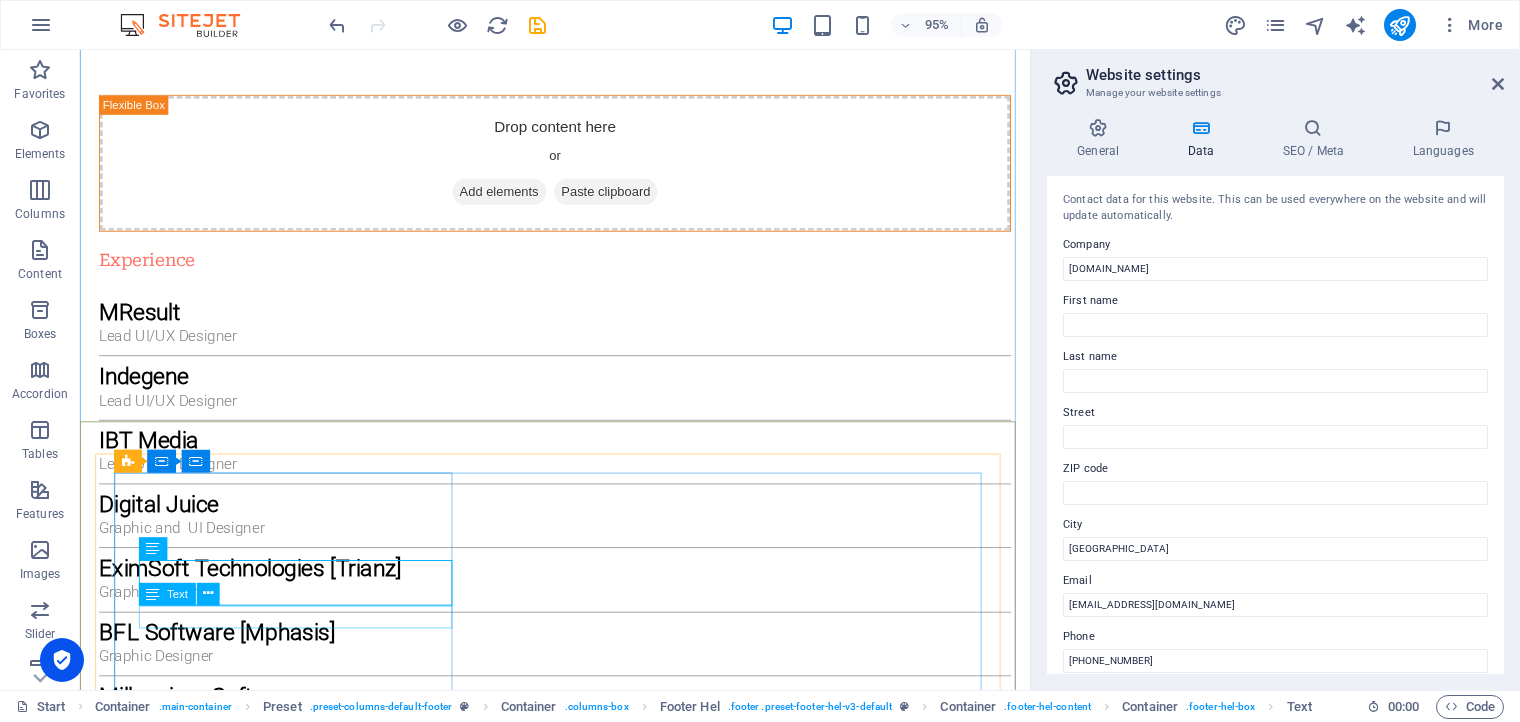 click on "[PHONE_NUMBER]" at bounding box center (580, 2363) 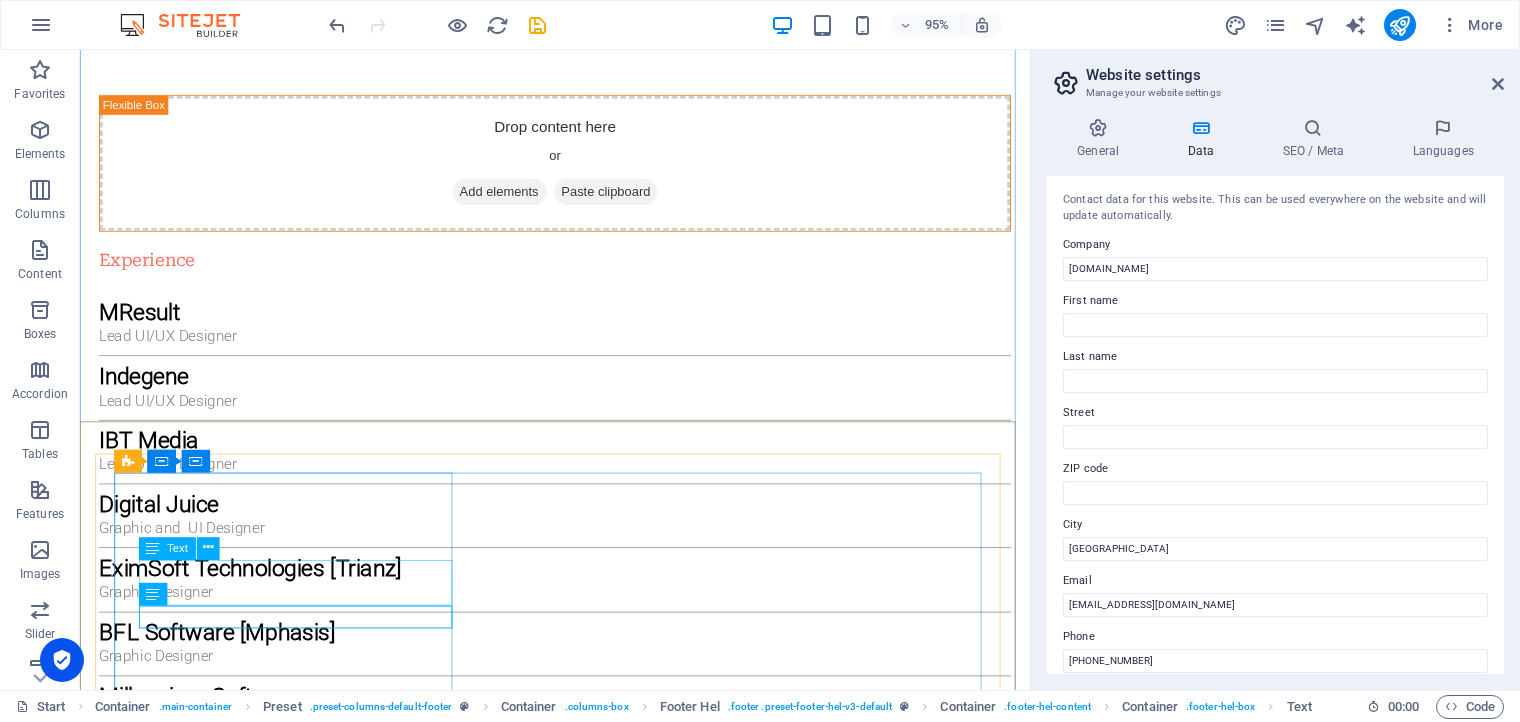 click on "[GEOGRAPHIC_DATA]" at bounding box center (580, 2303) 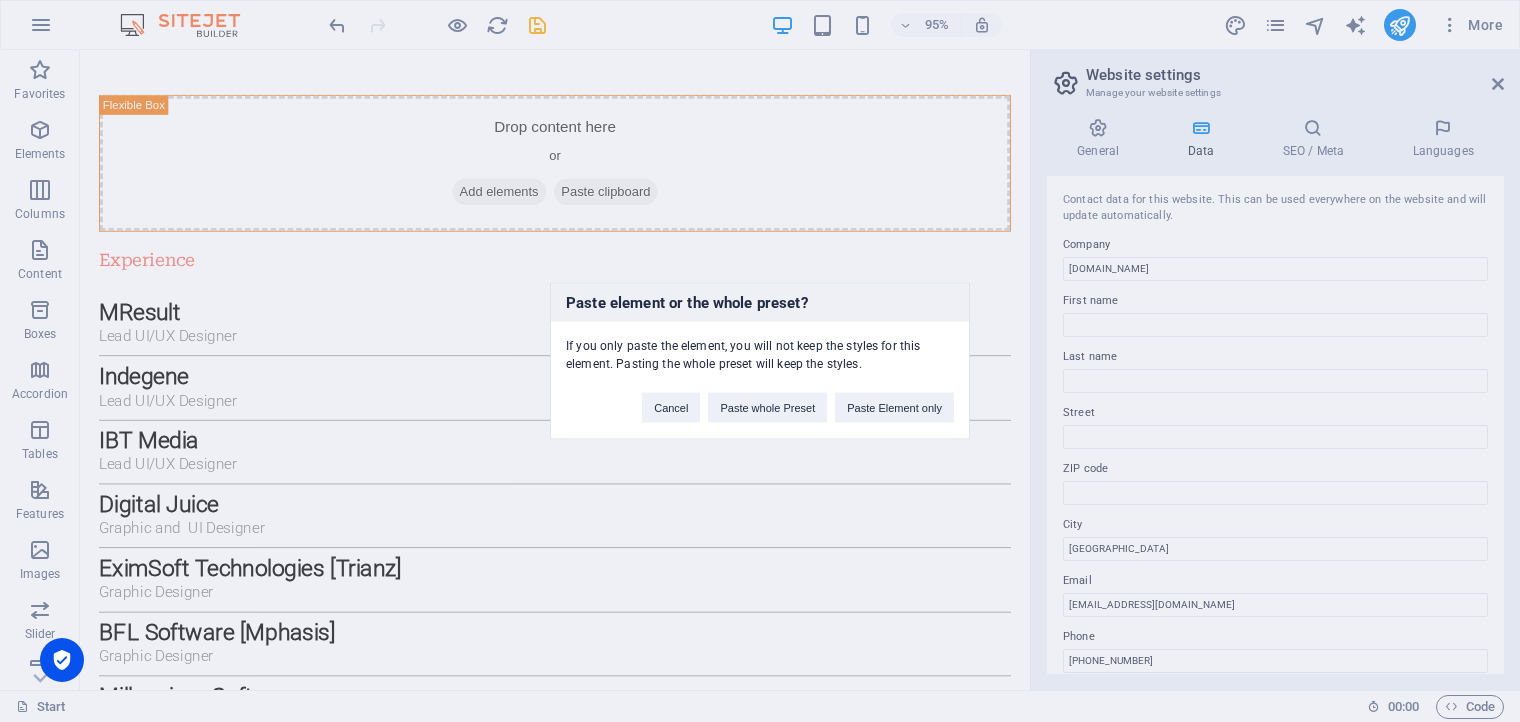 type 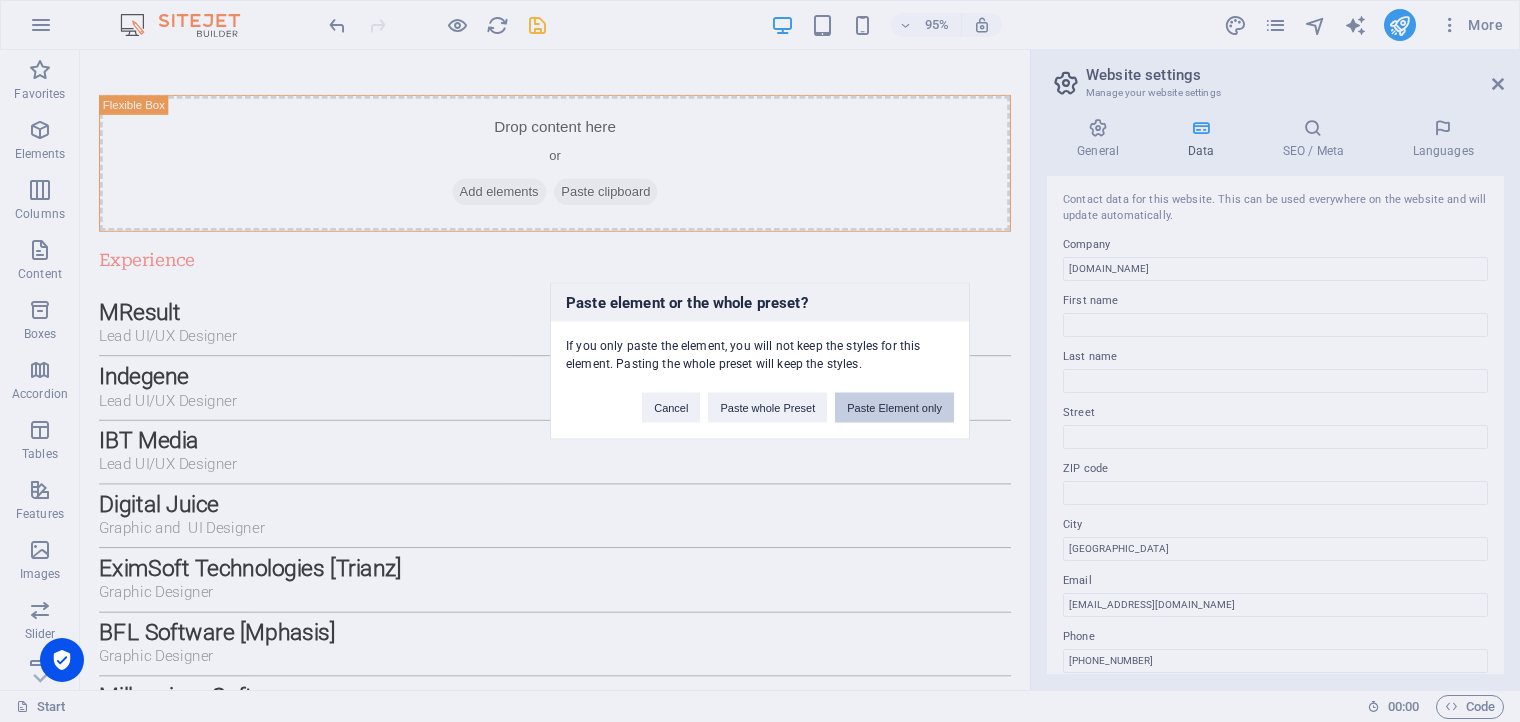 click on "Paste Element only" at bounding box center [894, 408] 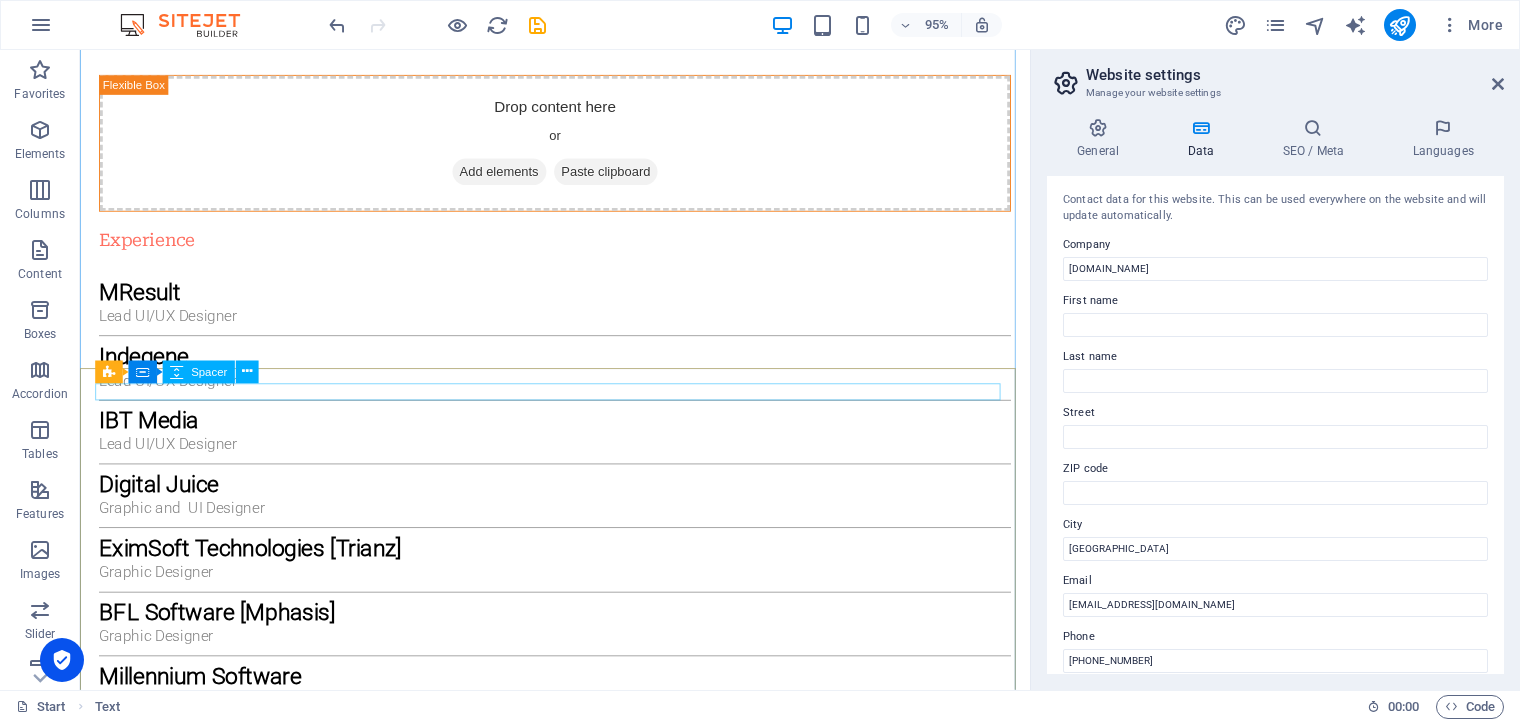 scroll, scrollTop: 3536, scrollLeft: 0, axis: vertical 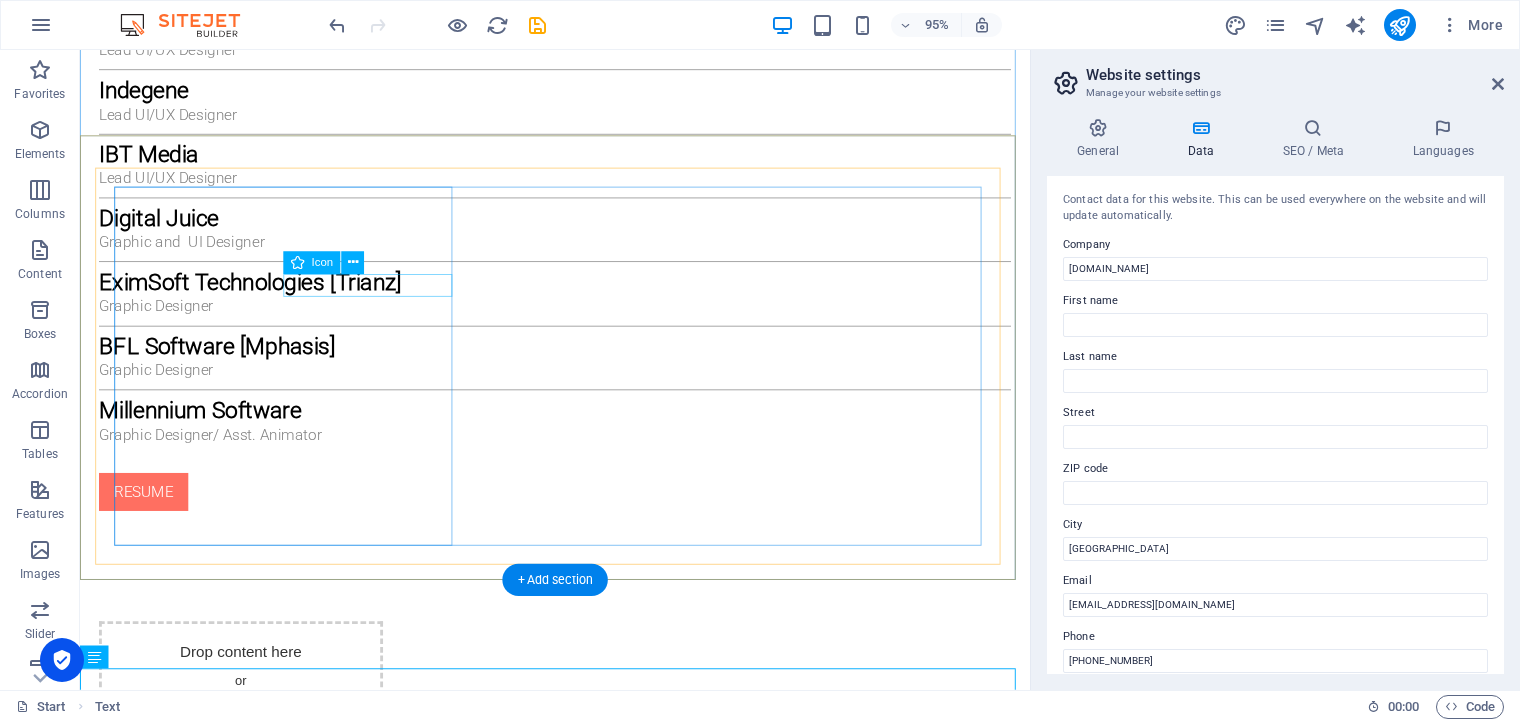 click at bounding box center [580, 1990] 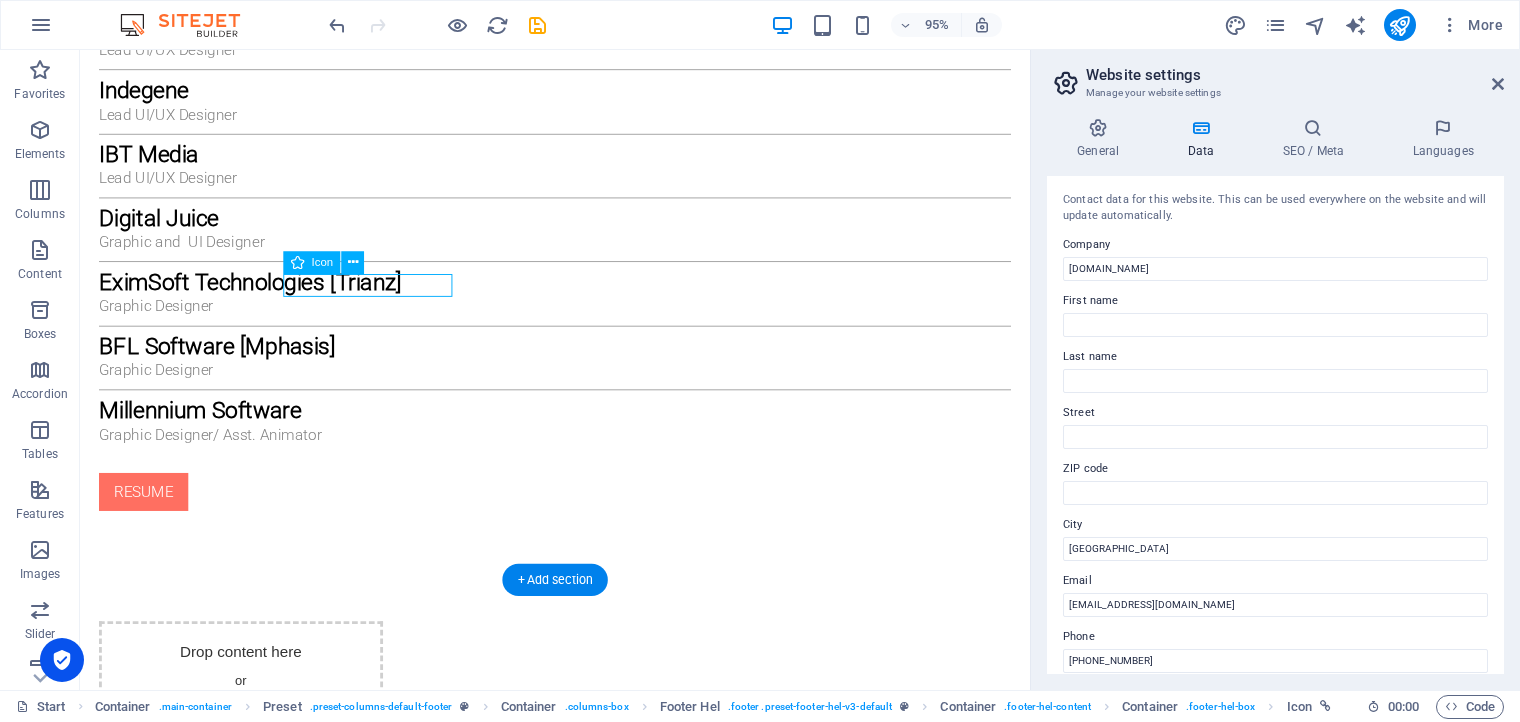 scroll, scrollTop: 3512, scrollLeft: 0, axis: vertical 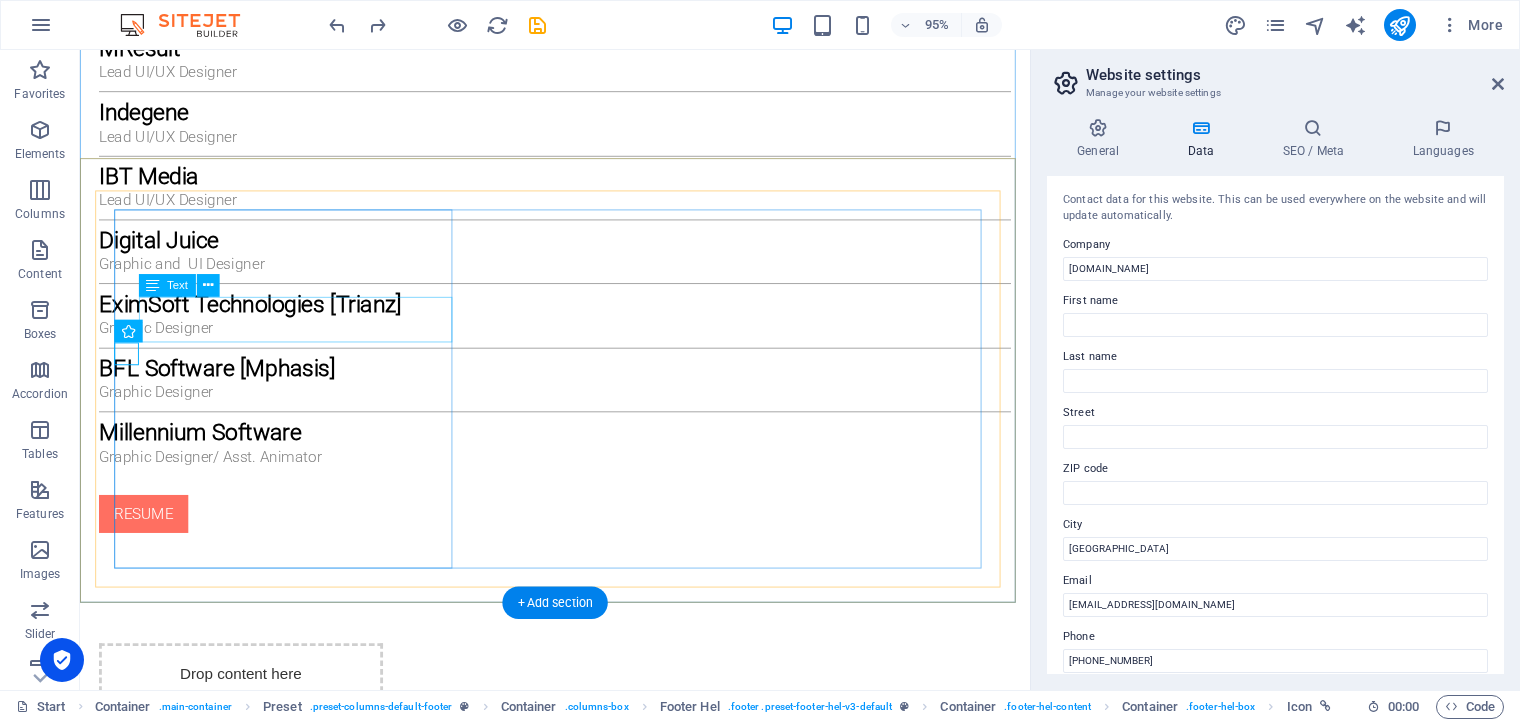 click on "[GEOGRAPHIC_DATA]" at bounding box center (580, 2026) 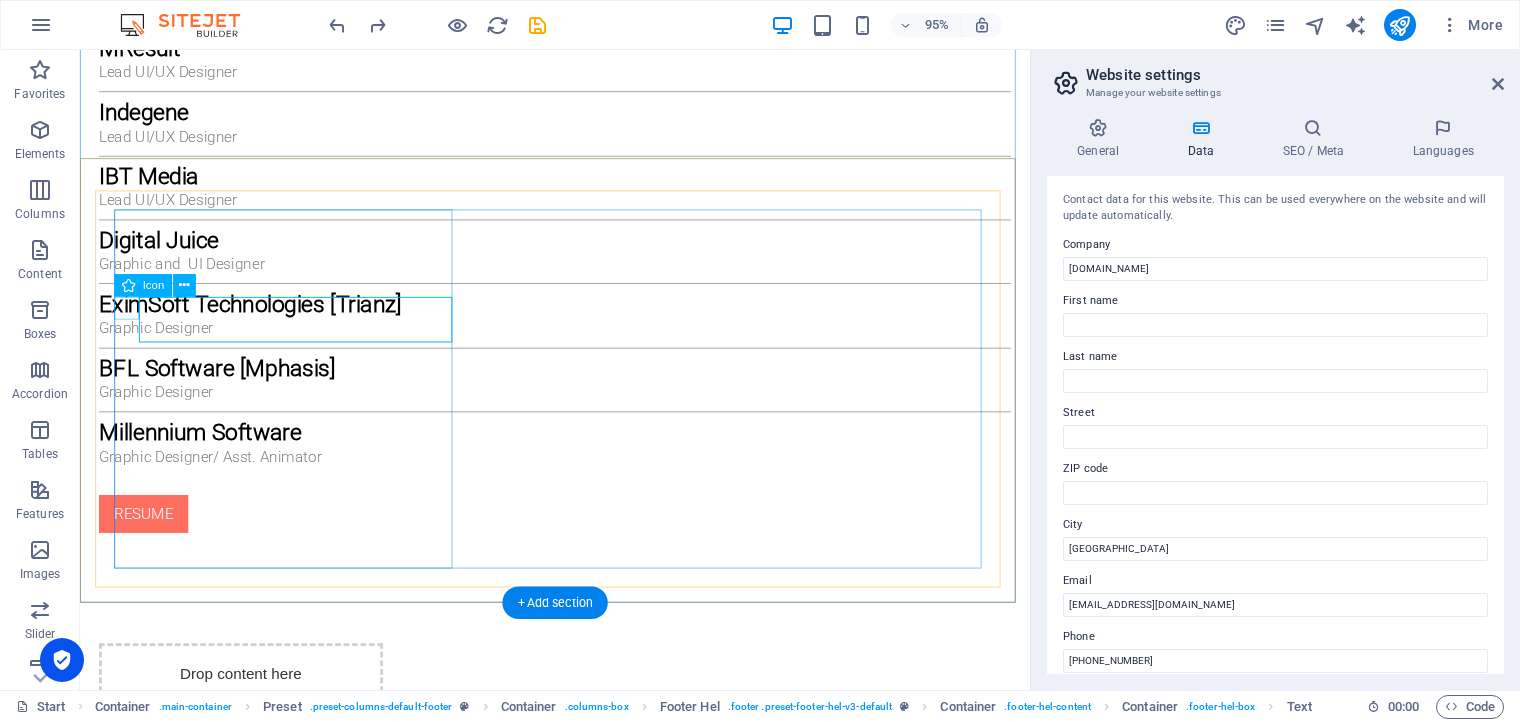 click at bounding box center [580, 1990] 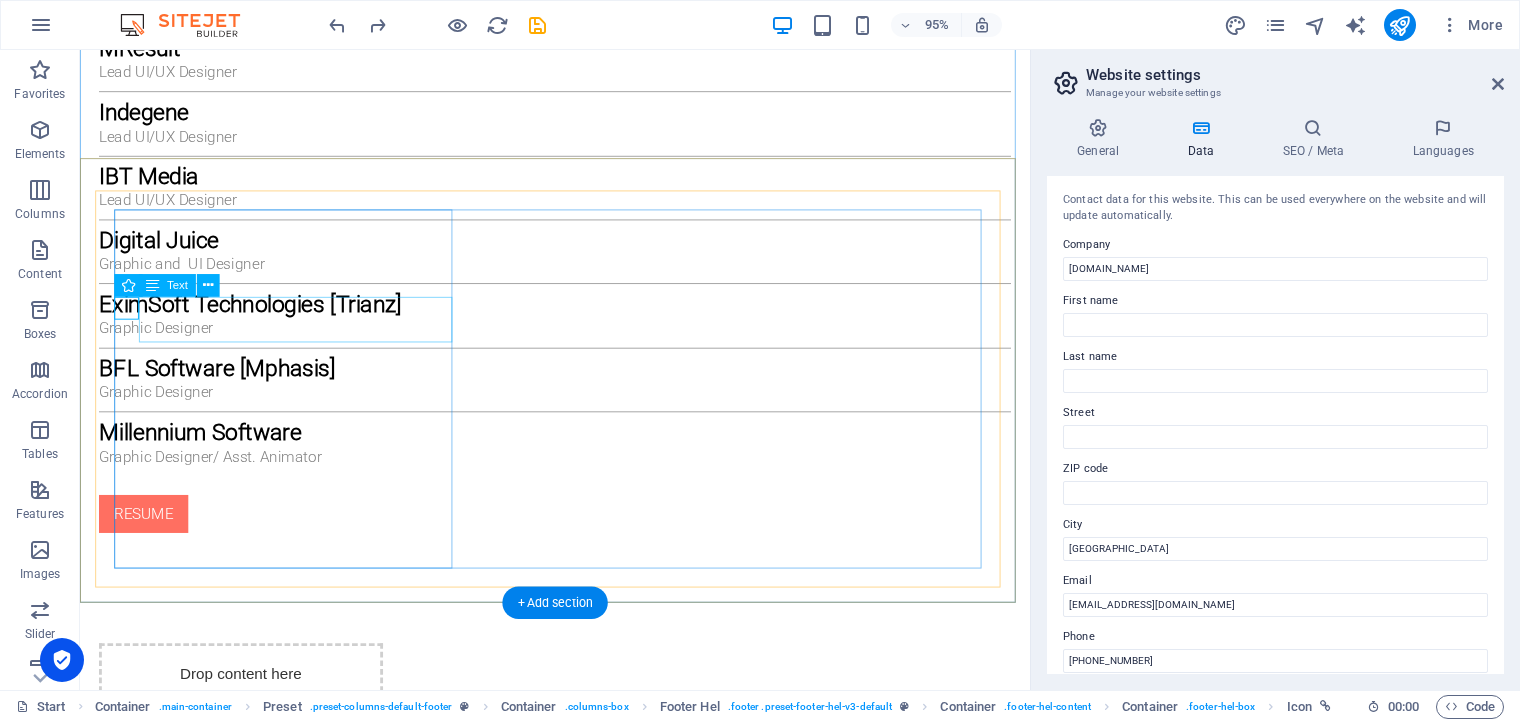 click on "[GEOGRAPHIC_DATA]" at bounding box center (580, 2026) 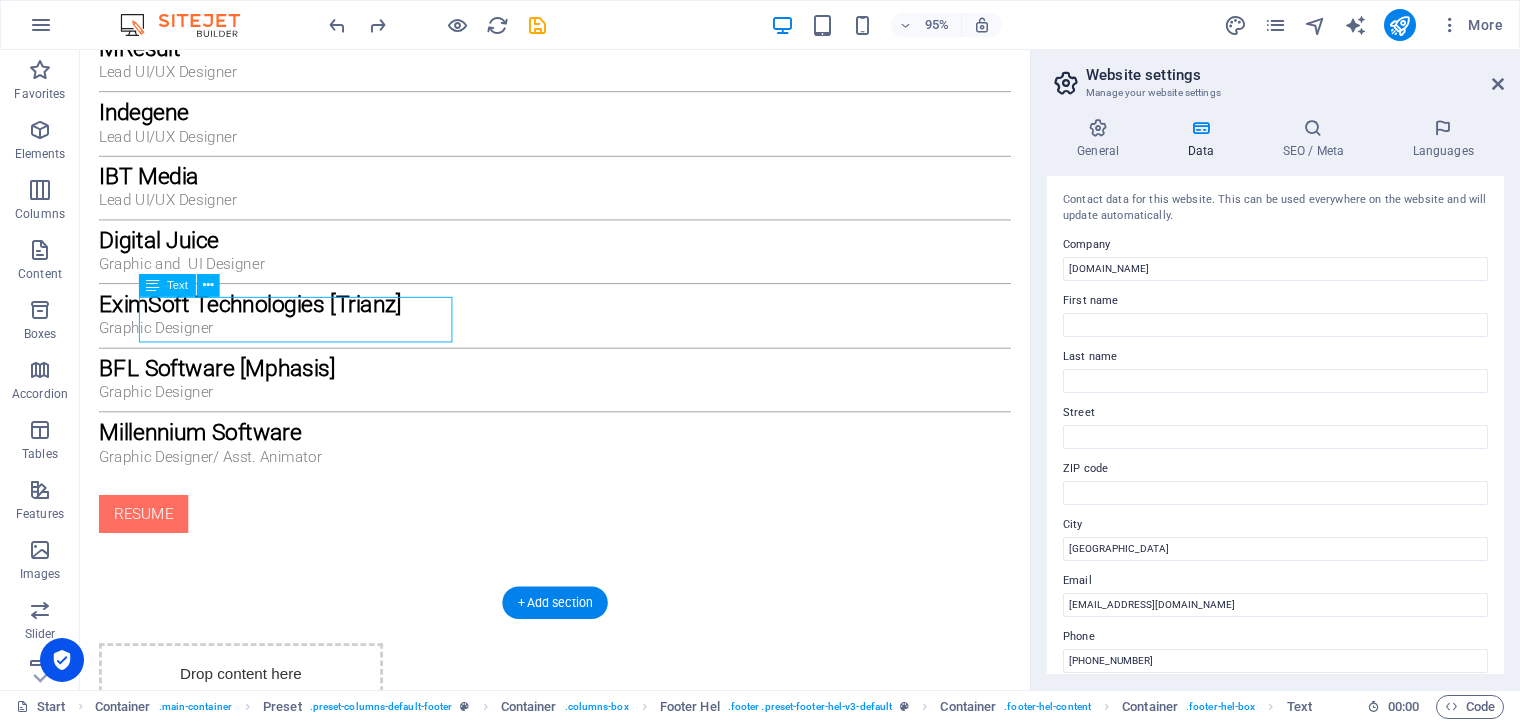 click on "[GEOGRAPHIC_DATA]" at bounding box center (580, 2026) 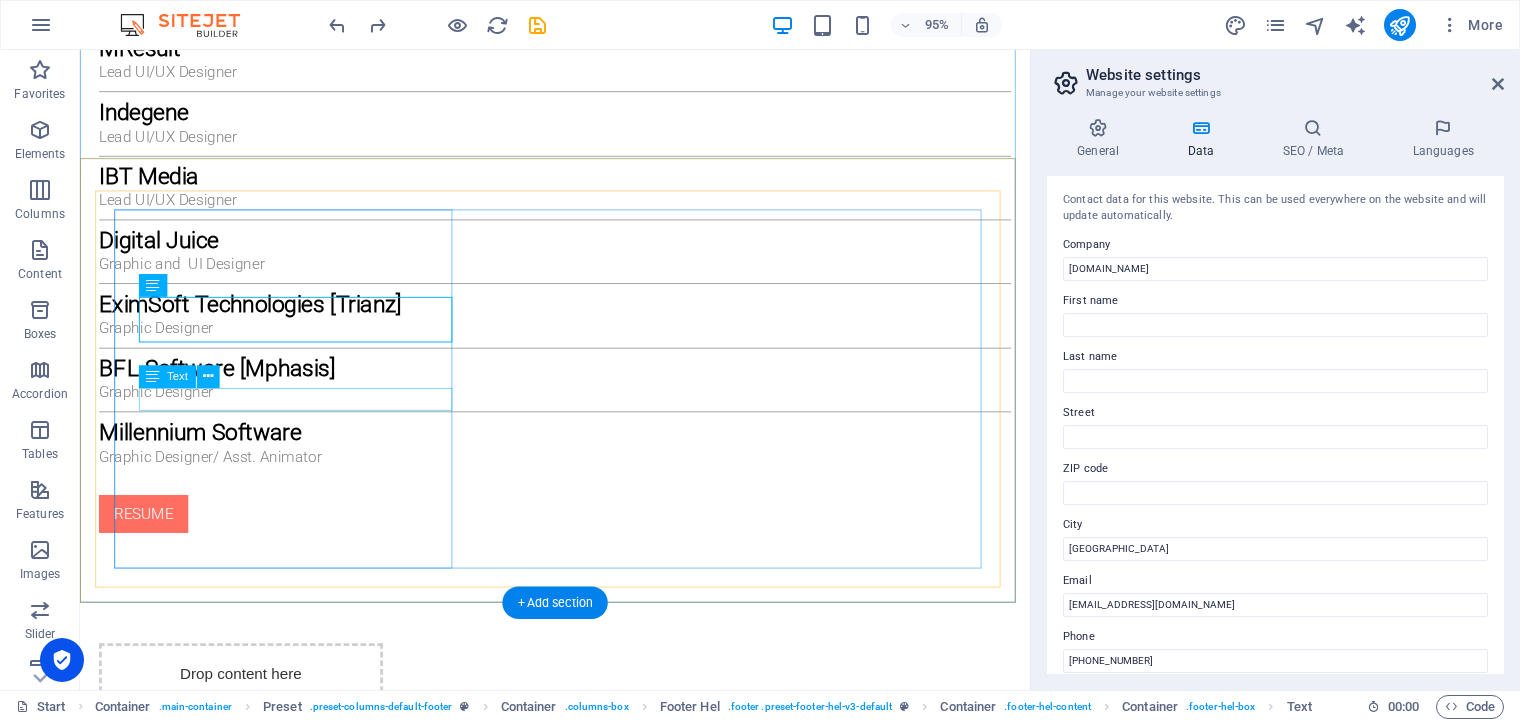 click on "Legal Notice  |  Privacy Policy" at bounding box center (580, 2182) 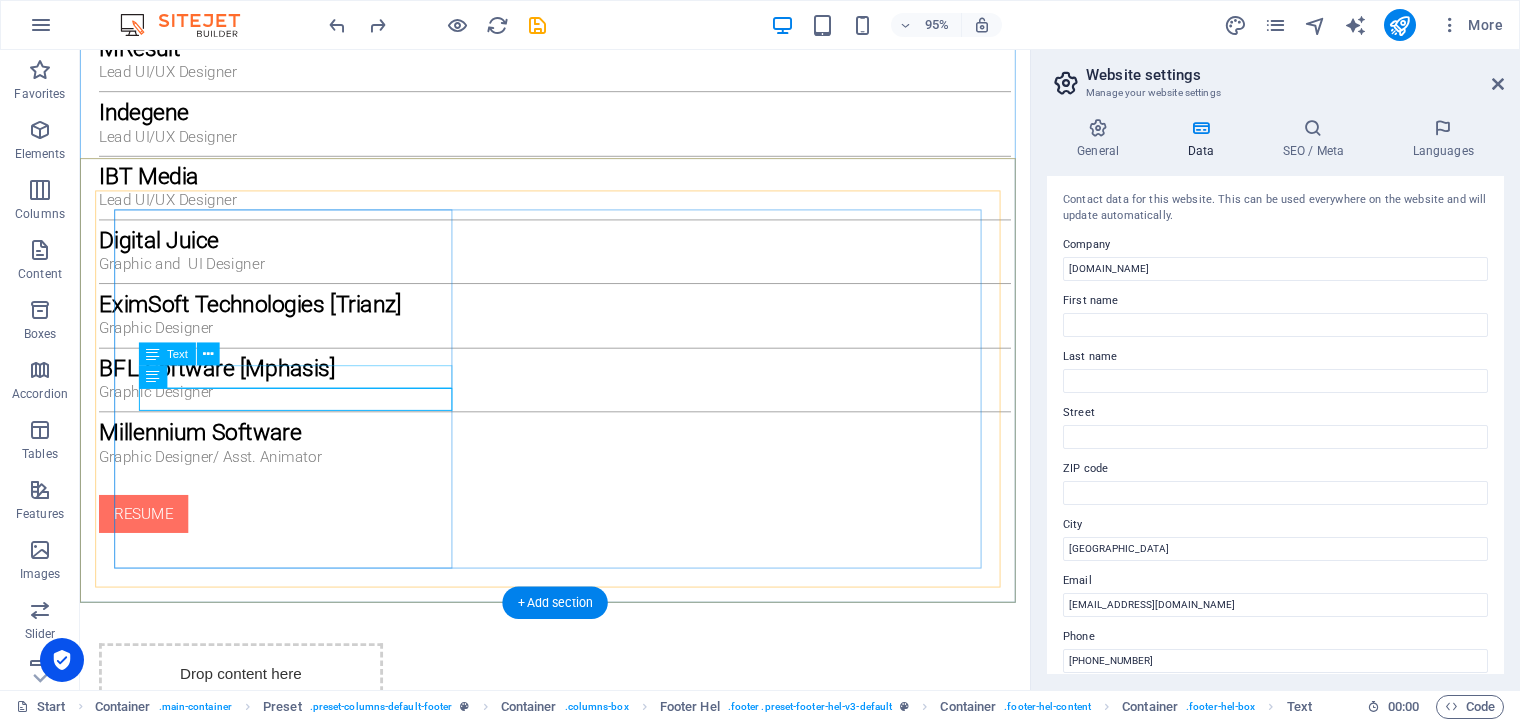 click on "[EMAIL_ADDRESS][DOMAIN_NAME]" at bounding box center (580, 2134) 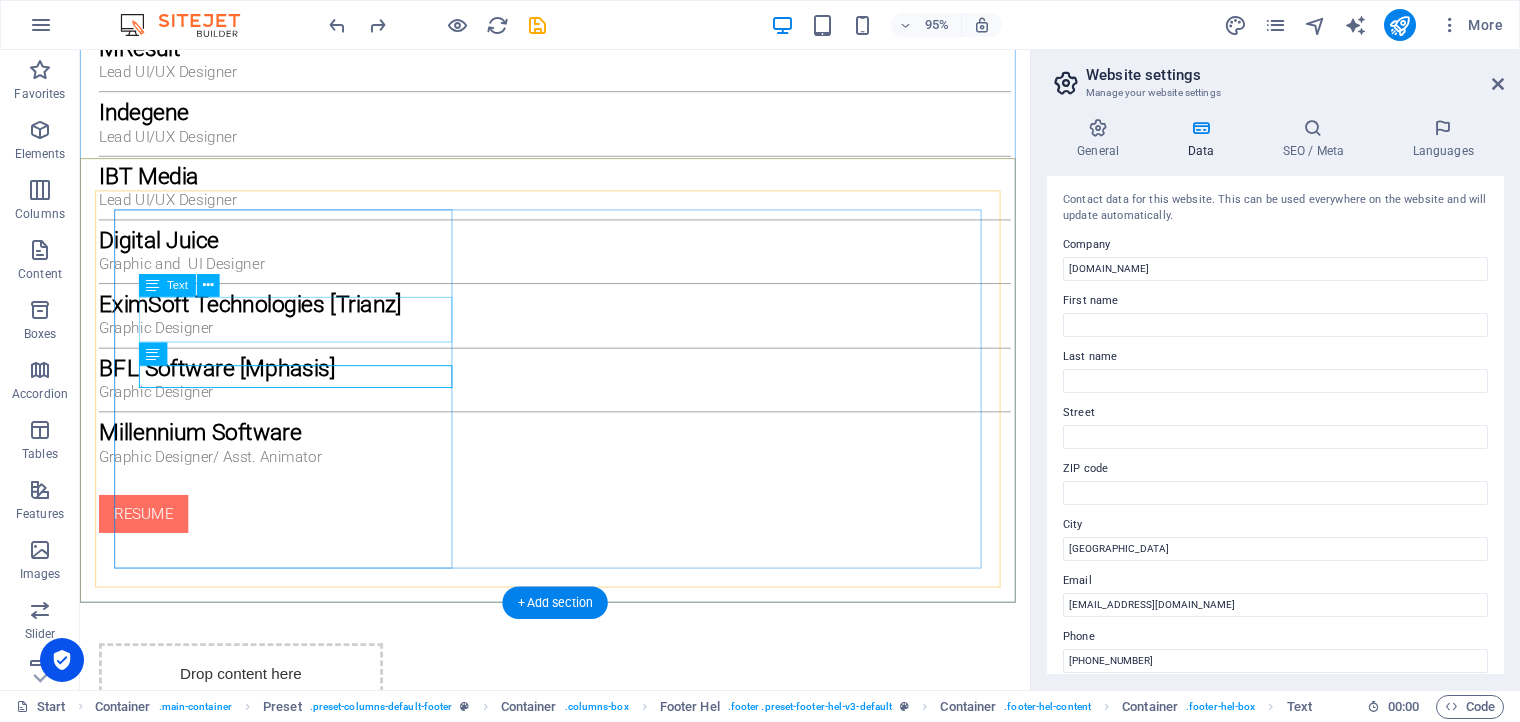 click on "[GEOGRAPHIC_DATA]" at bounding box center (580, 2026) 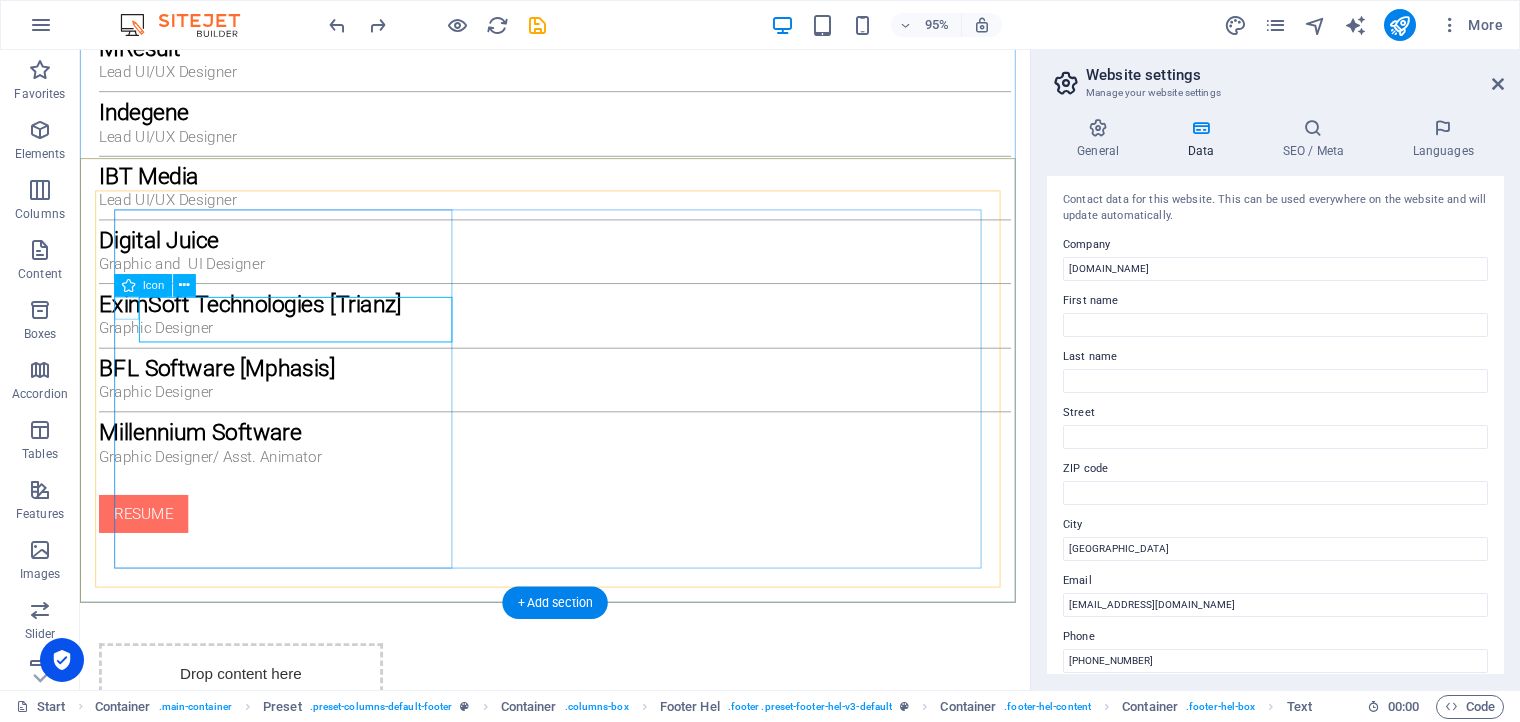 click at bounding box center (580, 1990) 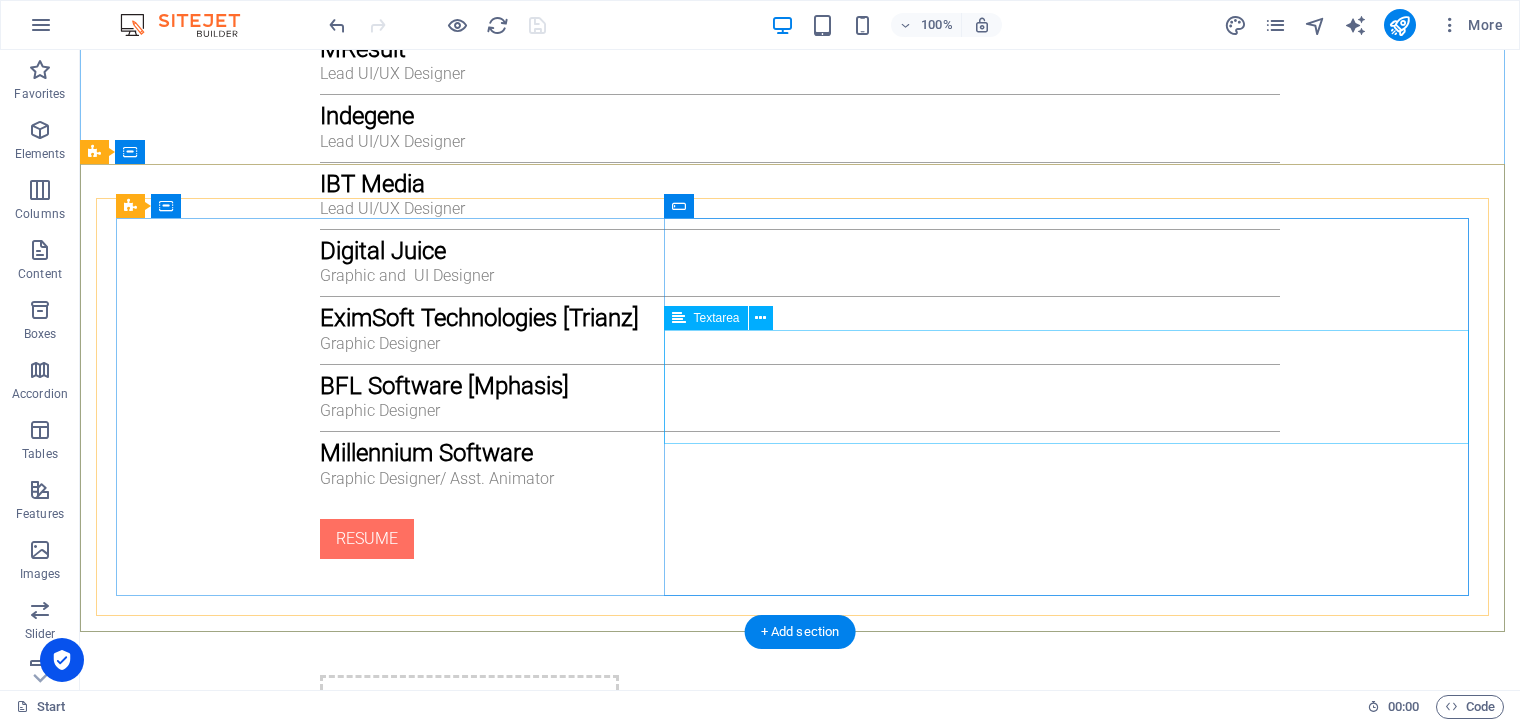 click at bounding box center [800, 2306] 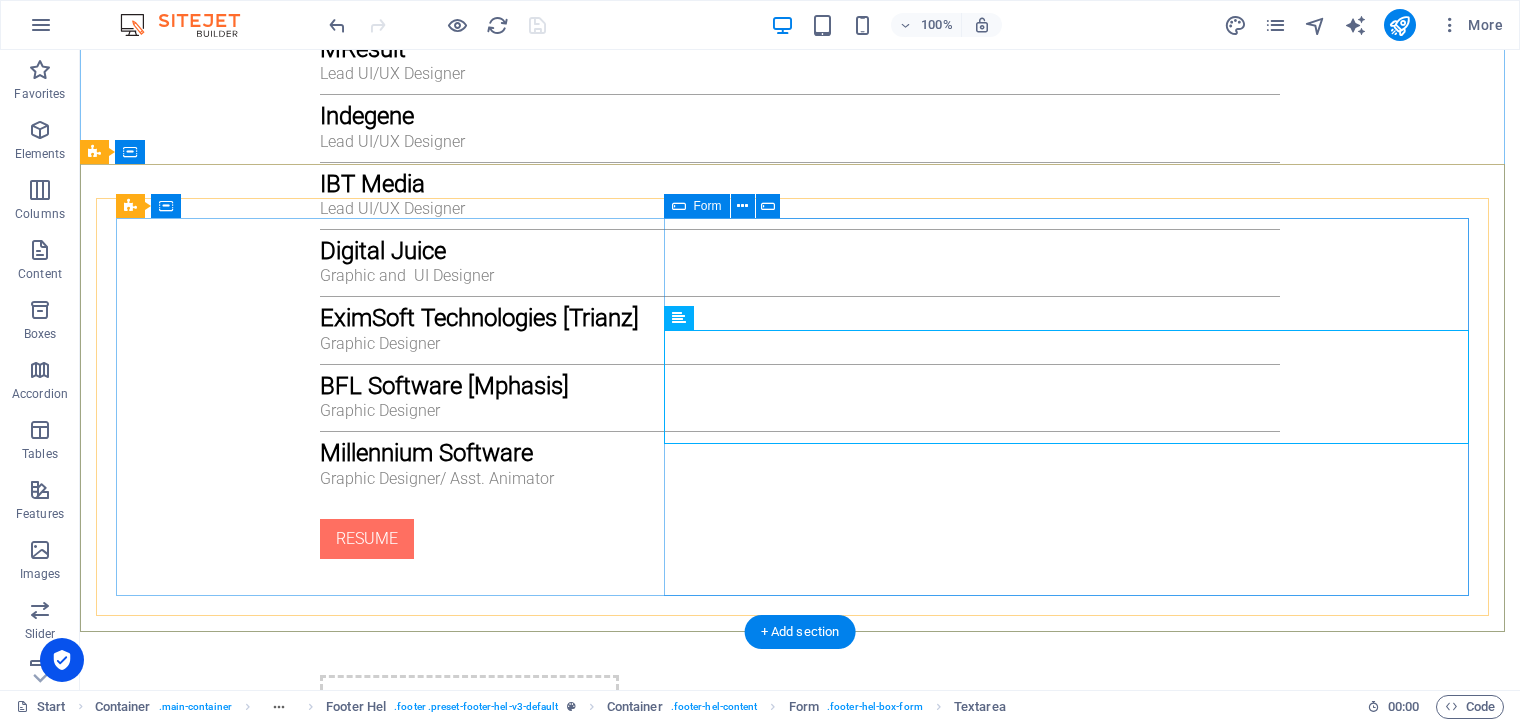 click on "ghjh   I have read and understand the privacy policy. Nicht lesbar? Neu generieren Submit" at bounding box center (800, 2325) 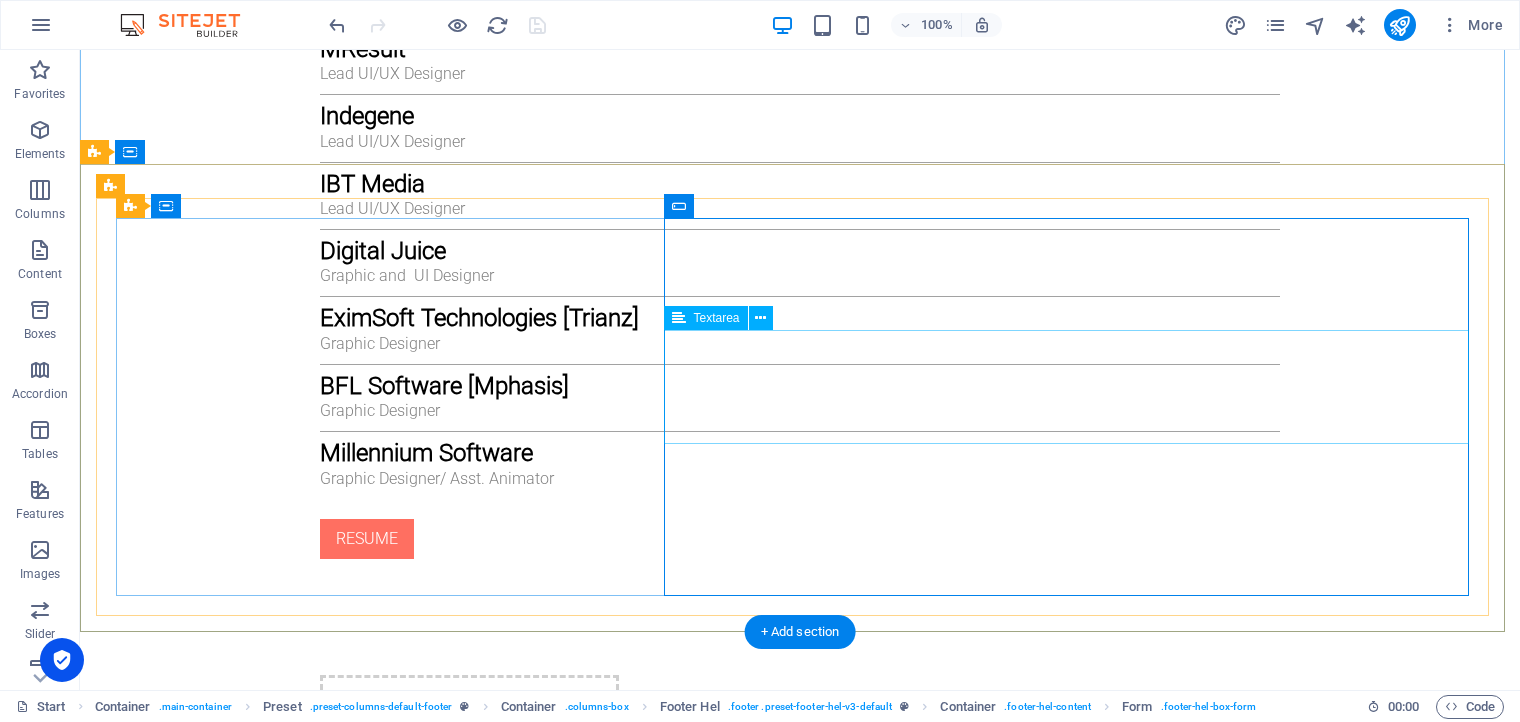 click at bounding box center (800, 2306) 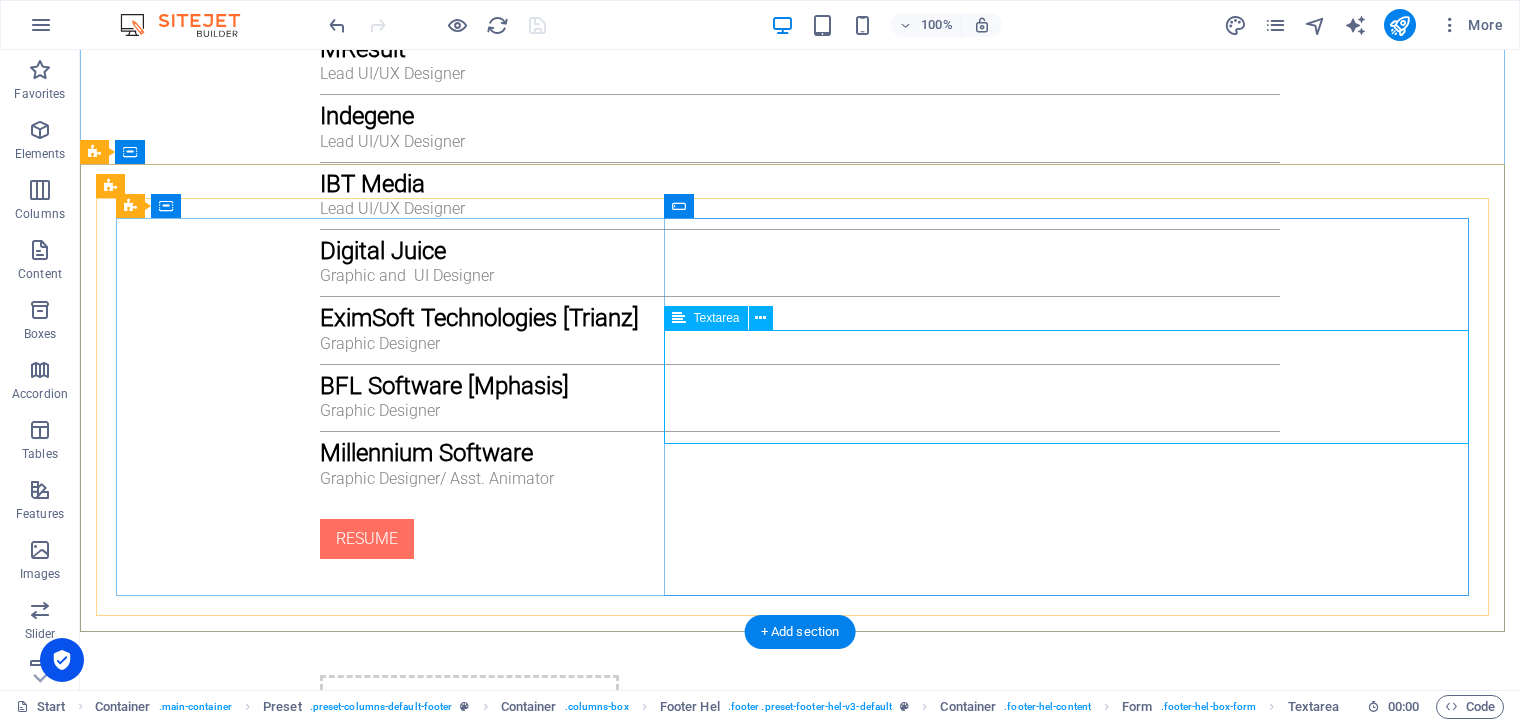 click at bounding box center (800, 2306) 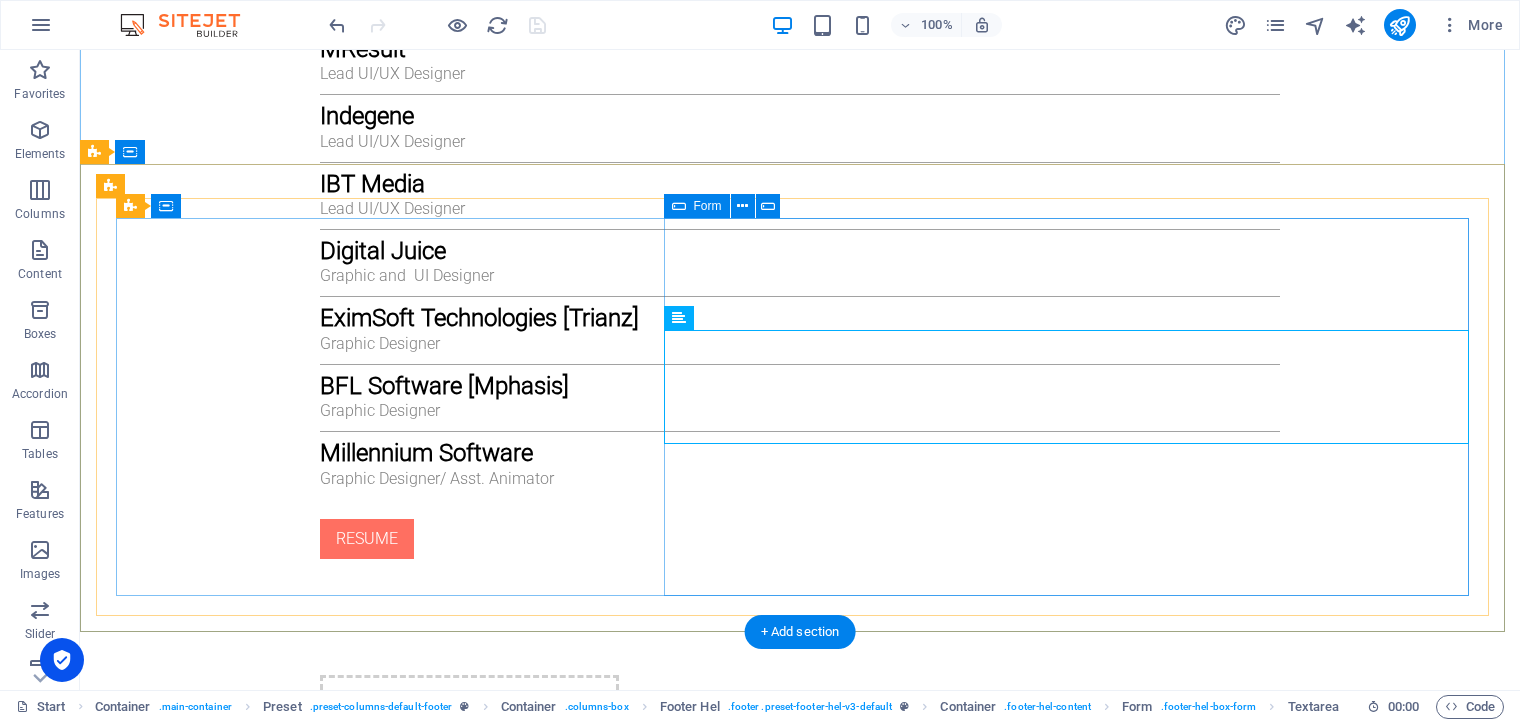 click on "ghjh   I have read and understand the privacy policy. Nicht lesbar? Neu generieren Submit" at bounding box center (800, 2325) 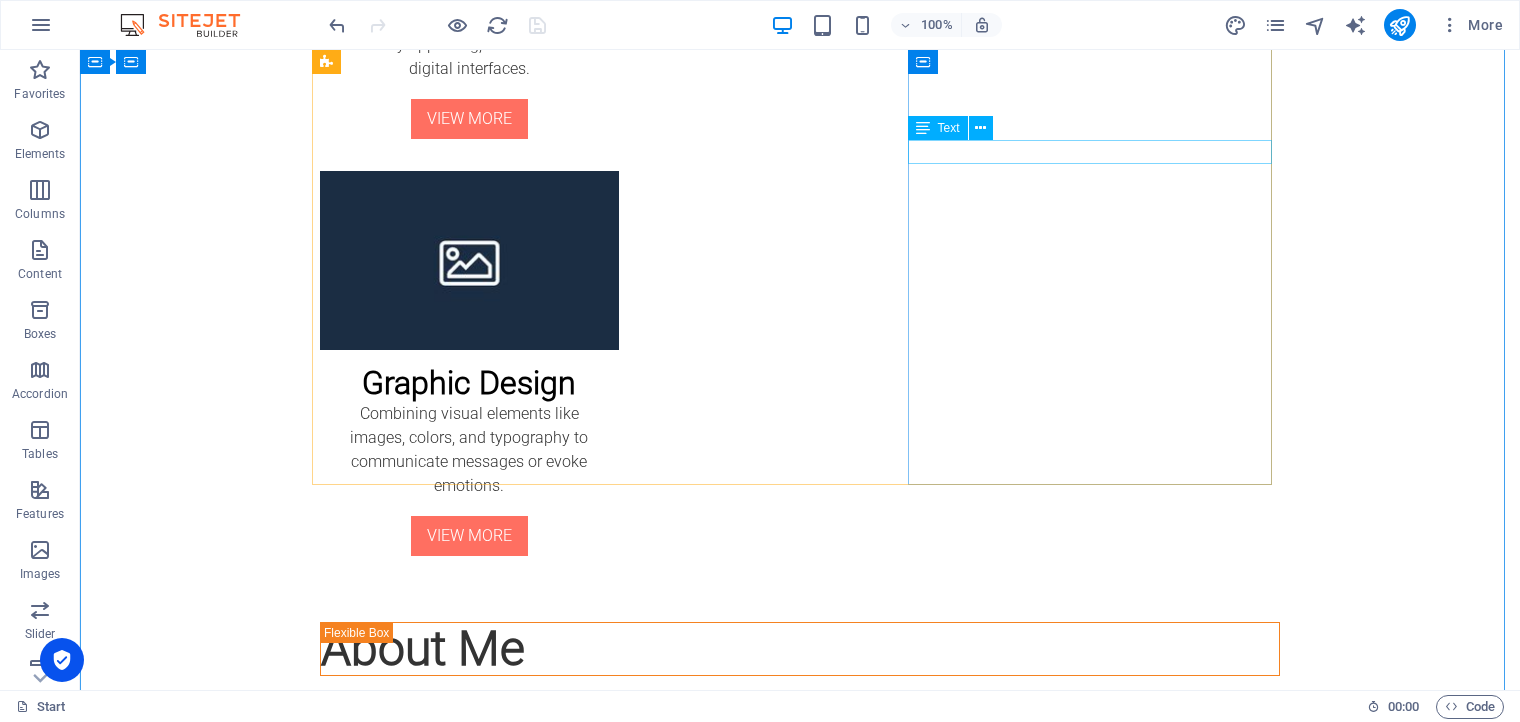 scroll, scrollTop: 2312, scrollLeft: 0, axis: vertical 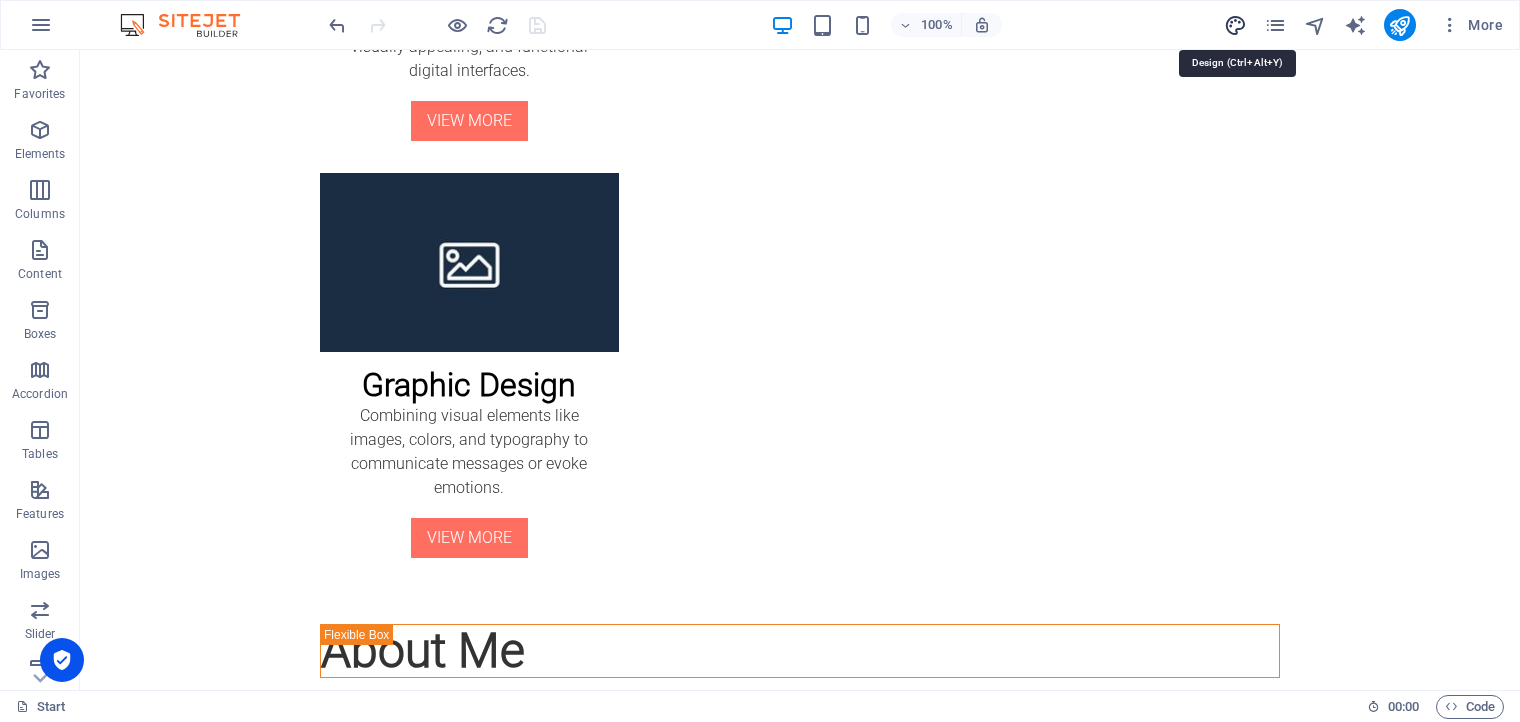 click at bounding box center (1235, 25) 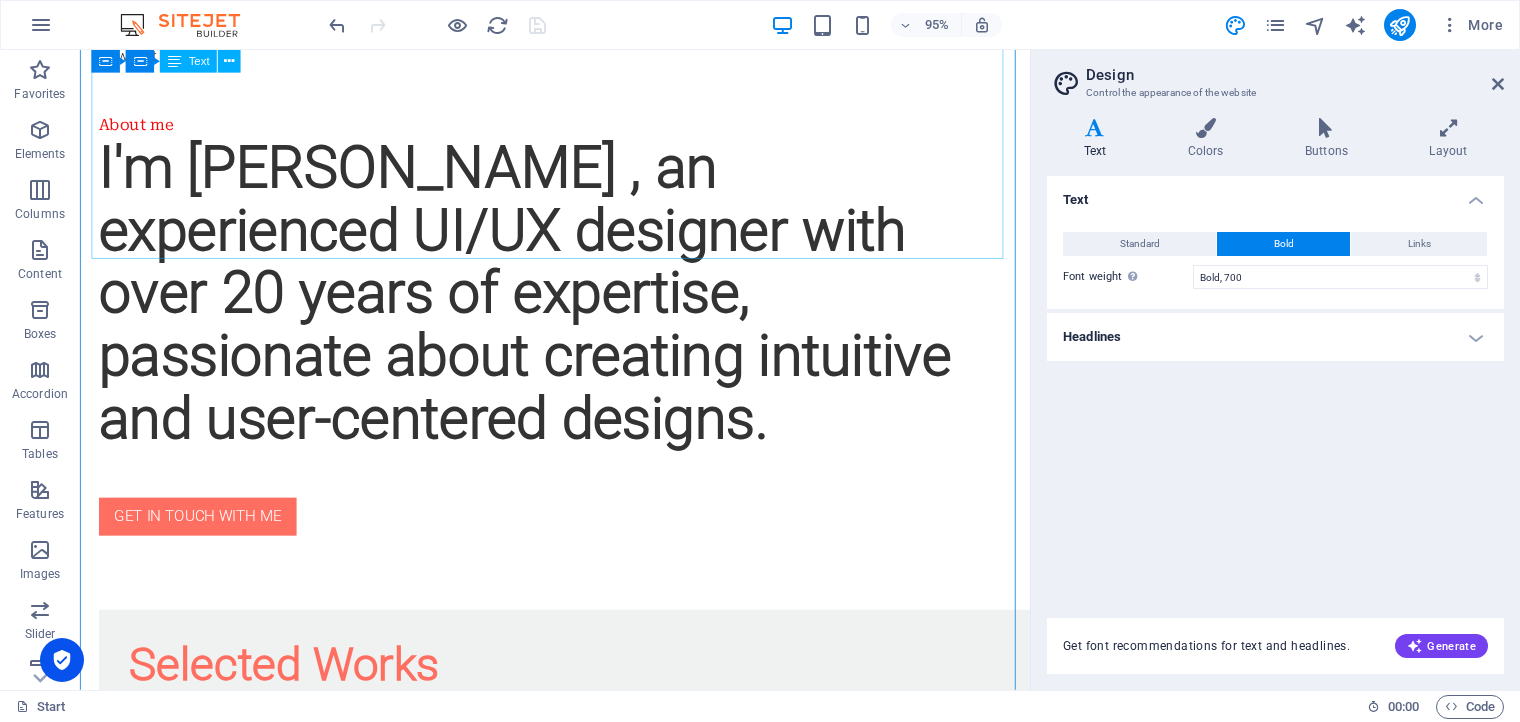 scroll, scrollTop: 0, scrollLeft: 0, axis: both 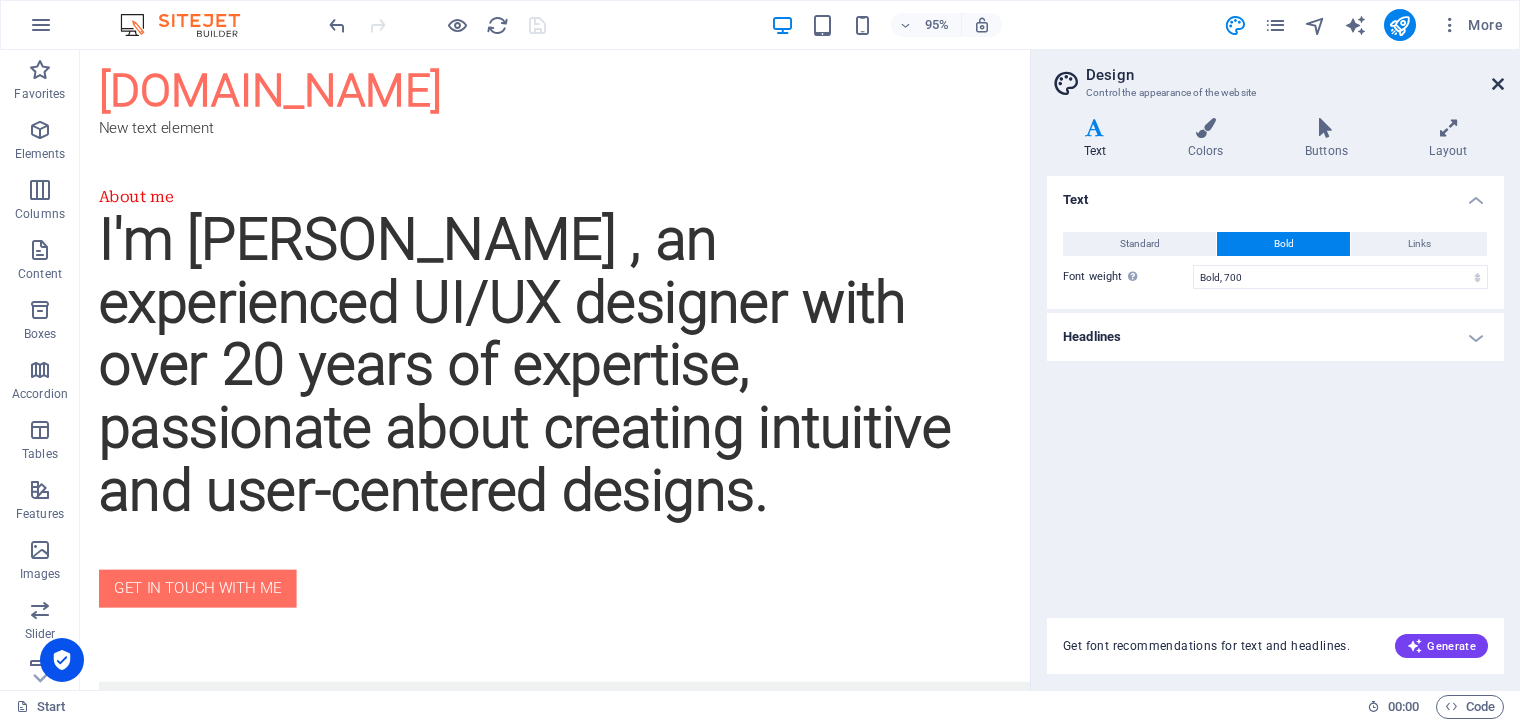 click at bounding box center (1498, 84) 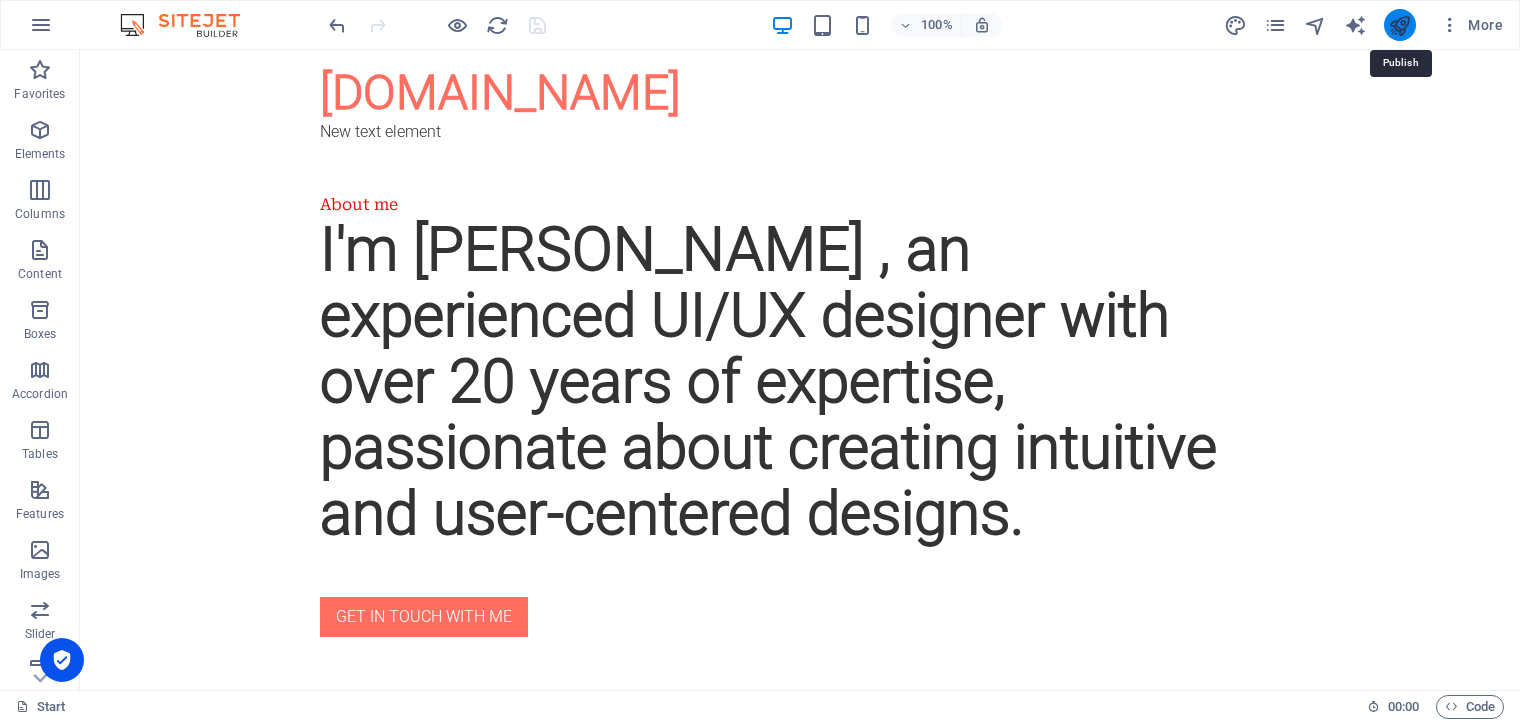 click at bounding box center [1399, 25] 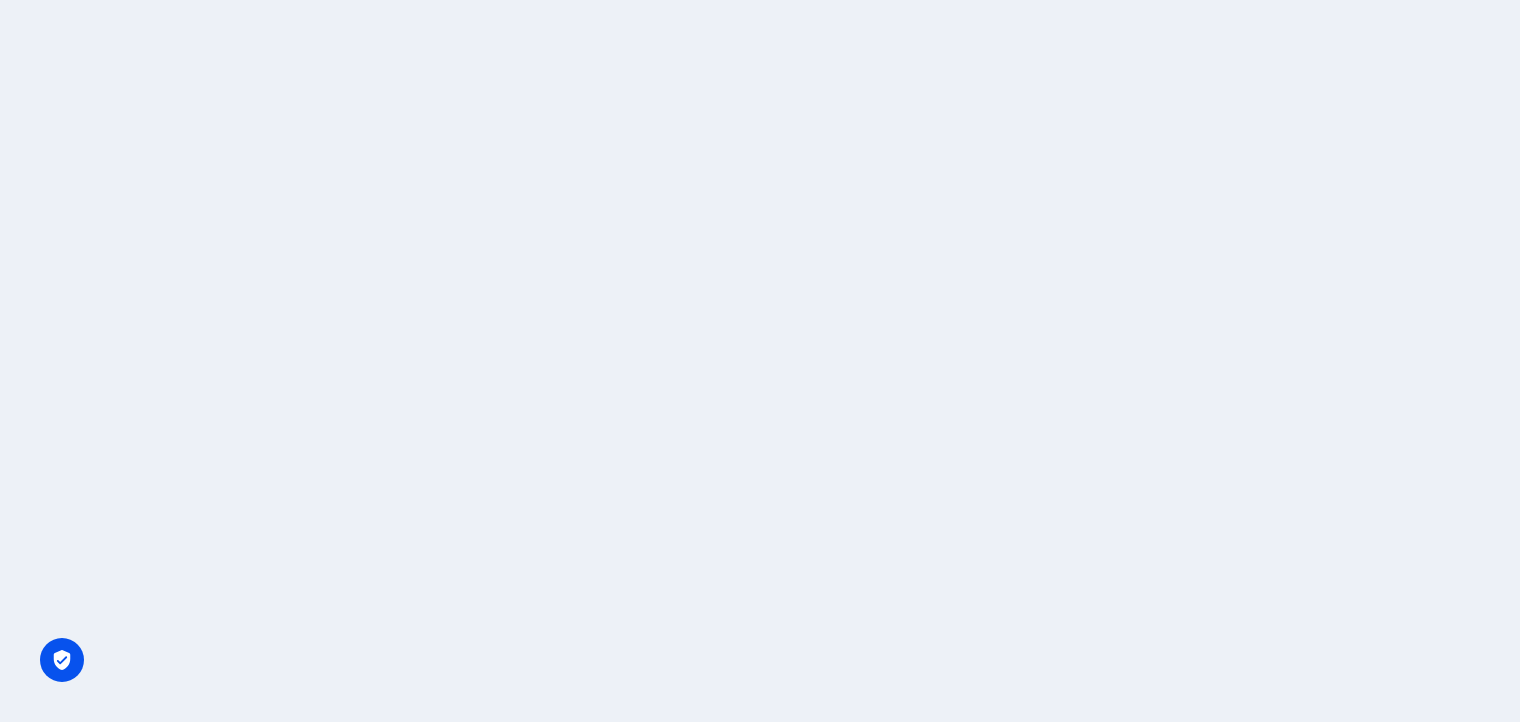 scroll, scrollTop: 0, scrollLeft: 0, axis: both 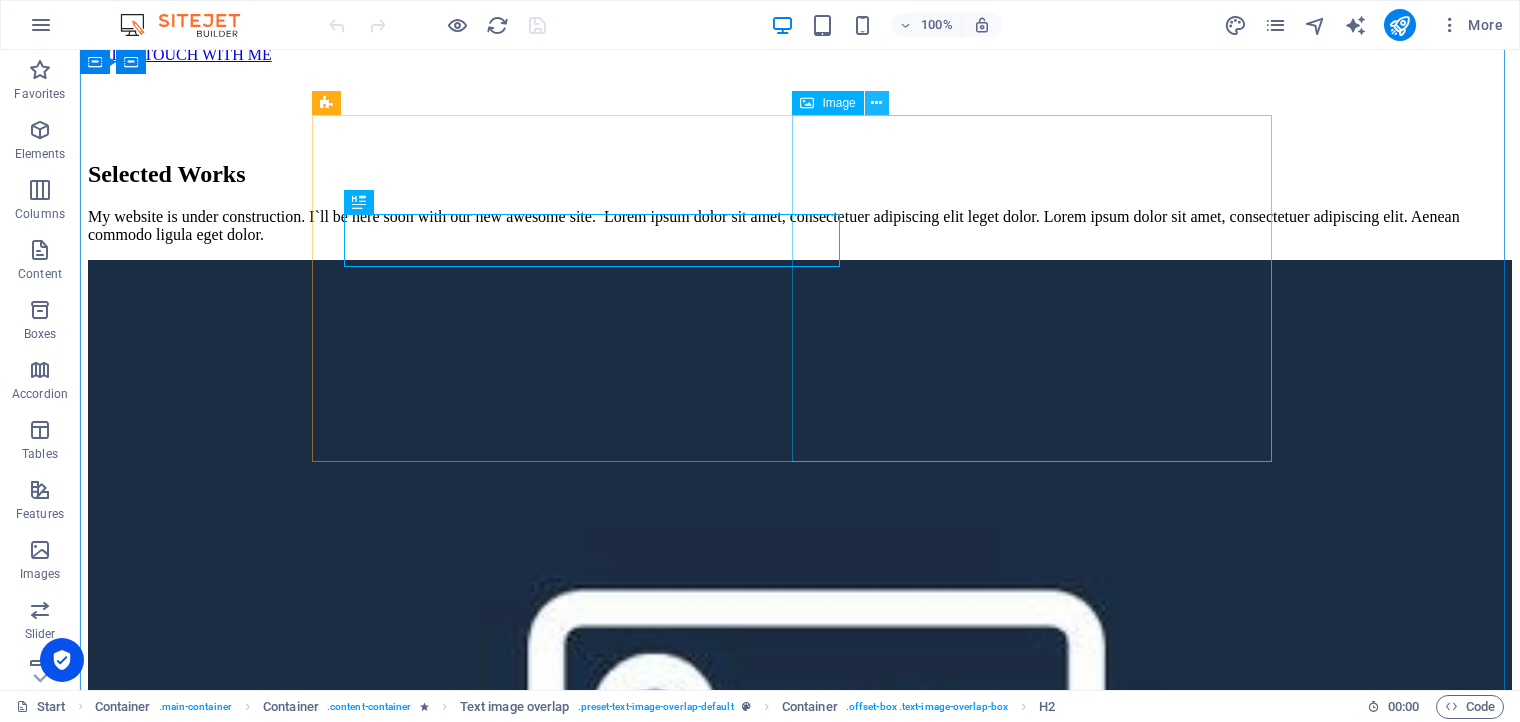 click at bounding box center [876, 103] 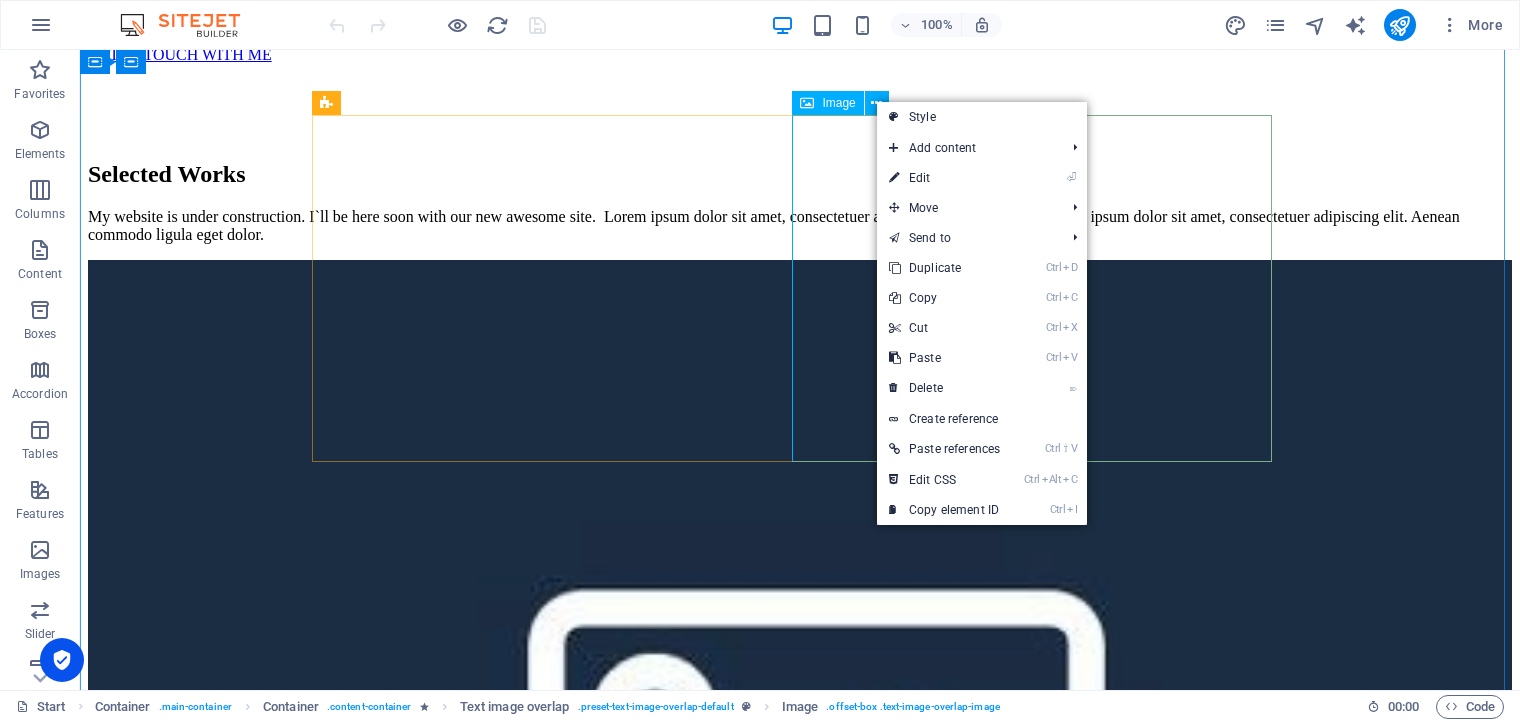 click at bounding box center (800, 777) 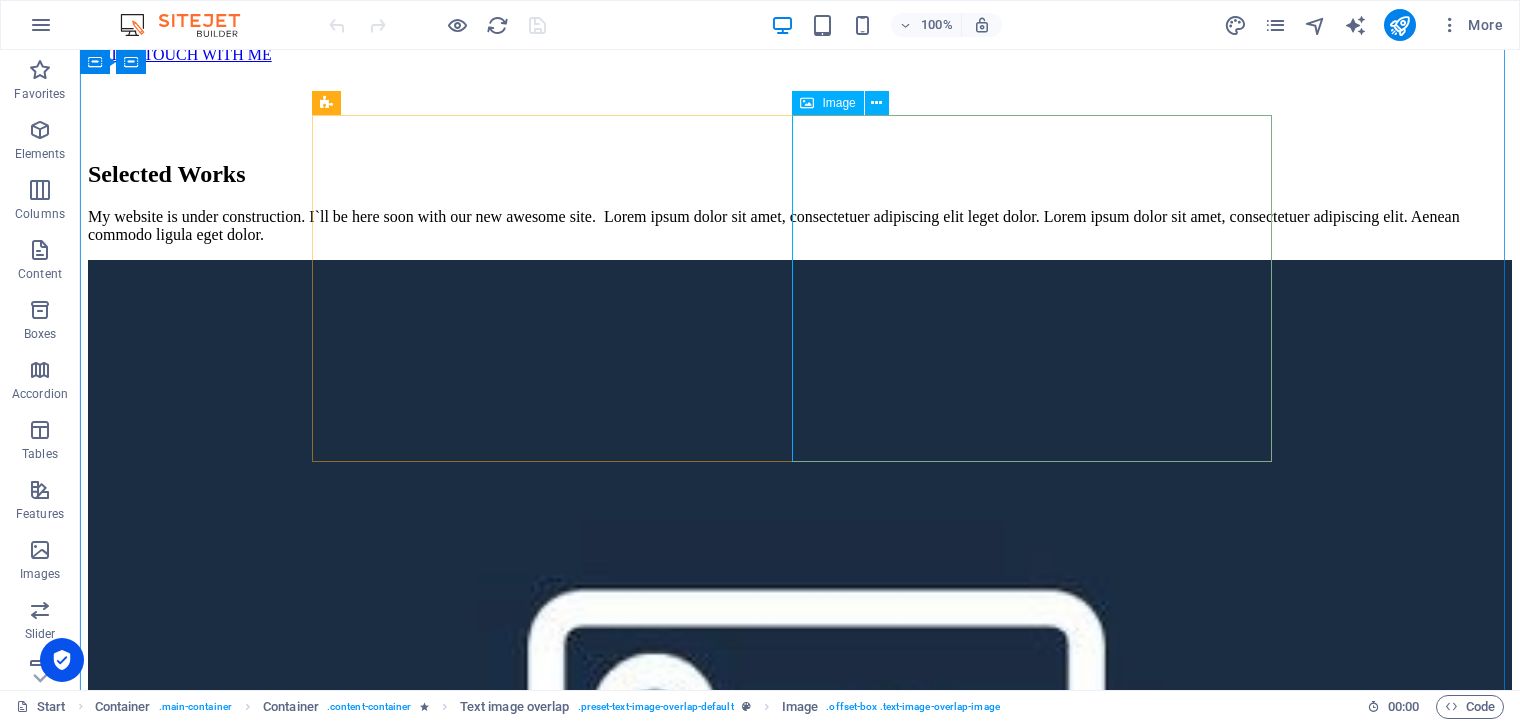 click on "Image" at bounding box center (838, 103) 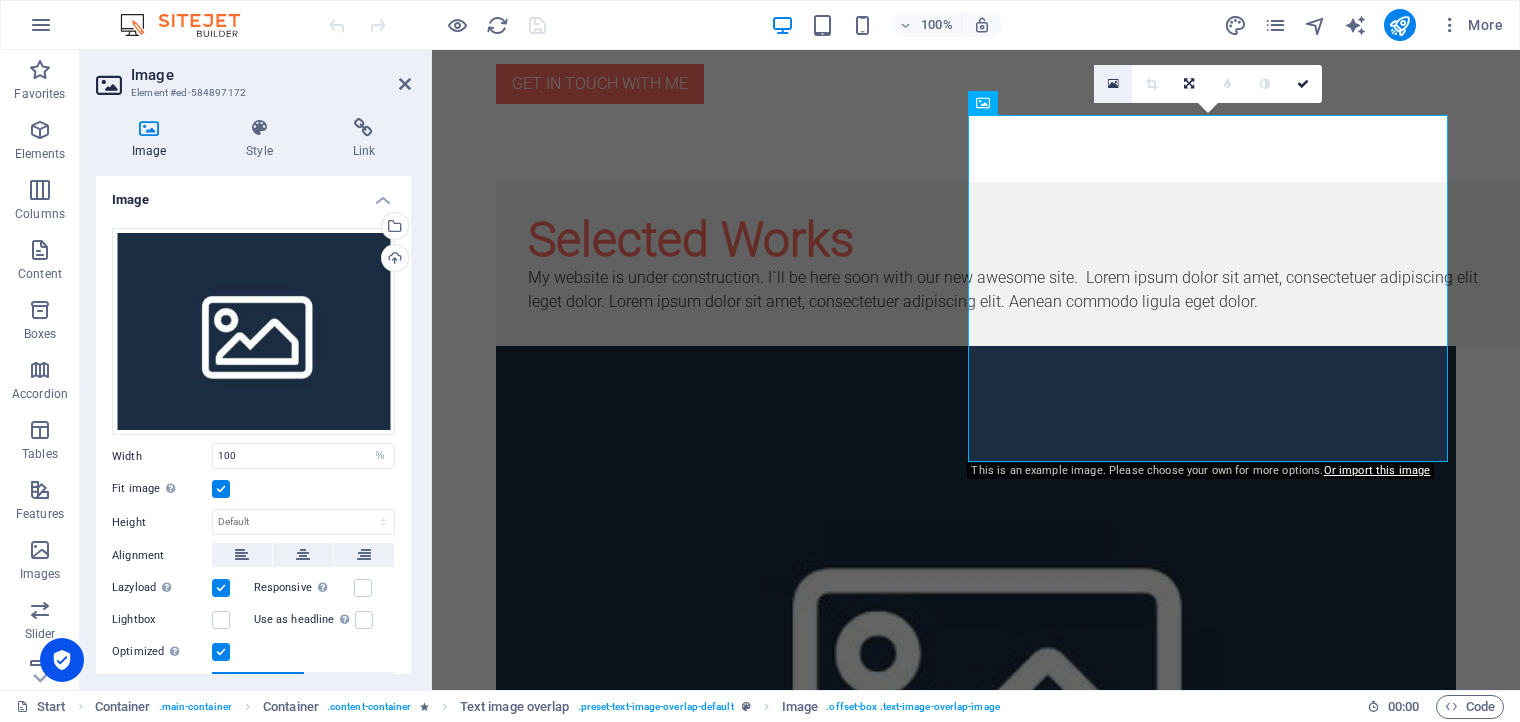 click at bounding box center [1113, 84] 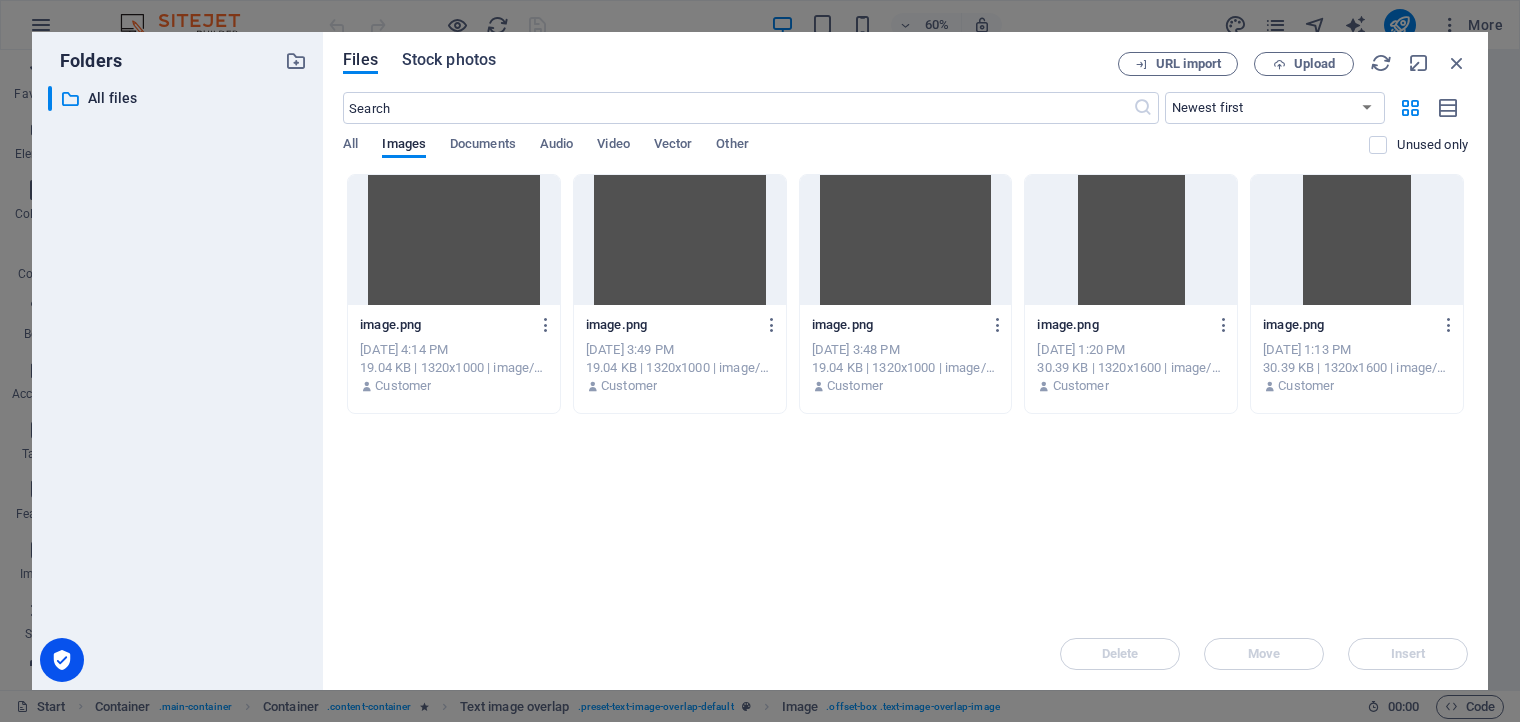click on "Stock photos" at bounding box center (449, 60) 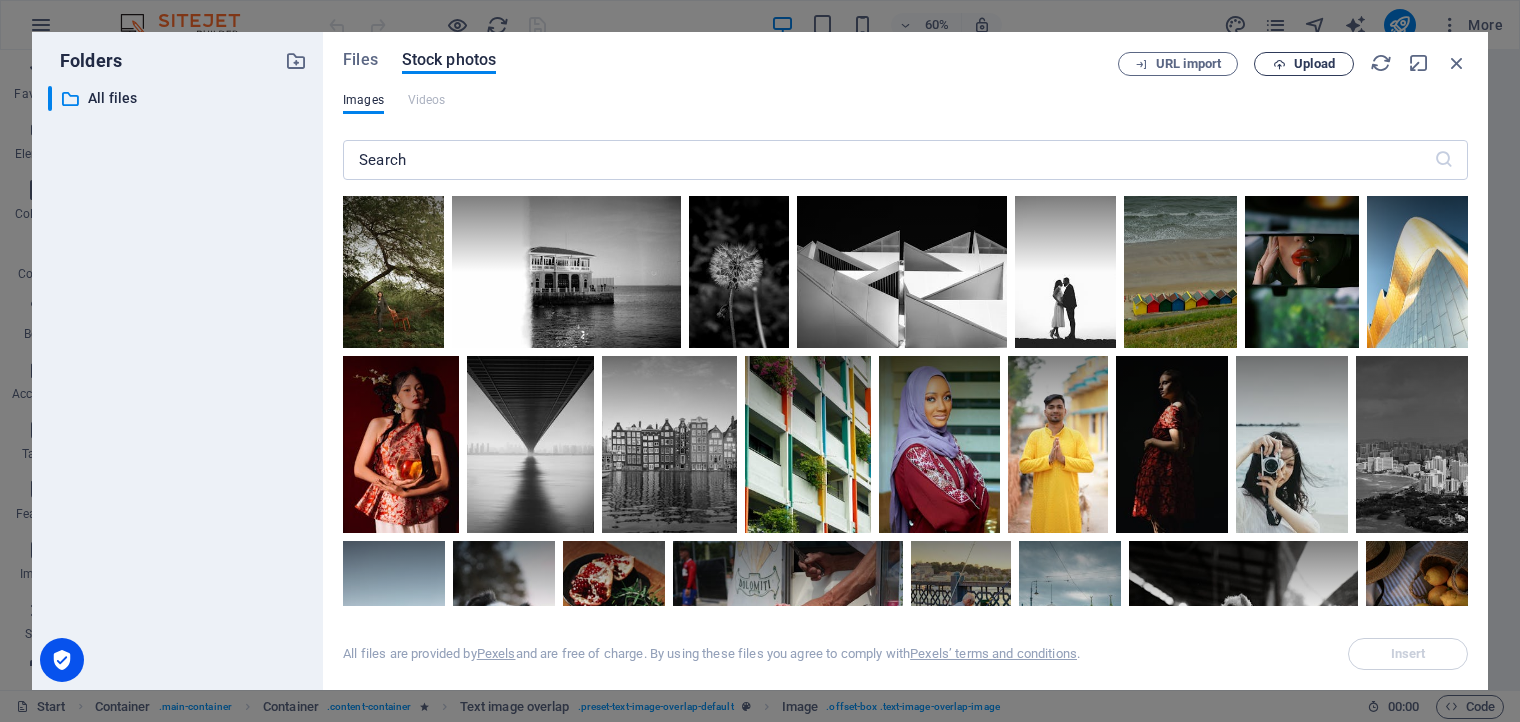 click on "Upload" at bounding box center [1314, 64] 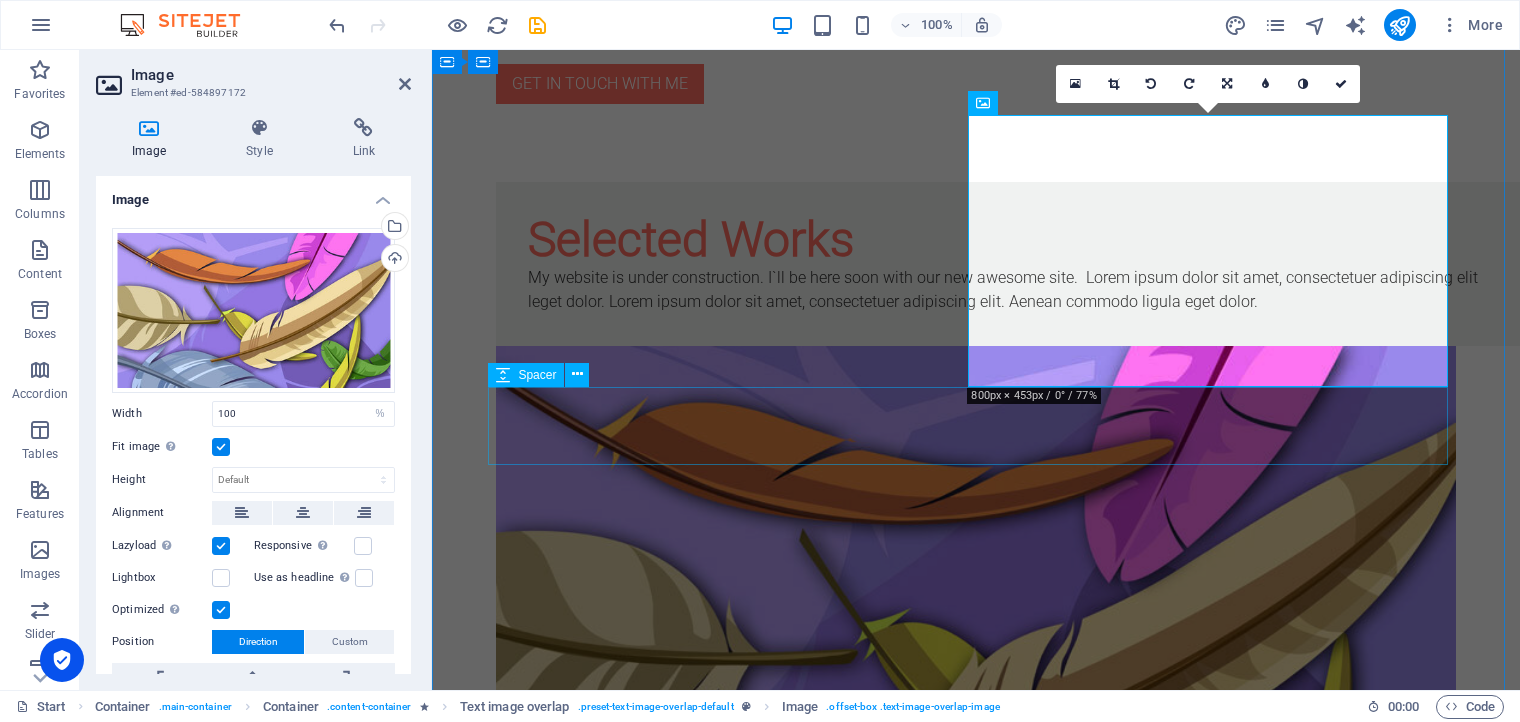 click at bounding box center (976, 929) 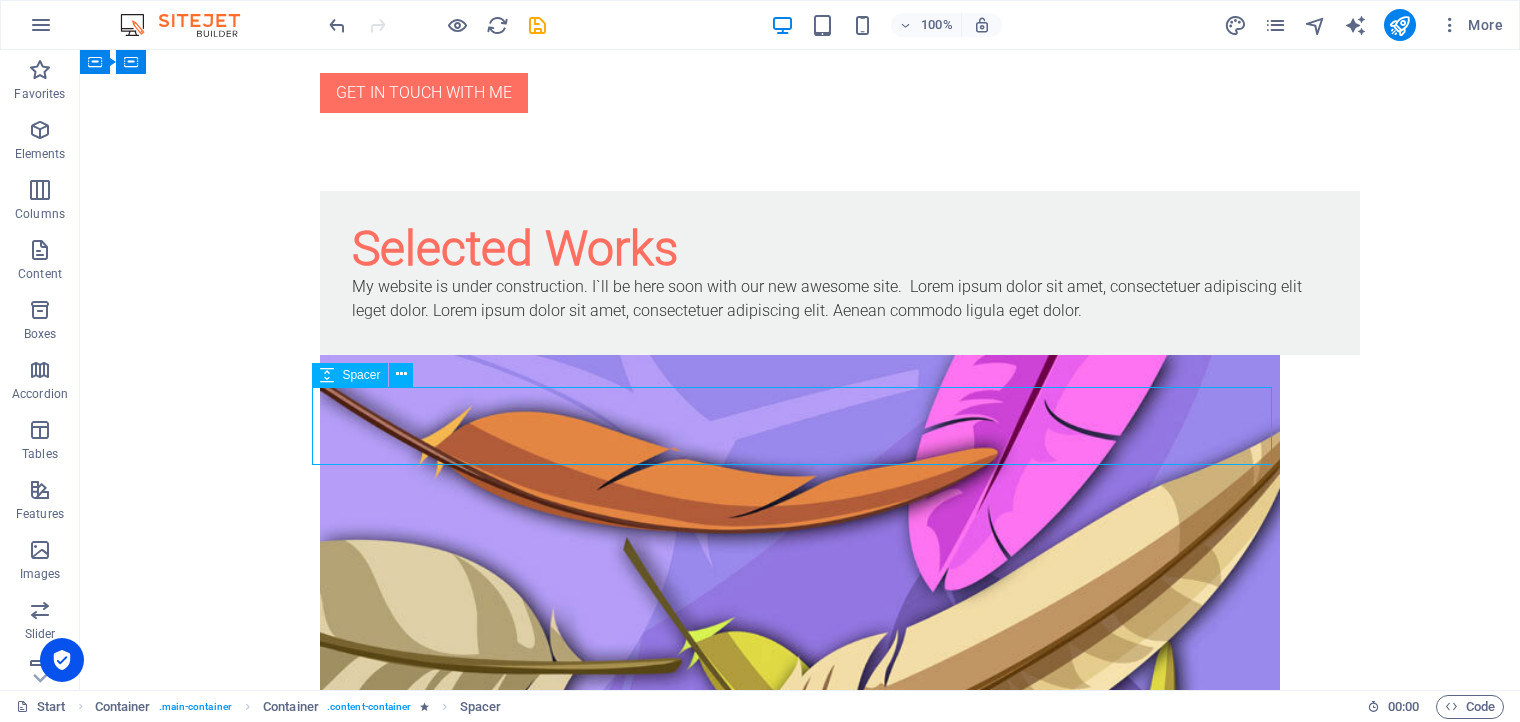 scroll, scrollTop: 508, scrollLeft: 0, axis: vertical 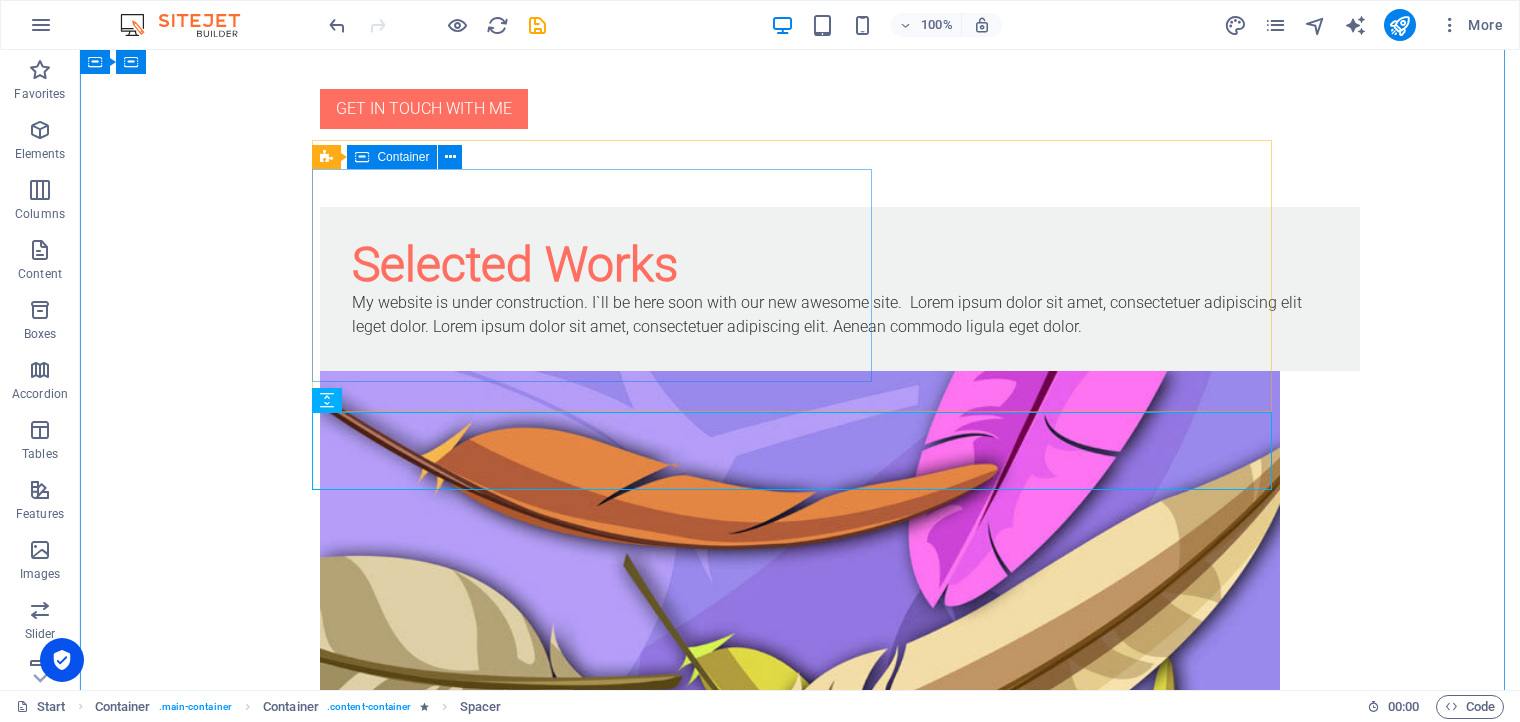 click on "Selected Works My website is under construction. I`ll be here soon with our new awesome site.  Lorem ipsum dolor sit amet, consectetuer adipiscing elit leget dolor. Lorem ipsum dolor sit amet, consectetuer adipiscing elit. Aenean commodo ligula eget dolor." at bounding box center (840, 289) 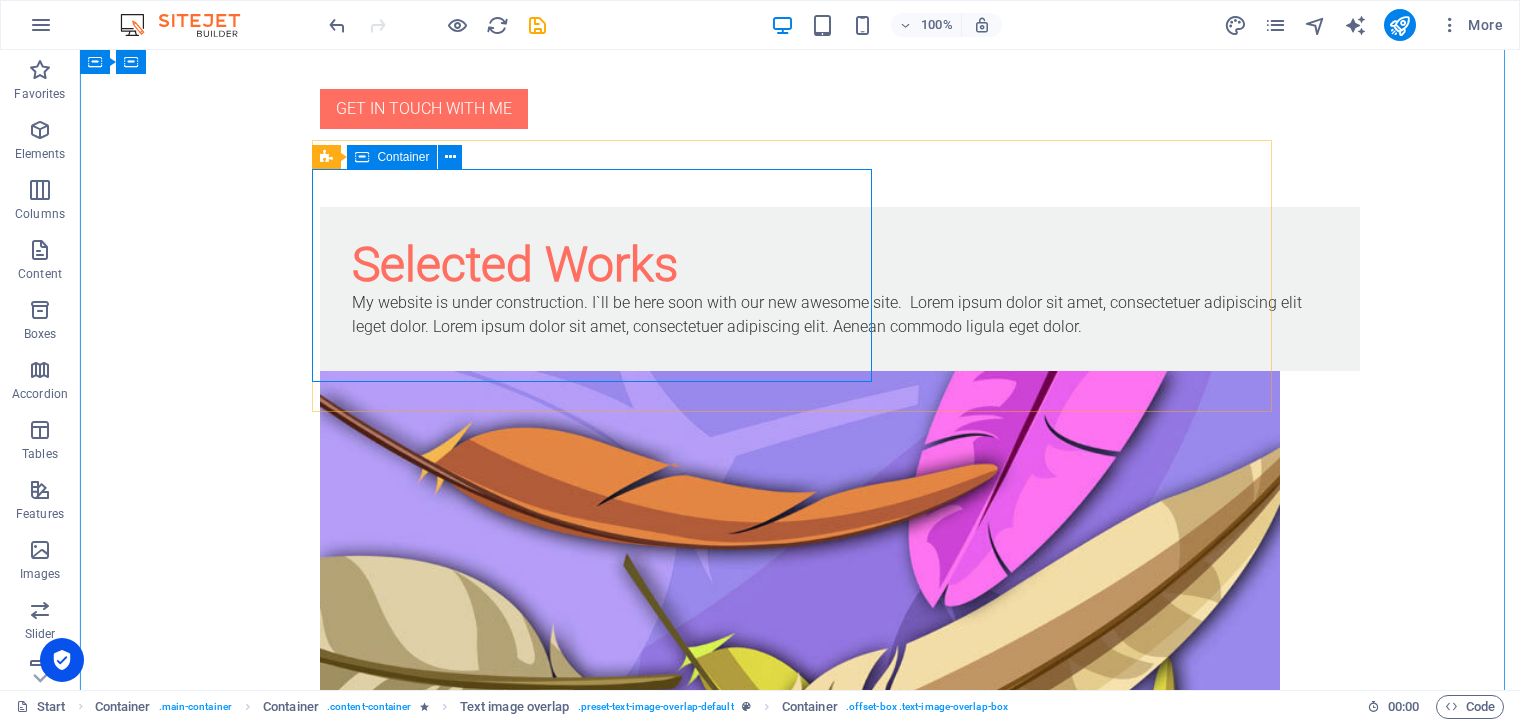 click on "Container" at bounding box center [403, 157] 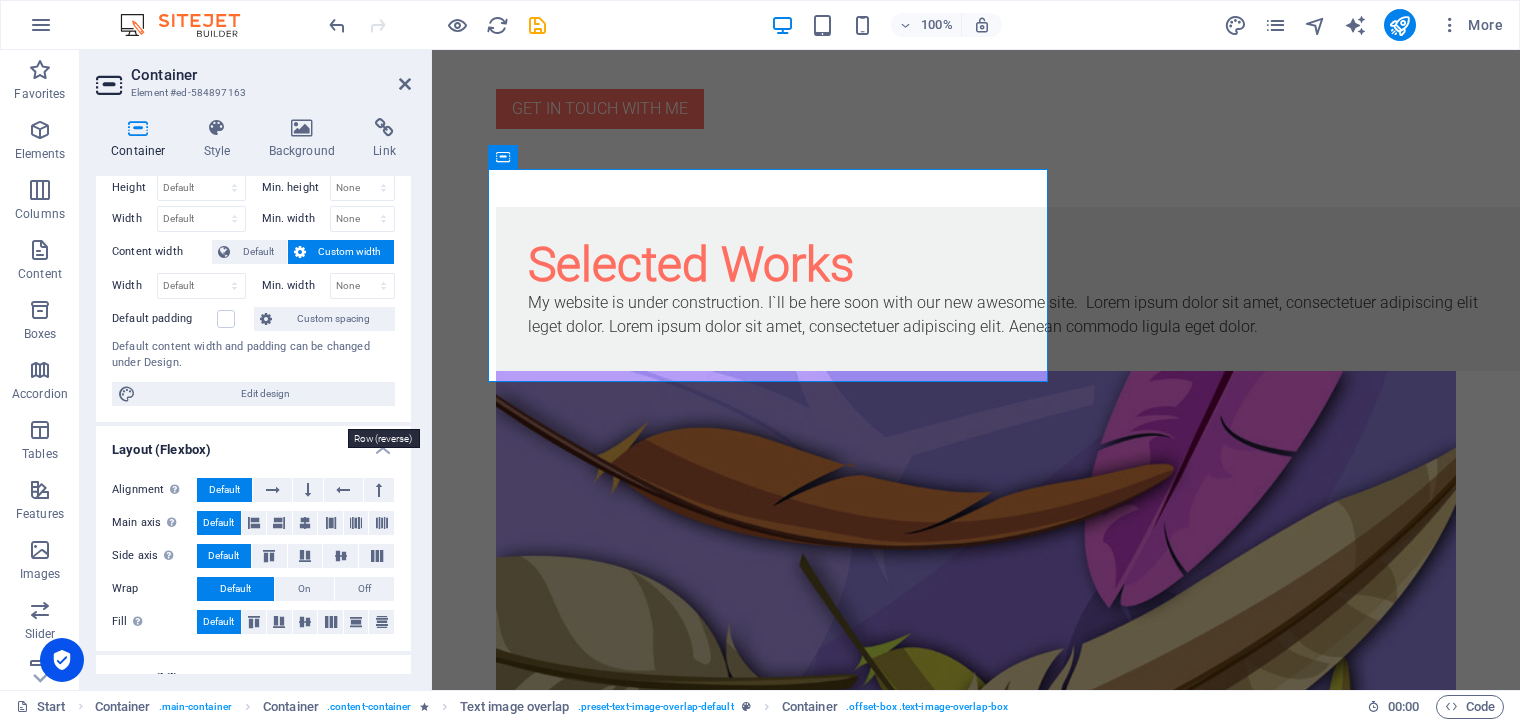 scroll, scrollTop: 52, scrollLeft: 0, axis: vertical 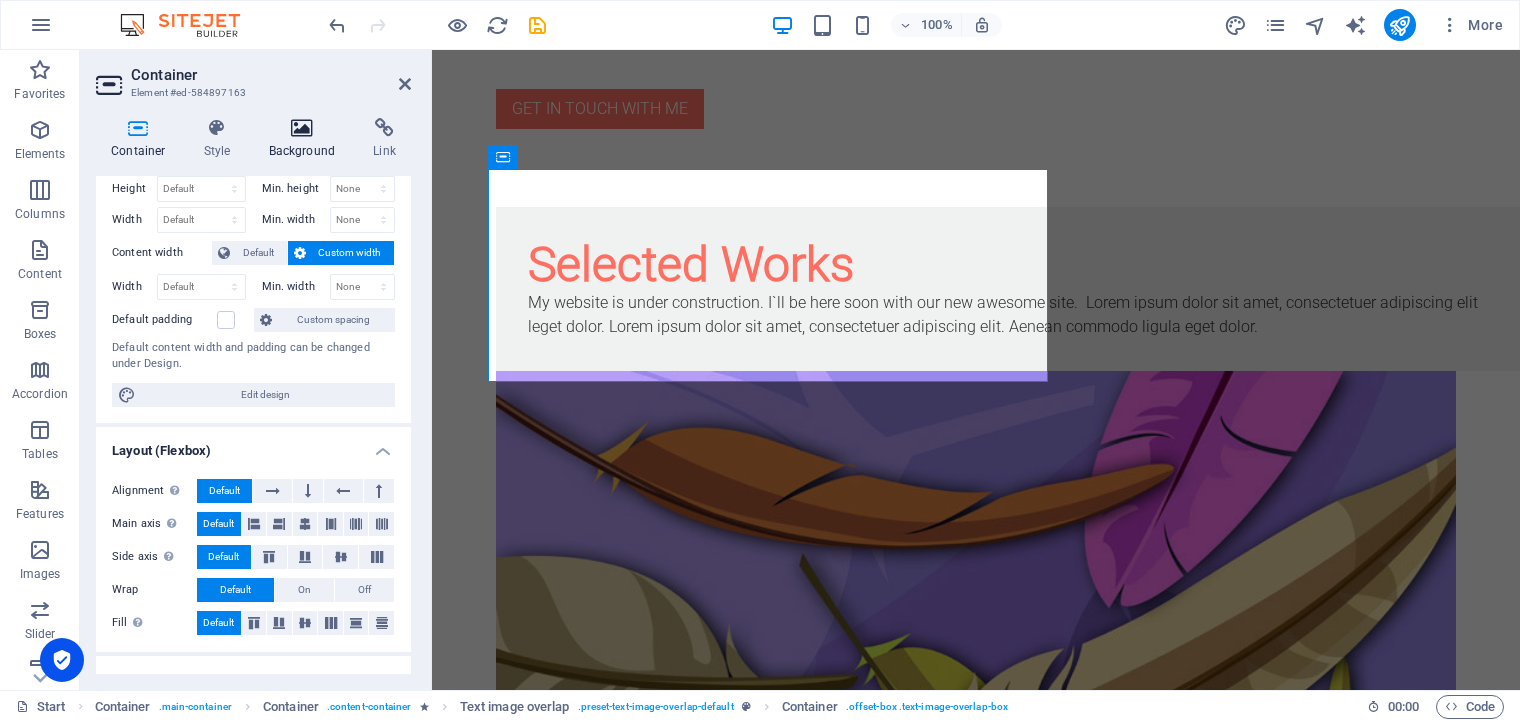 click at bounding box center [302, 128] 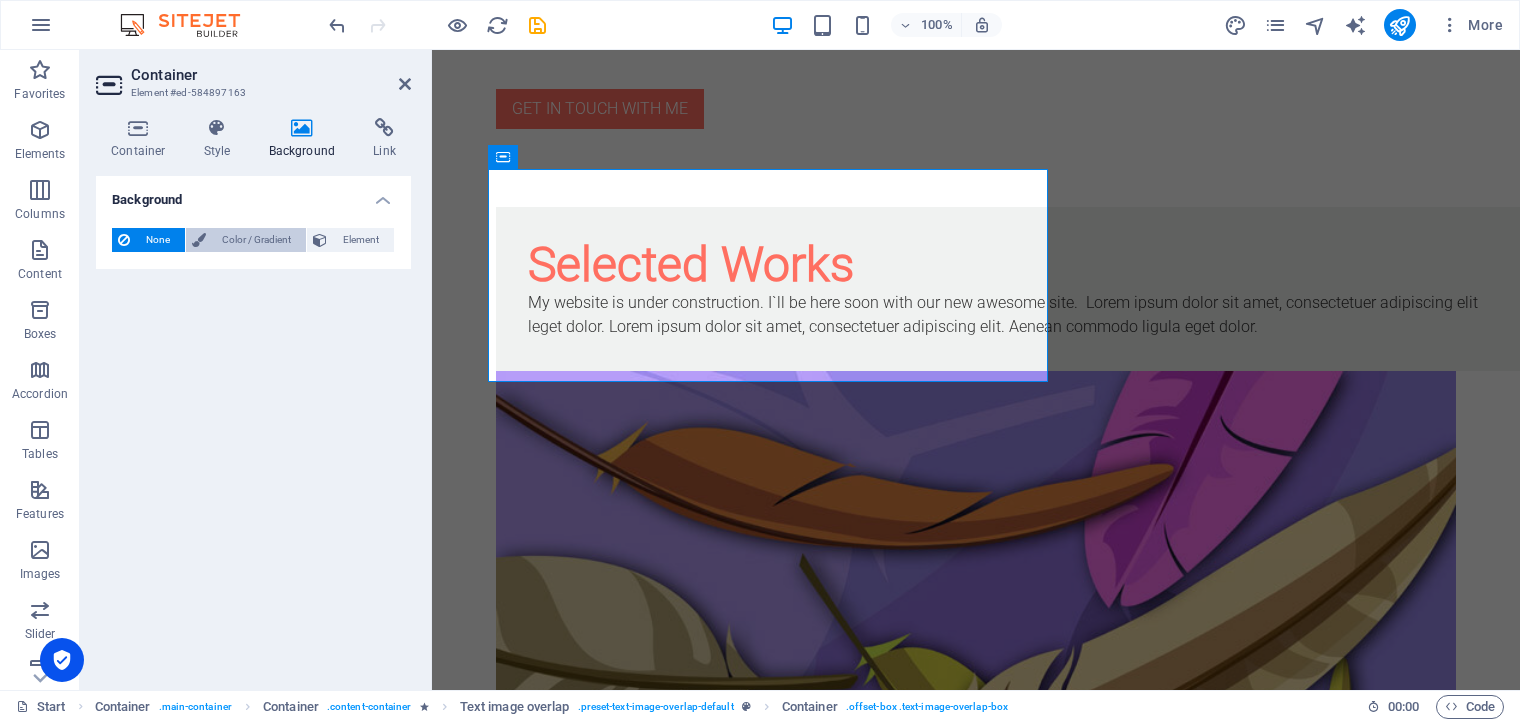click on "Color / Gradient" at bounding box center (256, 240) 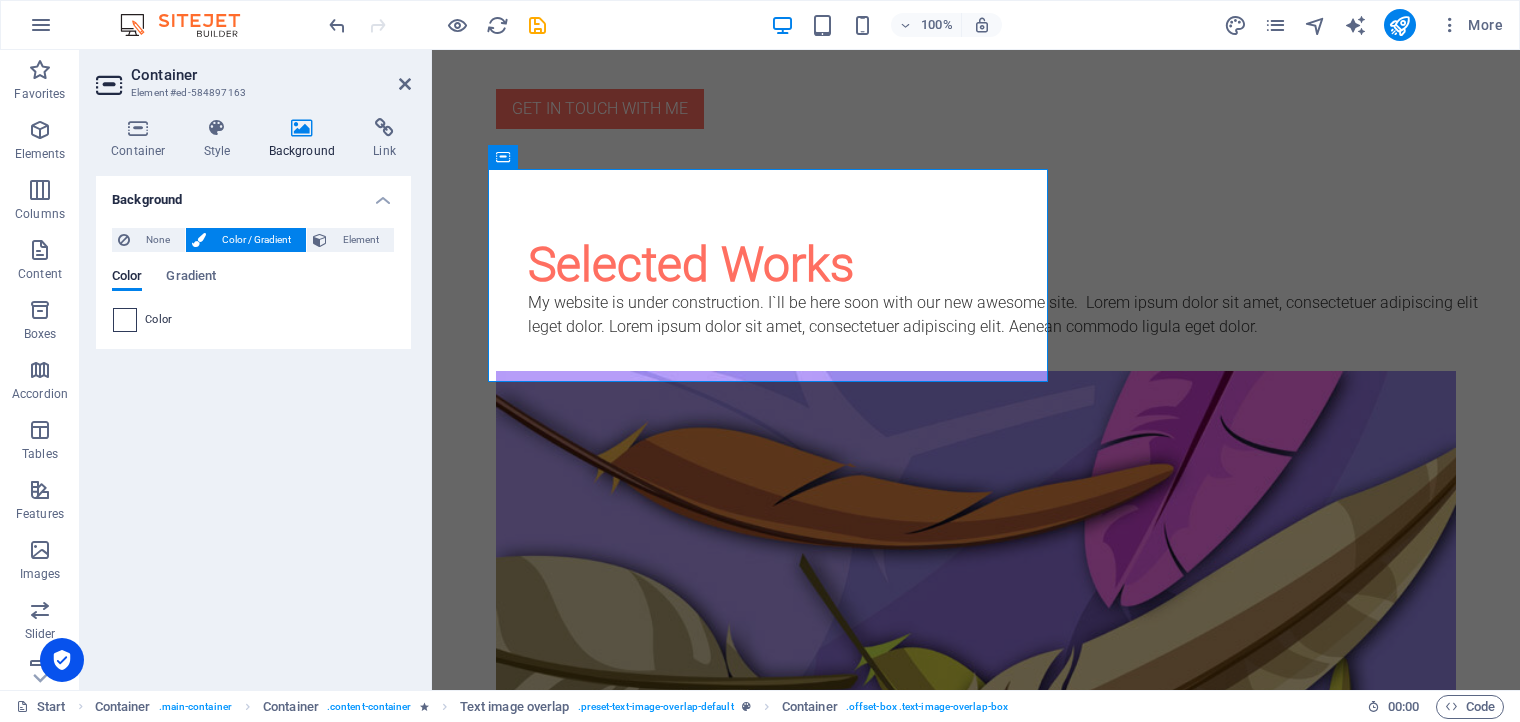 click at bounding box center [125, 320] 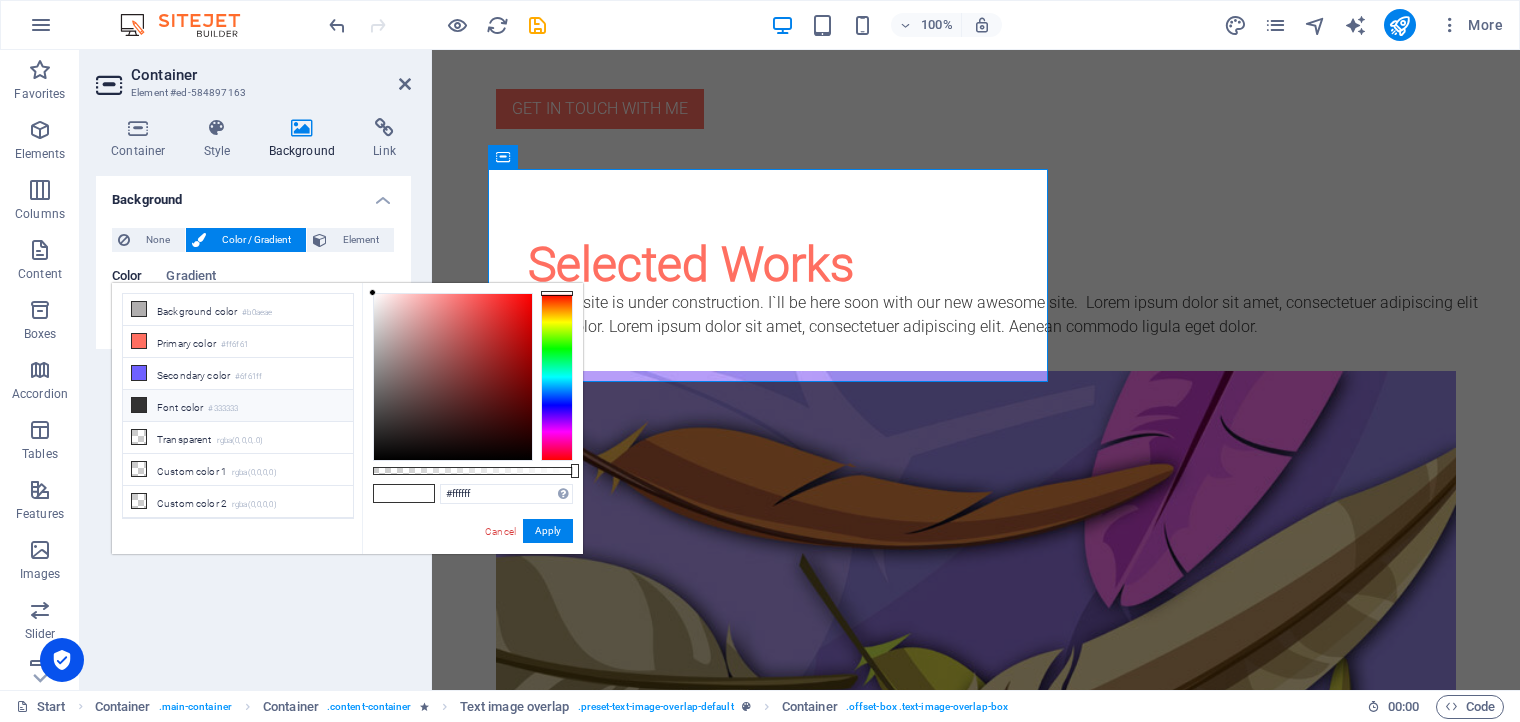 click at bounding box center (139, 405) 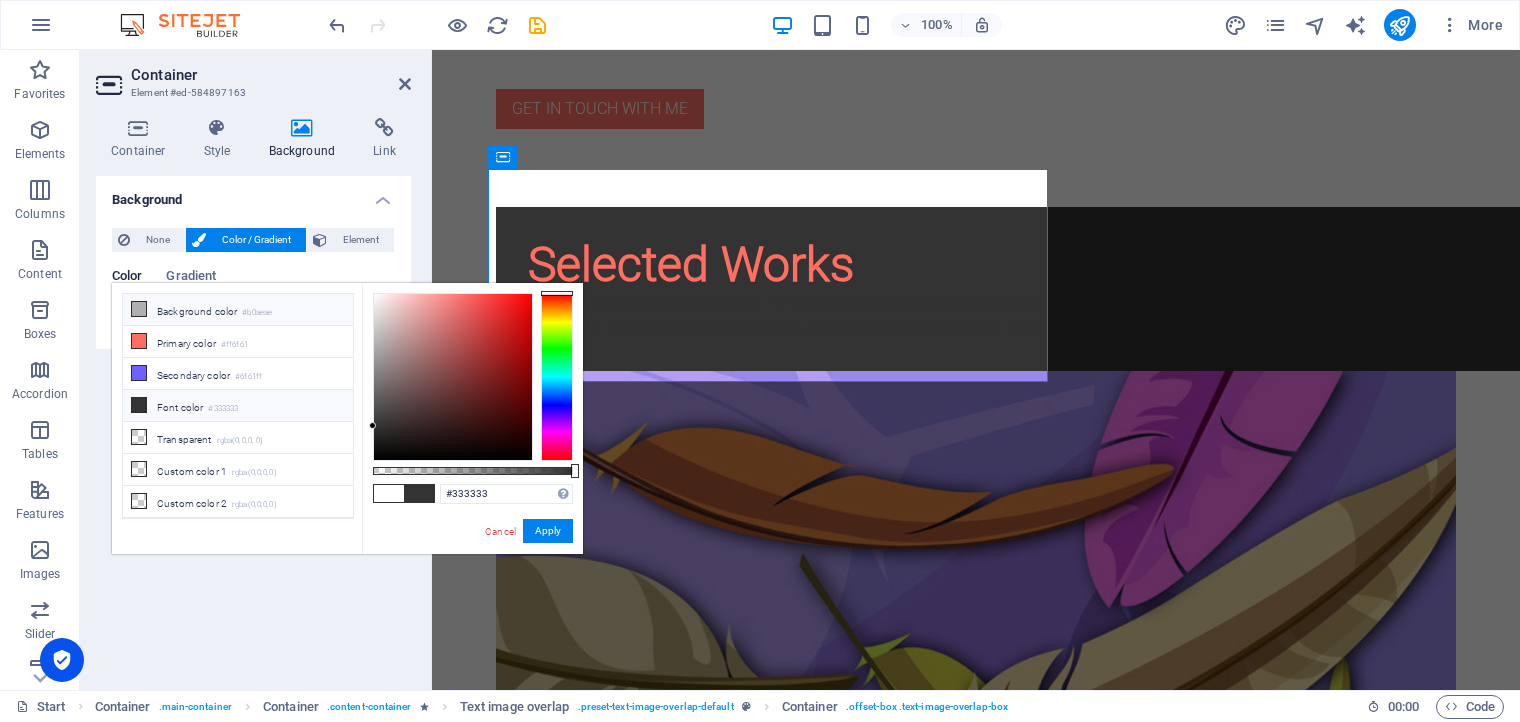 click at bounding box center [139, 309] 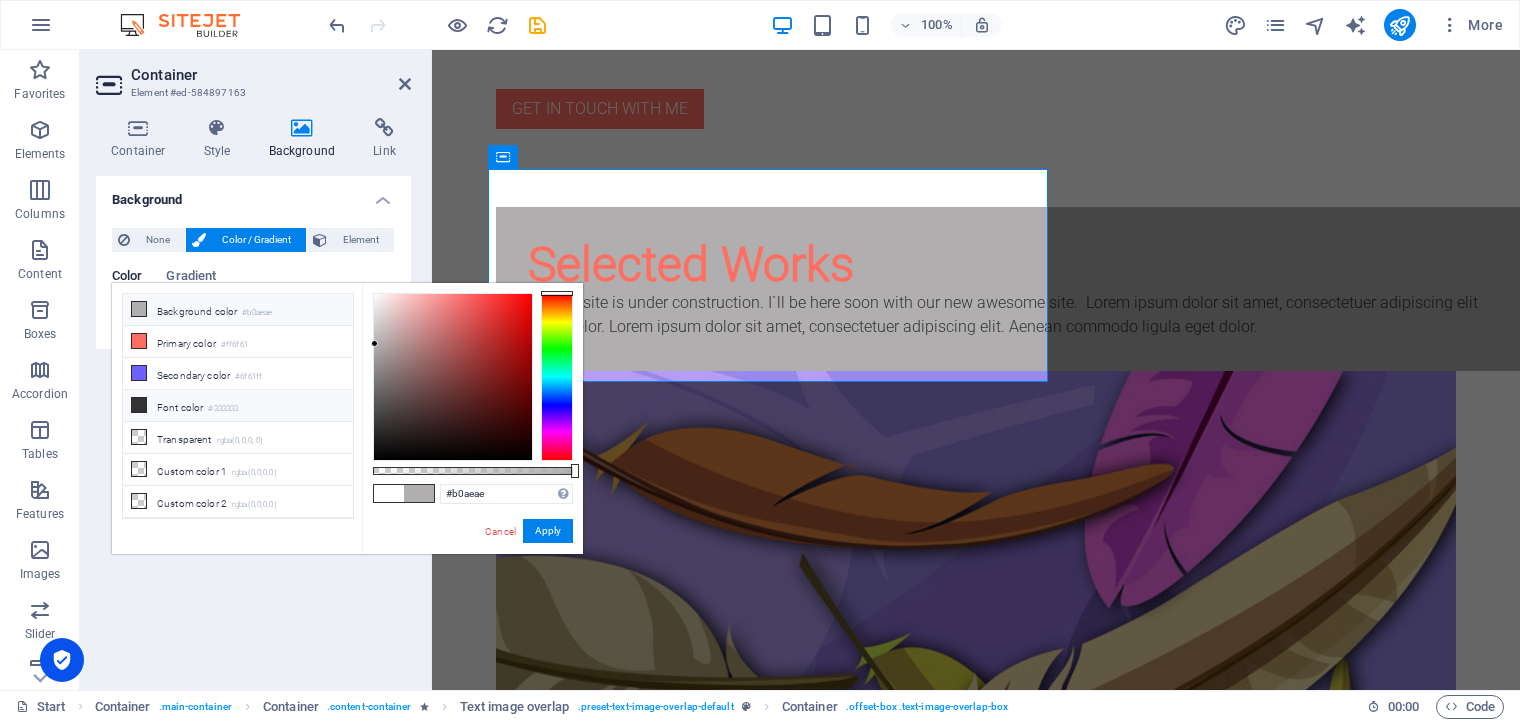 click at bounding box center (139, 405) 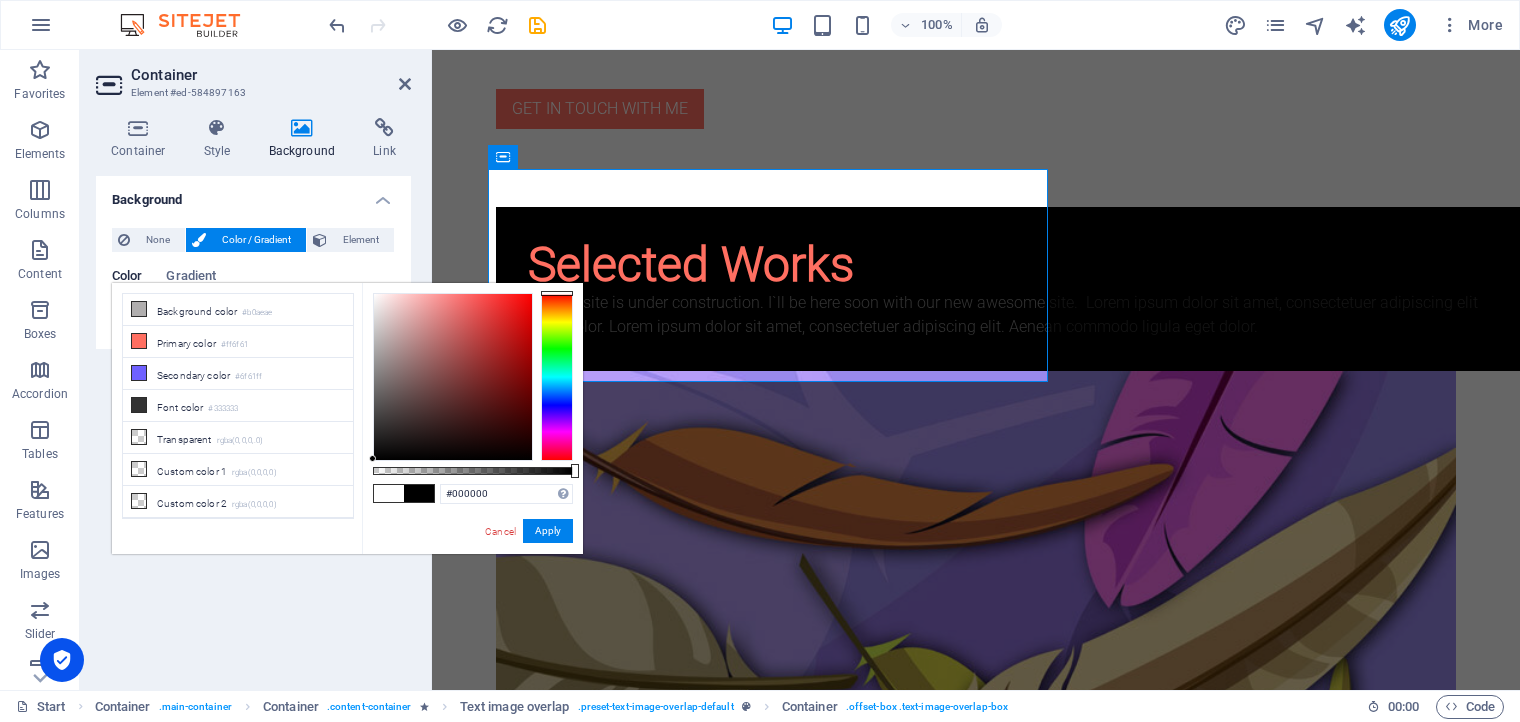 drag, startPoint x: 395, startPoint y: 449, endPoint x: 351, endPoint y: 488, distance: 58.796257 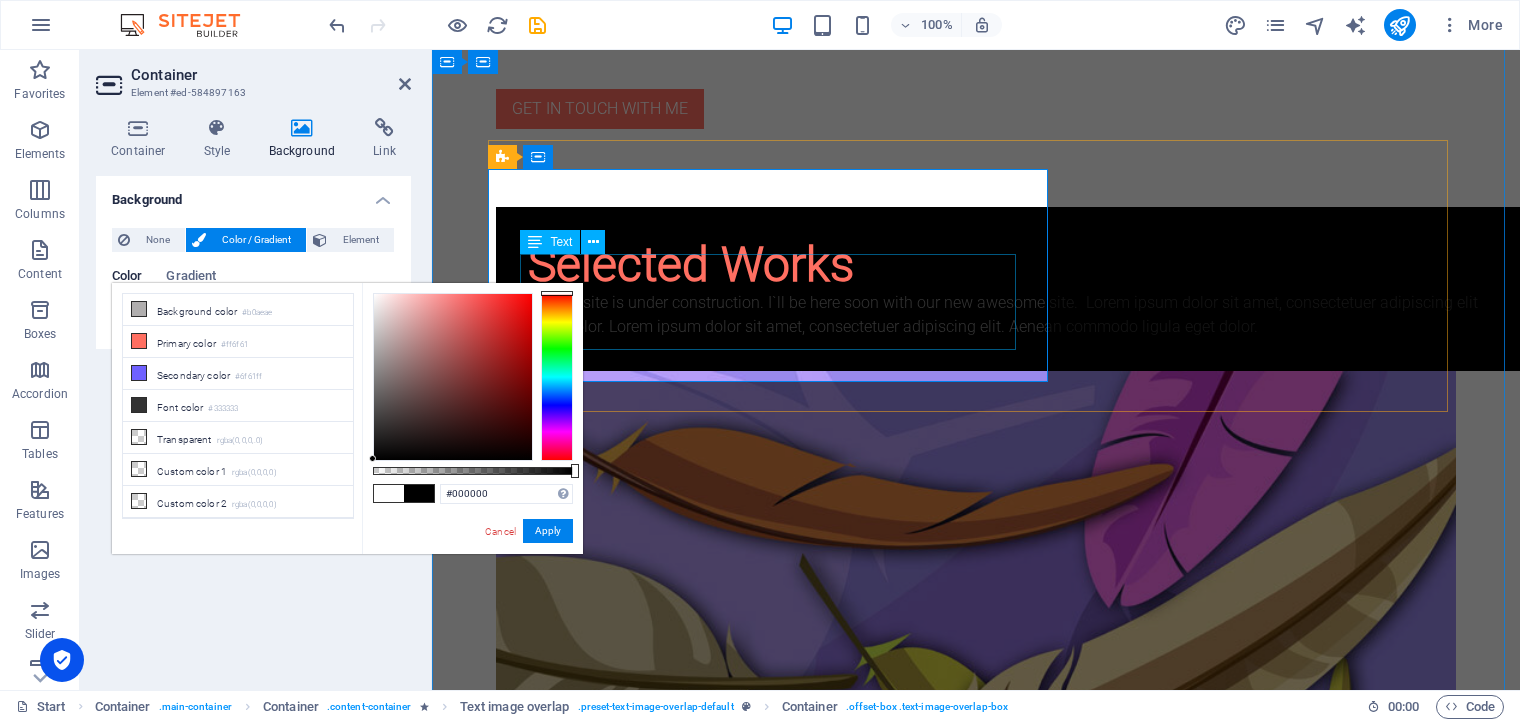 click on "My website is under construction. I`ll be here soon with our new awesome site.  Lorem ipsum dolor sit amet, consectetuer adipiscing elit leget dolor. Lorem ipsum dolor sit amet, consectetuer adipiscing elit. Aenean commodo ligula eget dolor." at bounding box center (1016, 315) 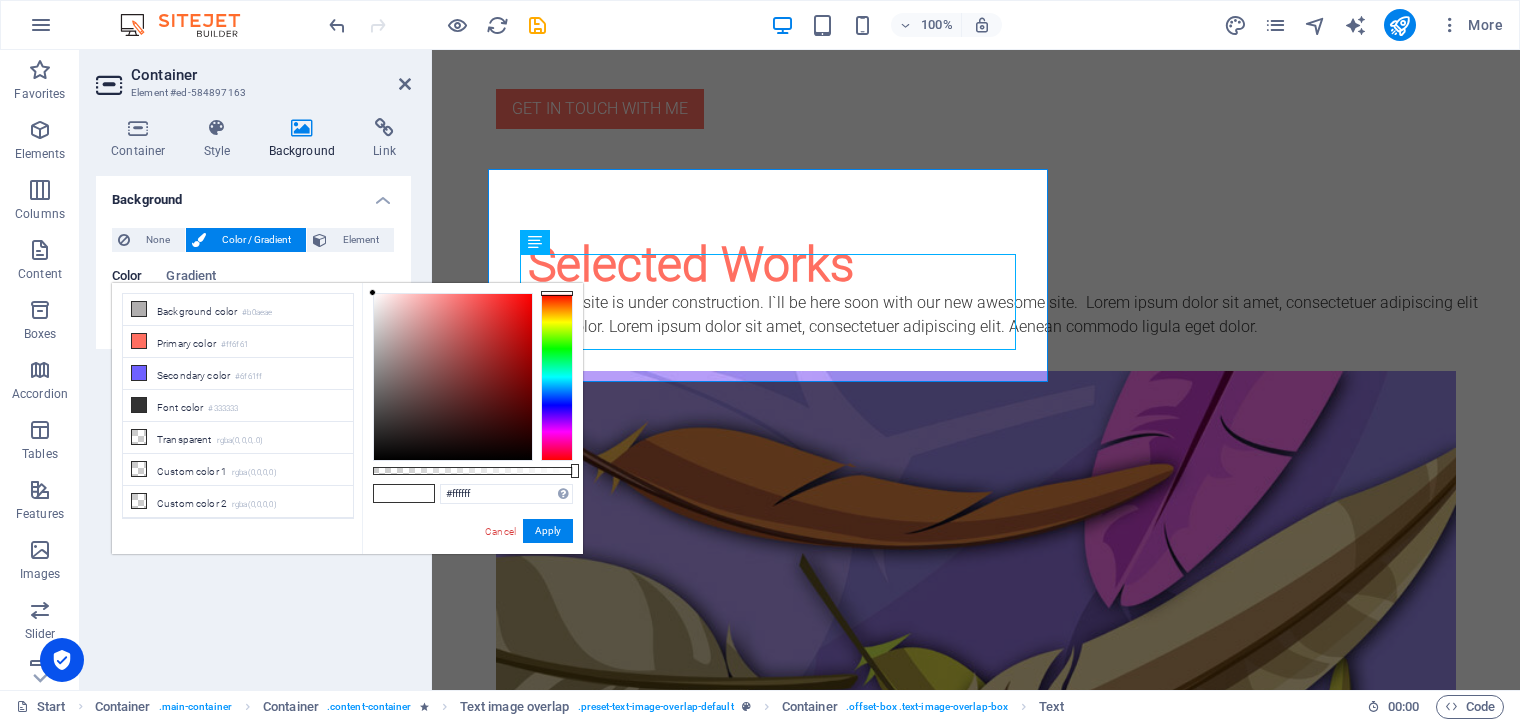 drag, startPoint x: 395, startPoint y: 309, endPoint x: 357, endPoint y: 291, distance: 42.047592 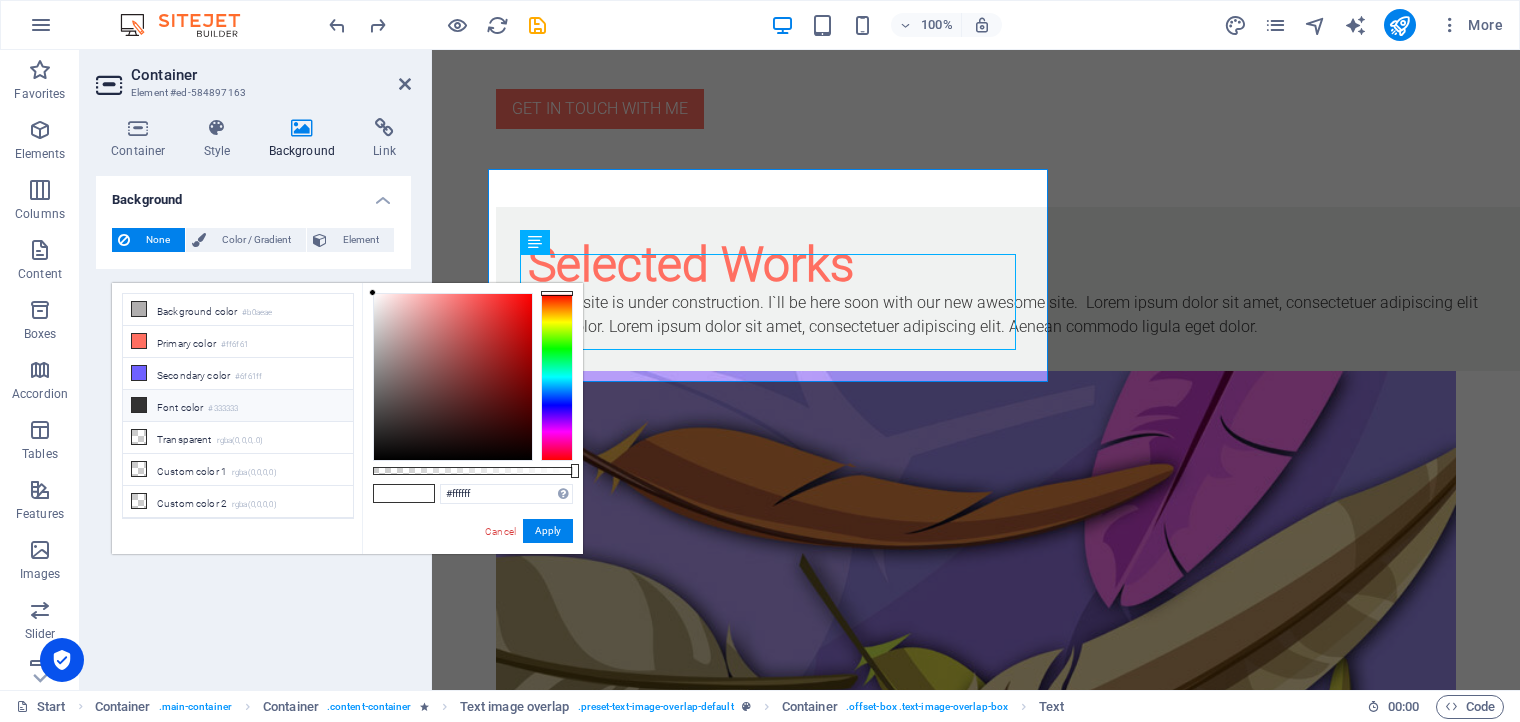 click at bounding box center [139, 405] 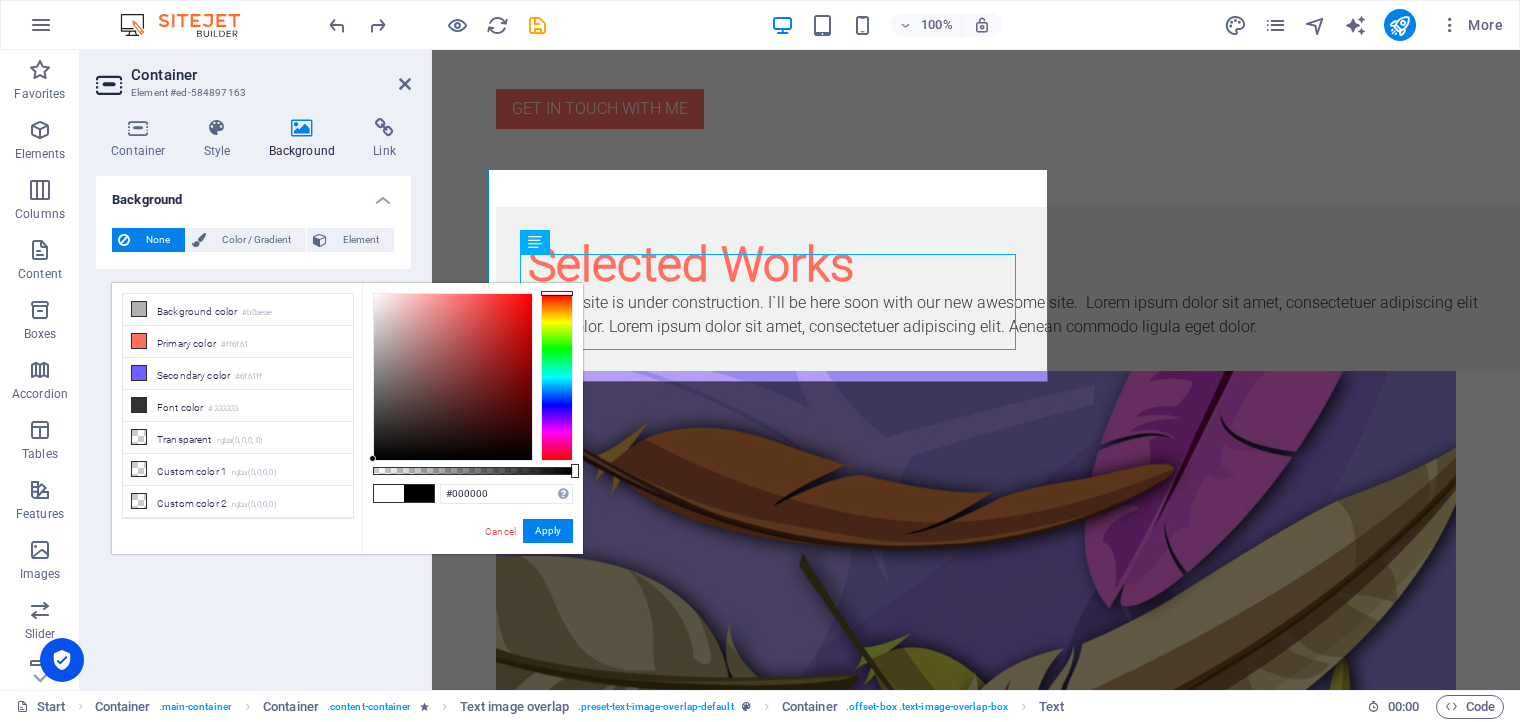 drag, startPoint x: 412, startPoint y: 414, endPoint x: 365, endPoint y: 482, distance: 82.661964 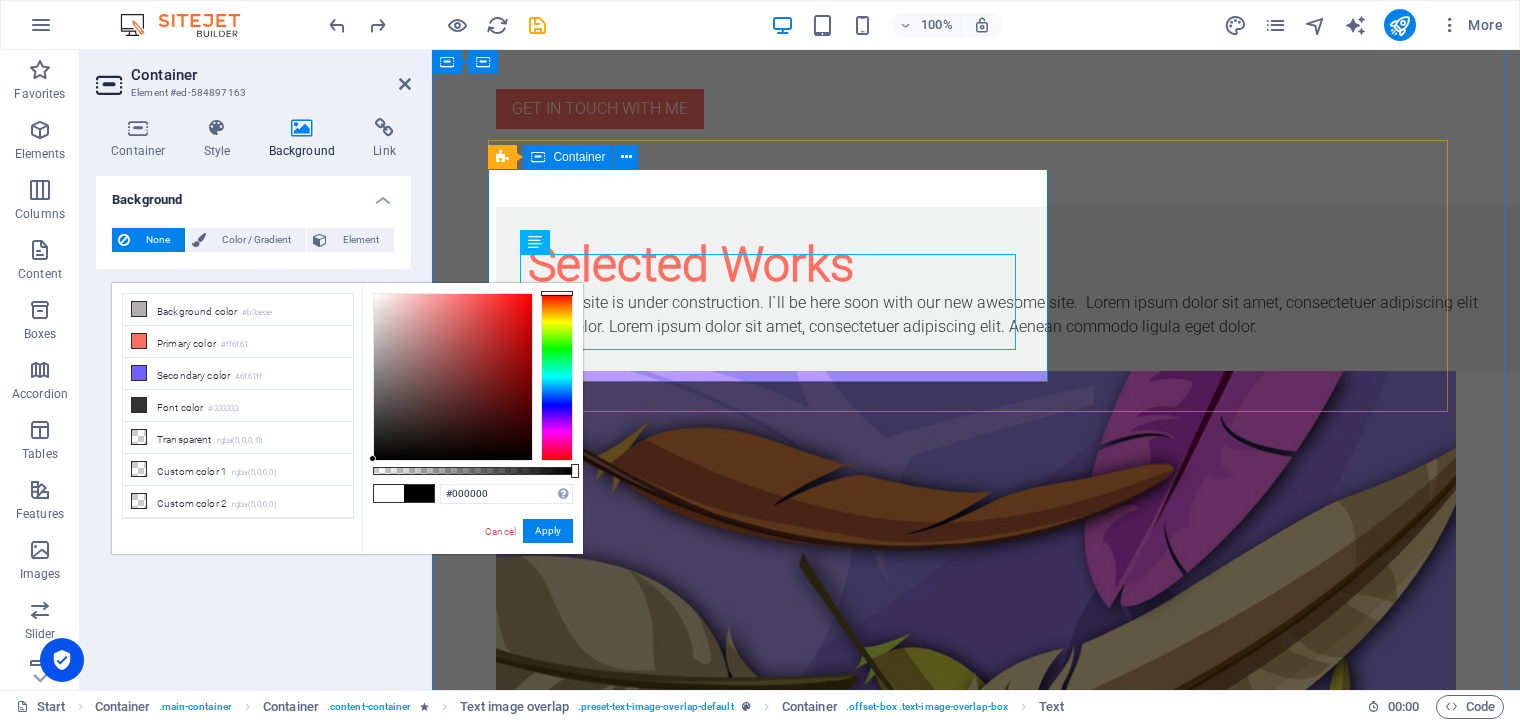 click on "Selected Works My website is under construction. I`ll be here soon with our new awesome site.  Lorem ipsum dolor sit amet, consectetuer adipiscing elit leget dolor. Lorem ipsum dolor sit amet, consectetuer adipiscing elit. Aenean commodo ligula eget dolor." at bounding box center (1016, 289) 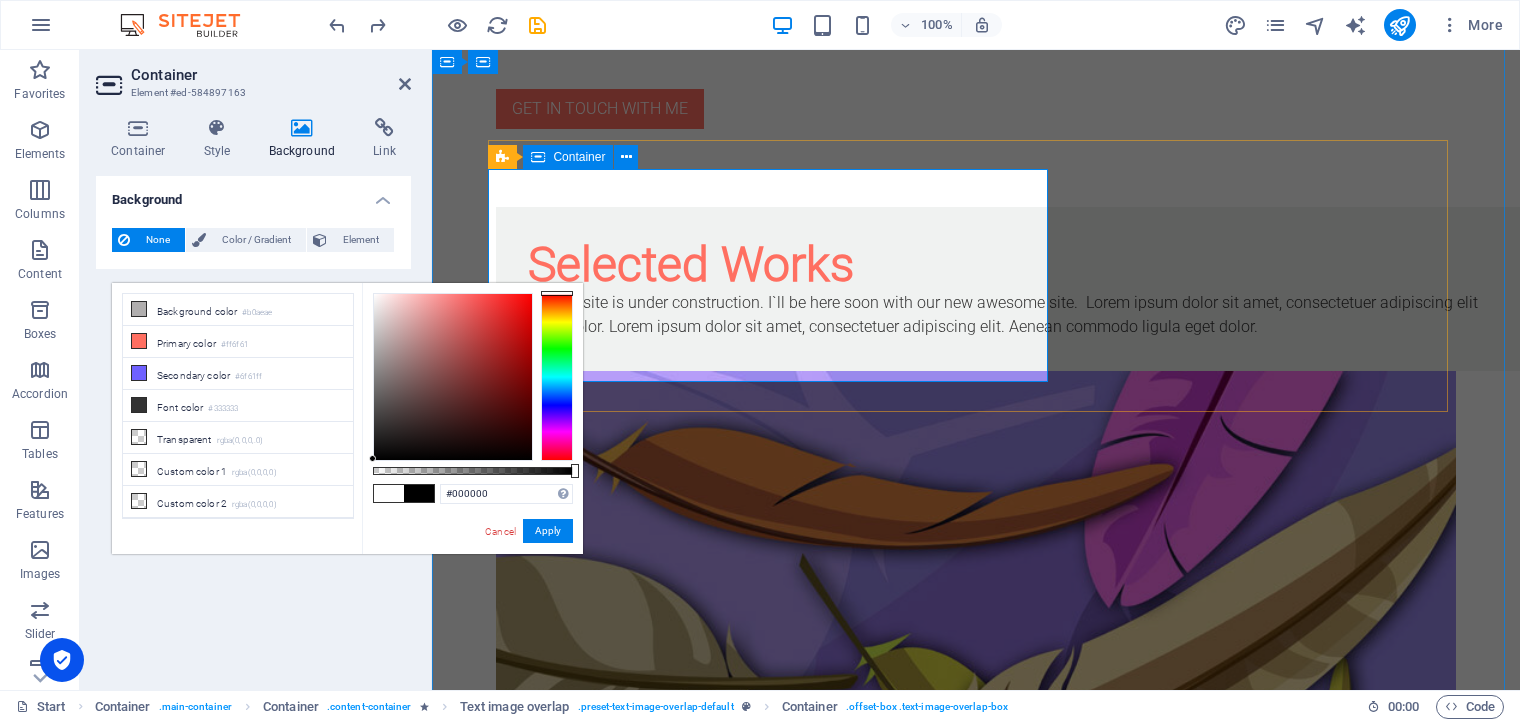 click on "Selected Works My website is under construction. I`ll be here soon with our new awesome site.  Lorem ipsum dolor sit amet, consectetuer adipiscing elit leget dolor. Lorem ipsum dolor sit amet, consectetuer adipiscing elit. Aenean commodo ligula eget dolor." at bounding box center (1016, 289) 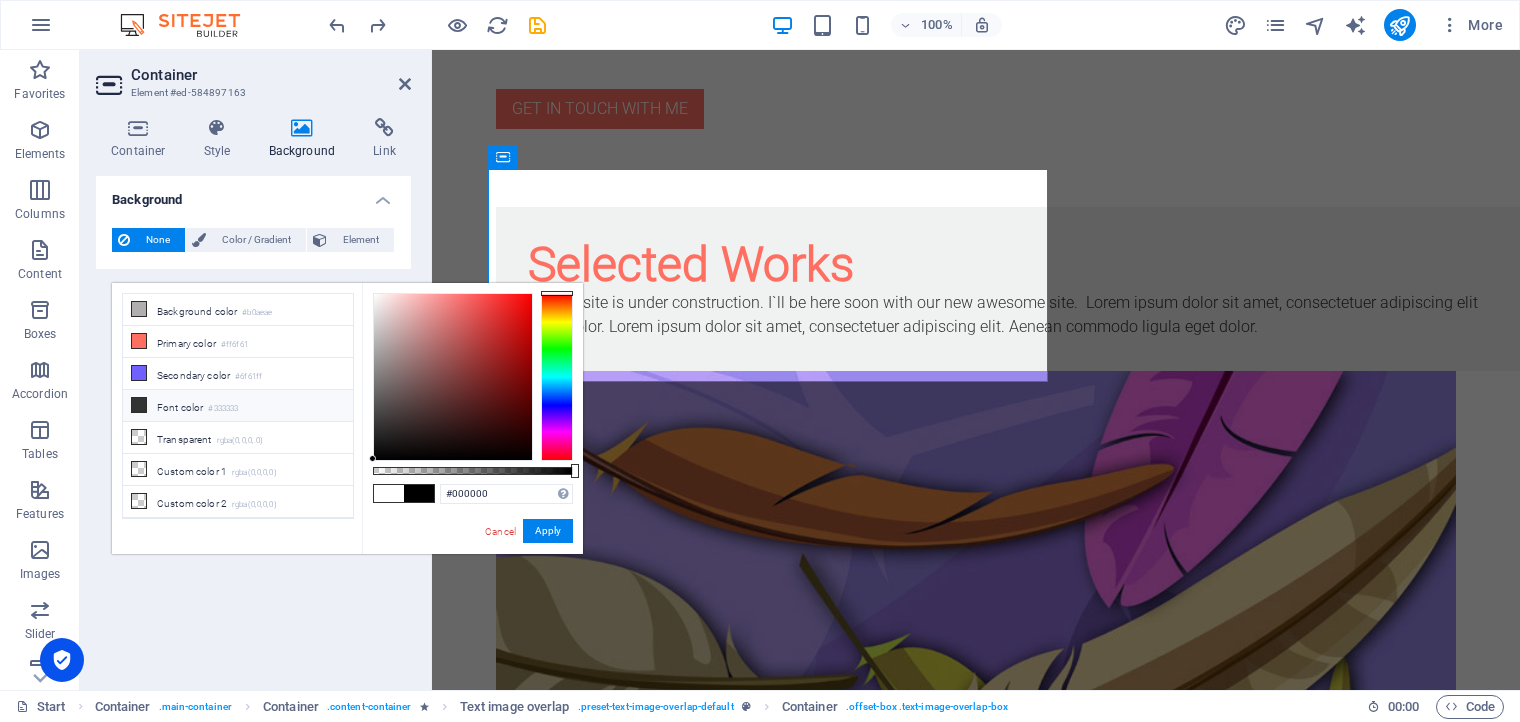 click at bounding box center [139, 405] 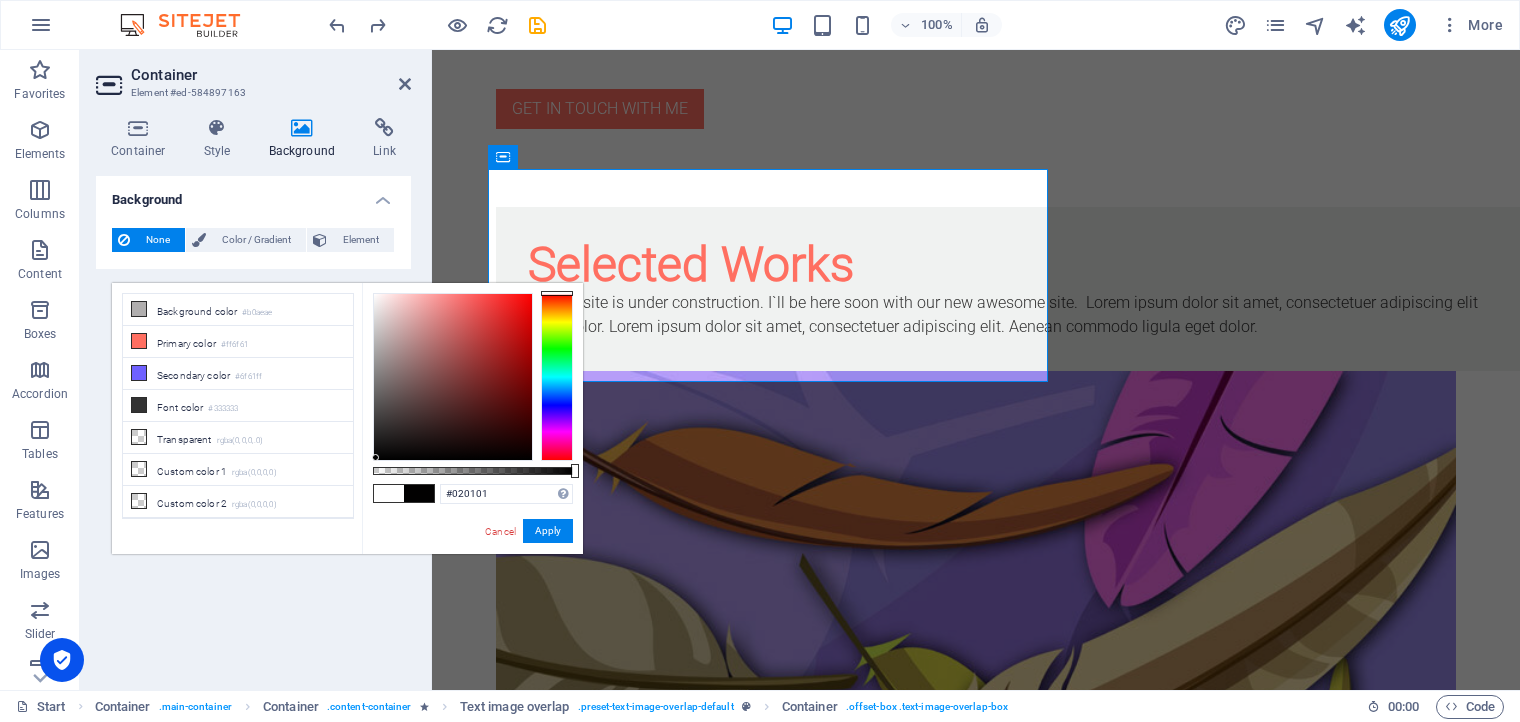 type on "#000000" 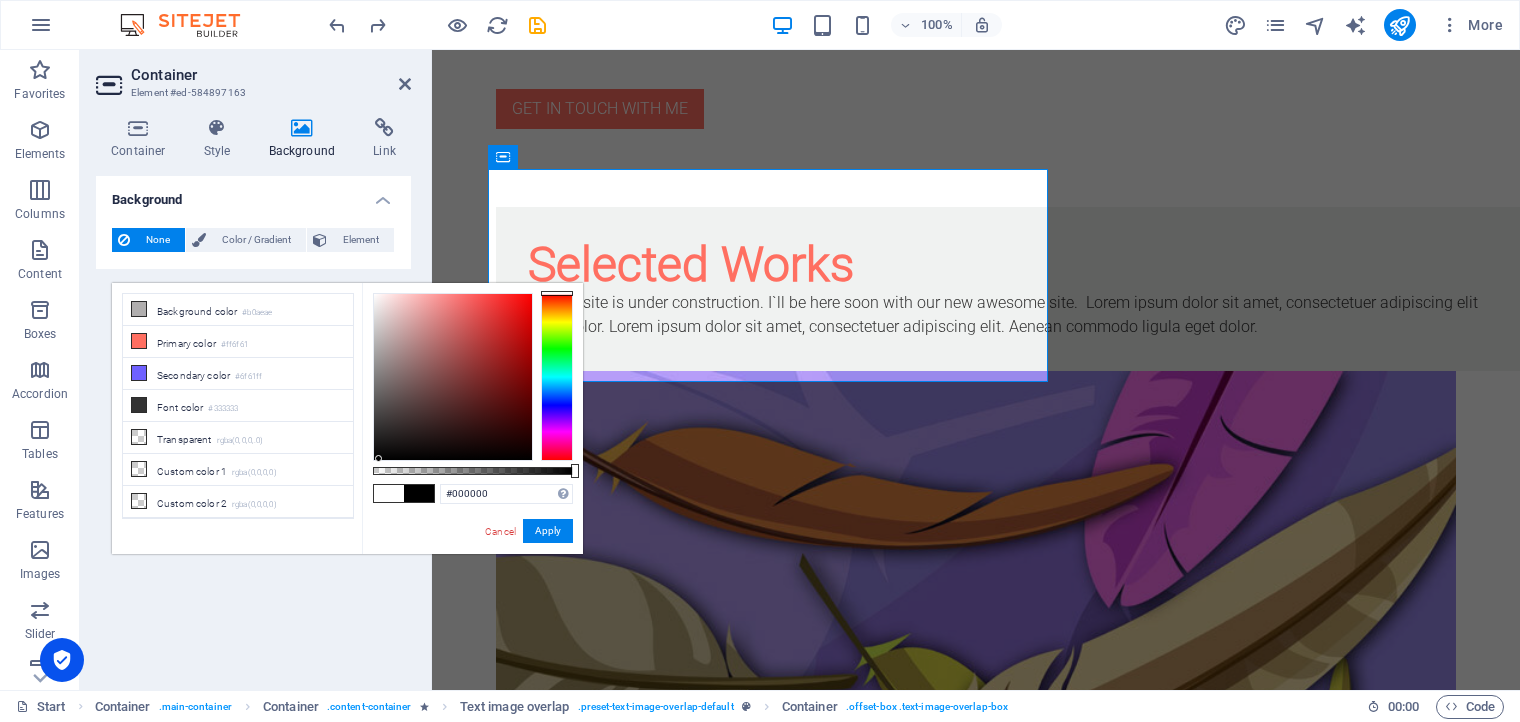 drag, startPoint x: 387, startPoint y: 446, endPoint x: 379, endPoint y: 470, distance: 25.298222 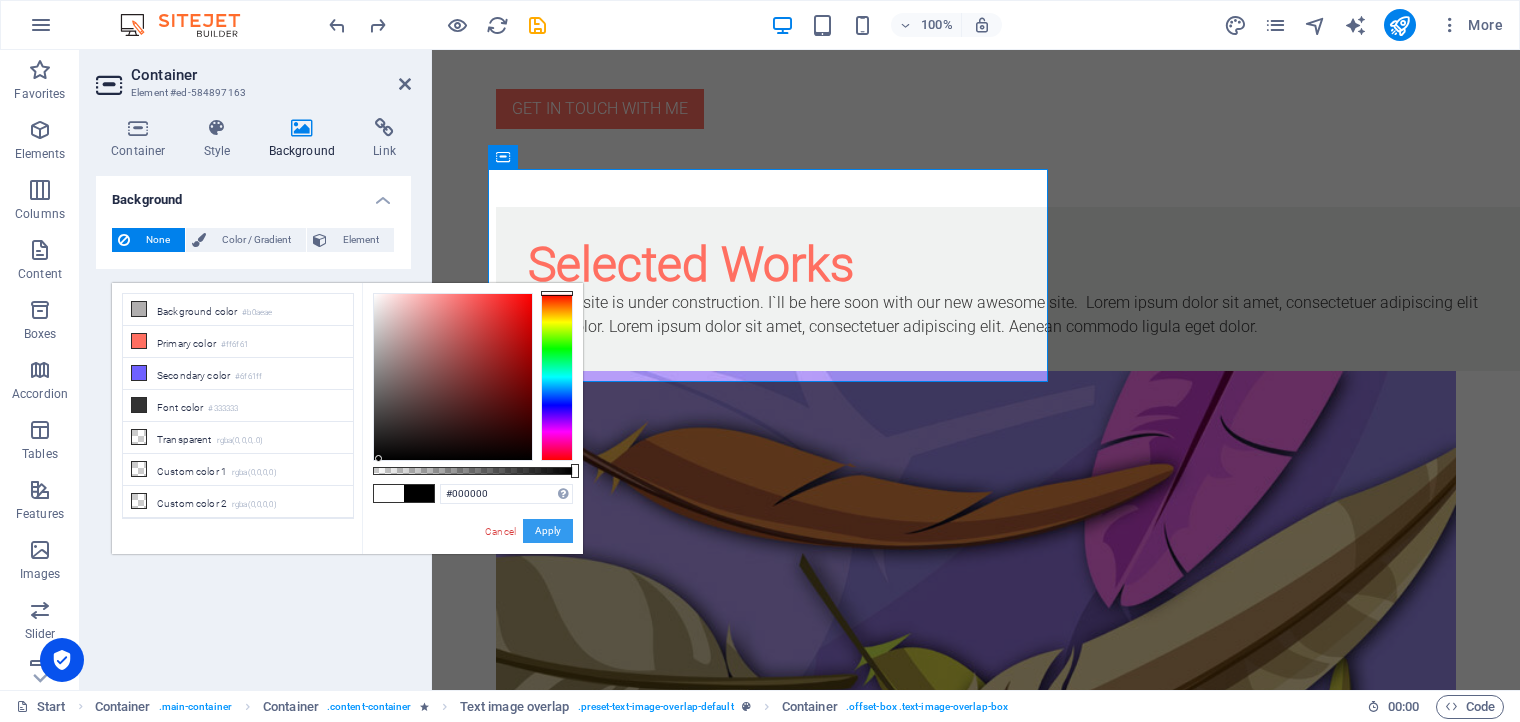 click on "Apply" at bounding box center [548, 531] 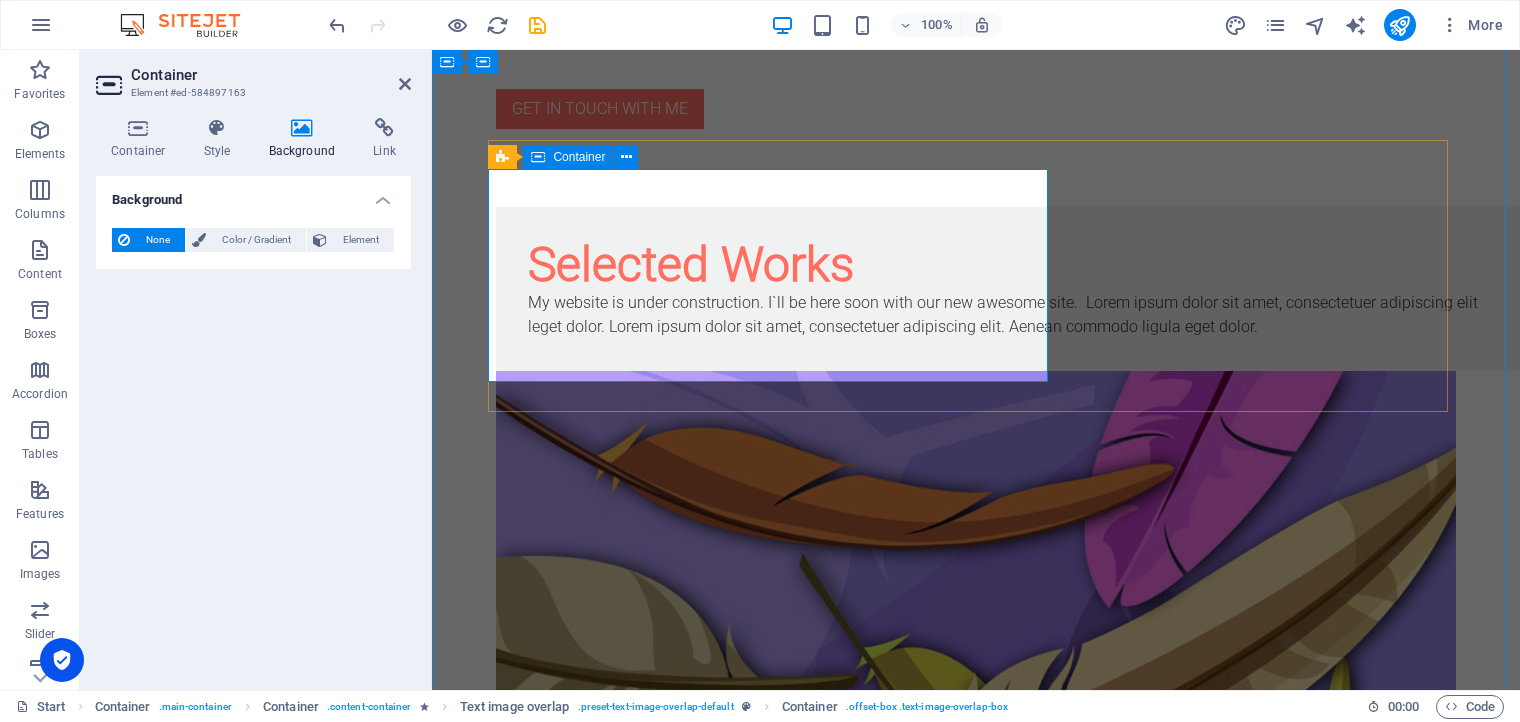 click on "Selected Works My website is under construction. I`ll be here soon with our new awesome site.  Lorem ipsum dolor sit amet, consectetuer adipiscing elit leget dolor. Lorem ipsum dolor sit amet, consectetuer adipiscing elit. Aenean commodo ligula eget dolor." at bounding box center [1016, 289] 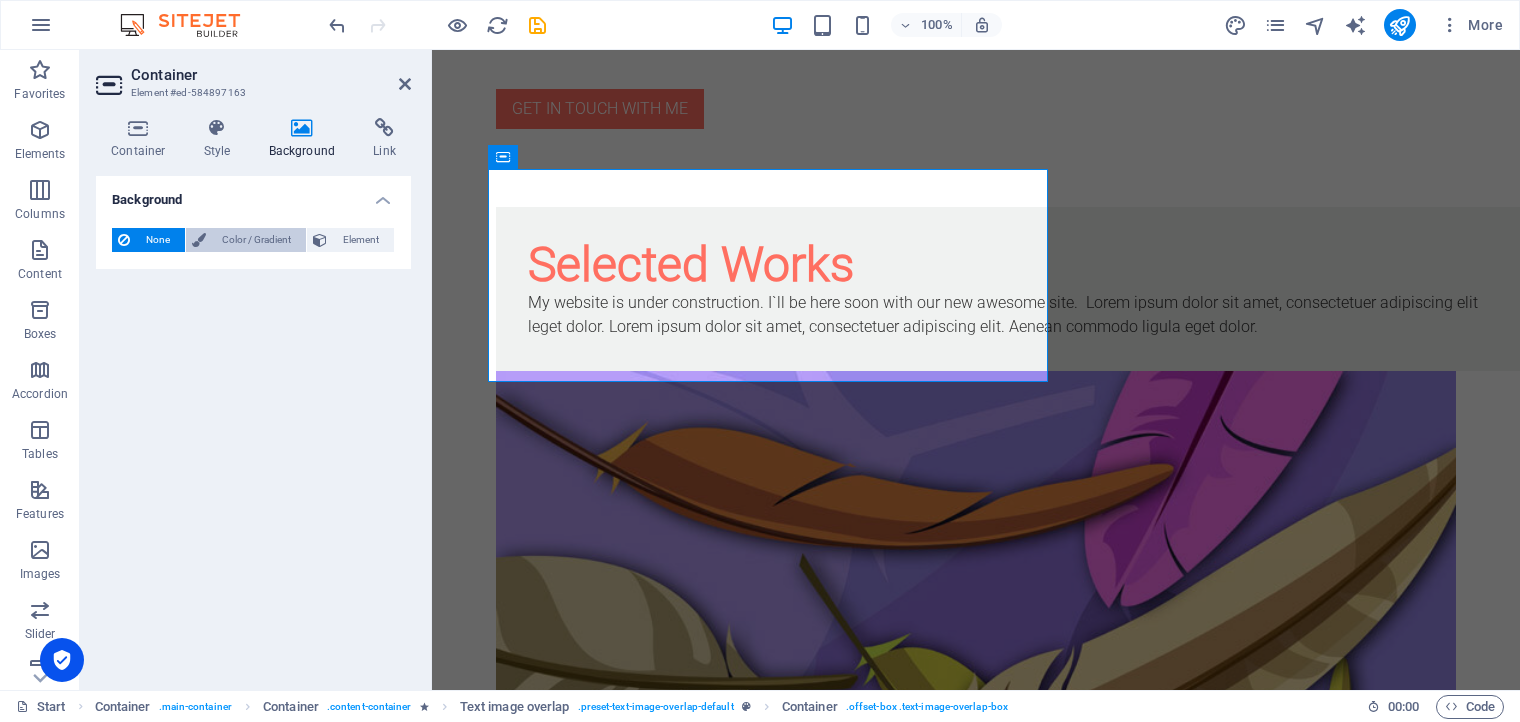 click on "Color / Gradient" at bounding box center [256, 240] 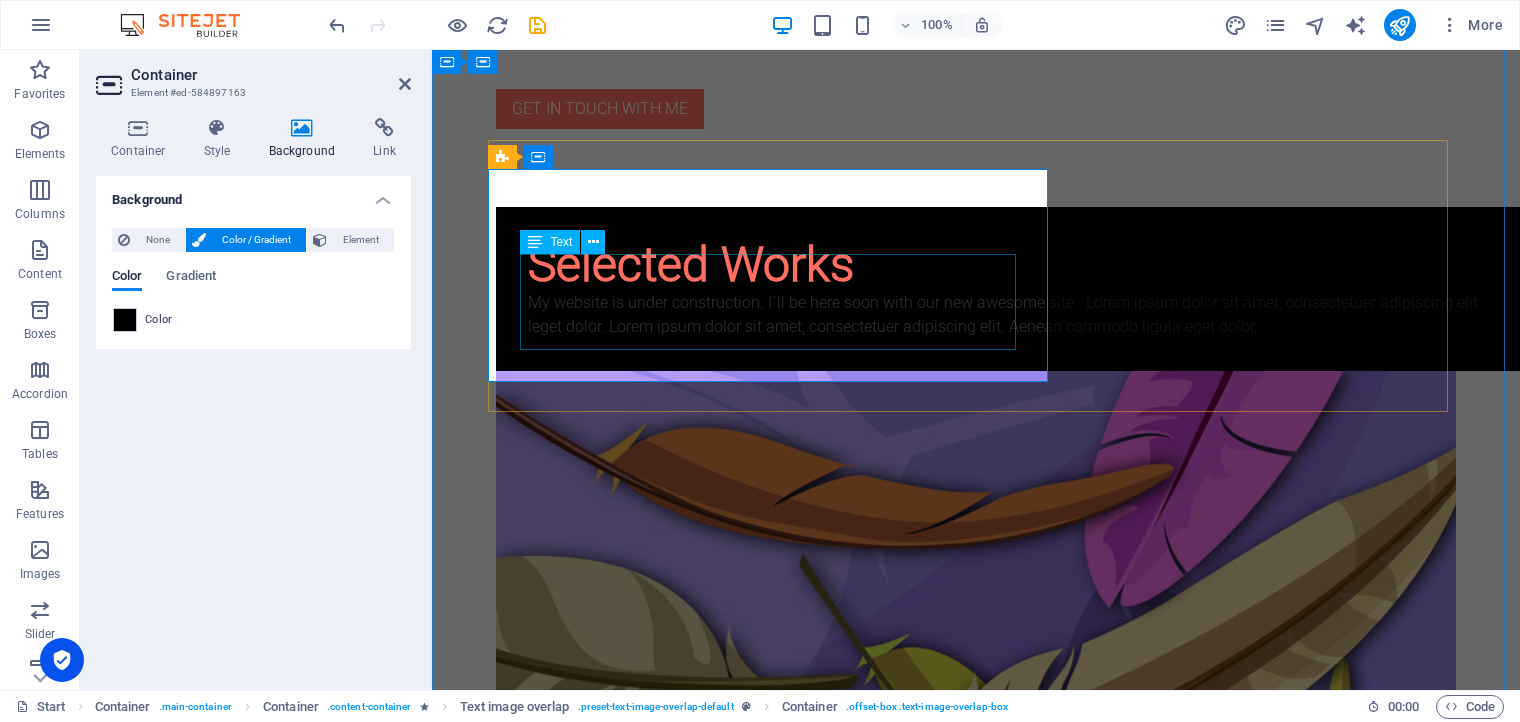 click on "My website is under construction. I`ll be here soon with our new awesome site.  Lorem ipsum dolor sit amet, consectetuer adipiscing elit leget dolor. Lorem ipsum dolor sit amet, consectetuer adipiscing elit. Aenean commodo ligula eget dolor." at bounding box center [1016, 315] 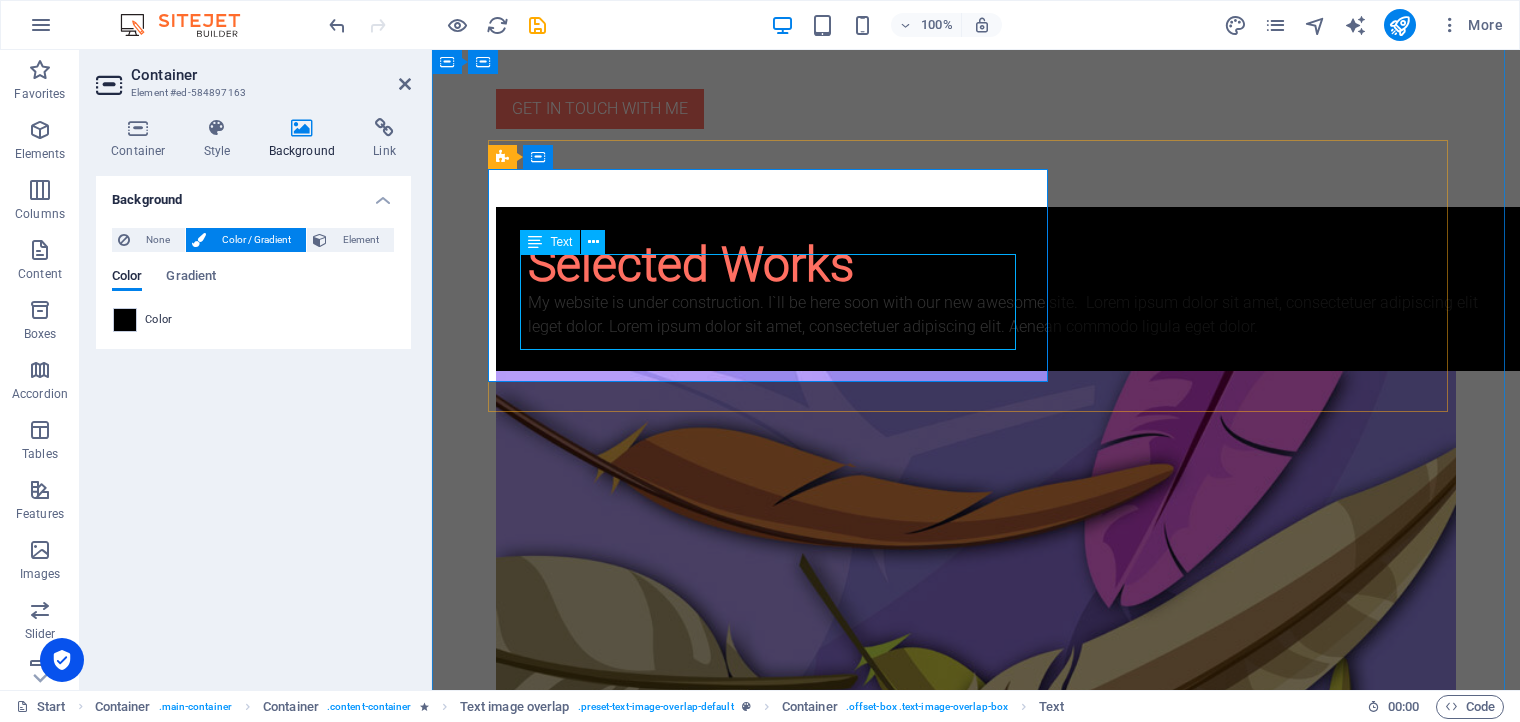 click on "My website is under construction. I`ll be here soon with our new awesome site.  Lorem ipsum dolor sit amet, consectetuer adipiscing elit leget dolor. Lorem ipsum dolor sit amet, consectetuer adipiscing elit. Aenean commodo ligula eget dolor." at bounding box center [1016, 315] 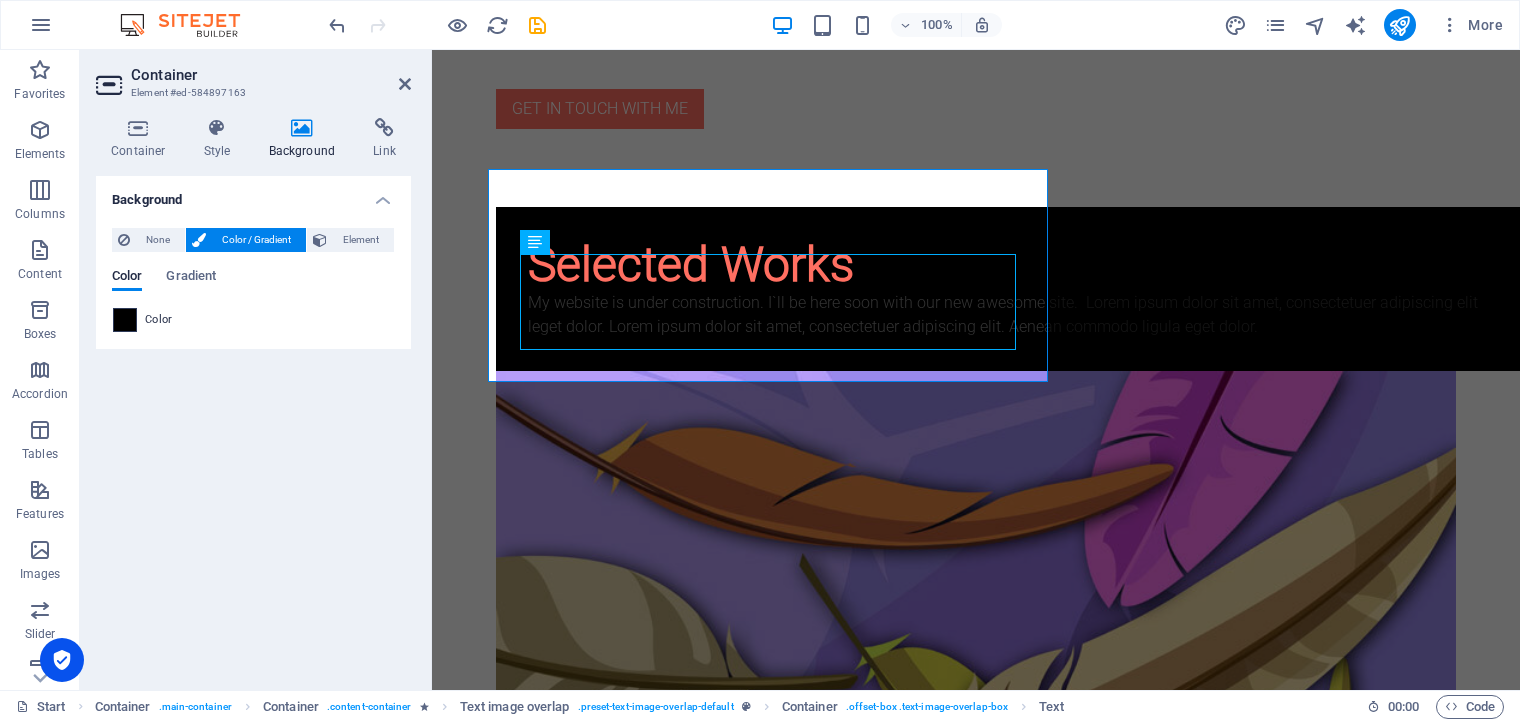click at bounding box center (125, 320) 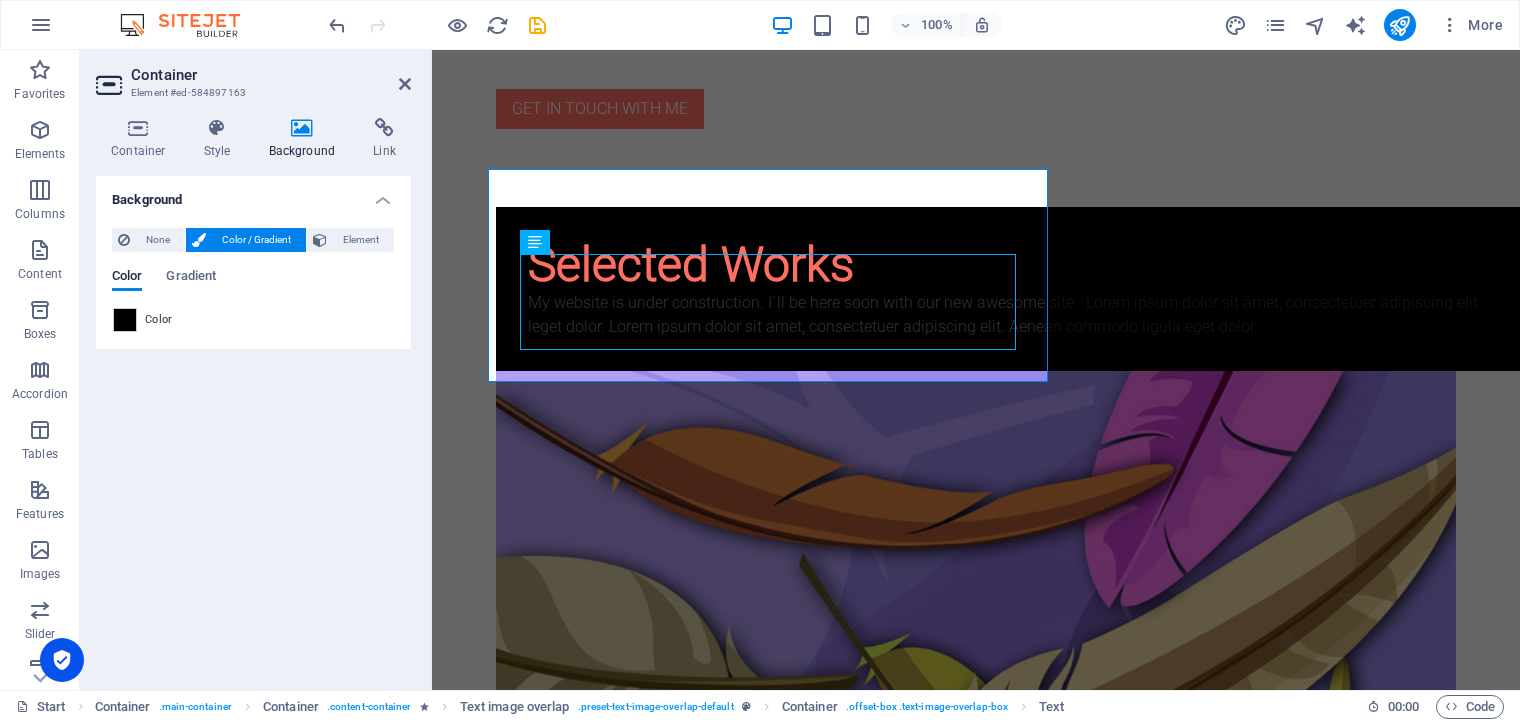 click on "Color / Gradient" at bounding box center (256, 240) 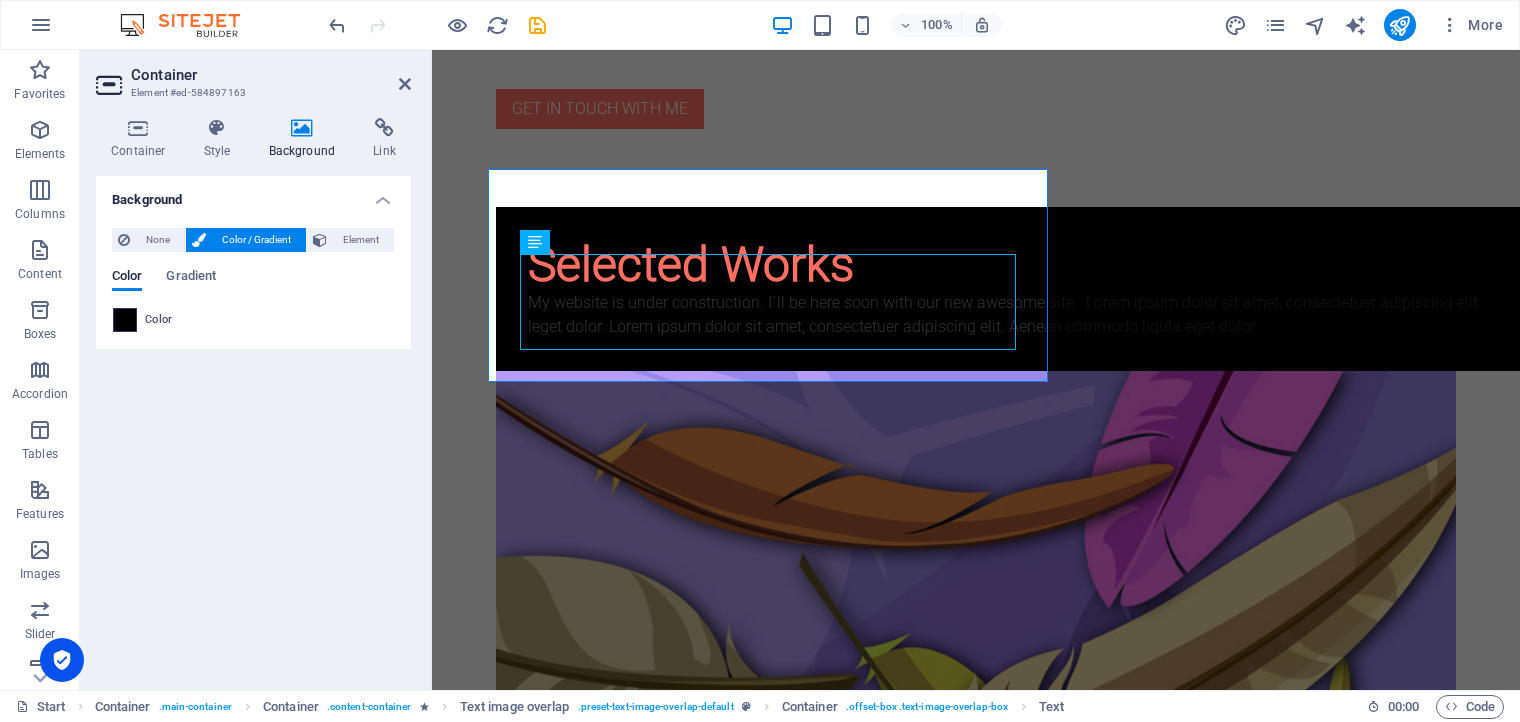 click at bounding box center (125, 320) 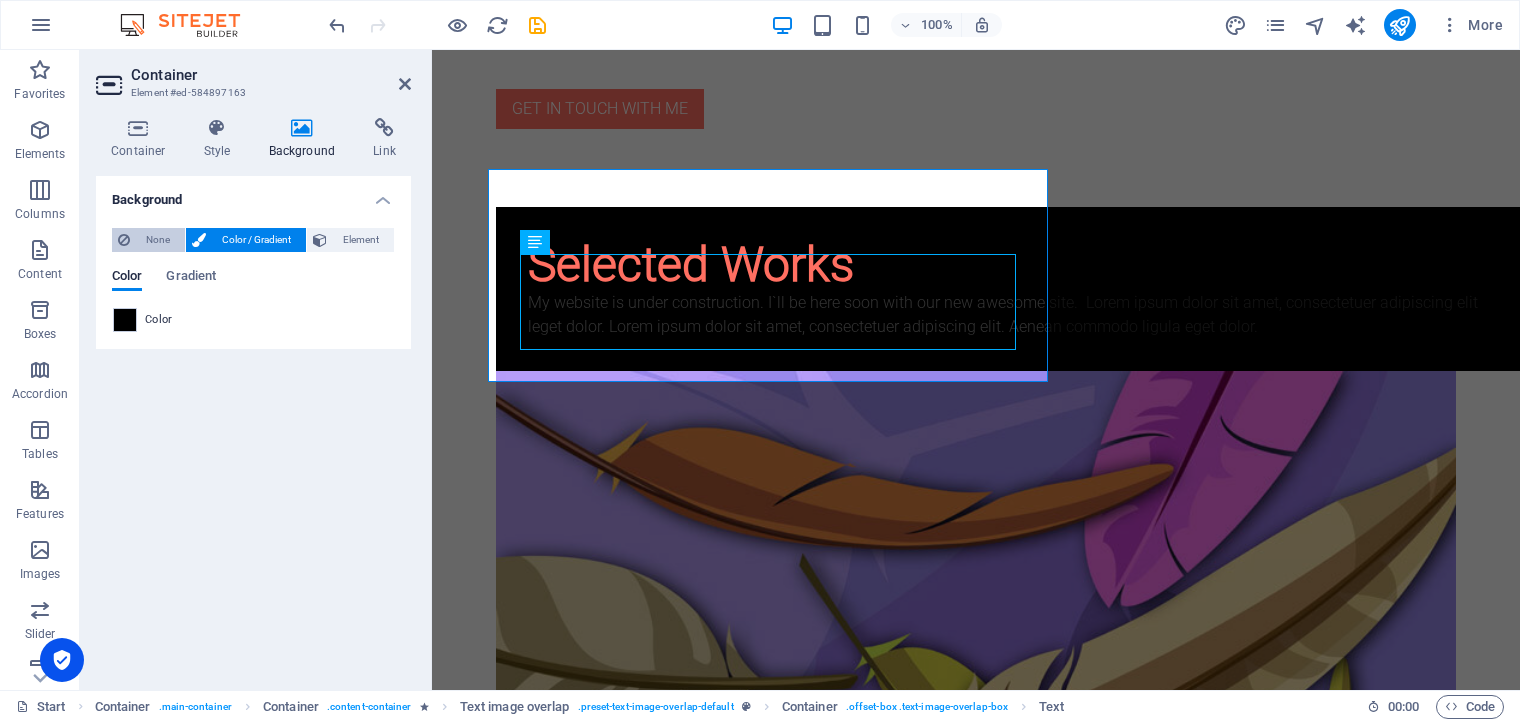 click on "None" at bounding box center [157, 240] 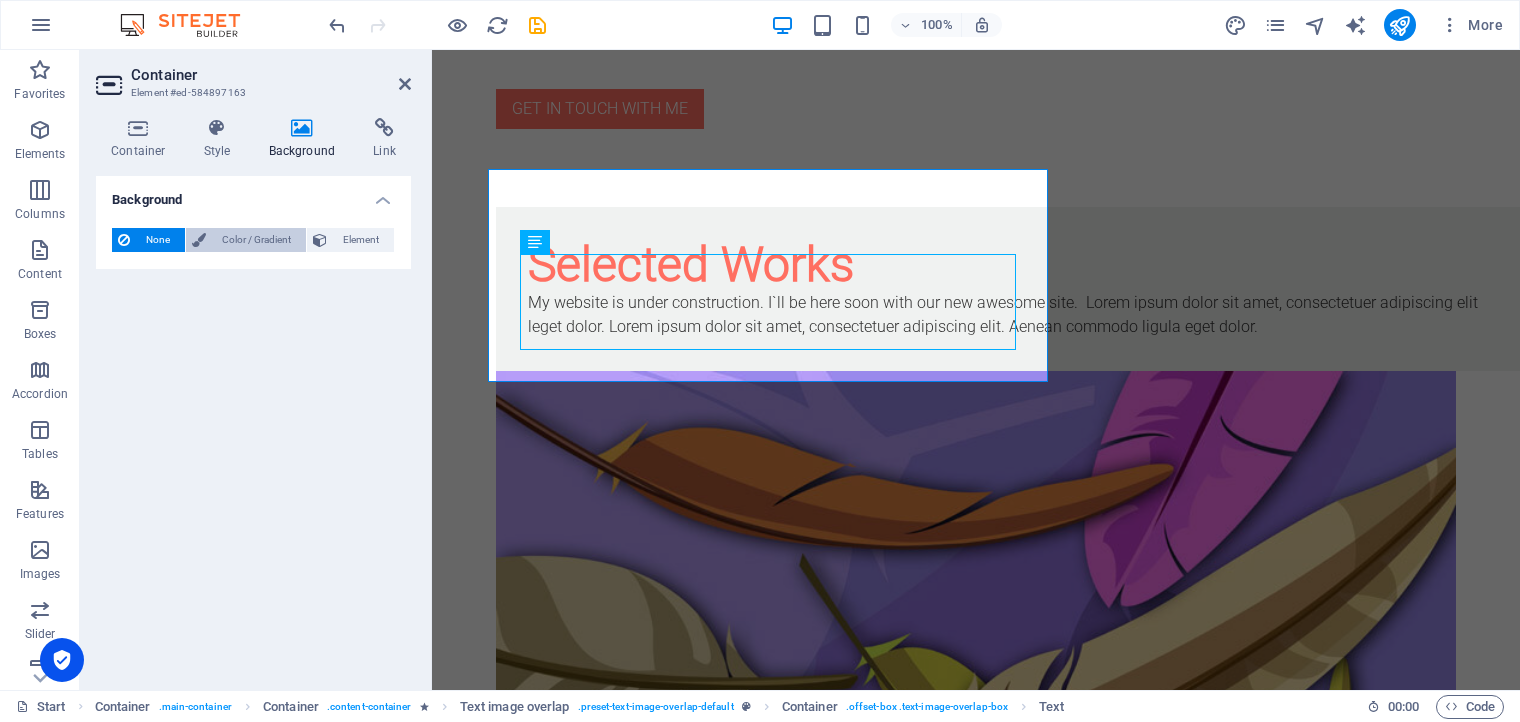 click on "Color / Gradient" at bounding box center [256, 240] 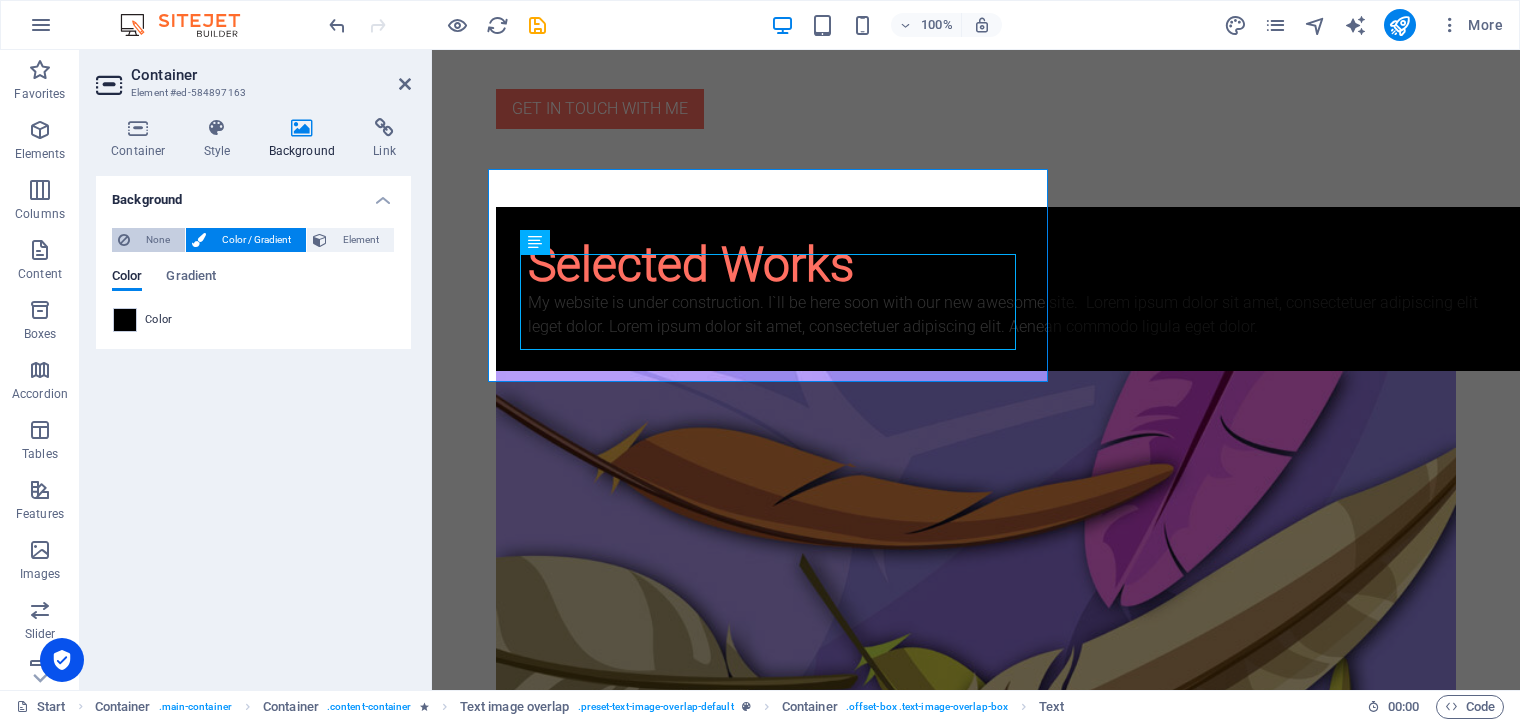 click on "None" at bounding box center (157, 240) 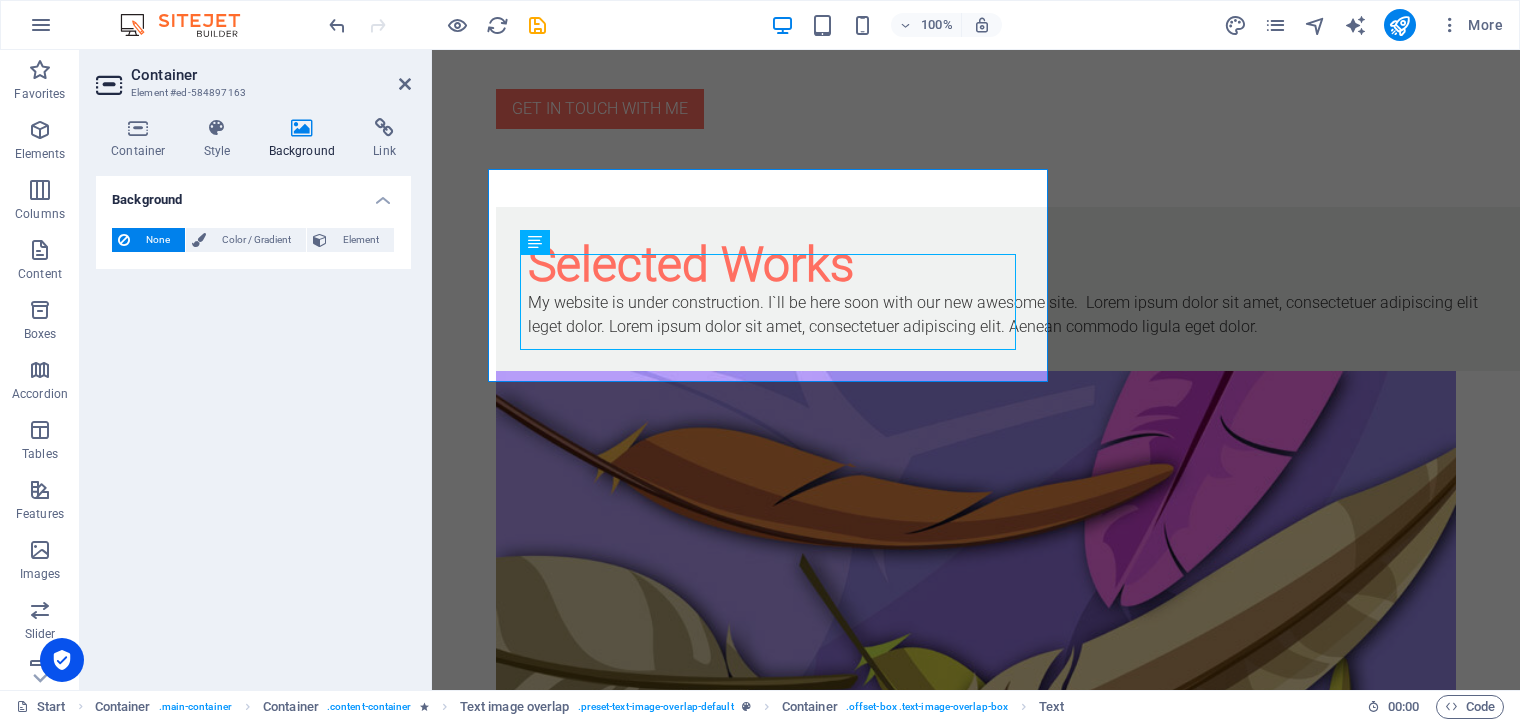 click on "Background None Color / Gradient Element Stretch background to full-width Color overlay Places an overlay over the background to colorize it Parallax 0 % Image Image slider Map Video YouTube Vimeo HTML Color Gradient Color A parent element contains a background. Edit background on parent element" at bounding box center (253, 425) 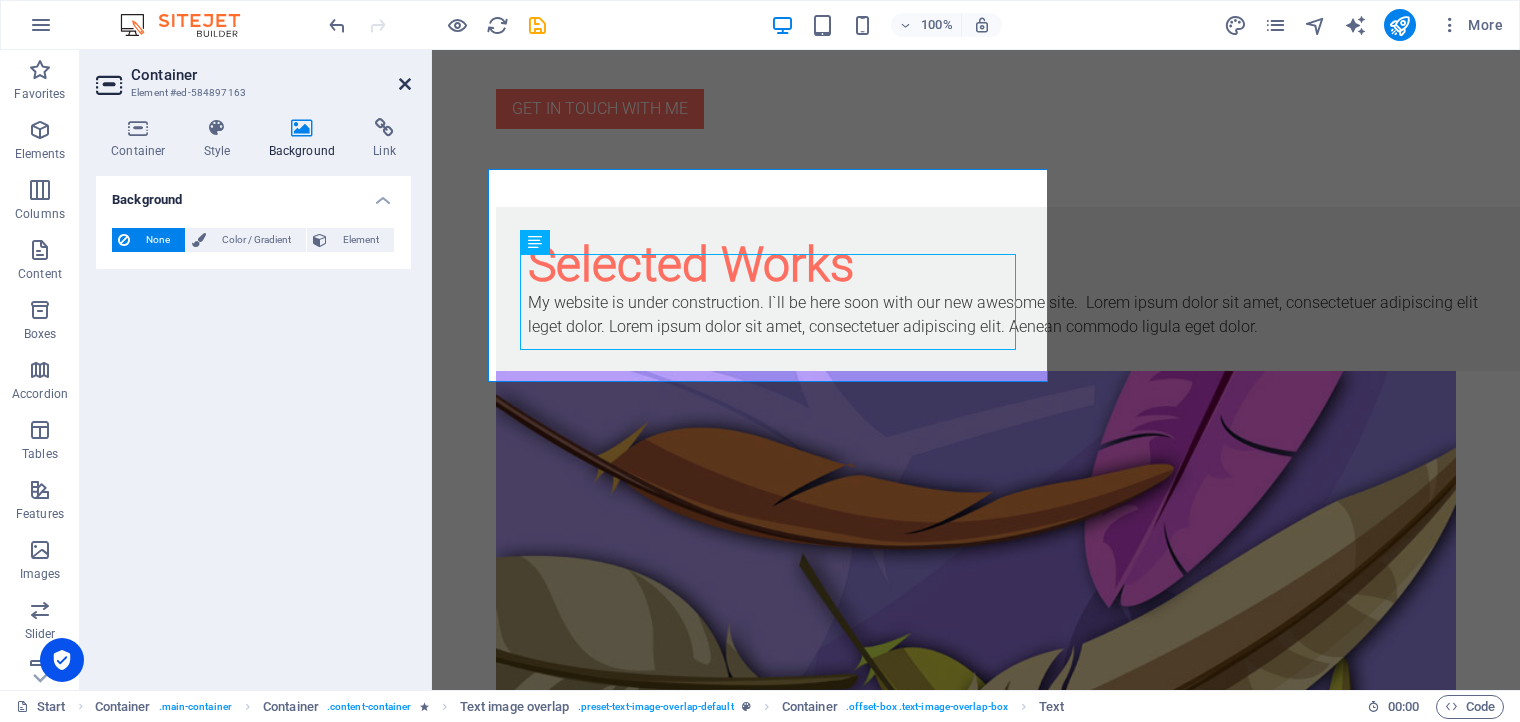click at bounding box center [405, 84] 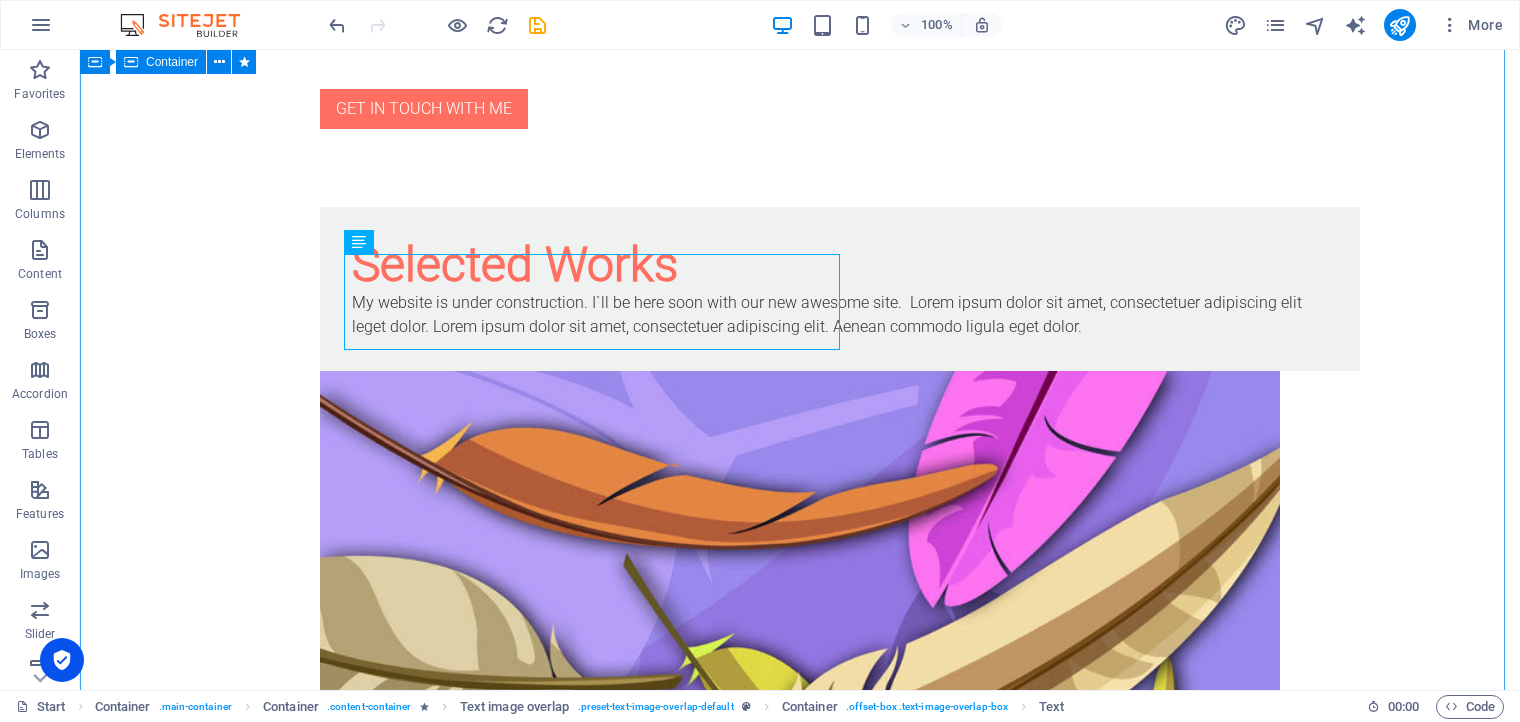 click on "viveara.design New text element About me I'm Raghavendra , an experienced UI/UX designer with over 20 years of expertise, passionate about creating intuitive and user-centered designs. GET IN TOUCH WITH ME Selected Works My website is under construction. I`ll be here soon with our new awesome site.  Lorem ipsum dolor sit amet, consectetuer adipiscing elit leget dolor. Lorem ipsum dolor sit amet, consectetuer adipiscing elit. Aenean commodo ligula eget dolor. Brand Strategy Brand strategy is a long-term plan to define, position, and communicate a brand’s identity for lasting impact and customer connection. VIEW MORE UI UX Design UI UX design Enhances user experience by creating intuitive, visually appealing, and functional digital interfaces. VIEW MORE Graphic Design Combining visual elements like images, colors, and typography to communicate messages or evoke emotions. VIEW MORE About Me Drop content here or  Add elements  Paste clipboard Experience MResult Lead UI/UX Designer Indegene IBT Media RESUME" at bounding box center (800, 2101) 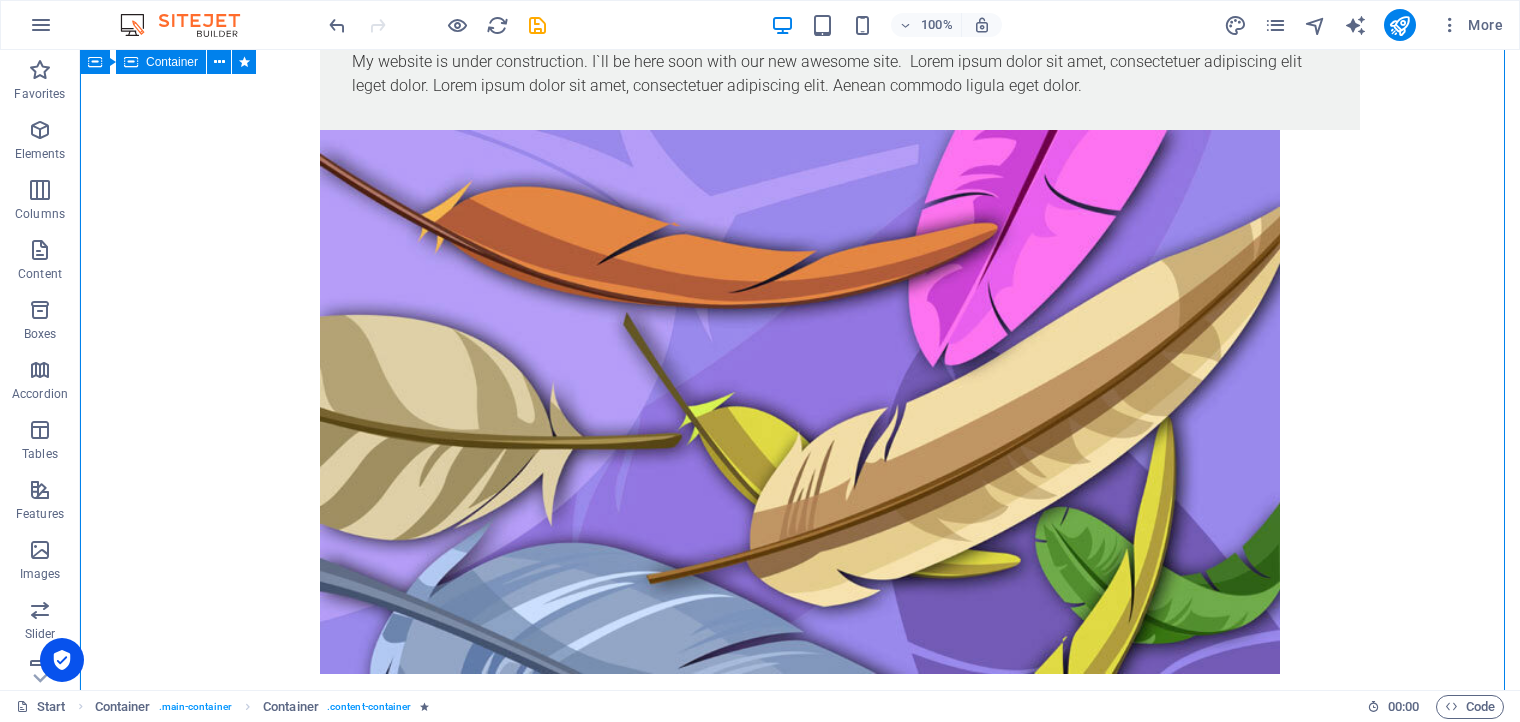 scroll, scrollTop: 750, scrollLeft: 0, axis: vertical 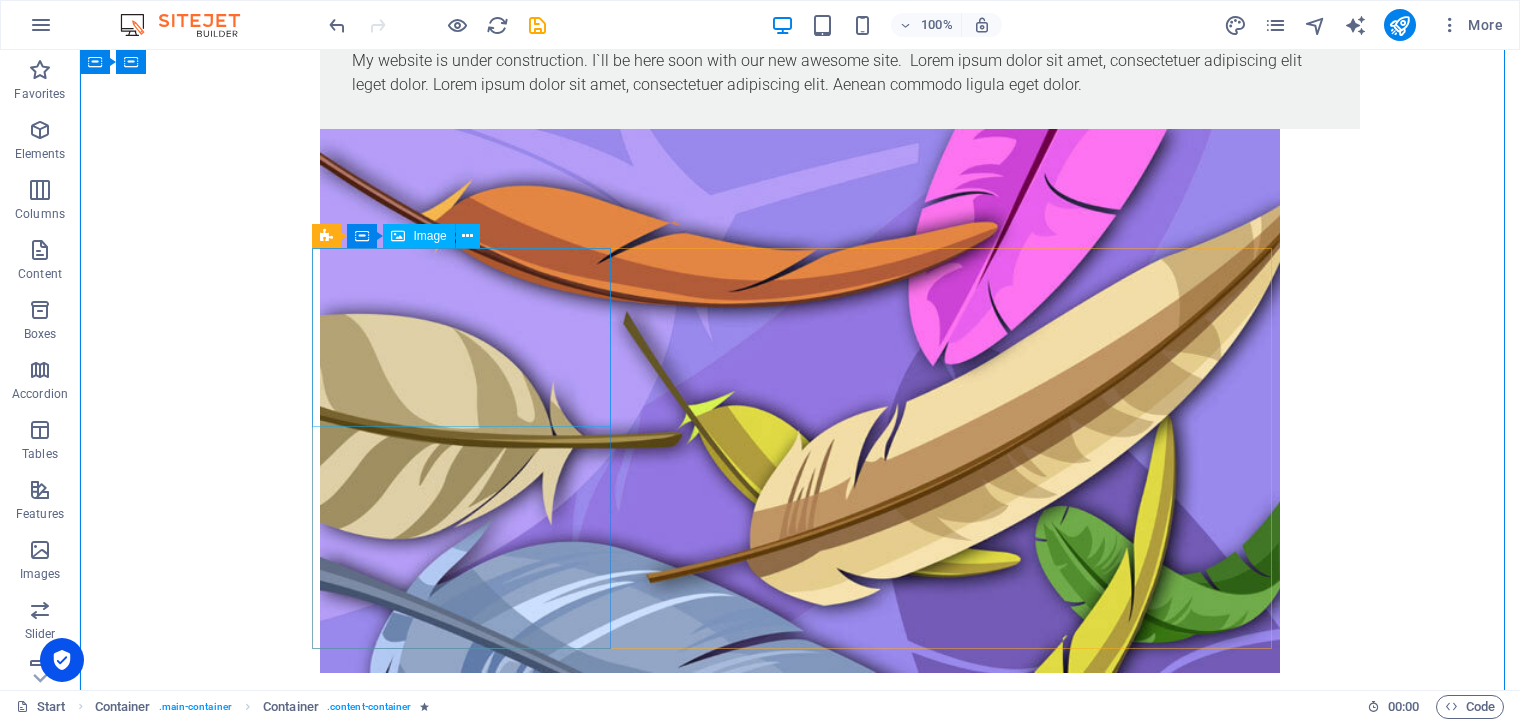 click at bounding box center [469, 840] 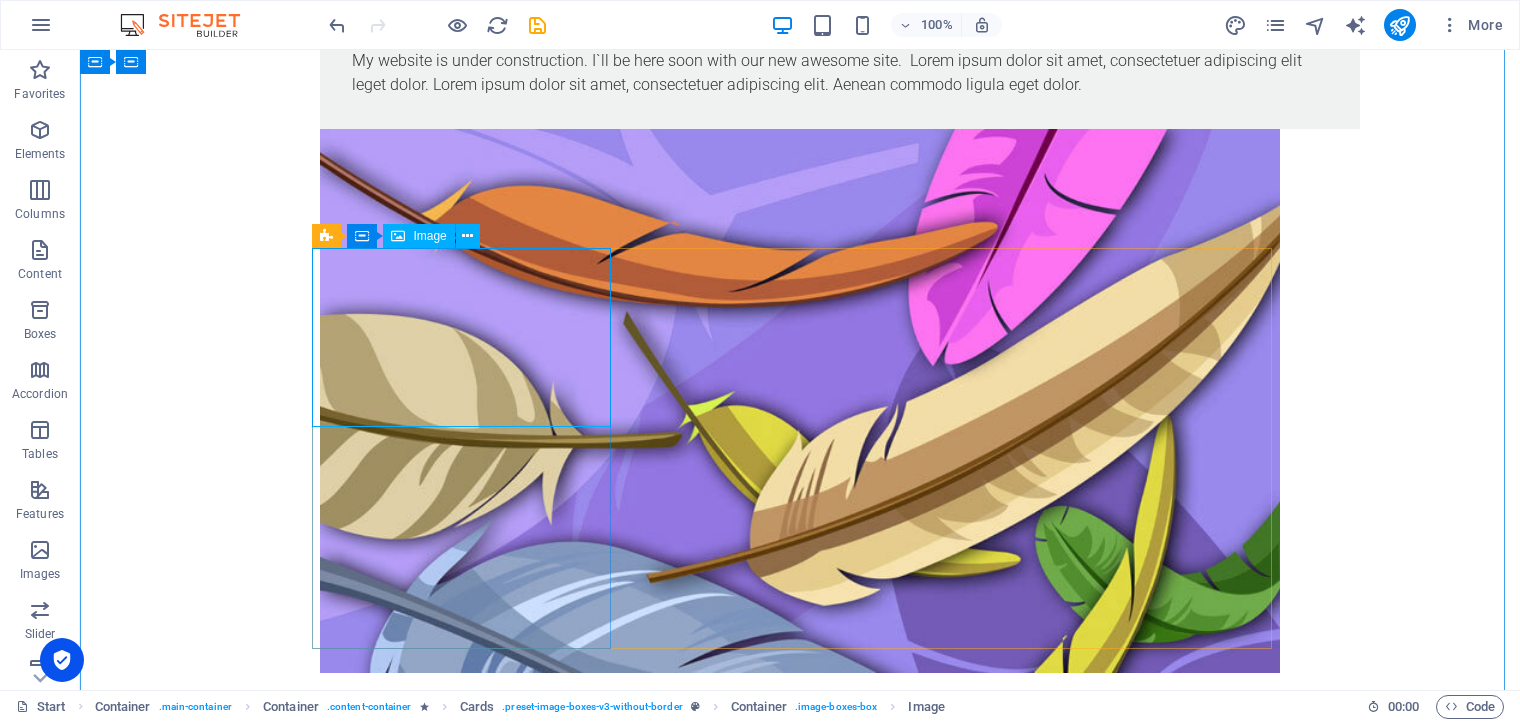 click on "Image" at bounding box center (418, 236) 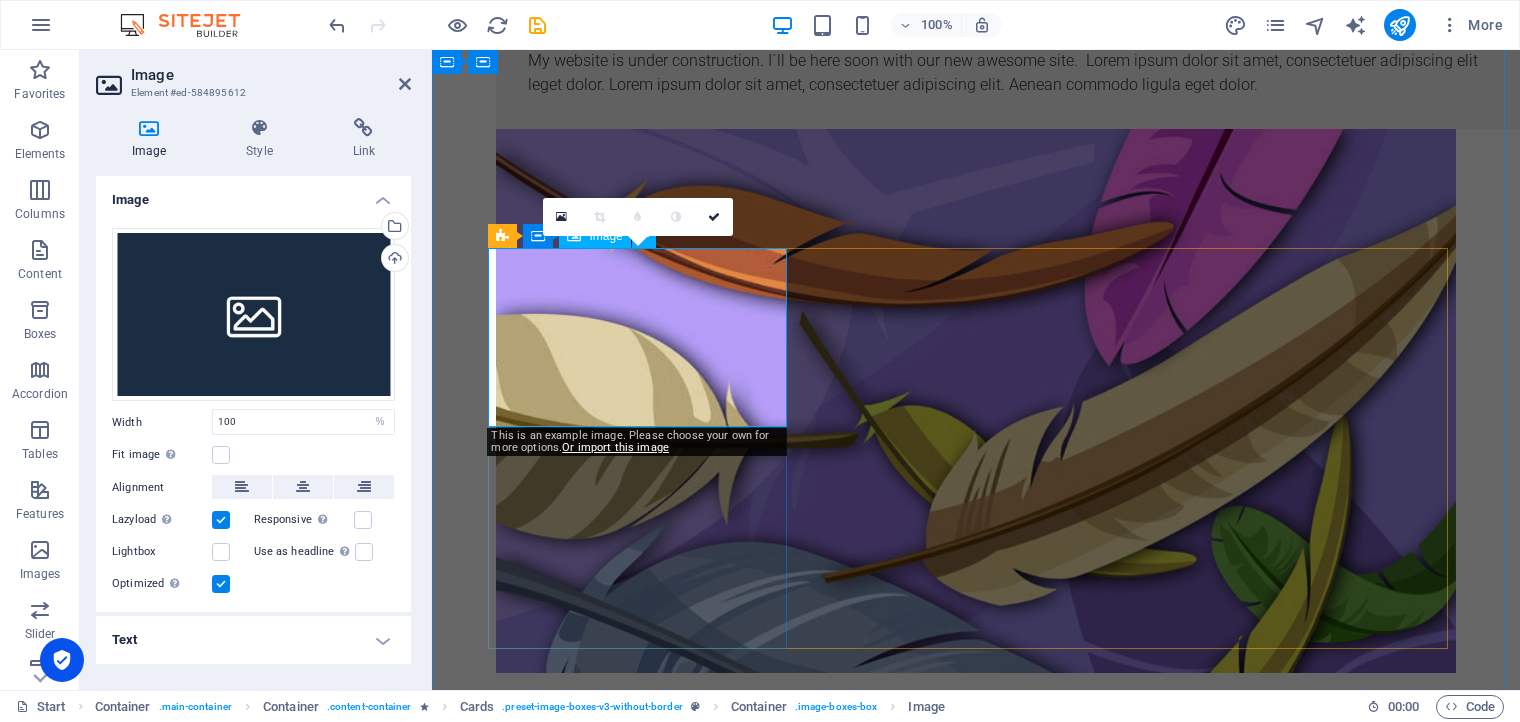 click at bounding box center [645, 840] 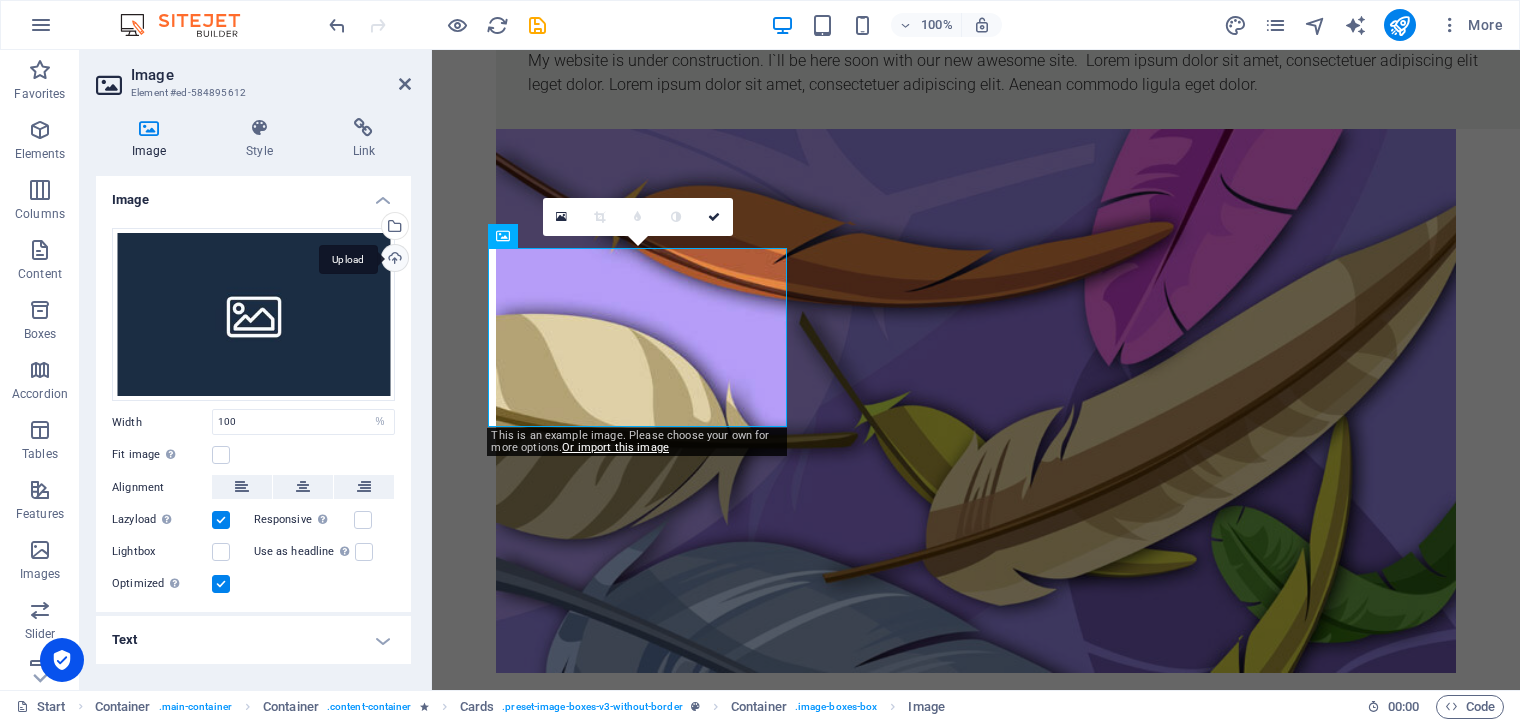 click on "Upload" at bounding box center [393, 260] 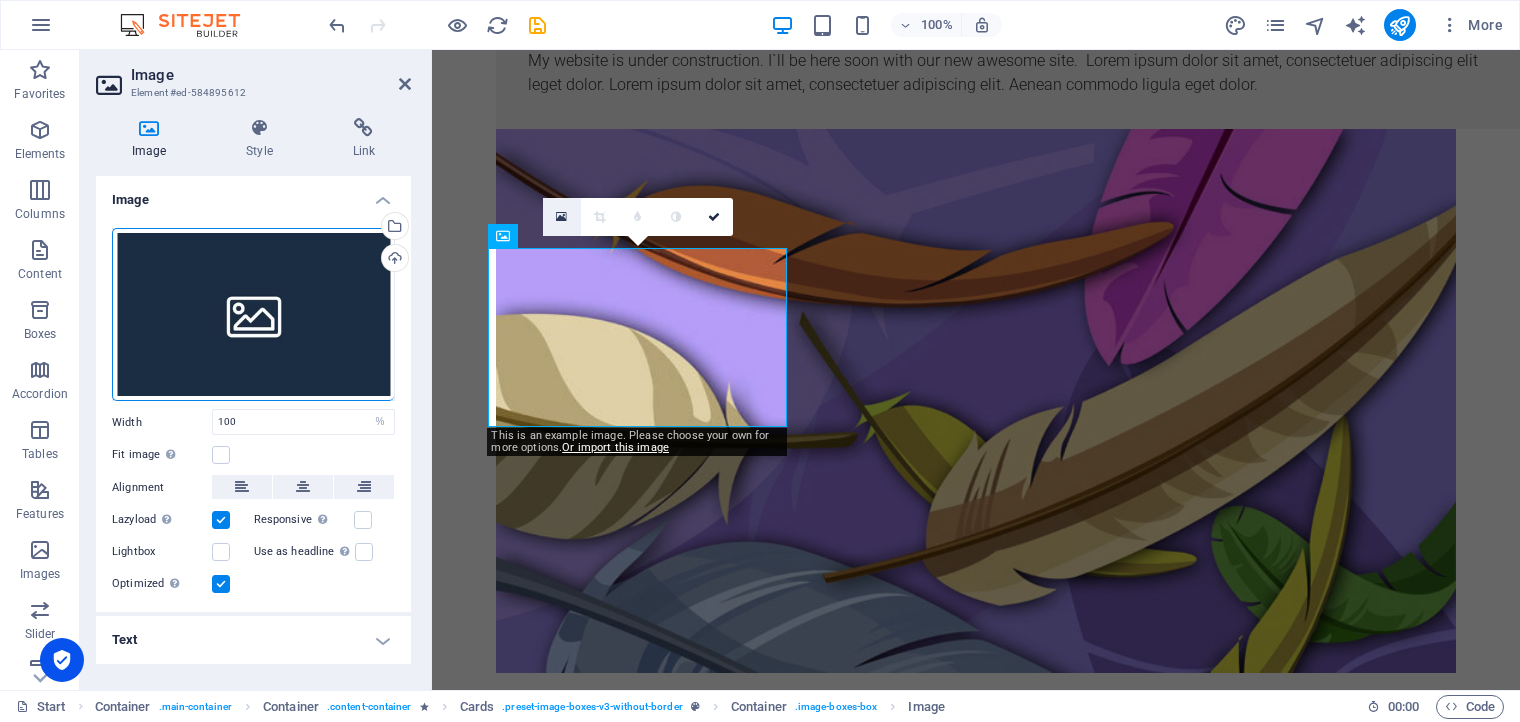click at bounding box center [561, 217] 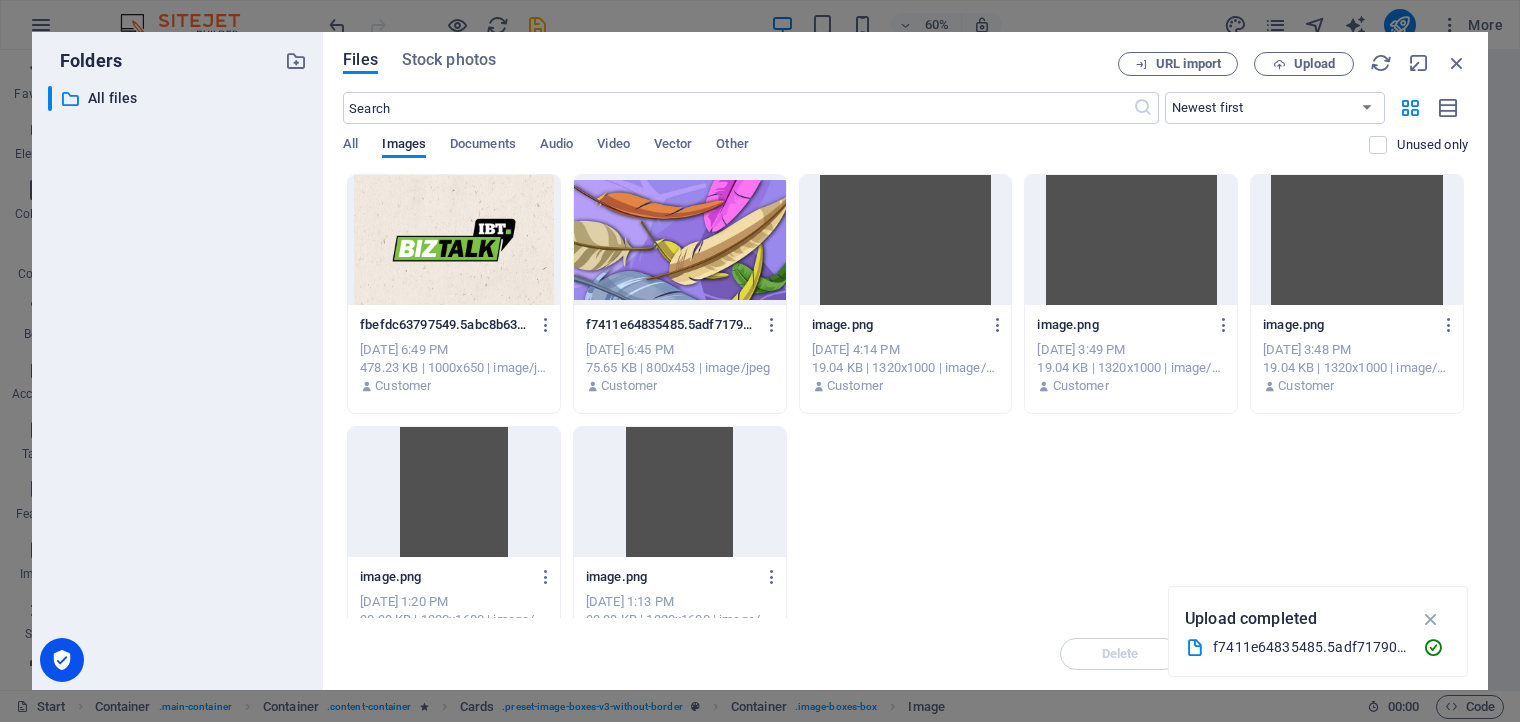 click at bounding box center (454, 240) 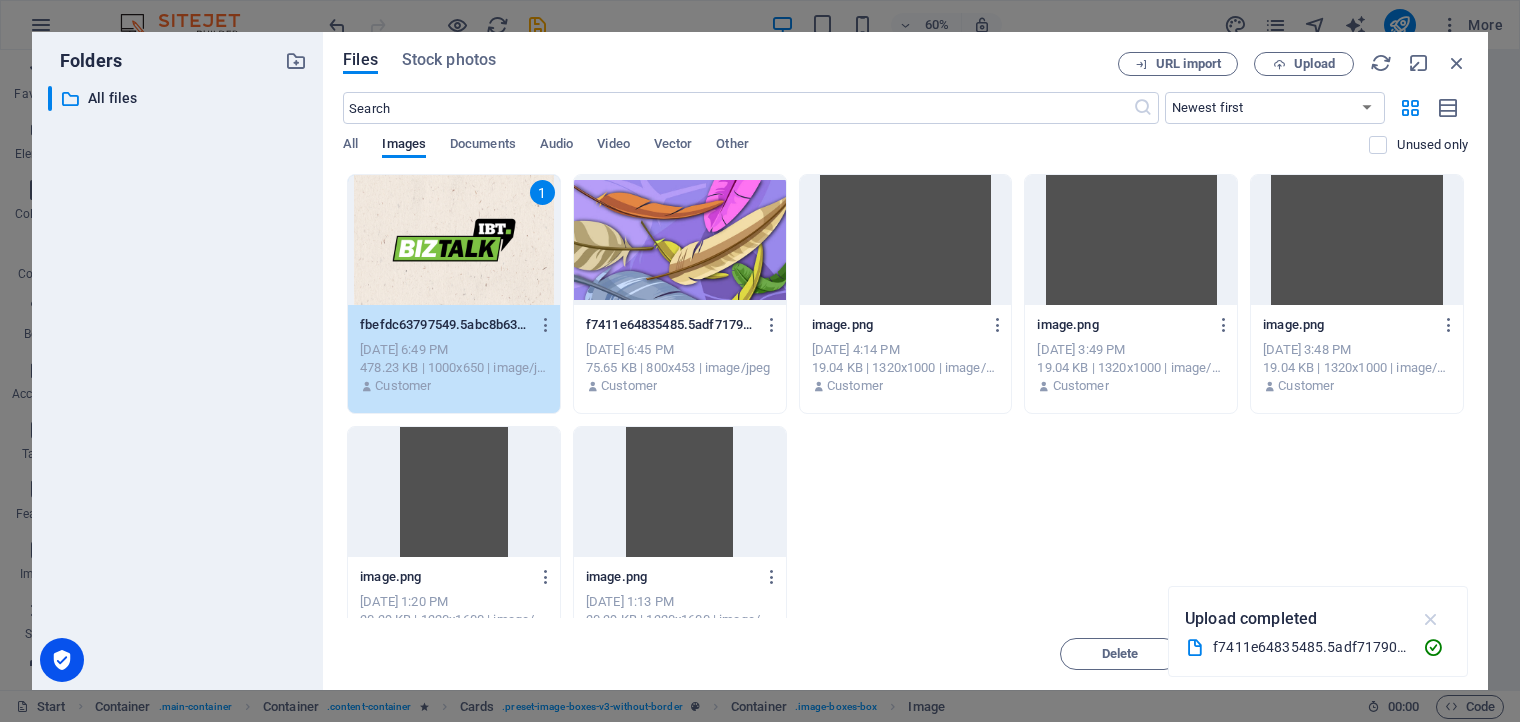 click at bounding box center [1431, 619] 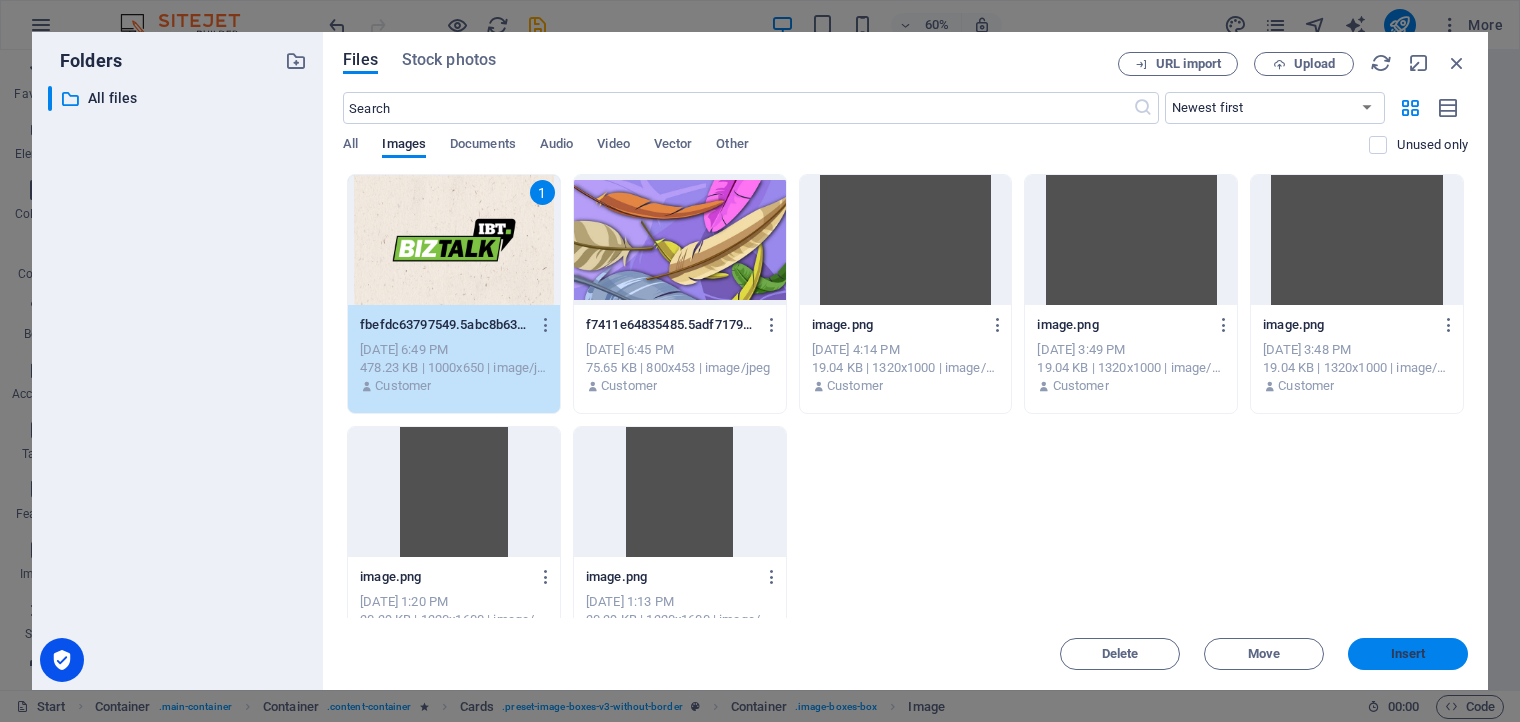 click on "Insert" at bounding box center [1408, 654] 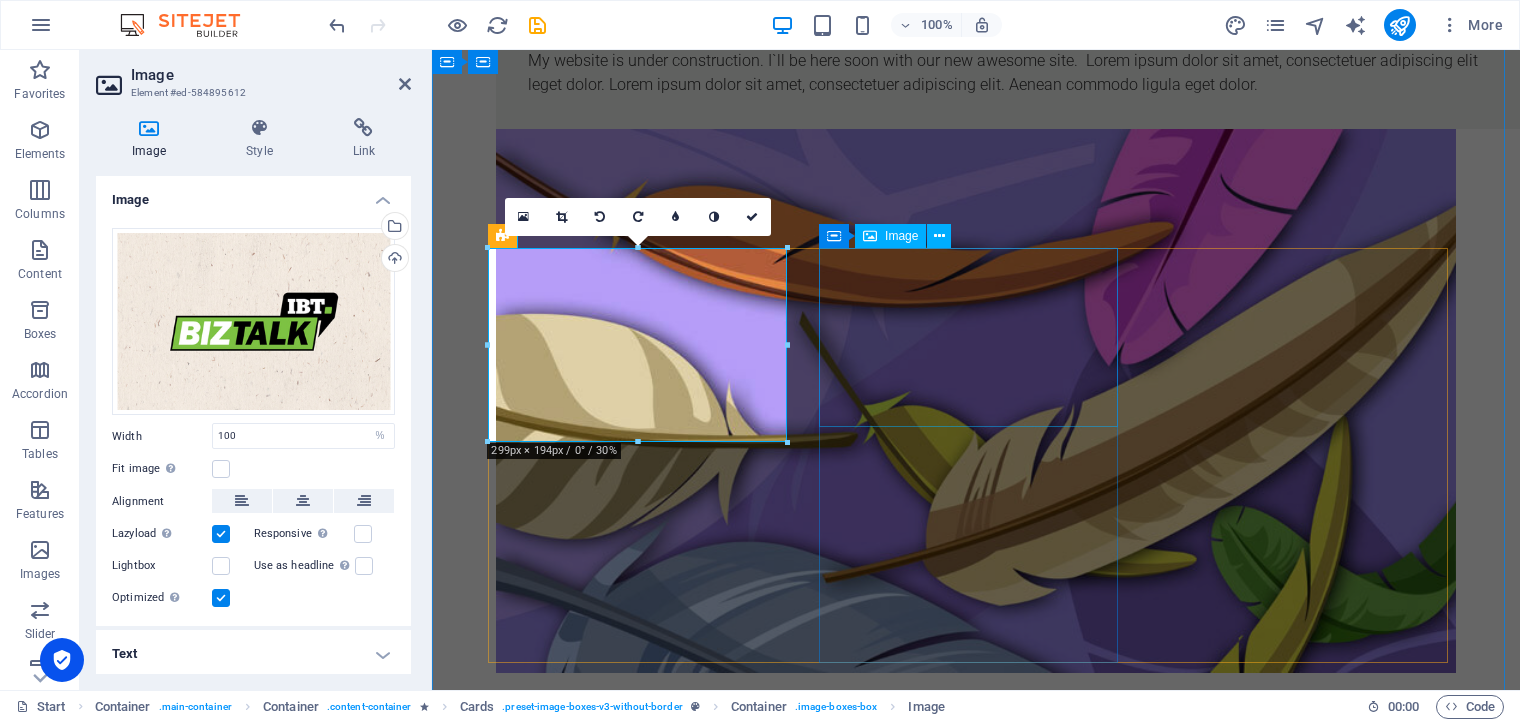 click at bounding box center [645, 1271] 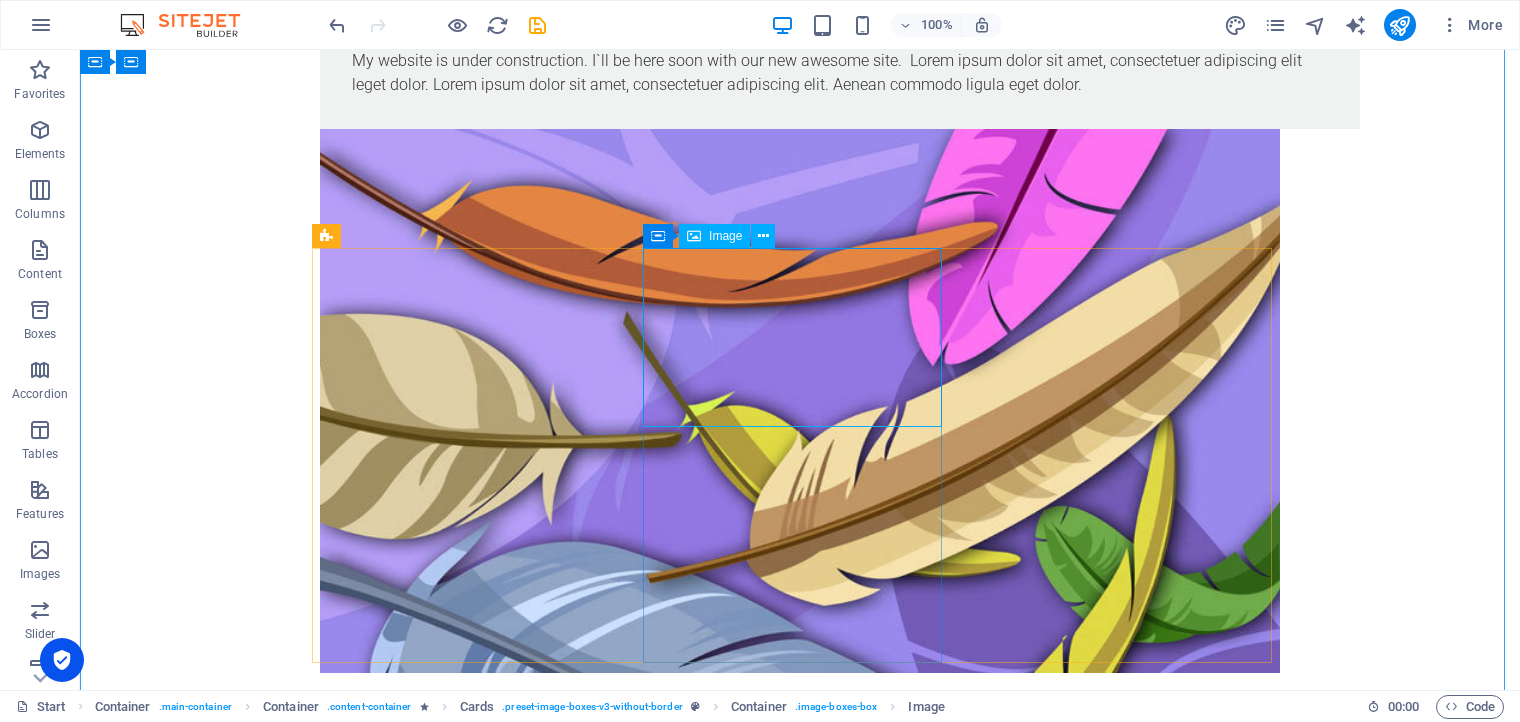 click on "Image" at bounding box center [725, 236] 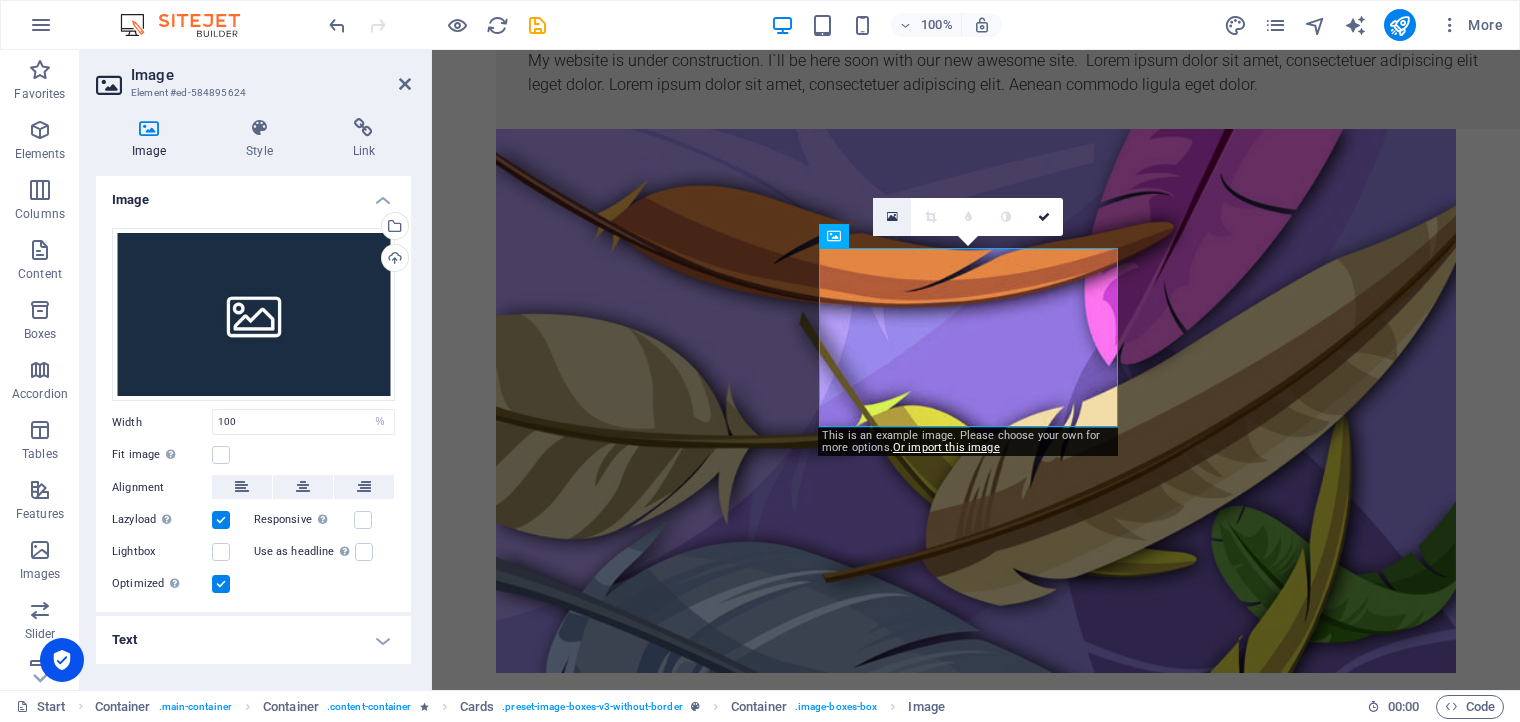 click at bounding box center [892, 217] 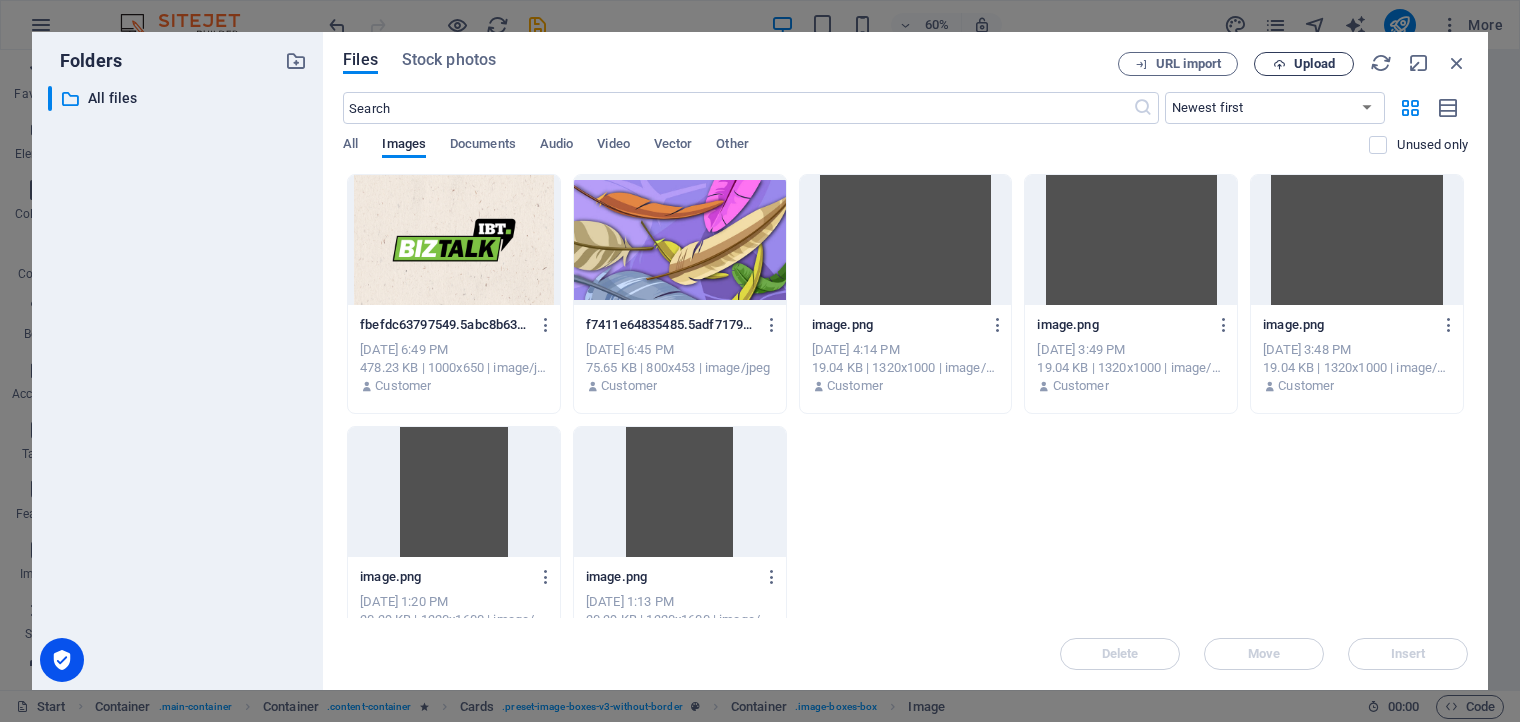 click on "Upload" at bounding box center [1314, 64] 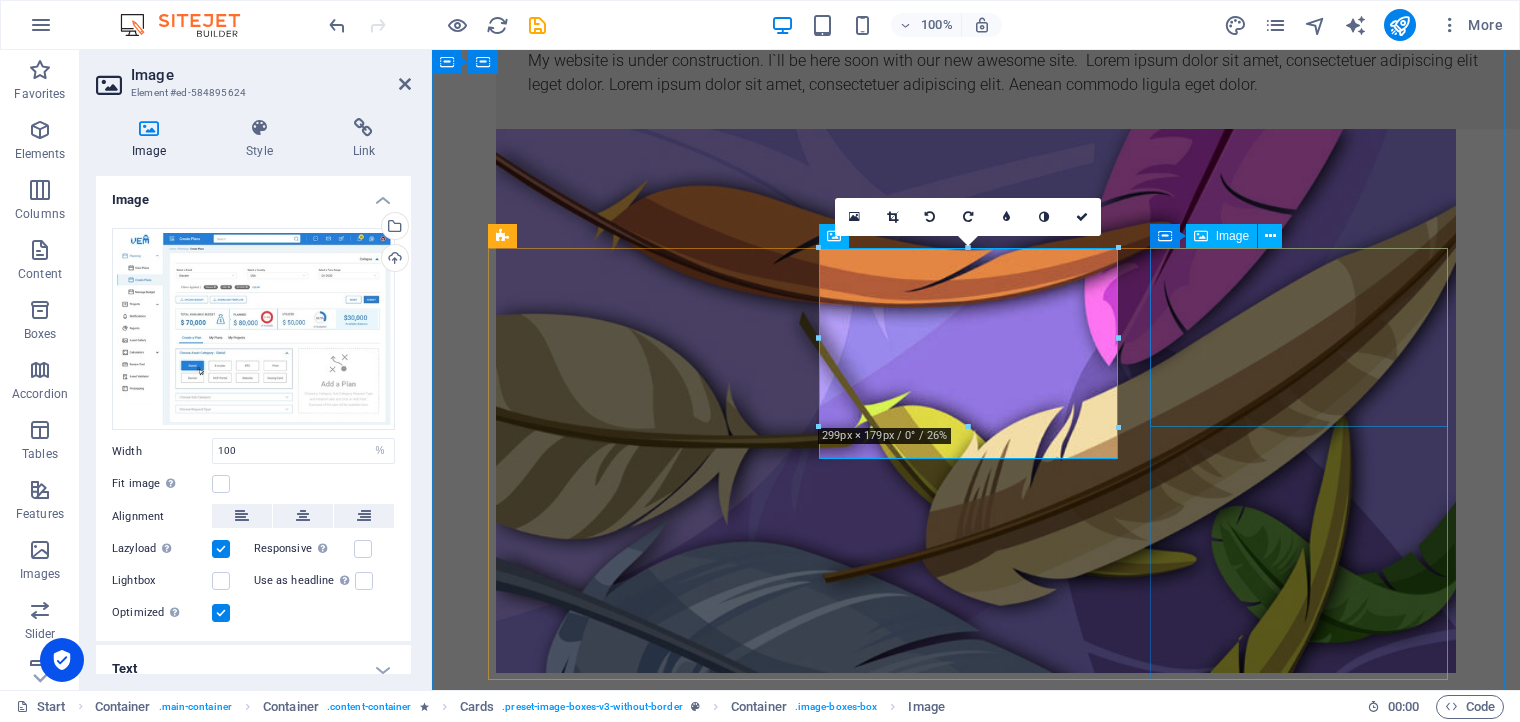 click at bounding box center (645, 1719) 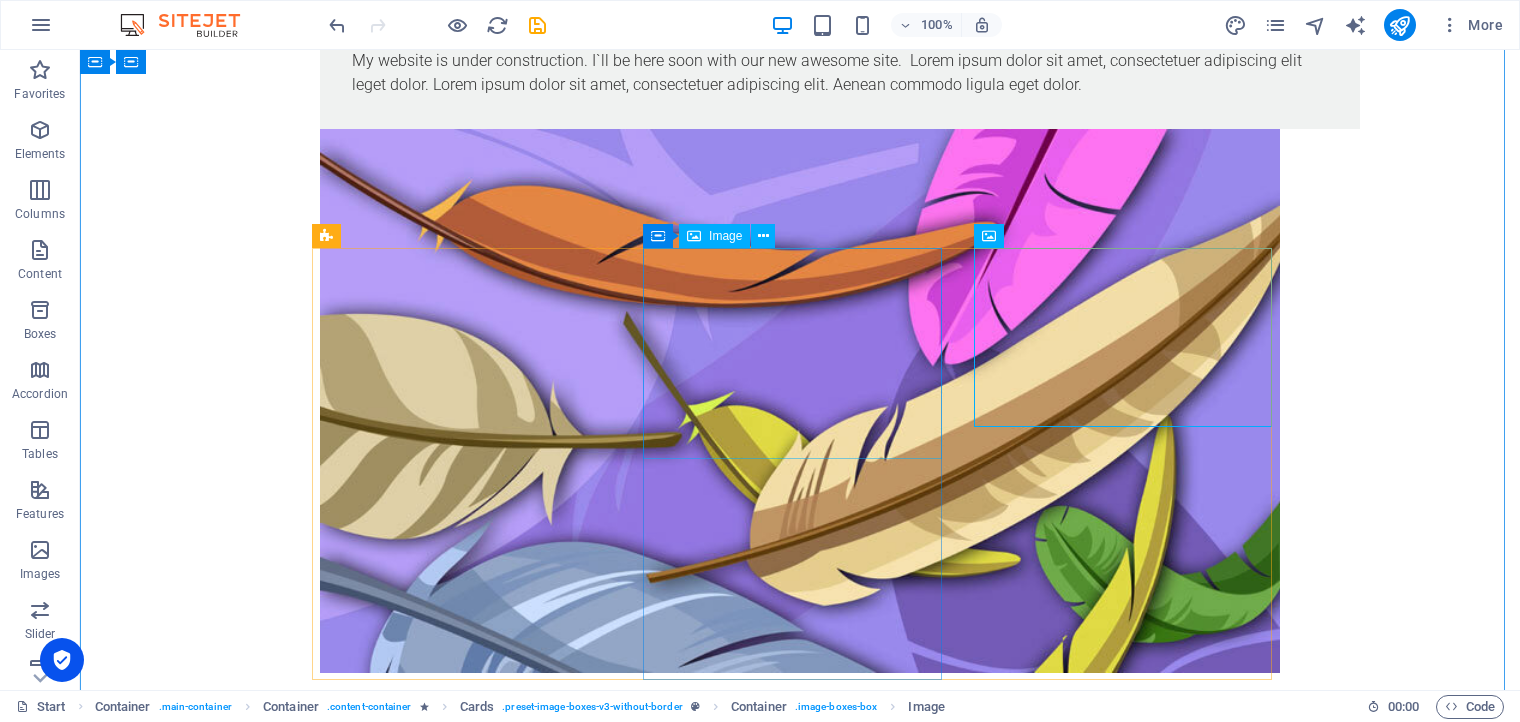click on "Image" at bounding box center [725, 236] 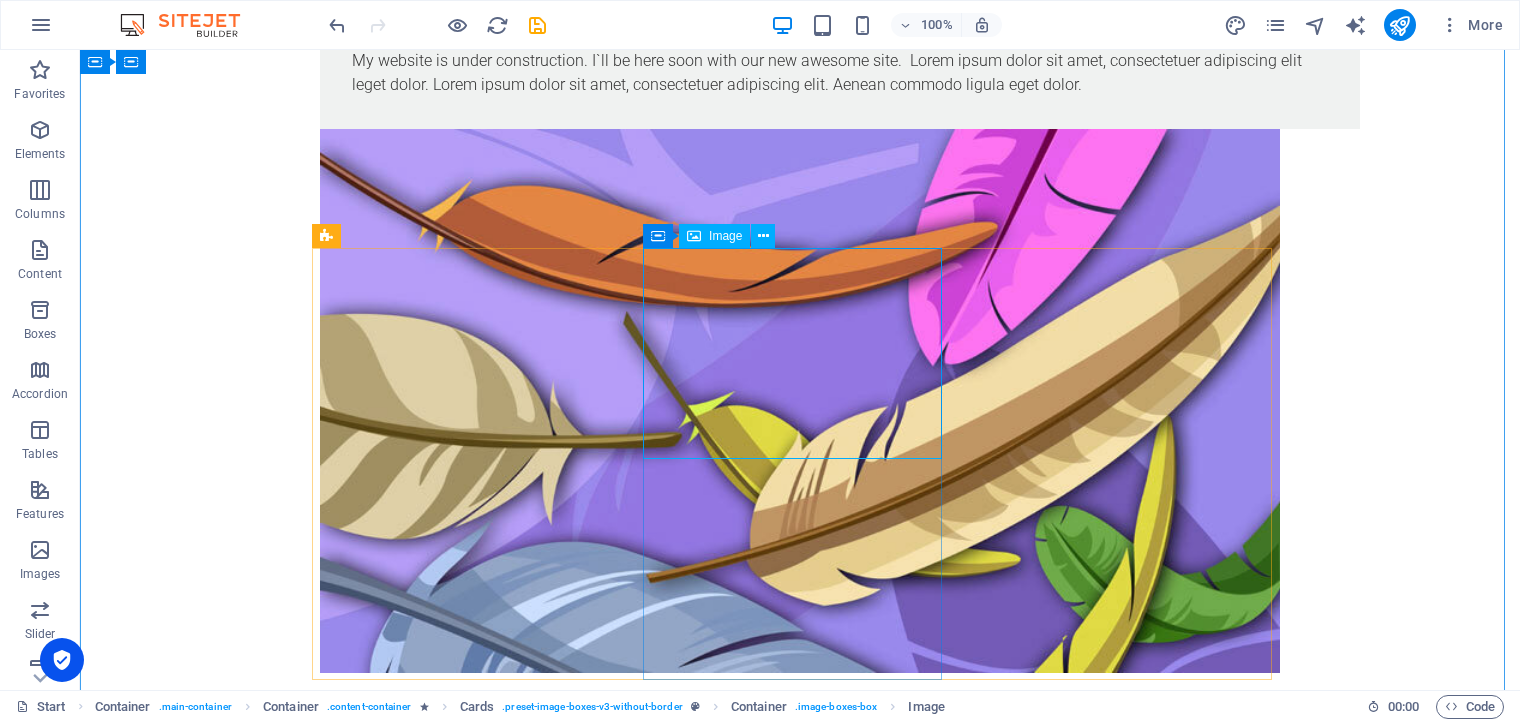 click on "Image" at bounding box center [725, 236] 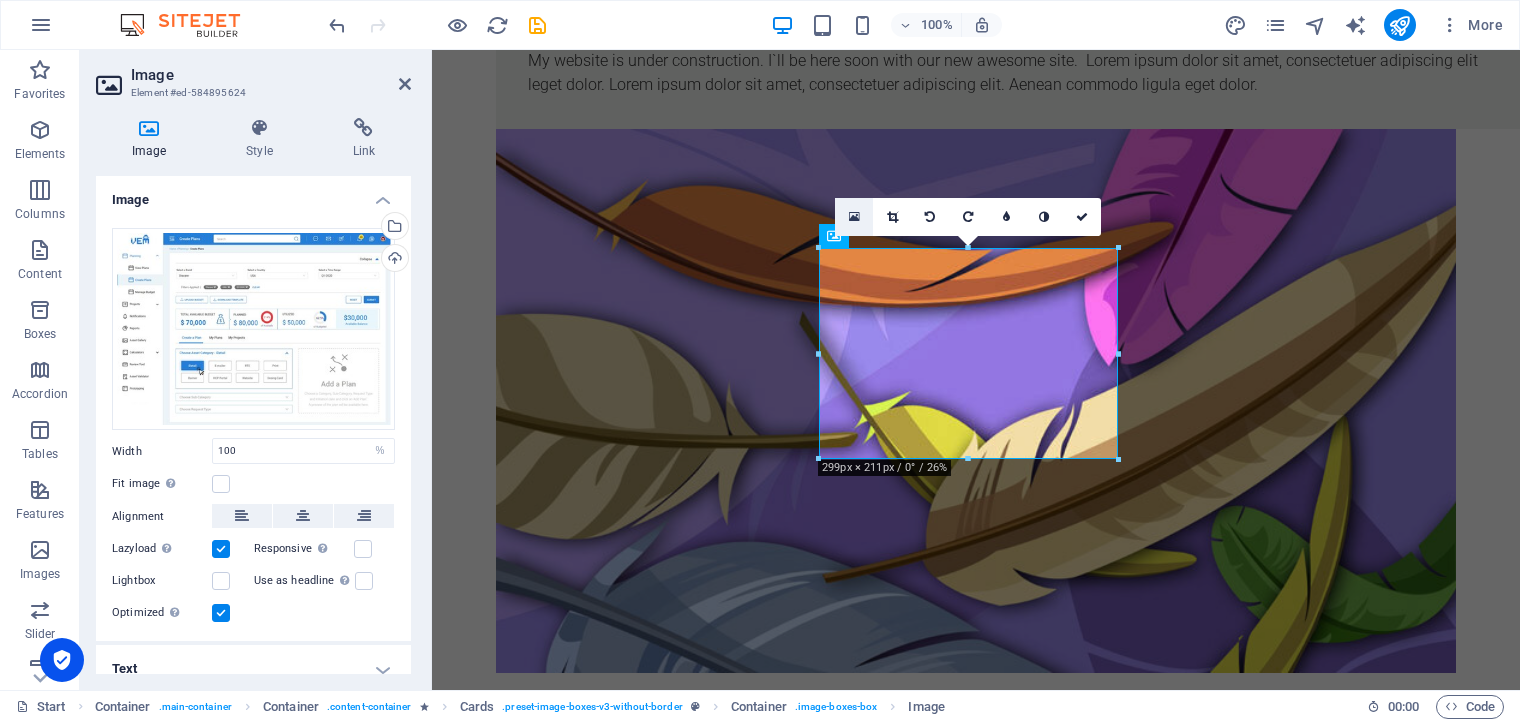 click at bounding box center (854, 217) 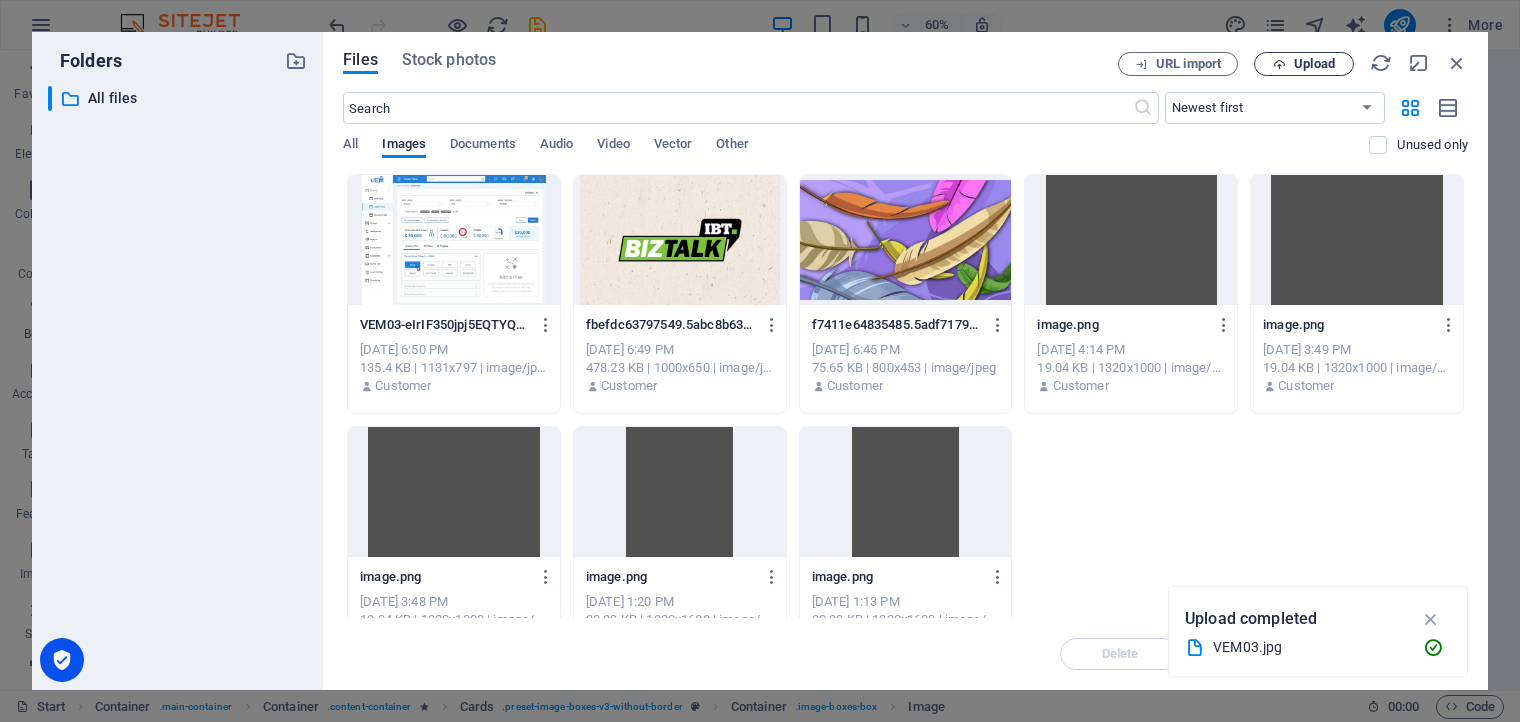 click on "Upload" at bounding box center (1314, 64) 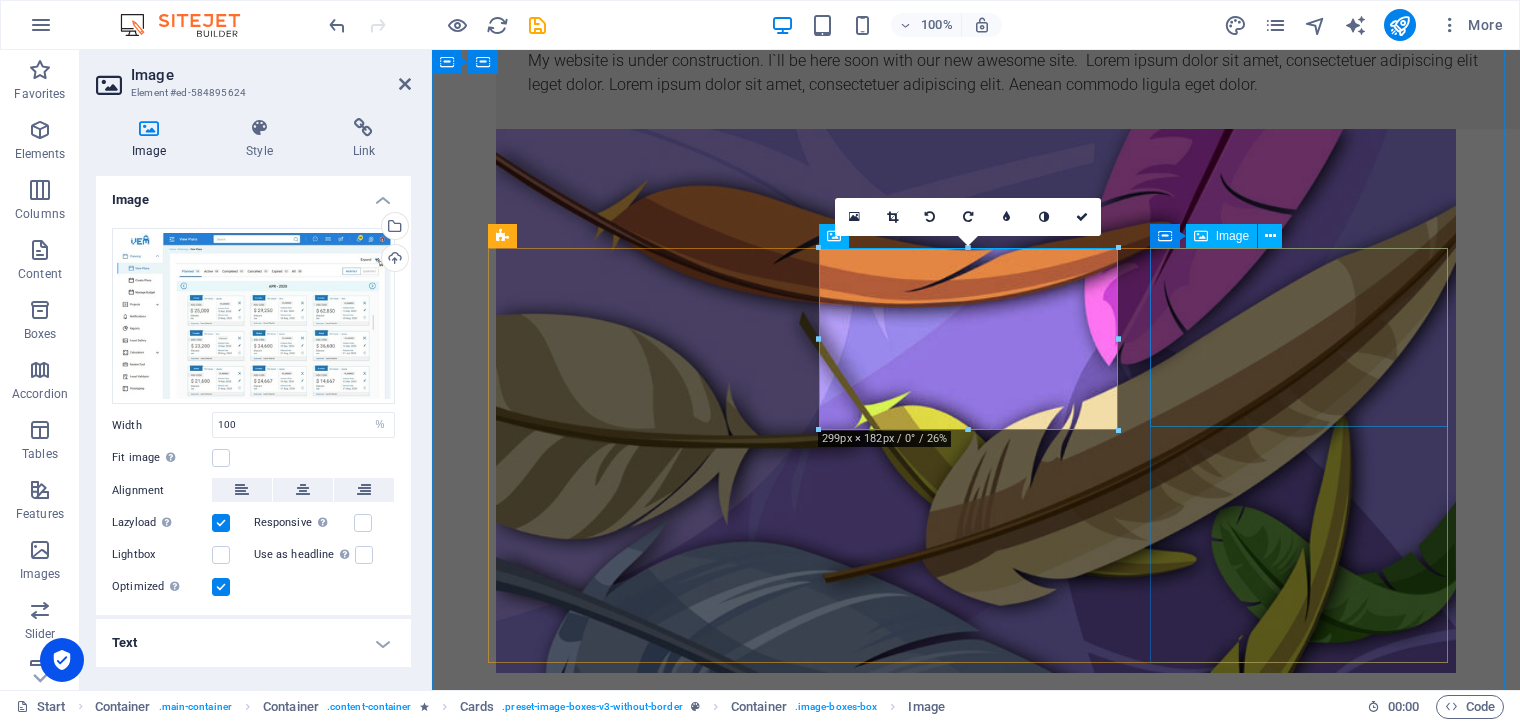 click on "Image" at bounding box center [1232, 236] 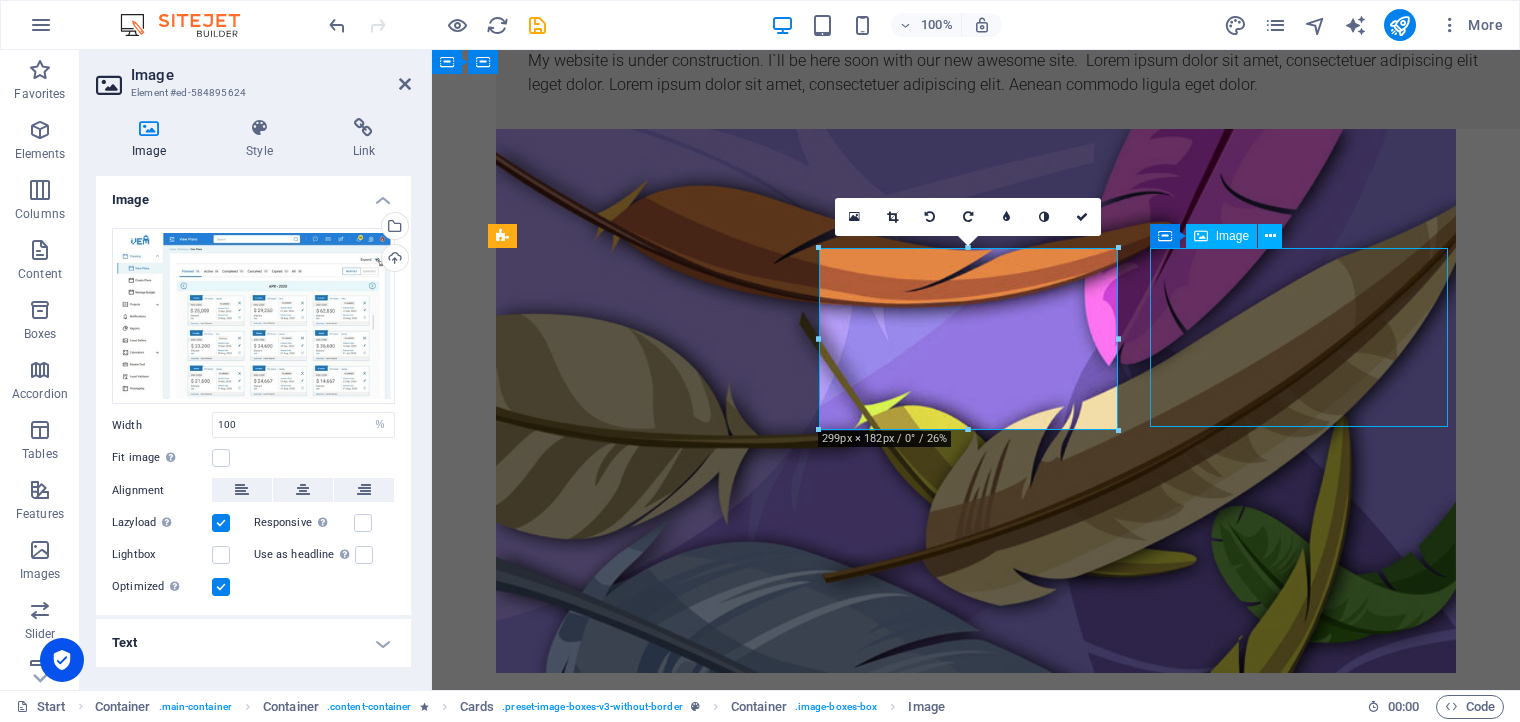 click on "Image" at bounding box center (1232, 236) 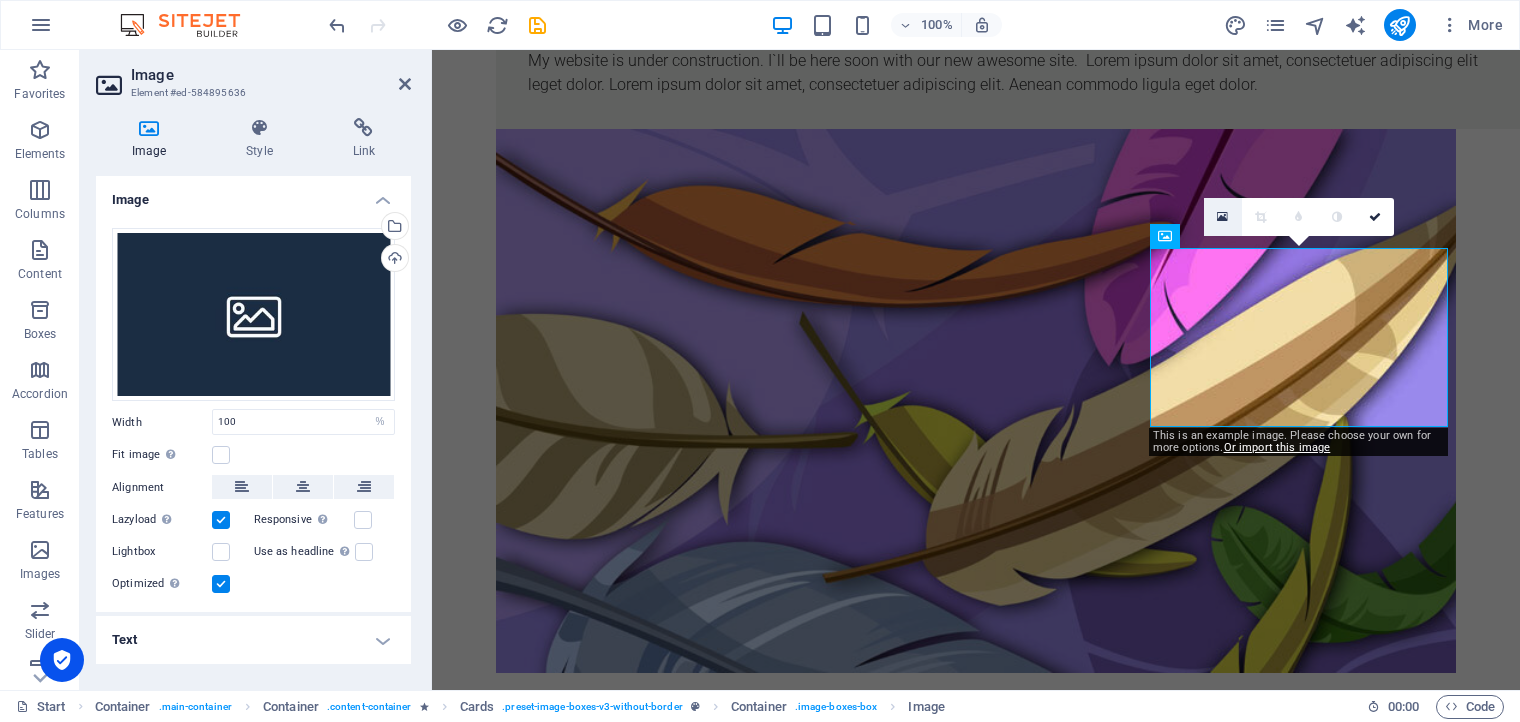 click at bounding box center [1222, 217] 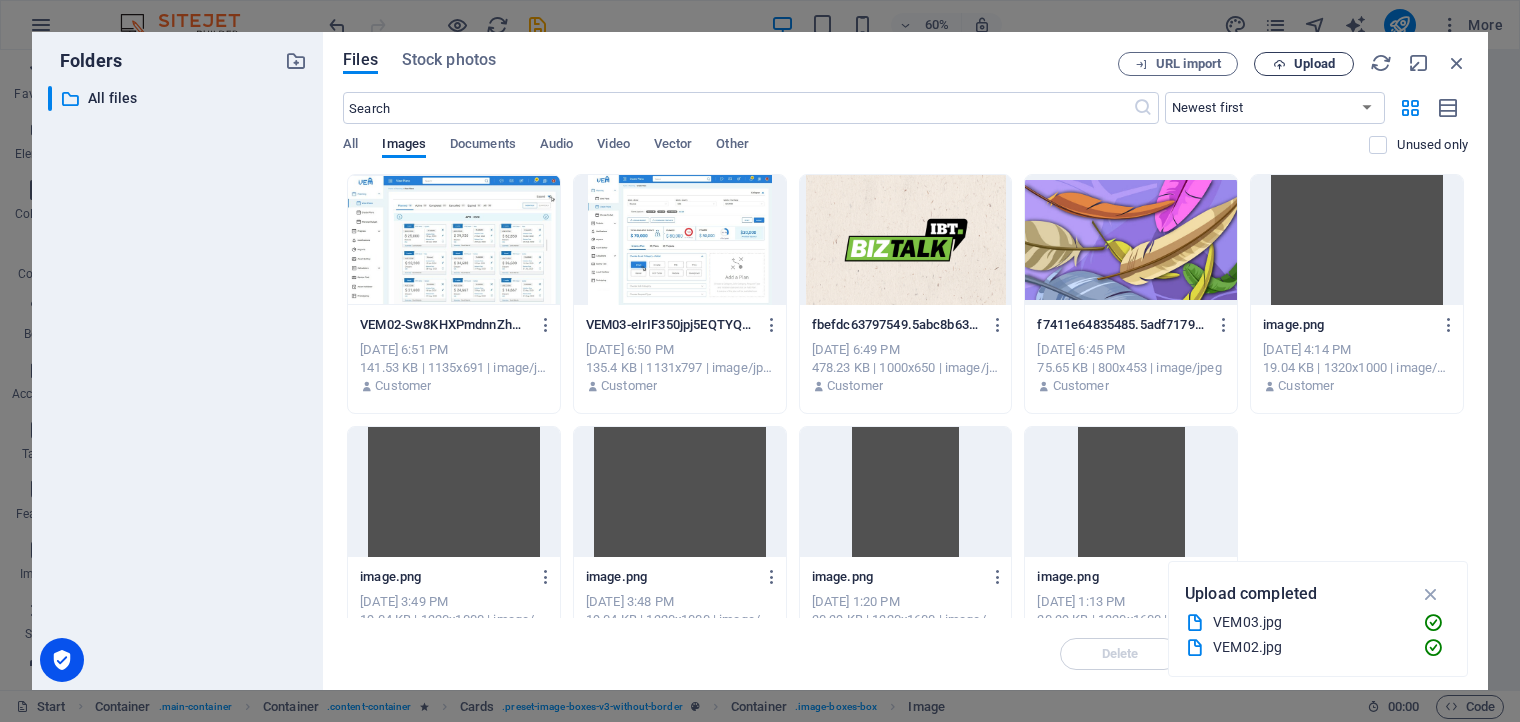 click on "Upload" at bounding box center (1314, 64) 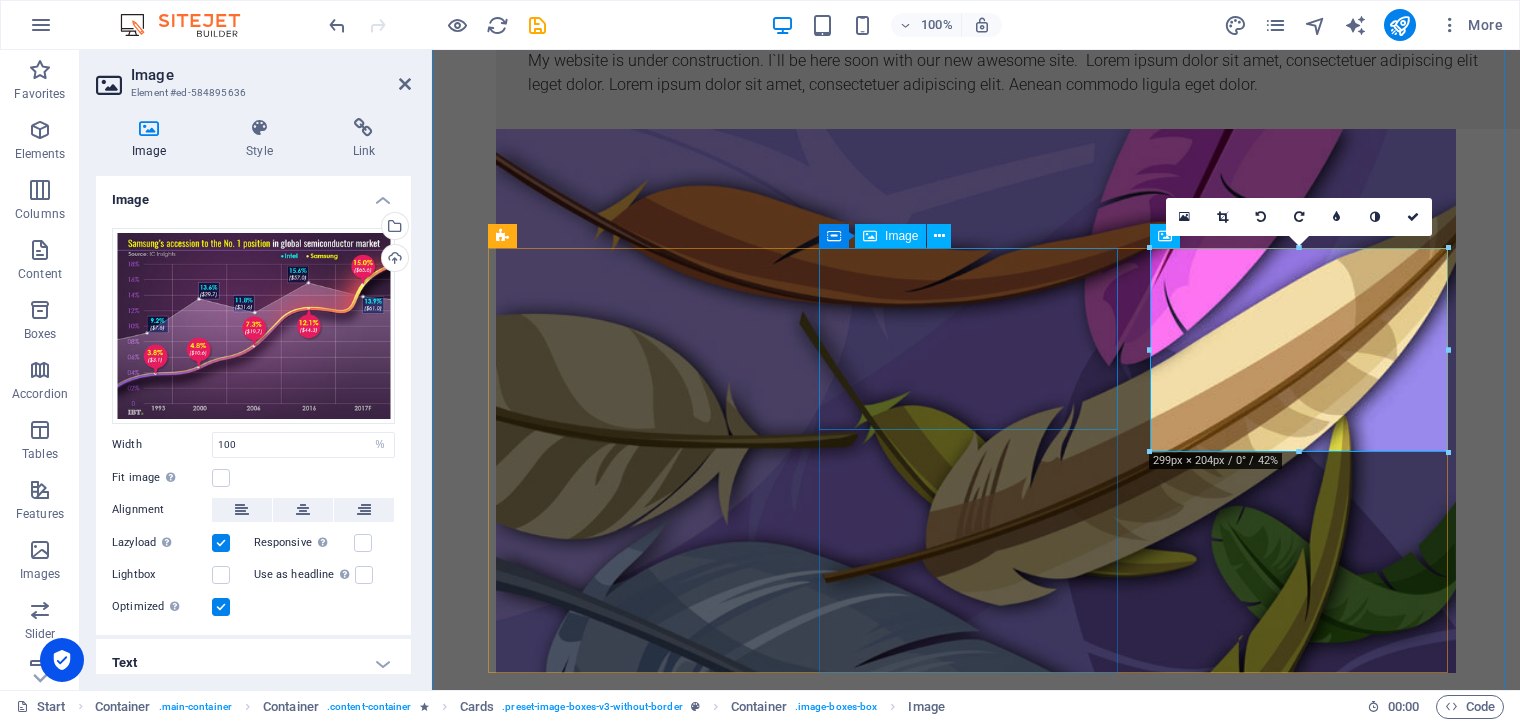 click at bounding box center [645, 1273] 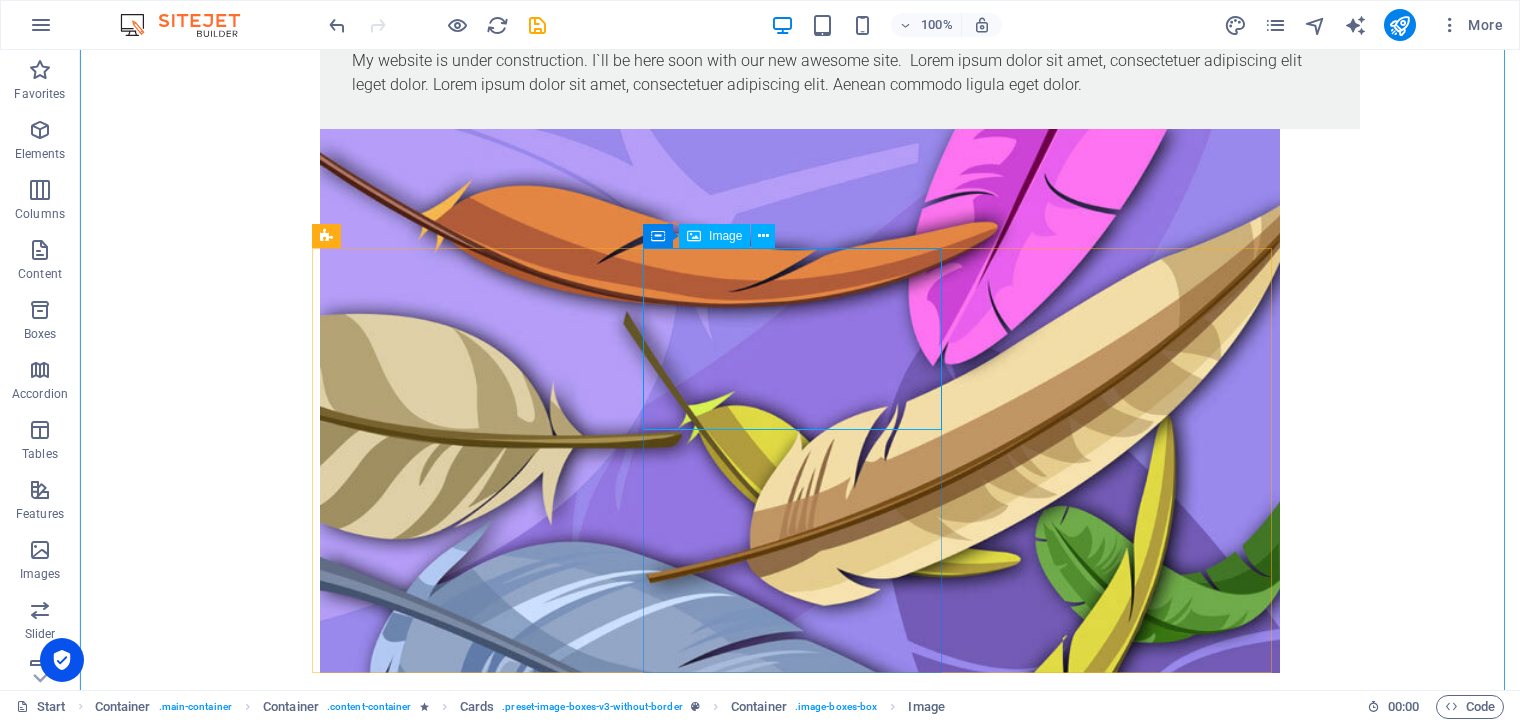click on "Image" at bounding box center (725, 236) 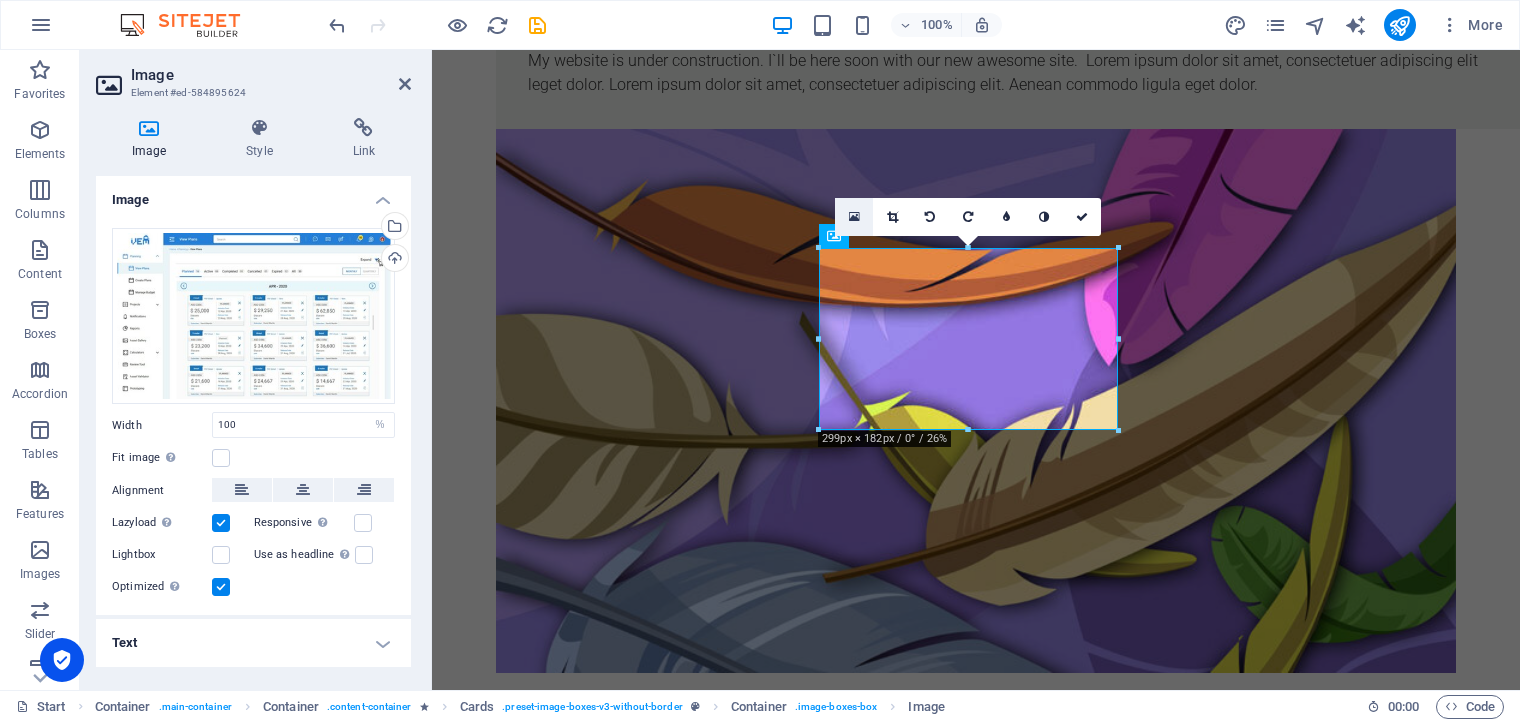 click at bounding box center [854, 217] 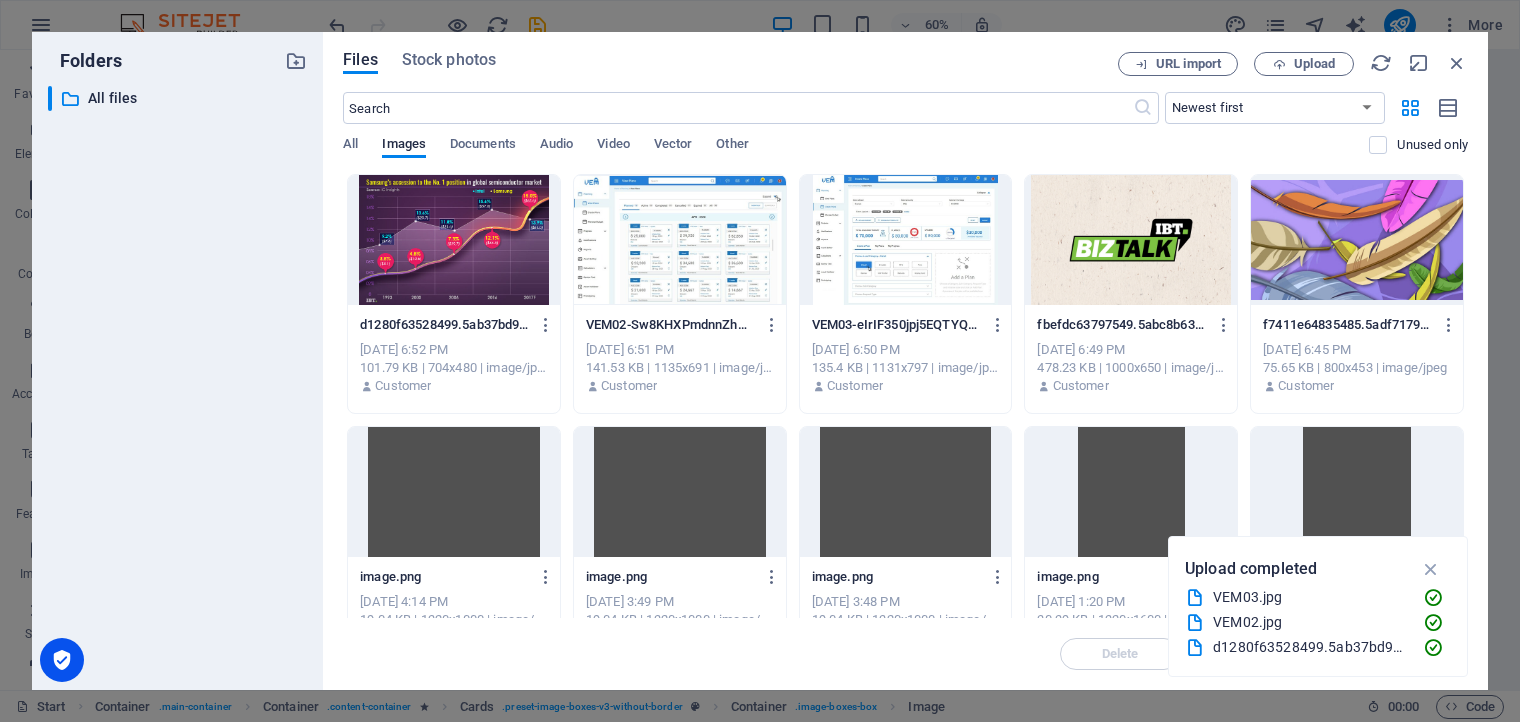 click at bounding box center [906, 240] 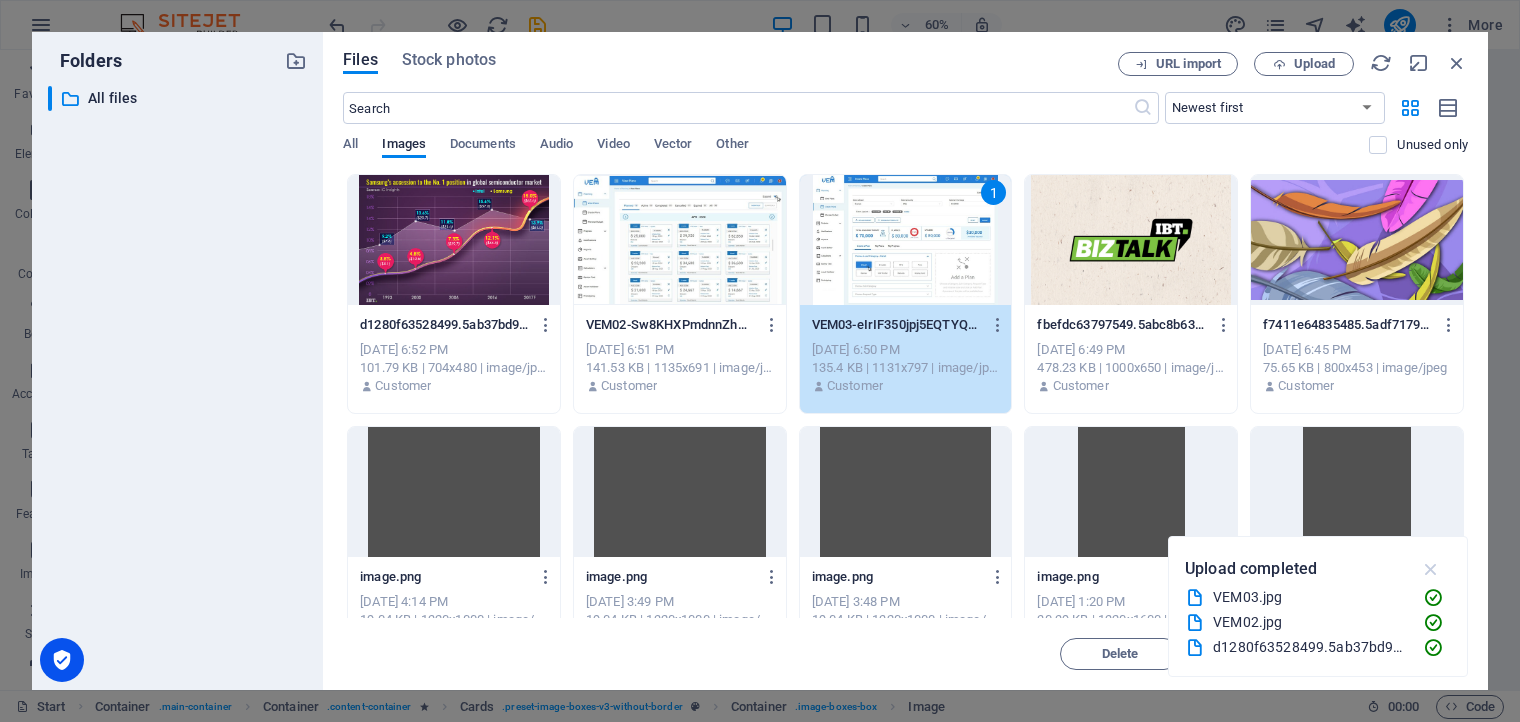 click at bounding box center [1431, 569] 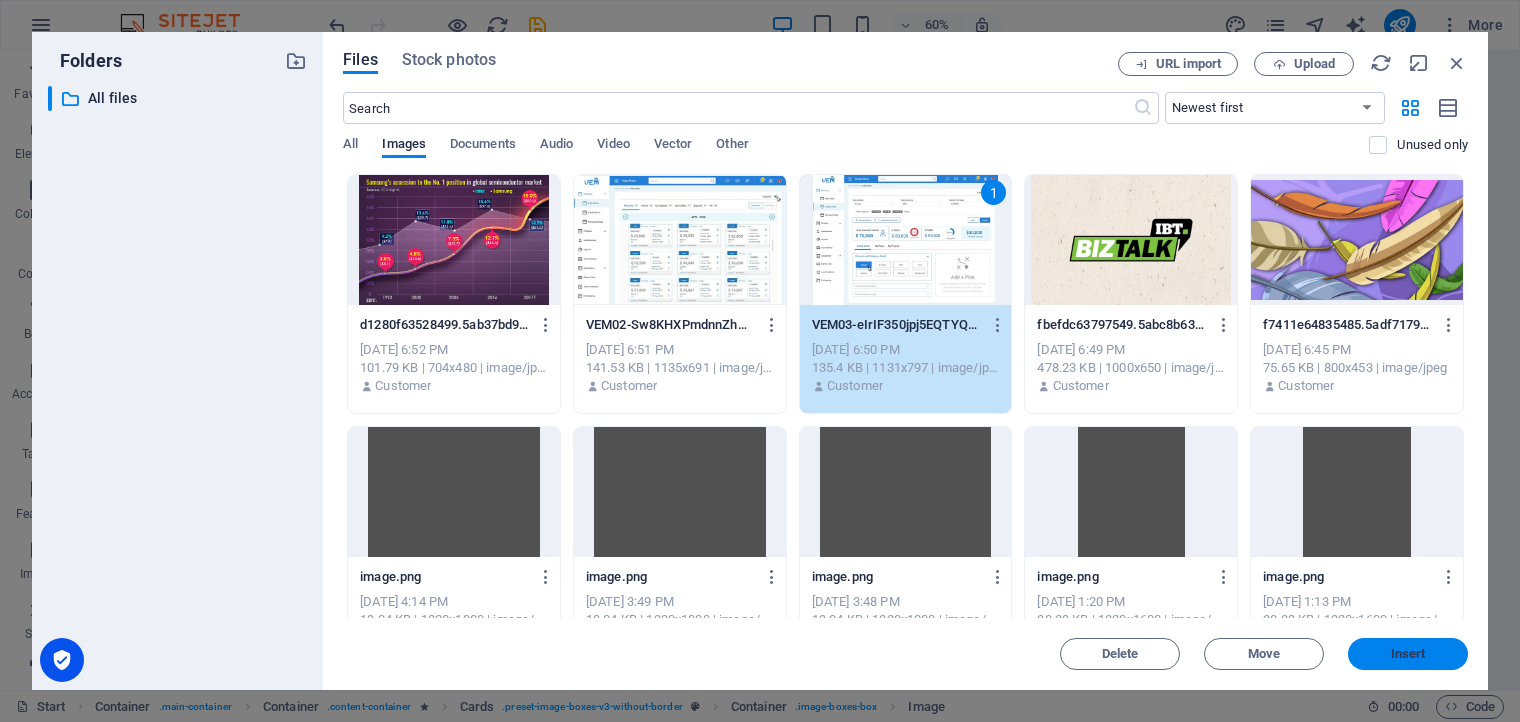 click on "Insert" at bounding box center [1408, 654] 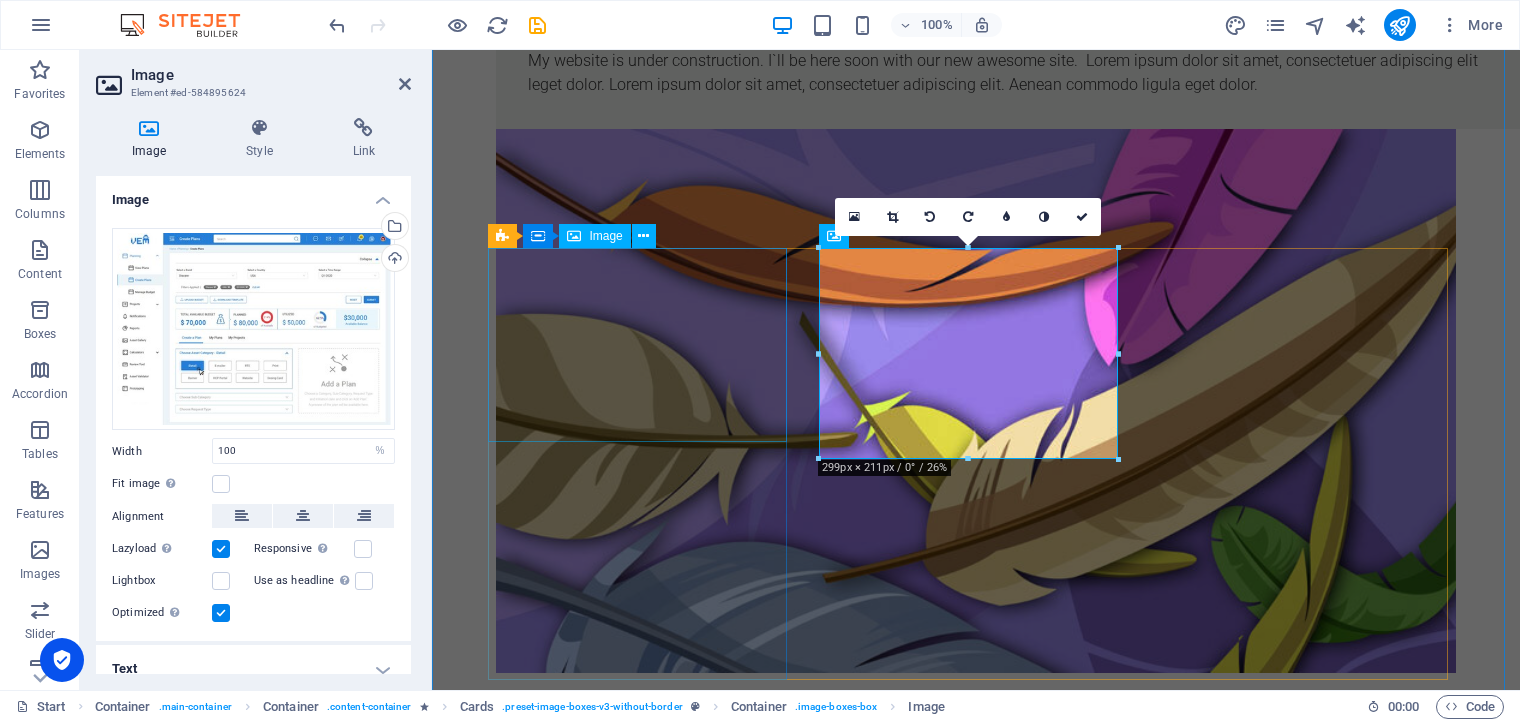 click at bounding box center (645, 848) 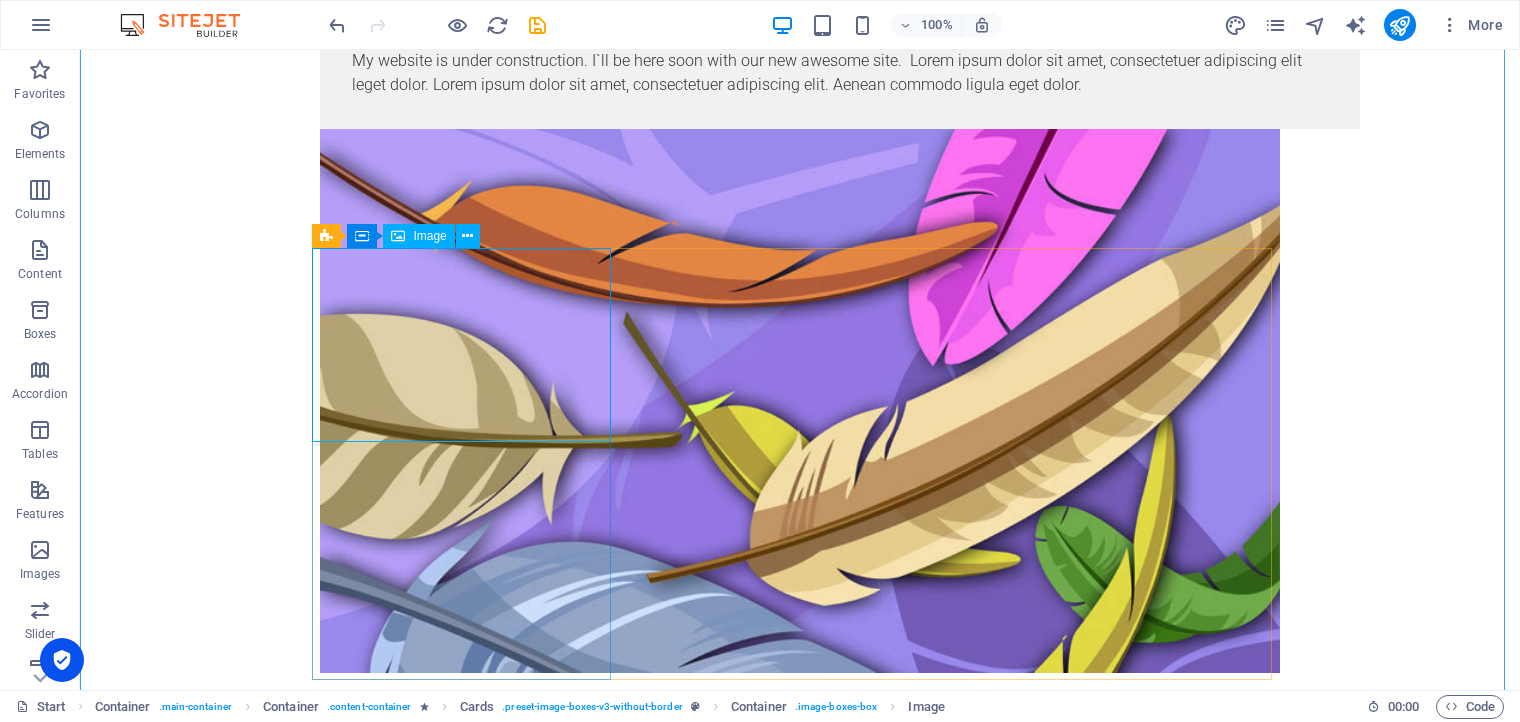 click at bounding box center [469, 848] 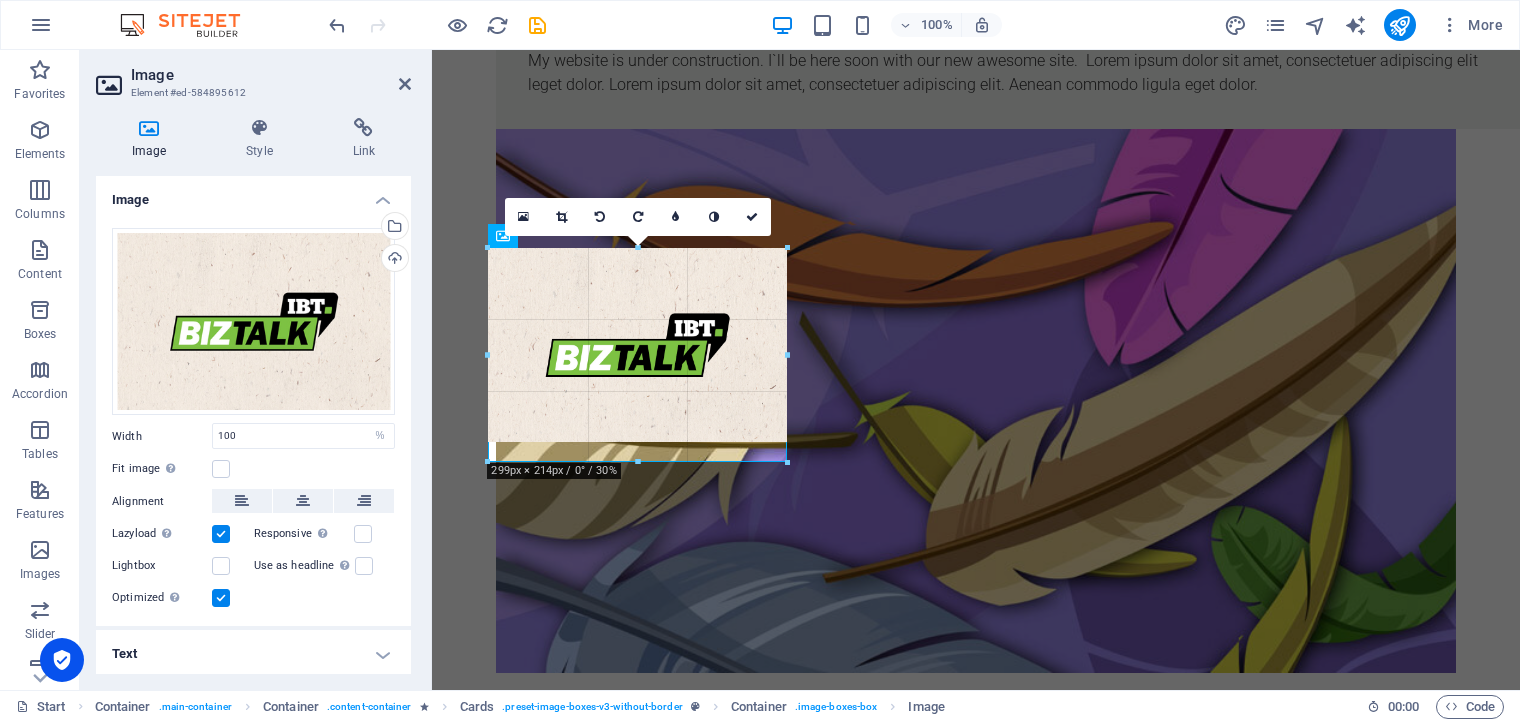 drag, startPoint x: 638, startPoint y: 441, endPoint x: 652, endPoint y: 461, distance: 24.41311 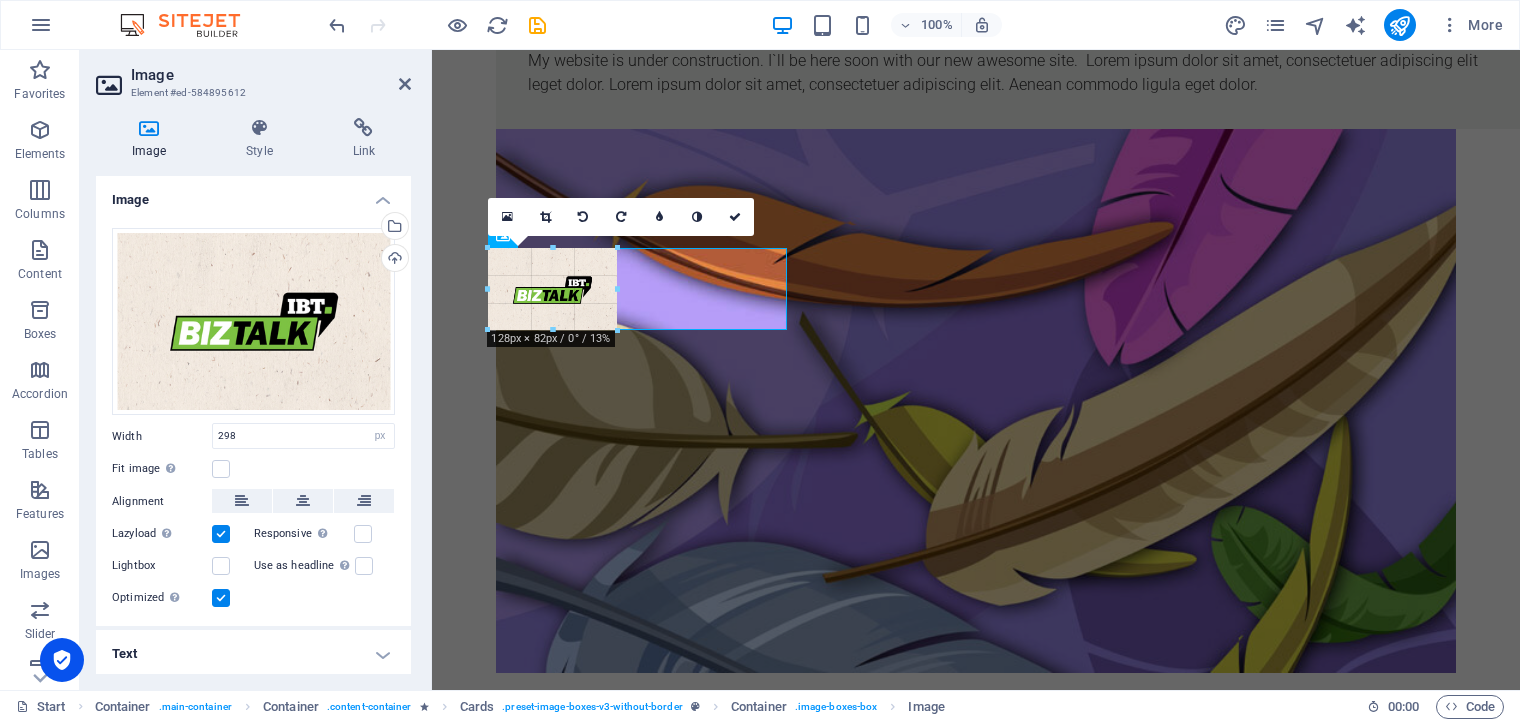 drag, startPoint x: 484, startPoint y: 409, endPoint x: 658, endPoint y: 448, distance: 178.31714 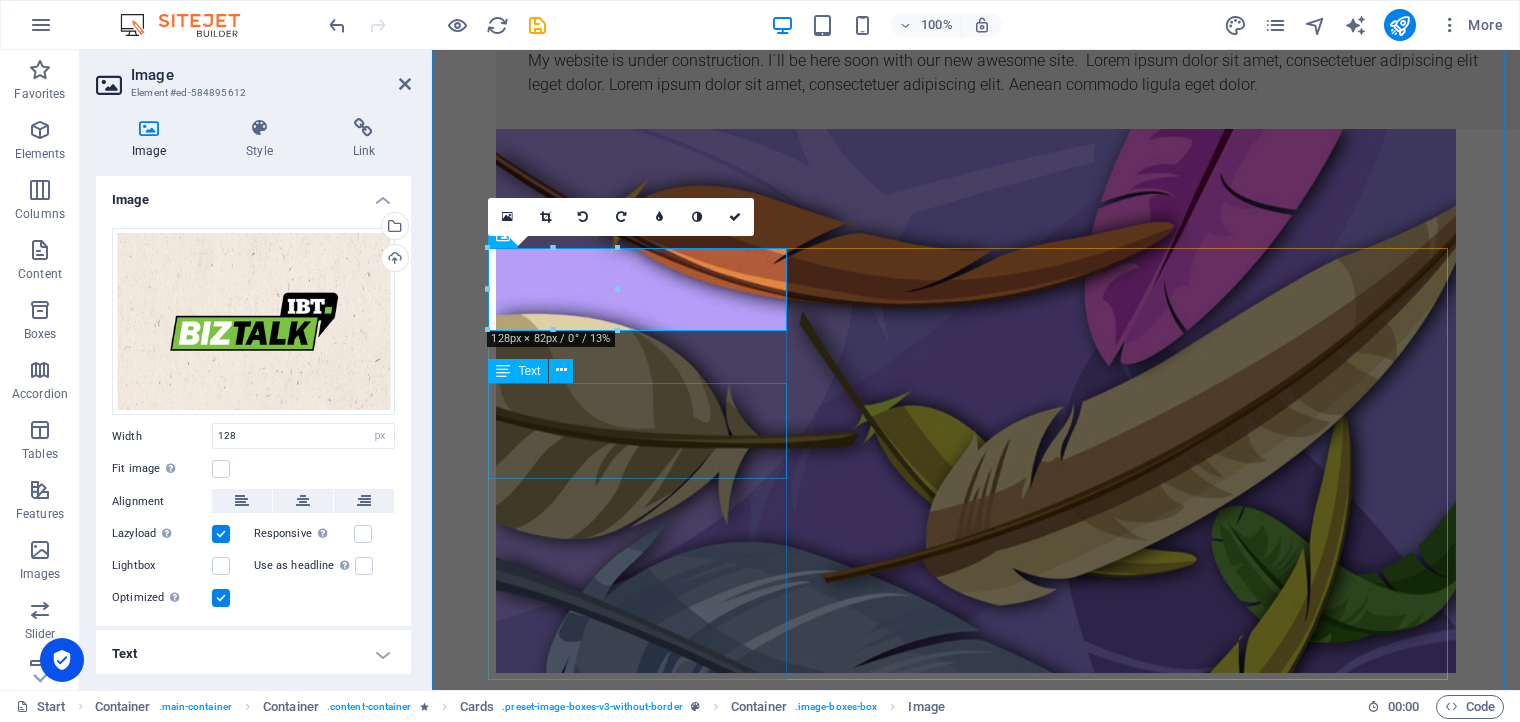 type on "298" 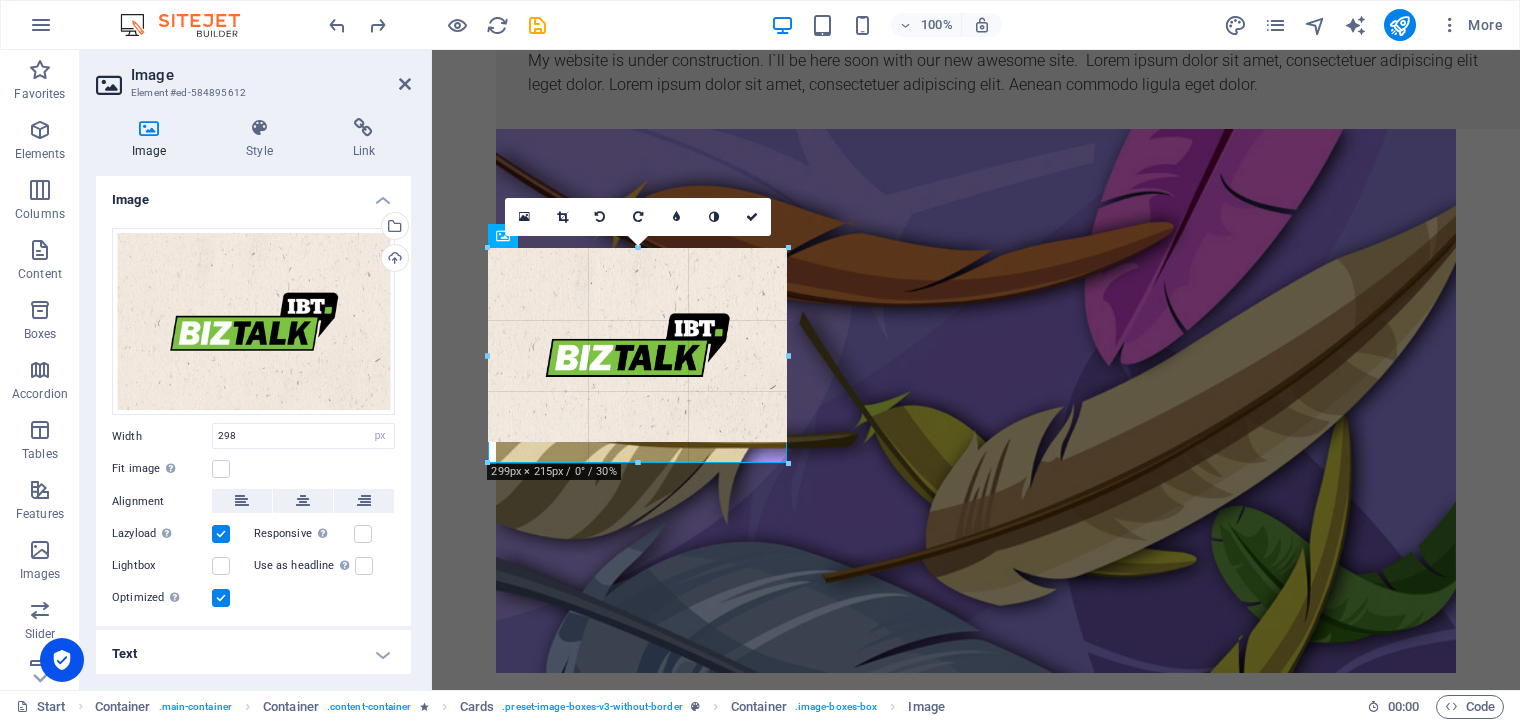 drag, startPoint x: 640, startPoint y: 444, endPoint x: 641, endPoint y: 465, distance: 21.023796 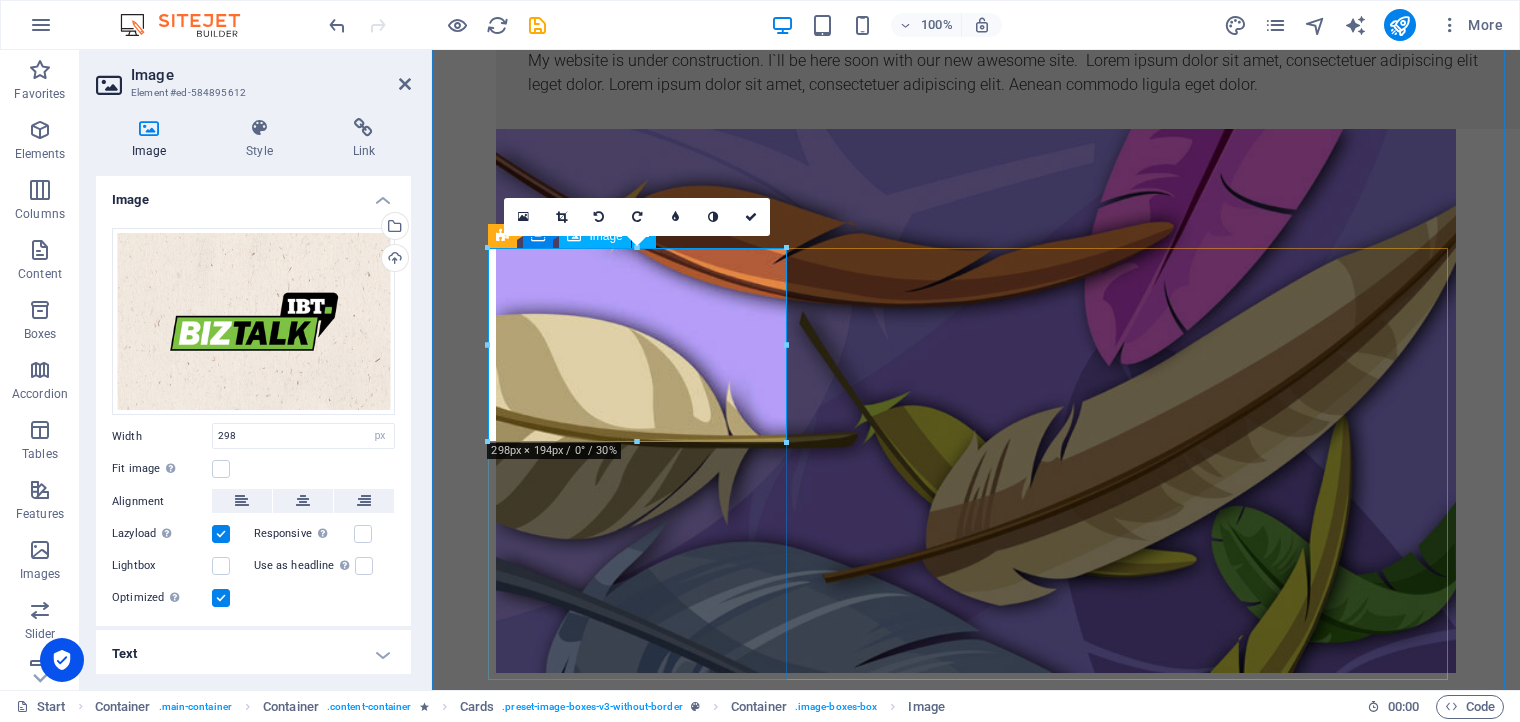 click at bounding box center [645, 848] 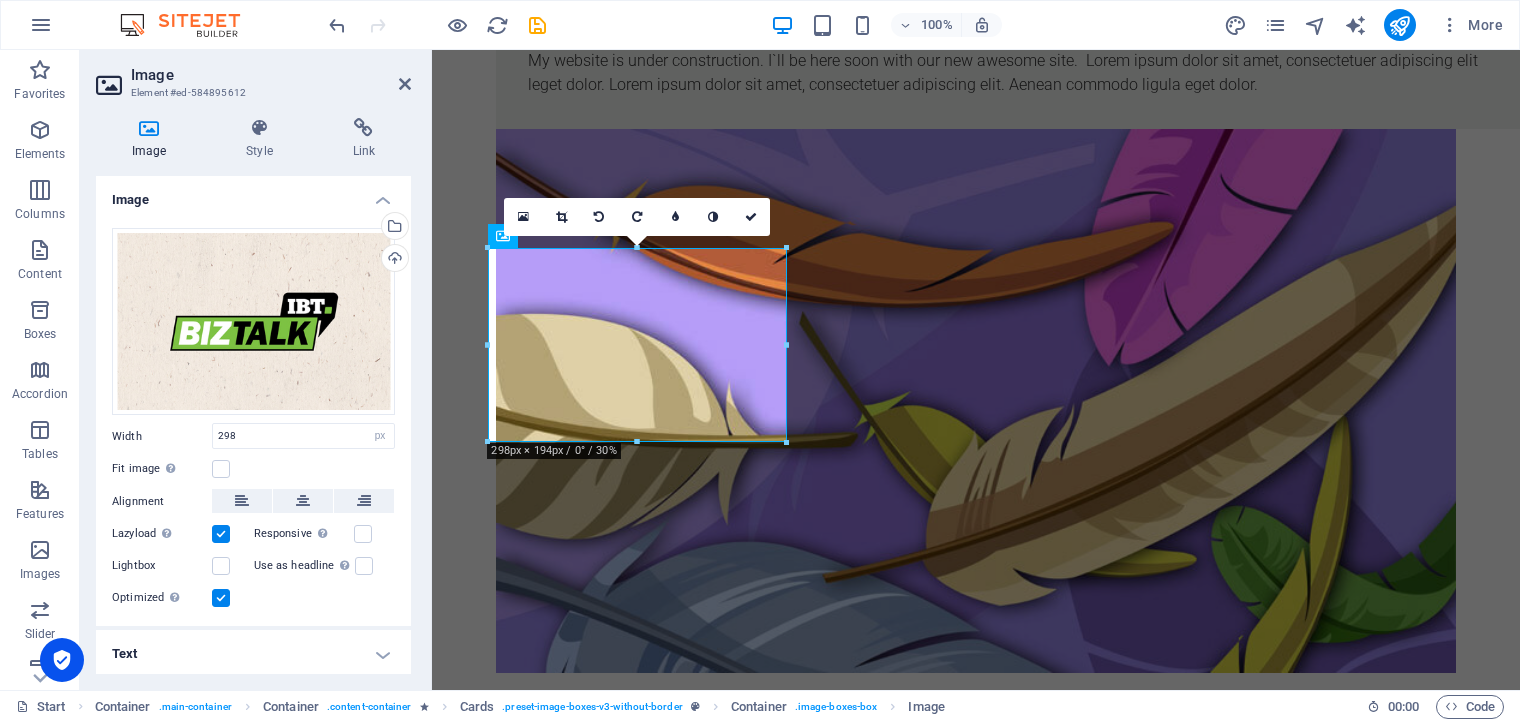click on "Fit image Automatically fit image to a fixed width and height" at bounding box center [253, 469] 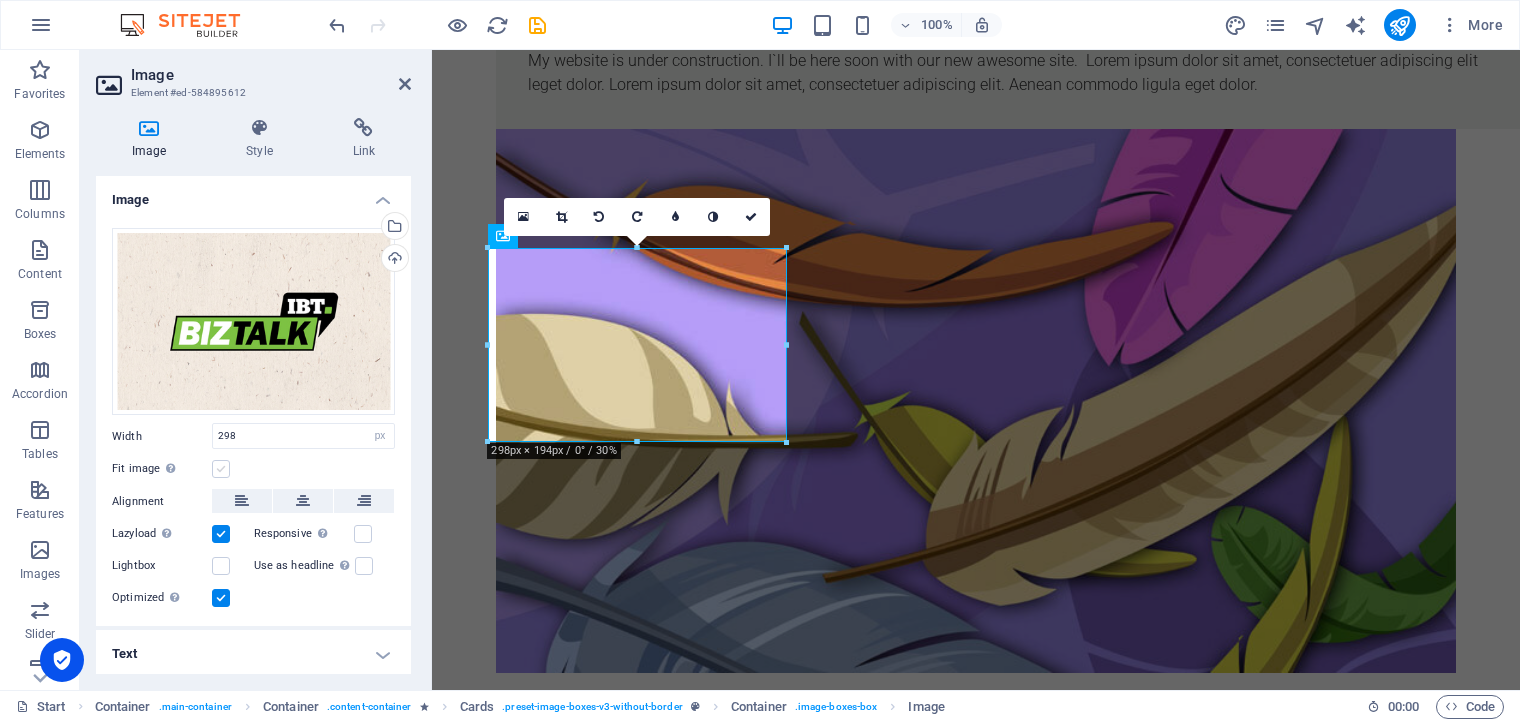 click at bounding box center (221, 469) 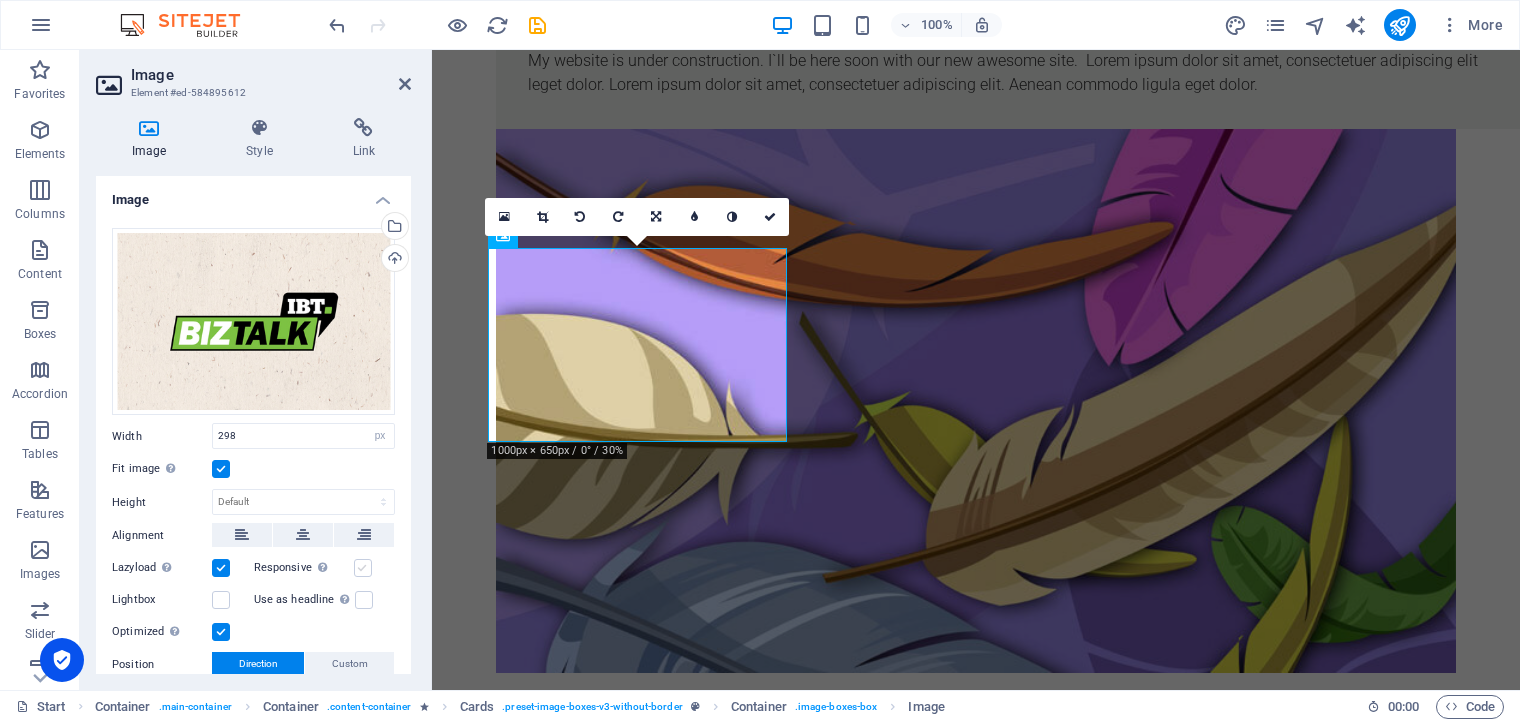 click at bounding box center [363, 568] 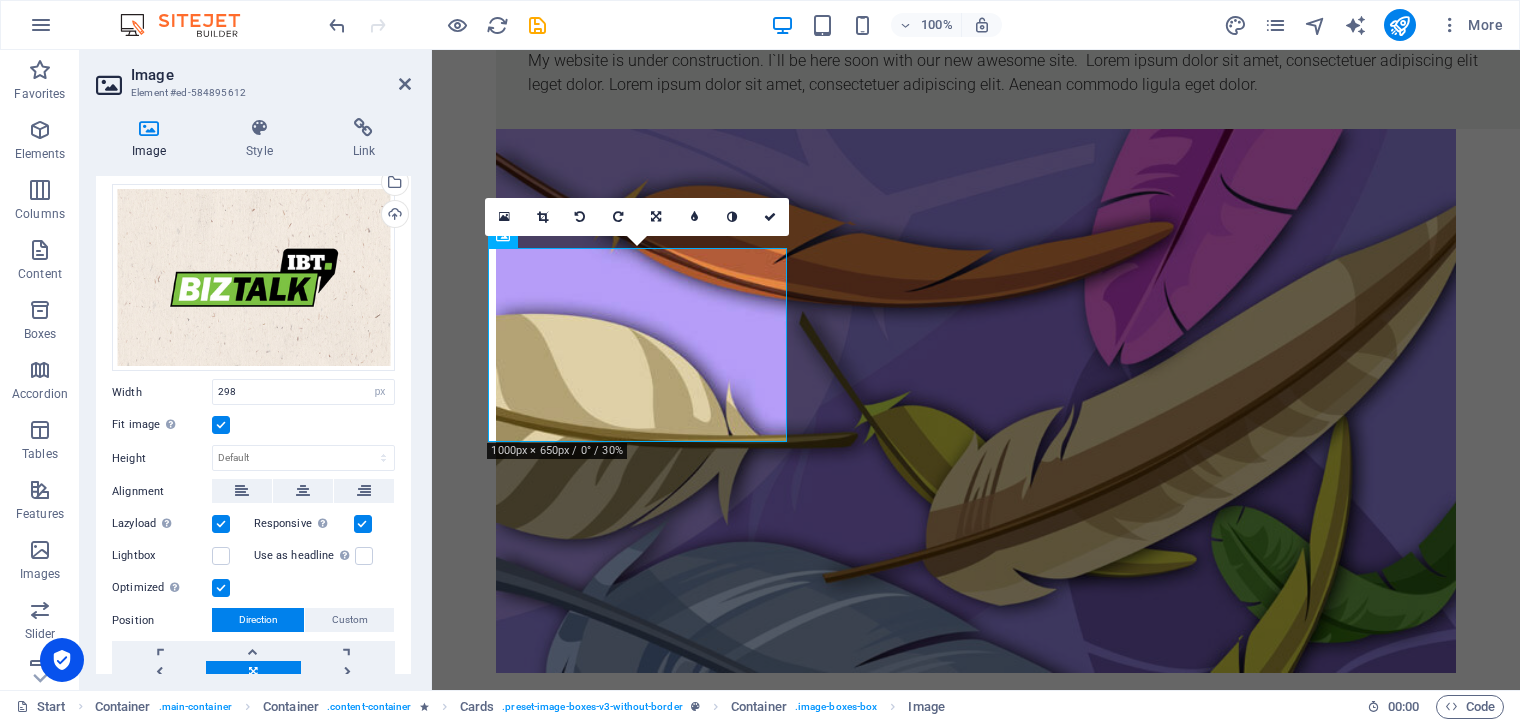 scroll, scrollTop: 135, scrollLeft: 0, axis: vertical 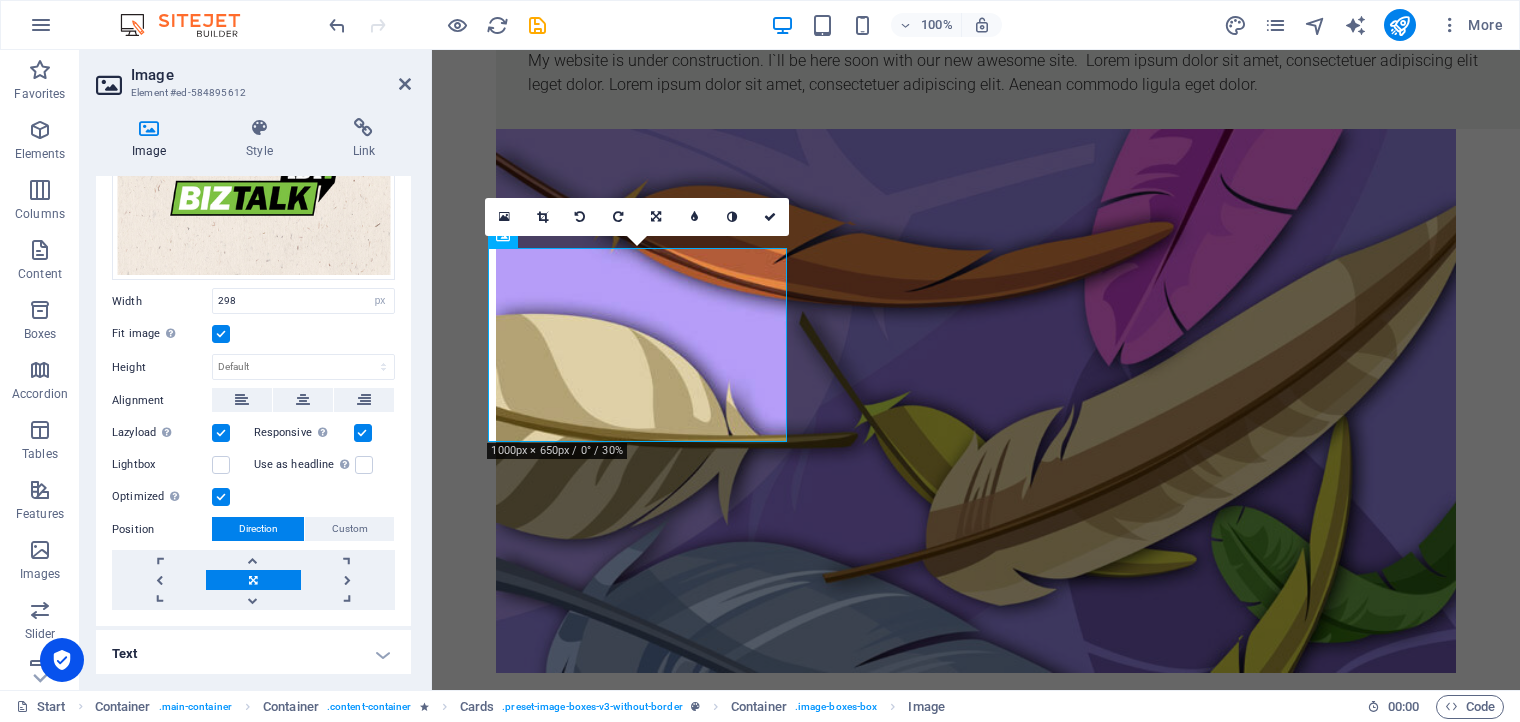 click at bounding box center (253, 580) 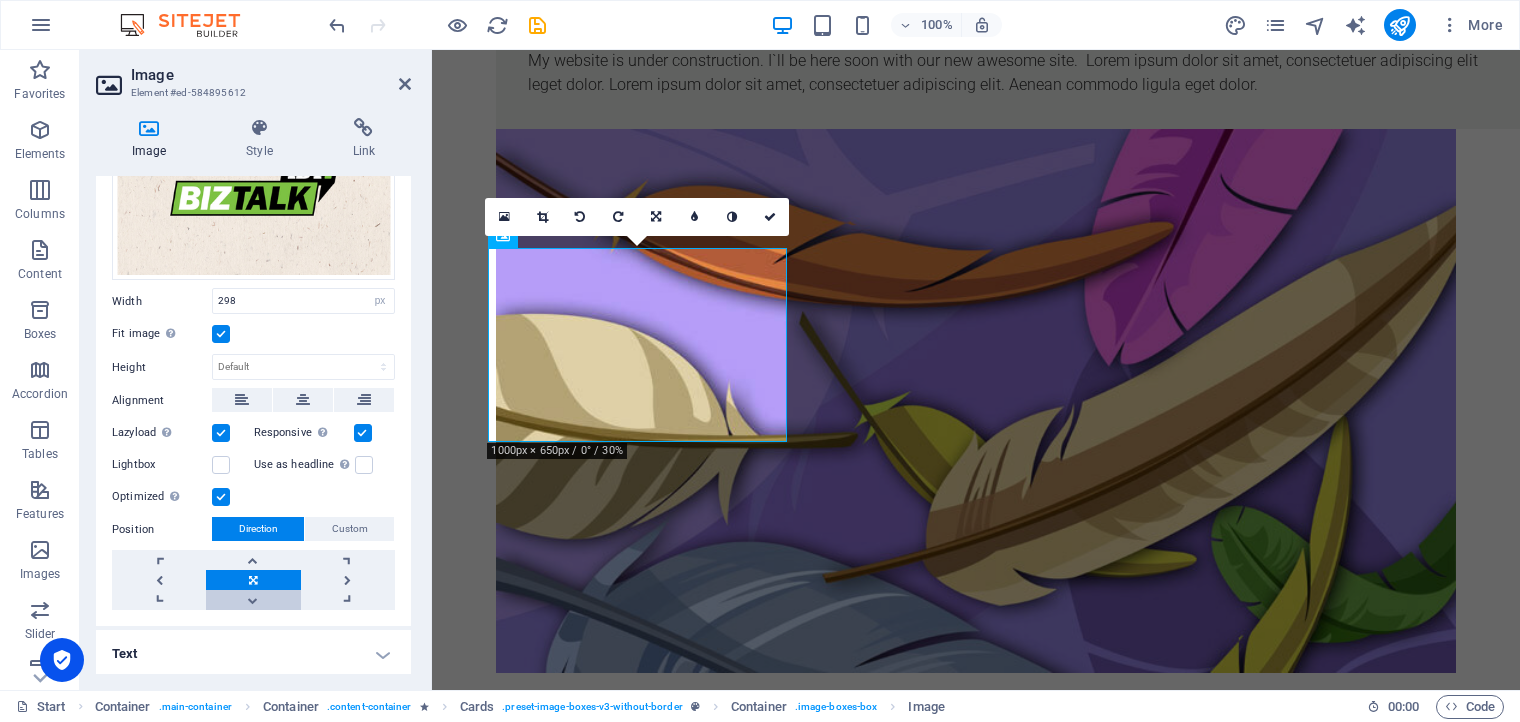 click at bounding box center [253, 600] 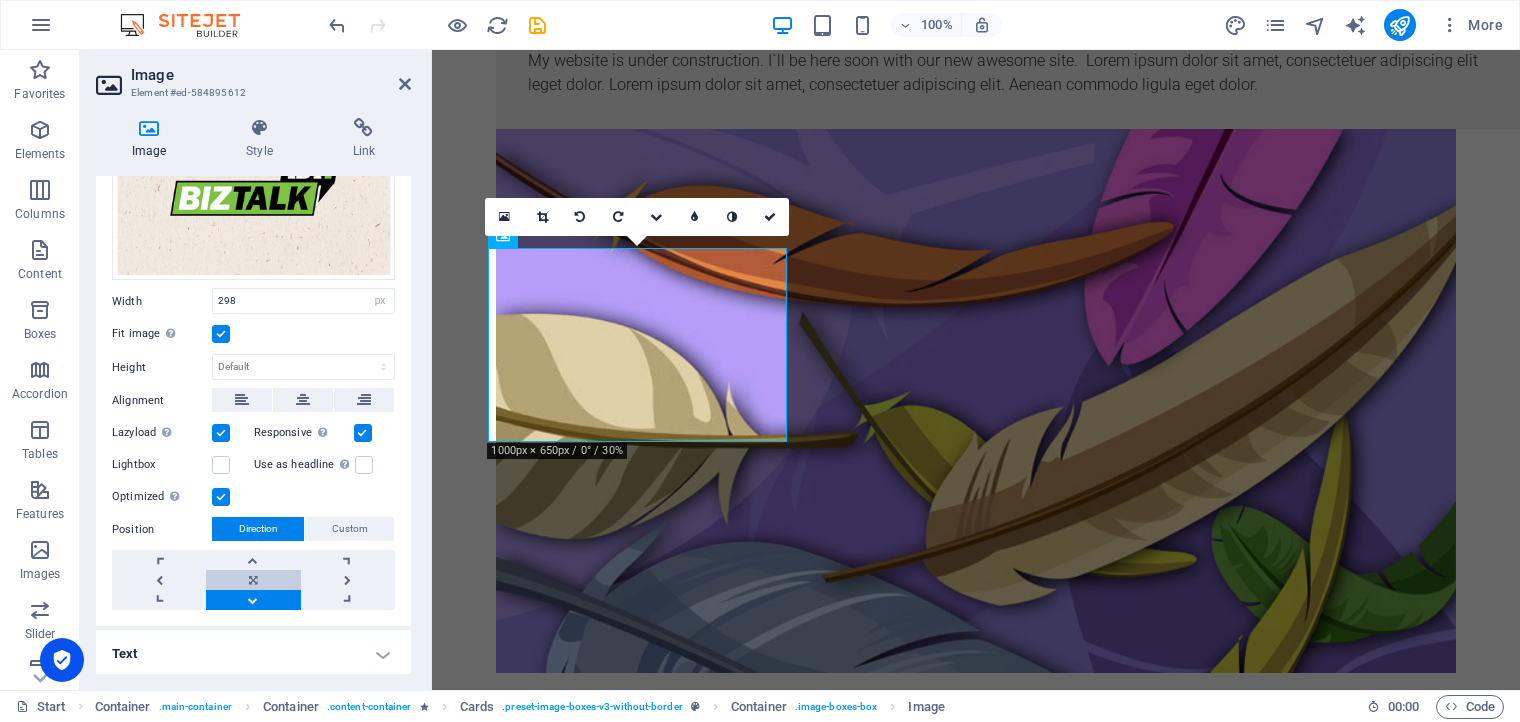 click at bounding box center (253, 580) 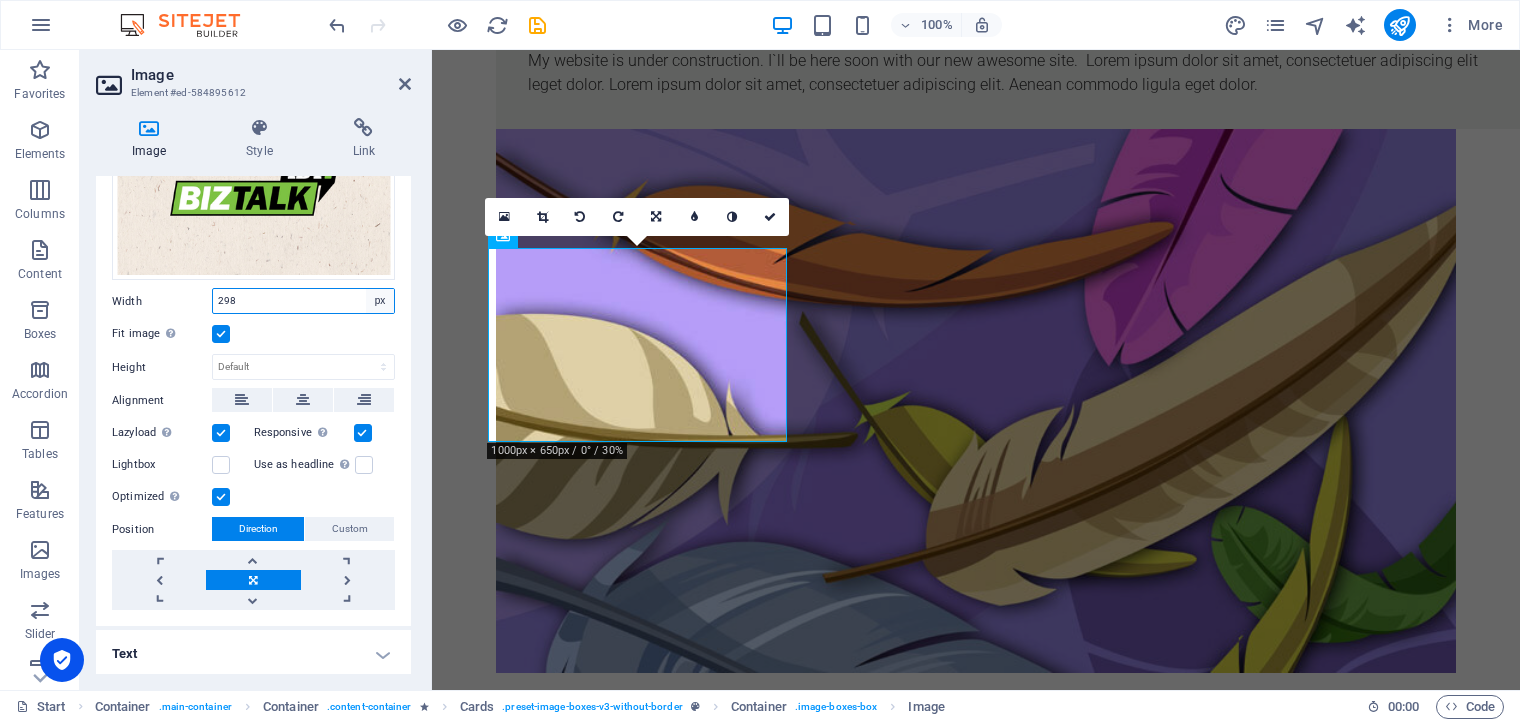click on "Default auto px rem % em vh vw" at bounding box center [380, 301] 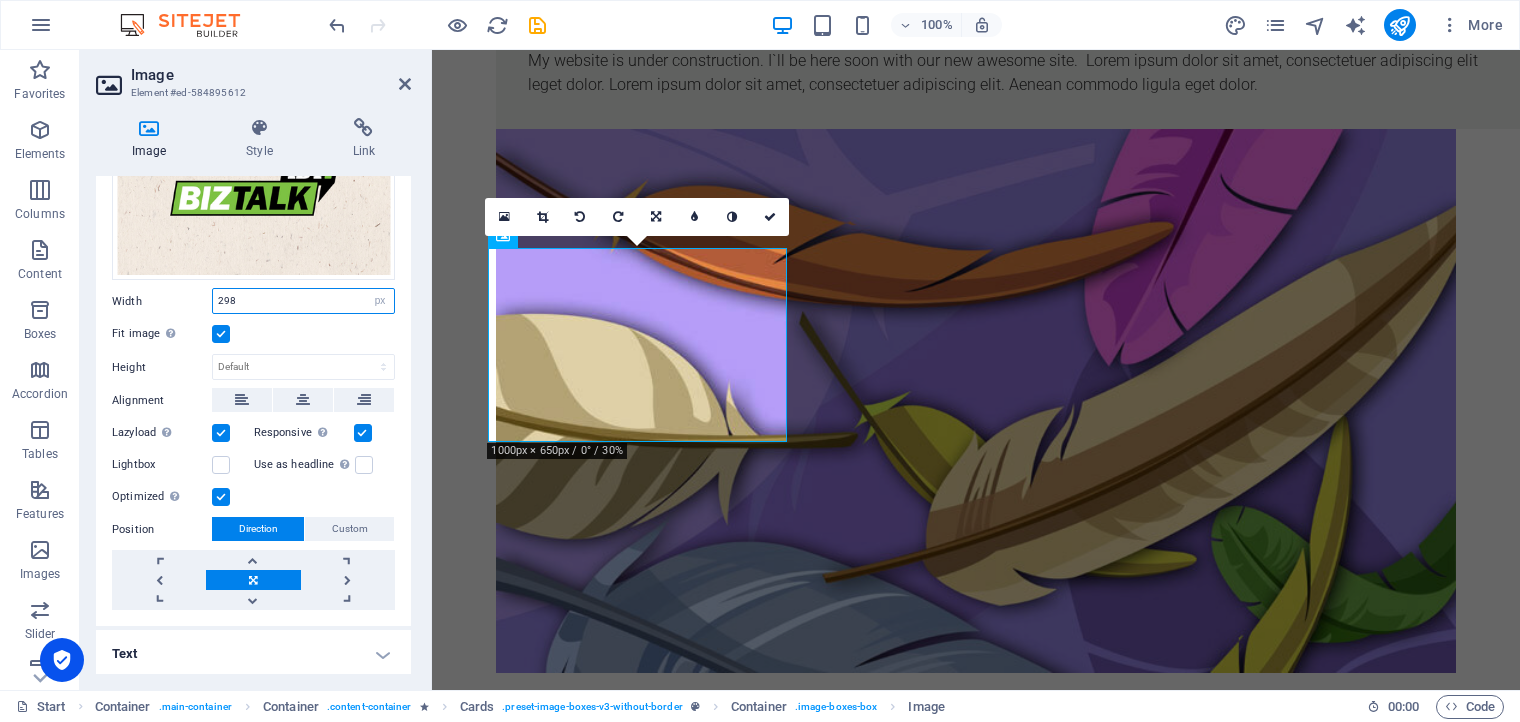 click on "298" at bounding box center (303, 301) 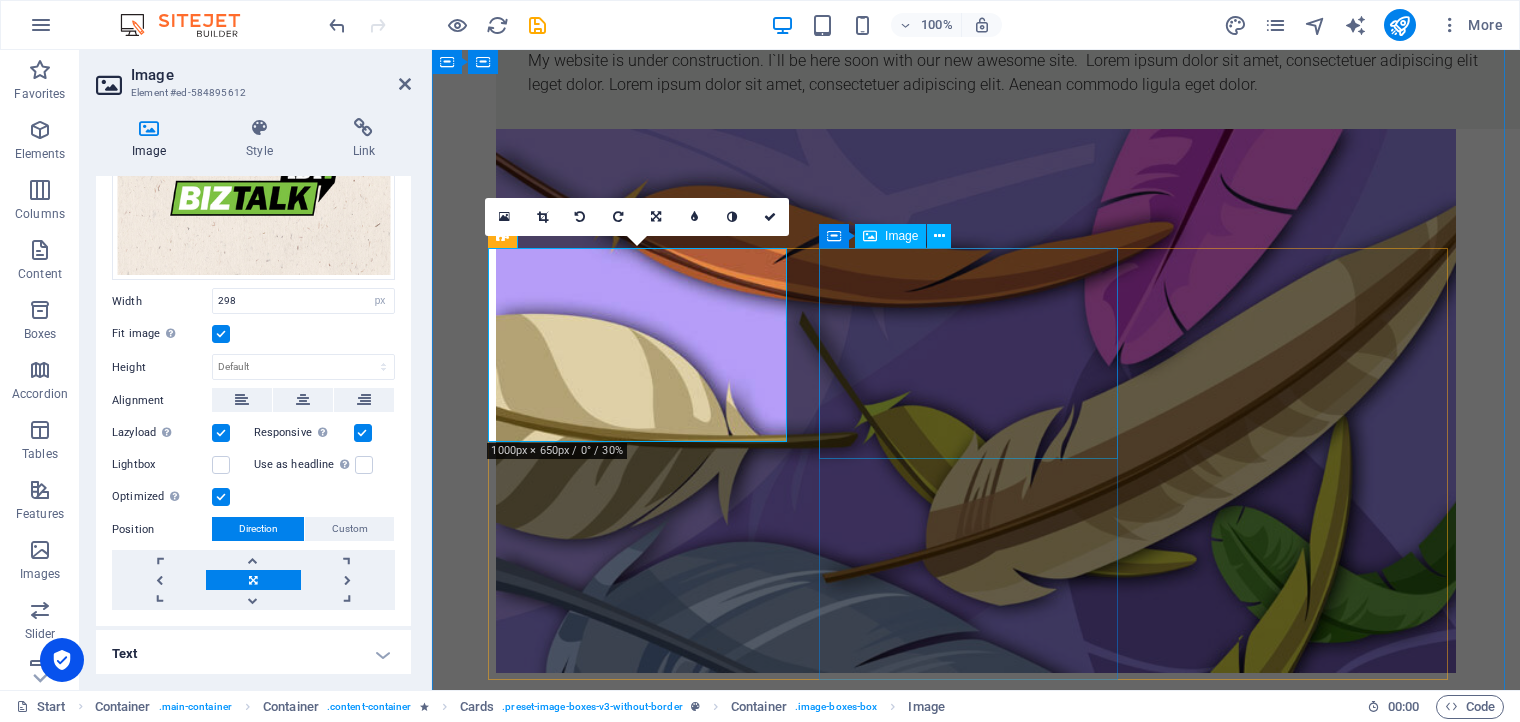 click at bounding box center [645, 1287] 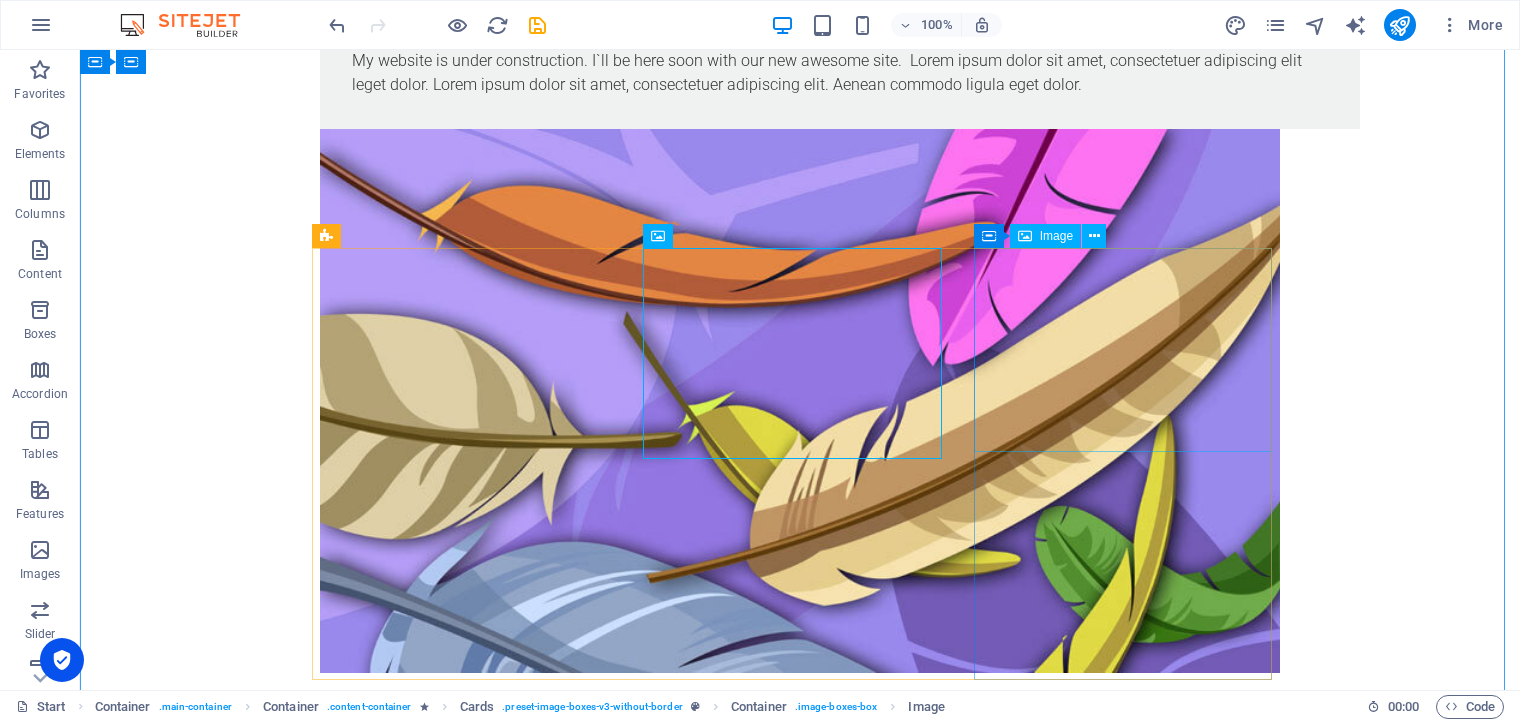 click at bounding box center (469, 1732) 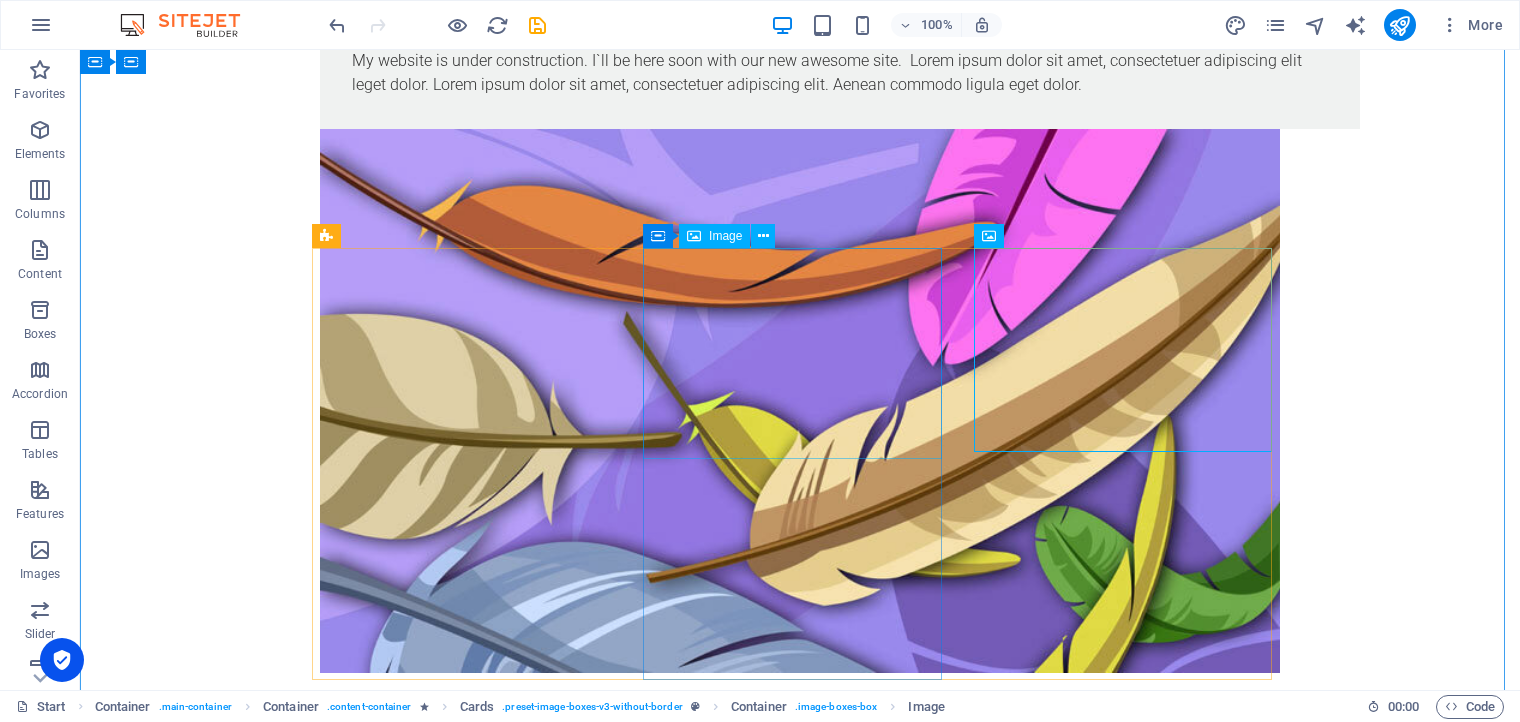 click at bounding box center [469, 1287] 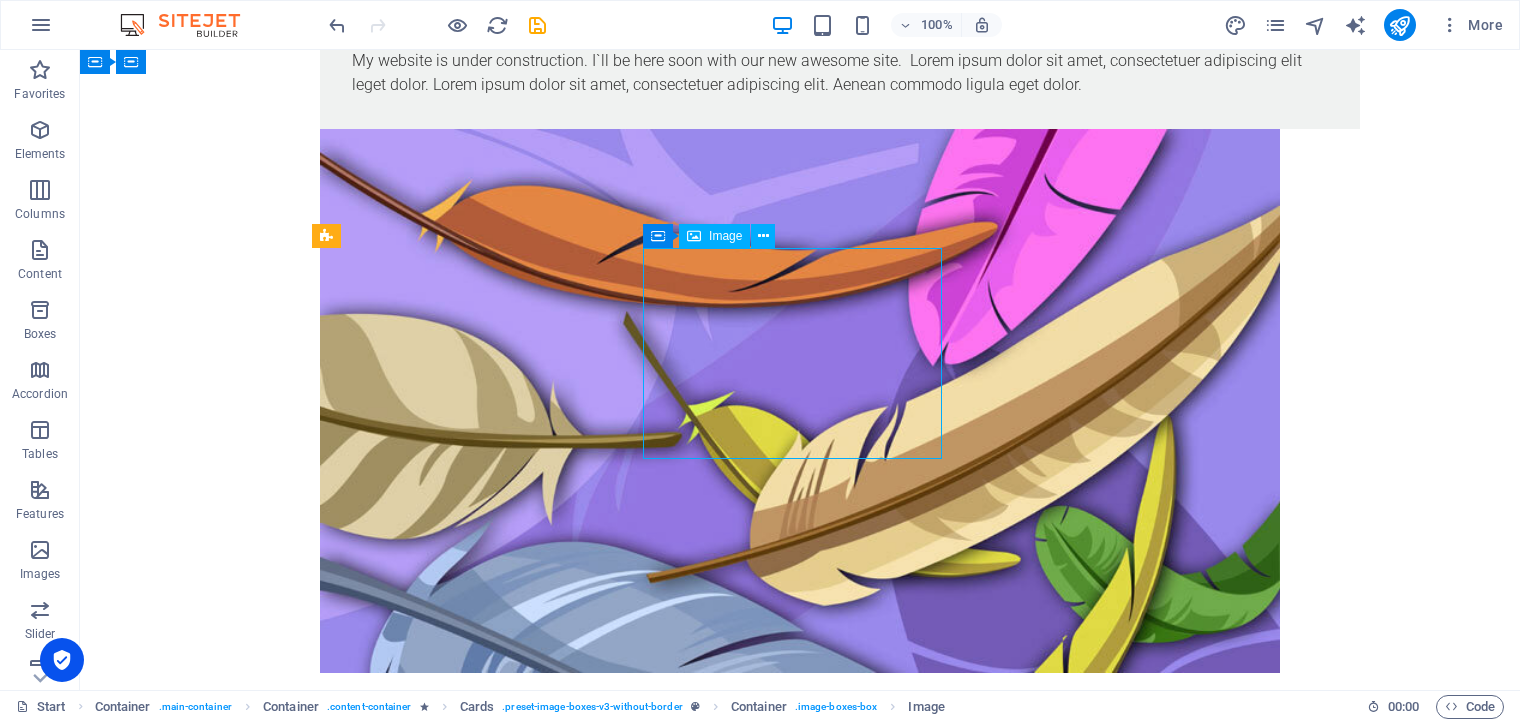 click at bounding box center [469, 1287] 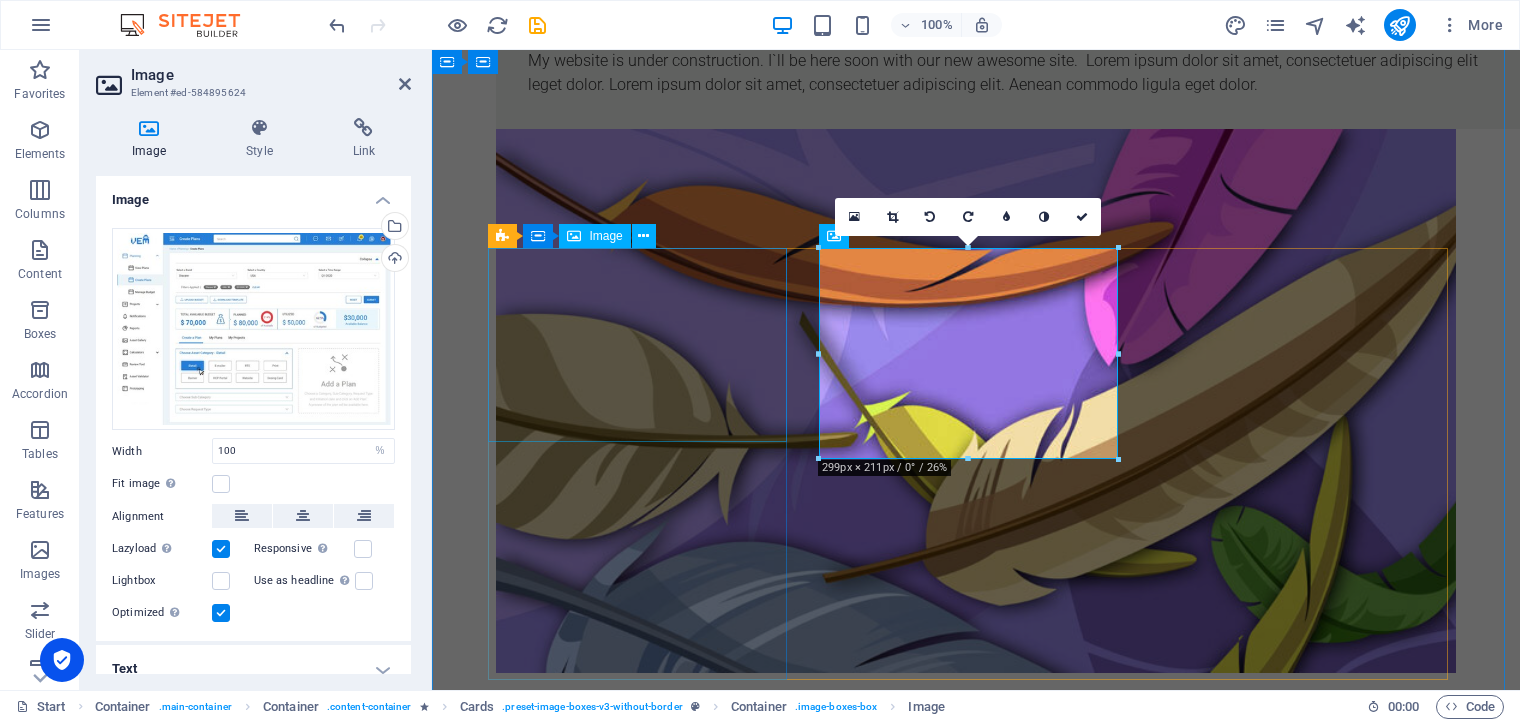 click at bounding box center (645, 848) 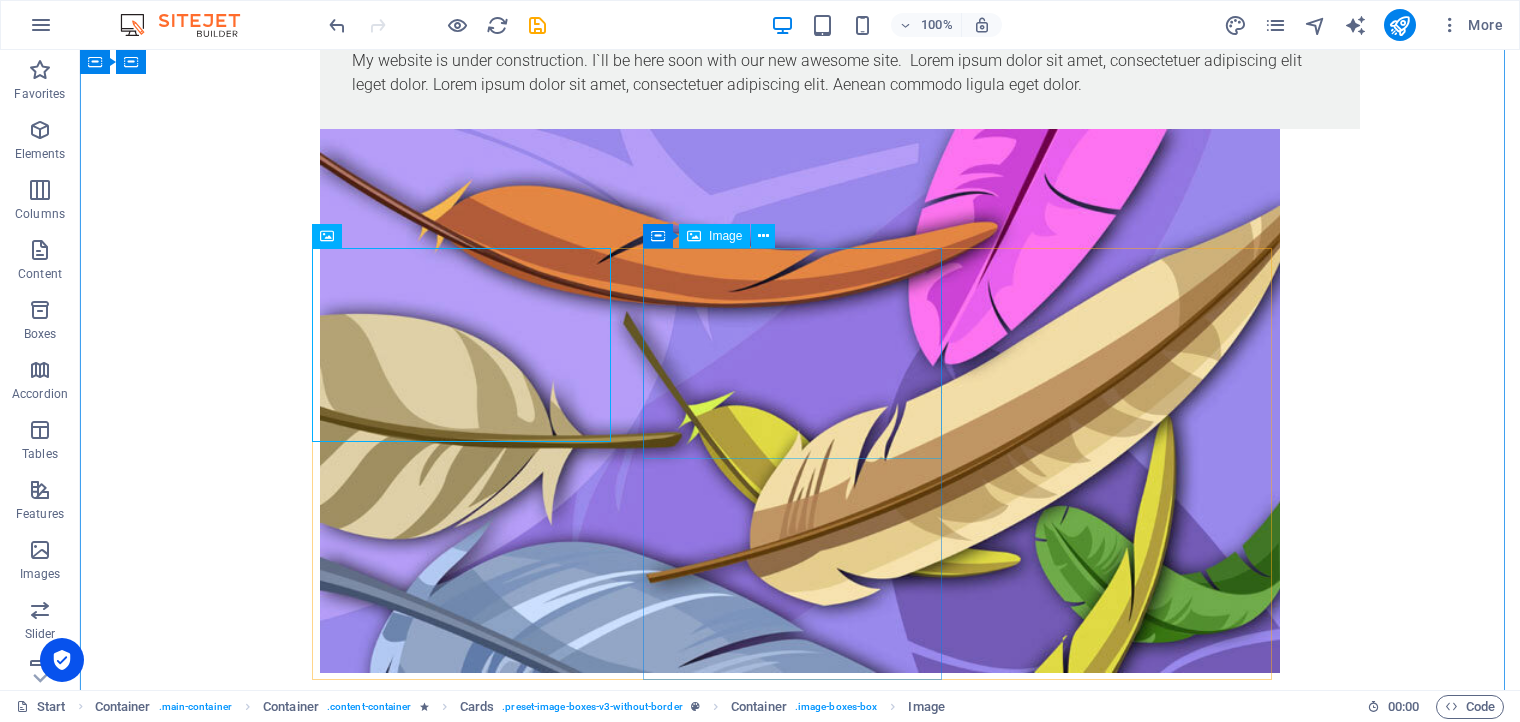 click at bounding box center (469, 1287) 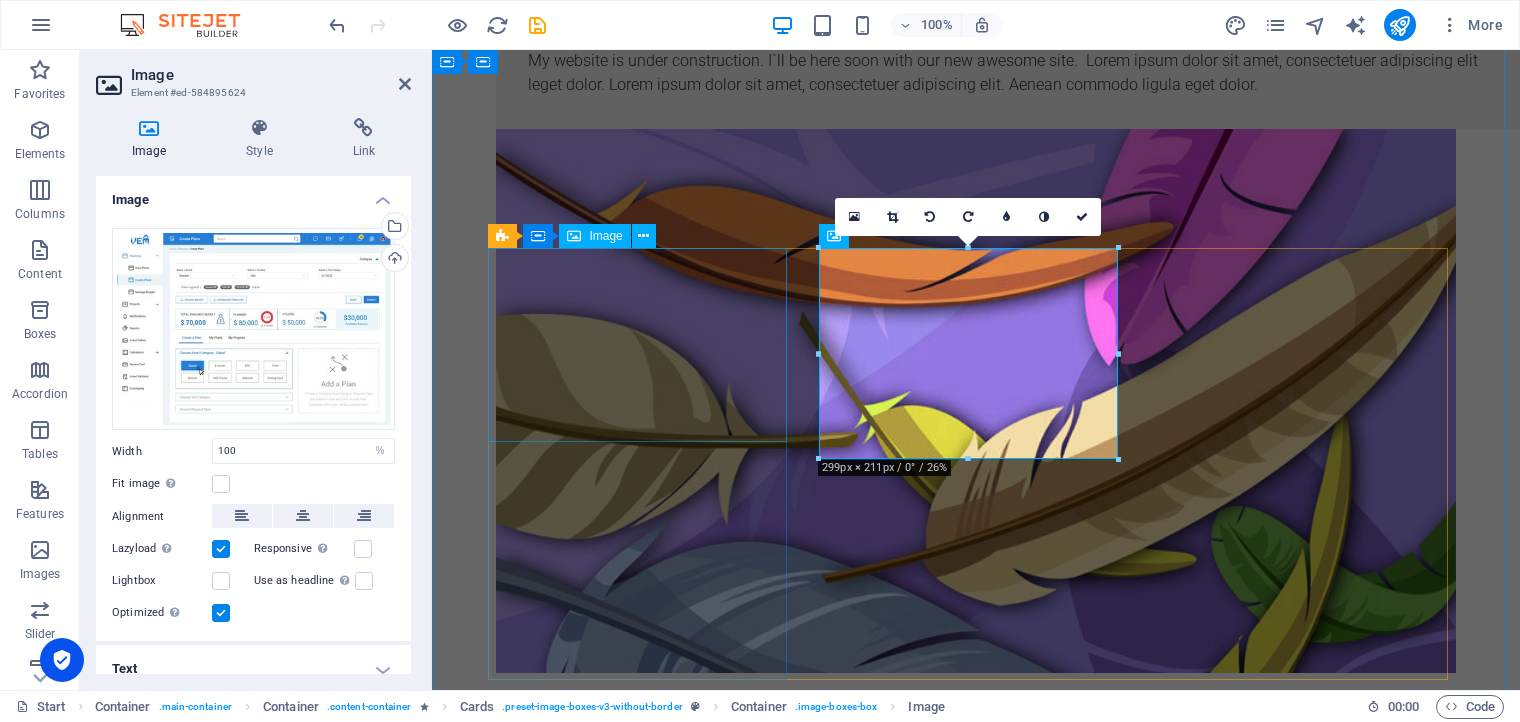click at bounding box center [645, 848] 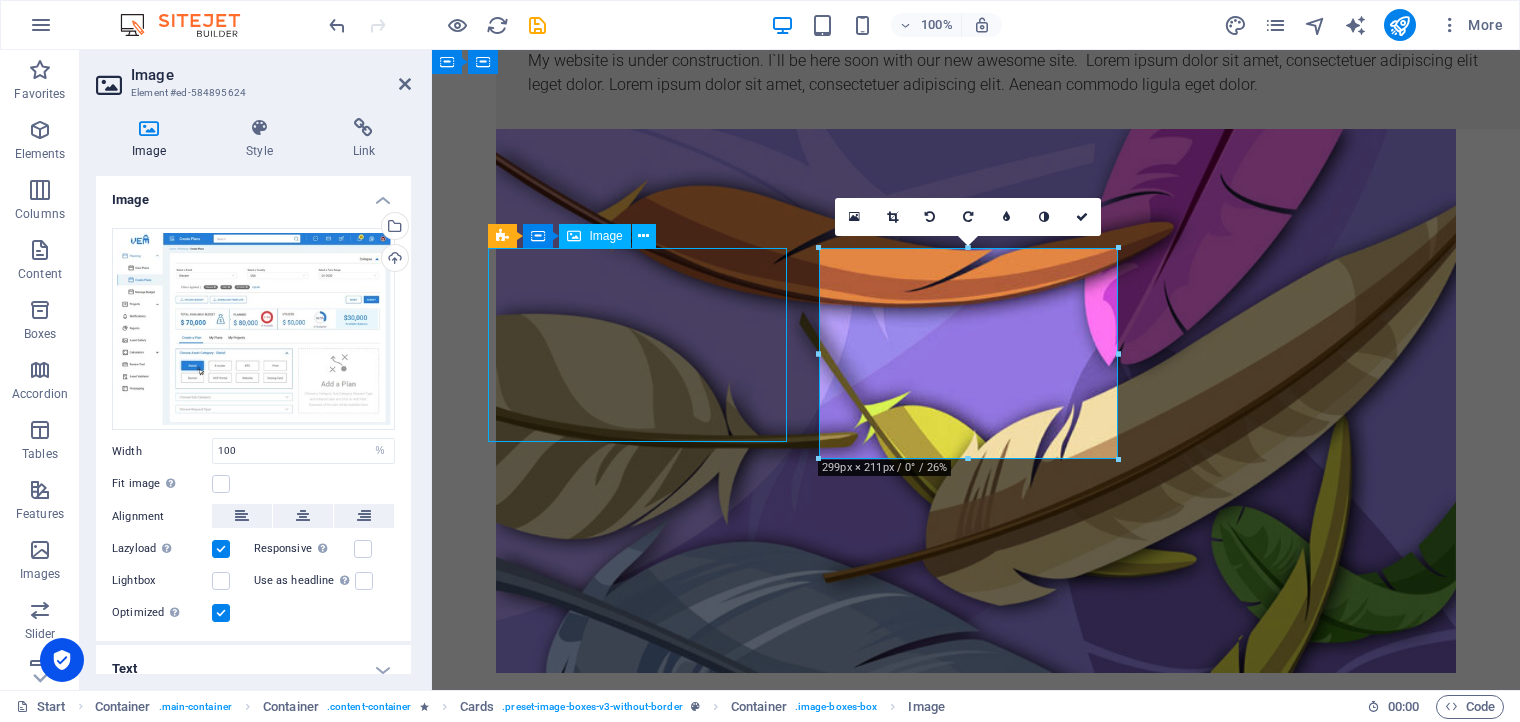 click at bounding box center [645, 848] 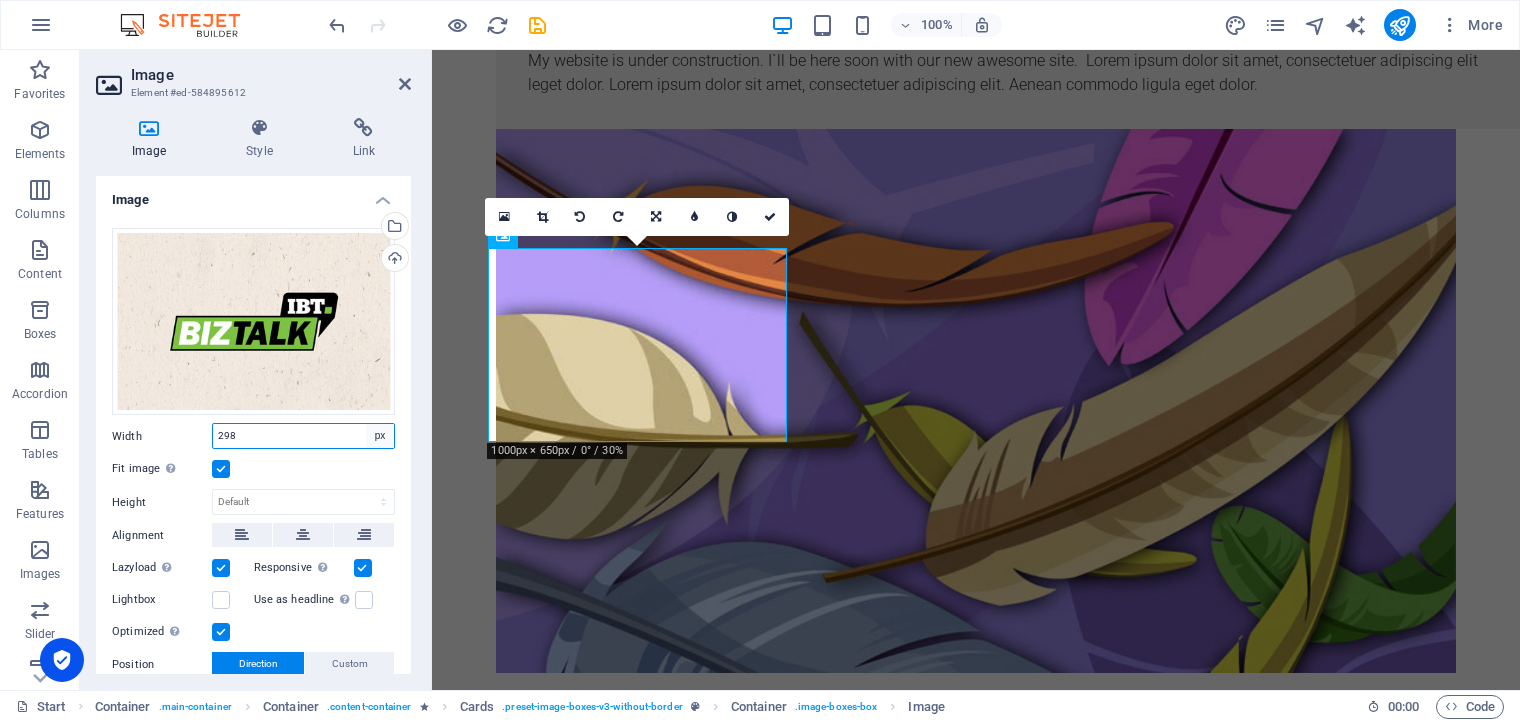 click on "Default auto px rem % em vh vw" at bounding box center (380, 436) 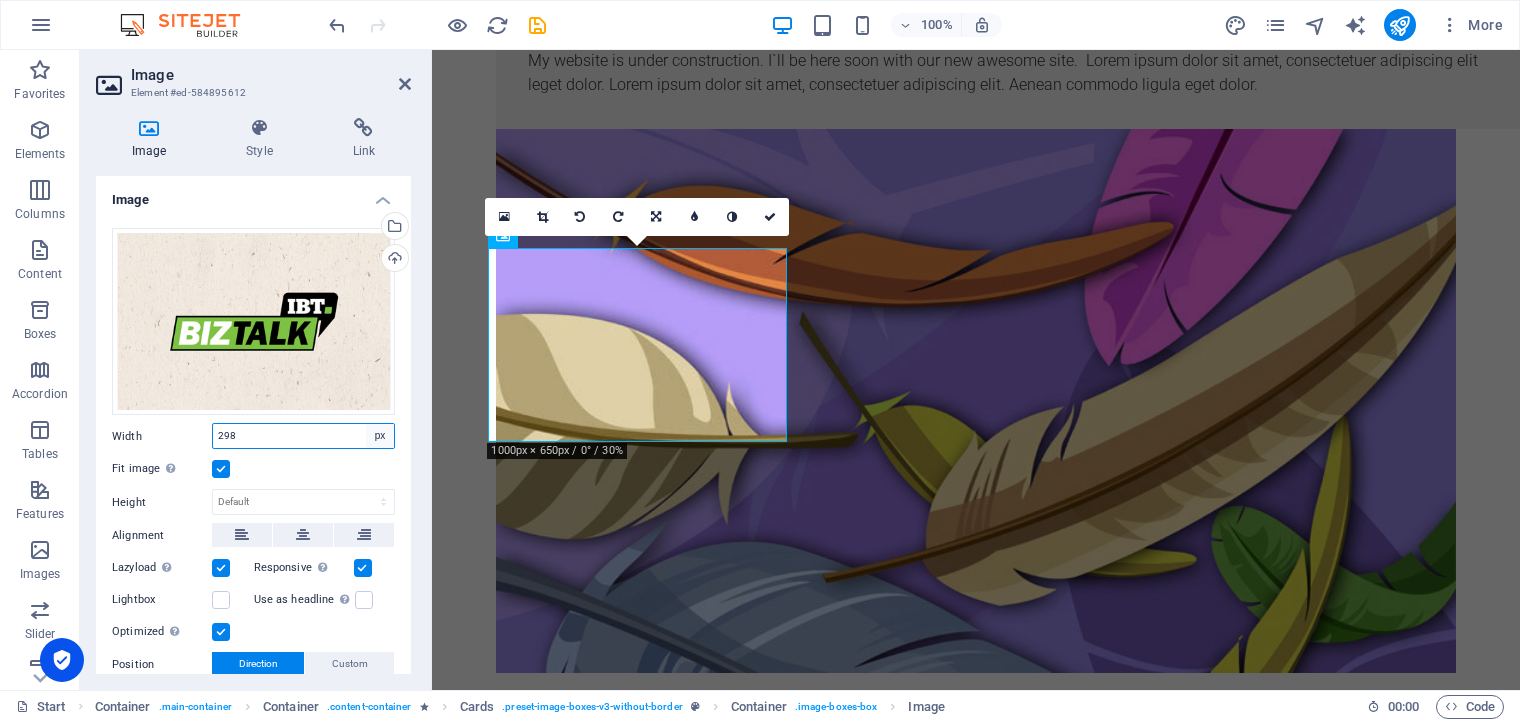 select on "%" 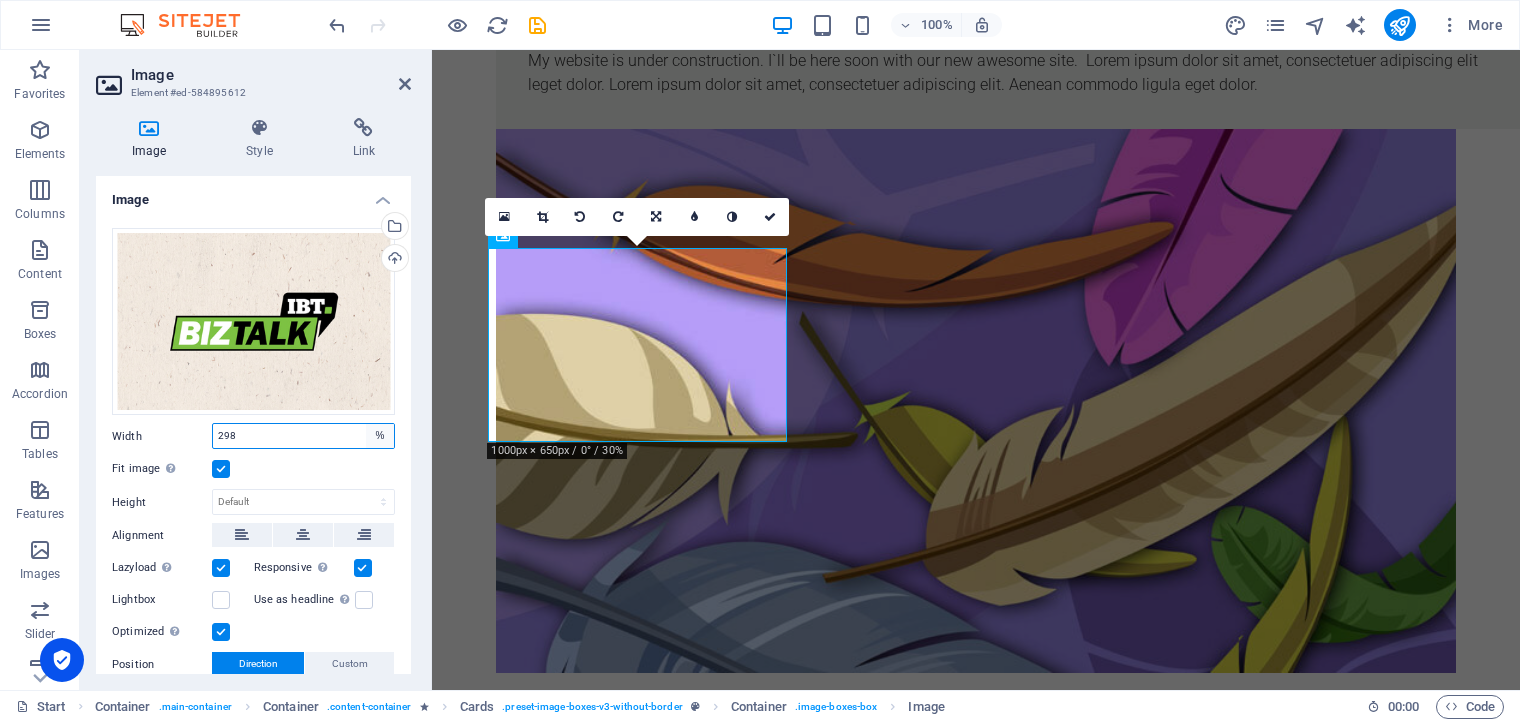 click on "Default auto px rem % em vh vw" at bounding box center (380, 436) 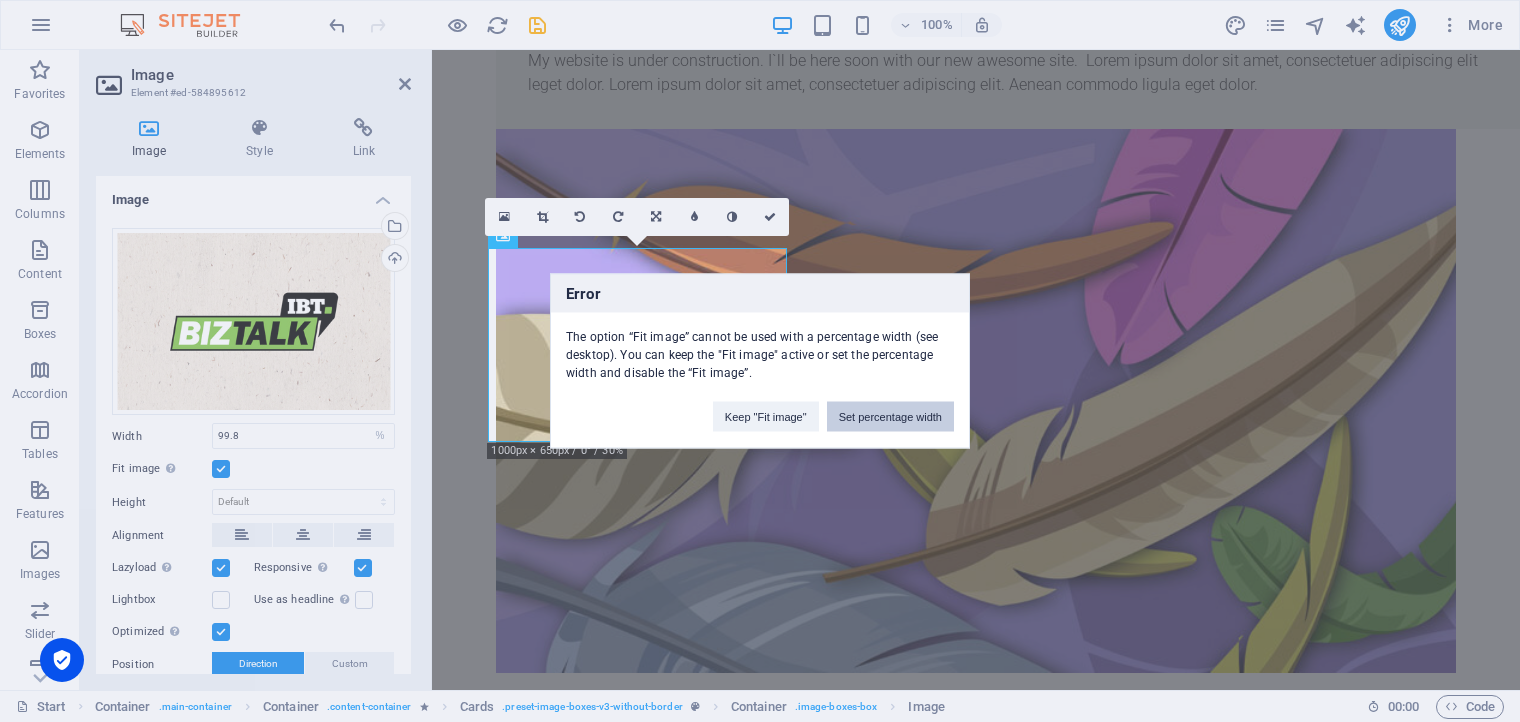 click on "Set percentage width" at bounding box center [890, 417] 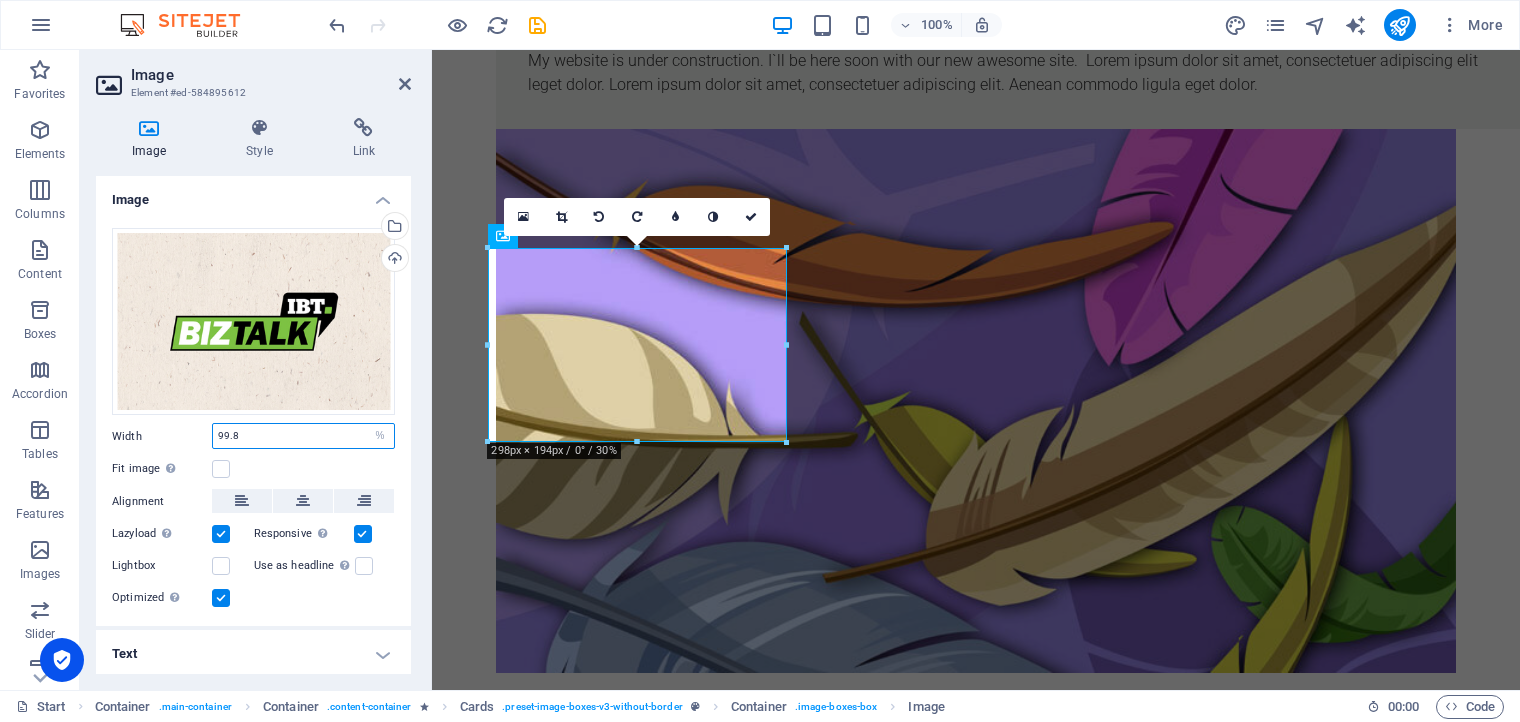 click on "99.8" at bounding box center (303, 436) 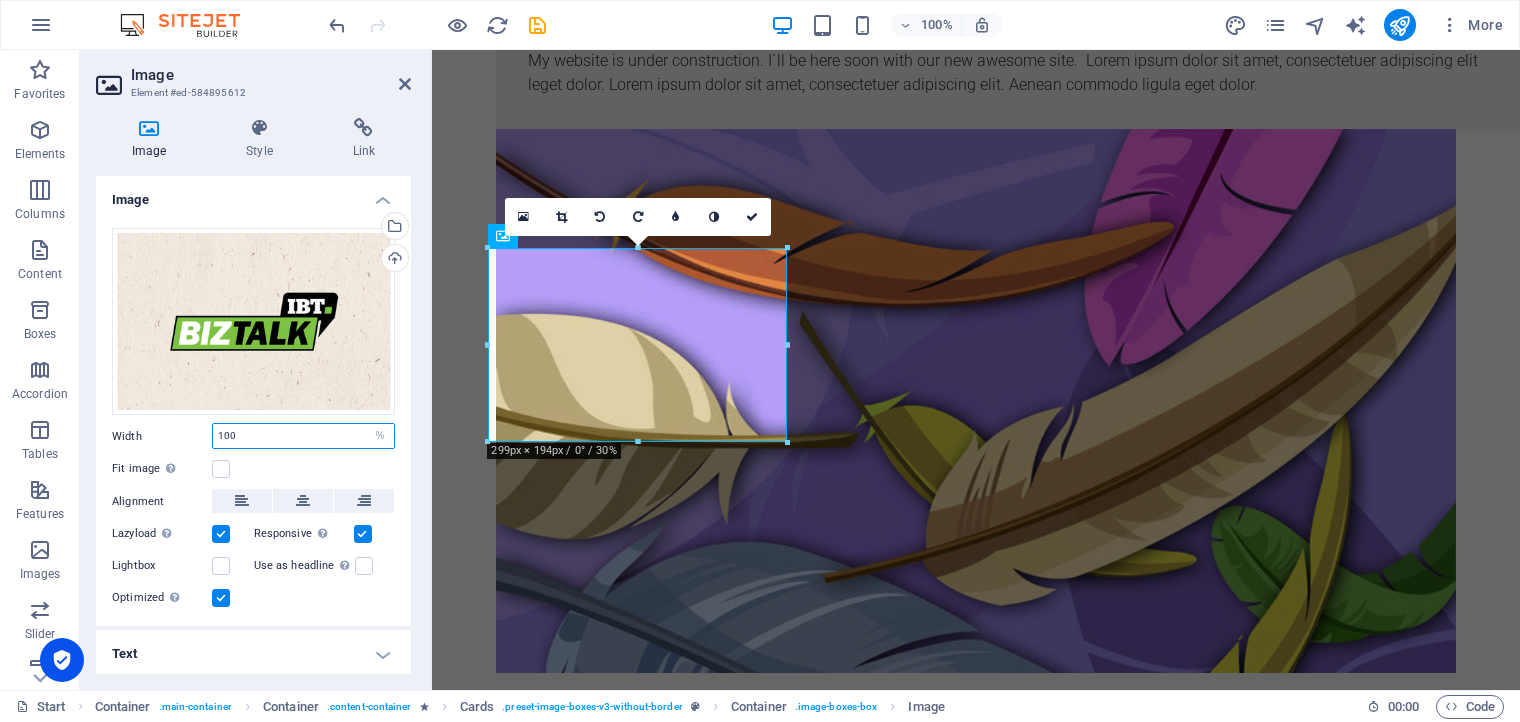 type on "100" 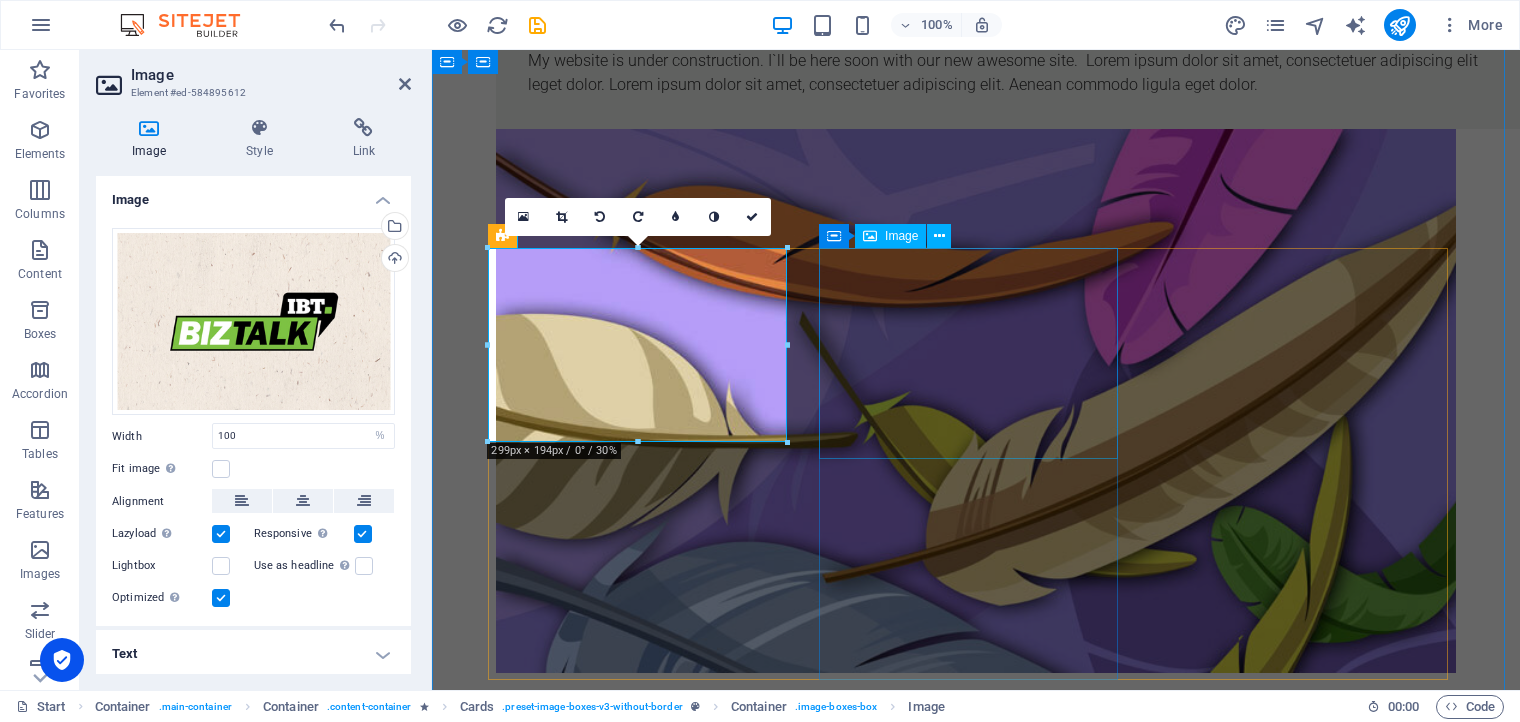 click at bounding box center [645, 1288] 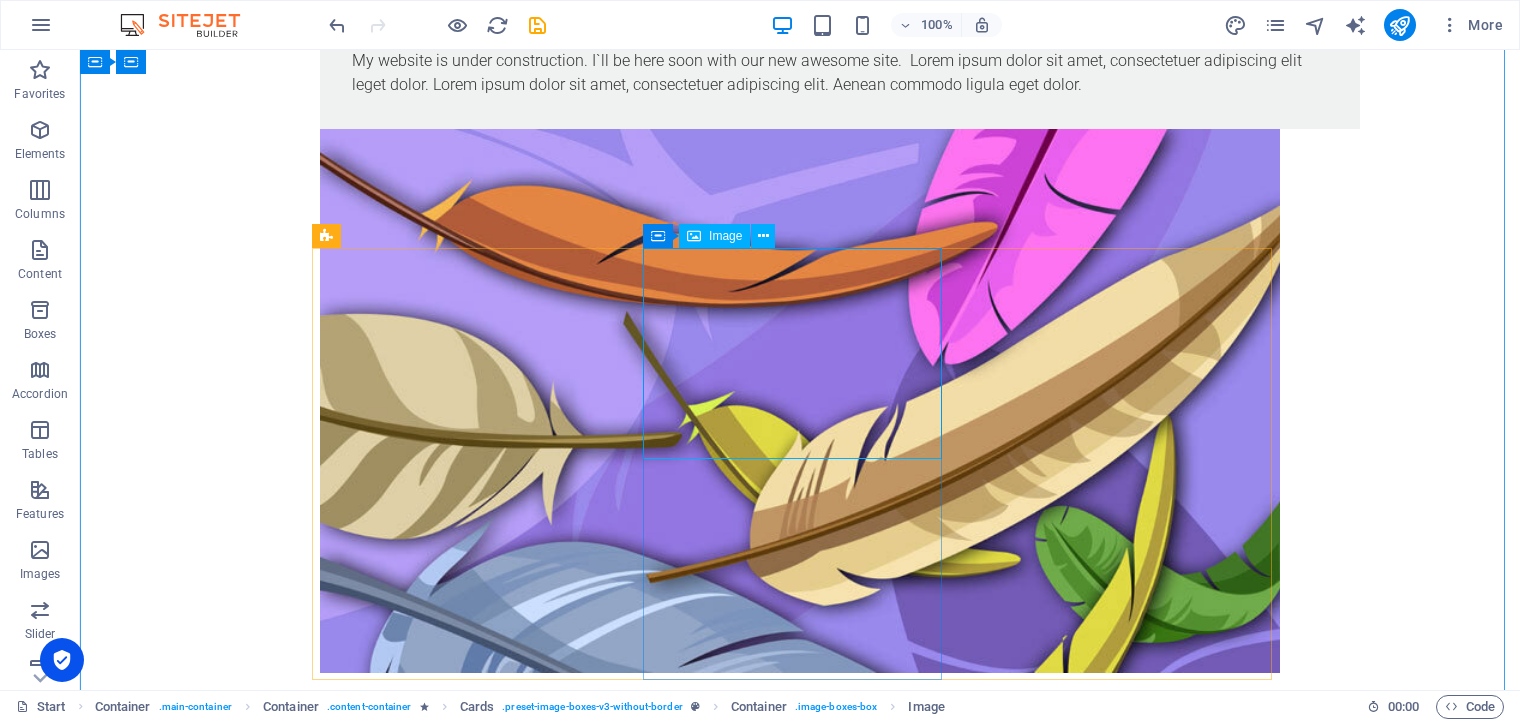 click at bounding box center (469, 1288) 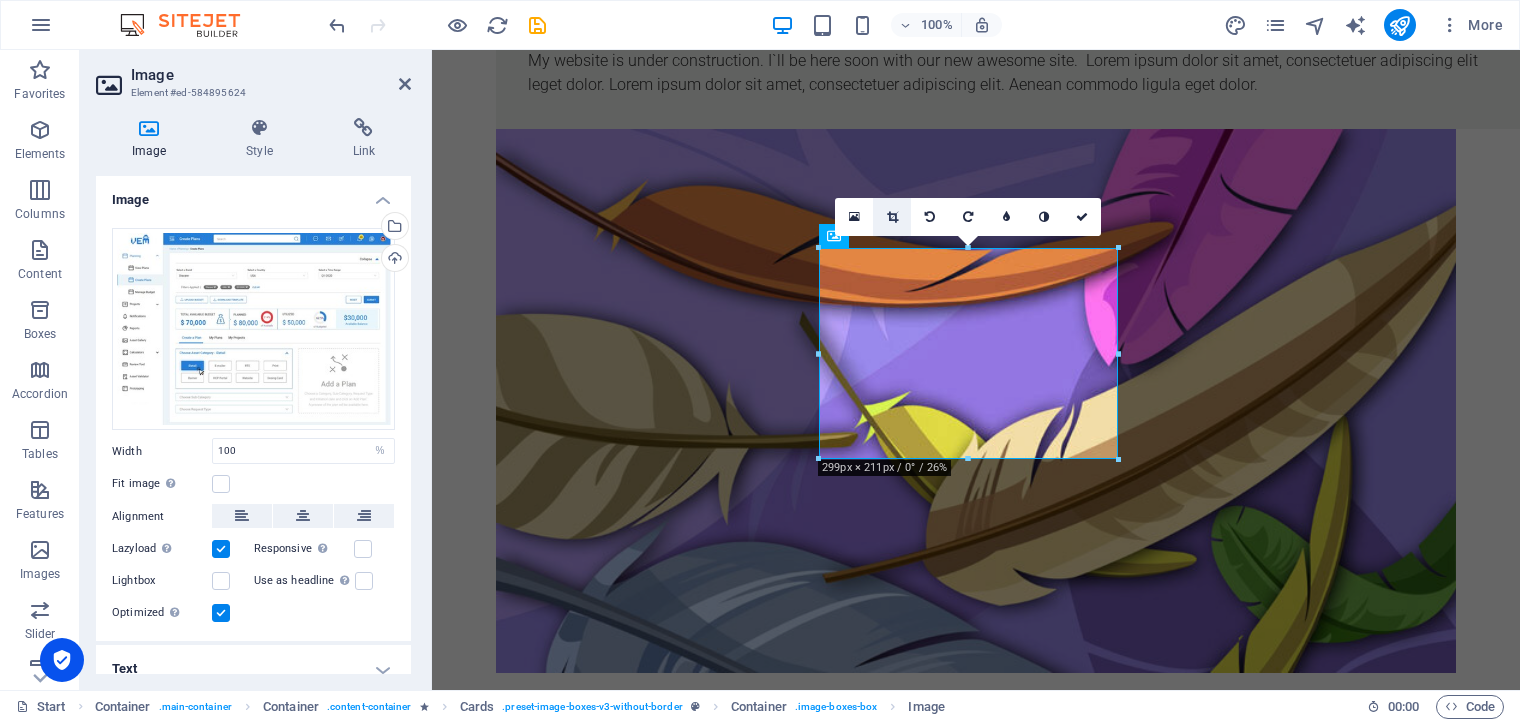 click at bounding box center [892, 217] 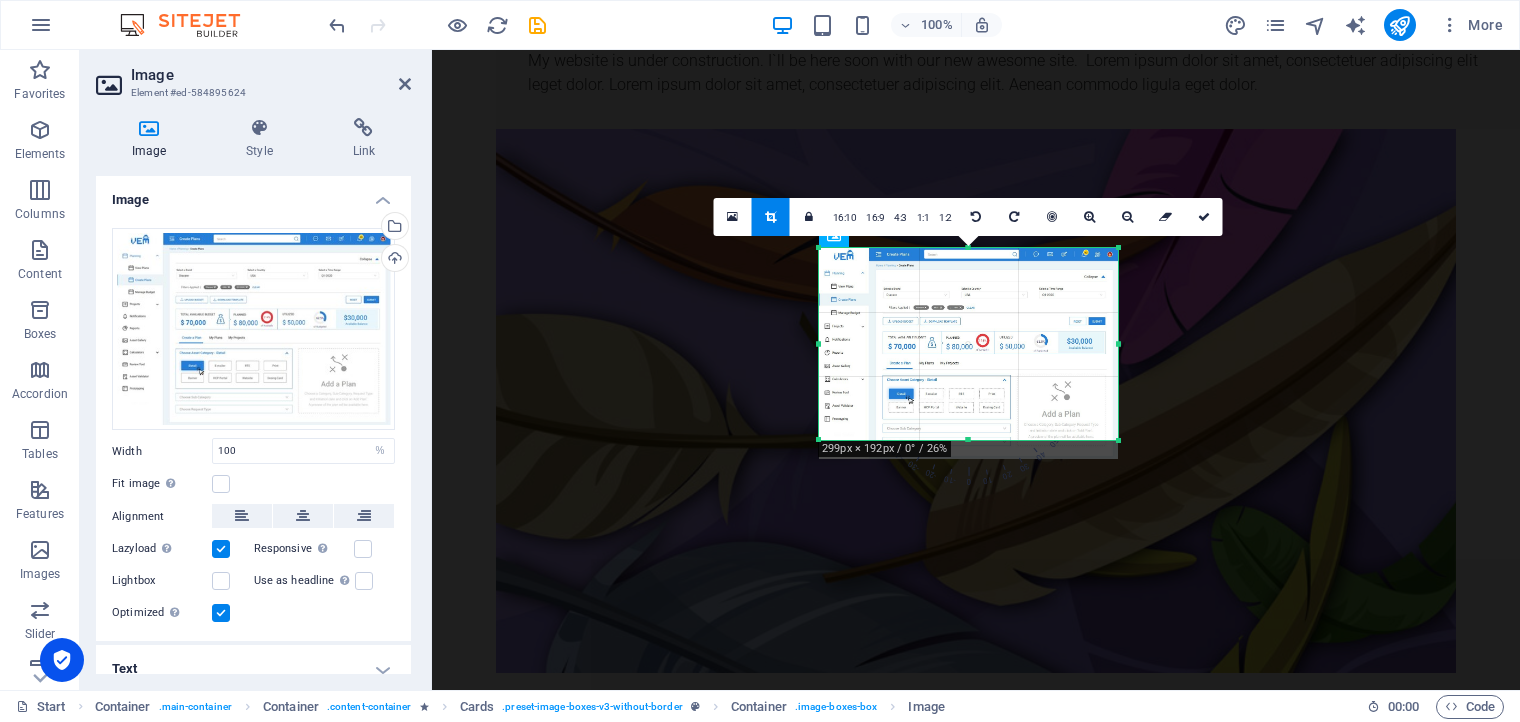 drag, startPoint x: 967, startPoint y: 459, endPoint x: 968, endPoint y: 440, distance: 19.026299 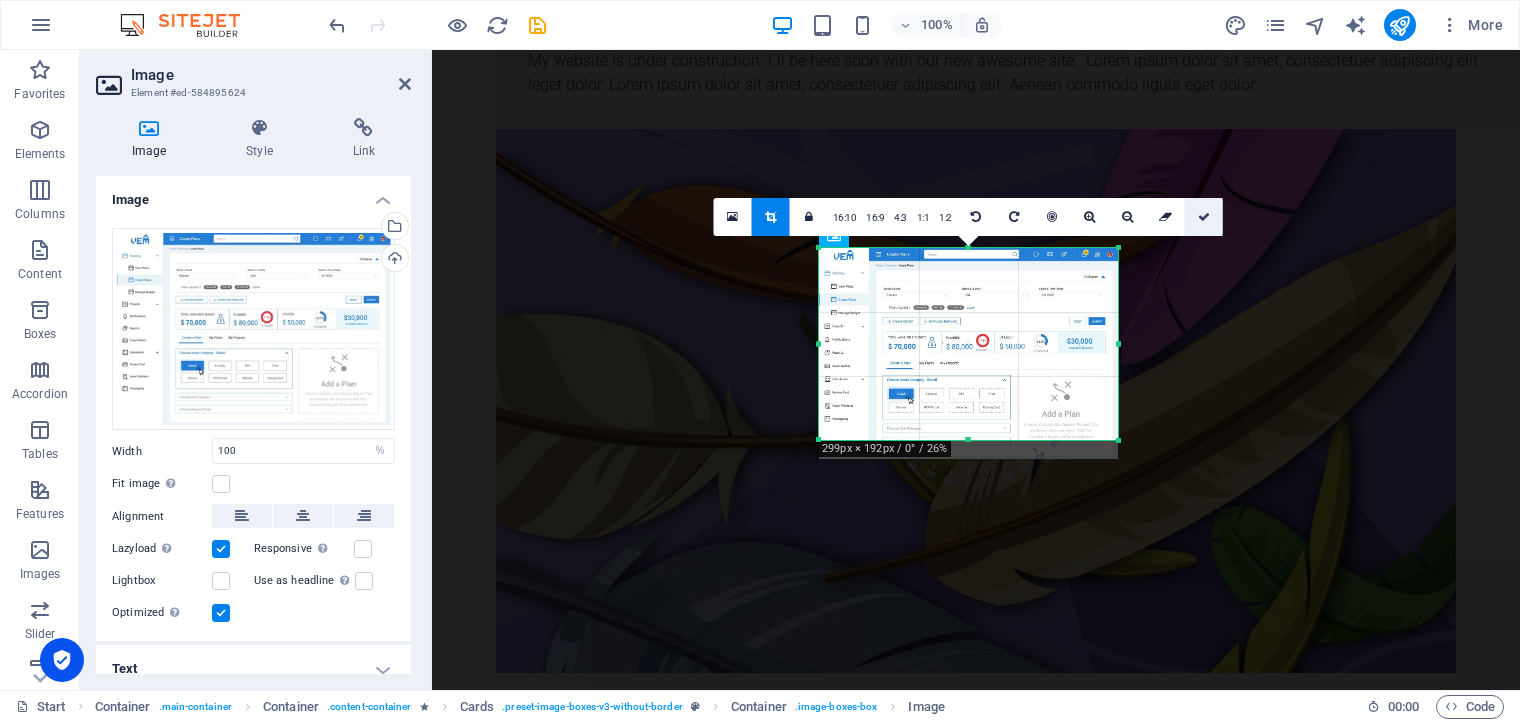 click at bounding box center (1204, 217) 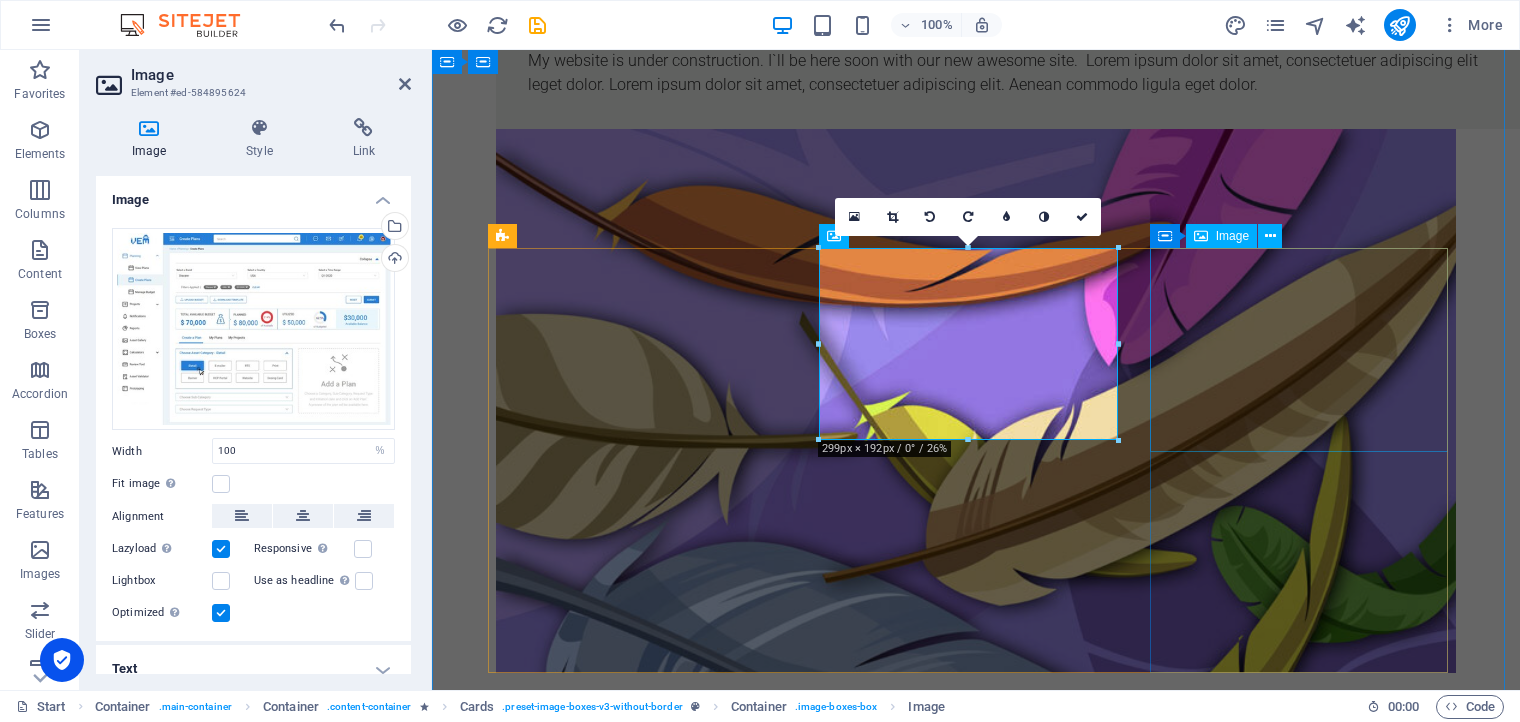 click at bounding box center [645, 1714] 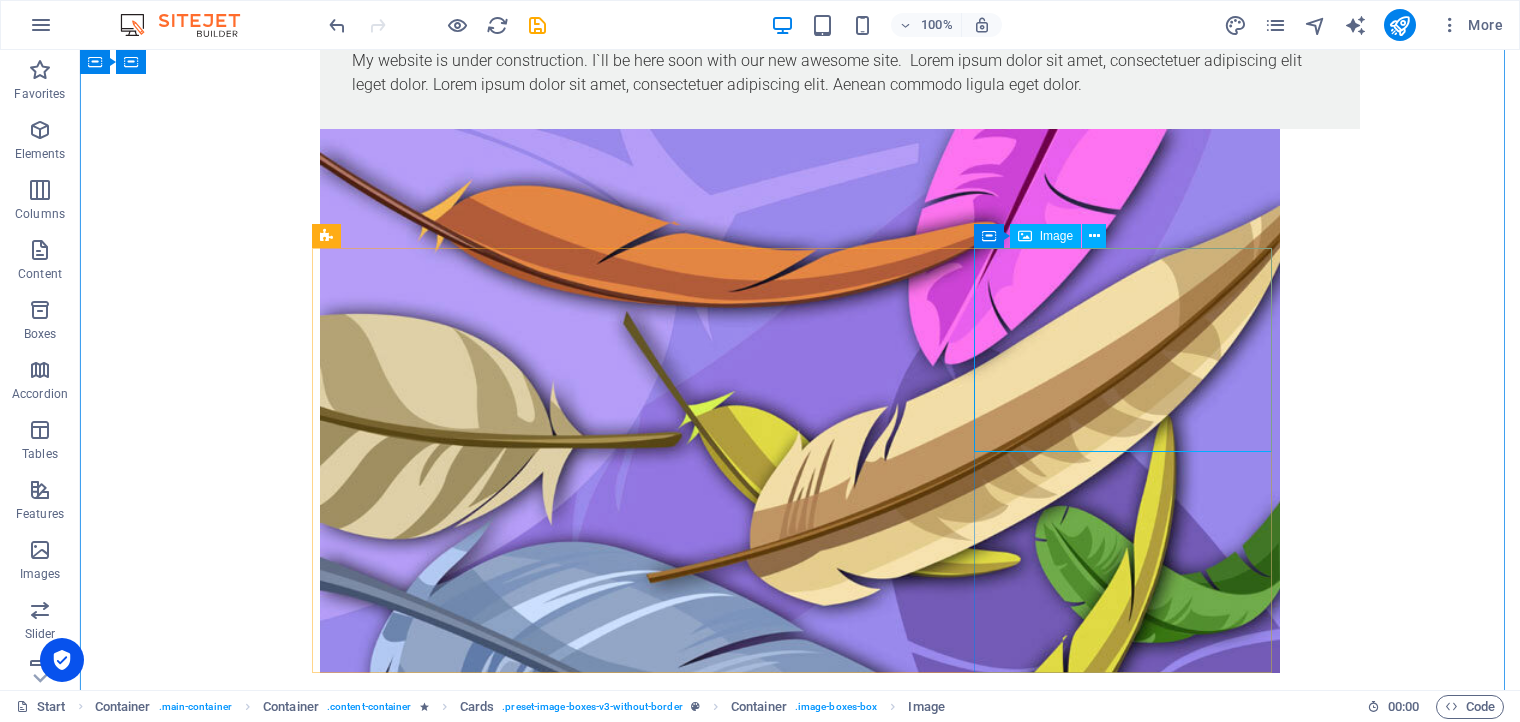 click on "Image" at bounding box center (1056, 236) 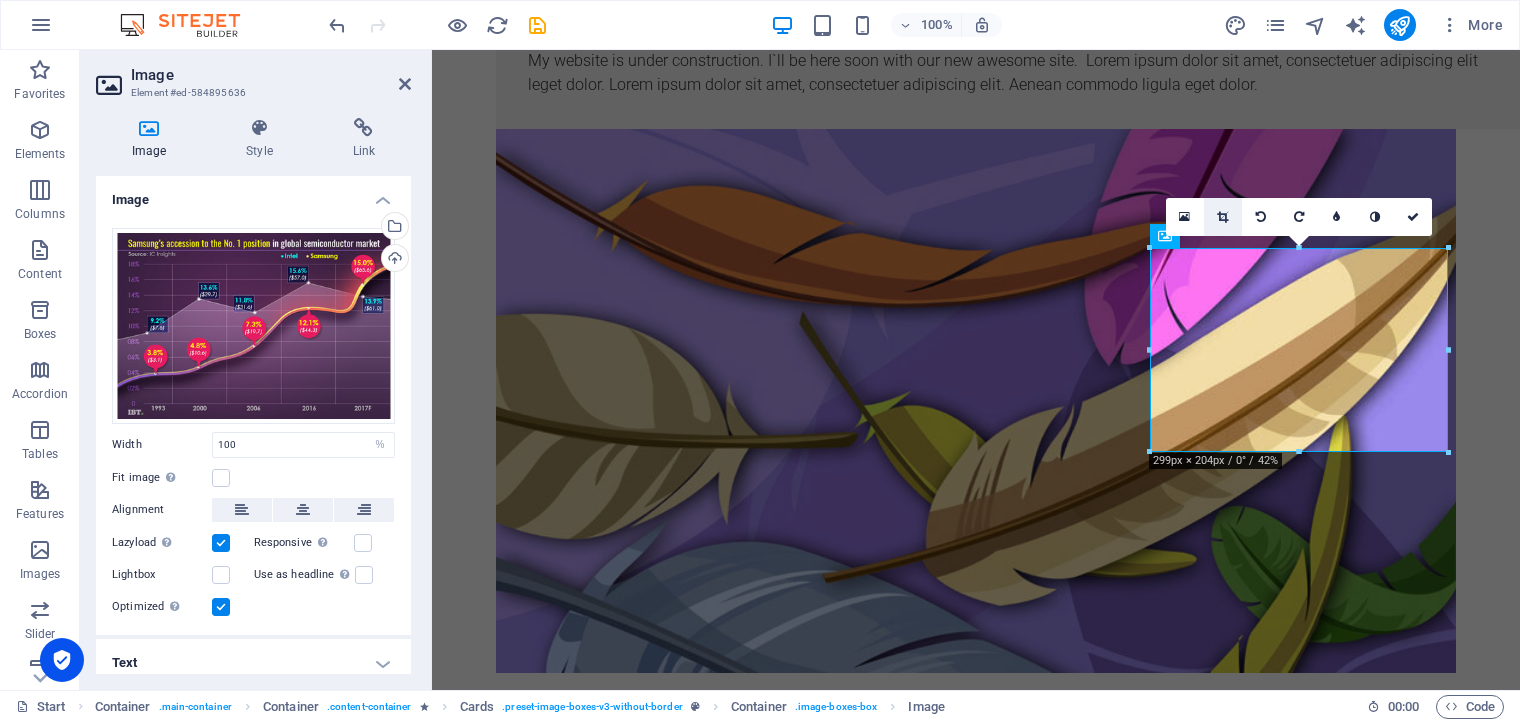 click at bounding box center (1222, 217) 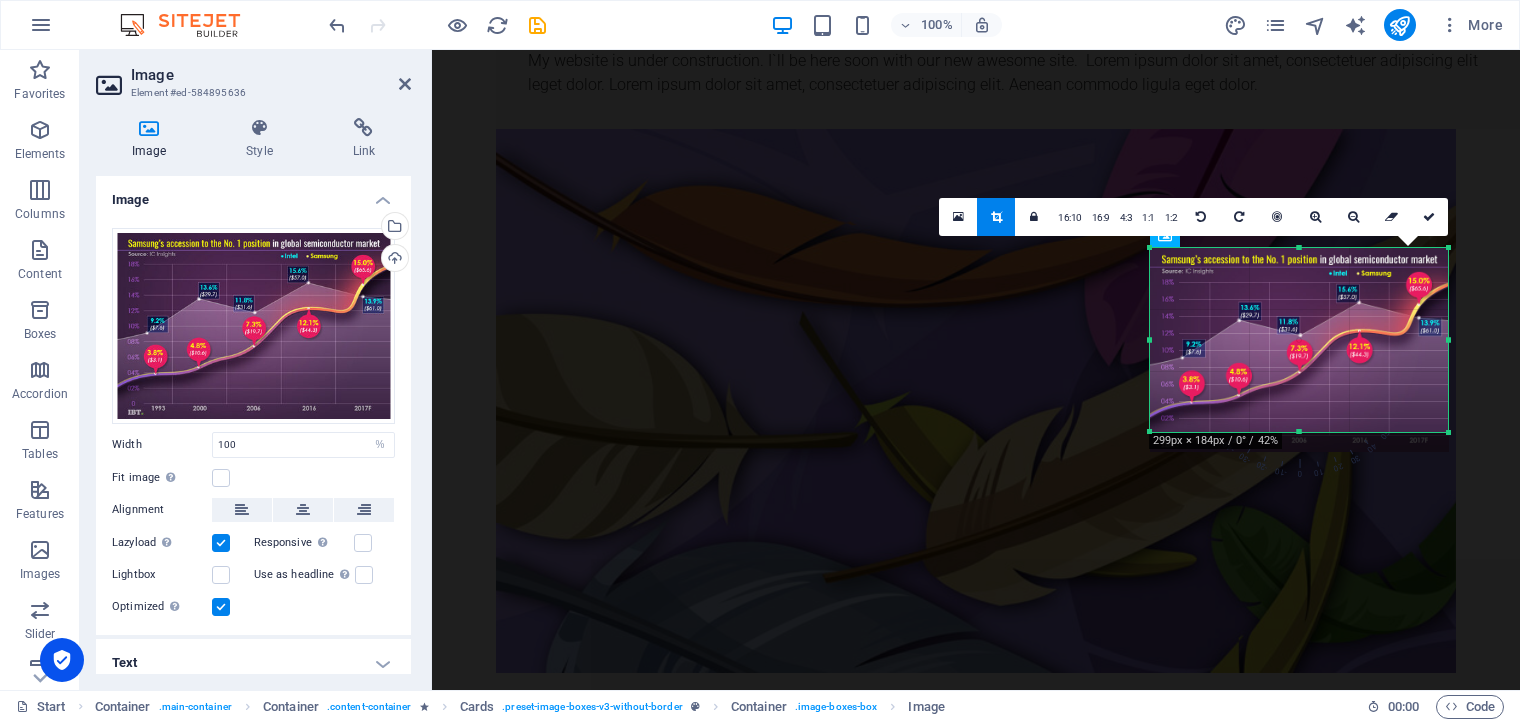 drag, startPoint x: 1300, startPoint y: 450, endPoint x: 1301, endPoint y: 430, distance: 20.024984 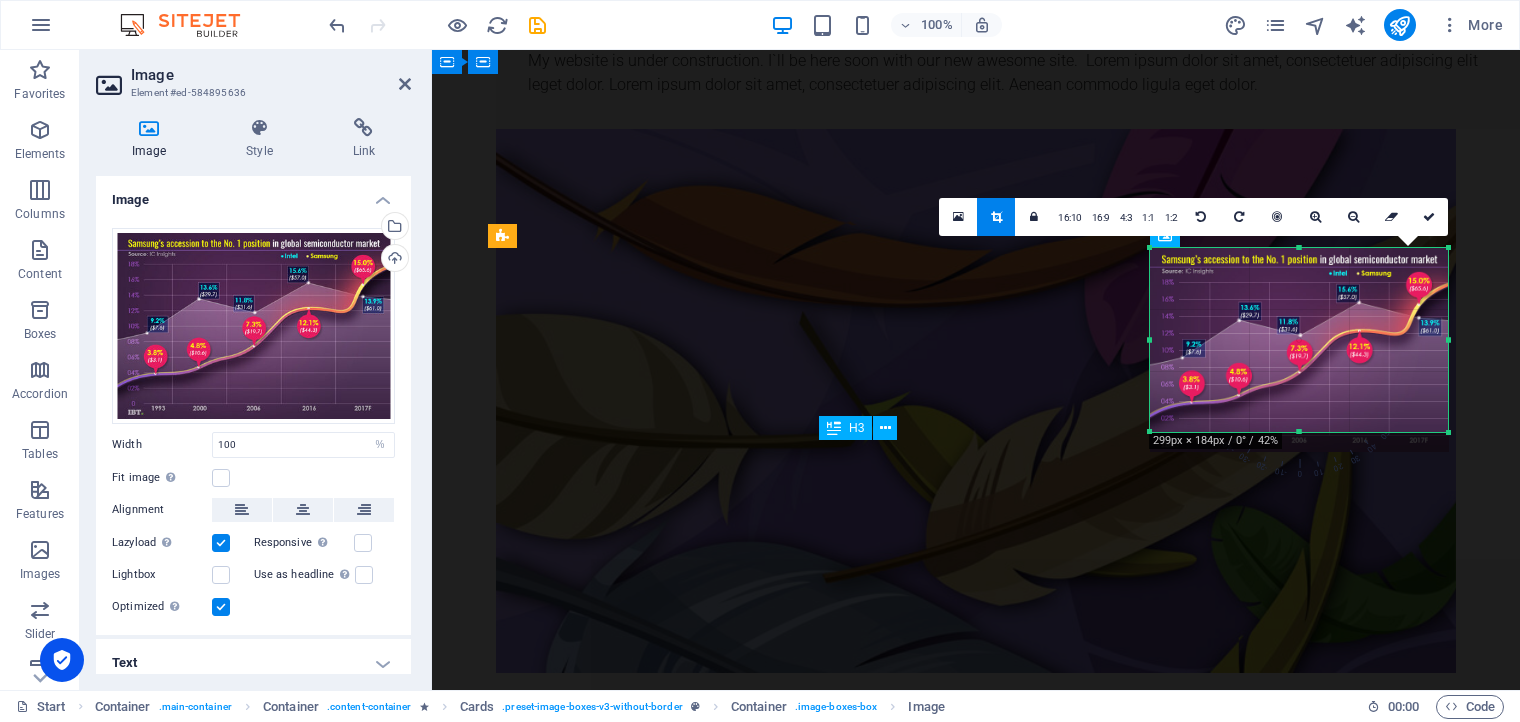 click on "UI UX Design" at bounding box center (645, 1400) 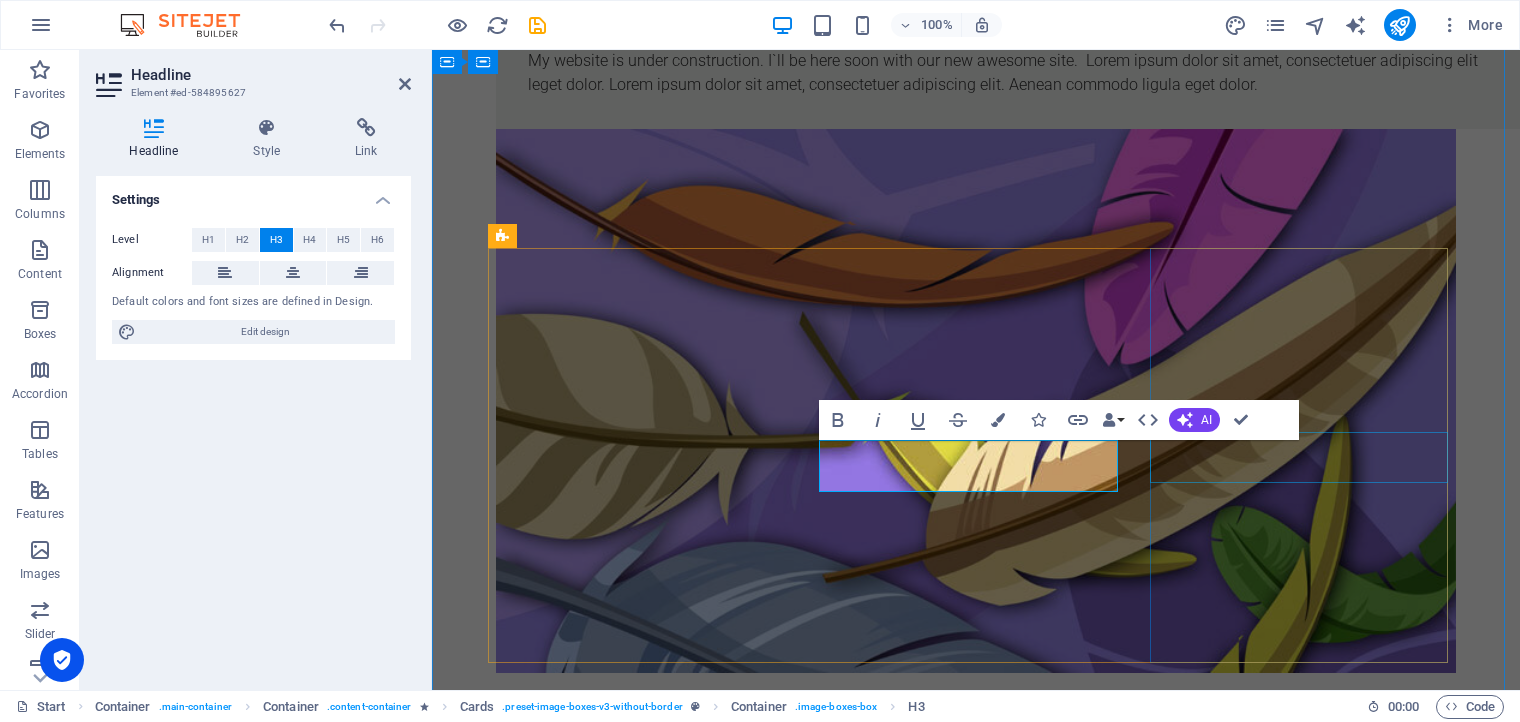 drag, startPoint x: 1116, startPoint y: 441, endPoint x: 1348, endPoint y: 437, distance: 232.03448 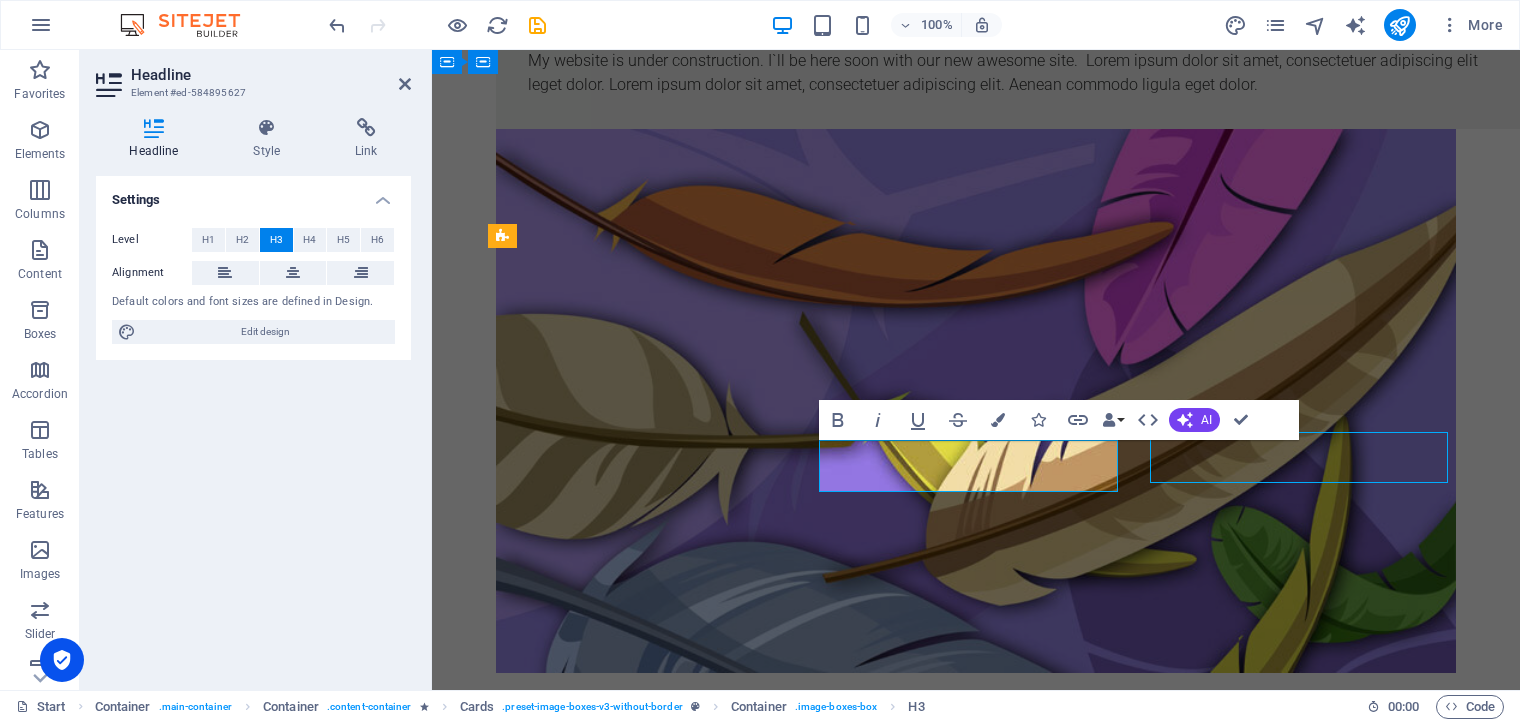 click on "Graphic Design" at bounding box center [645, 1821] 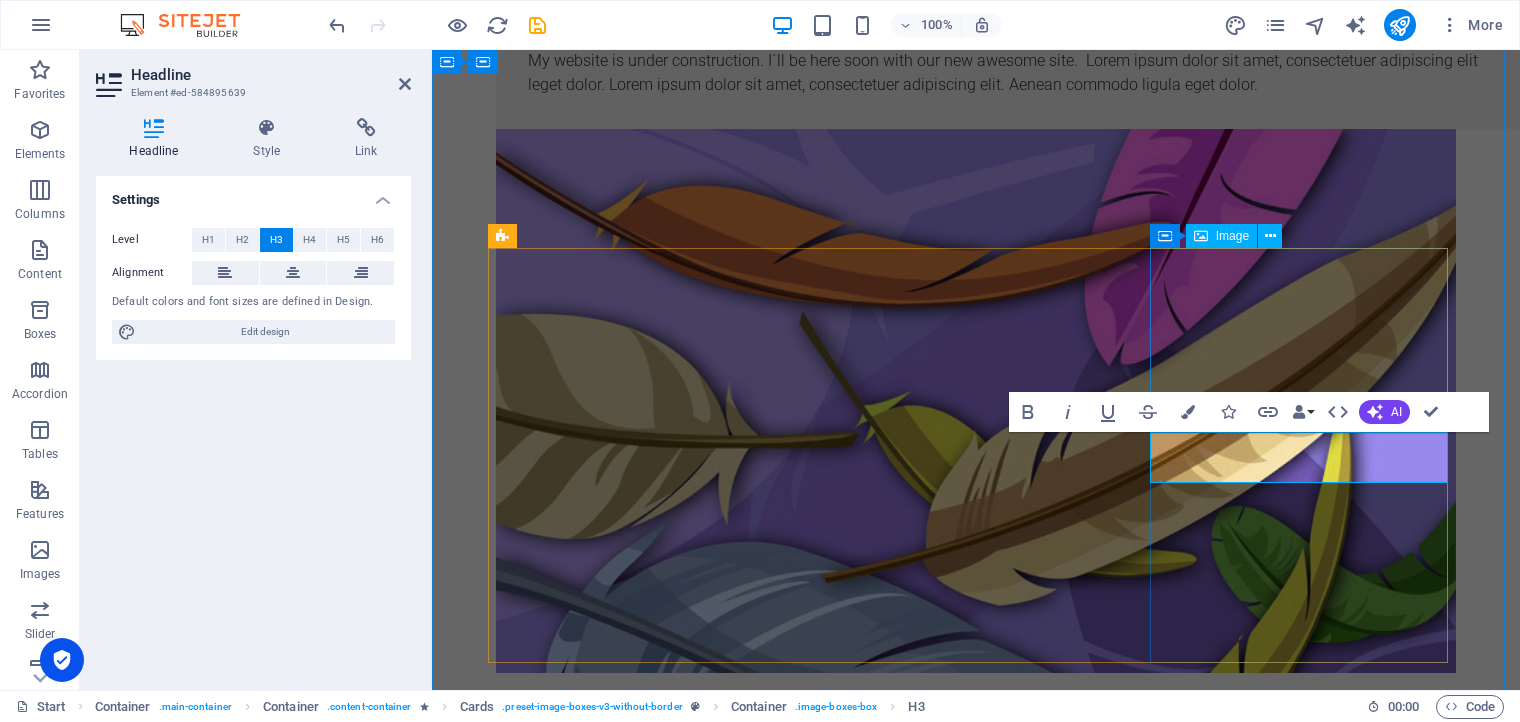 click at bounding box center (645, 1704) 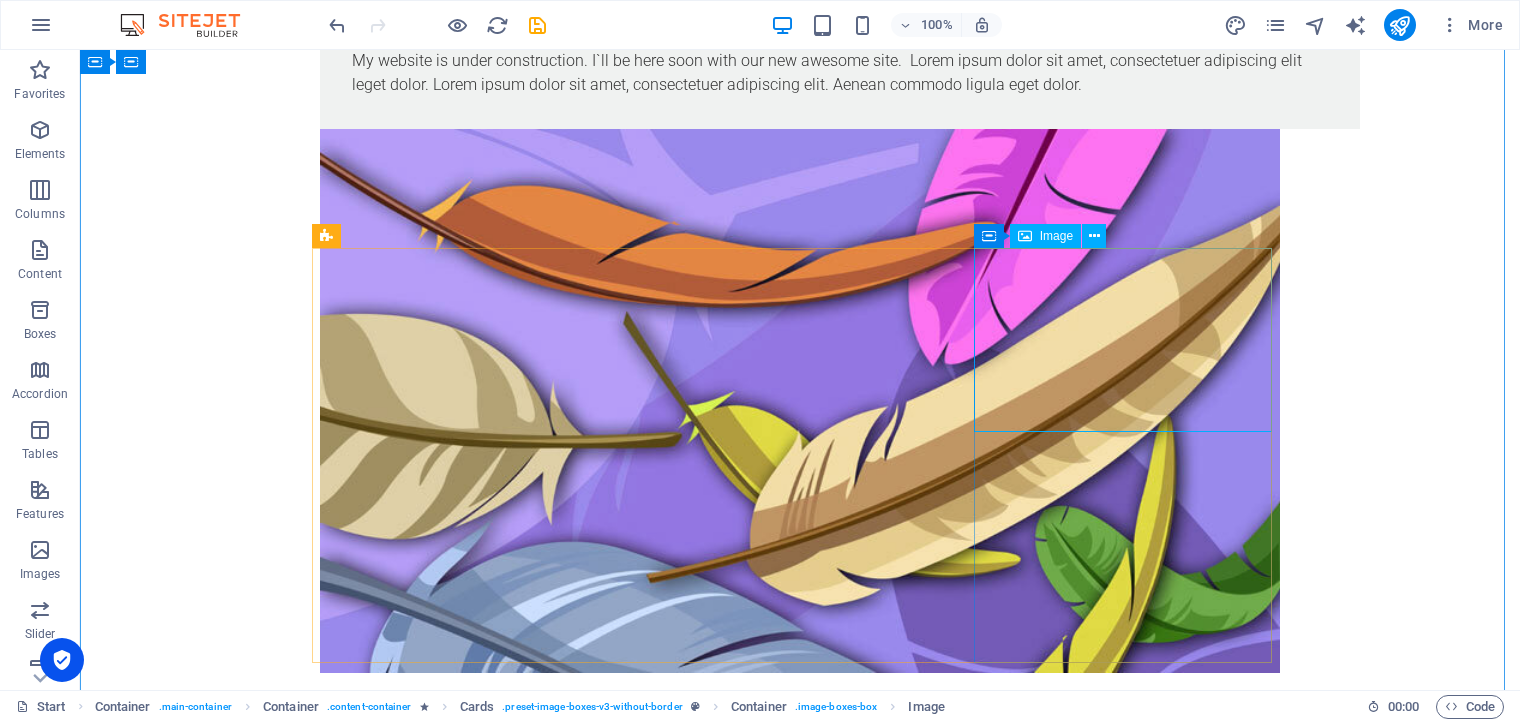 click at bounding box center [469, 1704] 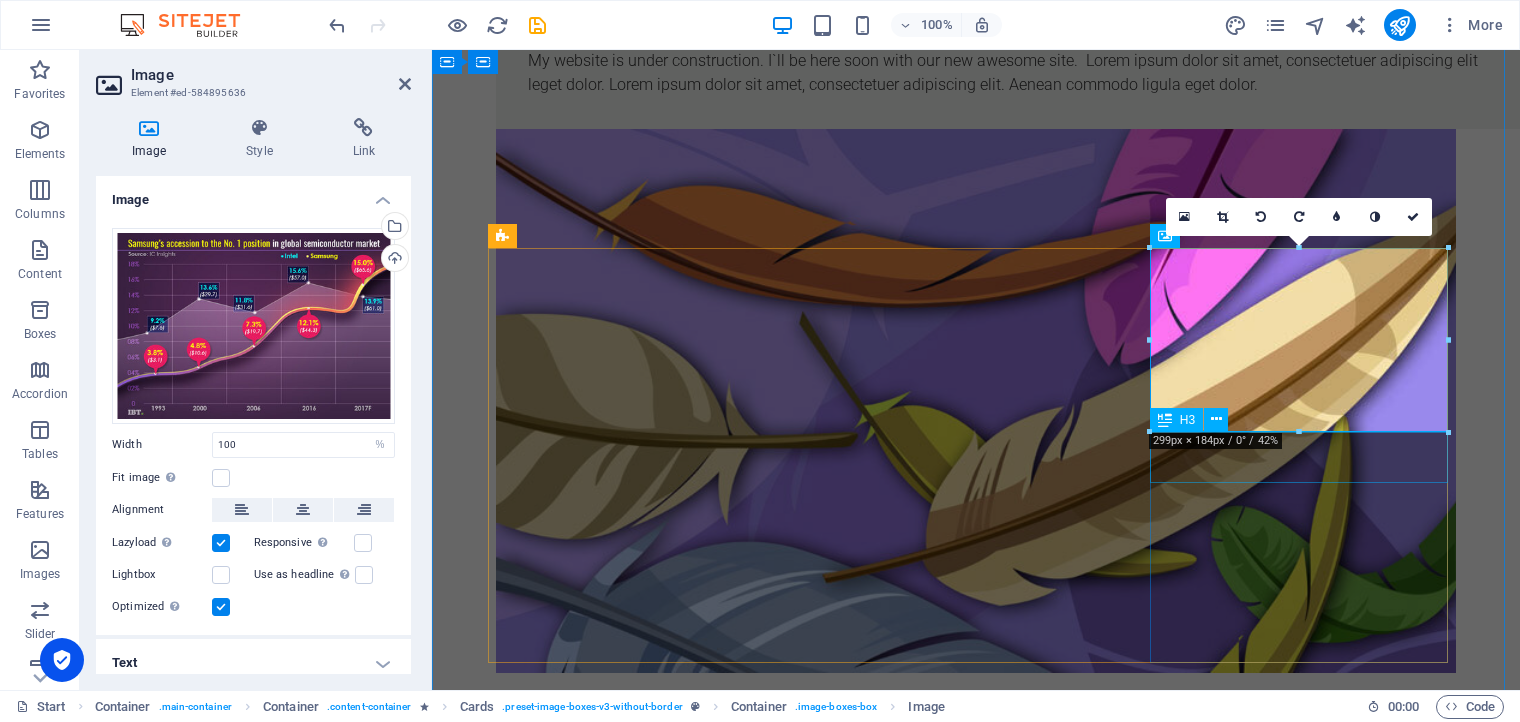 click on "Graphic Design" at bounding box center [645, 1821] 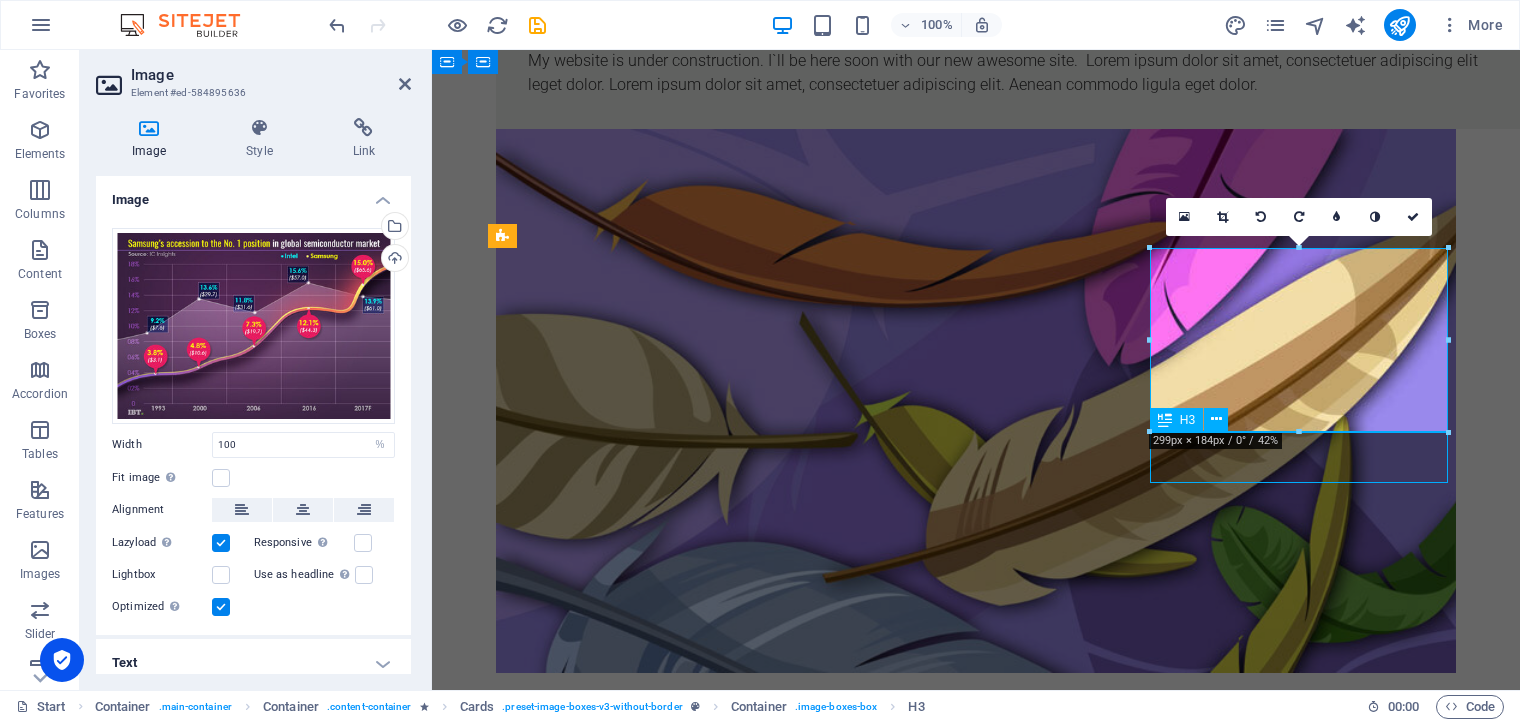 click on "Graphic Design" at bounding box center (645, 1821) 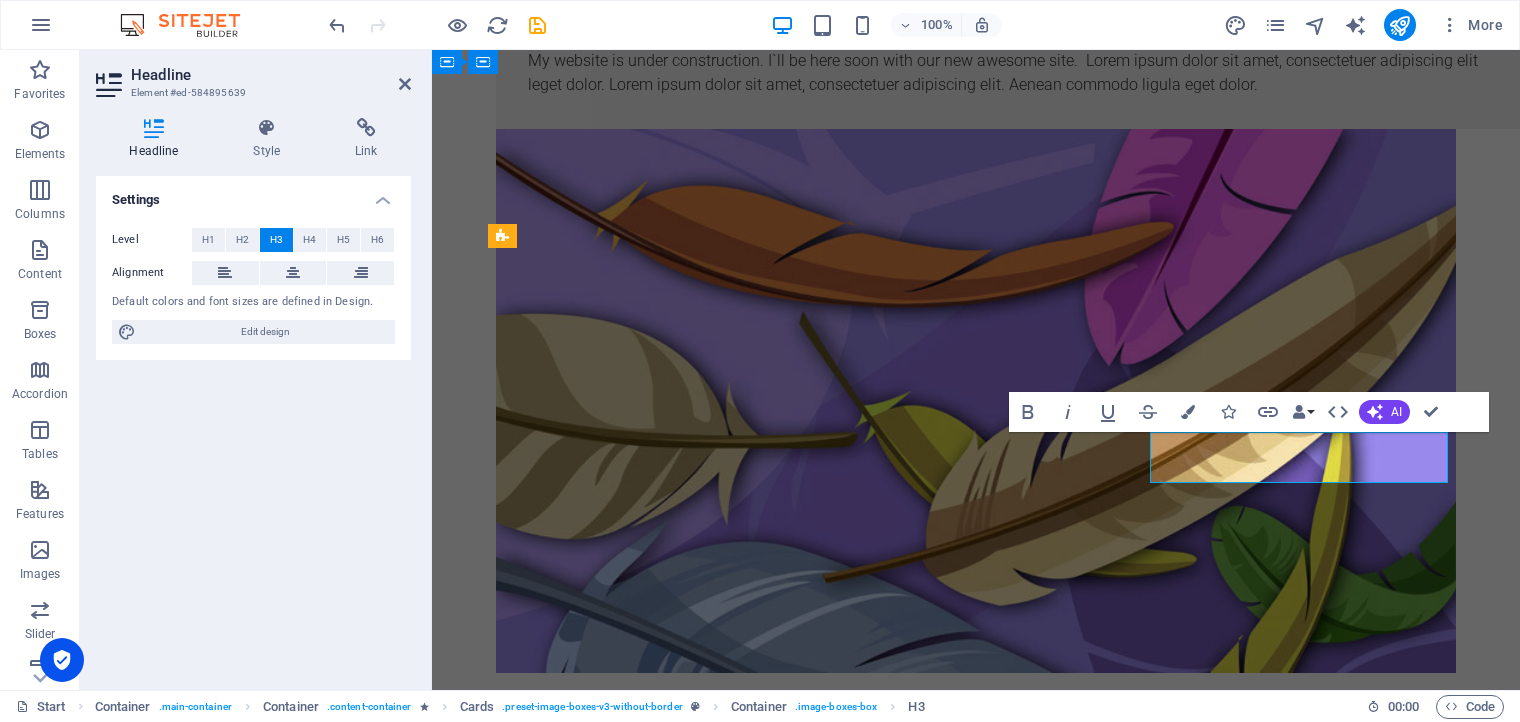 click on "Graphic Design" at bounding box center (645, 1821) 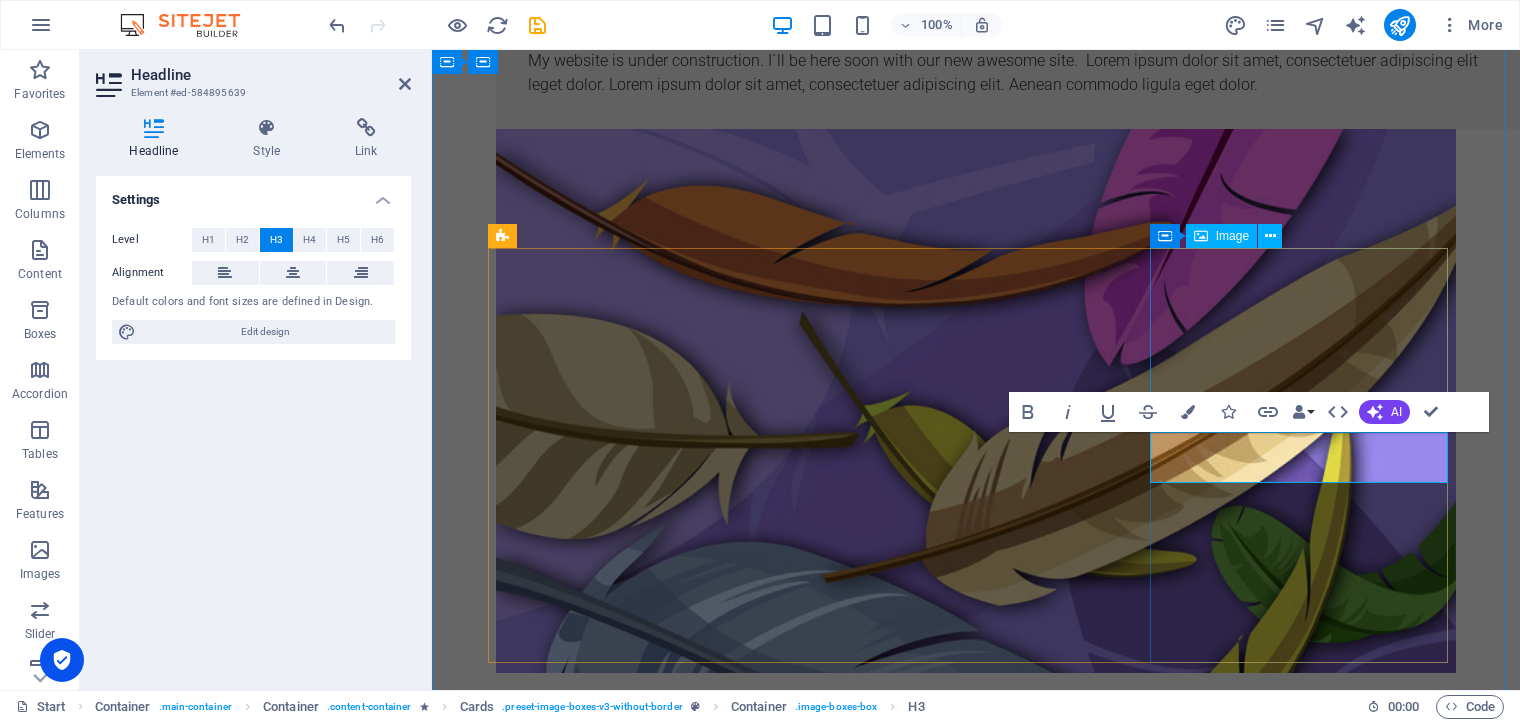 click at bounding box center (645, 1704) 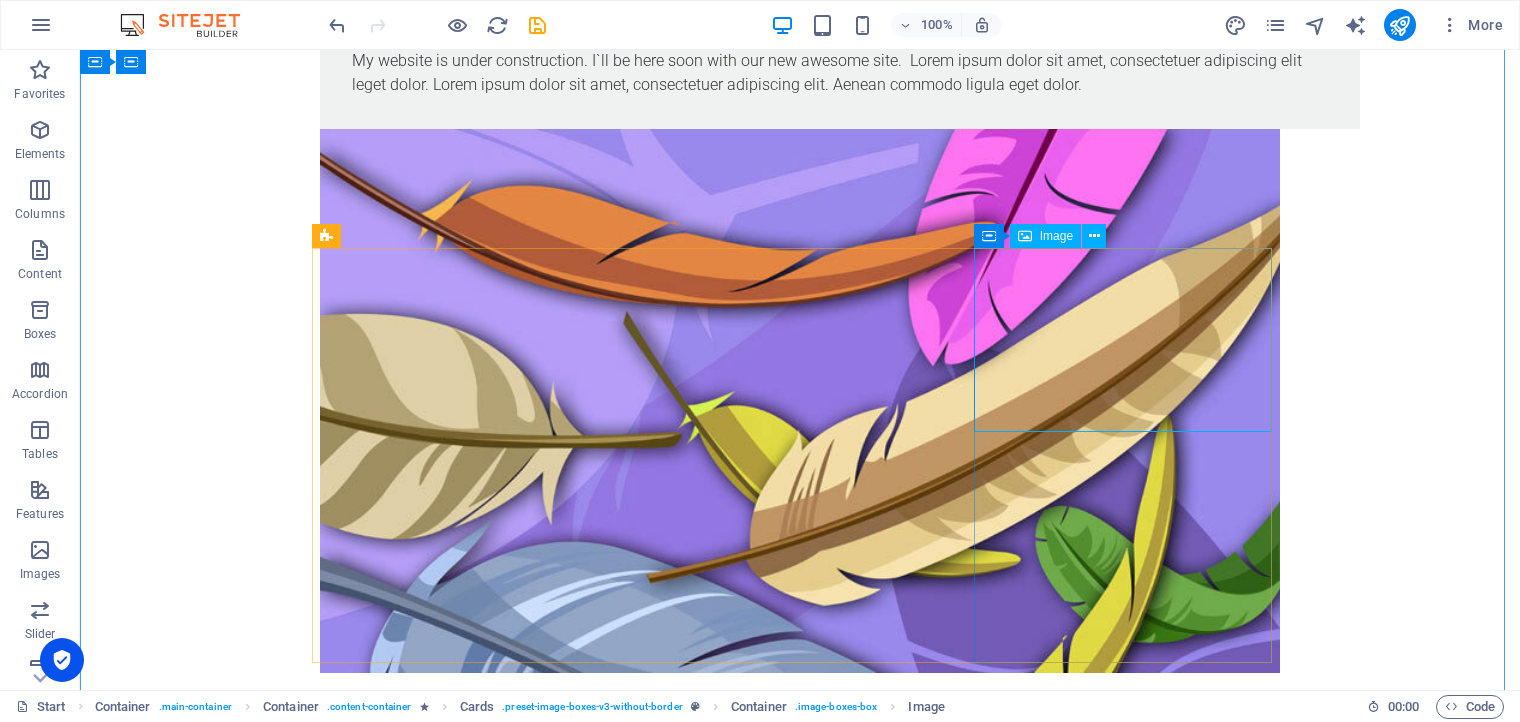 click at bounding box center [469, 1704] 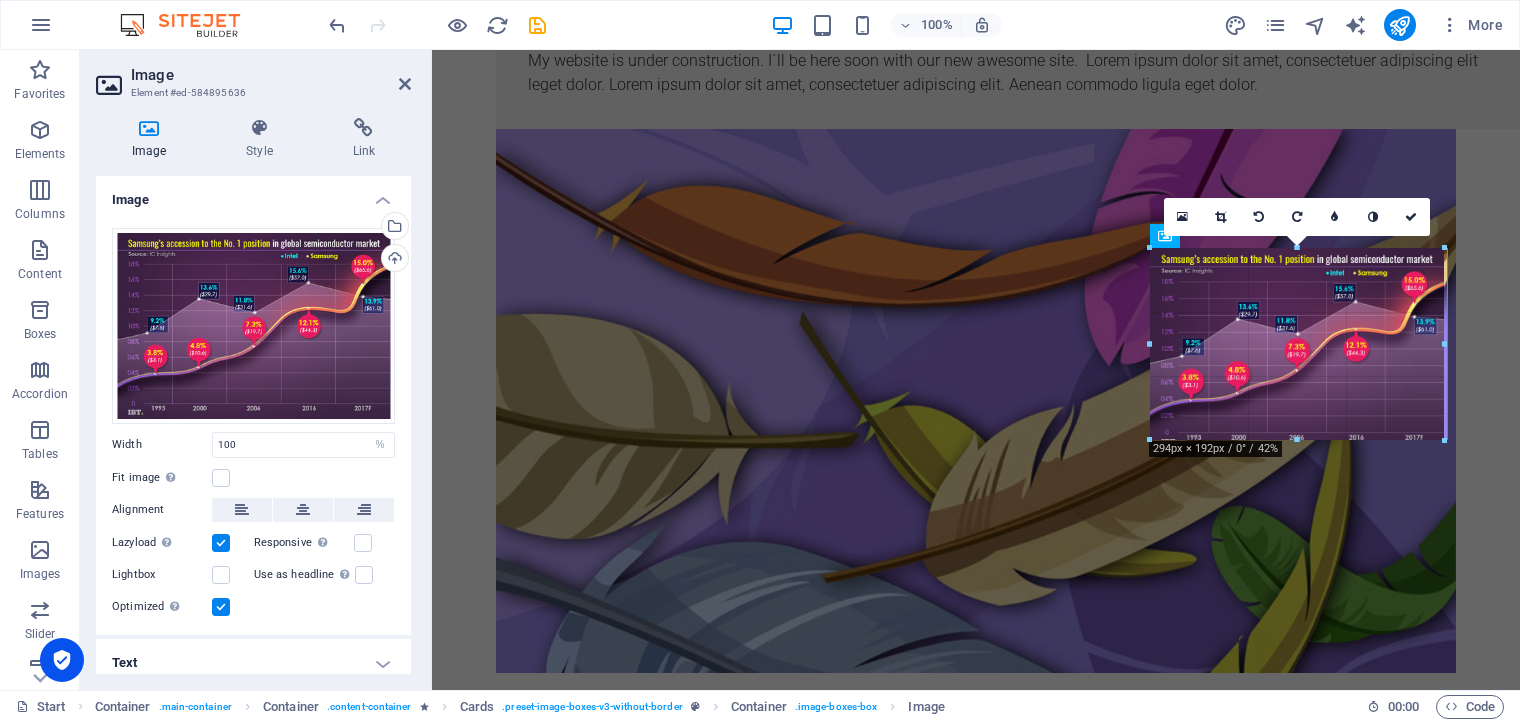 drag, startPoint x: 1301, startPoint y: 433, endPoint x: 1310, endPoint y: 441, distance: 12.0415945 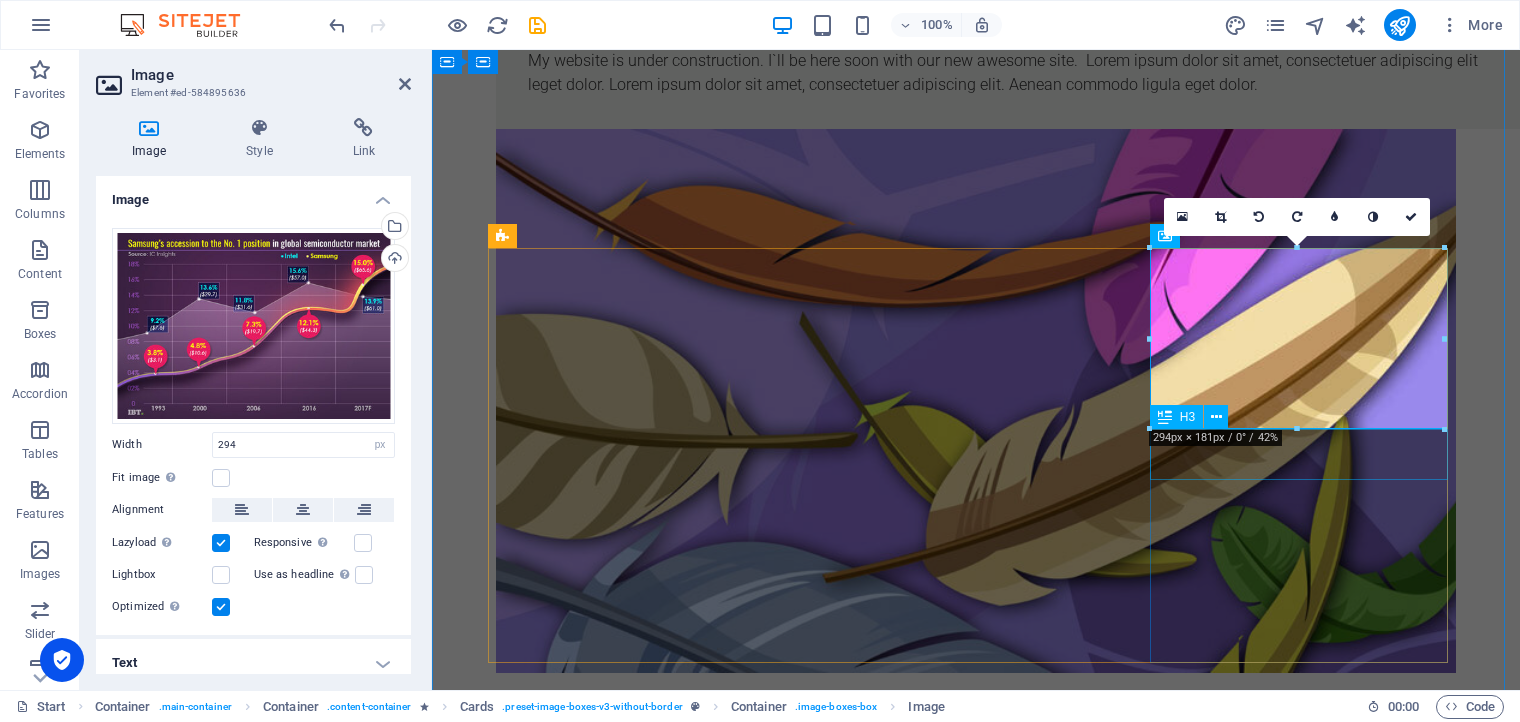 type on "100" 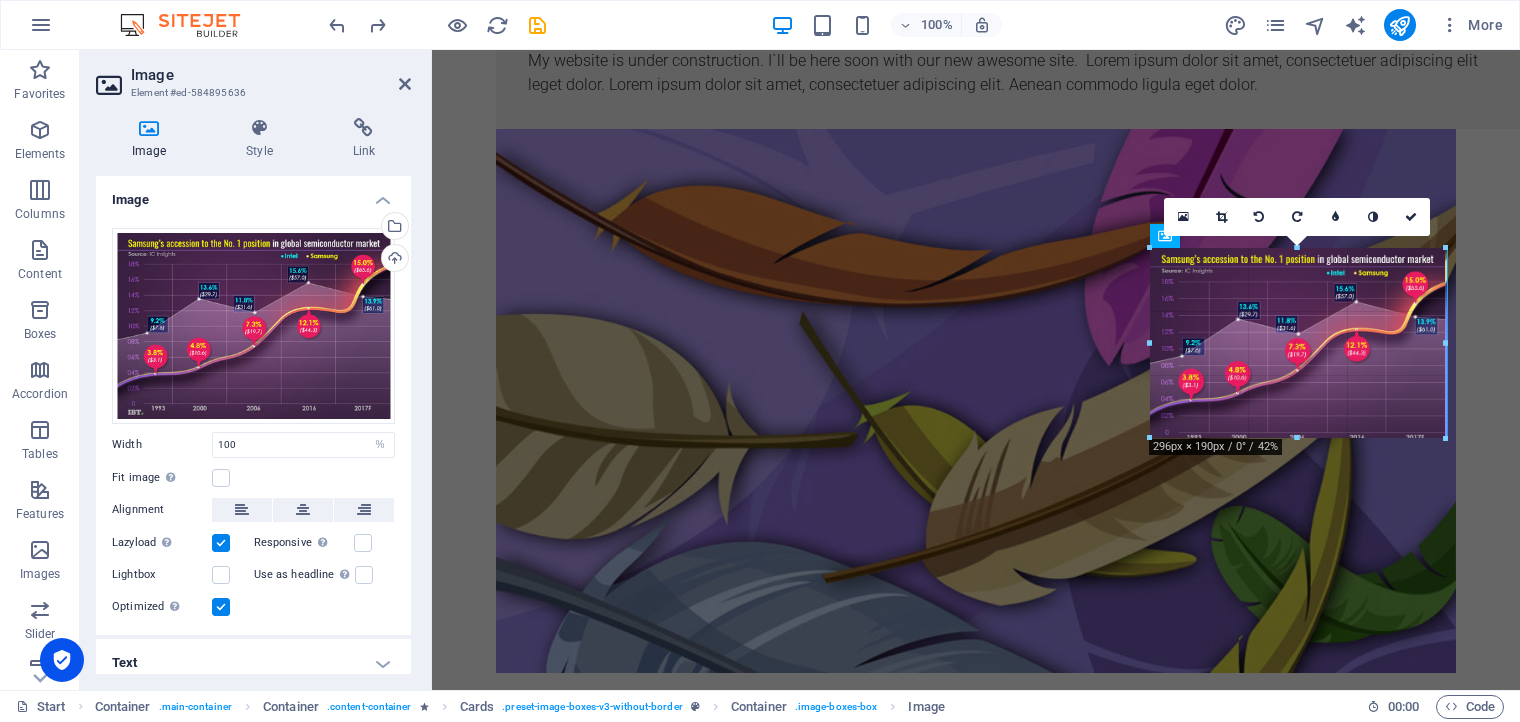 type on "295" 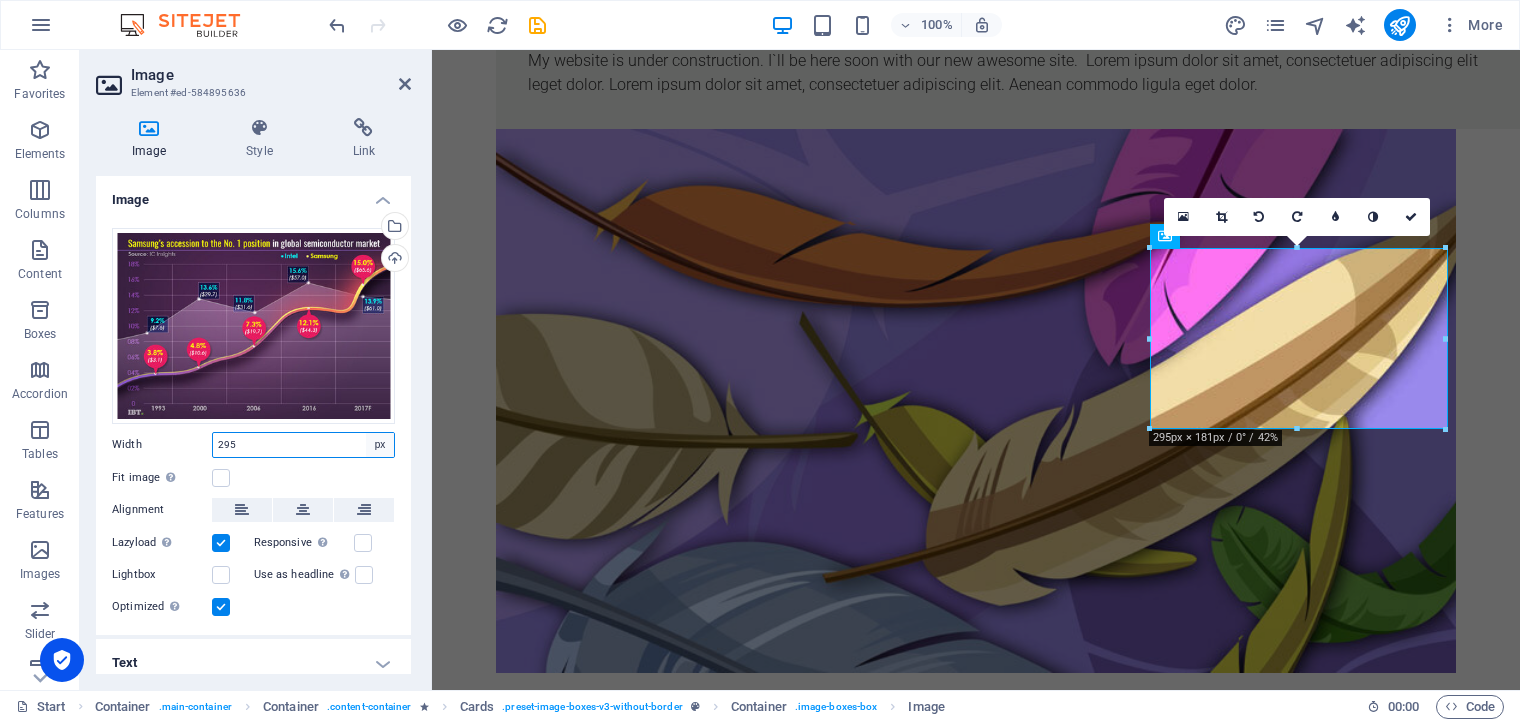 click on "Default auto px rem % em vh vw" at bounding box center (380, 445) 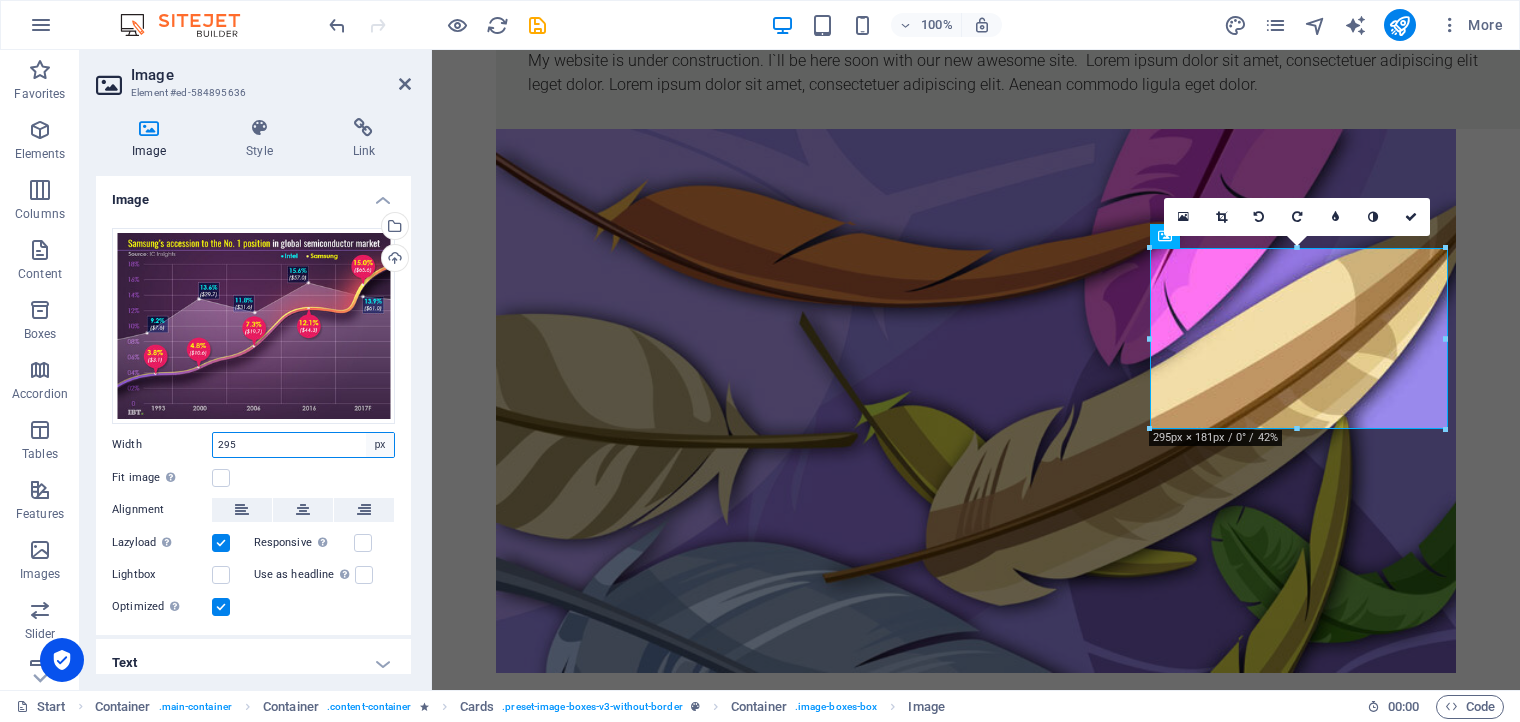 select on "%" 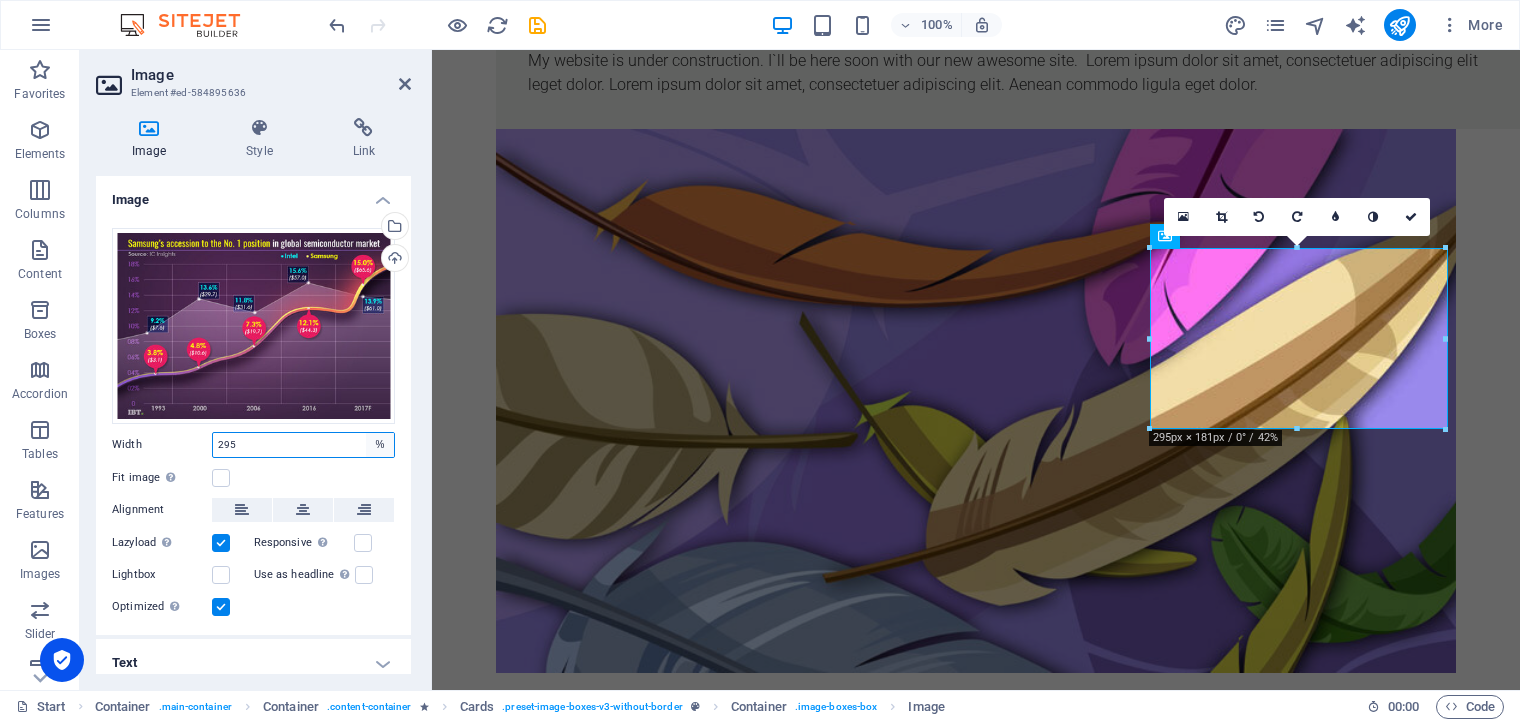 click on "Default auto px rem % em vh vw" at bounding box center (380, 445) 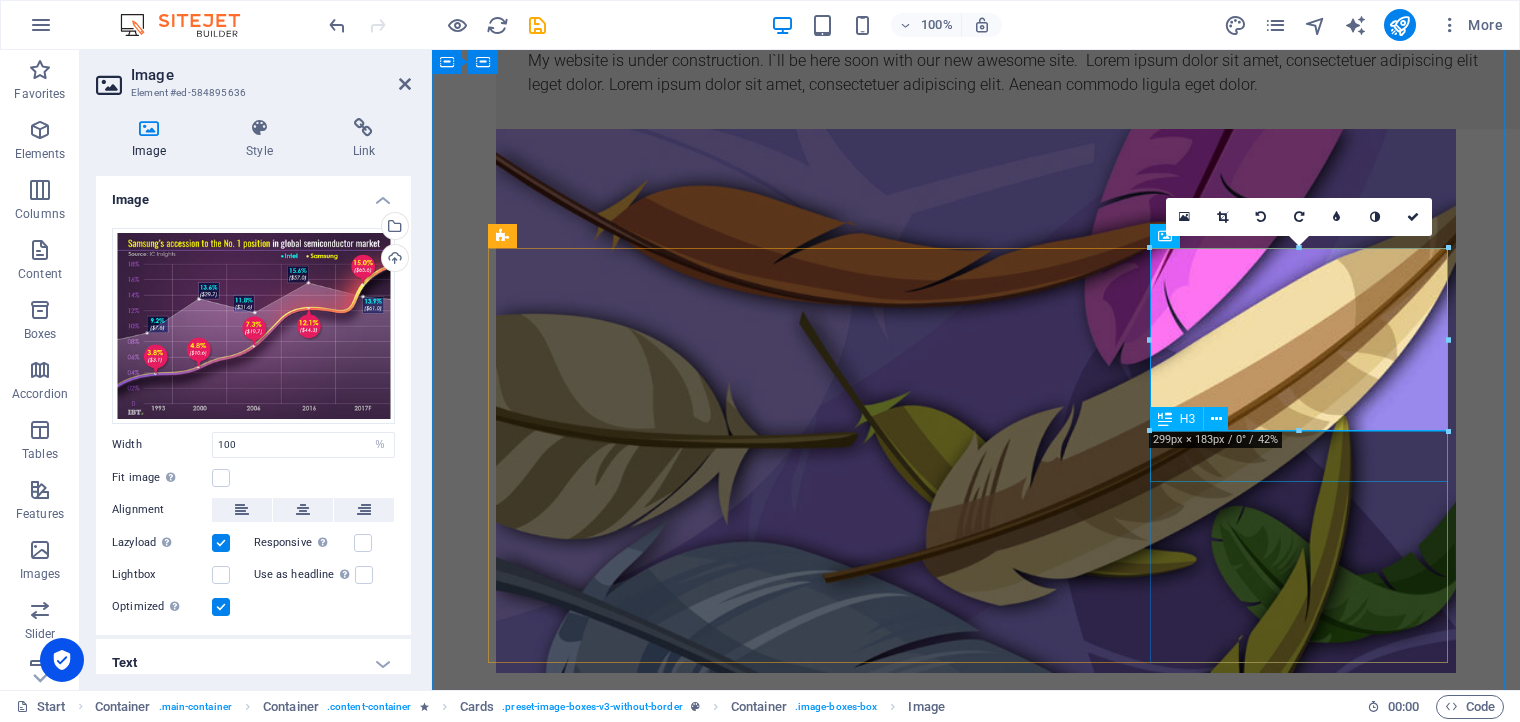 drag, startPoint x: 1732, startPoint y: 483, endPoint x: 1304, endPoint y: 451, distance: 429.19458 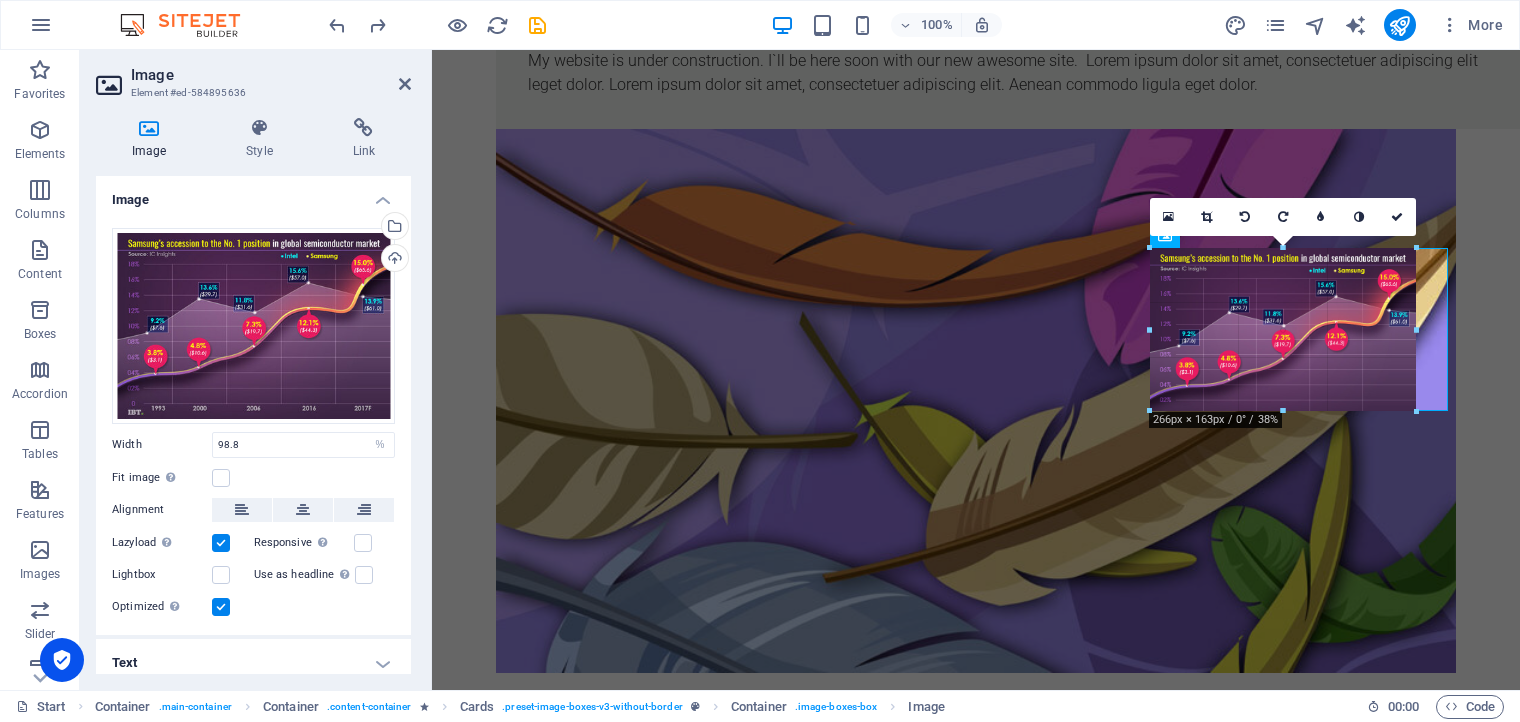 type on "295" 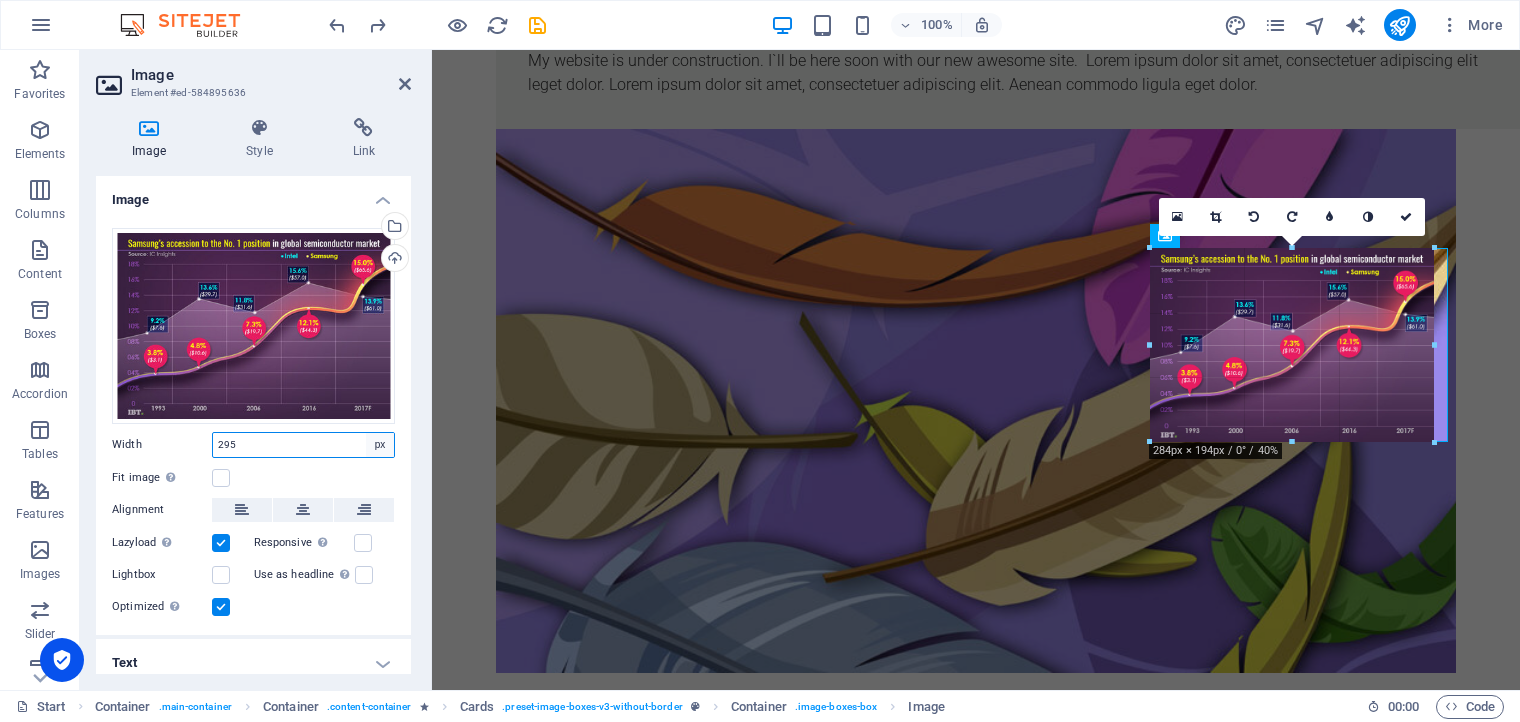 click on "Default auto px rem % em vh vw" at bounding box center [380, 445] 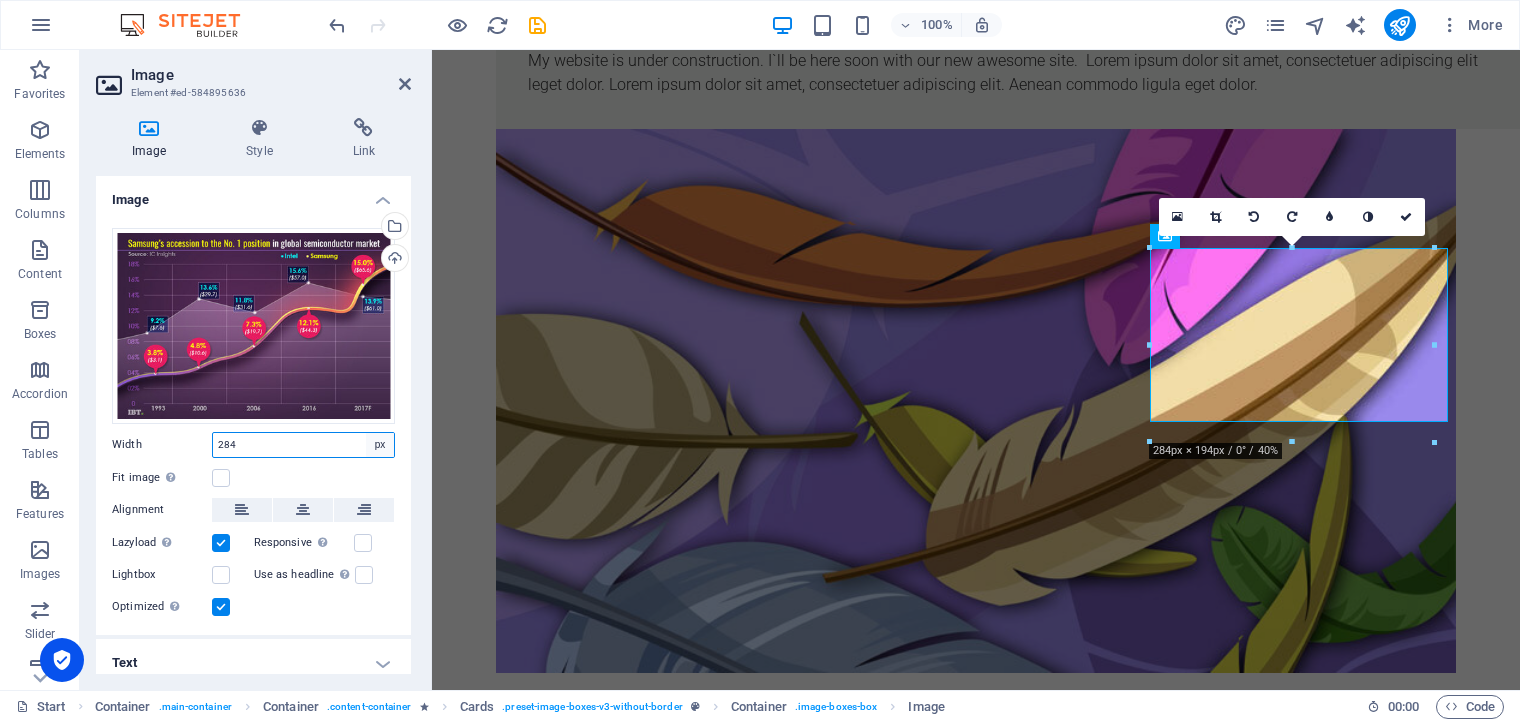 select on "%" 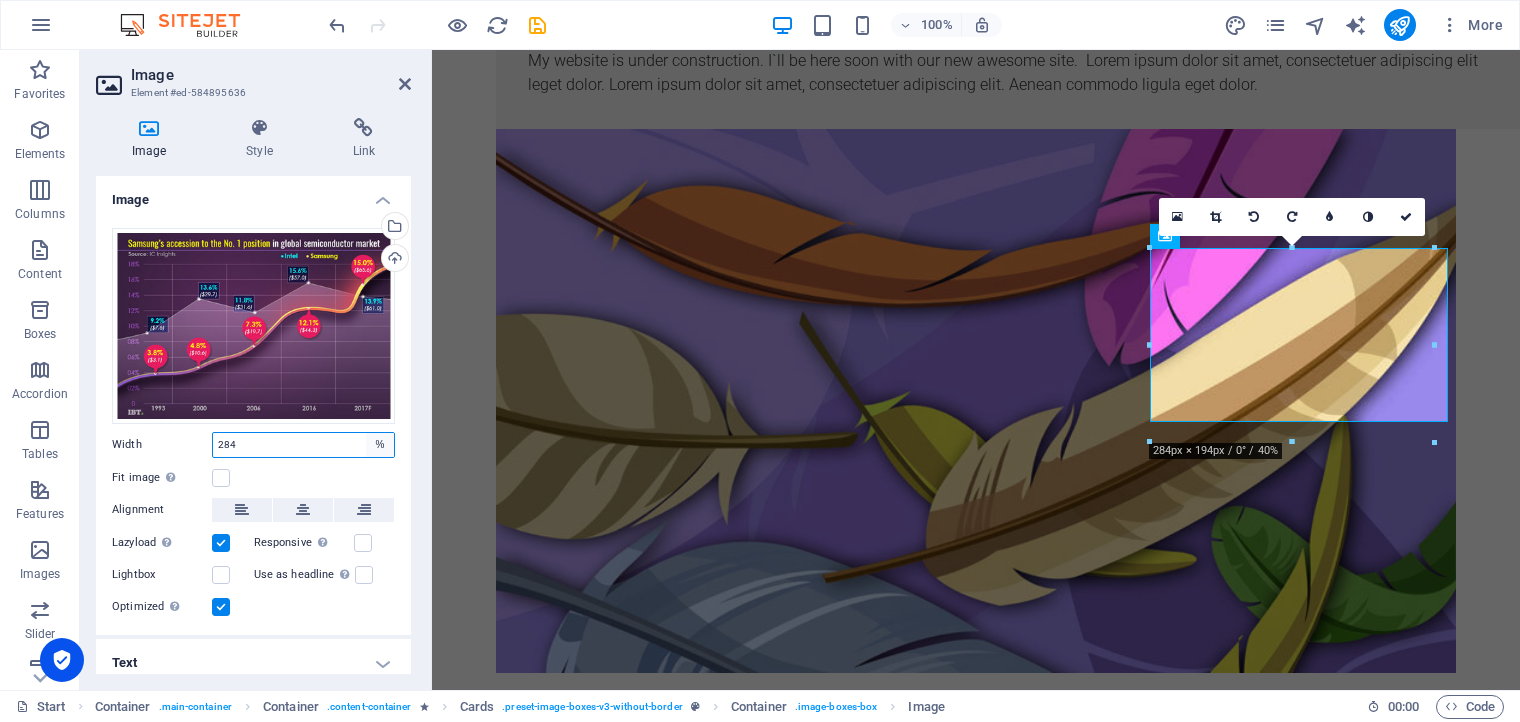 click on "Default auto px rem % em vh vw" at bounding box center (380, 445) 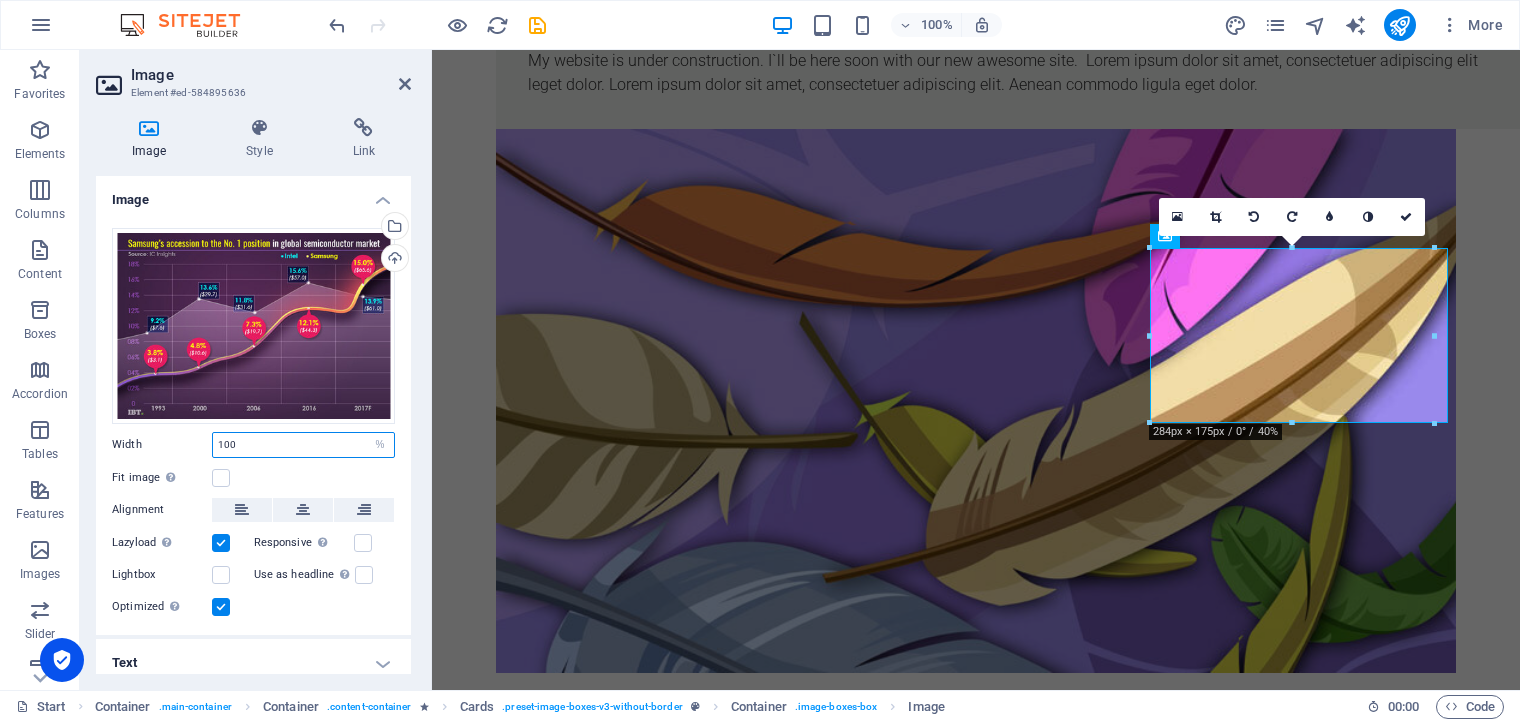 type on "100" 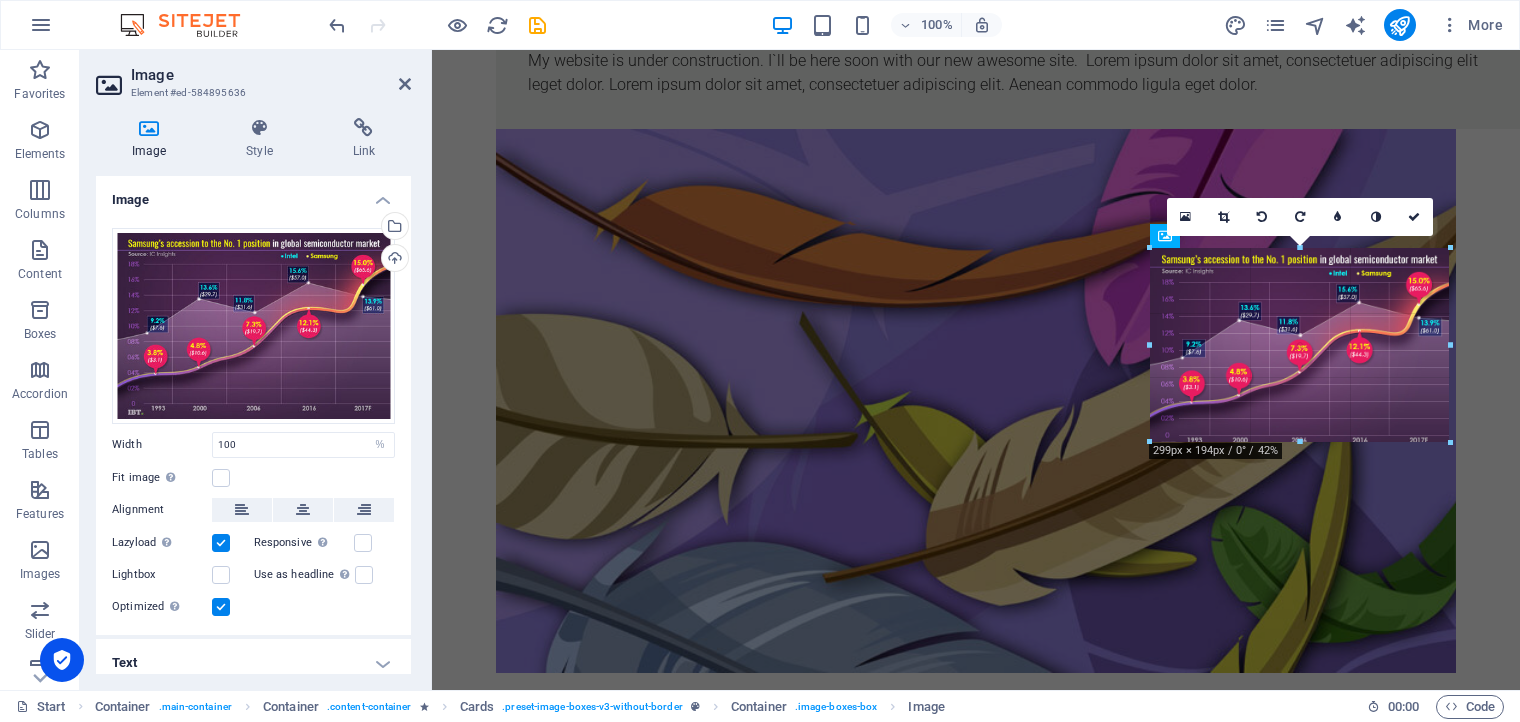 drag, startPoint x: 1300, startPoint y: 431, endPoint x: 1303, endPoint y: 441, distance: 10.440307 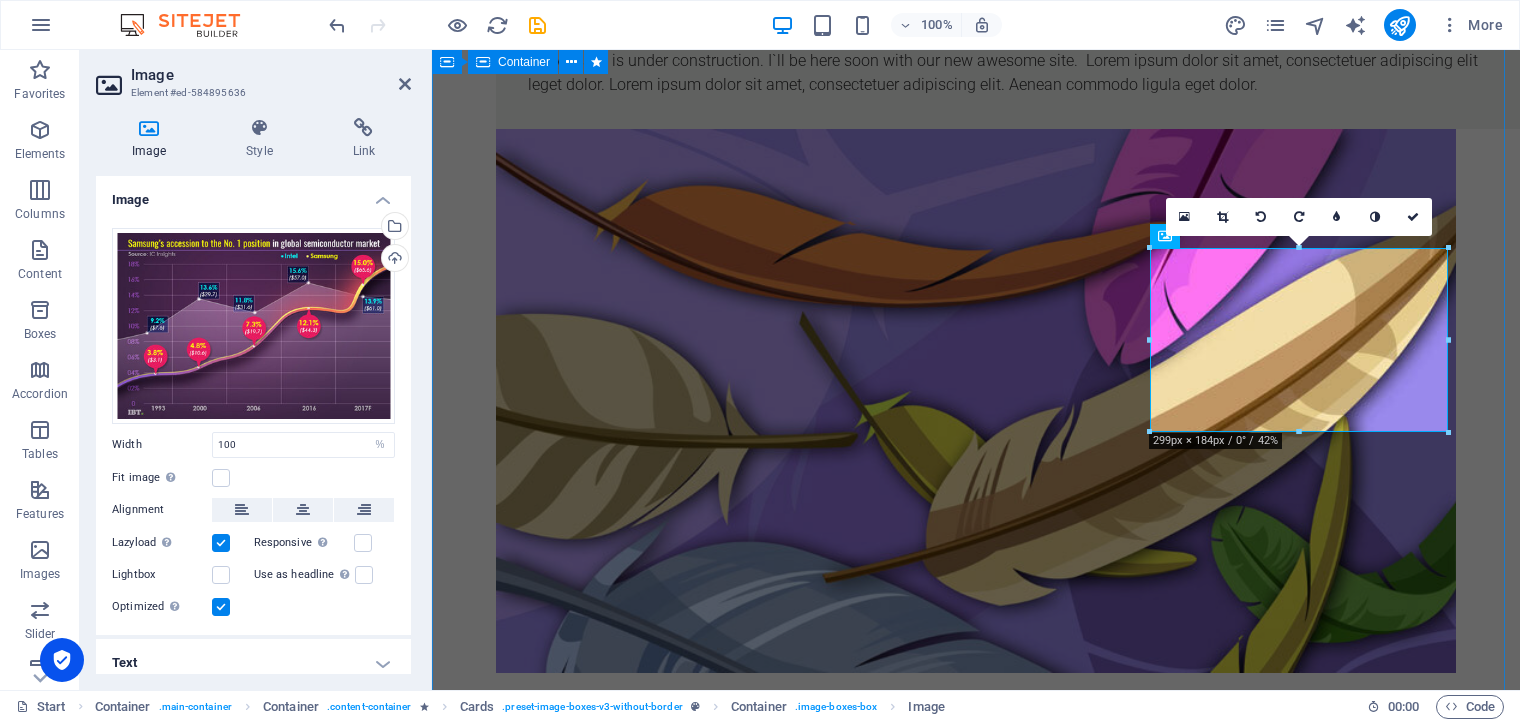 click on "viveara.design New text element About me I'm Raghavendra , an experienced UI/UX designer with over 20 years of expertise, passionate about creating intuitive and user-centered designs. GET IN TOUCH WITH ME Selected Works My website is under construction. I`ll be here soon with our new awesome site.  Lorem ipsum dolor sit amet, consectetuer adipiscing elit leget dolor. Lorem ipsum dolor sit amet, consectetuer adipiscing elit. Aenean commodo ligula eget dolor. Brand Strategy Brand strategy is a long-term plan to define, position, and communicate a brand’s identity for lasting impact and customer connection. VIEW MORE UI UX Design UI UX design Enhances user experience by creating intuitive, visually appealing, and functional digital interfaces. VIEW MORE Graphic Design Combining visual elements like images, colors, and typography to communicate messages or evoke emotions. VIEW MORE About Me Drop content here or  Add elements  Paste clipboard Experience MResult Lead UI/UX Designer Indegene IBT Media RESUME" at bounding box center [976, 1875] 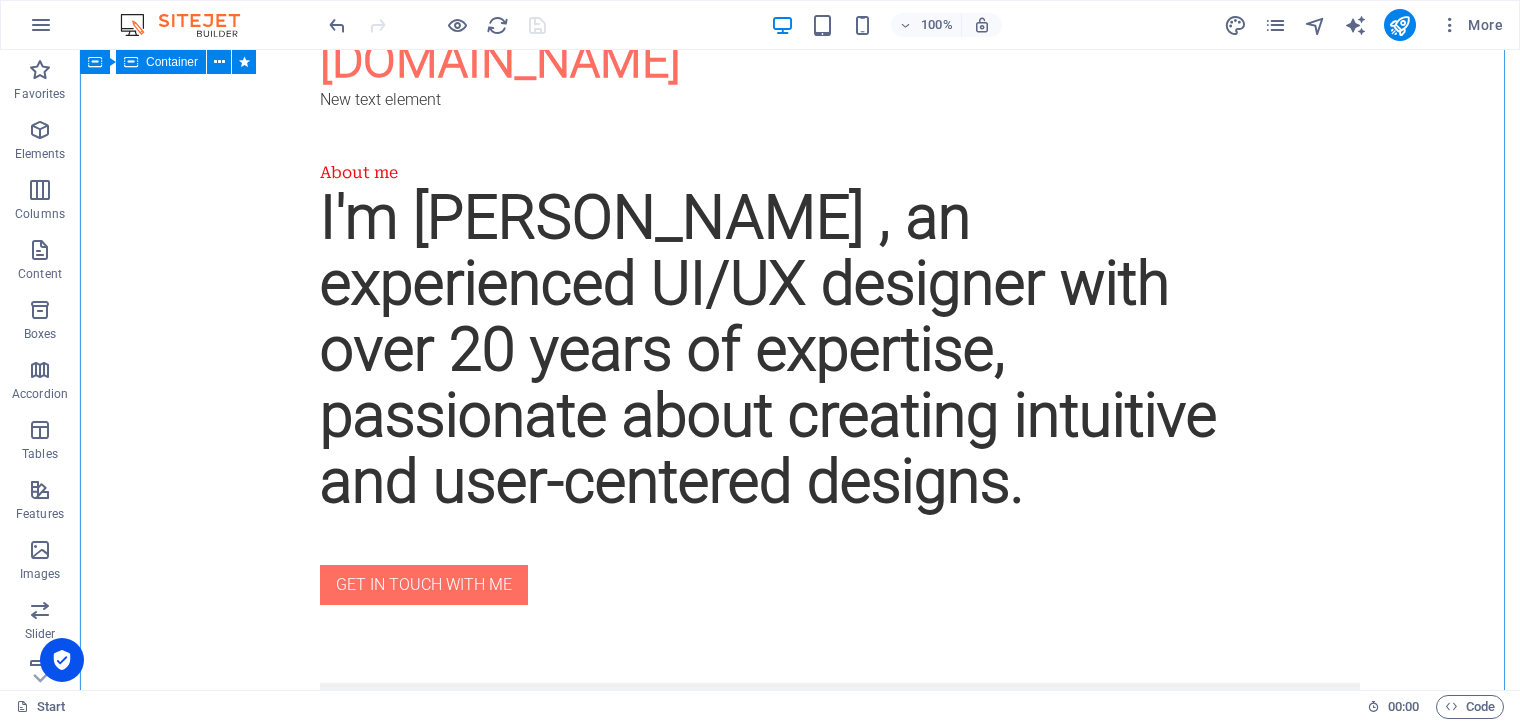 scroll, scrollTop: 0, scrollLeft: 0, axis: both 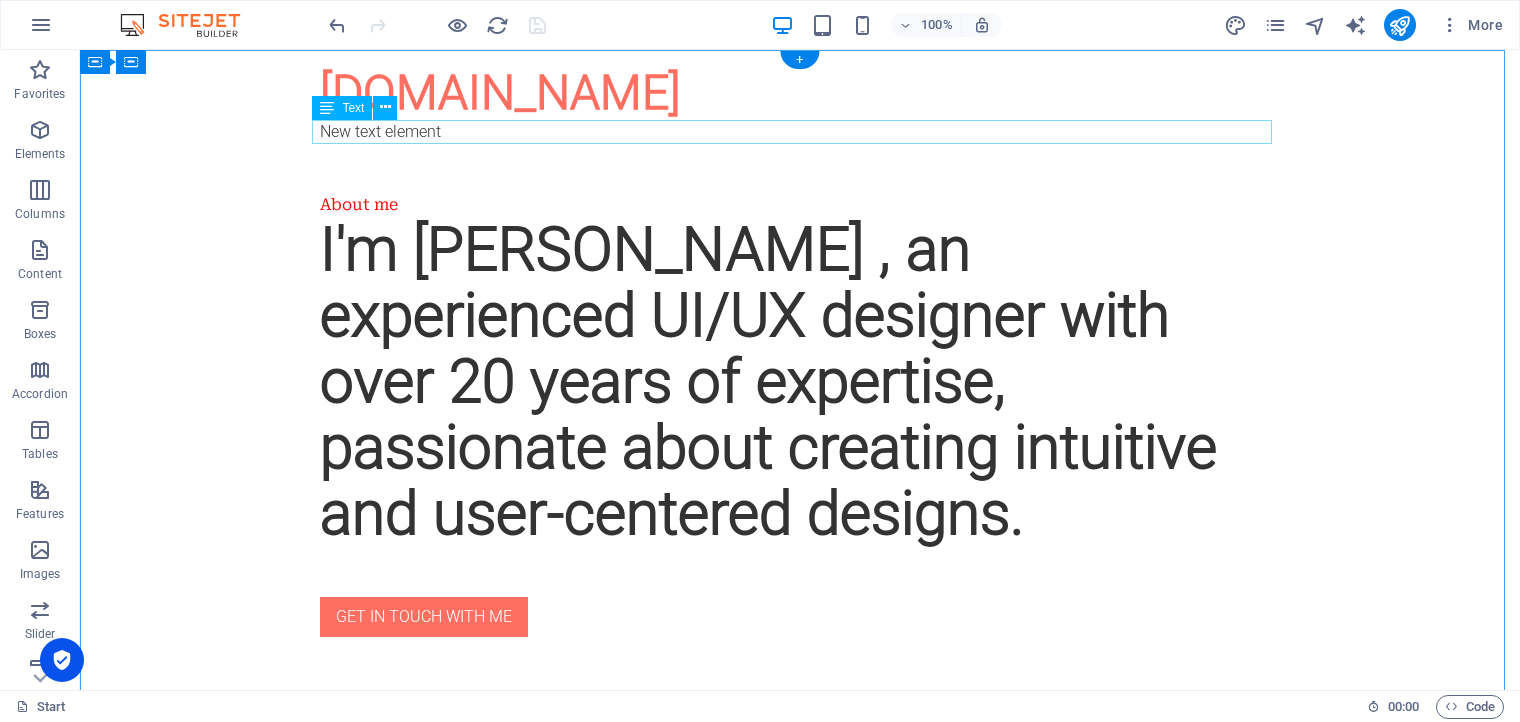 click on "New text element" at bounding box center [800, 132] 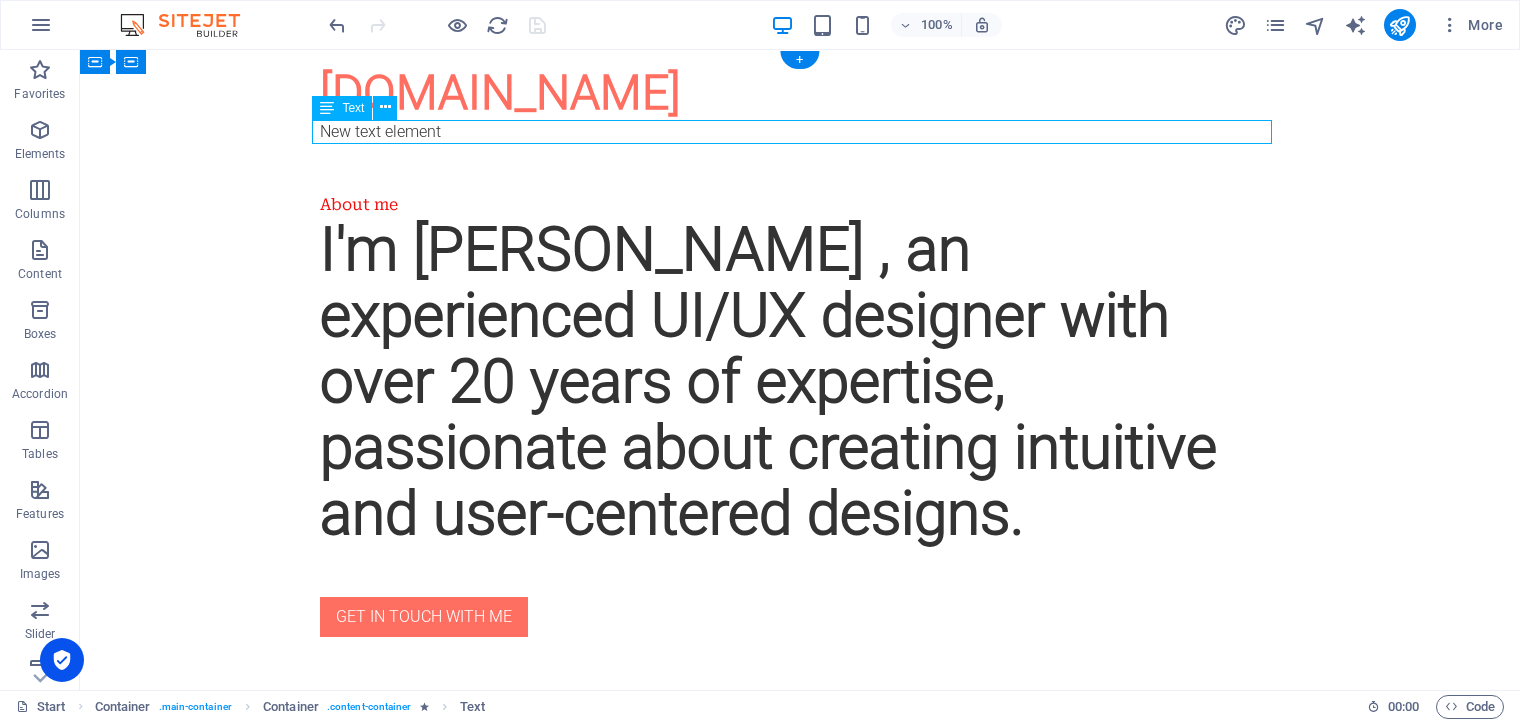 click on "New text element" at bounding box center [800, 132] 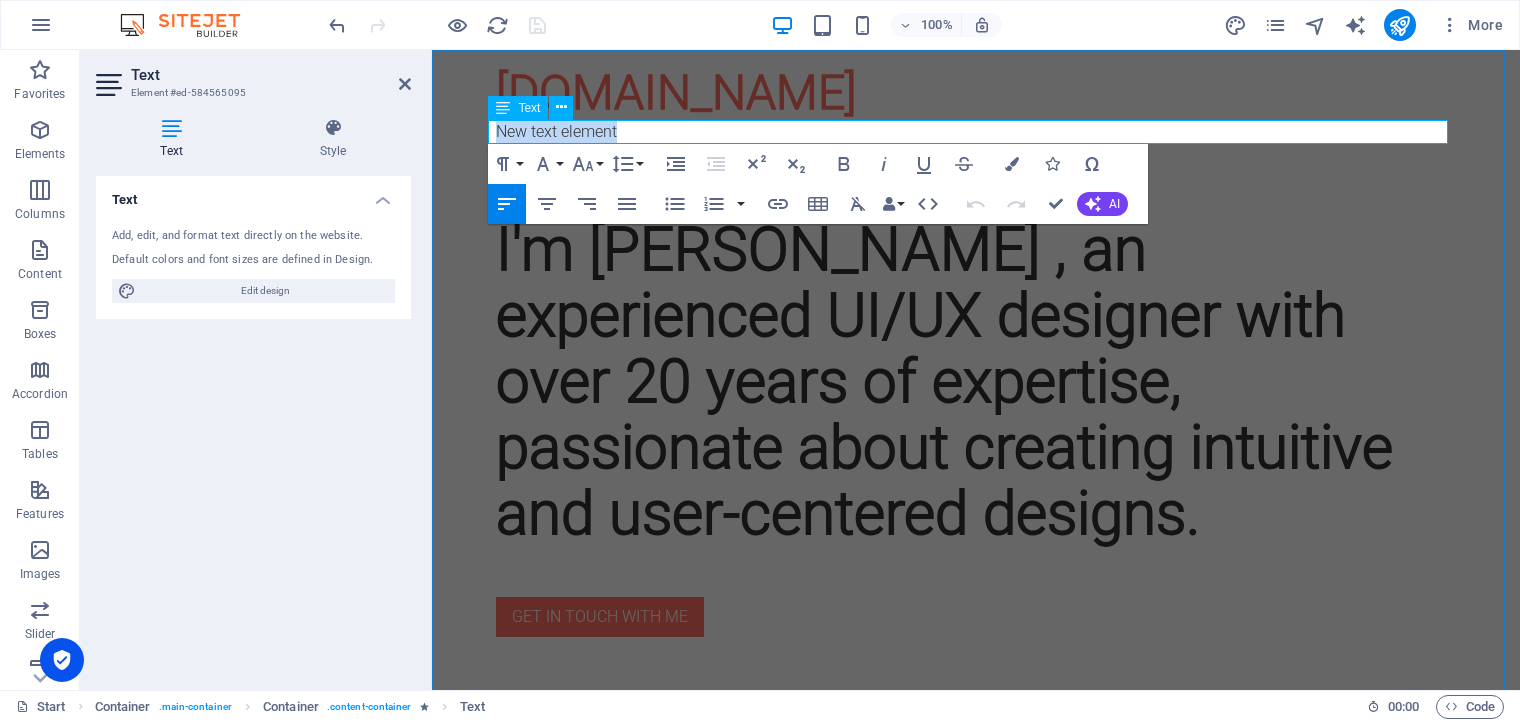 type 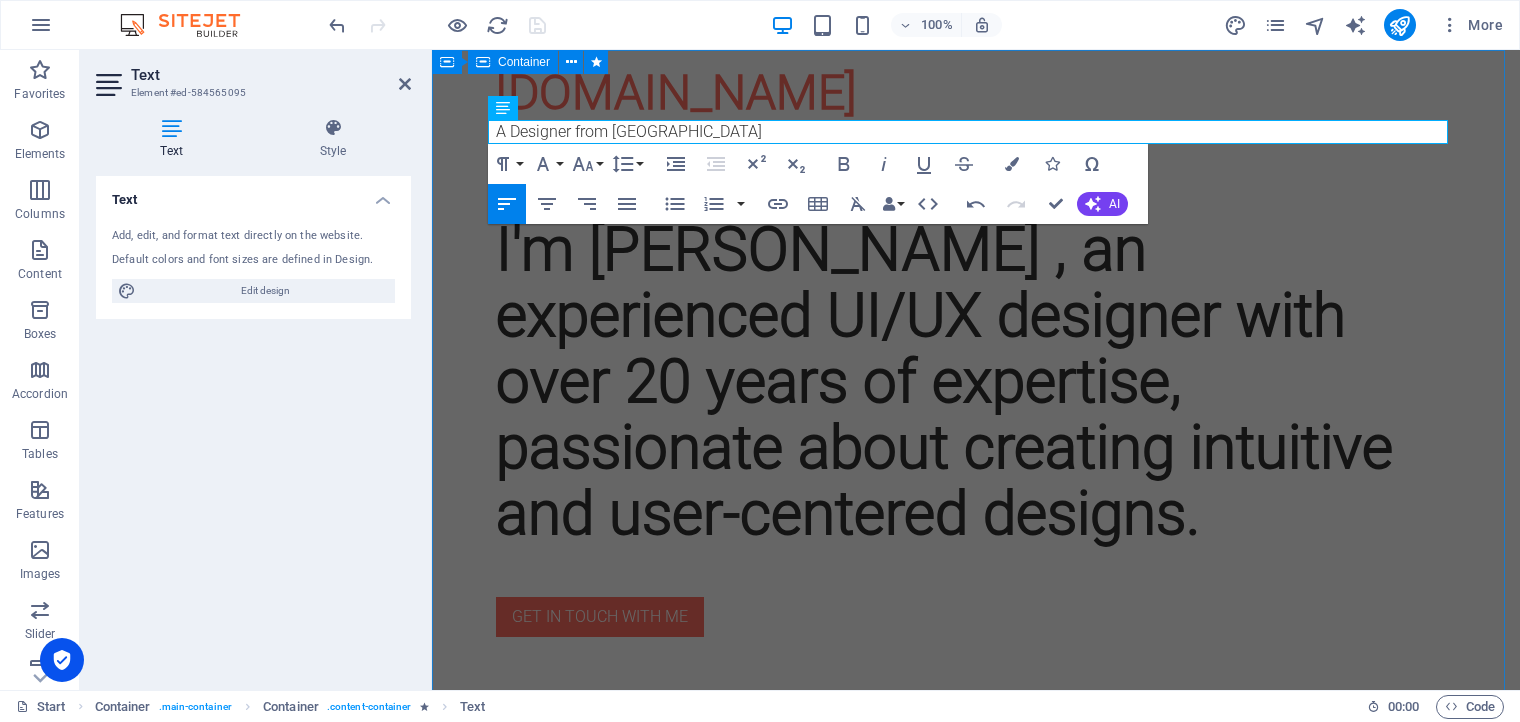 click on "viveara.design A Designer from India About me I'm Raghavendra , an experienced UI/UX designer with over 20 years of expertise, passionate about creating intuitive and user-centered designs. GET IN TOUCH WITH ME Selected Works My website is under construction. I`ll be here soon with our new awesome site.  Lorem ipsum dolor sit amet, consectetuer adipiscing elit leget dolor. Lorem ipsum dolor sit amet, consectetuer adipiscing elit. Aenean commodo ligula eget dolor. Brand Strategy Brand strategy is a long-term plan to define, position, and communicate a brand’s identity for lasting impact and customer connection. VIEW MORE UI UX Design UI UX design Enhances user experience by creating intuitive, visually appealing, and functional digital interfaces. VIEW MORE Graphic Design Combining visual elements like images, colors, and typography to communicate messages or evoke emotions. VIEW MORE About Me Drop content here or  Add elements  Paste clipboard Experience MResult Lead UI/UX Designer Indegene IBT Media or" at bounding box center [976, 2625] 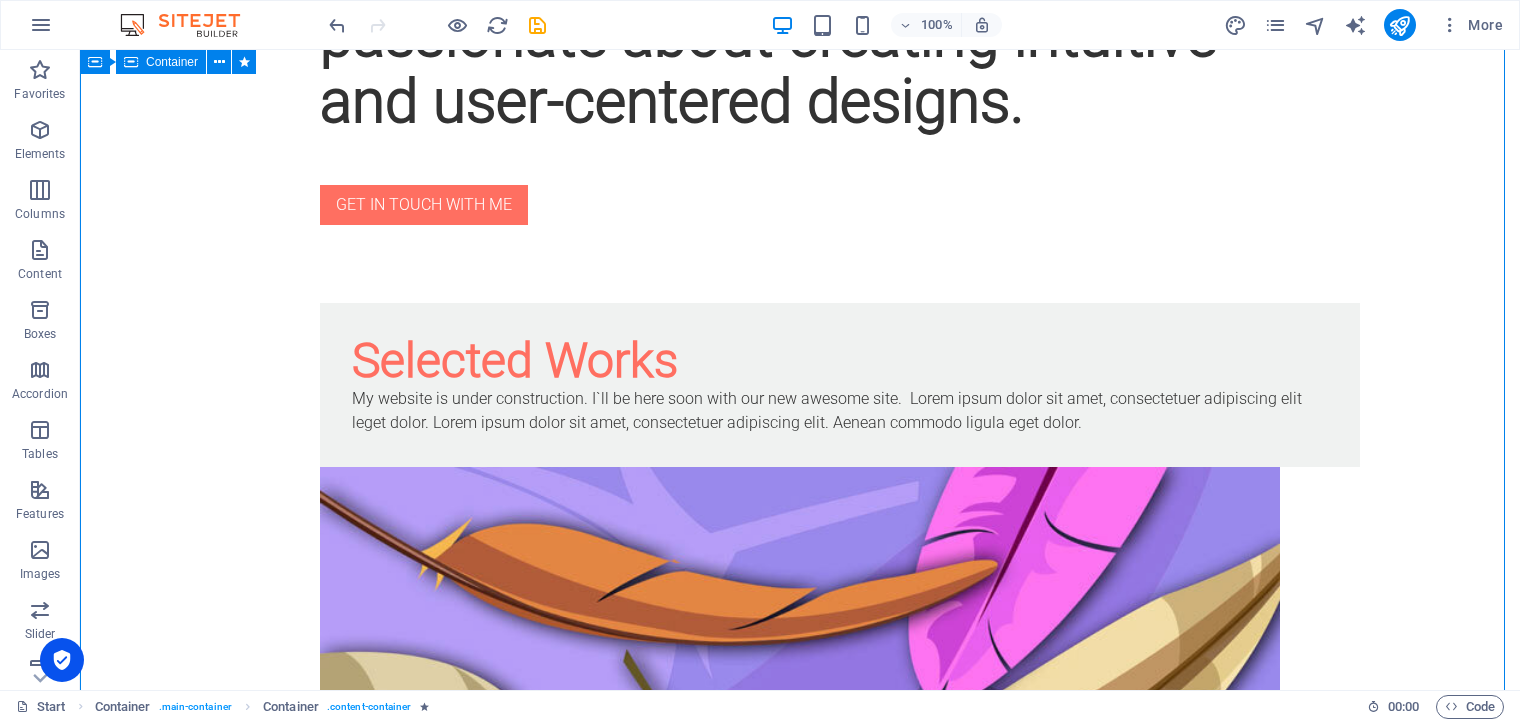 scroll, scrollTop: 399, scrollLeft: 0, axis: vertical 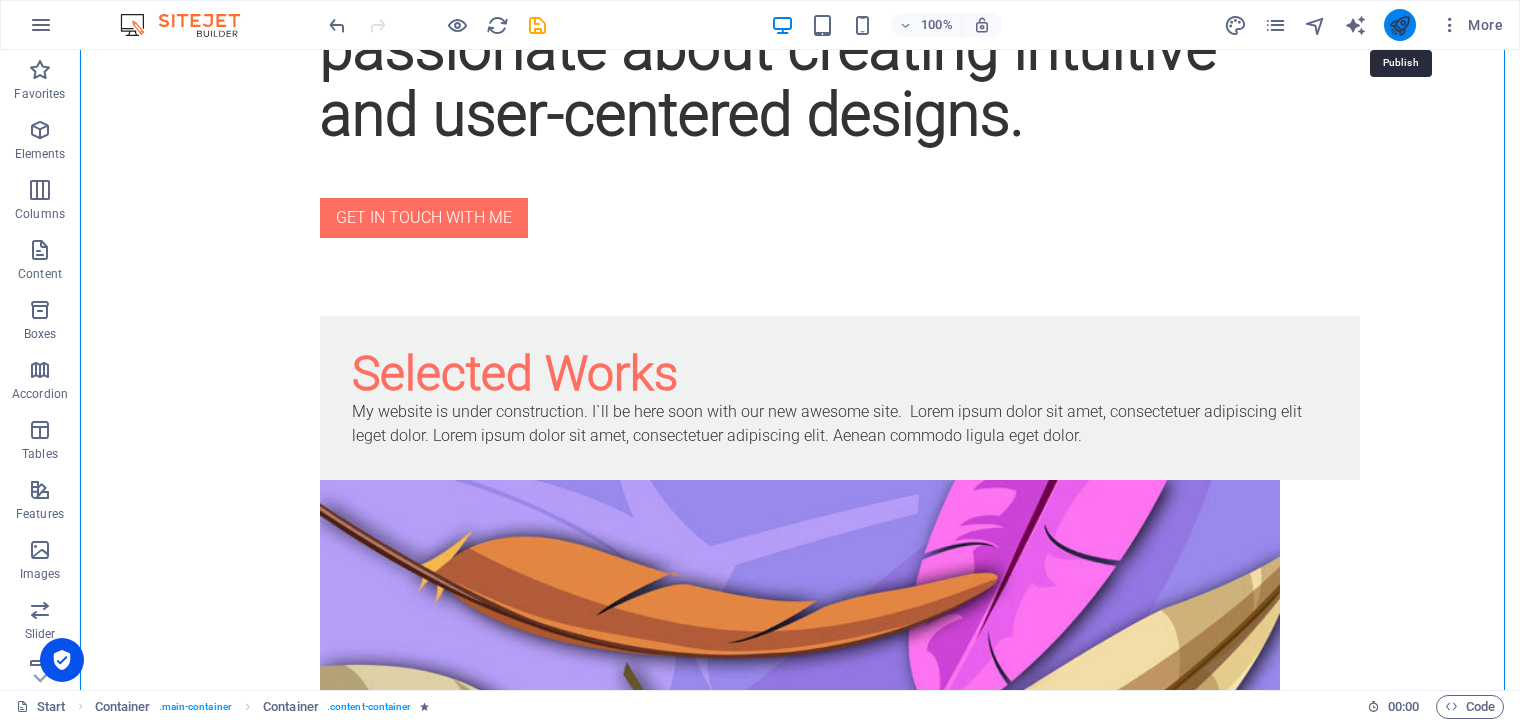 click at bounding box center [1399, 25] 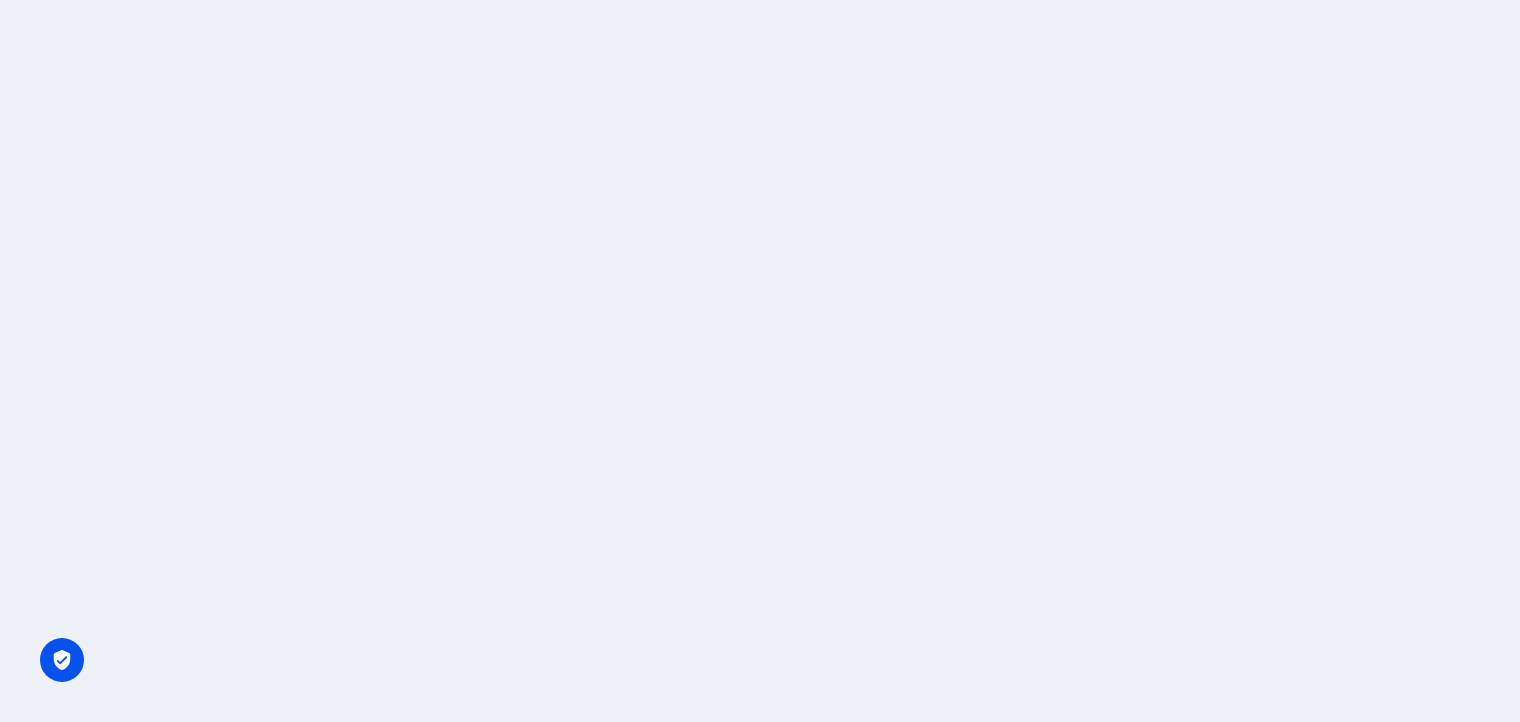 scroll, scrollTop: 0, scrollLeft: 0, axis: both 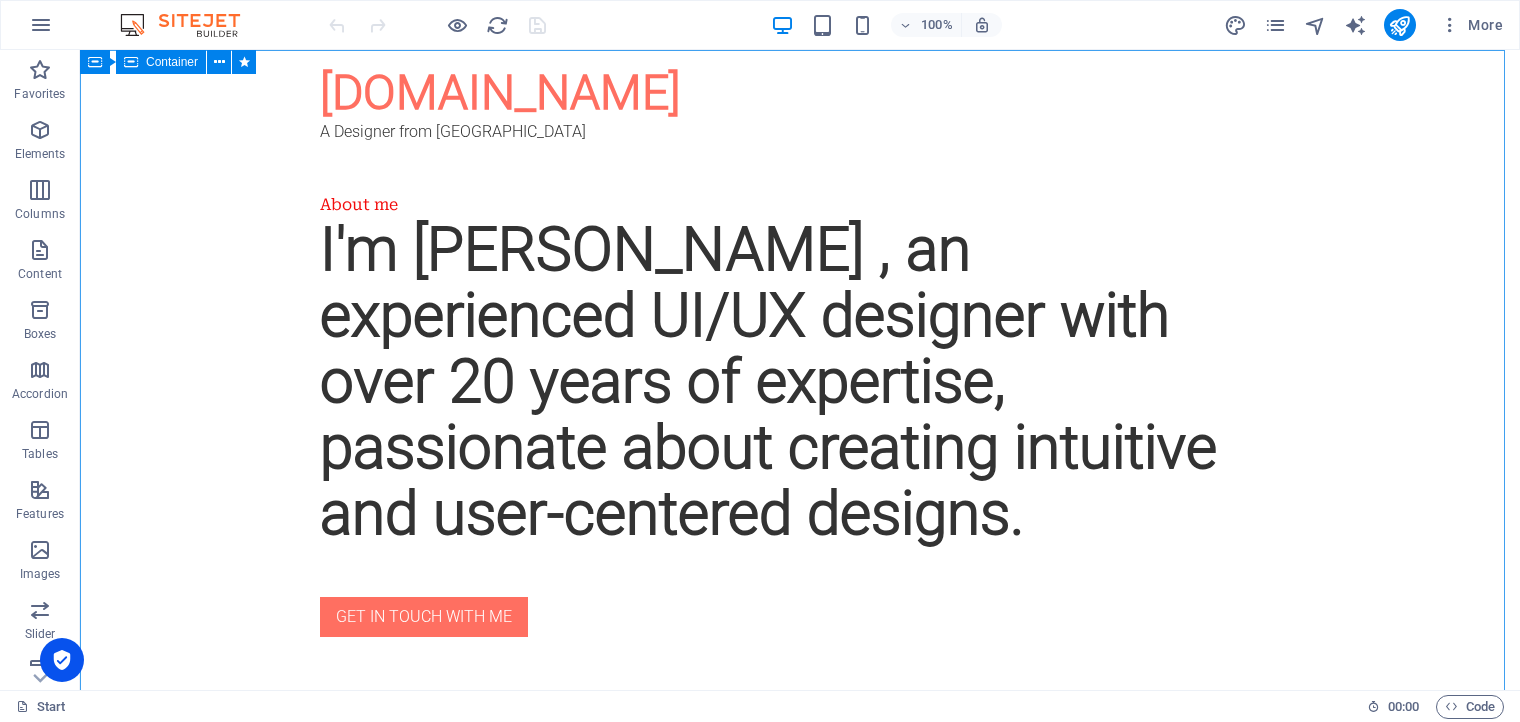 click on "Container" at bounding box center (172, 62) 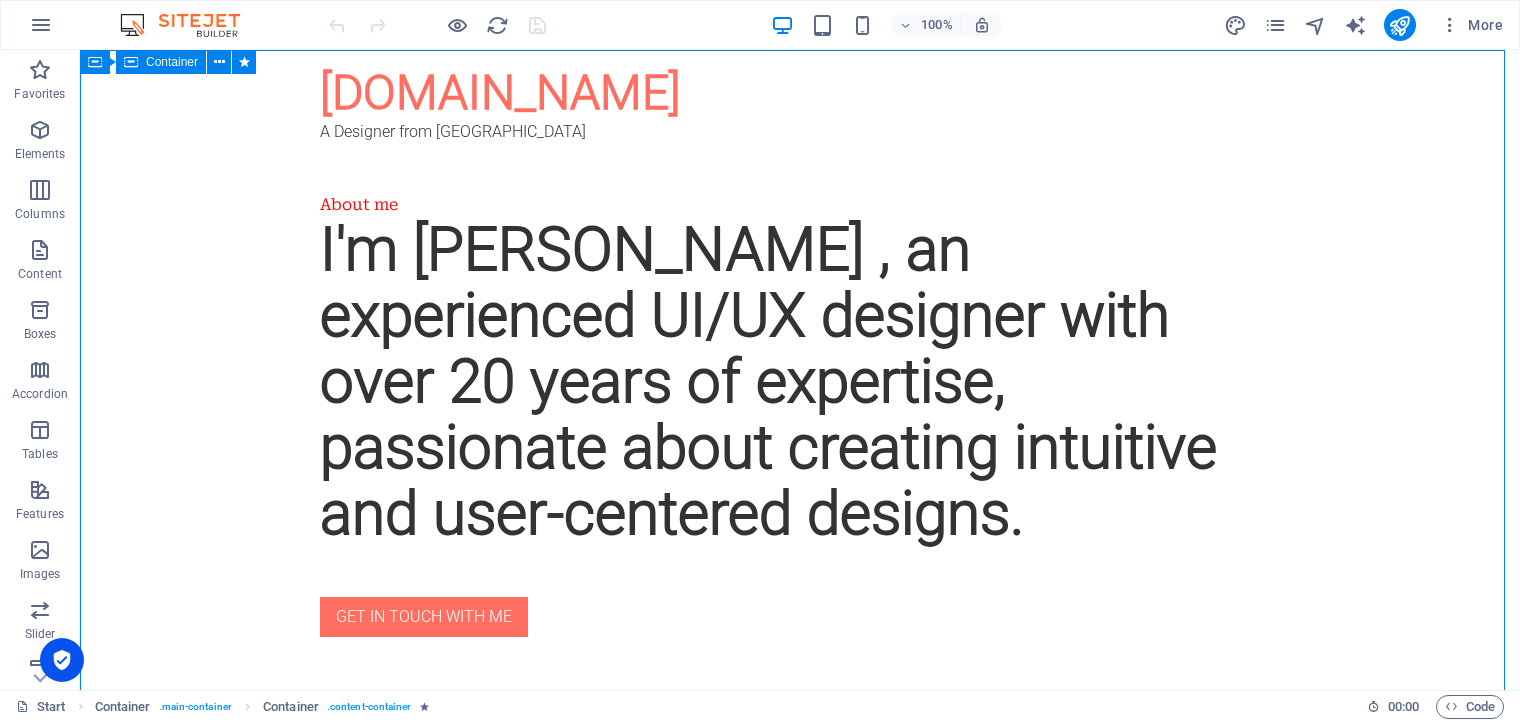 click on "Container" at bounding box center [172, 62] 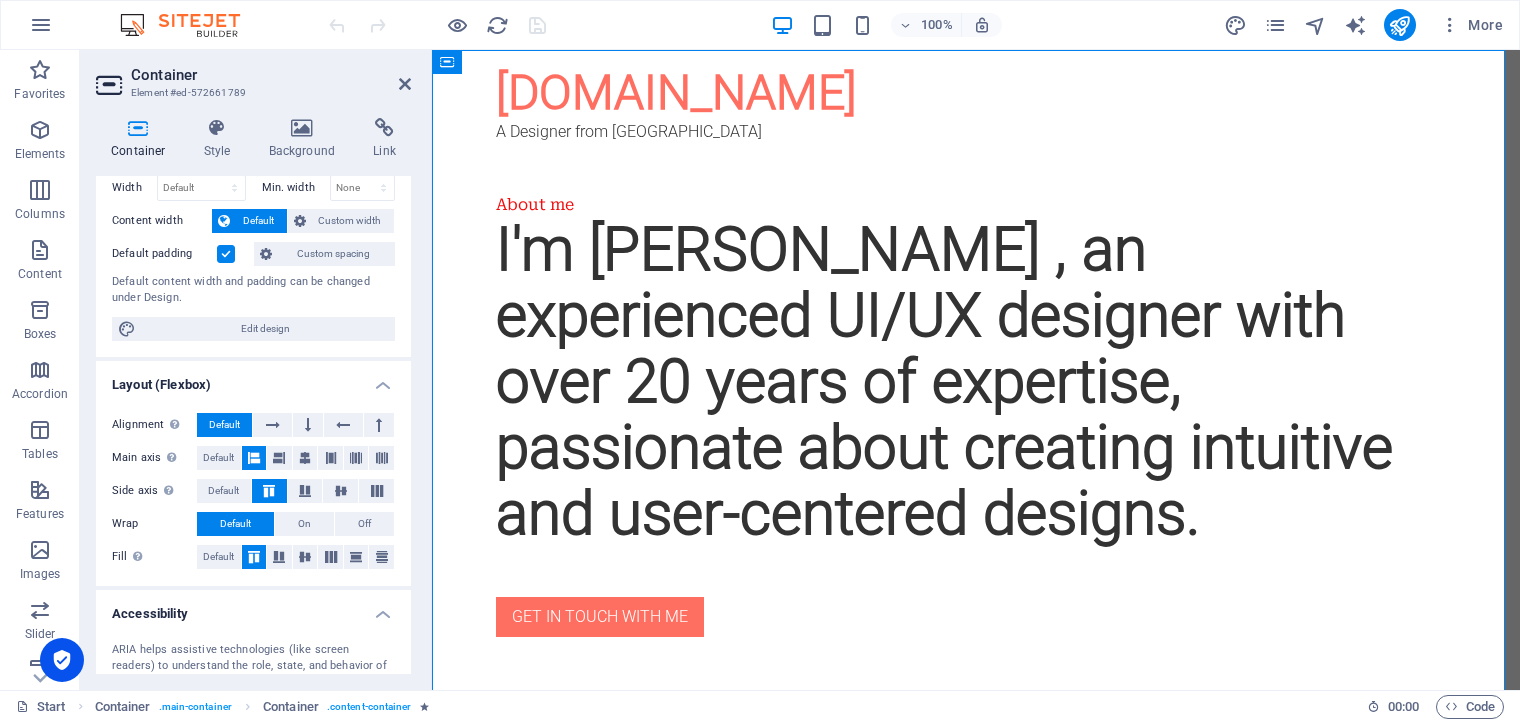 scroll, scrollTop: 0, scrollLeft: 0, axis: both 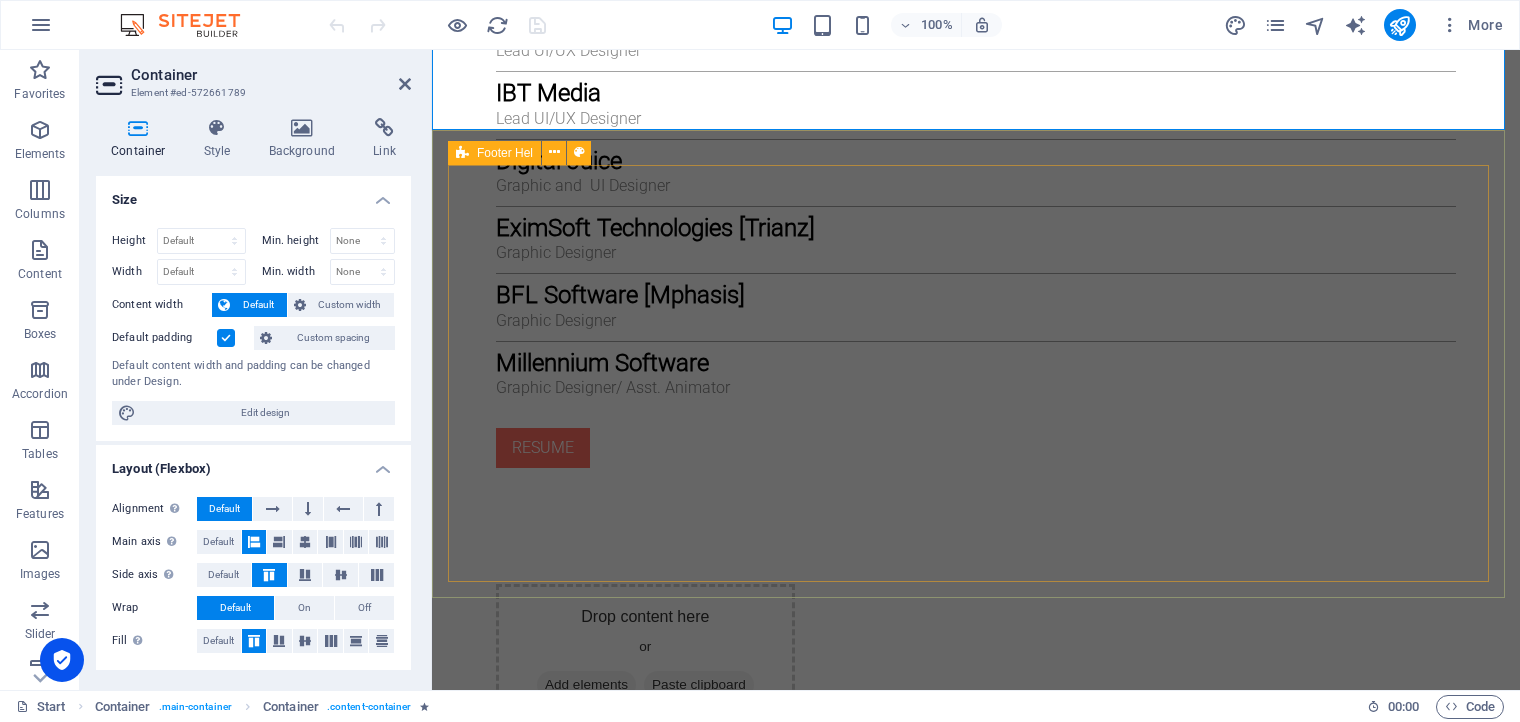 click on "Footer Hel" at bounding box center (494, 153) 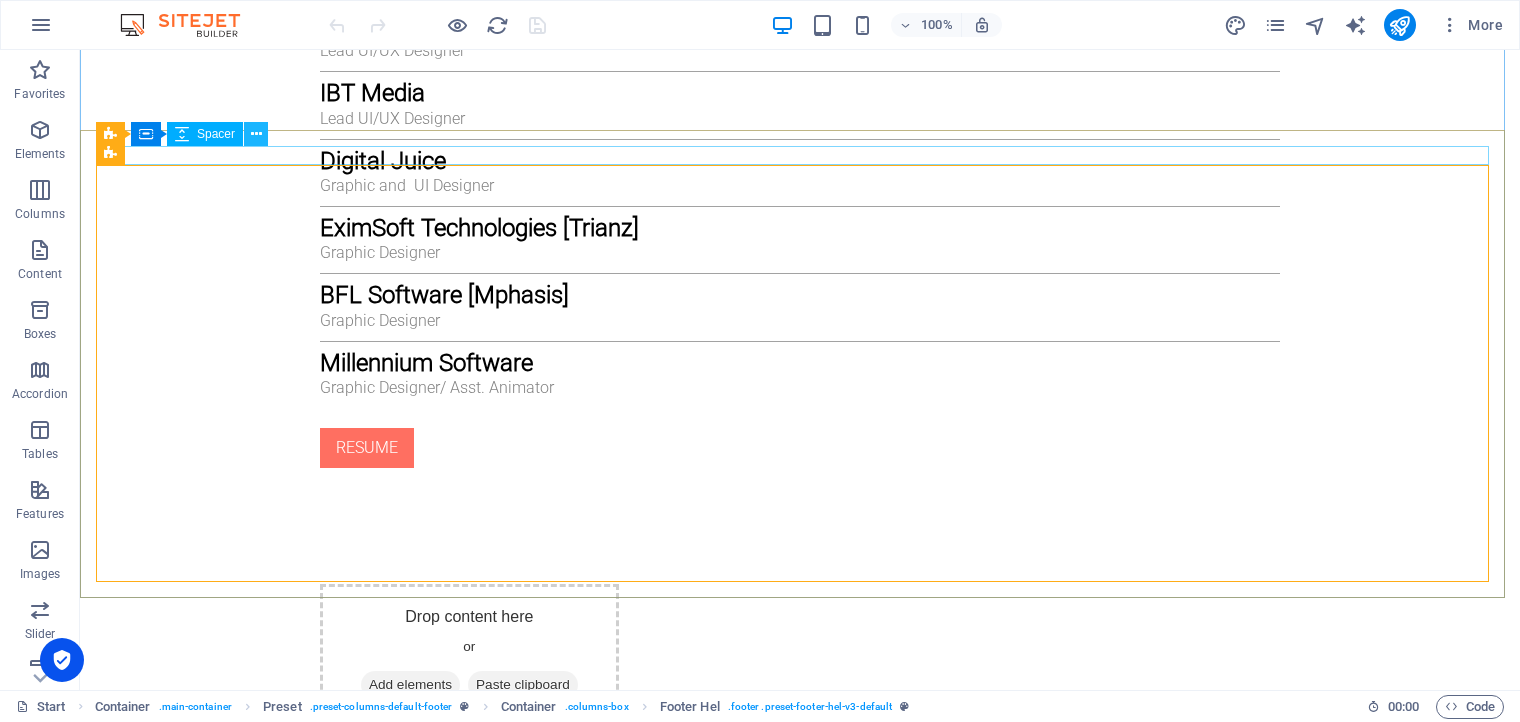 click at bounding box center [256, 134] 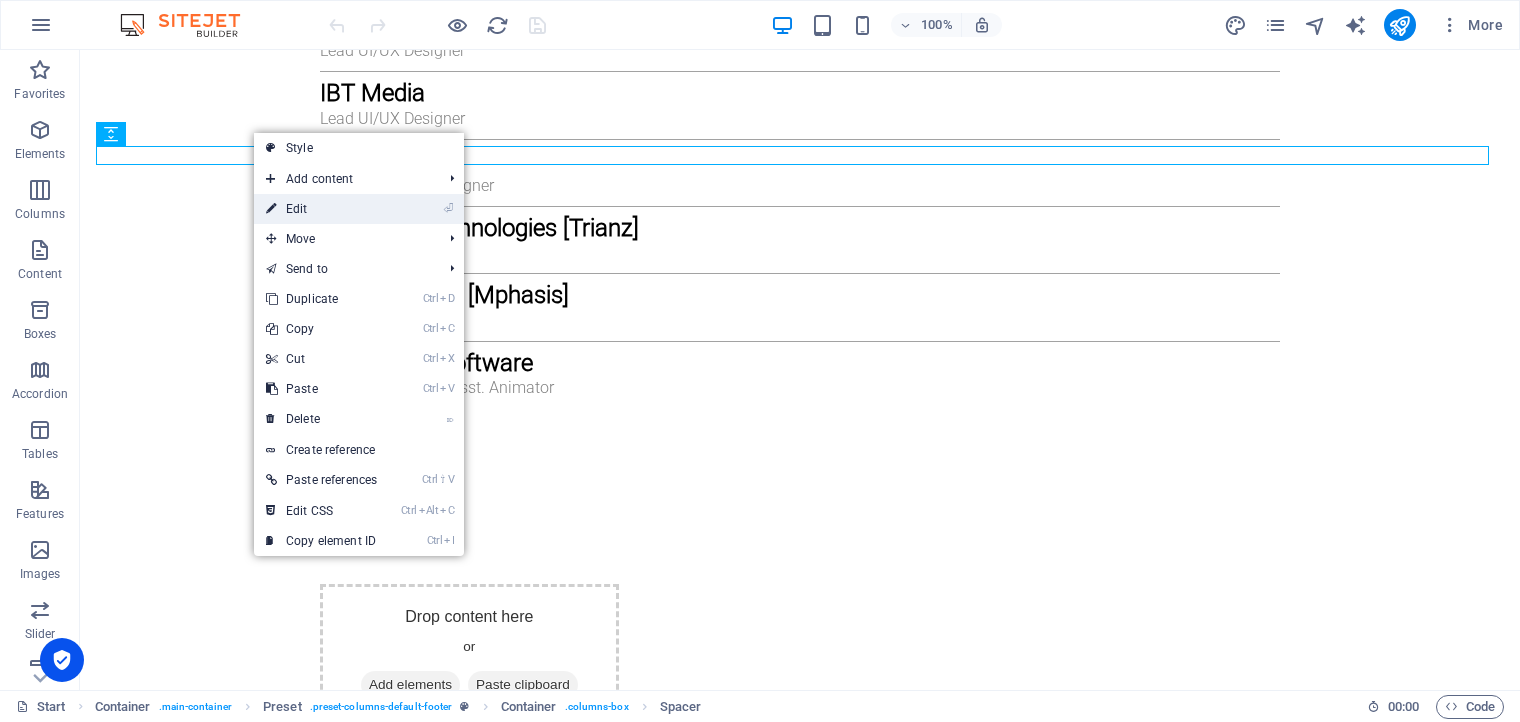 click on "⏎  Edit" at bounding box center (321, 209) 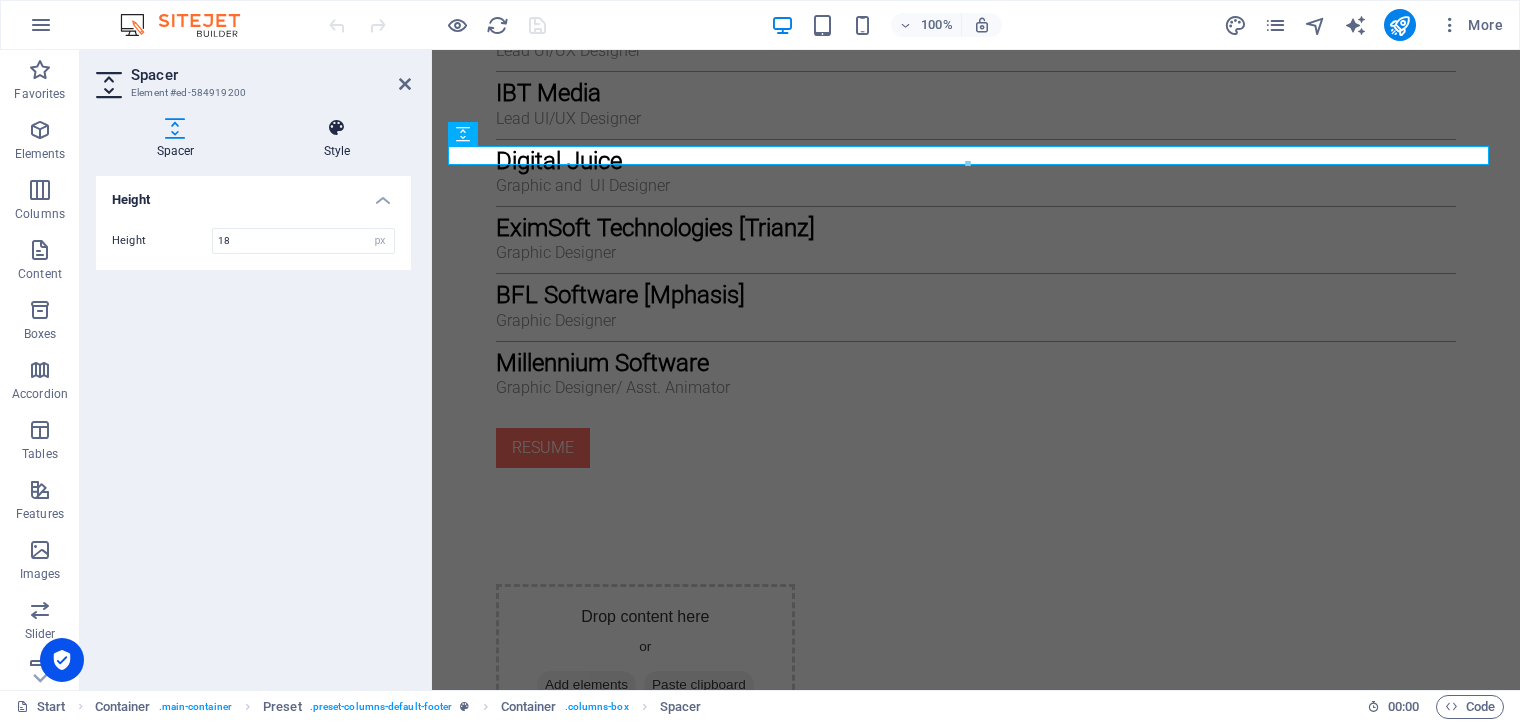 click at bounding box center (337, 128) 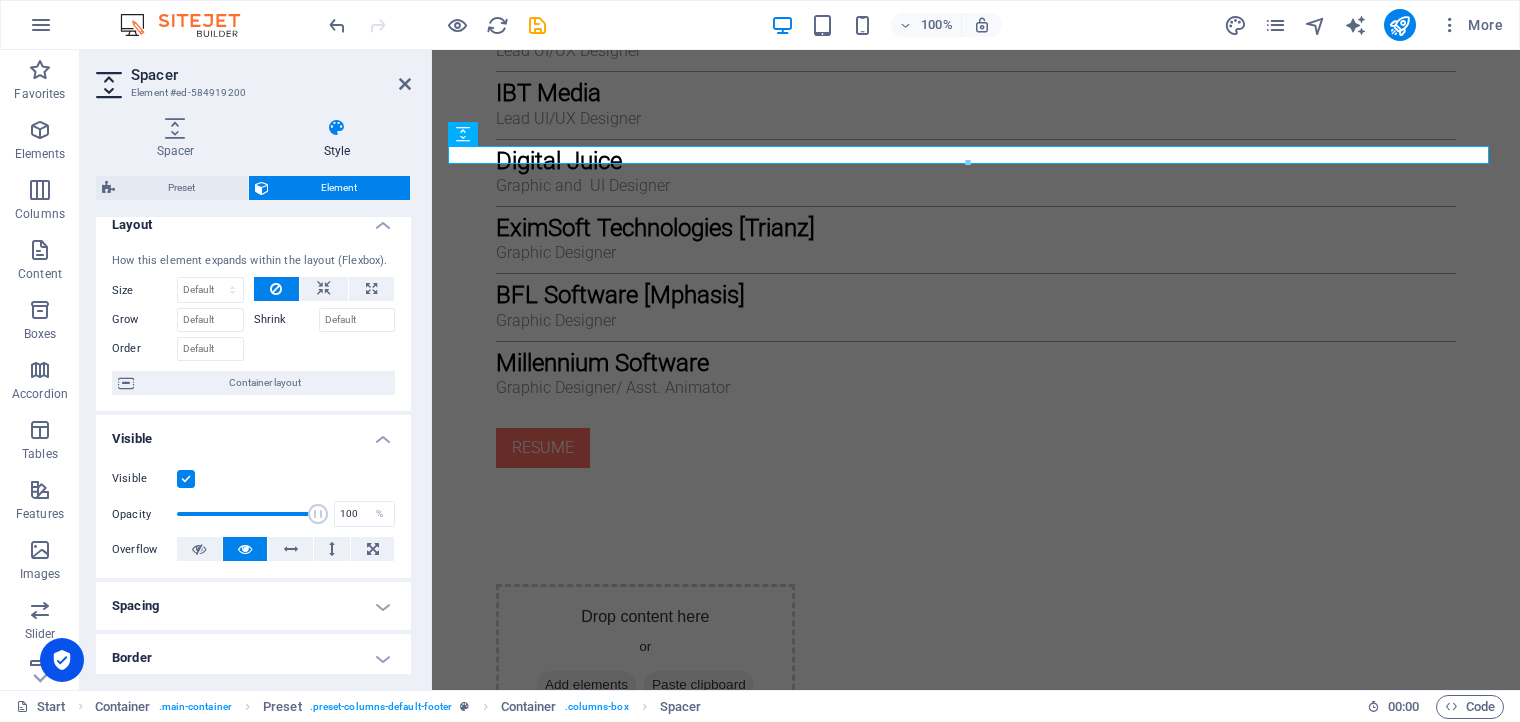 scroll, scrollTop: 0, scrollLeft: 0, axis: both 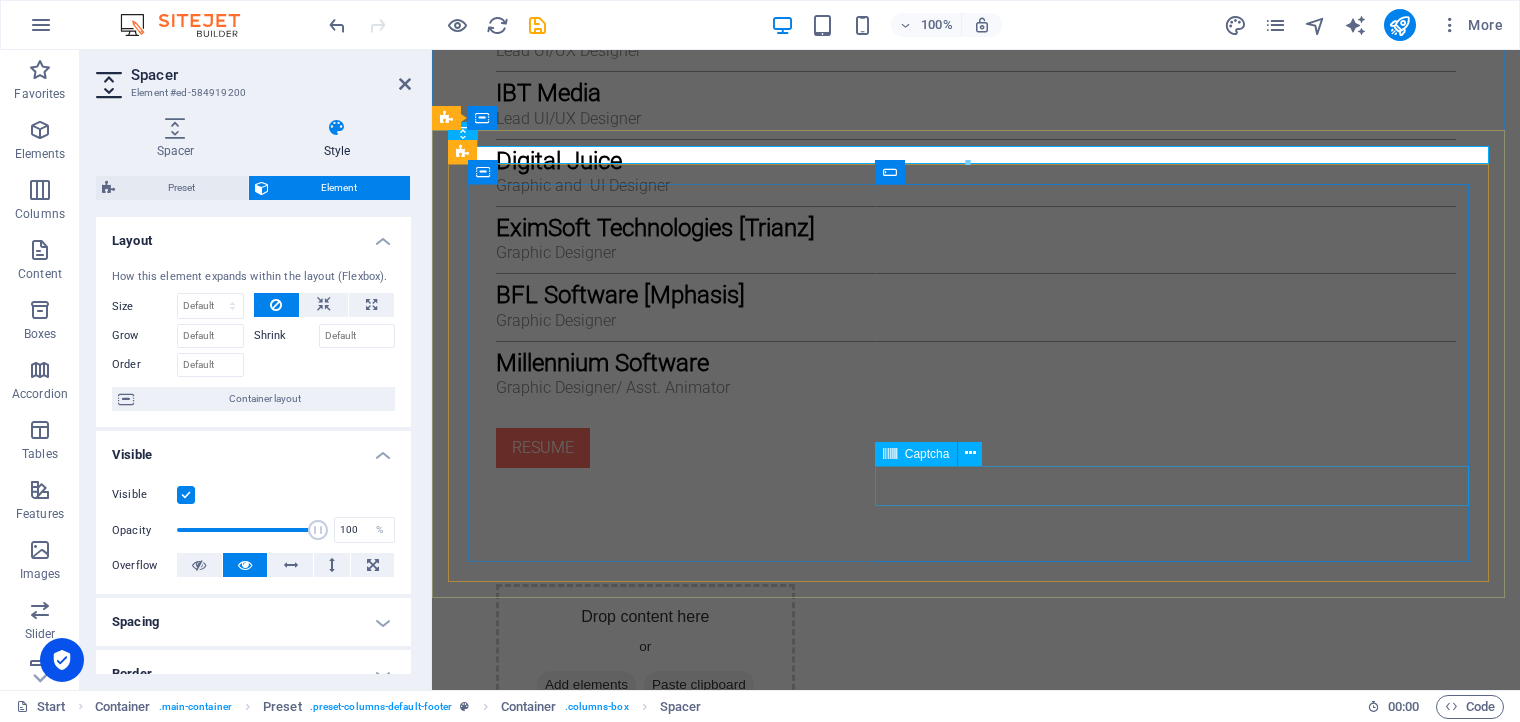 click on "Nicht lesbar? Neu generieren" at bounding box center [976, 2353] 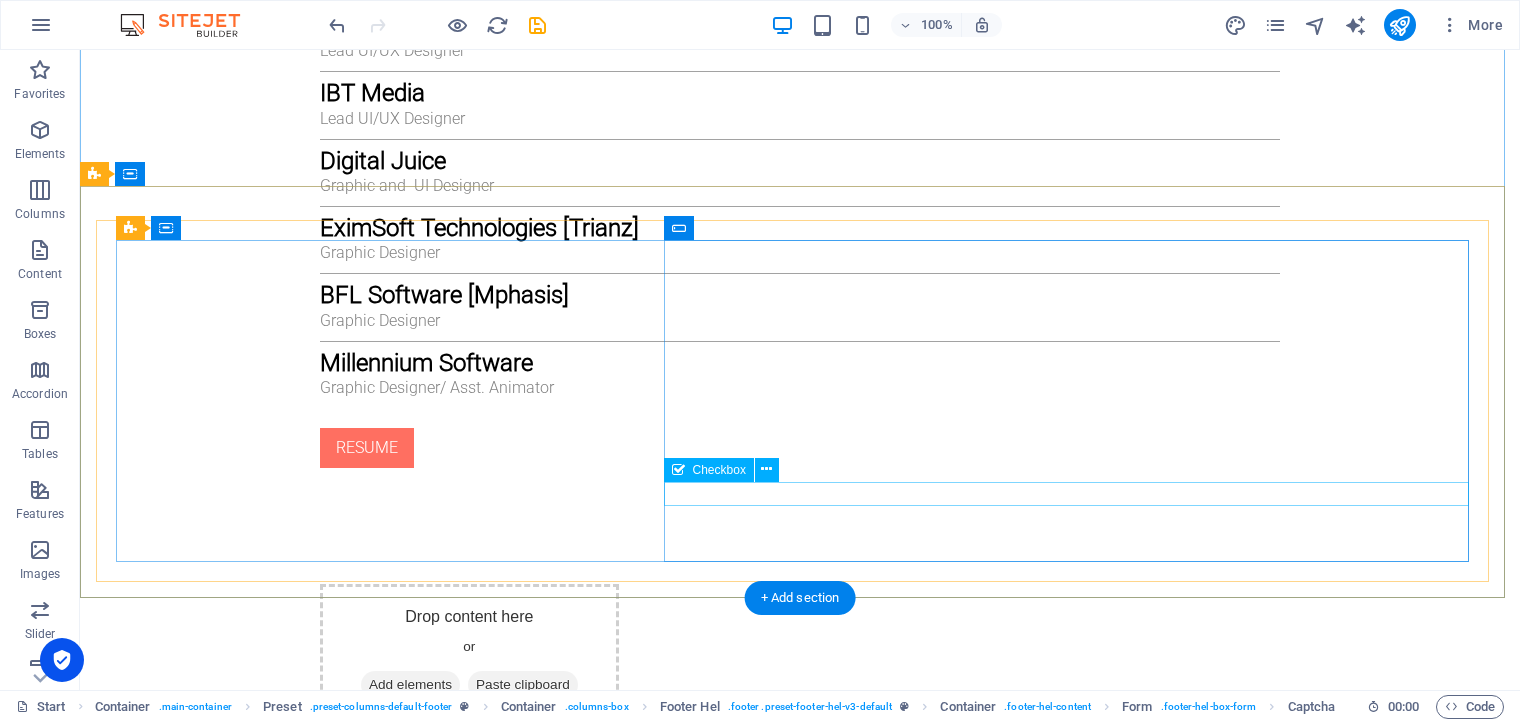 scroll, scrollTop: 3428, scrollLeft: 0, axis: vertical 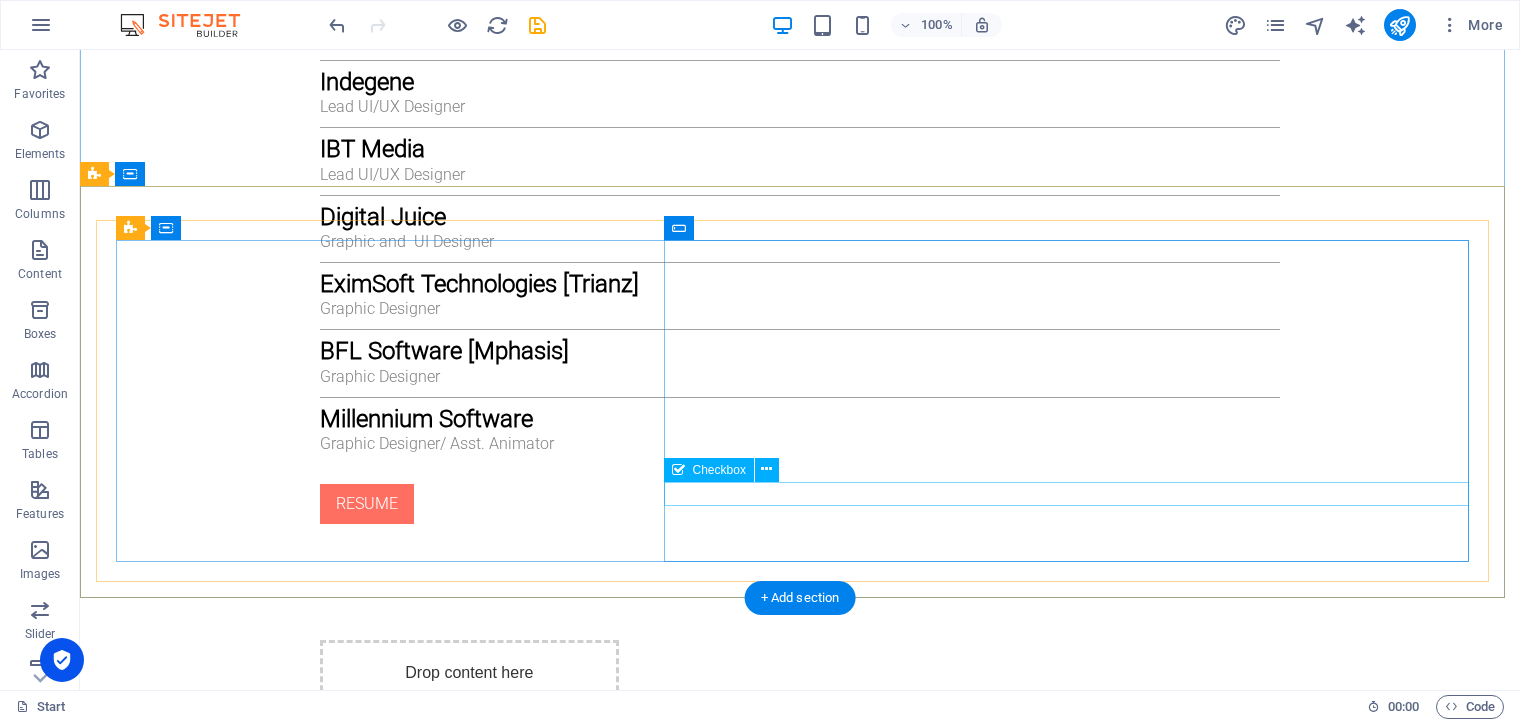 click on "I have read and understand the privacy policy." at bounding box center [800, 2360] 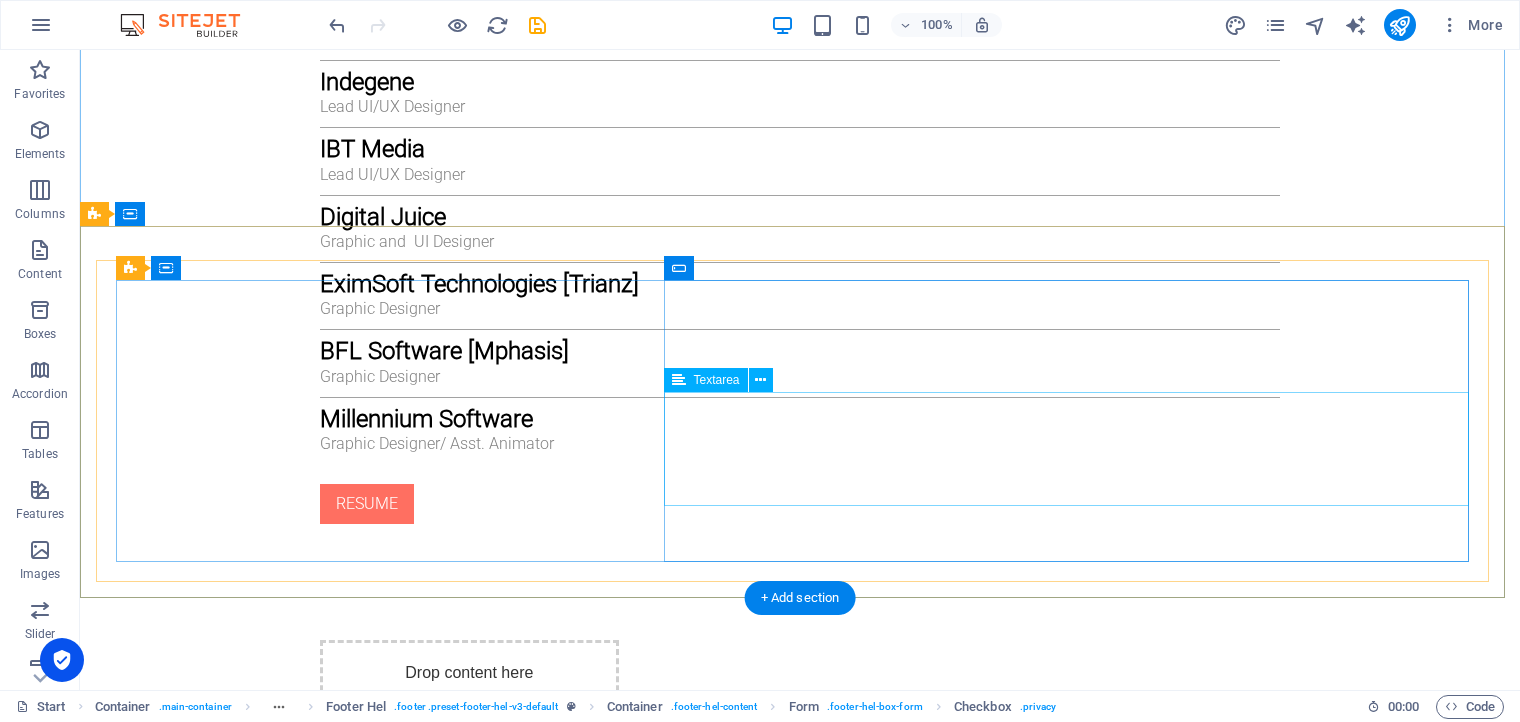 scroll, scrollTop: 3388, scrollLeft: 0, axis: vertical 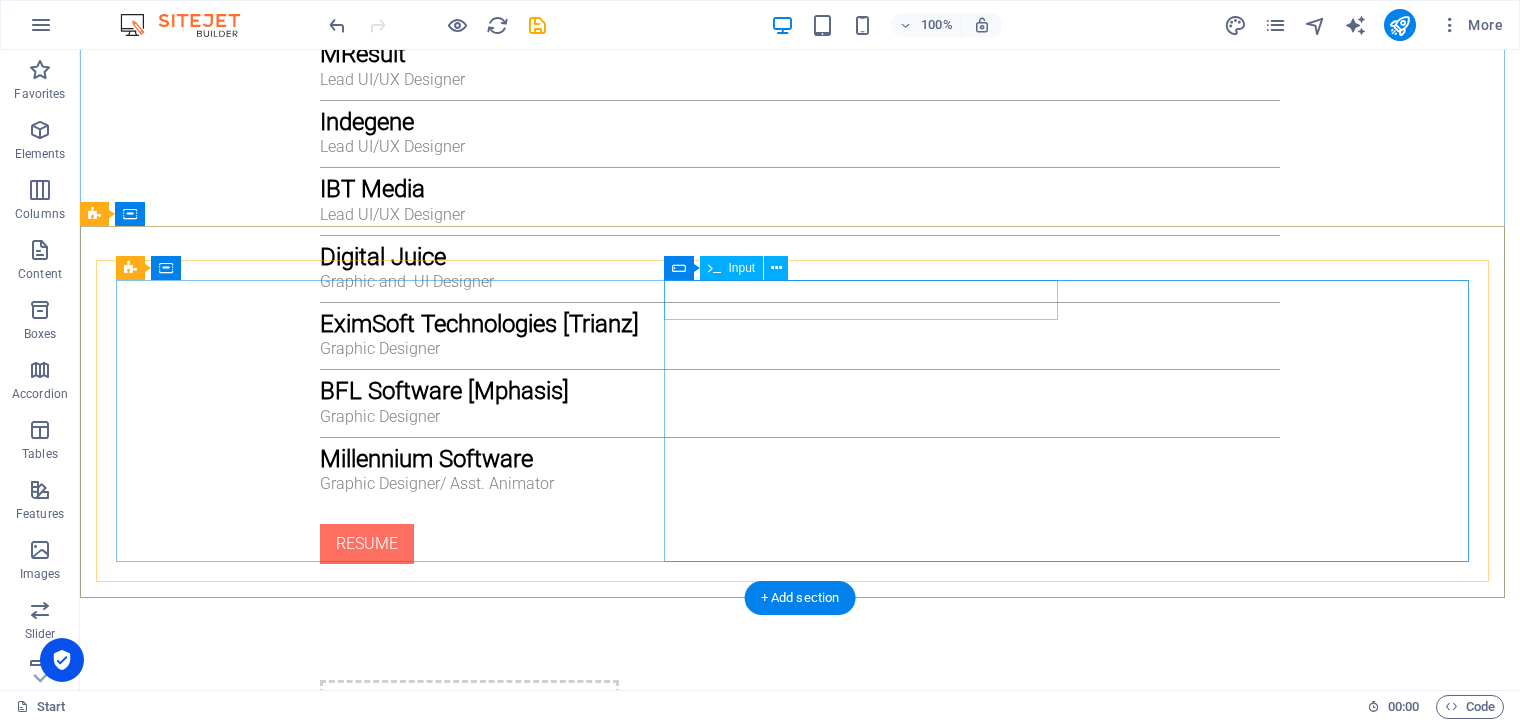 click on "ghjh" at bounding box center (454, 2156) 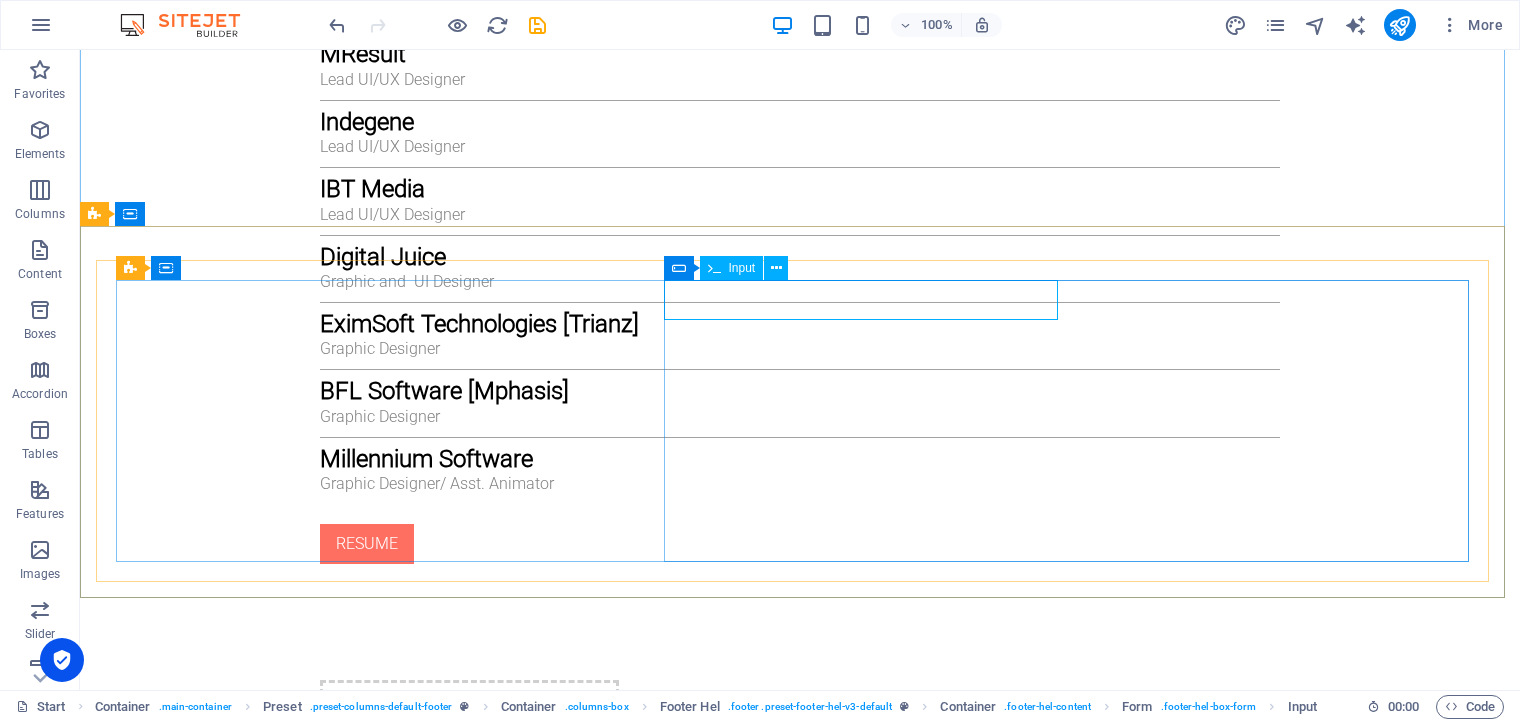 click on "Input" at bounding box center [742, 268] 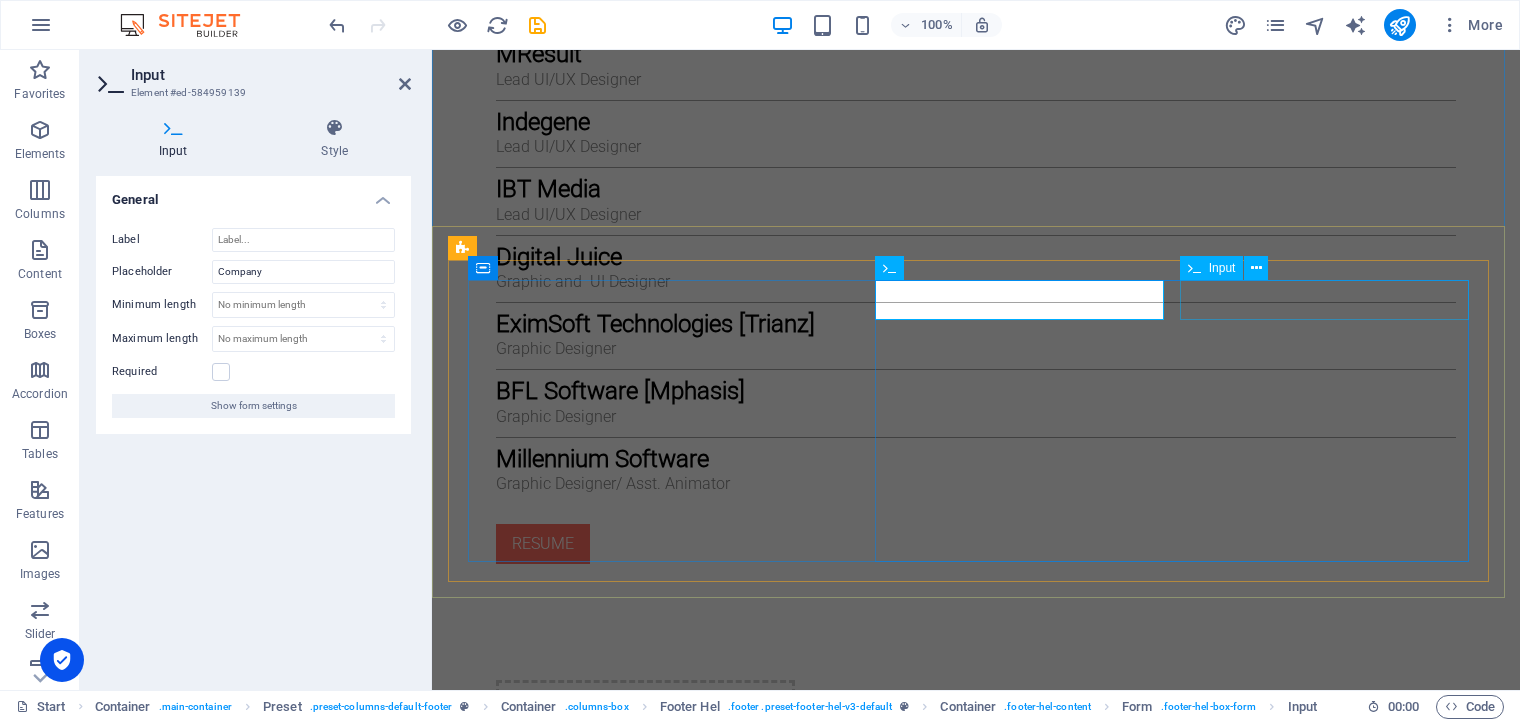 click at bounding box center [1234, 2156] 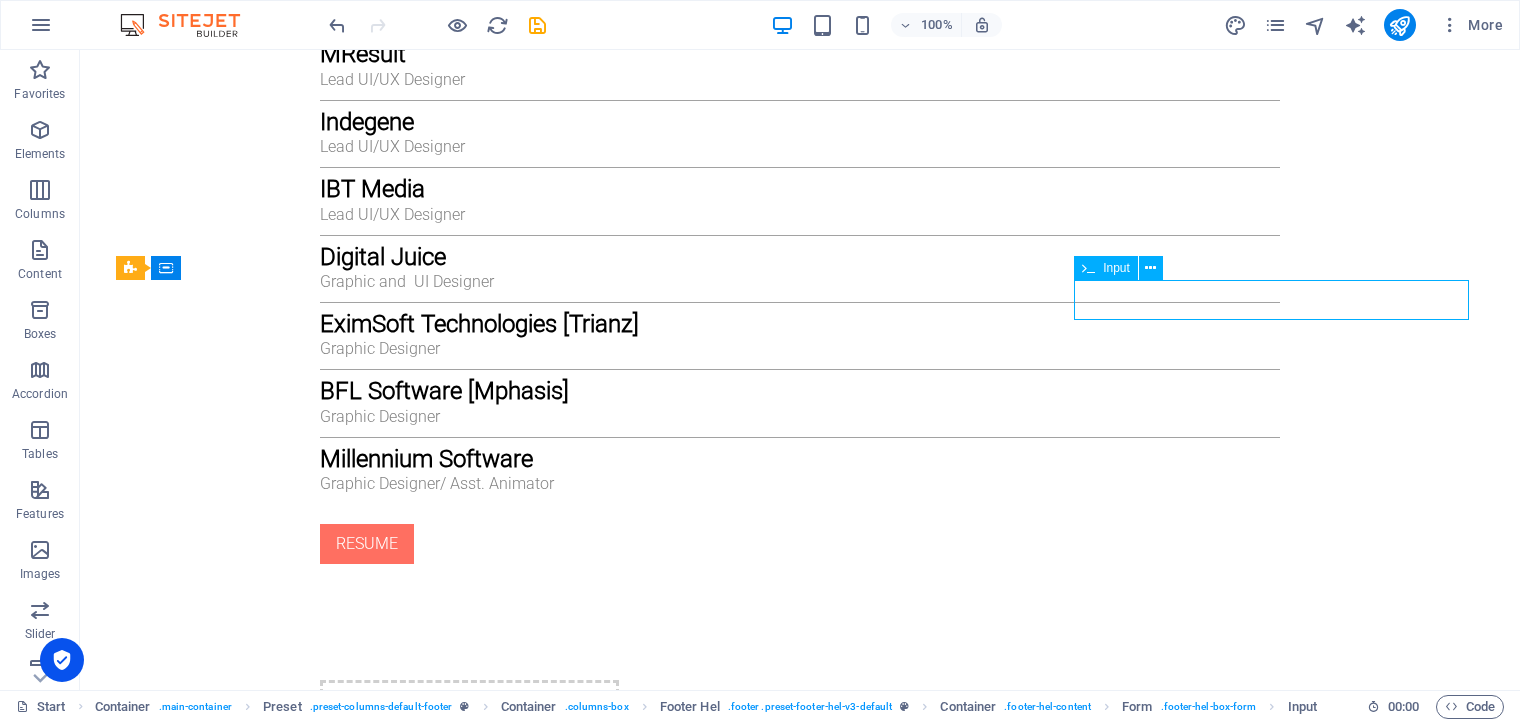 click at bounding box center (1146, 2156) 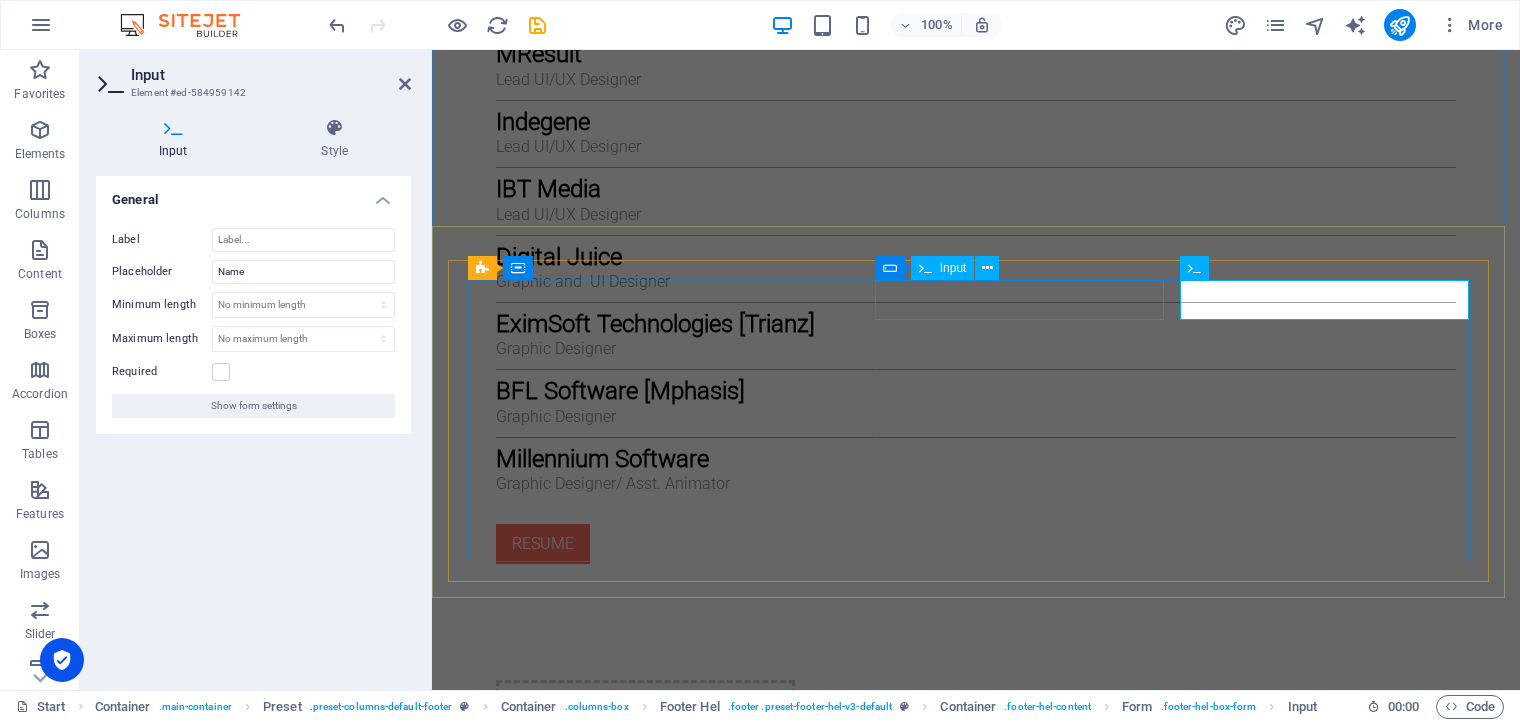 click on "ghjh" at bounding box center [718, 2156] 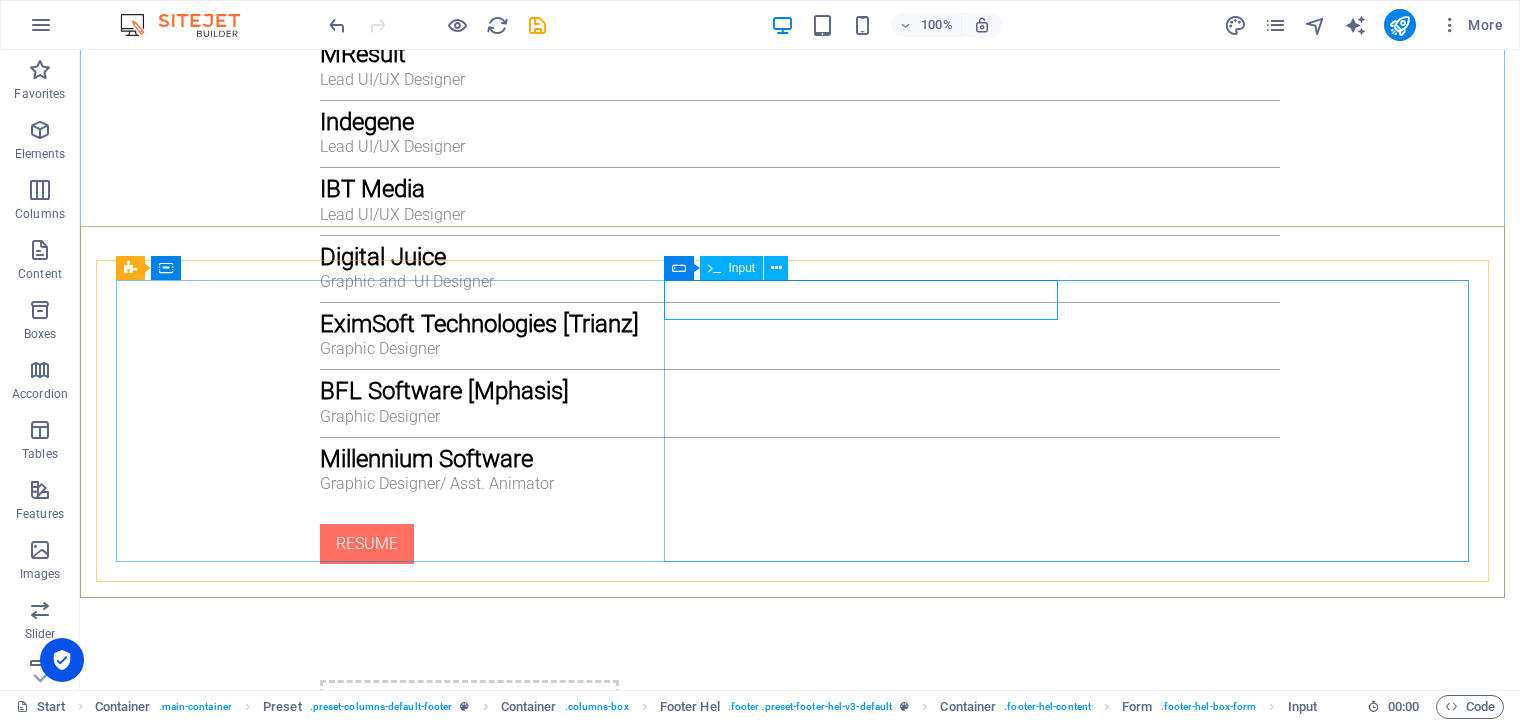click on "Input" at bounding box center [742, 268] 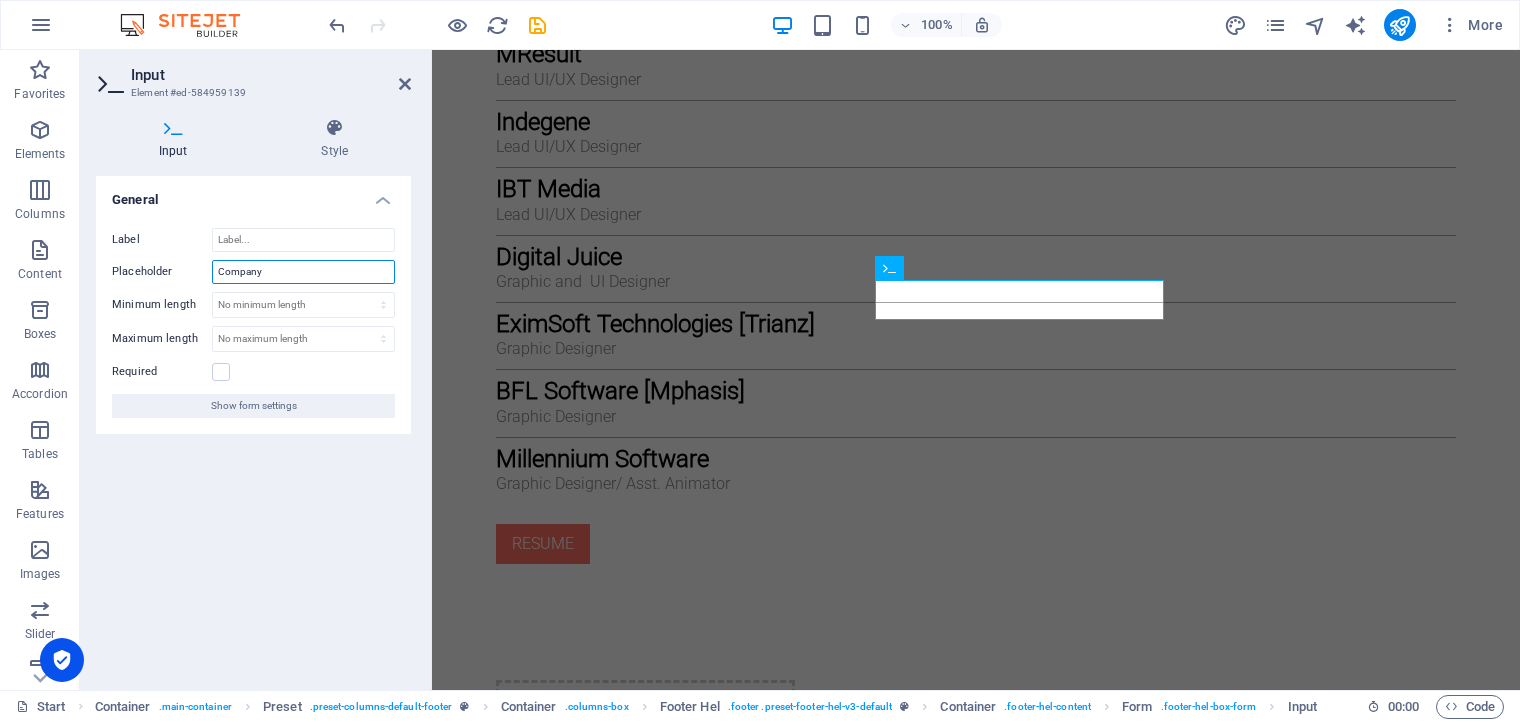 click on "Company" at bounding box center [303, 272] 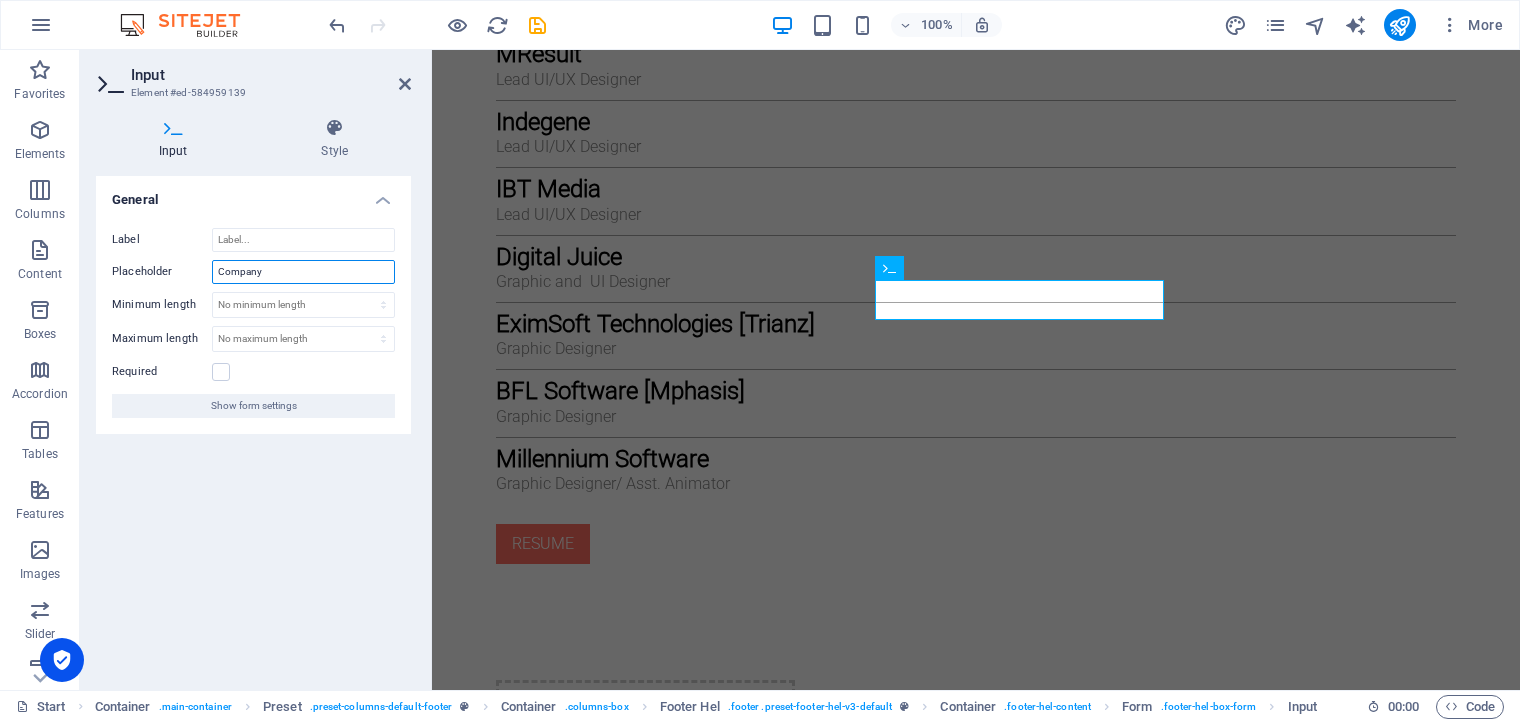 drag, startPoint x: 276, startPoint y: 273, endPoint x: 208, endPoint y: 279, distance: 68.26419 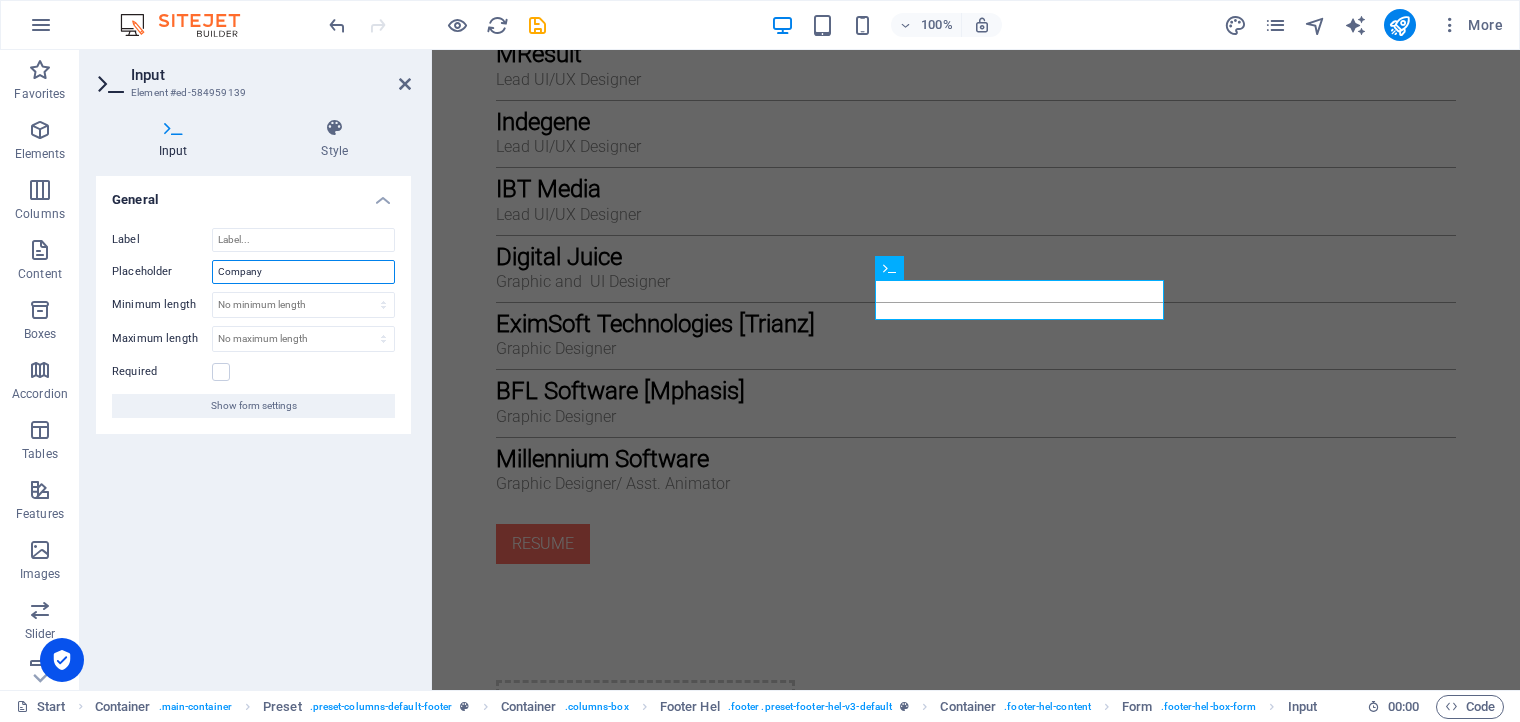 click on "Placeholder Company" at bounding box center [253, 272] 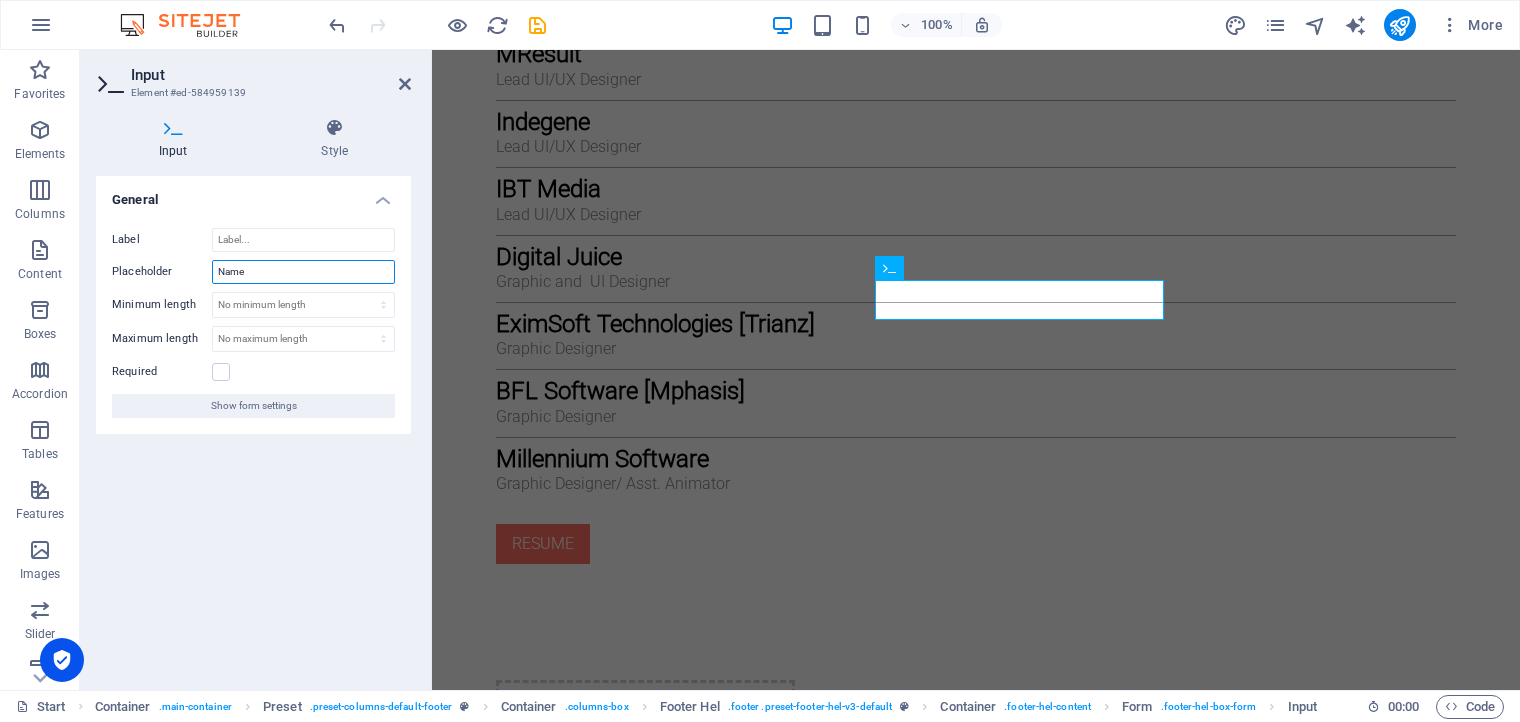 type on "Name" 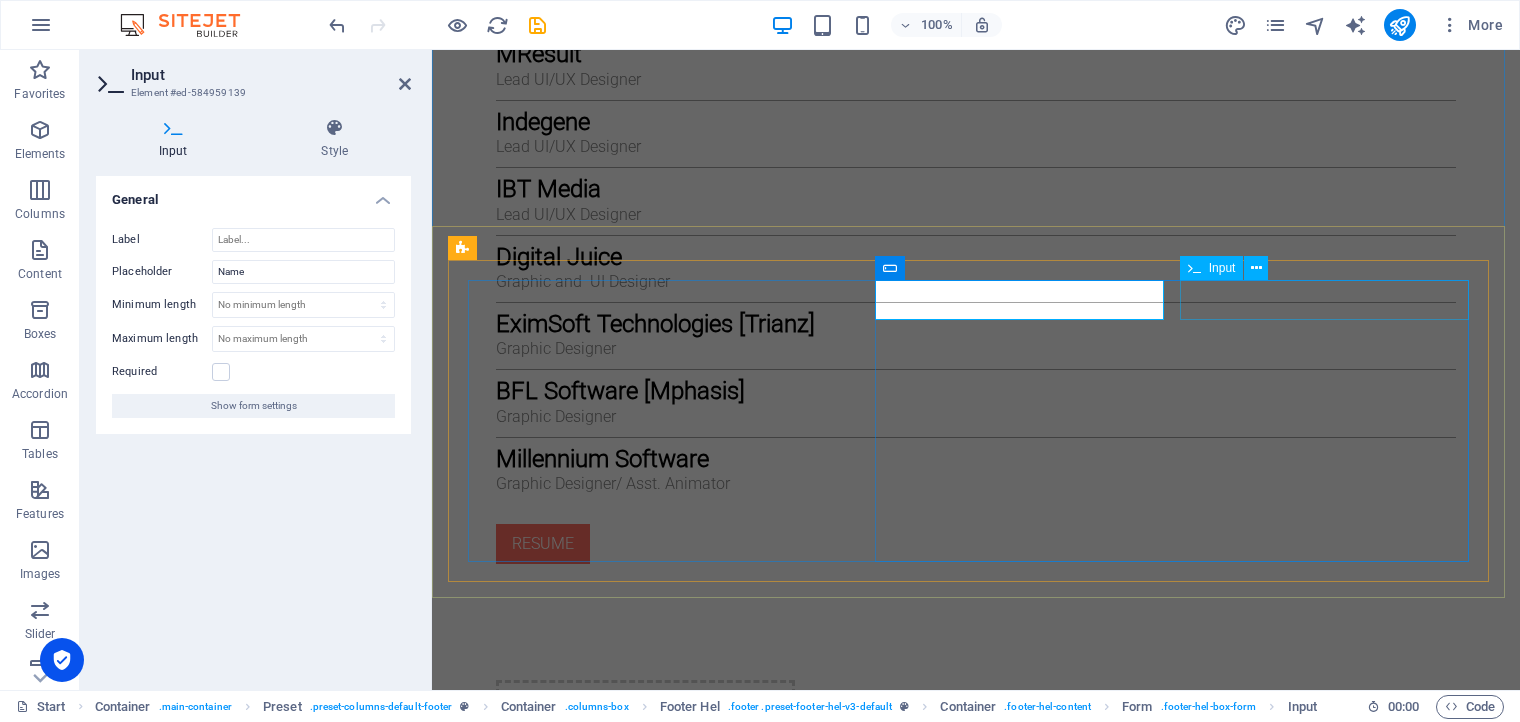 click at bounding box center (1234, 2156) 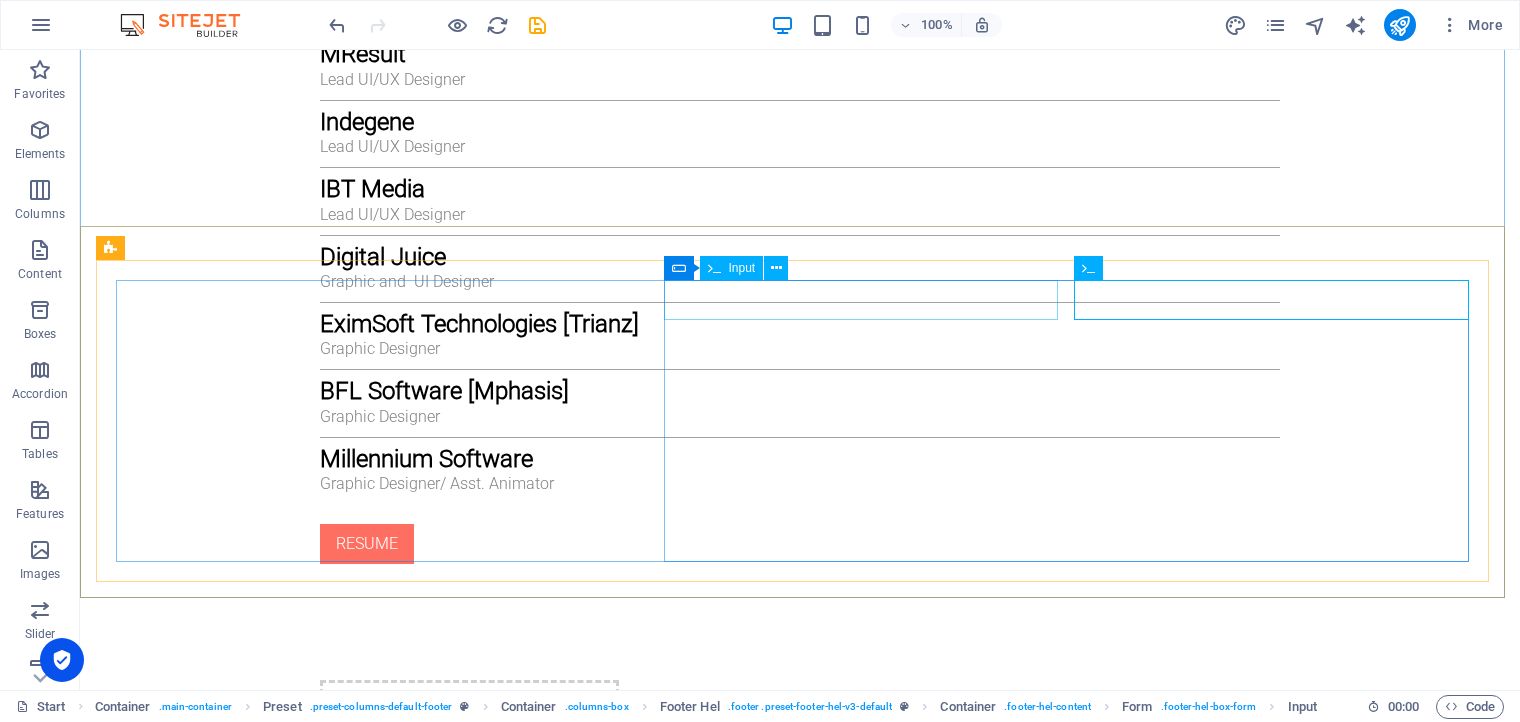 click on "Input" at bounding box center [742, 268] 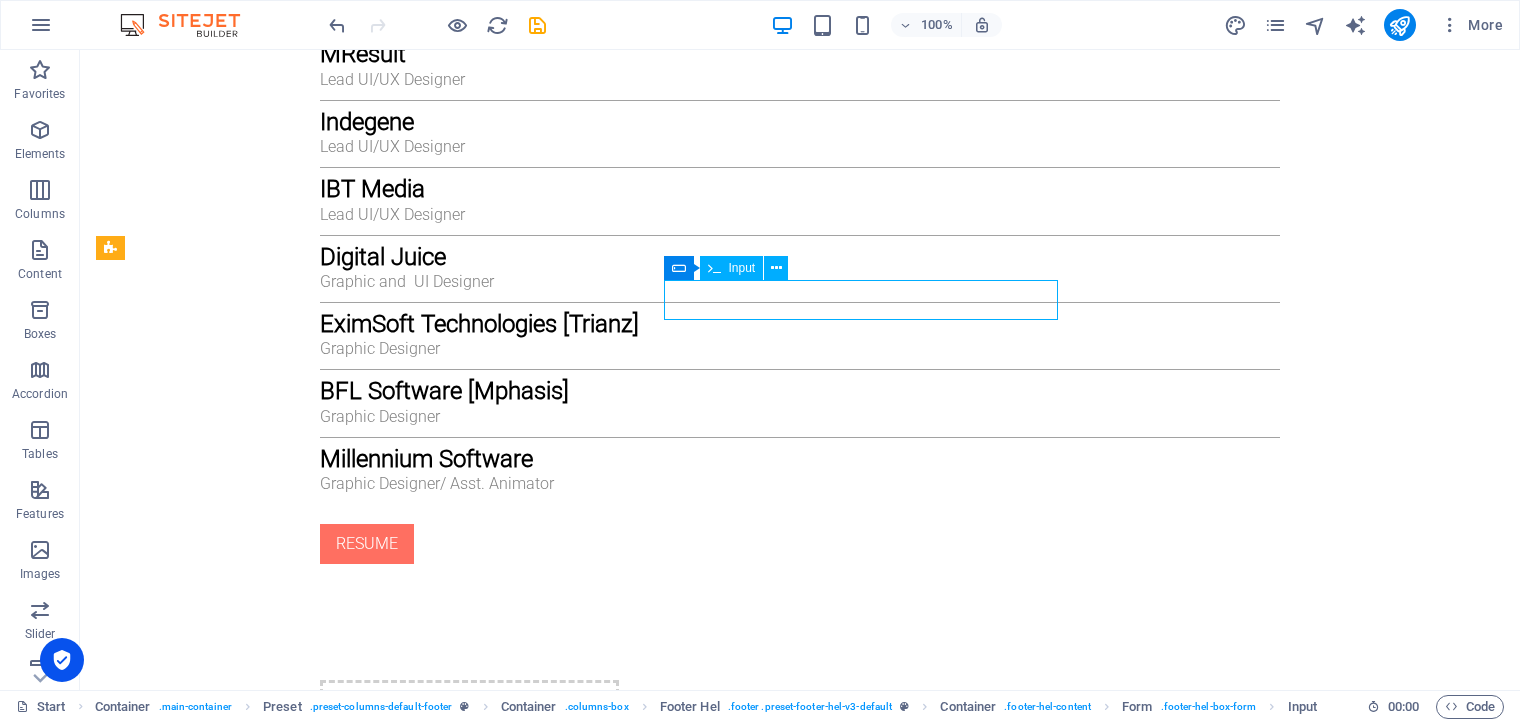 click on "Input" at bounding box center (742, 268) 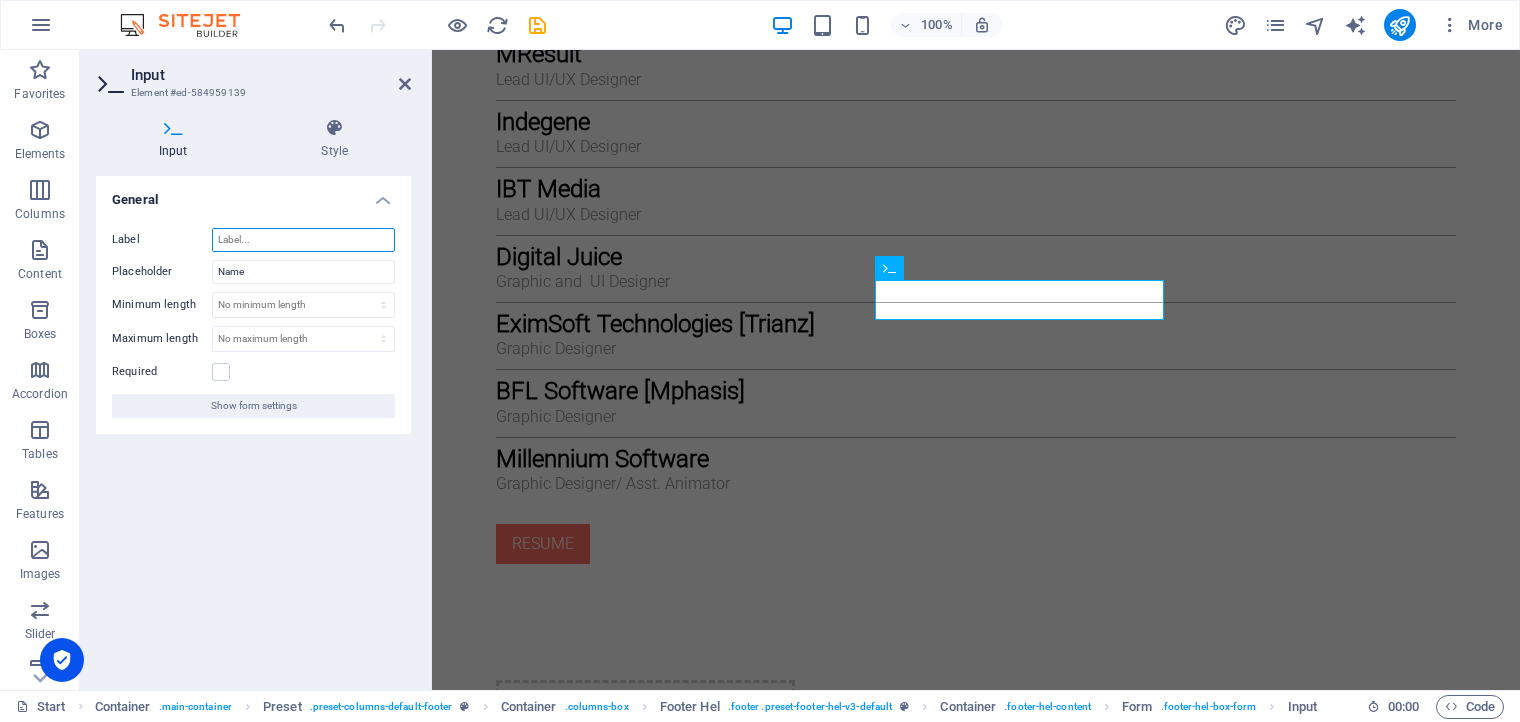 click on "Label" at bounding box center [303, 240] 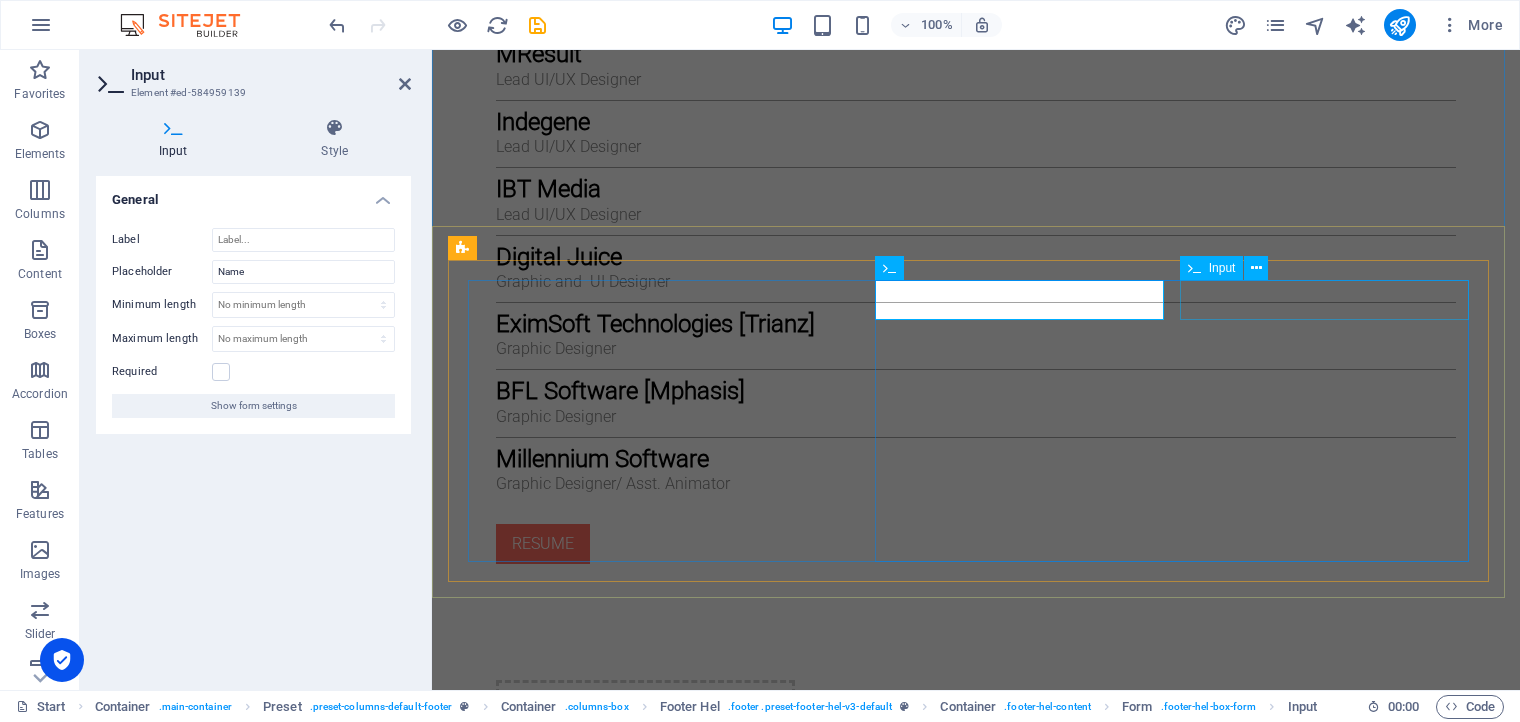 click at bounding box center [1234, 2156] 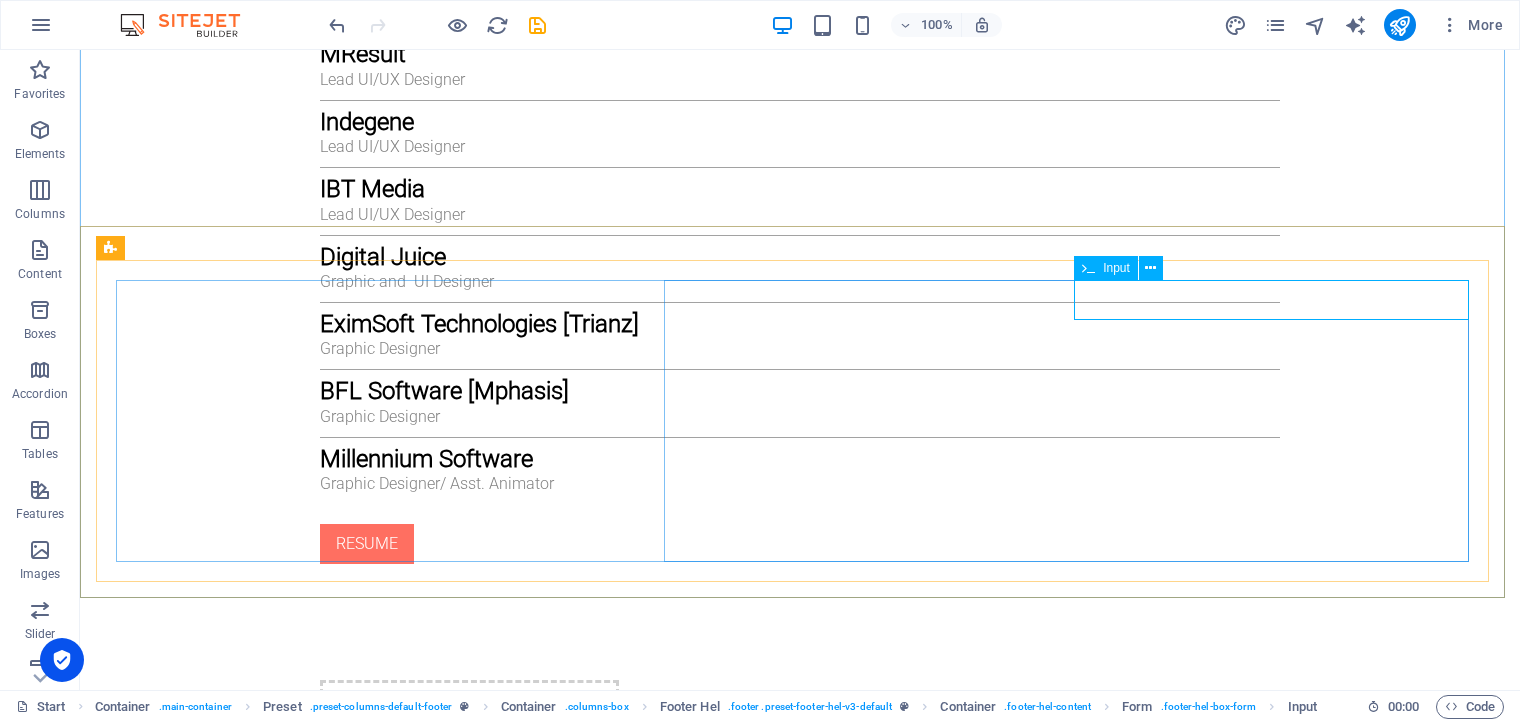 click on "Input" at bounding box center (1116, 268) 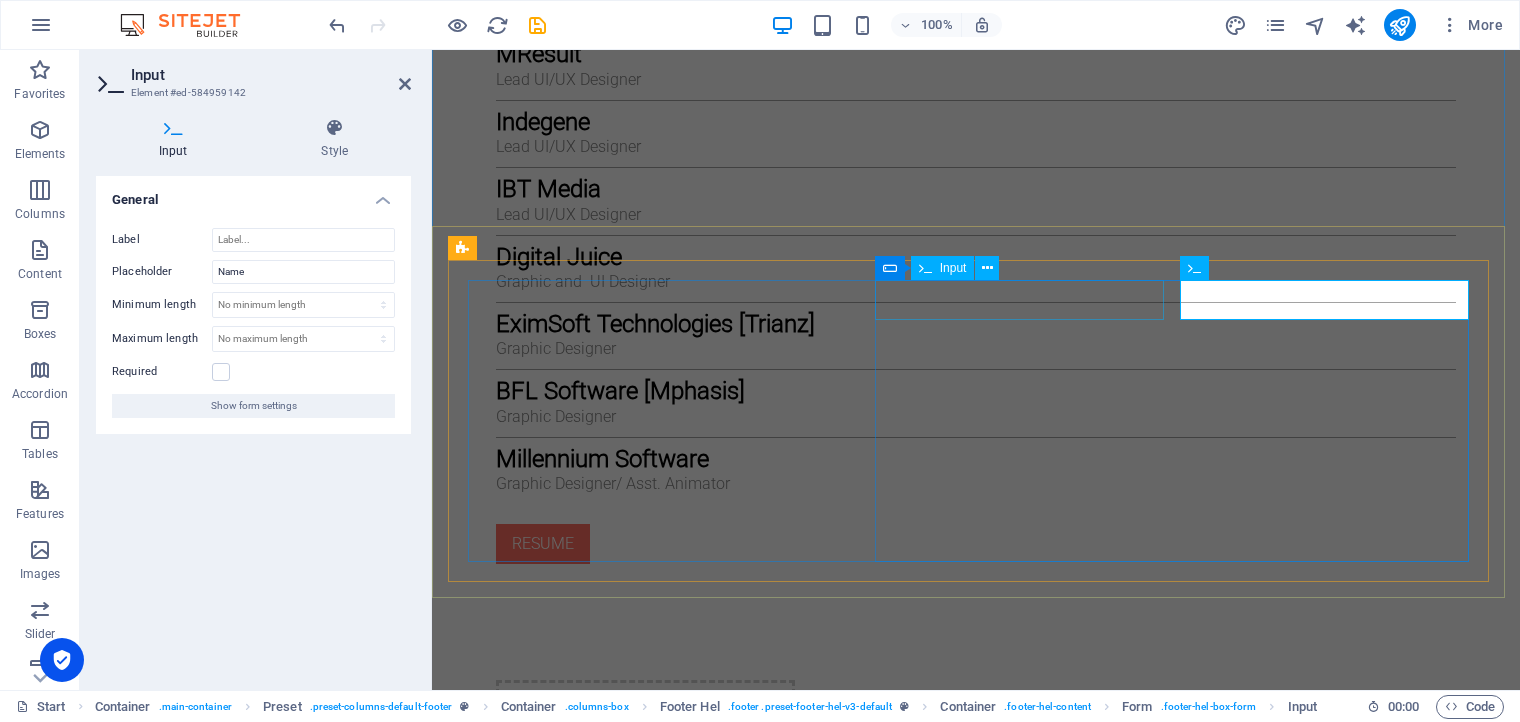 click on "Input" at bounding box center (943, 268) 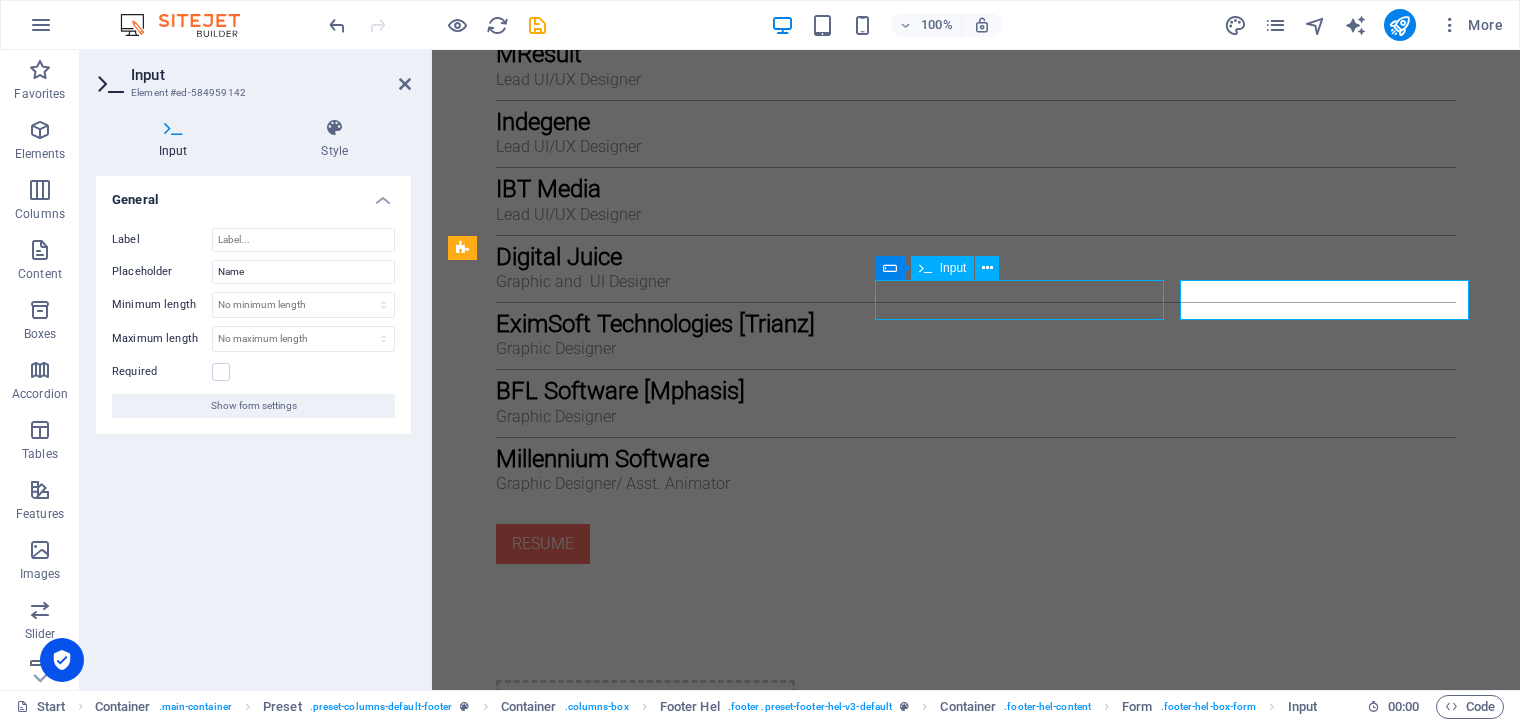 click on "Input" at bounding box center [943, 268] 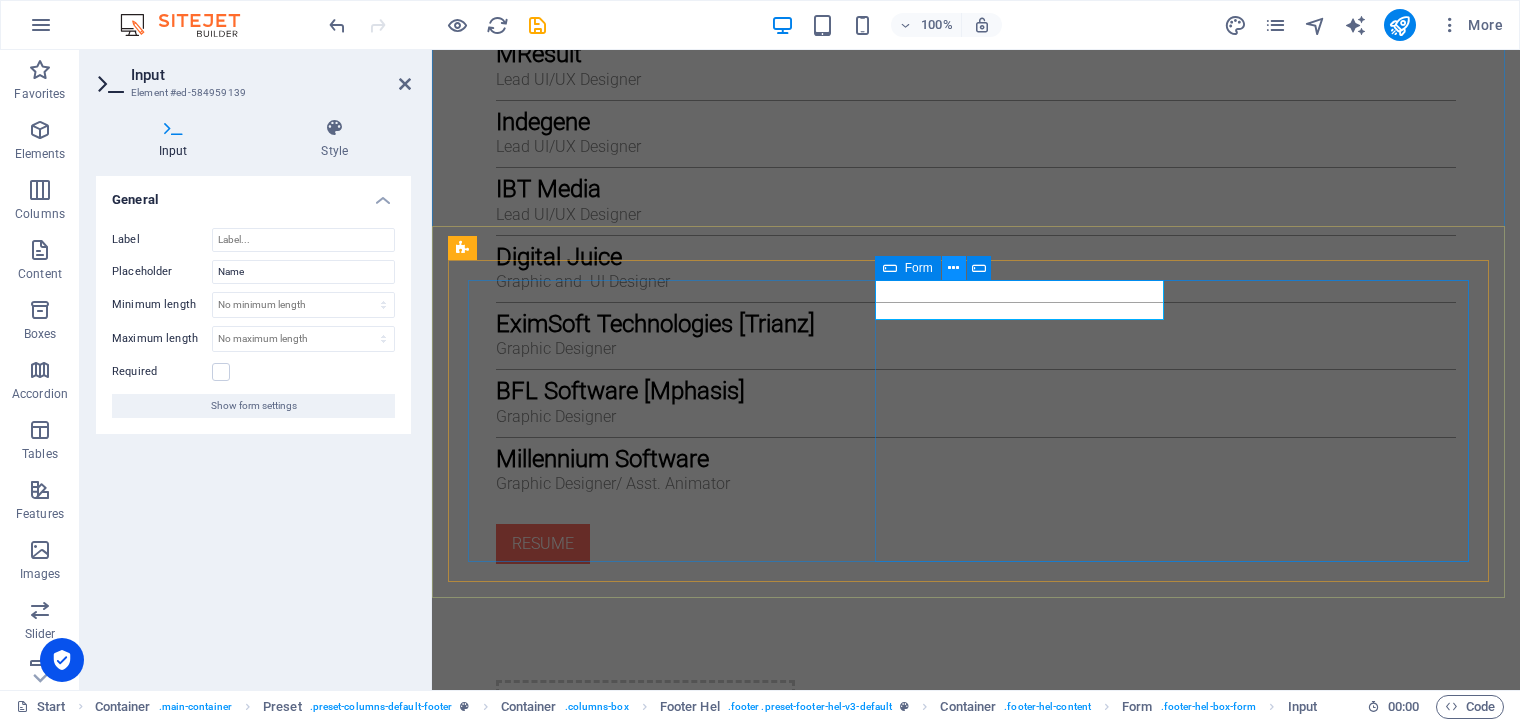 click at bounding box center (953, 268) 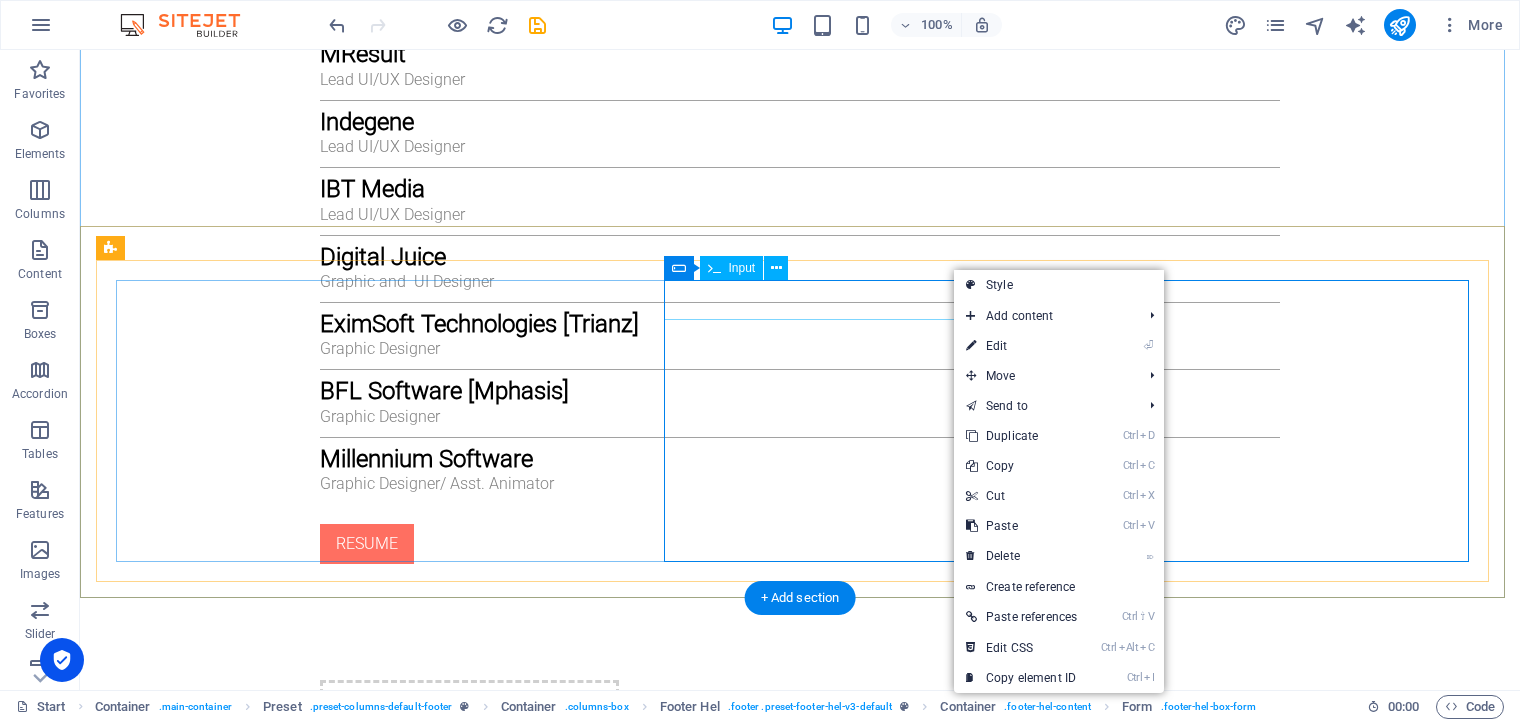 click on "ghjh" at bounding box center [454, 2156] 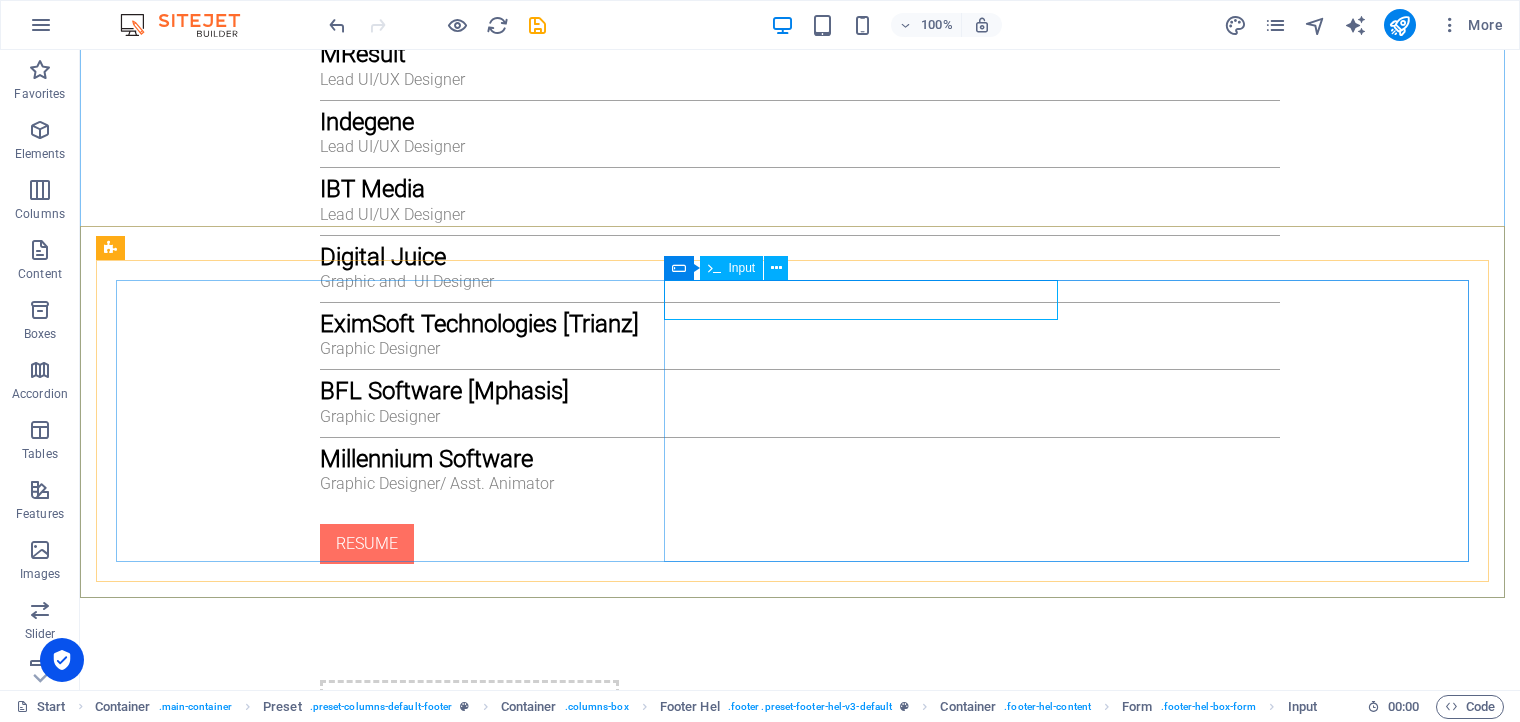 click on "Input" at bounding box center (742, 268) 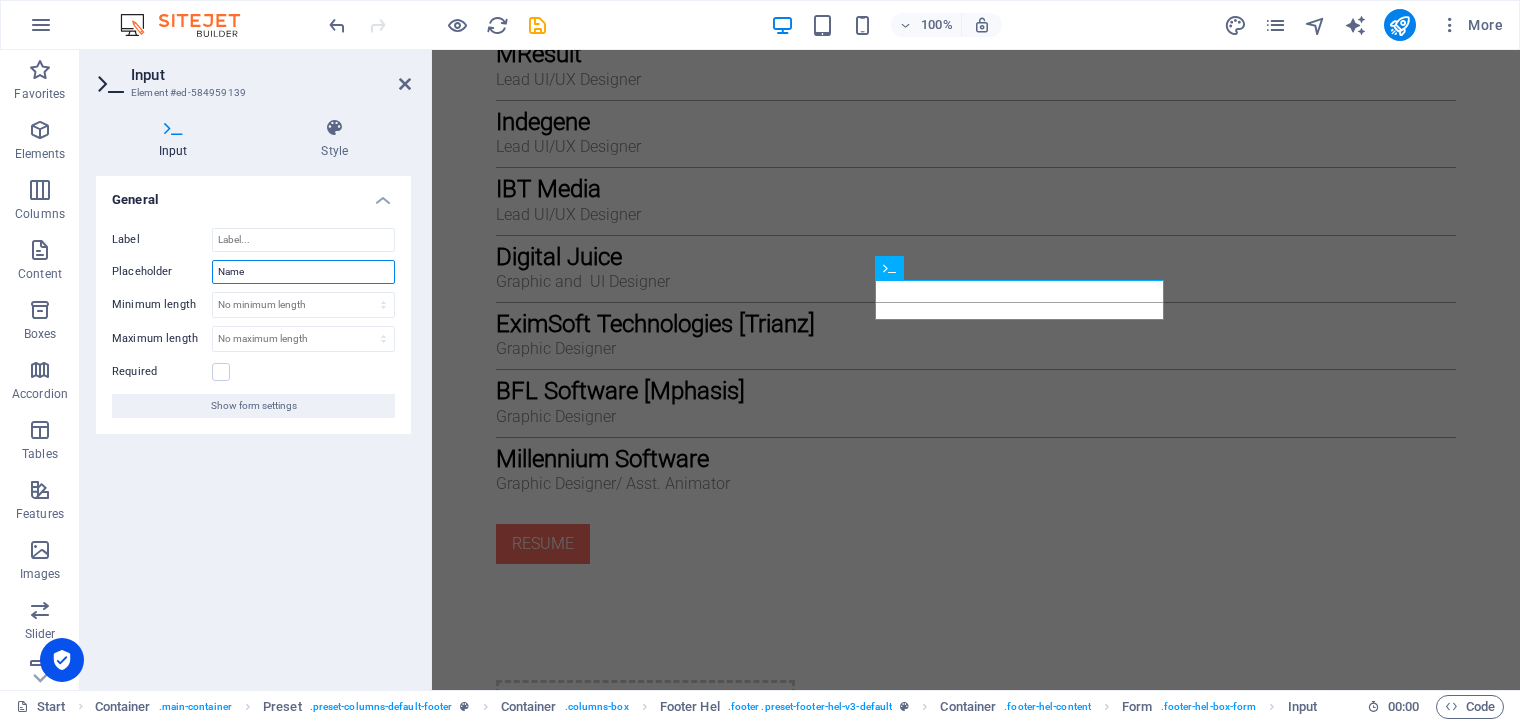 click on "Name" at bounding box center (303, 272) 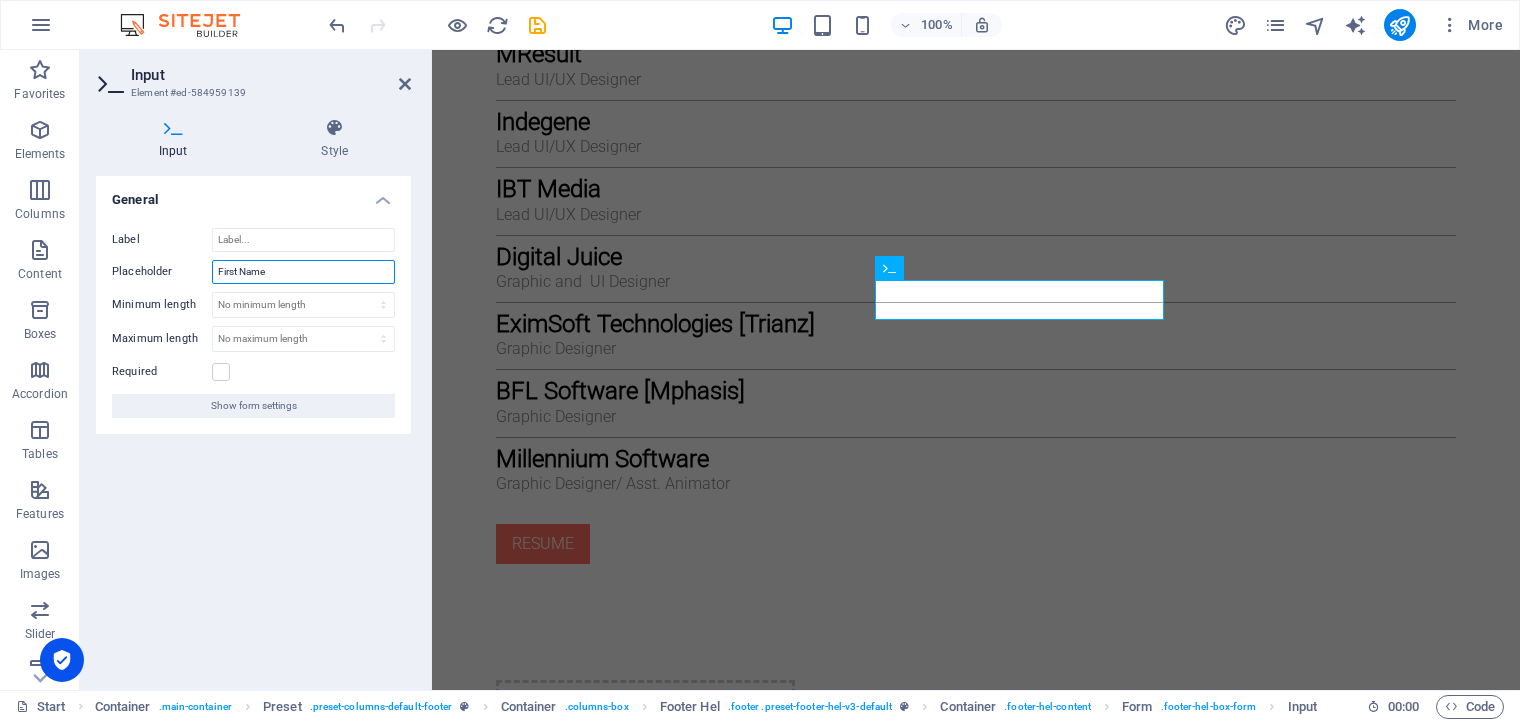 type on "First Name" 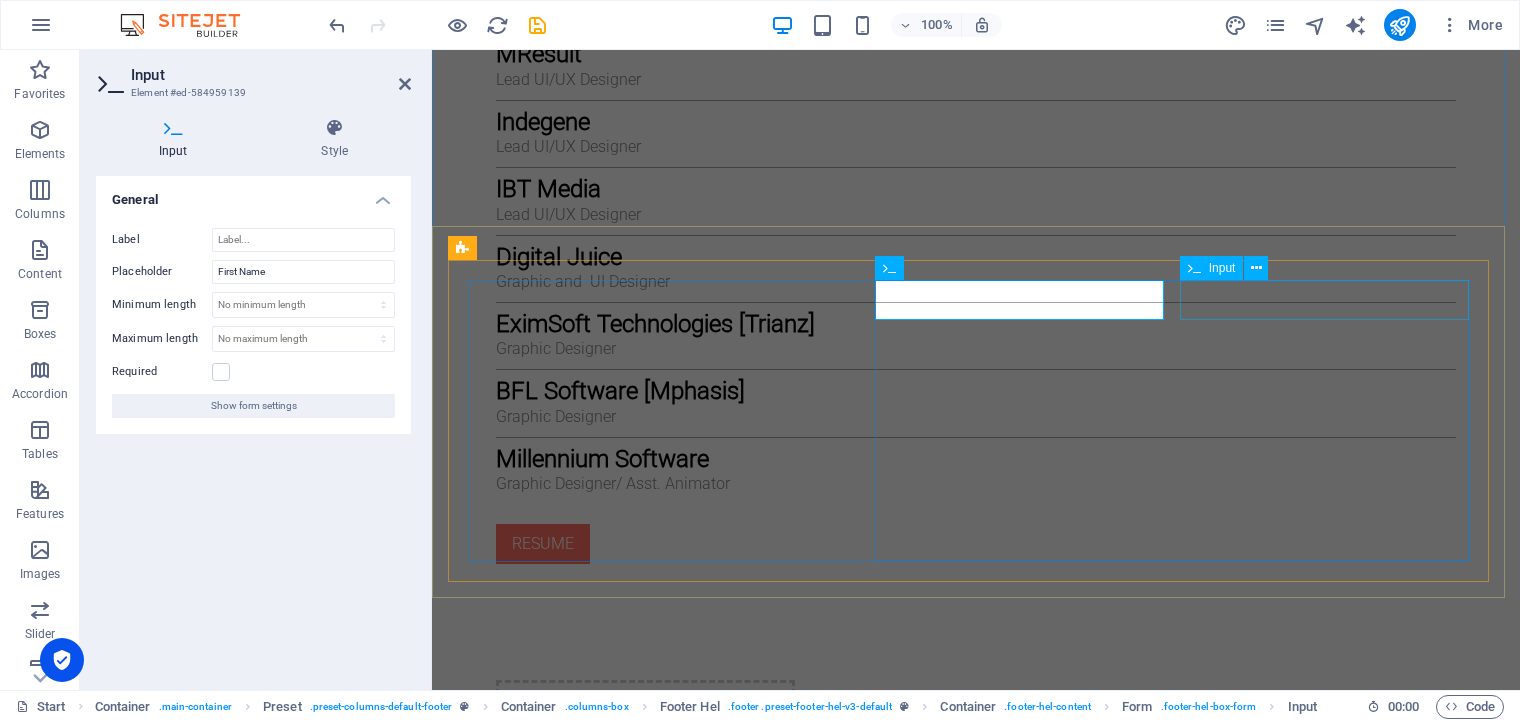 click at bounding box center (1234, 2156) 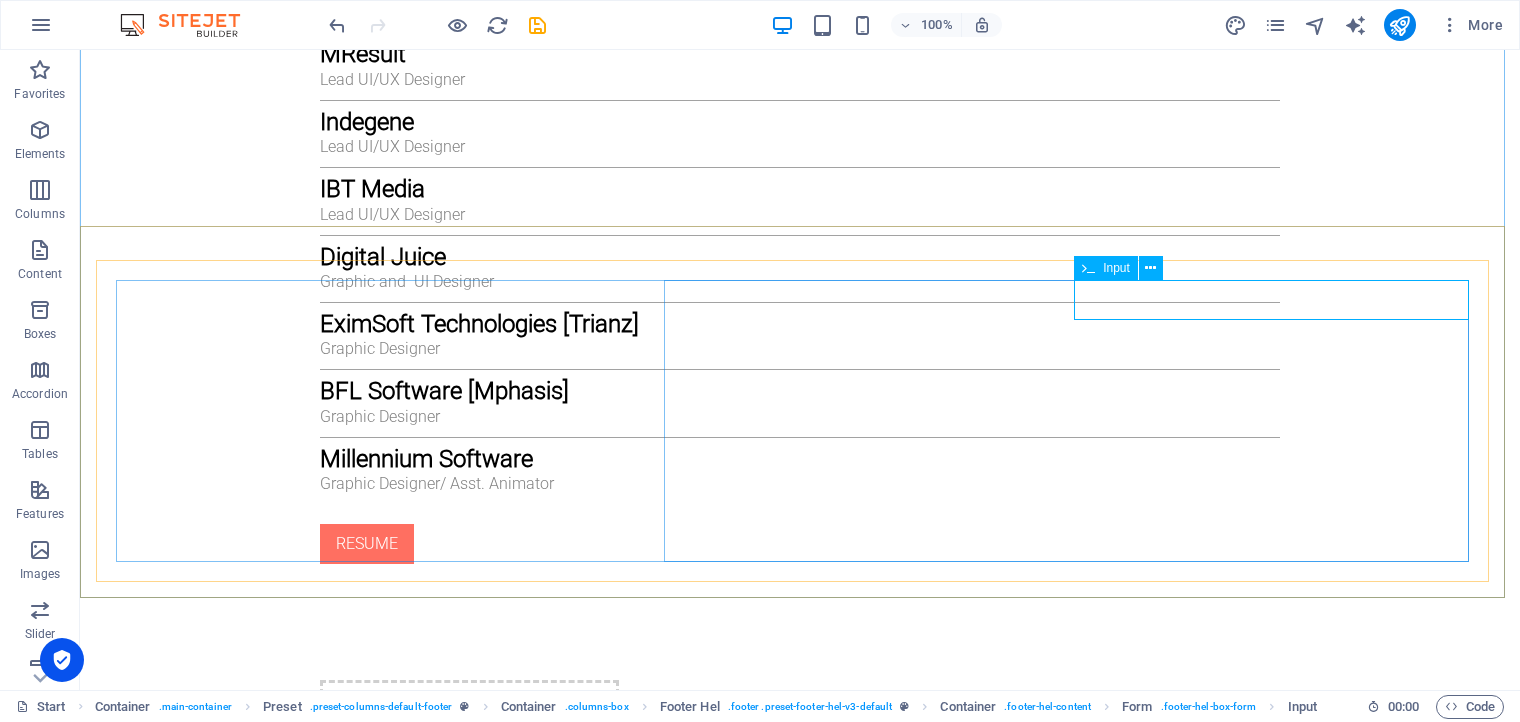click on "Input" at bounding box center [1116, 268] 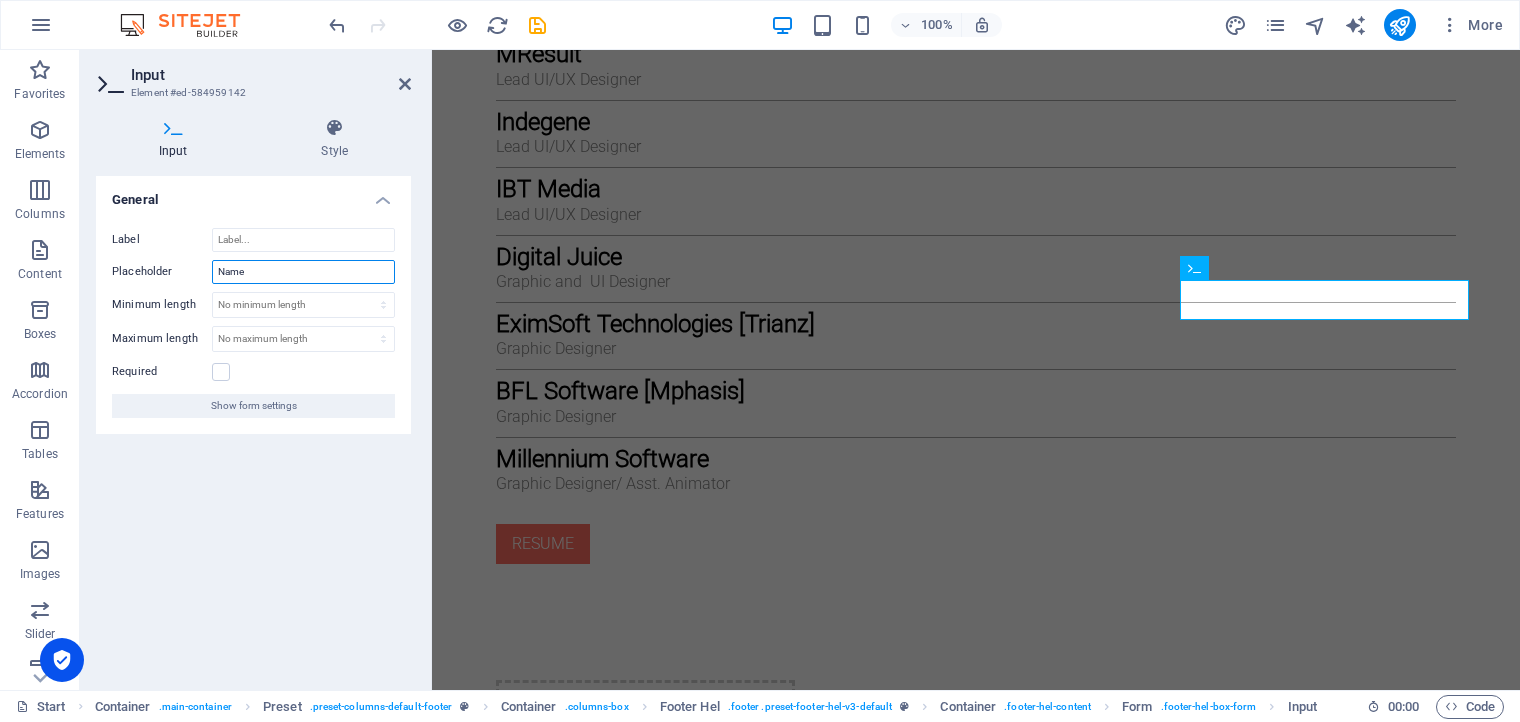 click on "Name" at bounding box center [303, 272] 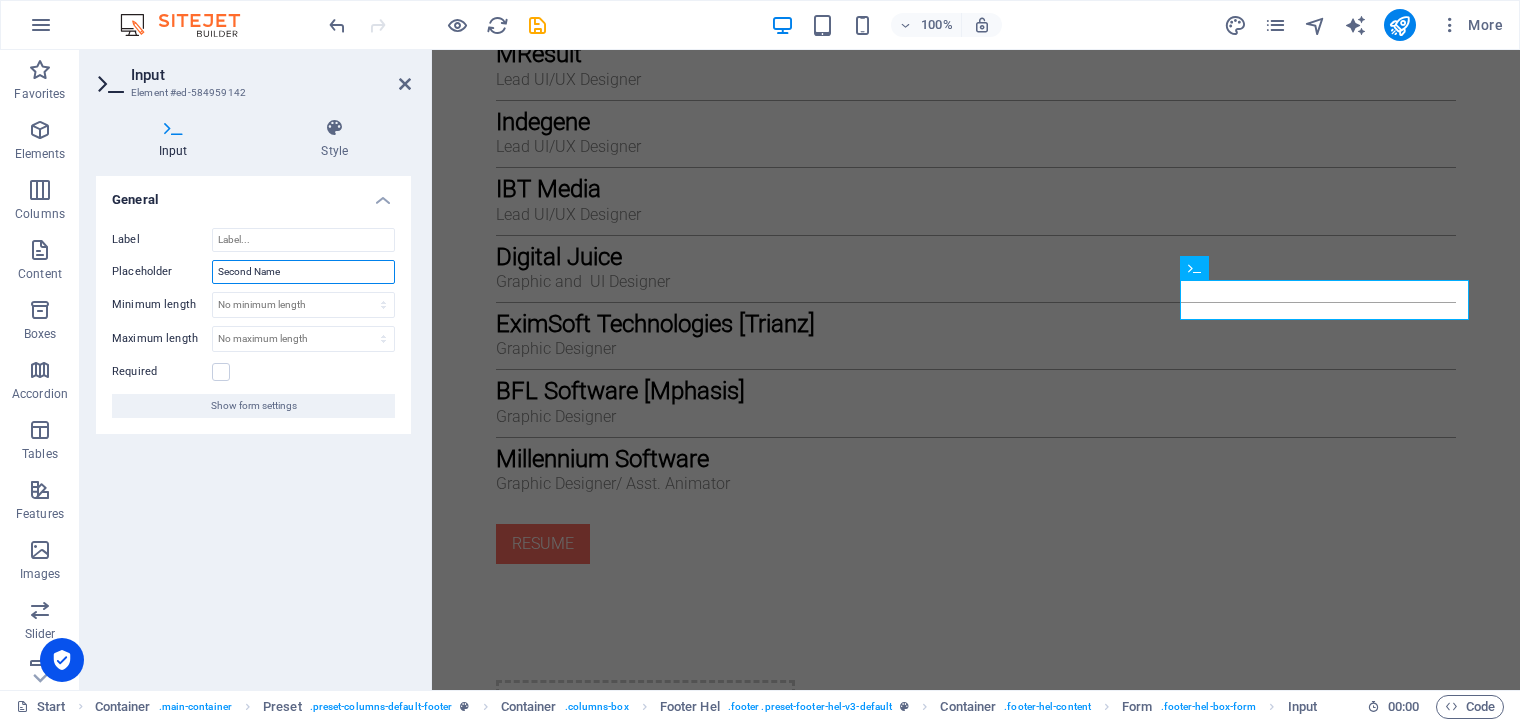 click on "Second Name" at bounding box center [303, 272] 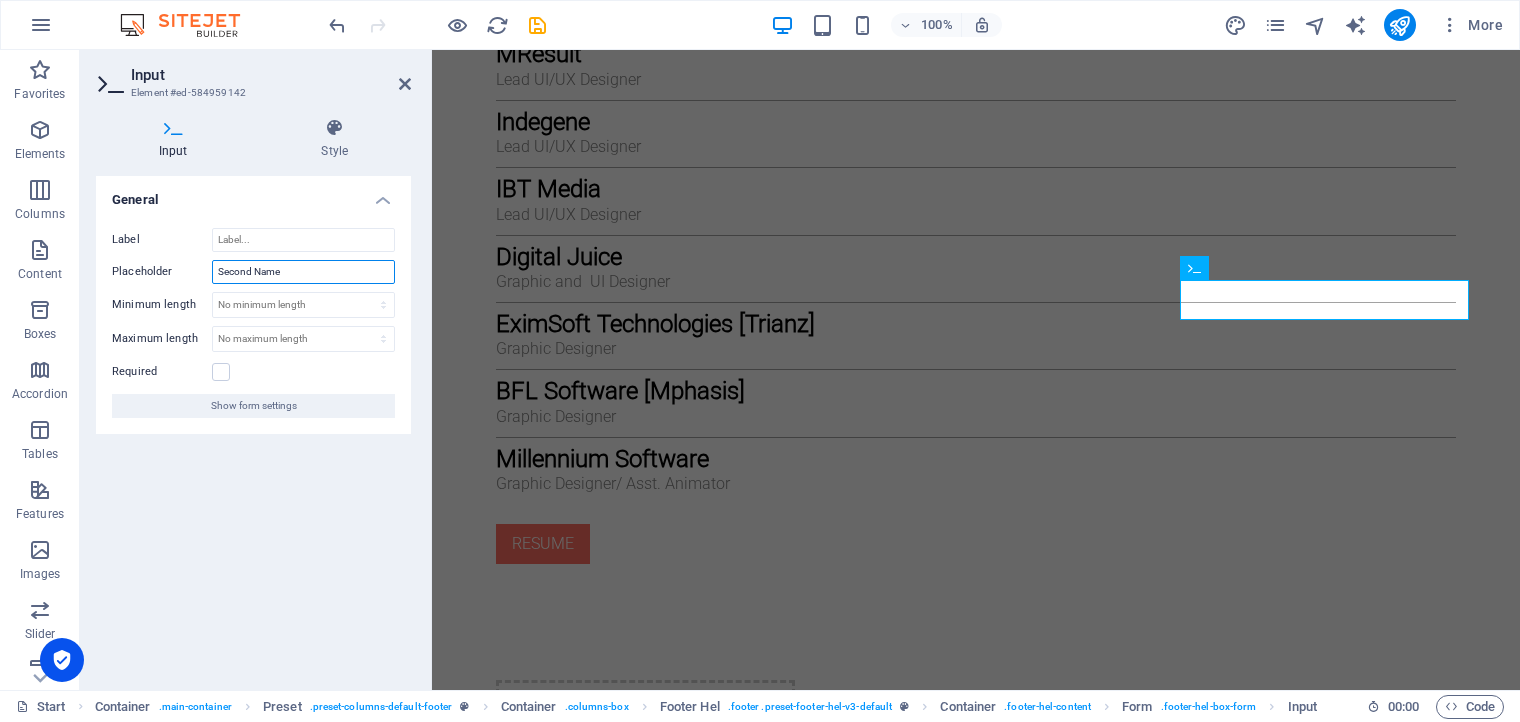 type on "Second Name" 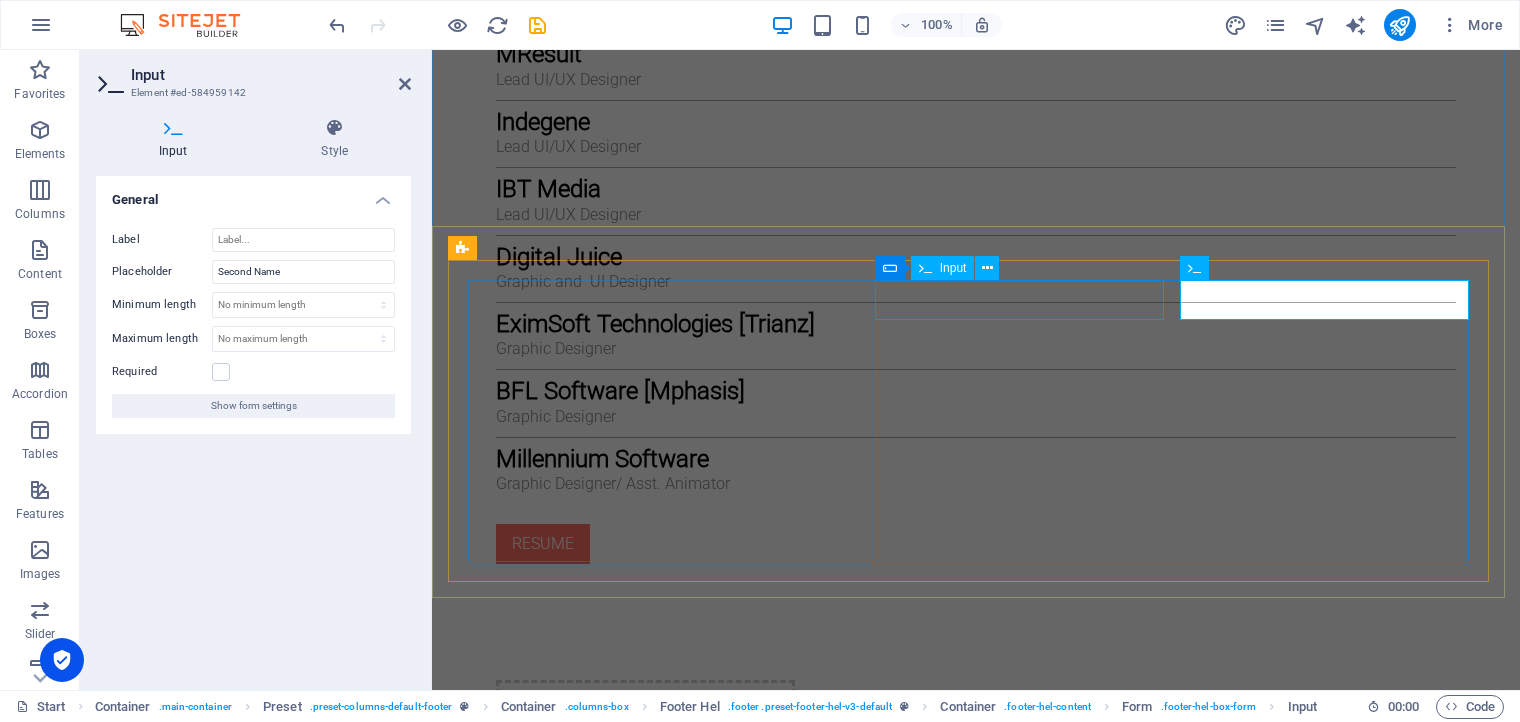 click on "ghjh" at bounding box center [718, 2156] 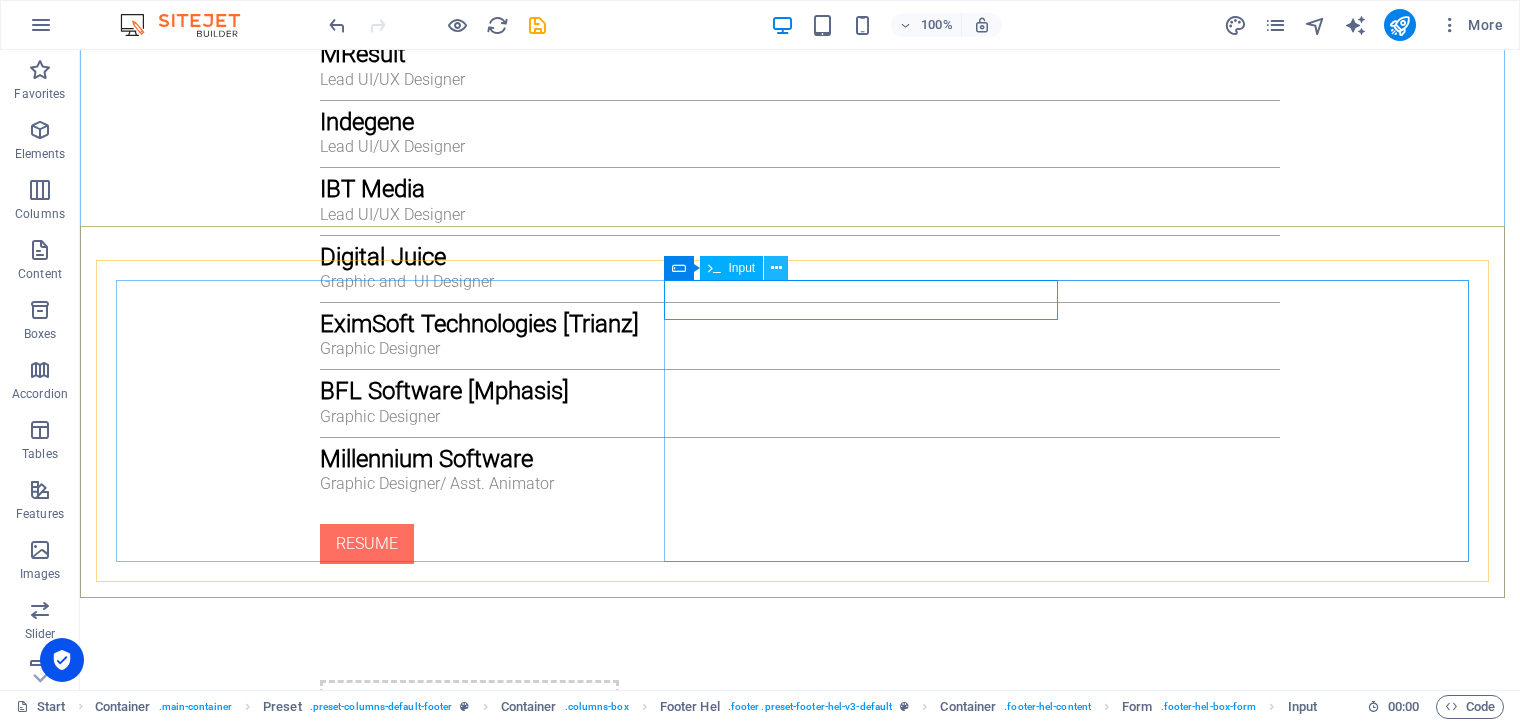click at bounding box center (776, 268) 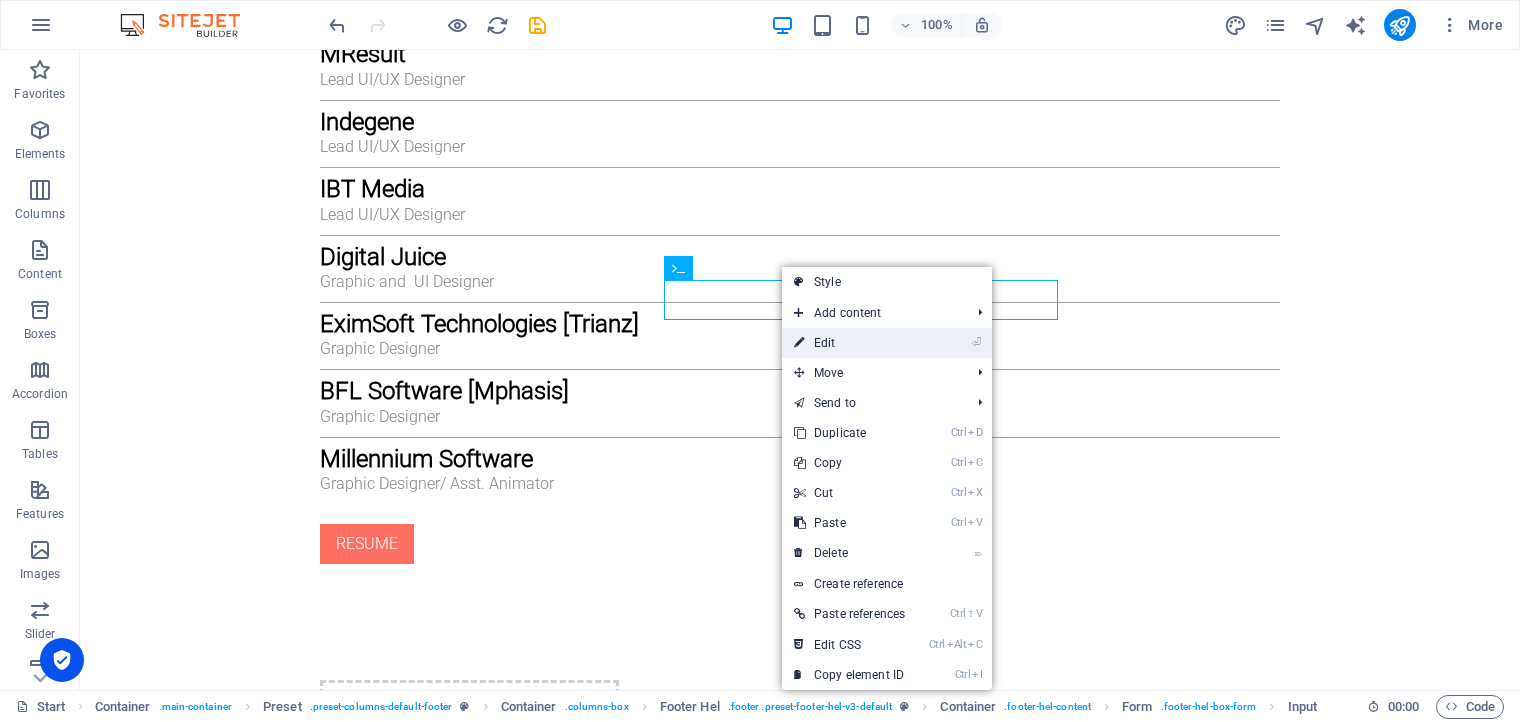 click on "⏎  Edit" at bounding box center (849, 343) 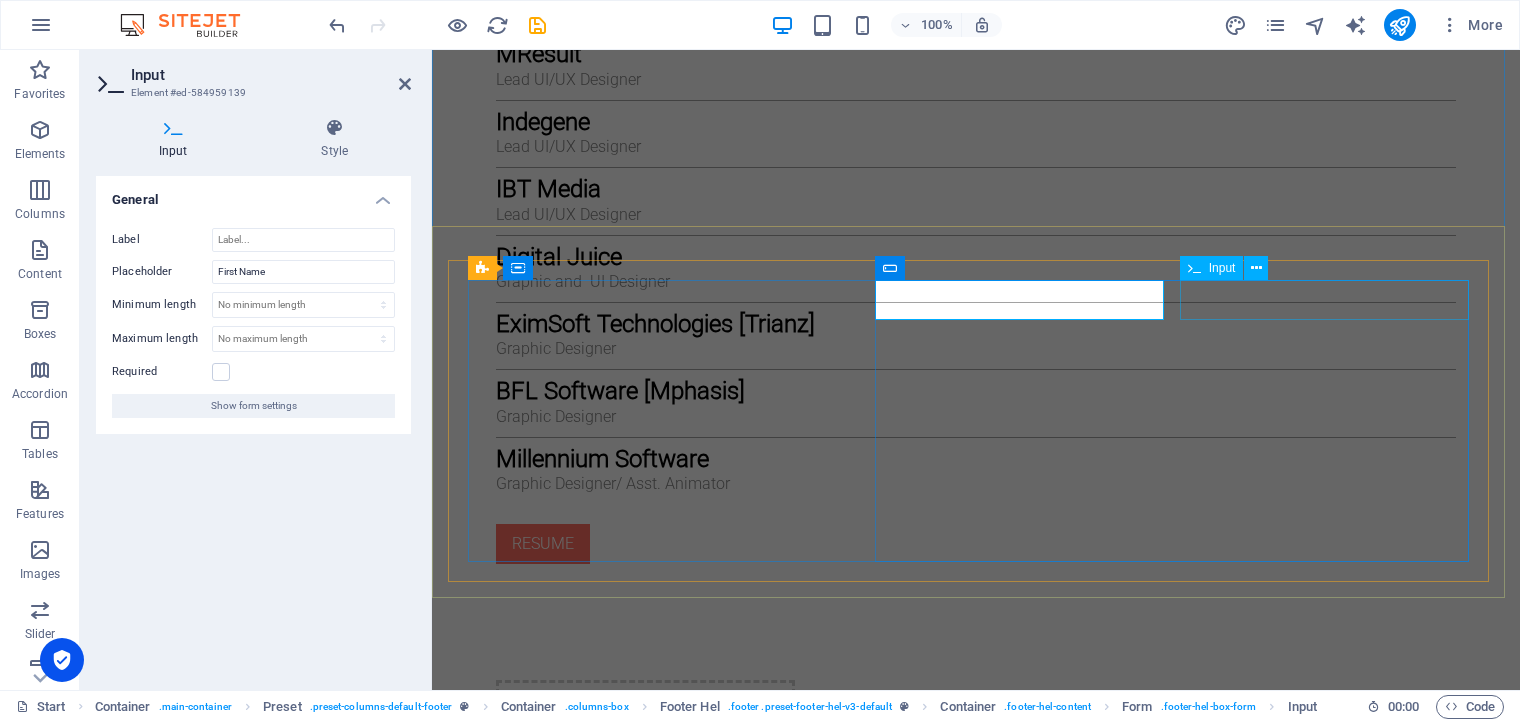 click at bounding box center [1234, 2156] 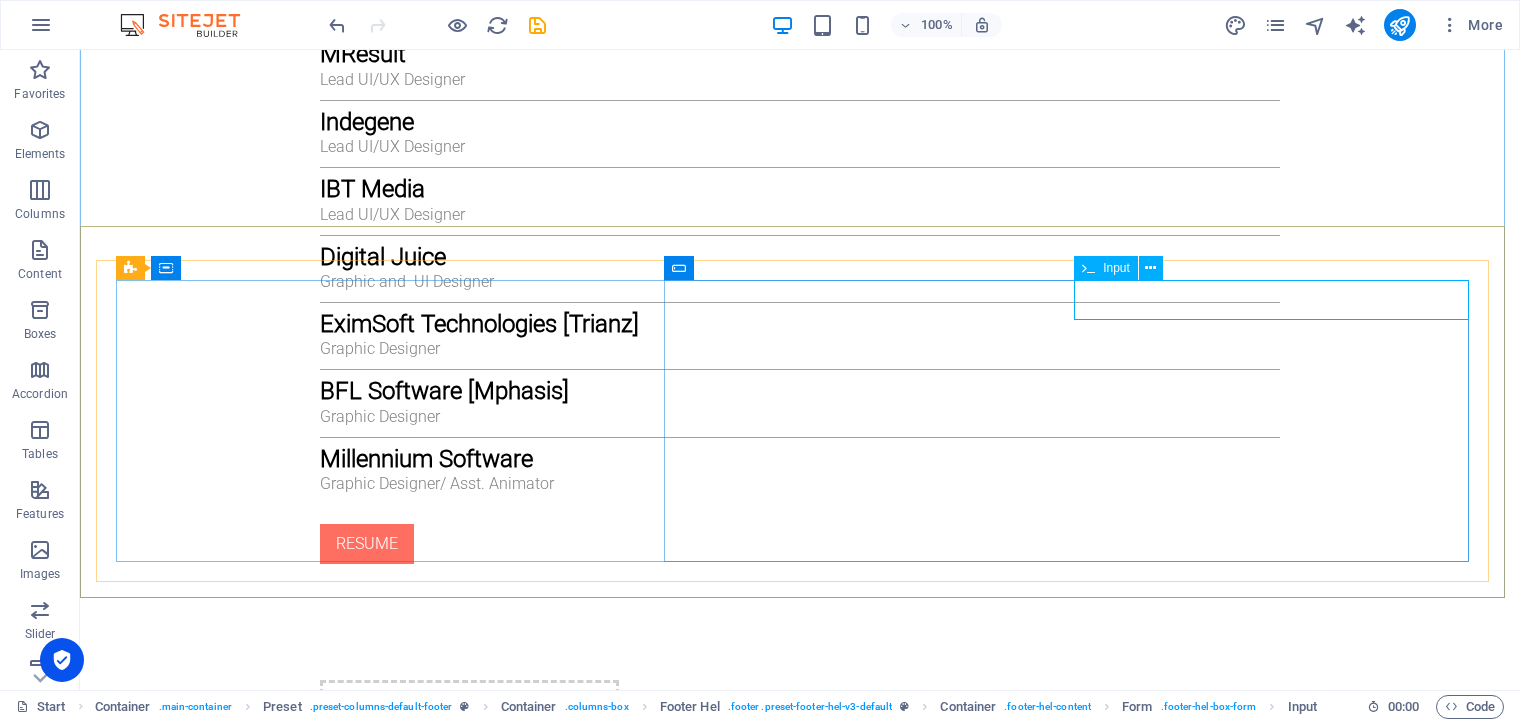 click on "Input" at bounding box center (1116, 268) 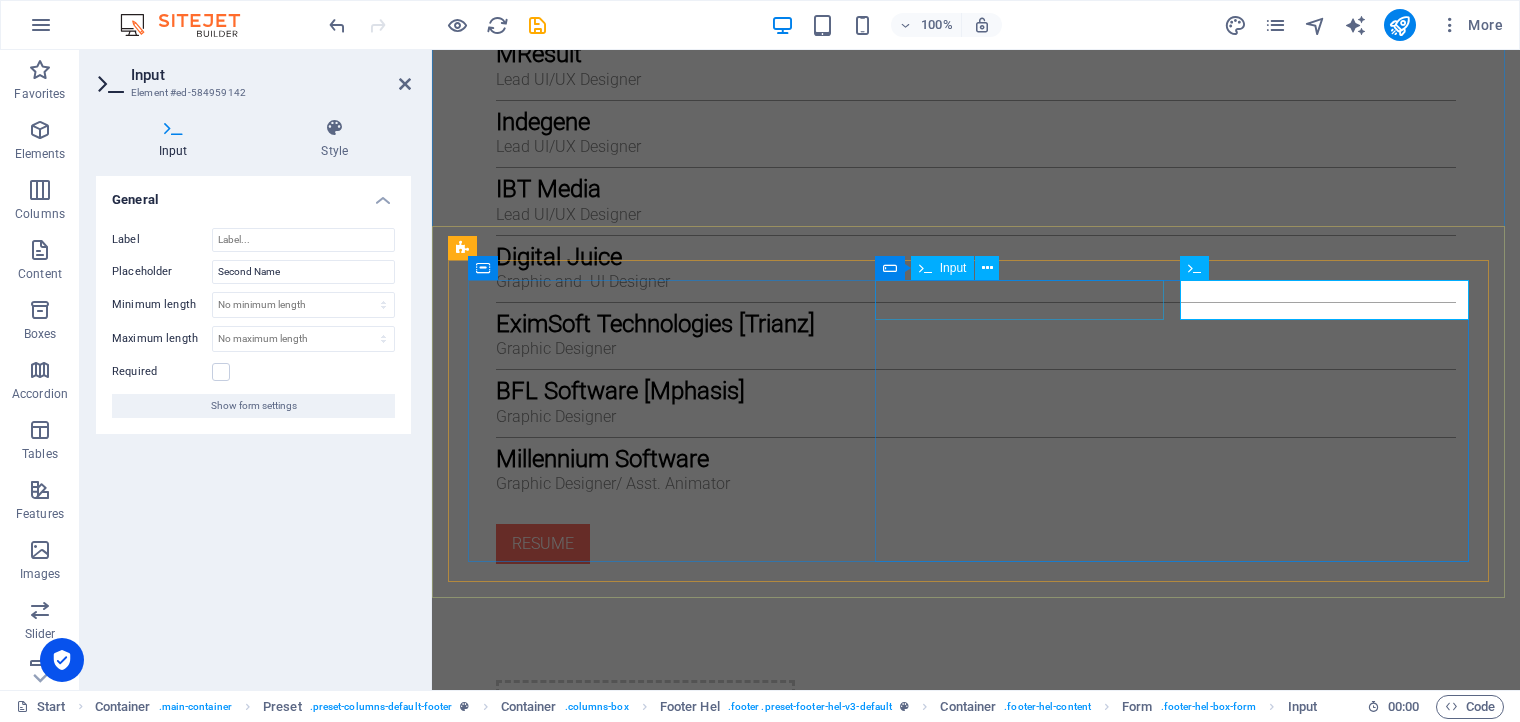 click on "ghjh" at bounding box center (718, 2156) 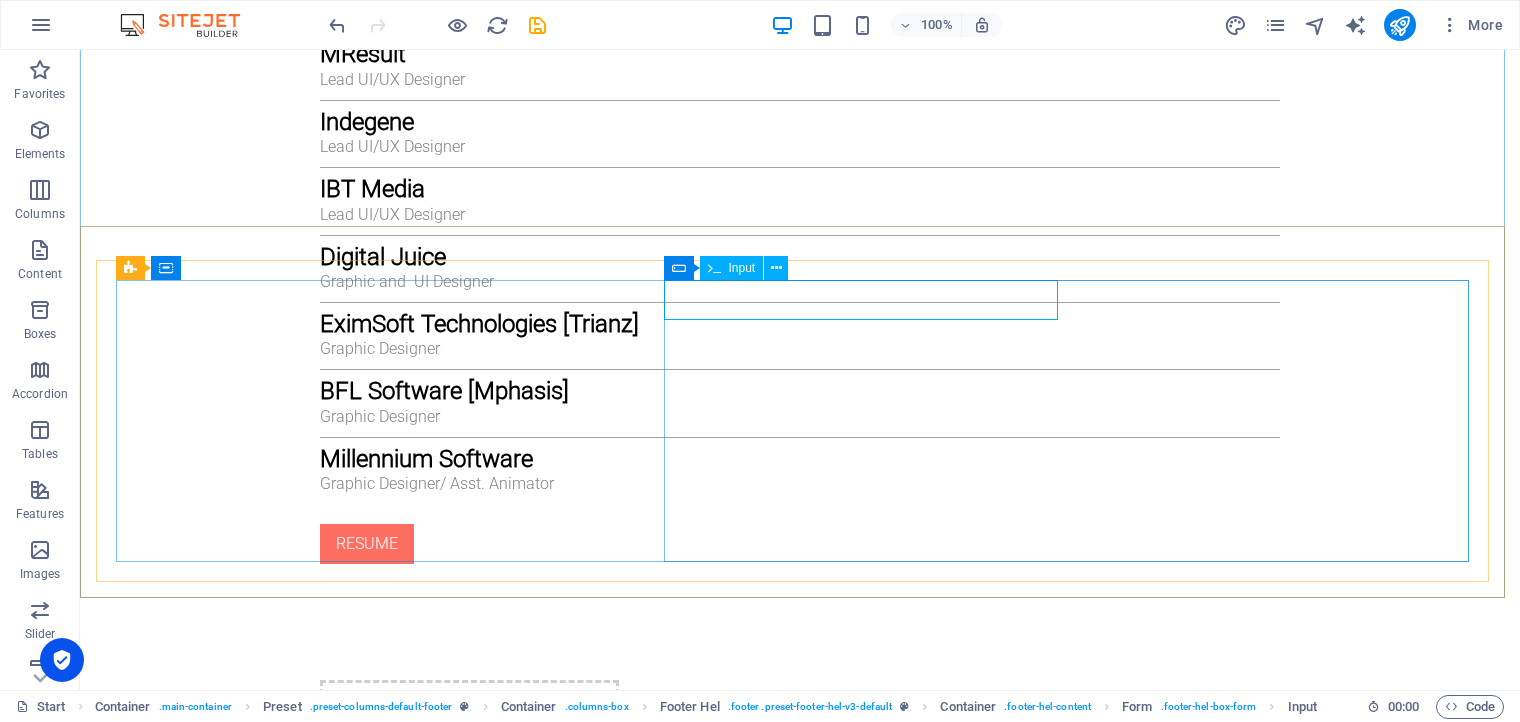 click on "Input" at bounding box center [742, 268] 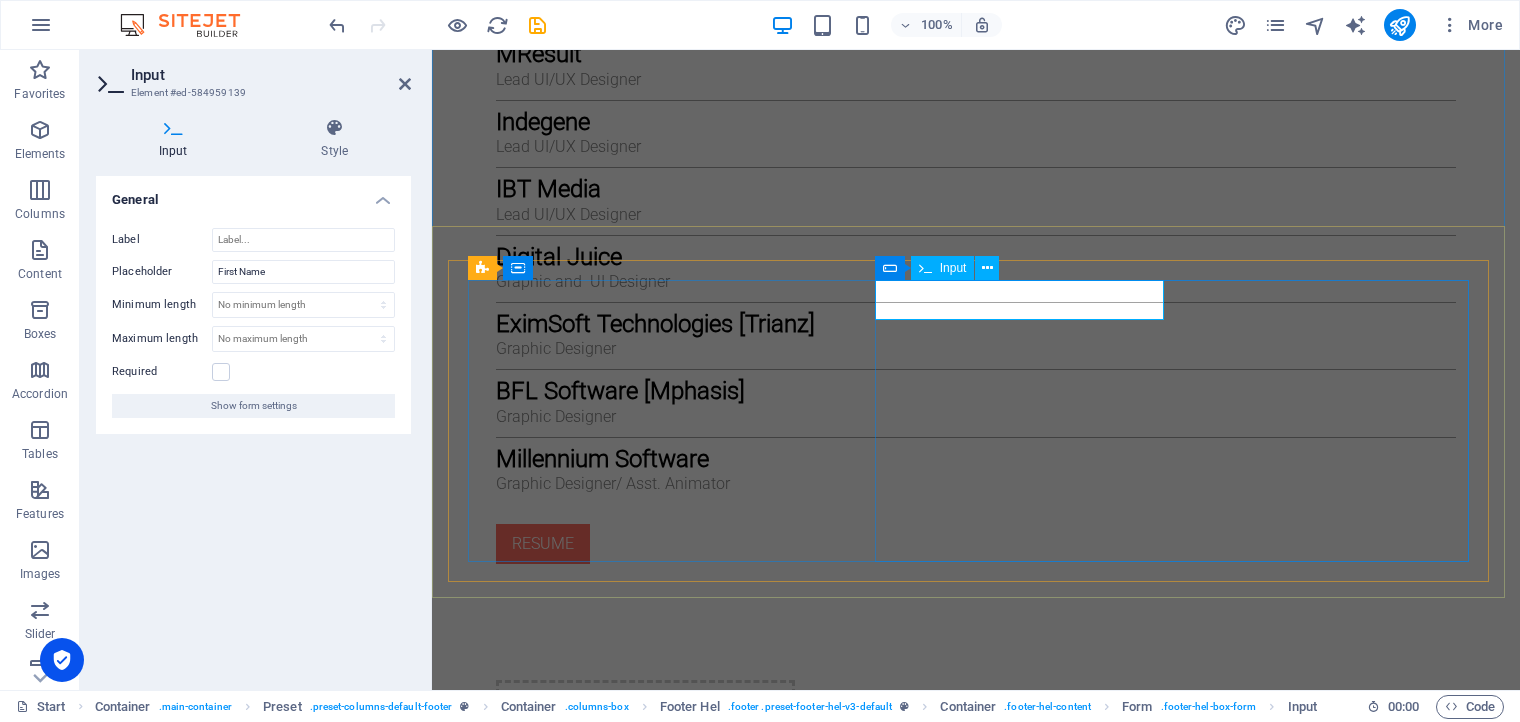 click on "ghjh" at bounding box center (574, 2156) 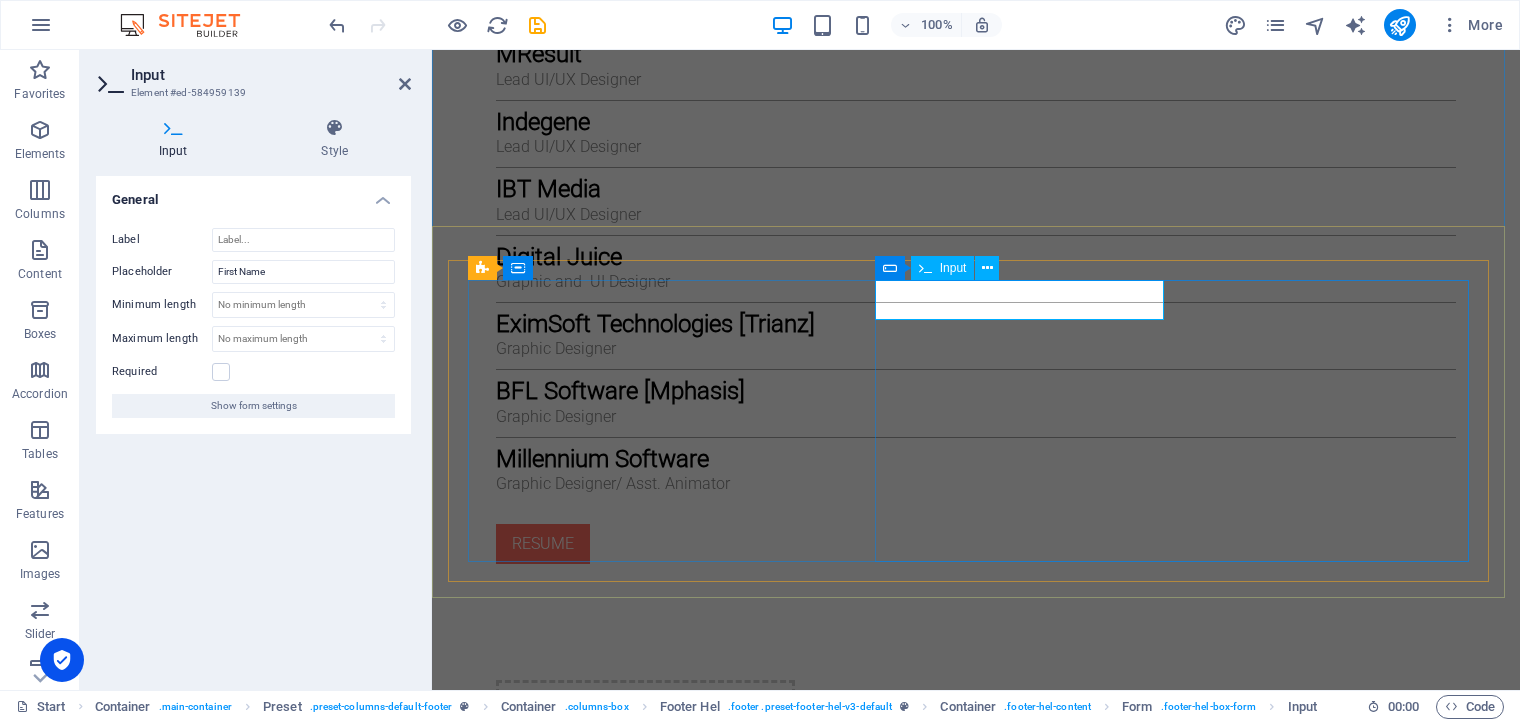 type on "g" 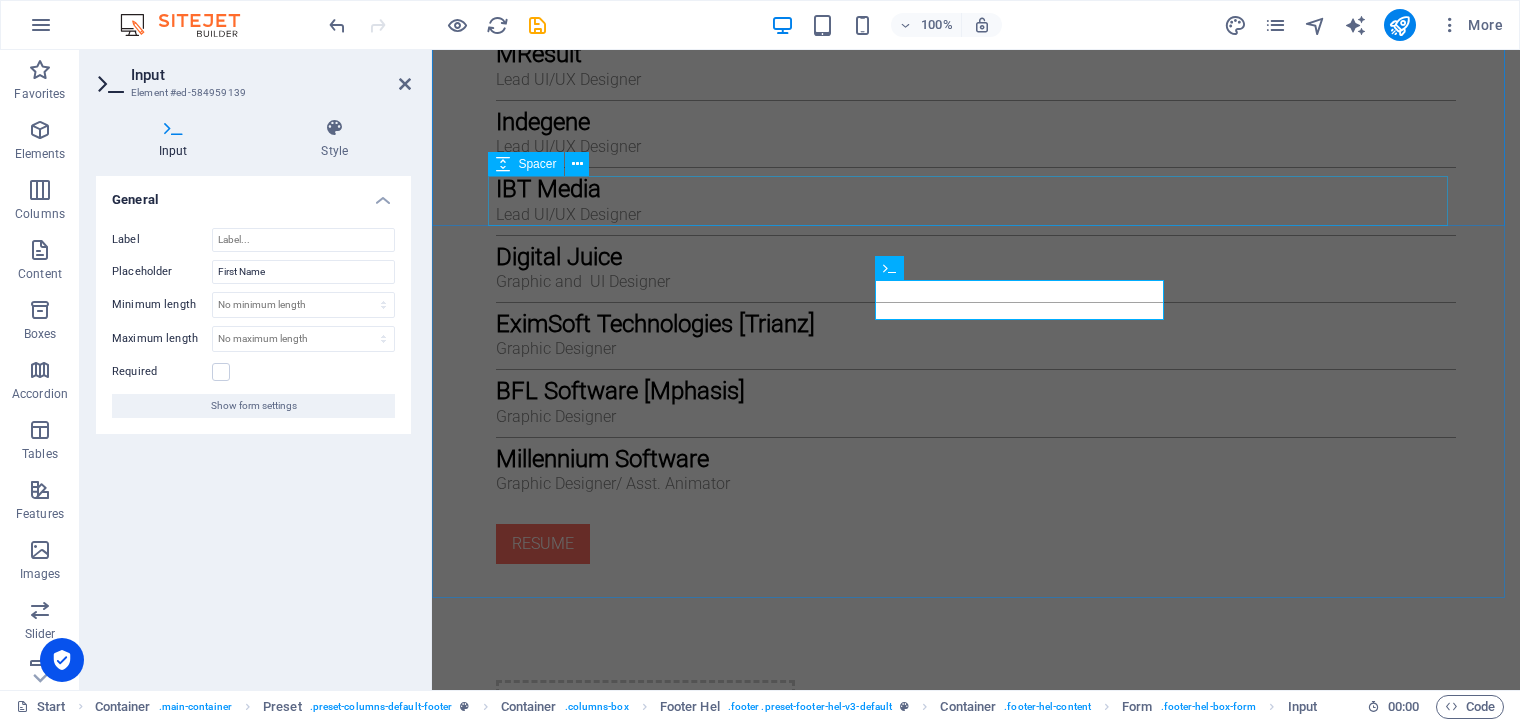 click at bounding box center (976, 1788) 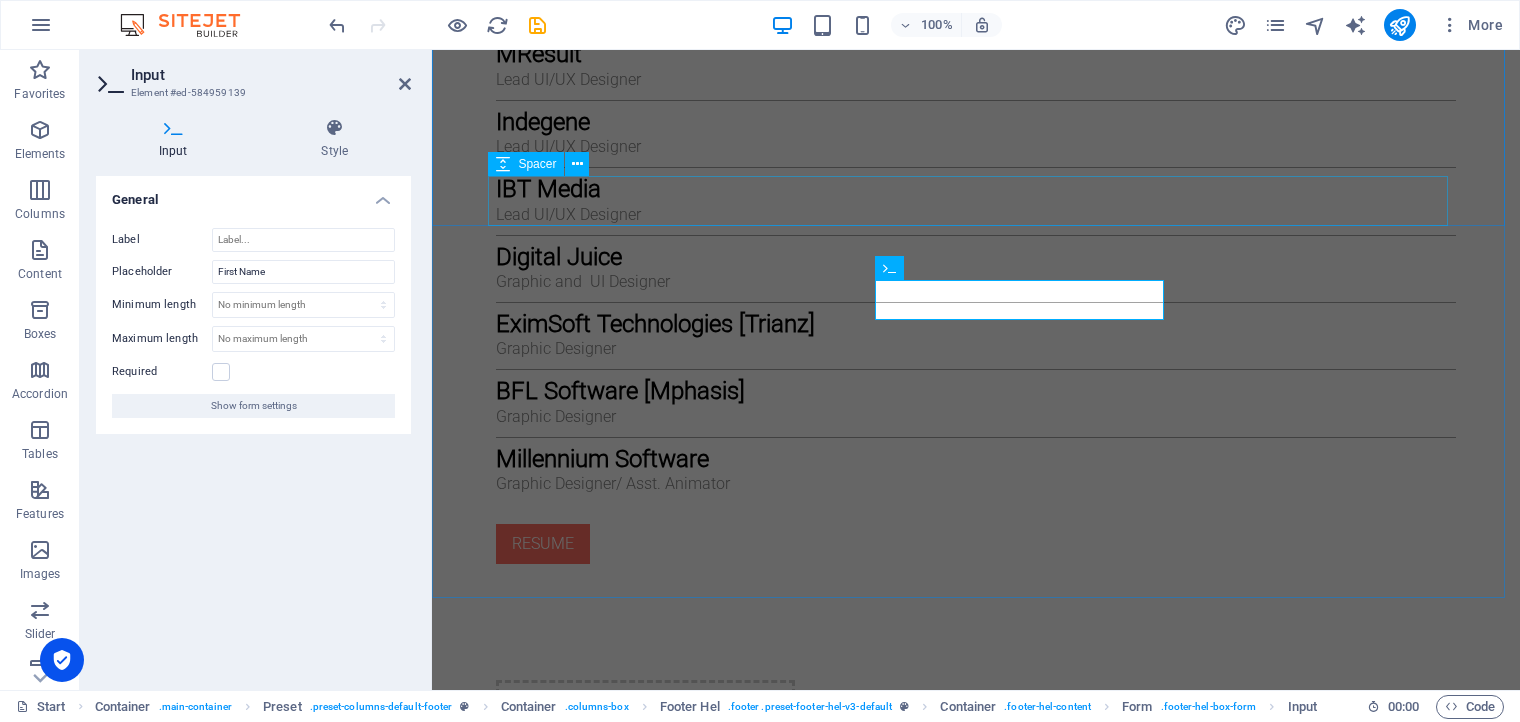 type 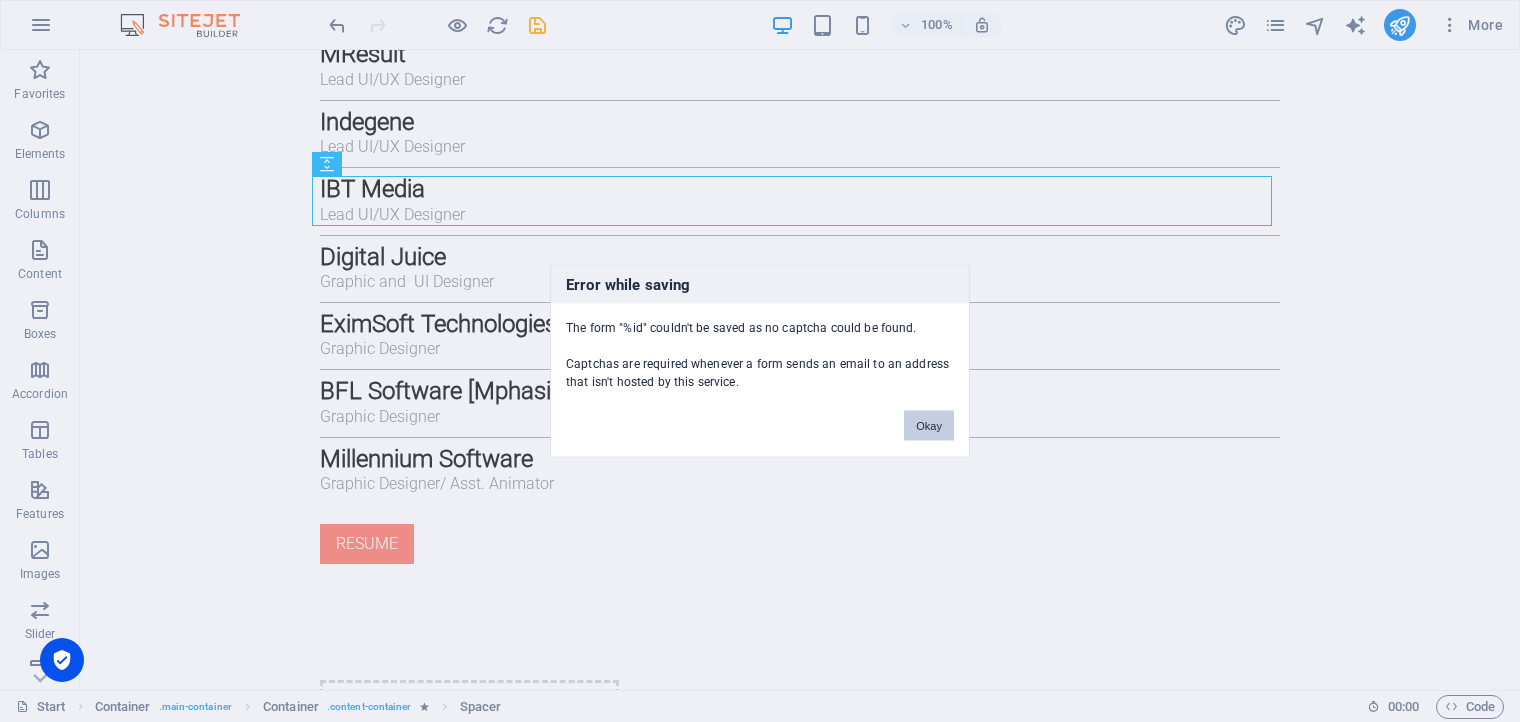 type 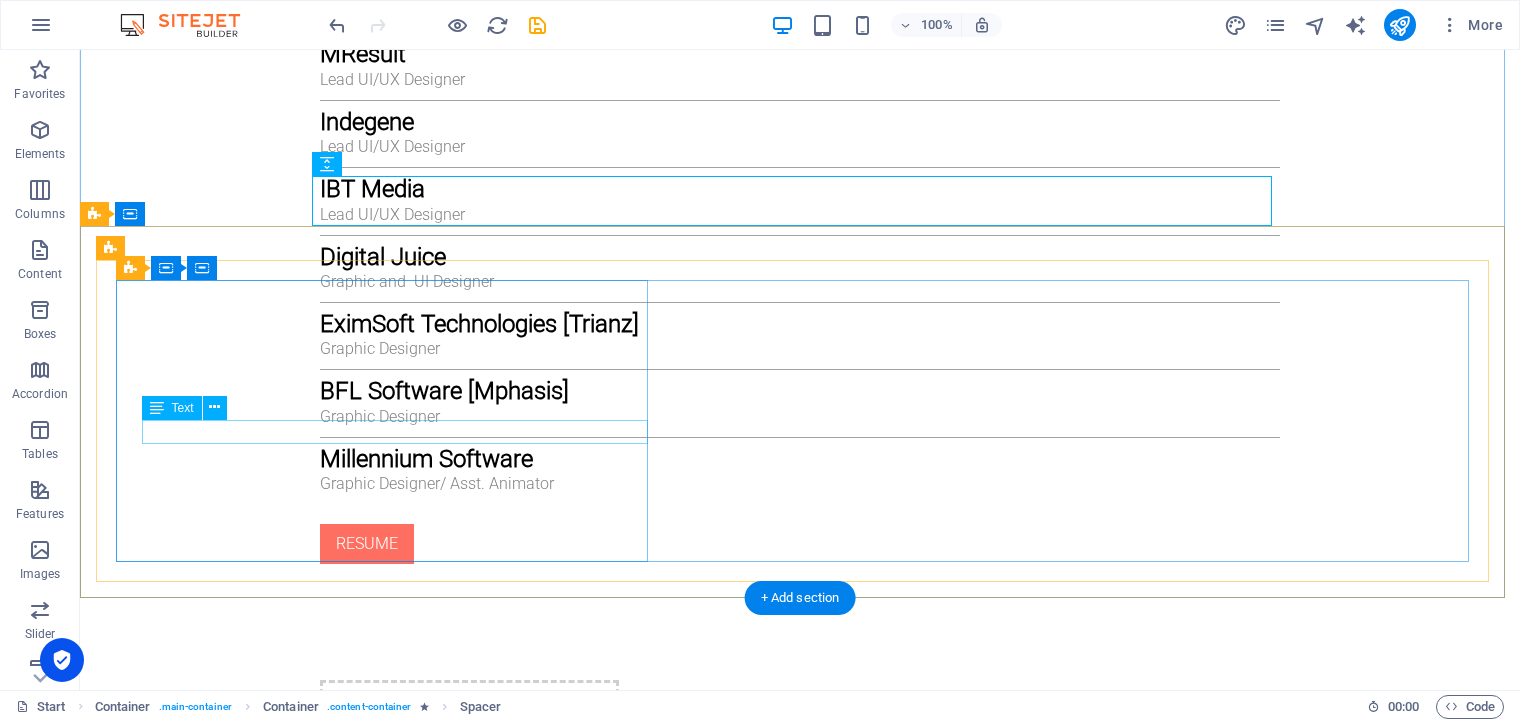 click on "Legal Notice  |  Privacy Policy" at bounding box center (800, 2115) 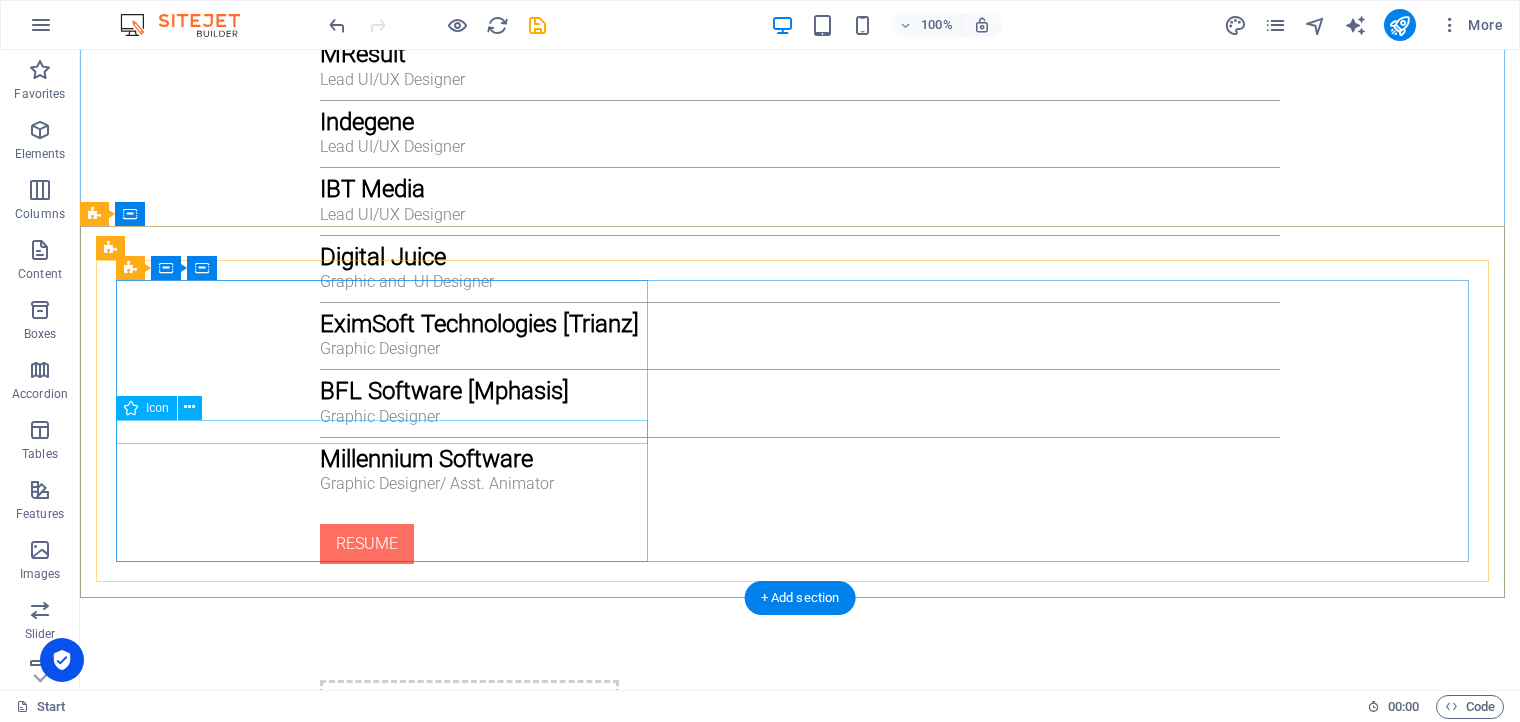 click at bounding box center (800, 2091) 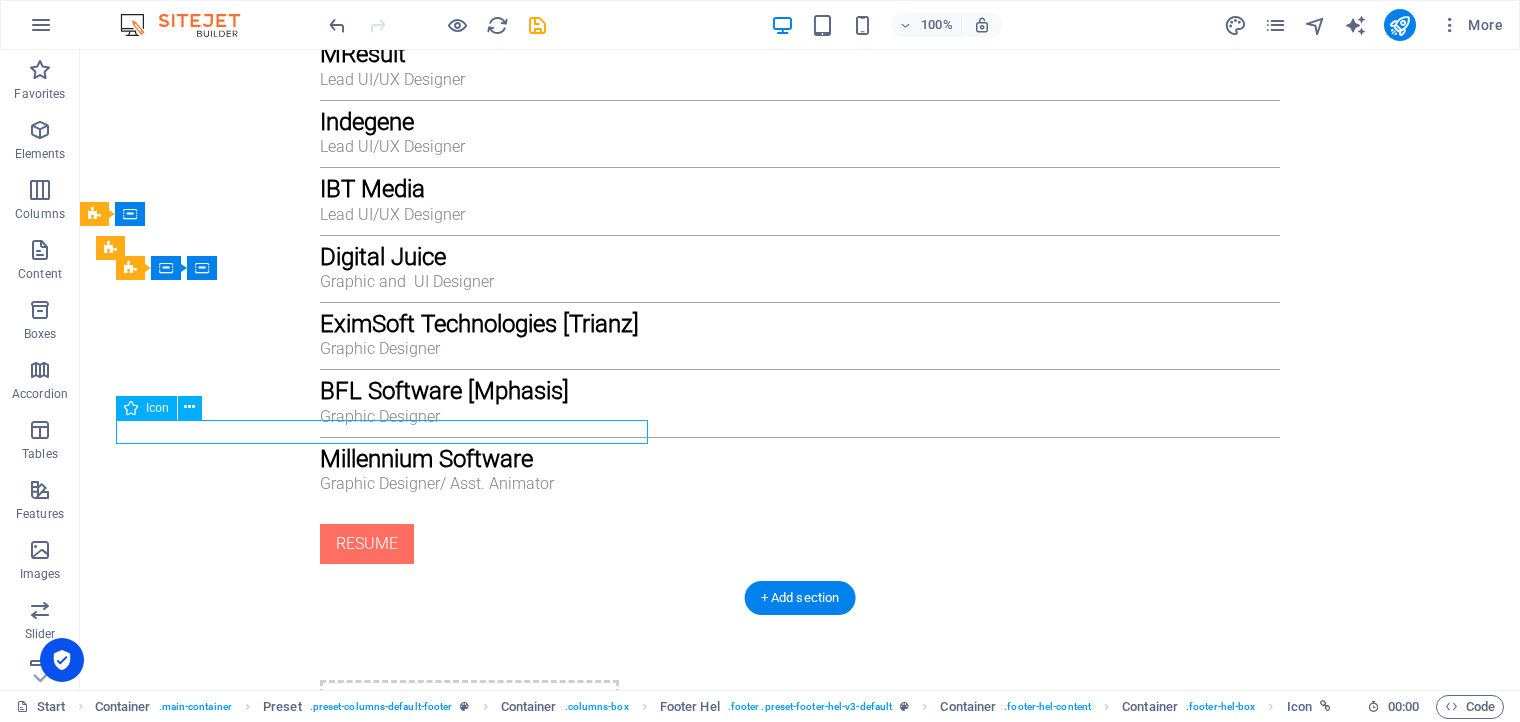 click at bounding box center [800, 2091] 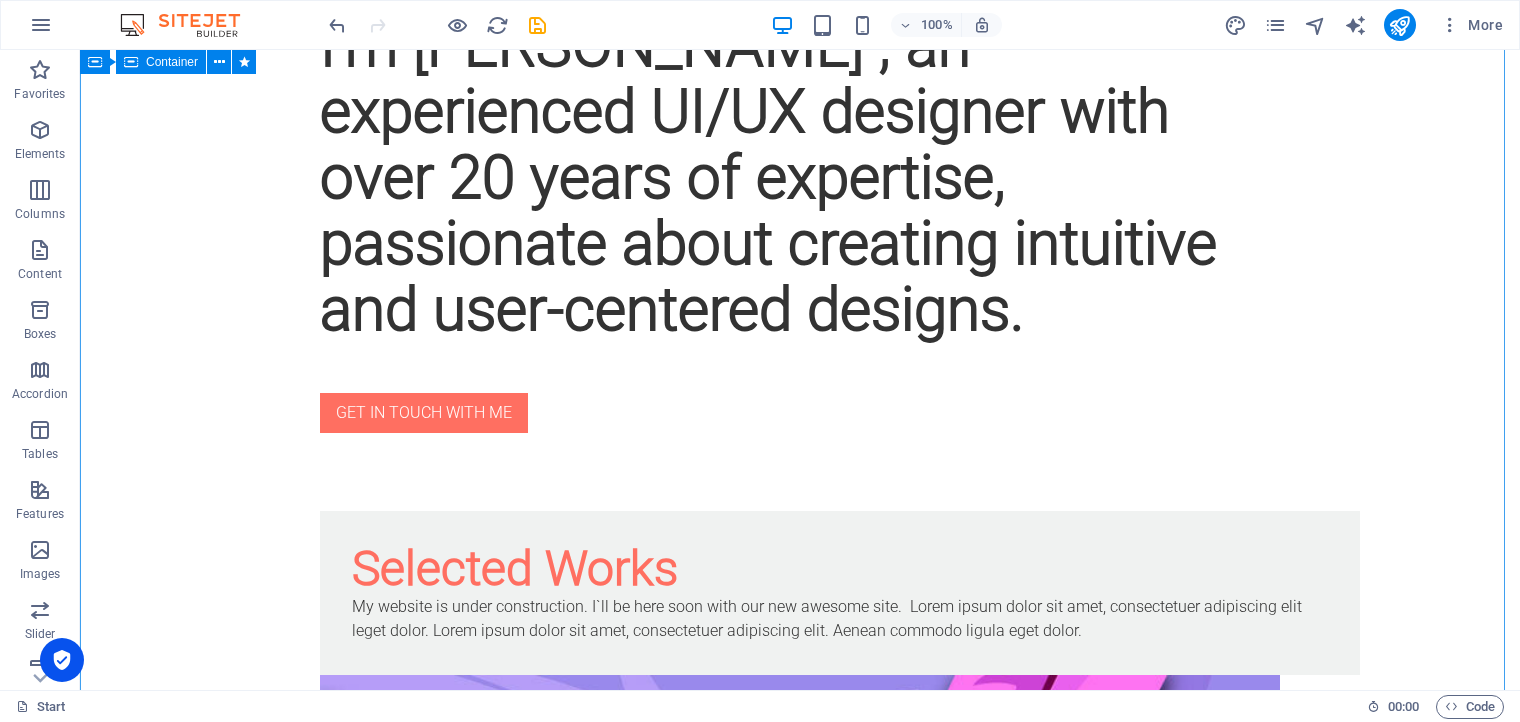 scroll, scrollTop: 0, scrollLeft: 0, axis: both 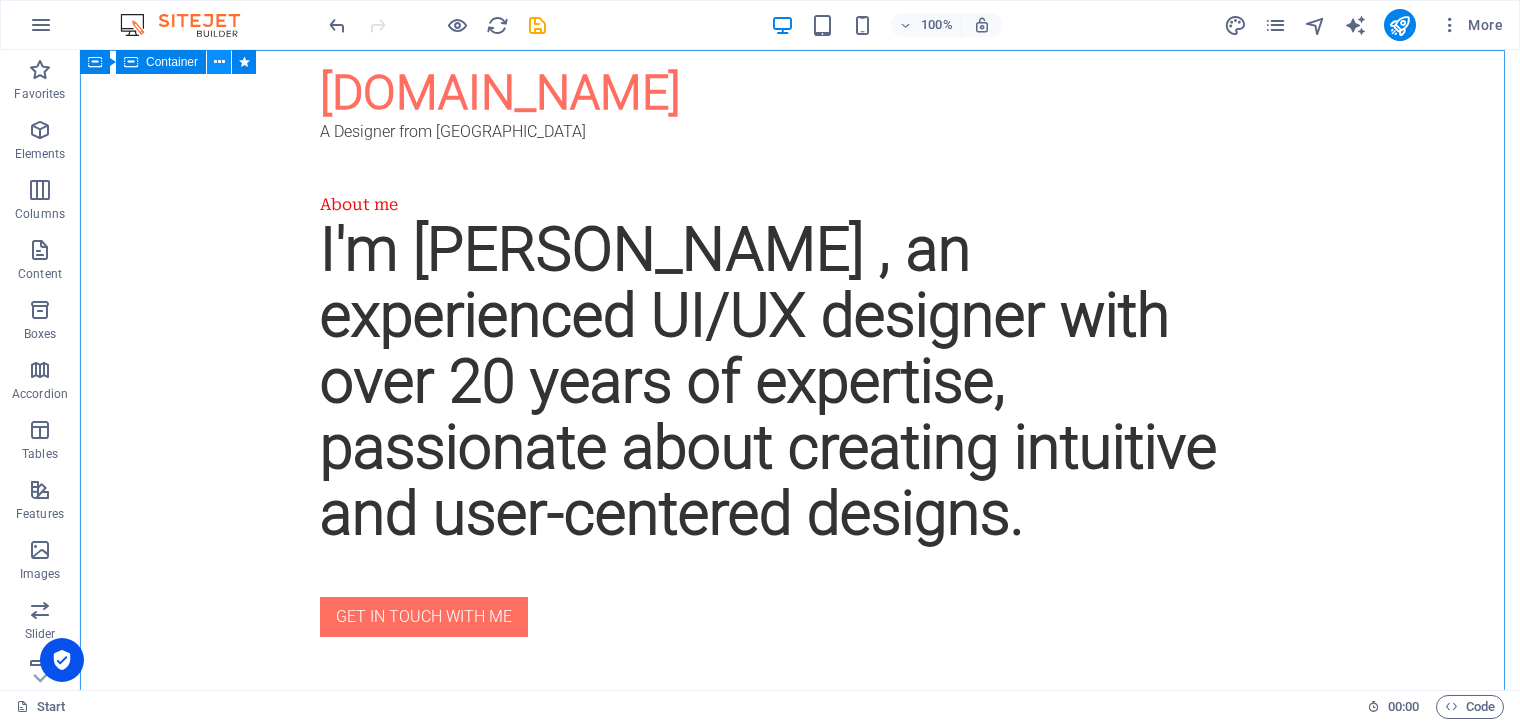 click at bounding box center (219, 62) 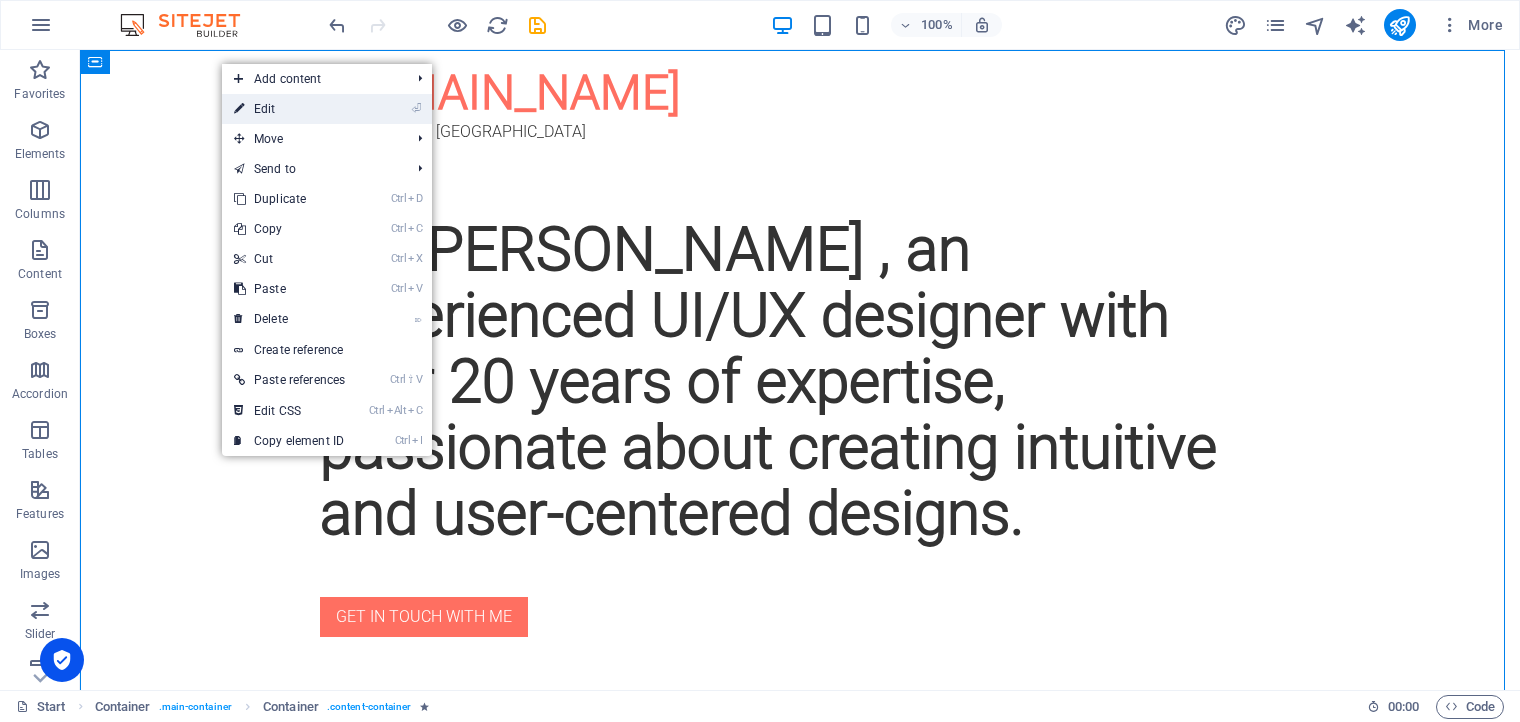 click on "⏎  Edit" at bounding box center (289, 109) 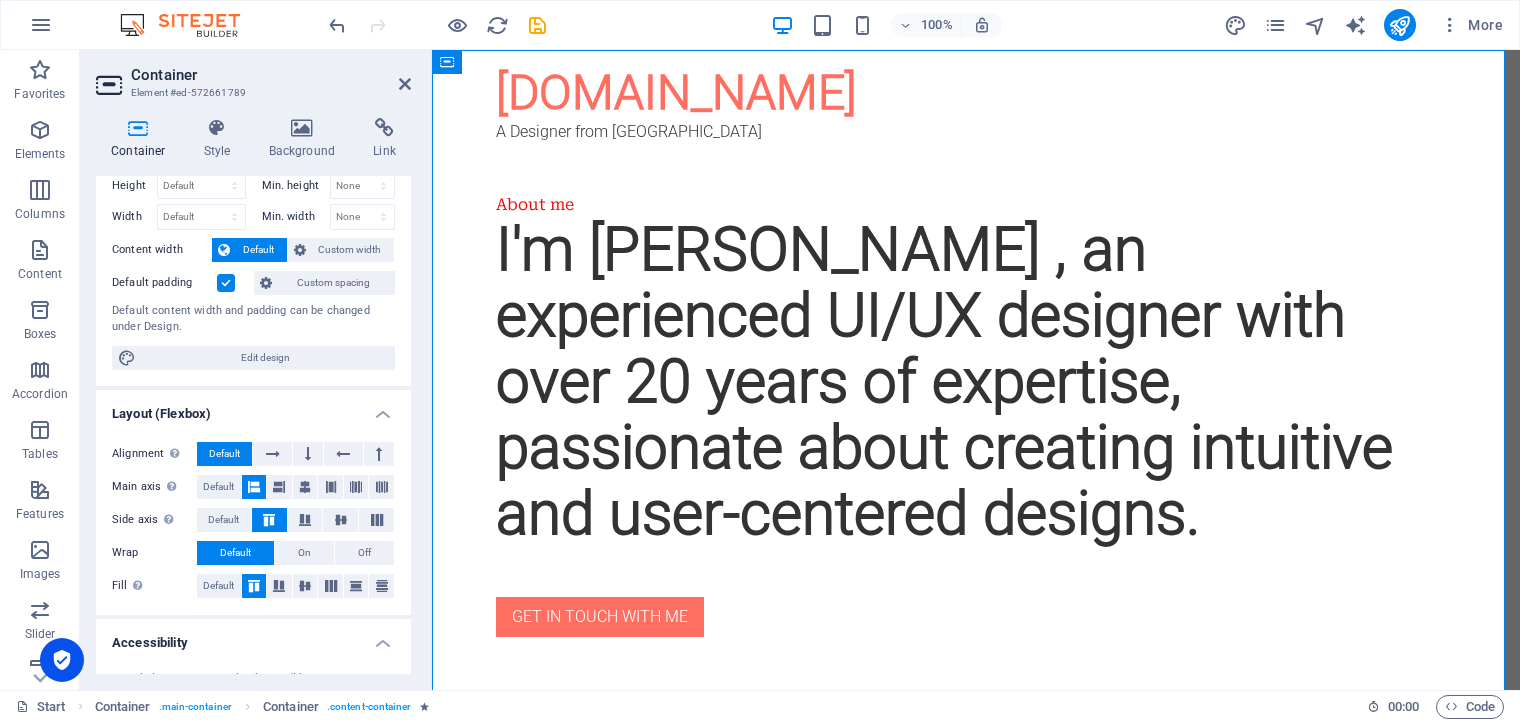scroll, scrollTop: 0, scrollLeft: 0, axis: both 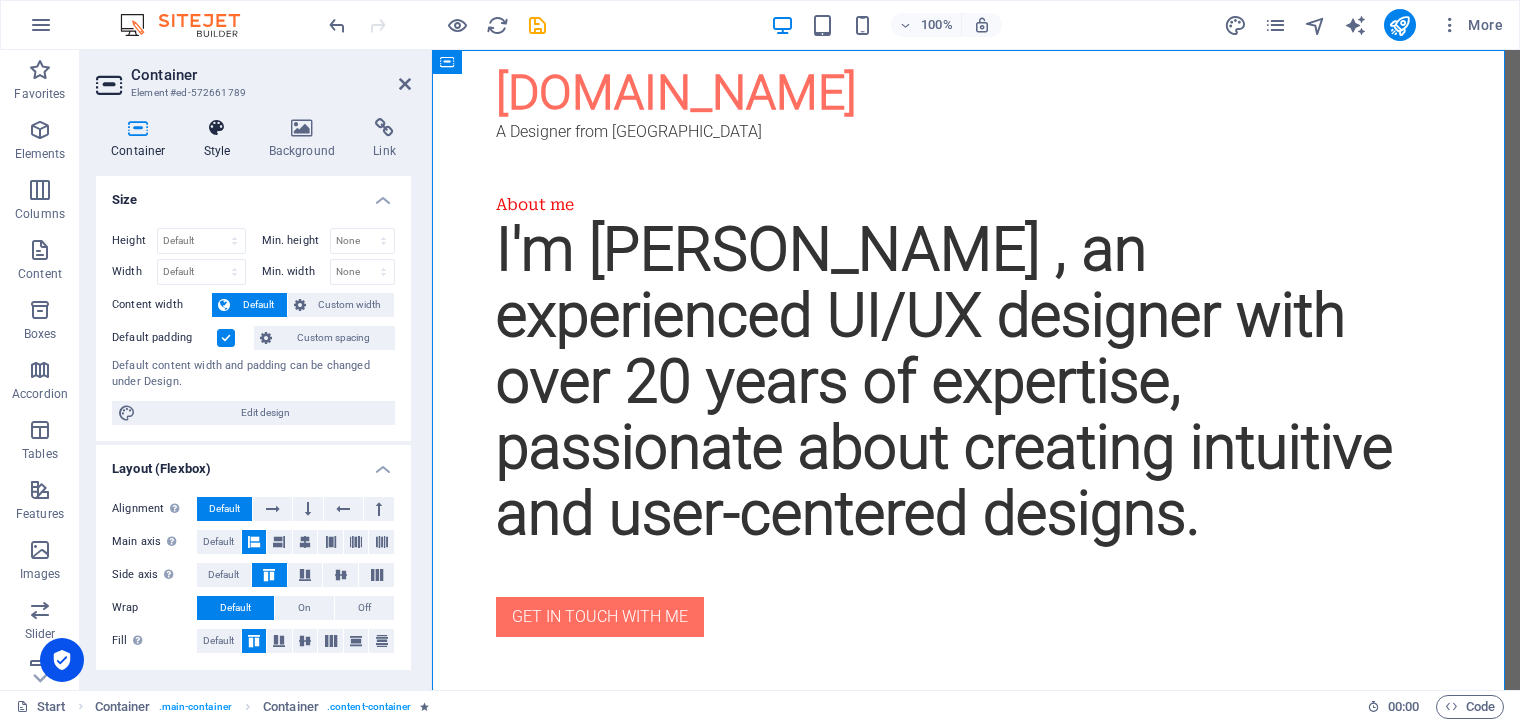 click at bounding box center [217, 128] 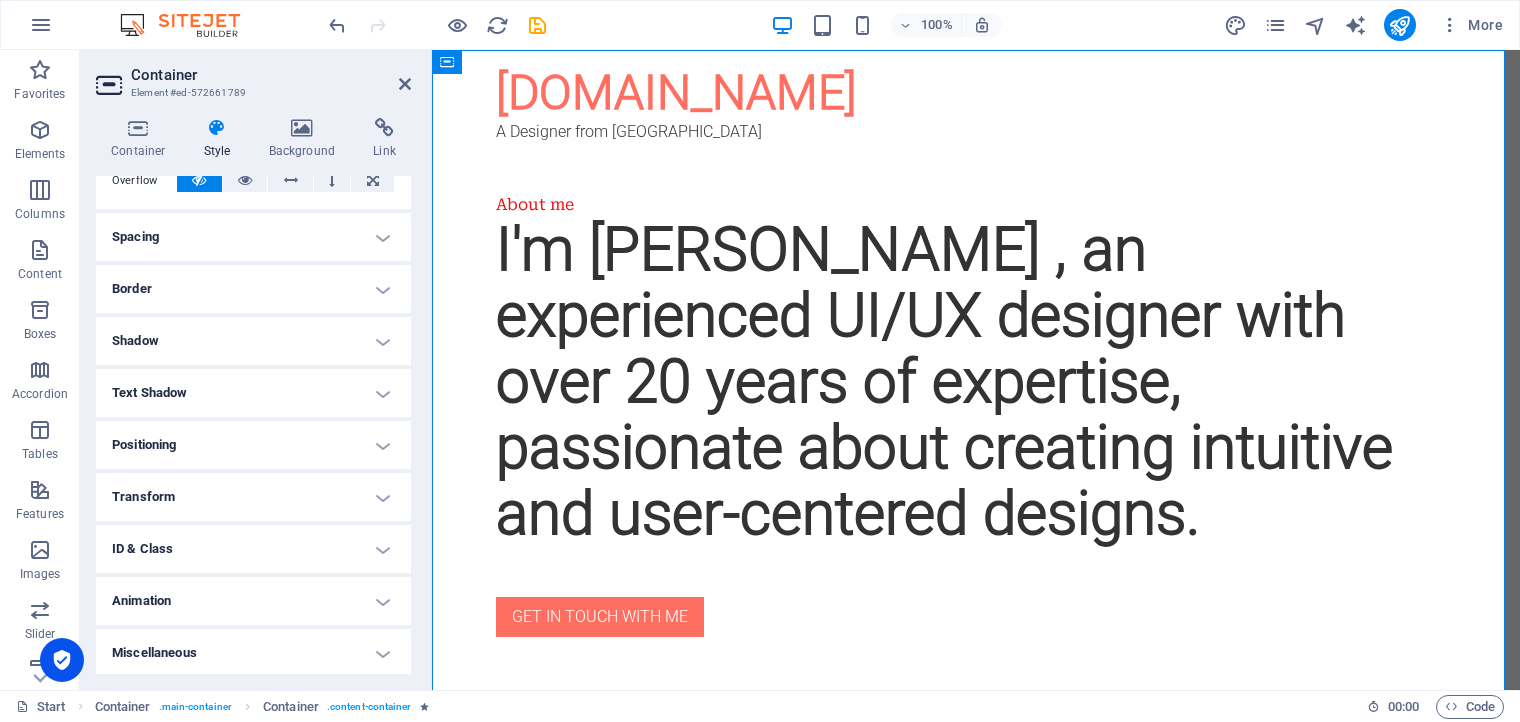 scroll, scrollTop: 345, scrollLeft: 0, axis: vertical 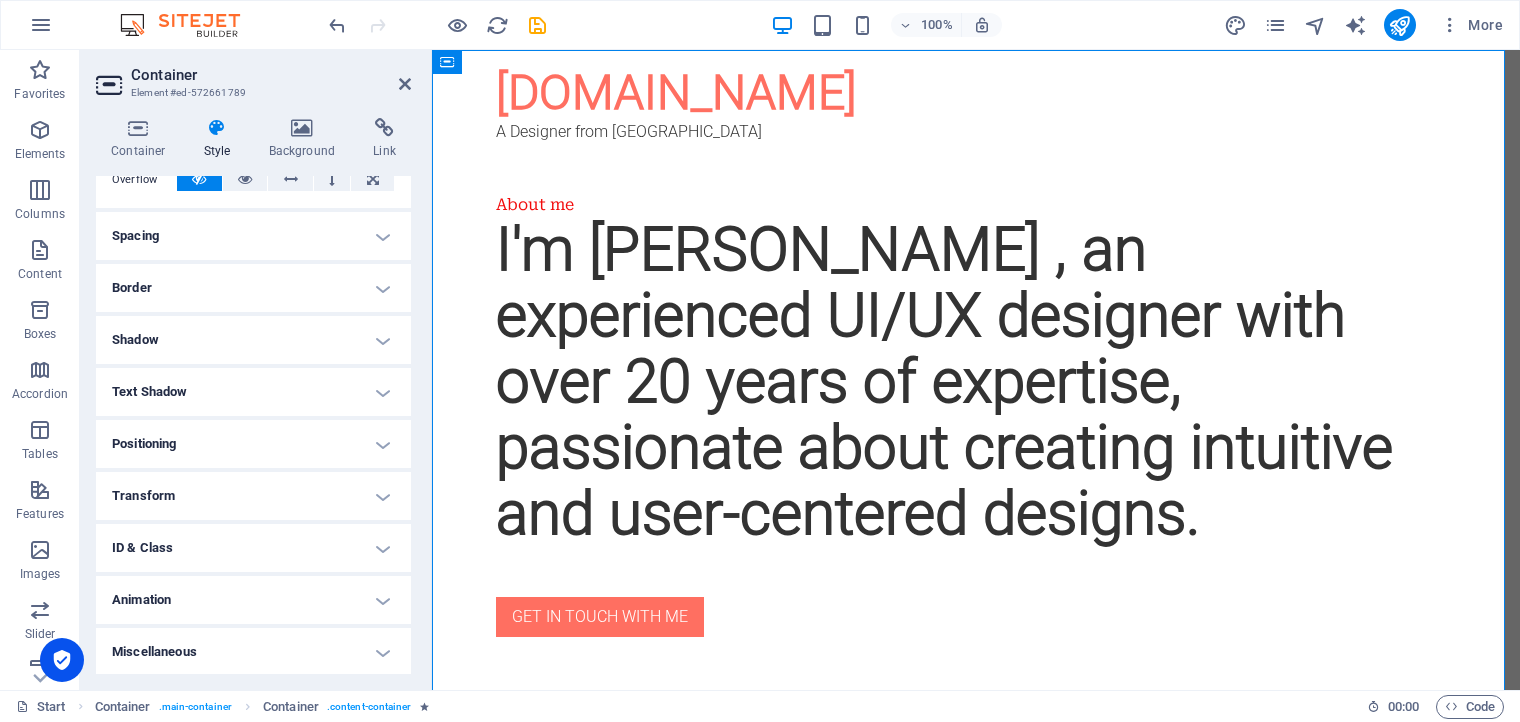 click on "Miscellaneous" at bounding box center [253, 652] 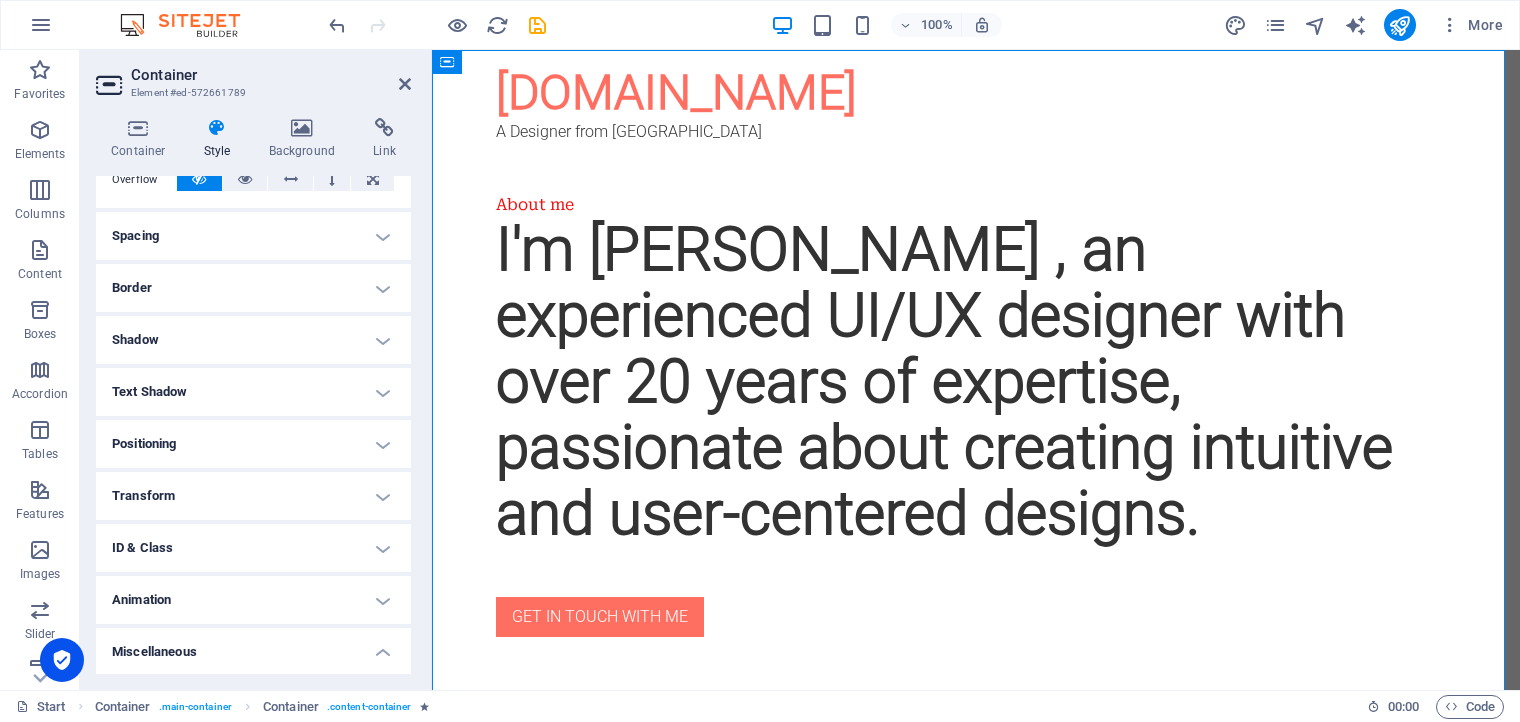scroll, scrollTop: 468, scrollLeft: 0, axis: vertical 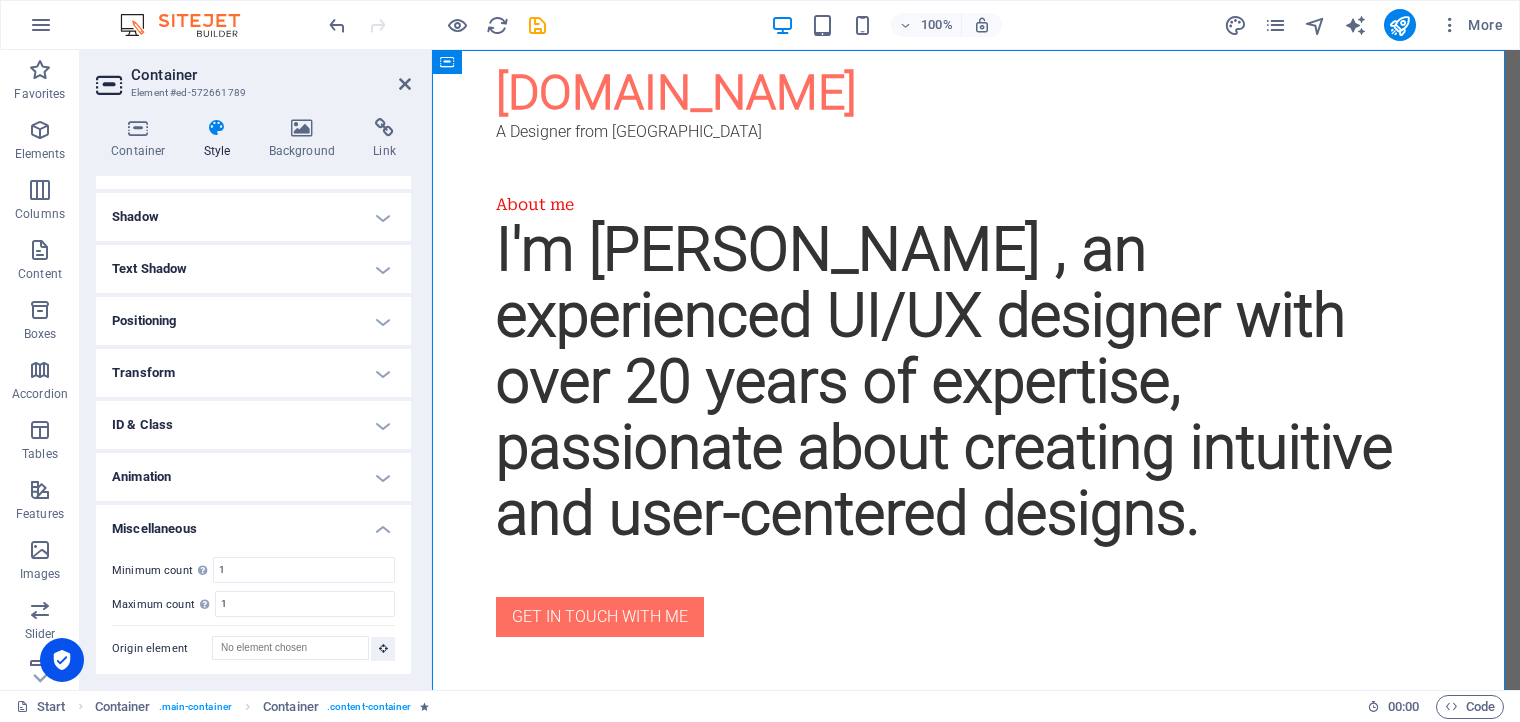 click on "Miscellaneous" at bounding box center [253, 523] 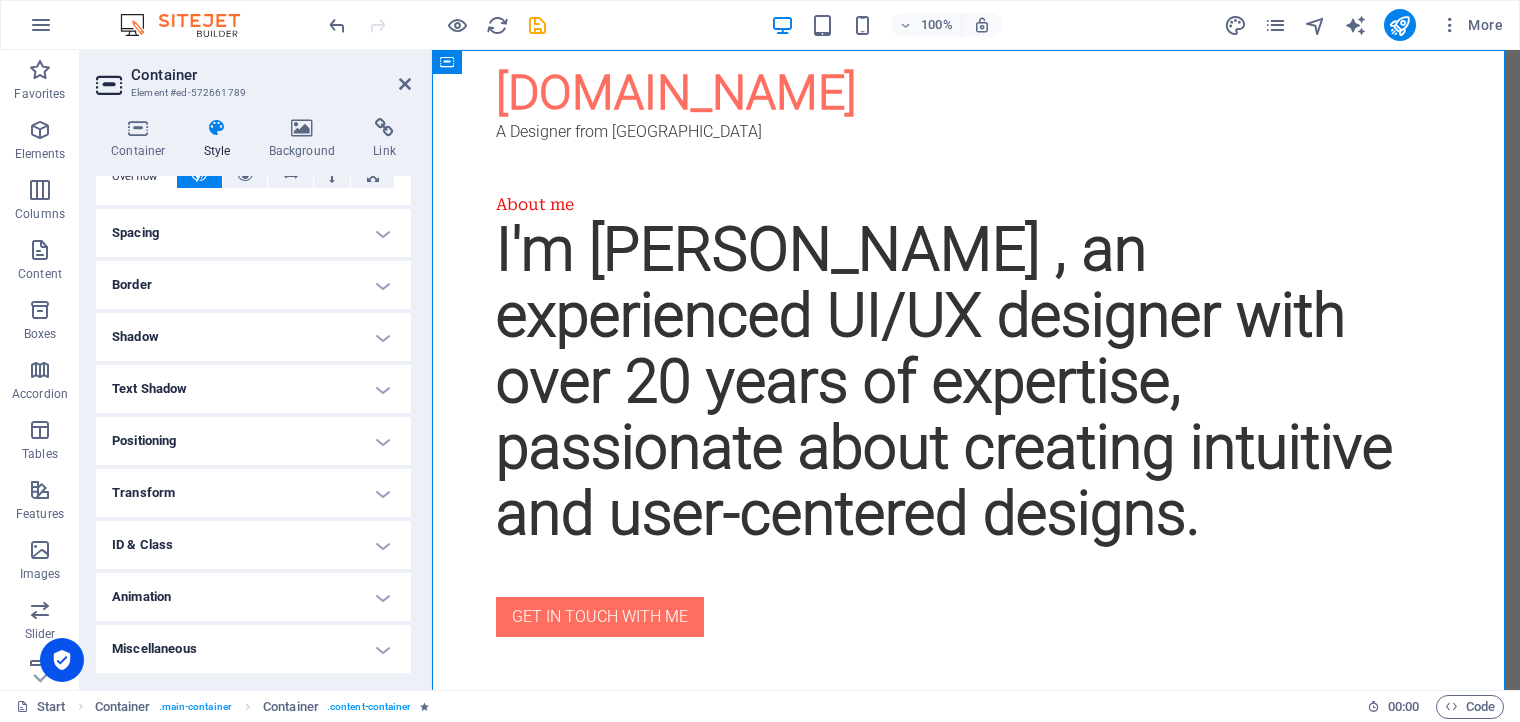 scroll, scrollTop: 345, scrollLeft: 0, axis: vertical 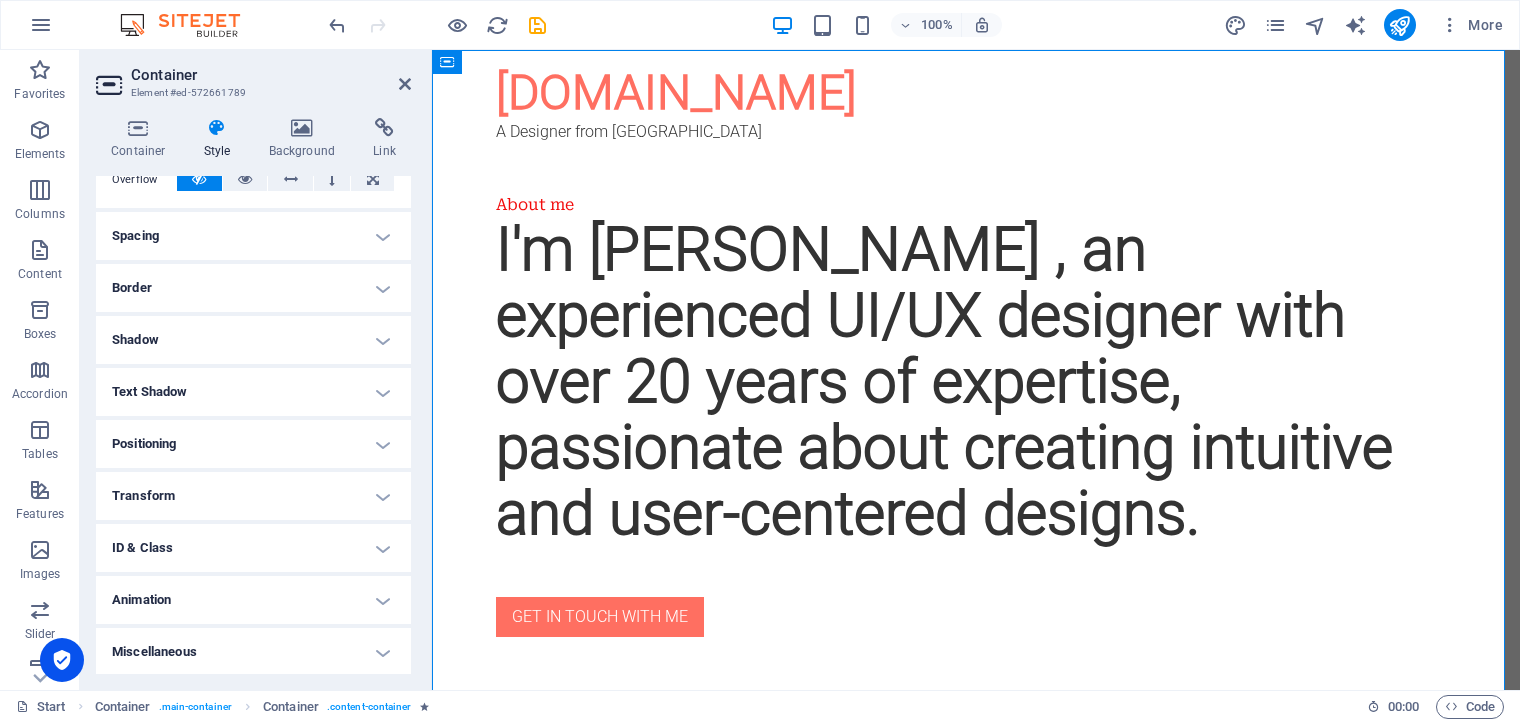 click on "Animation" at bounding box center (253, 600) 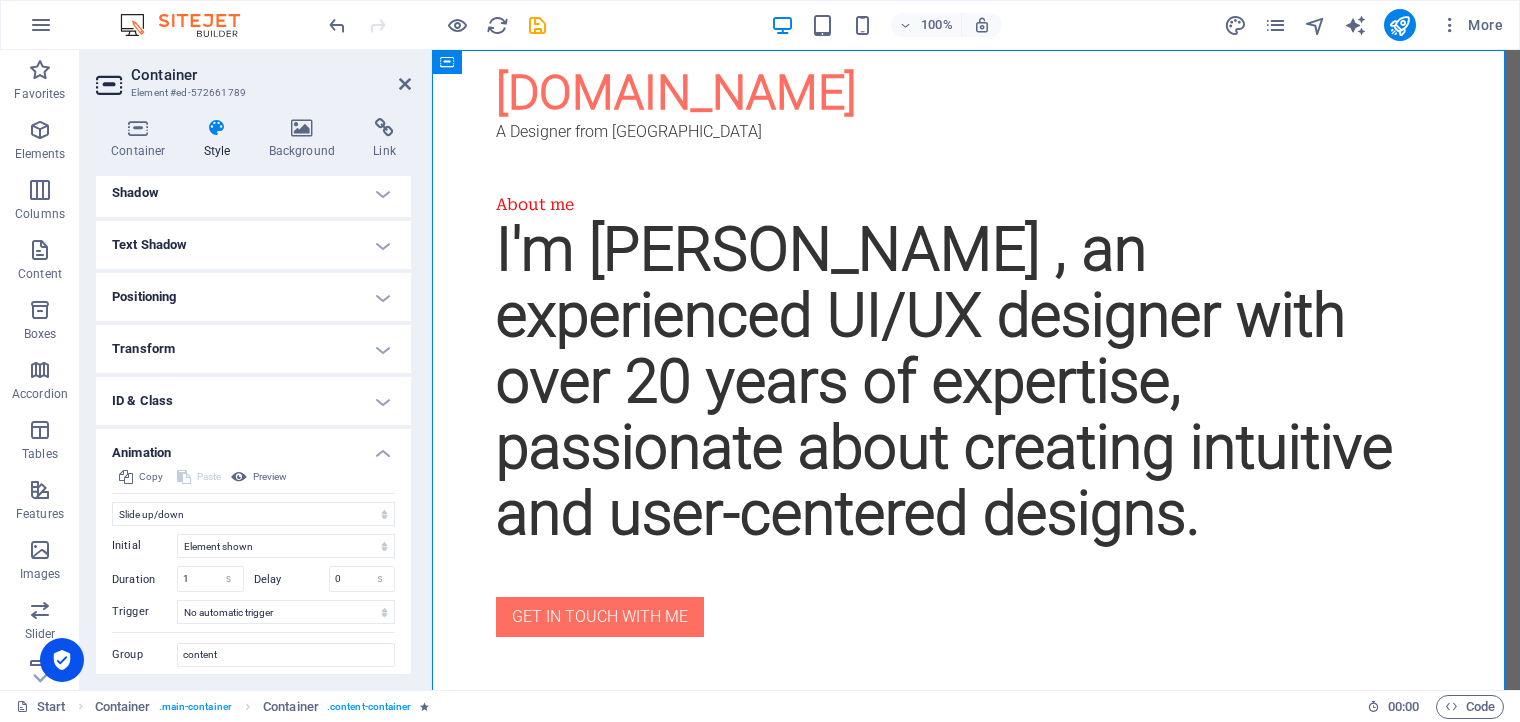 scroll, scrollTop: 483, scrollLeft: 0, axis: vertical 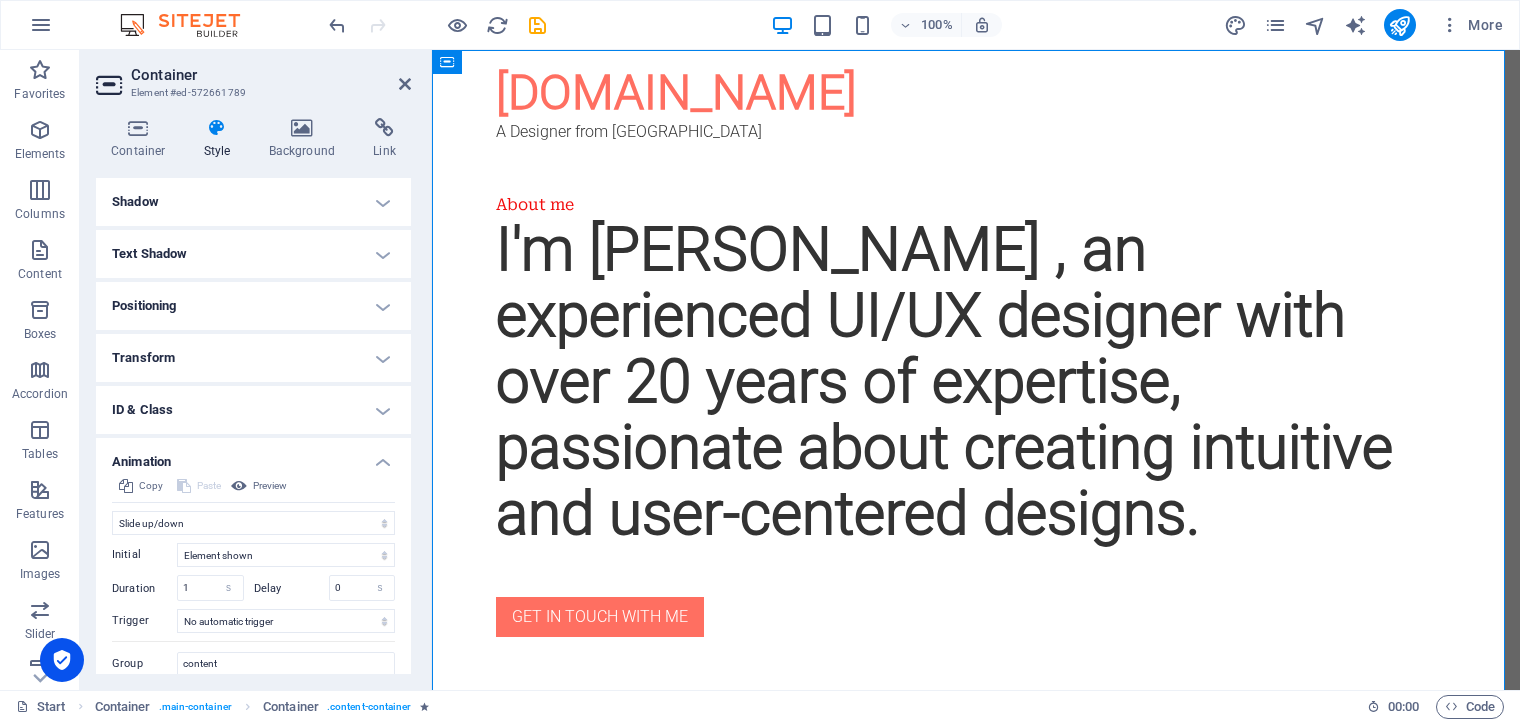 click on "Animation" at bounding box center (253, 456) 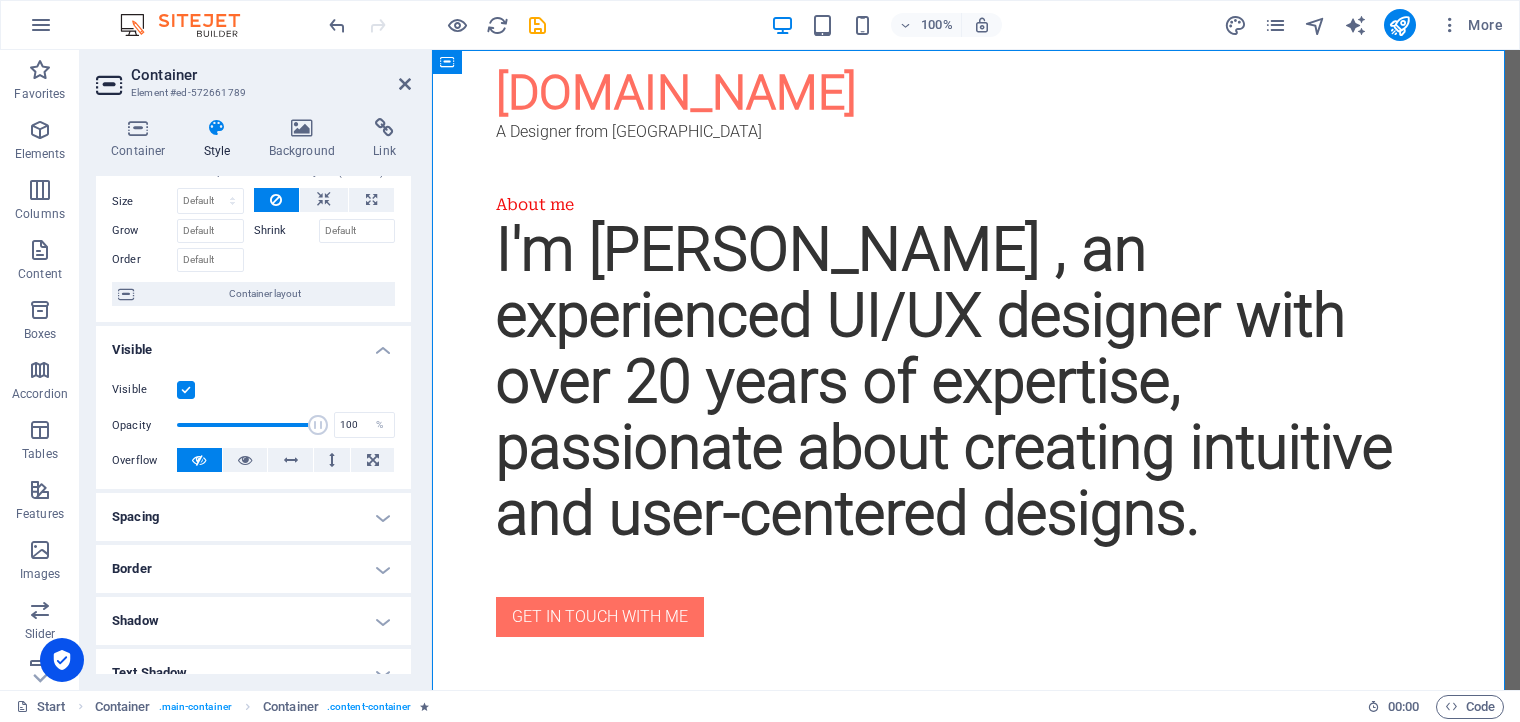scroll, scrollTop: 0, scrollLeft: 0, axis: both 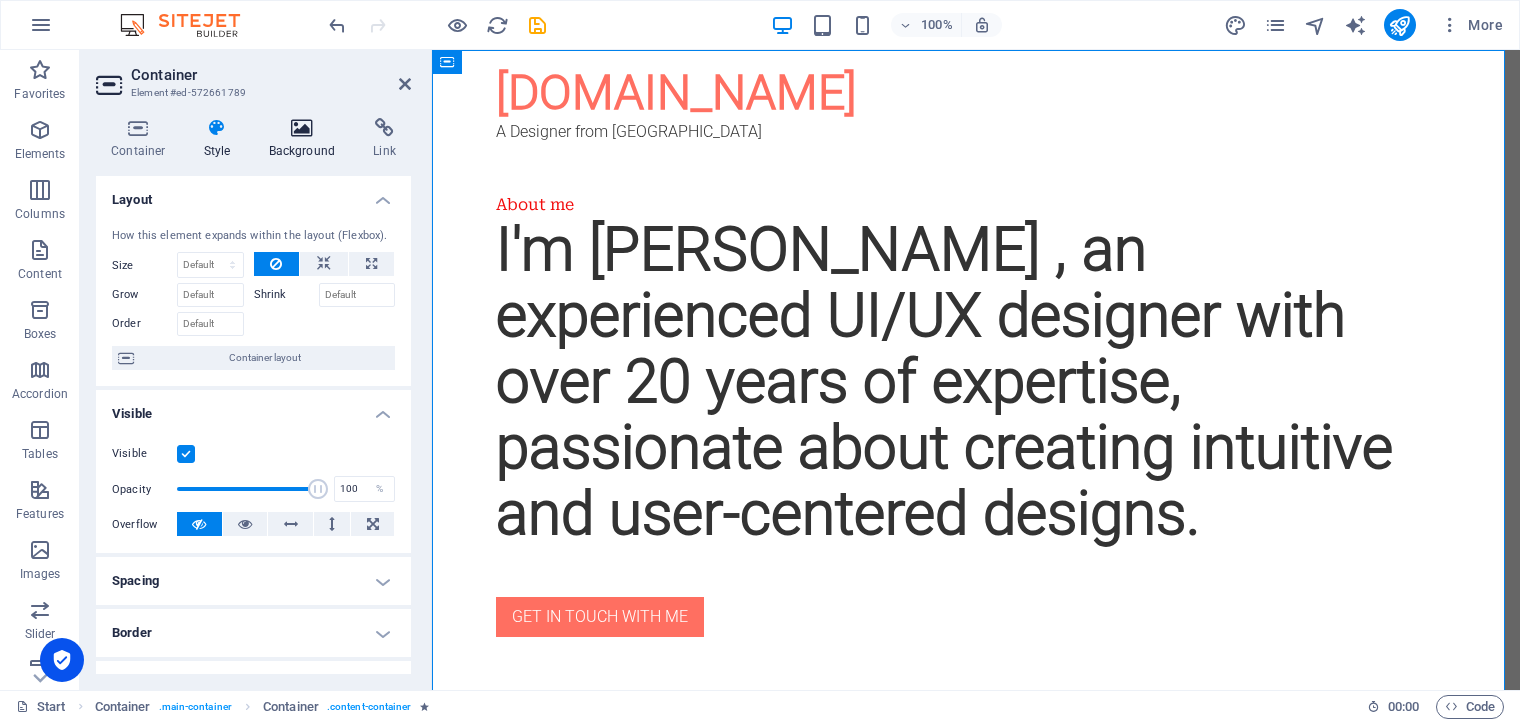 click at bounding box center (302, 128) 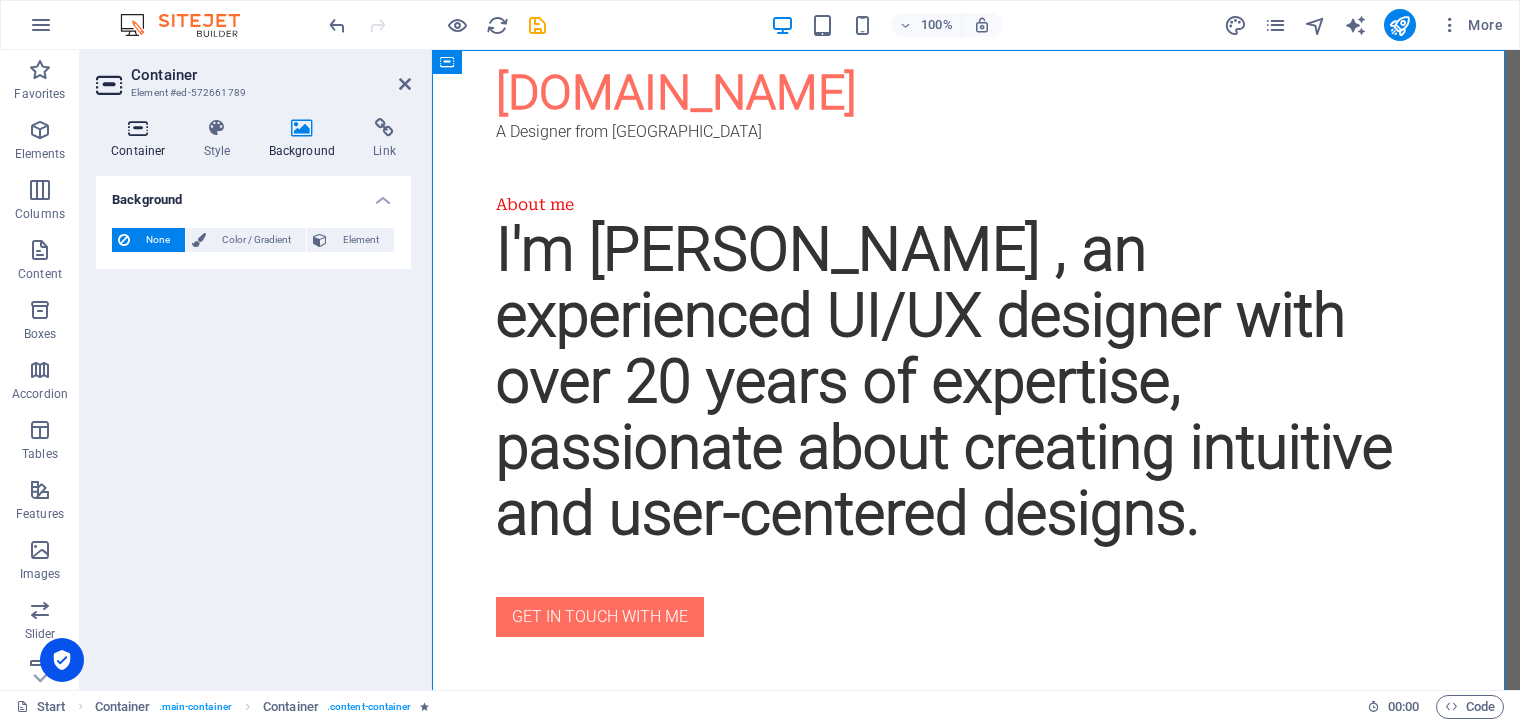click at bounding box center [138, 128] 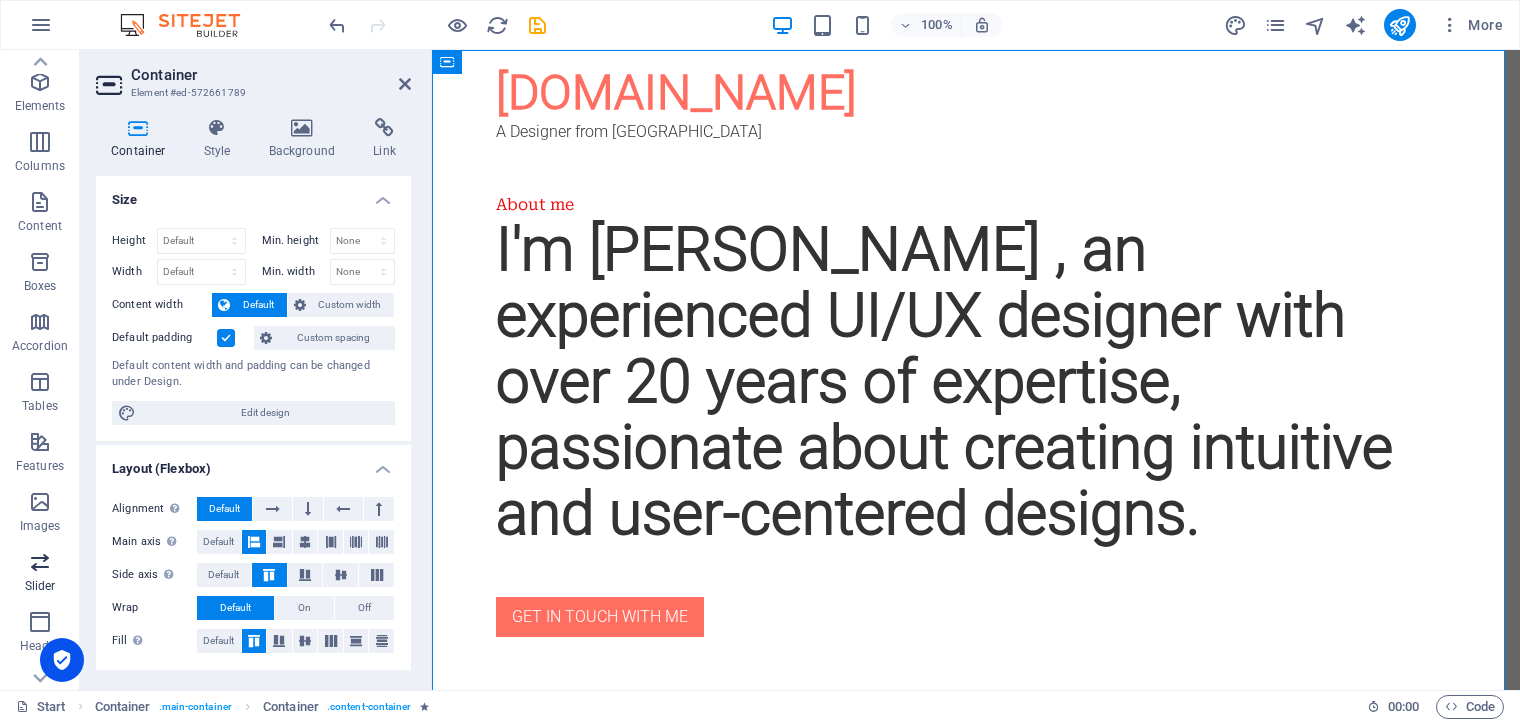 scroll, scrollTop: 0, scrollLeft: 0, axis: both 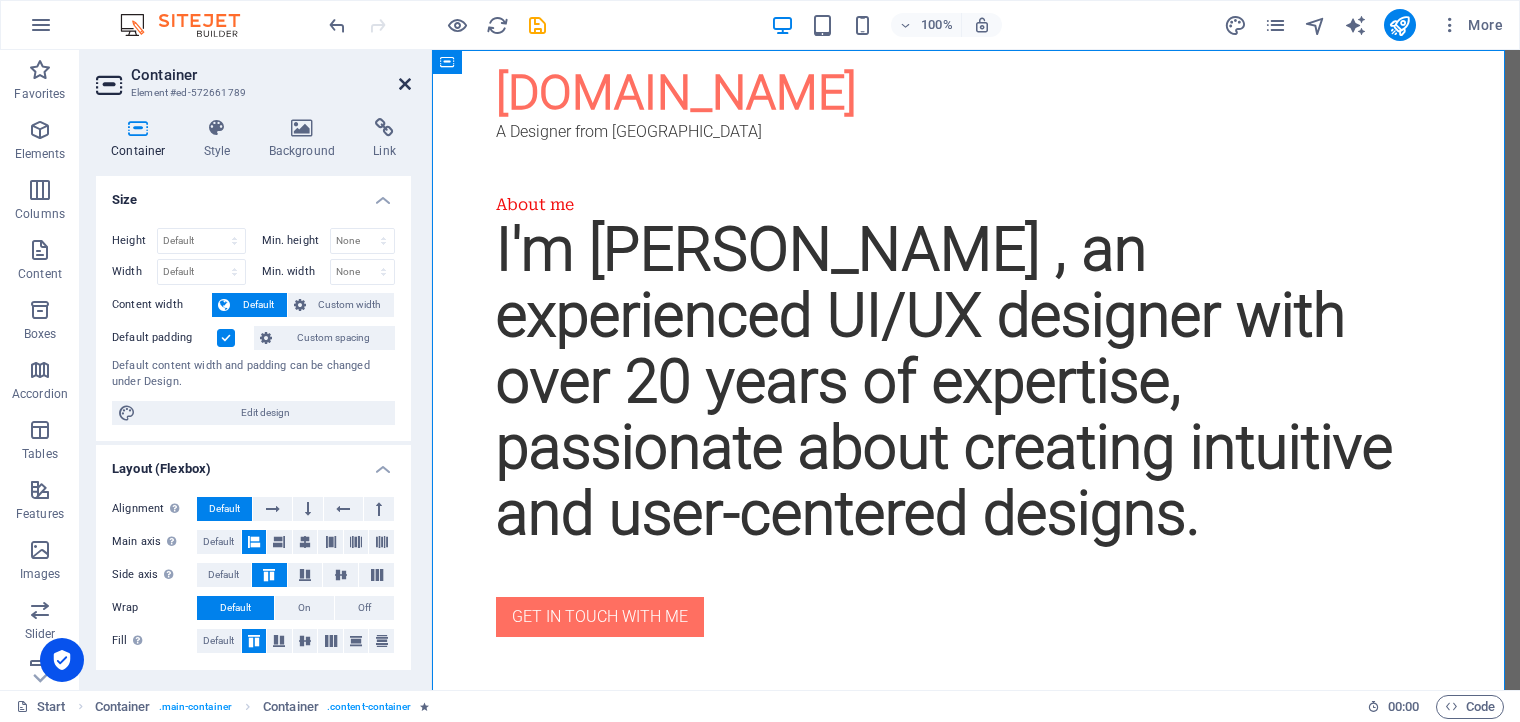 click at bounding box center [405, 84] 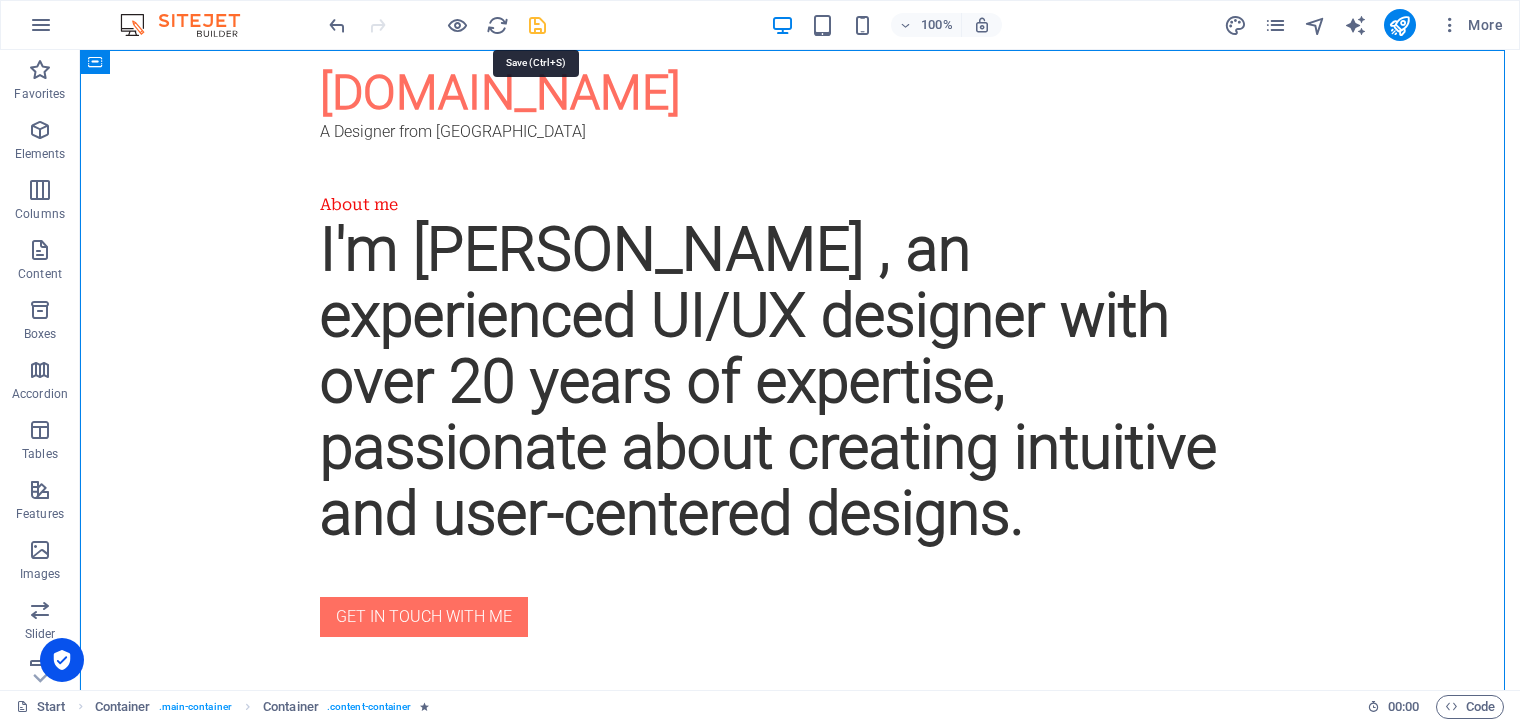 click at bounding box center (537, 25) 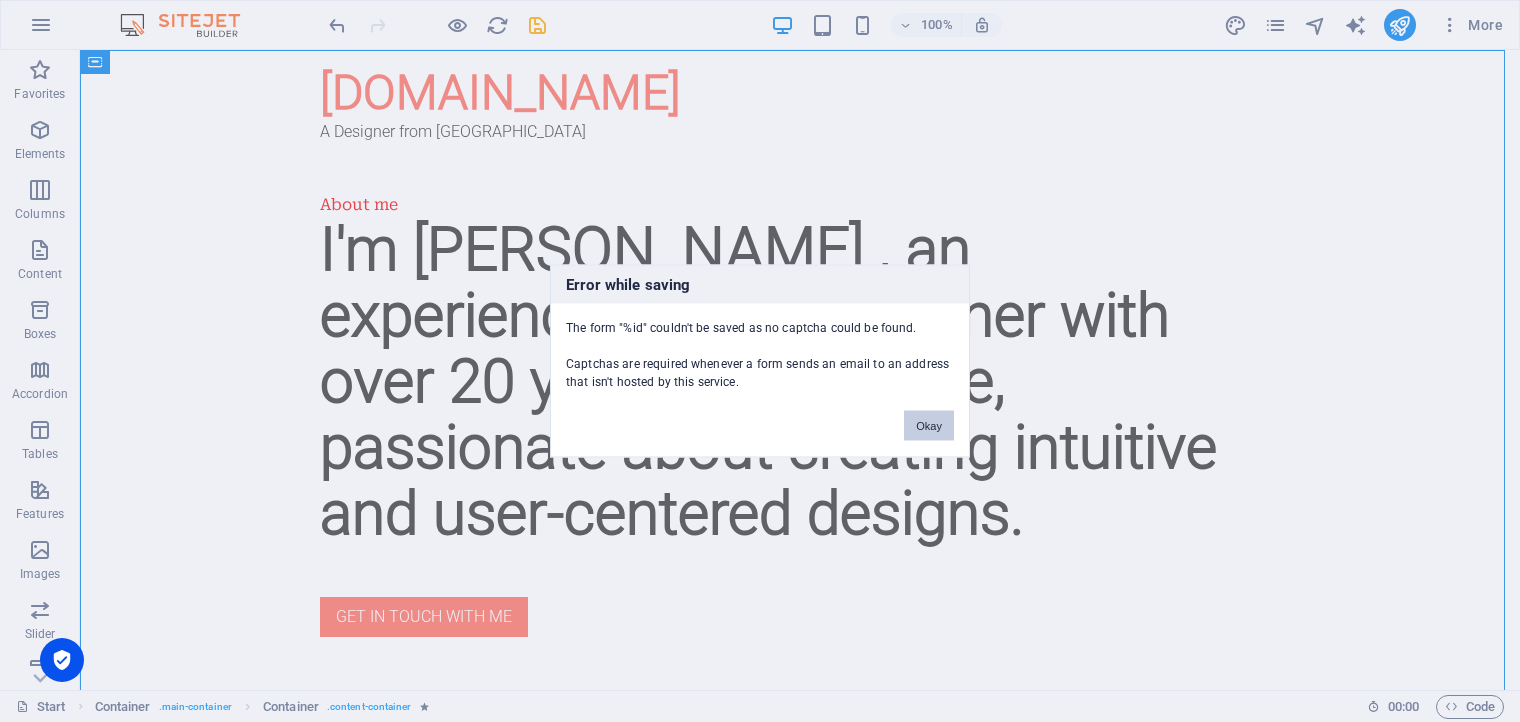 click on "Okay" at bounding box center [929, 426] 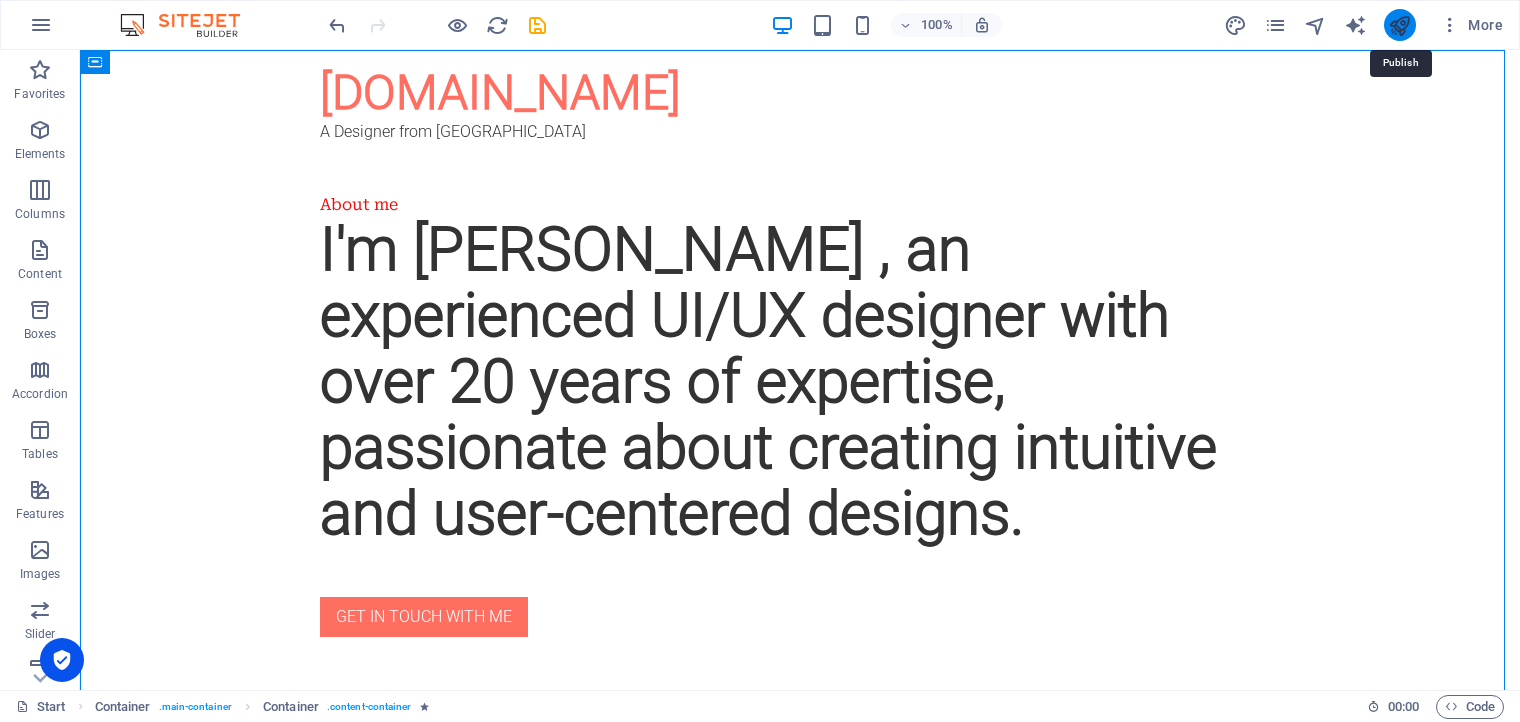 click at bounding box center (1399, 25) 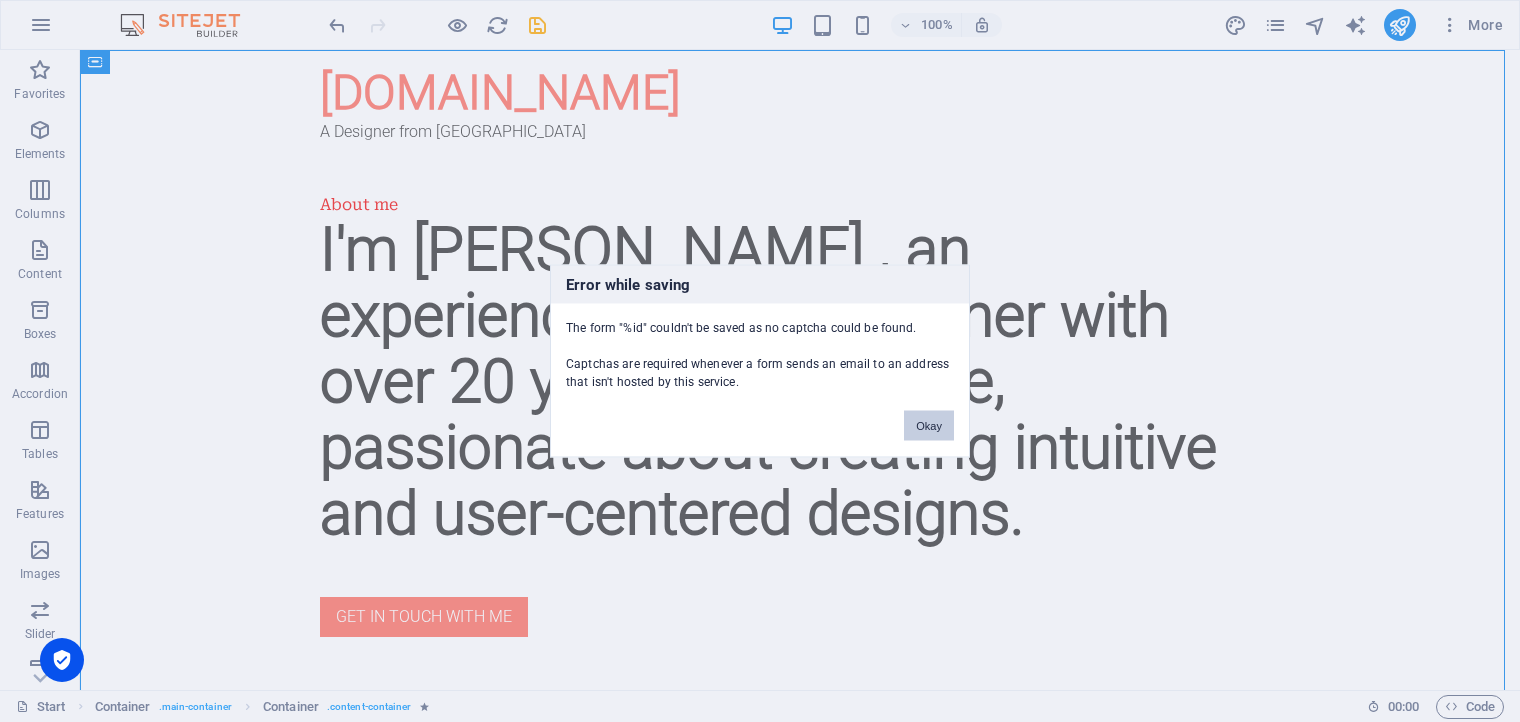 click on "Okay" at bounding box center (929, 426) 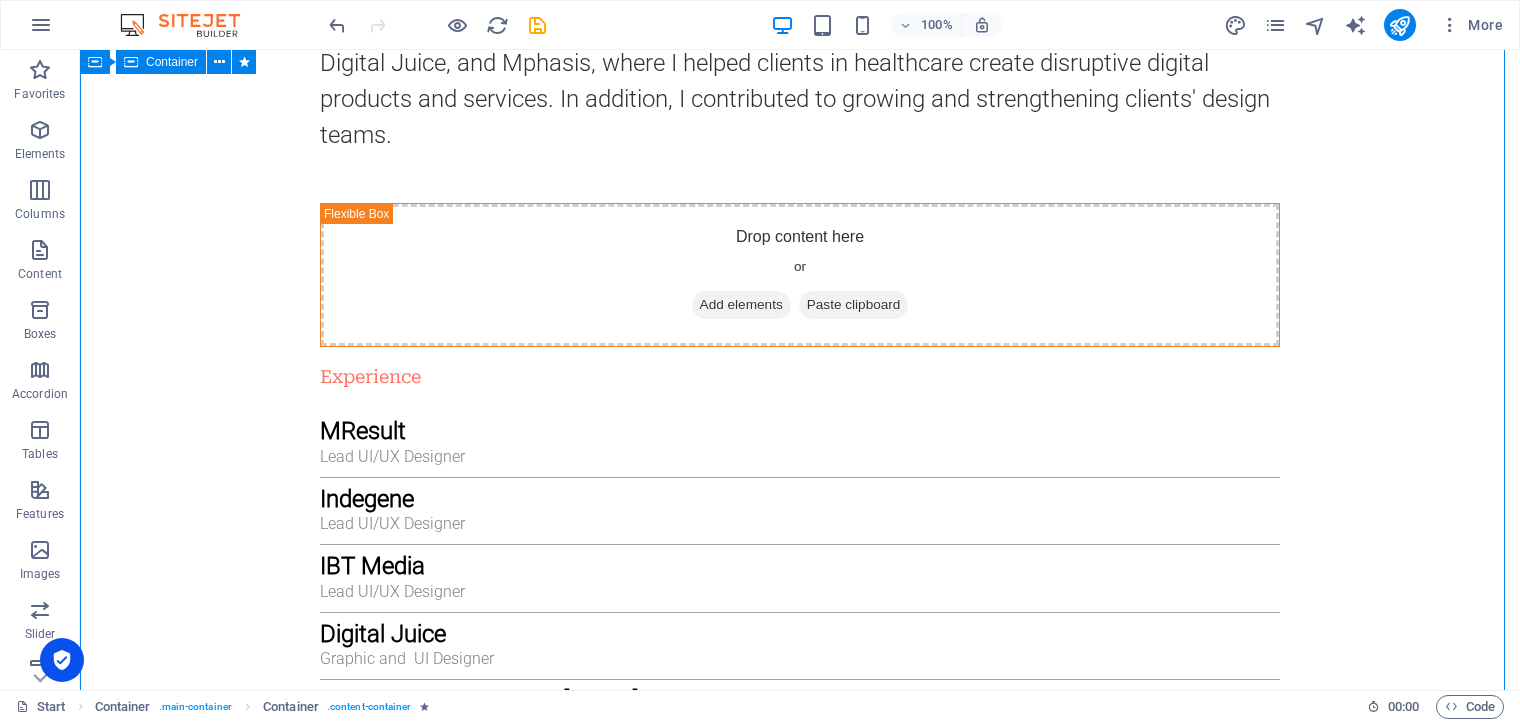 scroll, scrollTop: 3388, scrollLeft: 0, axis: vertical 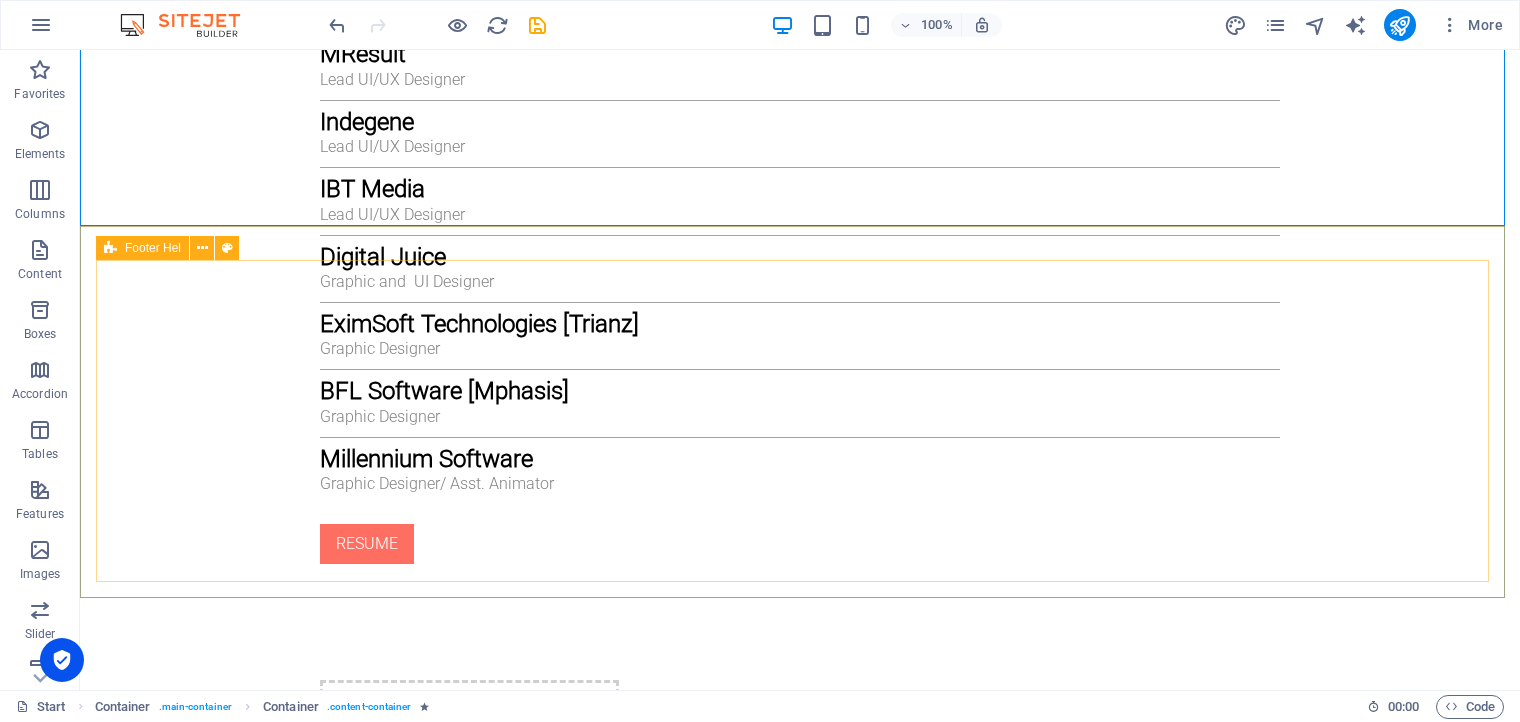 click on "Footer Hel" at bounding box center [153, 248] 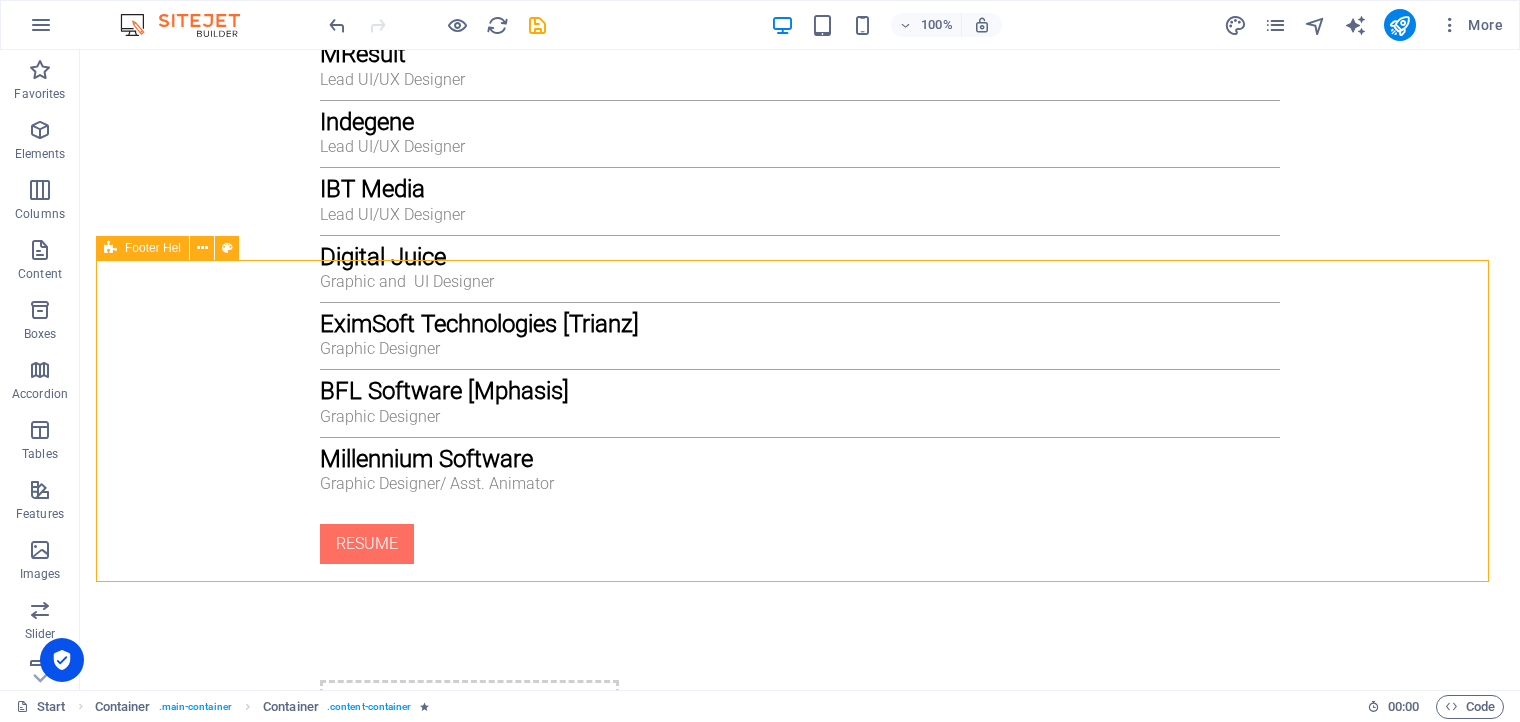 click on "Footer Hel" at bounding box center [153, 248] 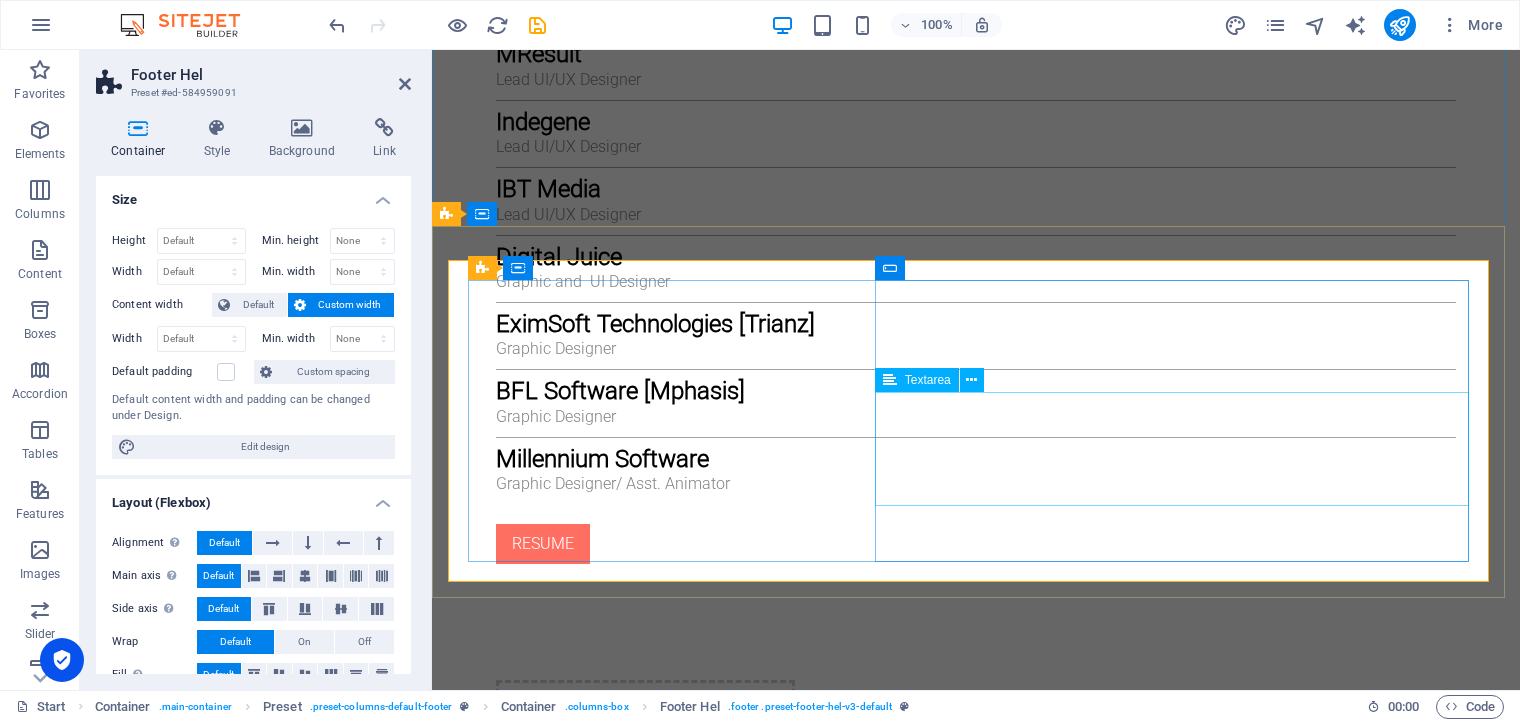 click at bounding box center [616, 2260] 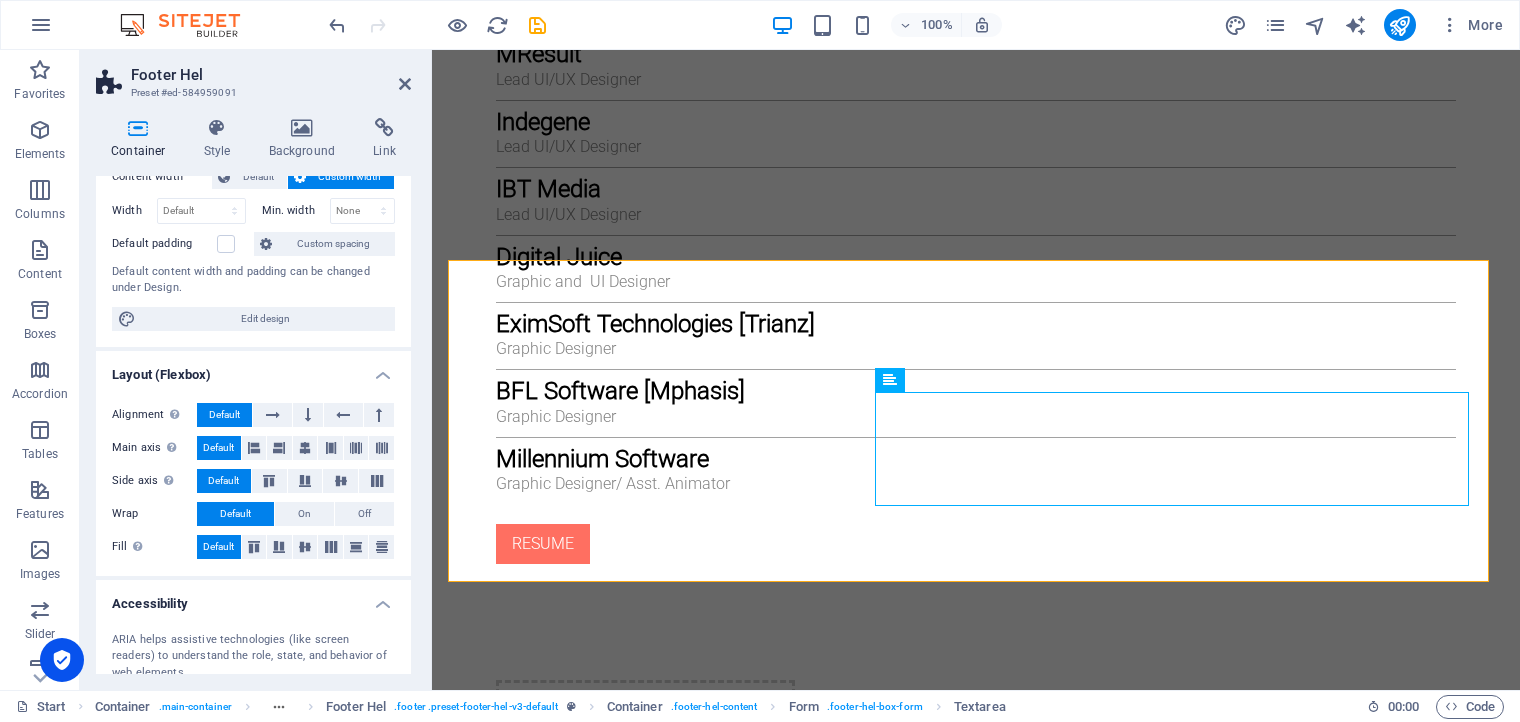 scroll, scrollTop: 0, scrollLeft: 0, axis: both 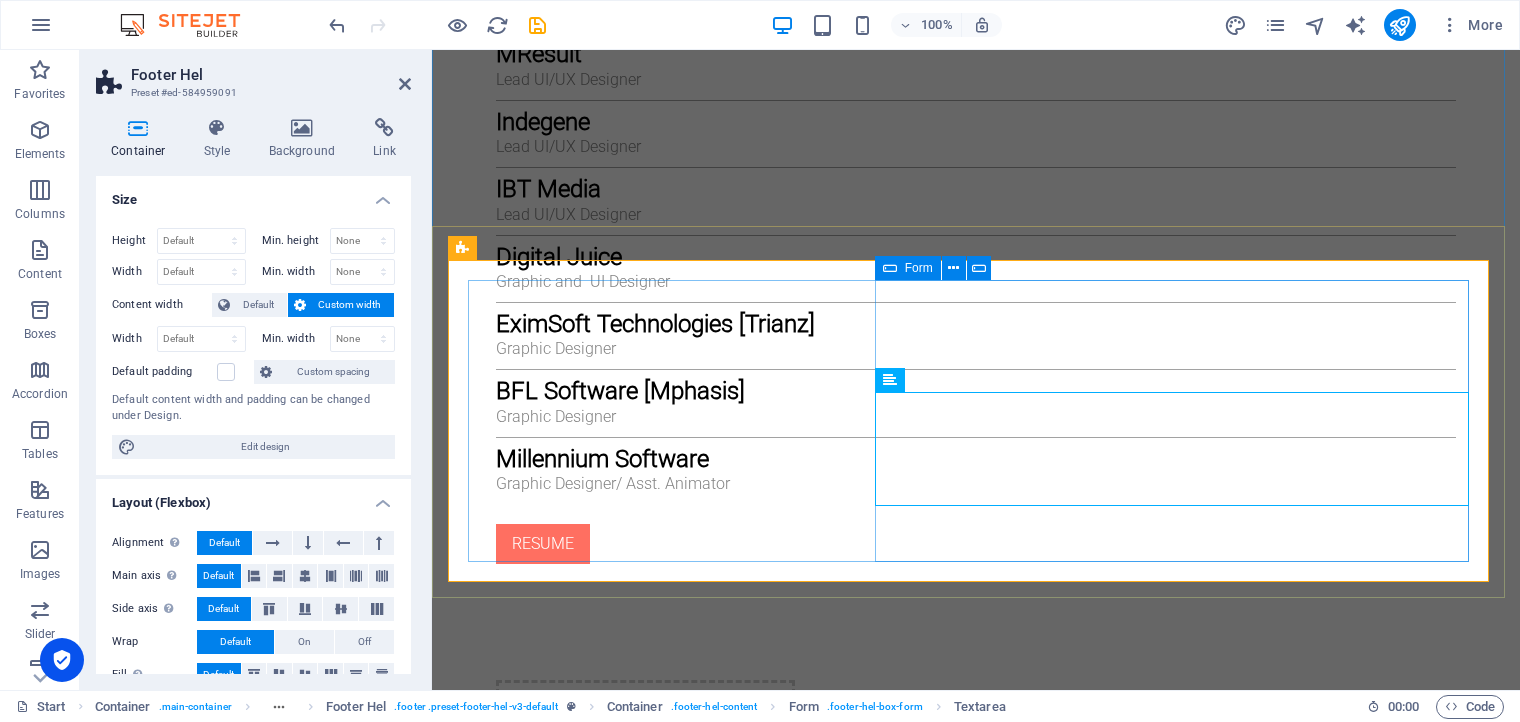 click at bounding box center (890, 268) 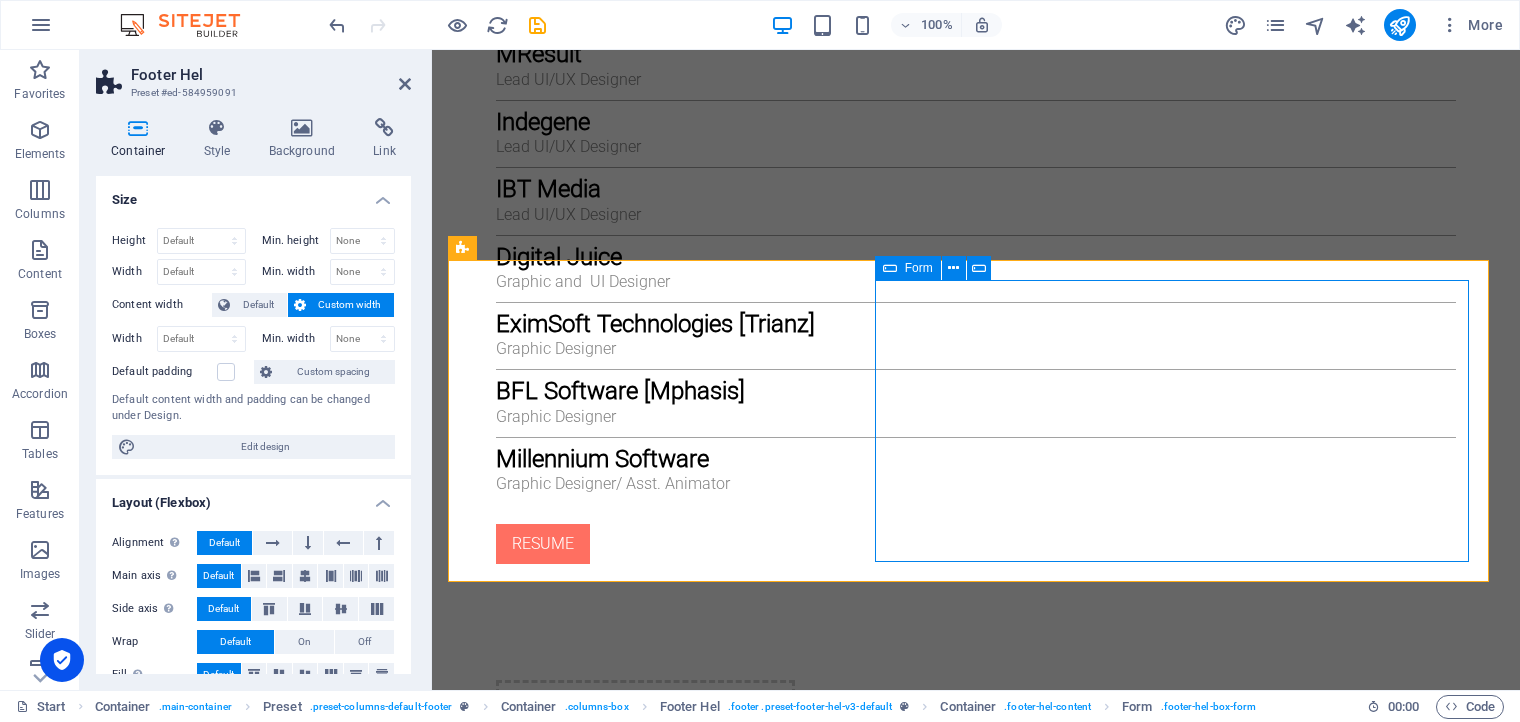 click at bounding box center (890, 268) 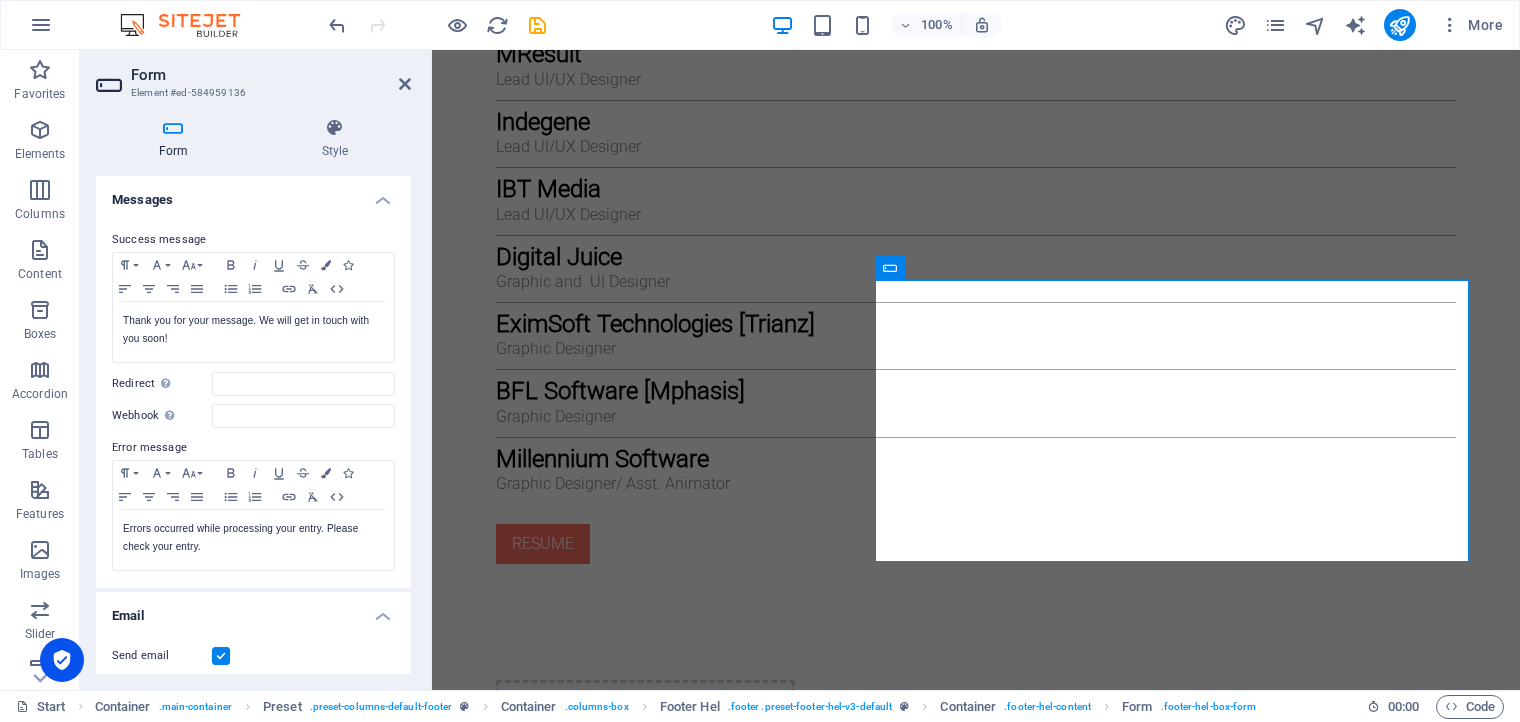 scroll, scrollTop: 0, scrollLeft: 0, axis: both 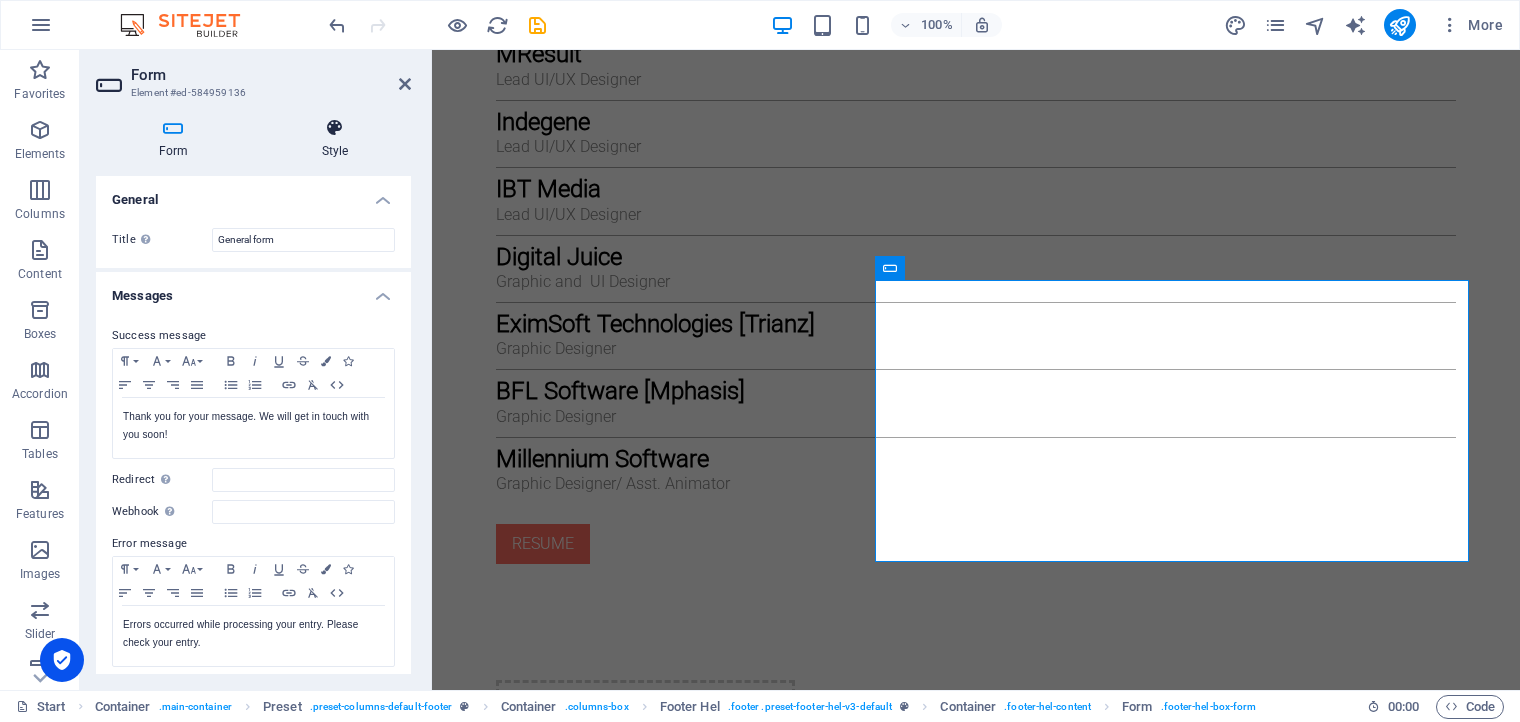 click at bounding box center [335, 128] 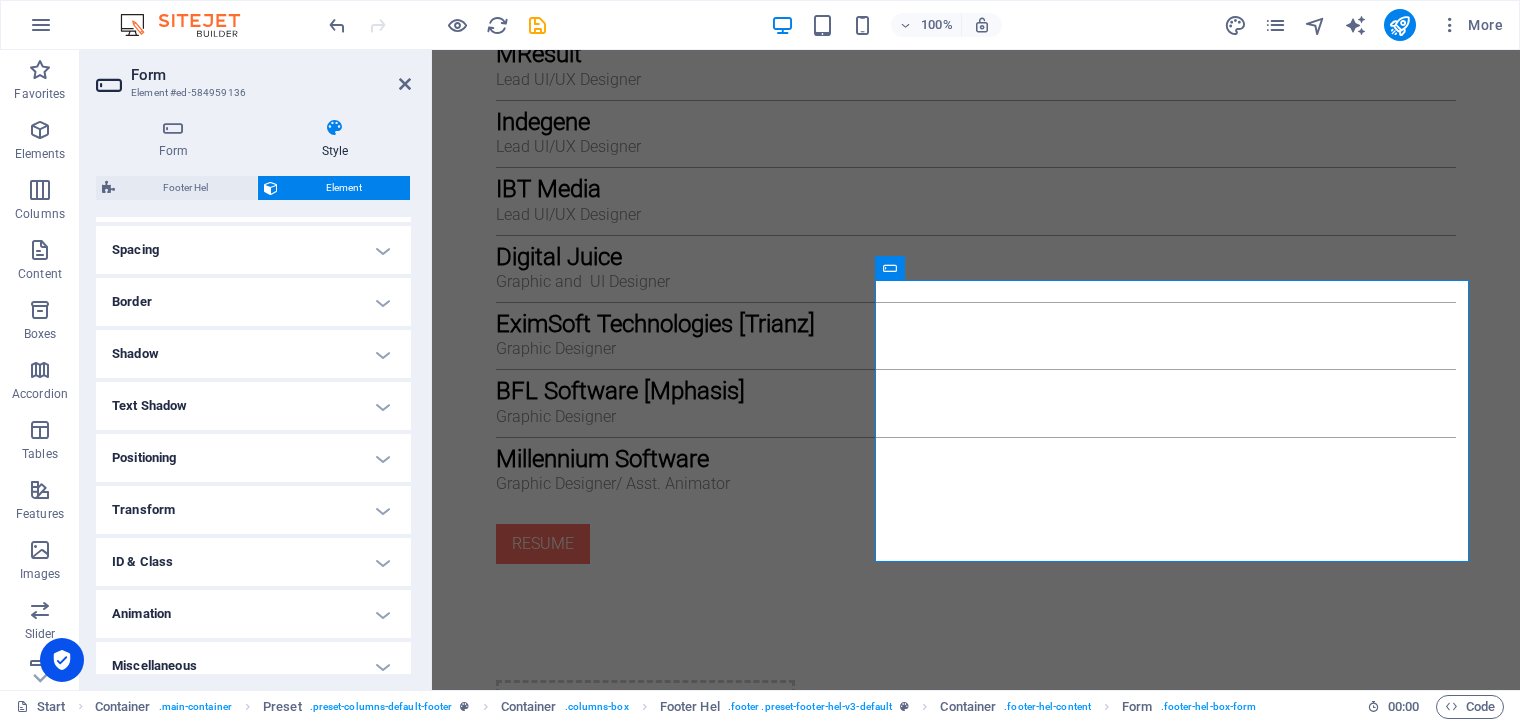 scroll, scrollTop: 387, scrollLeft: 0, axis: vertical 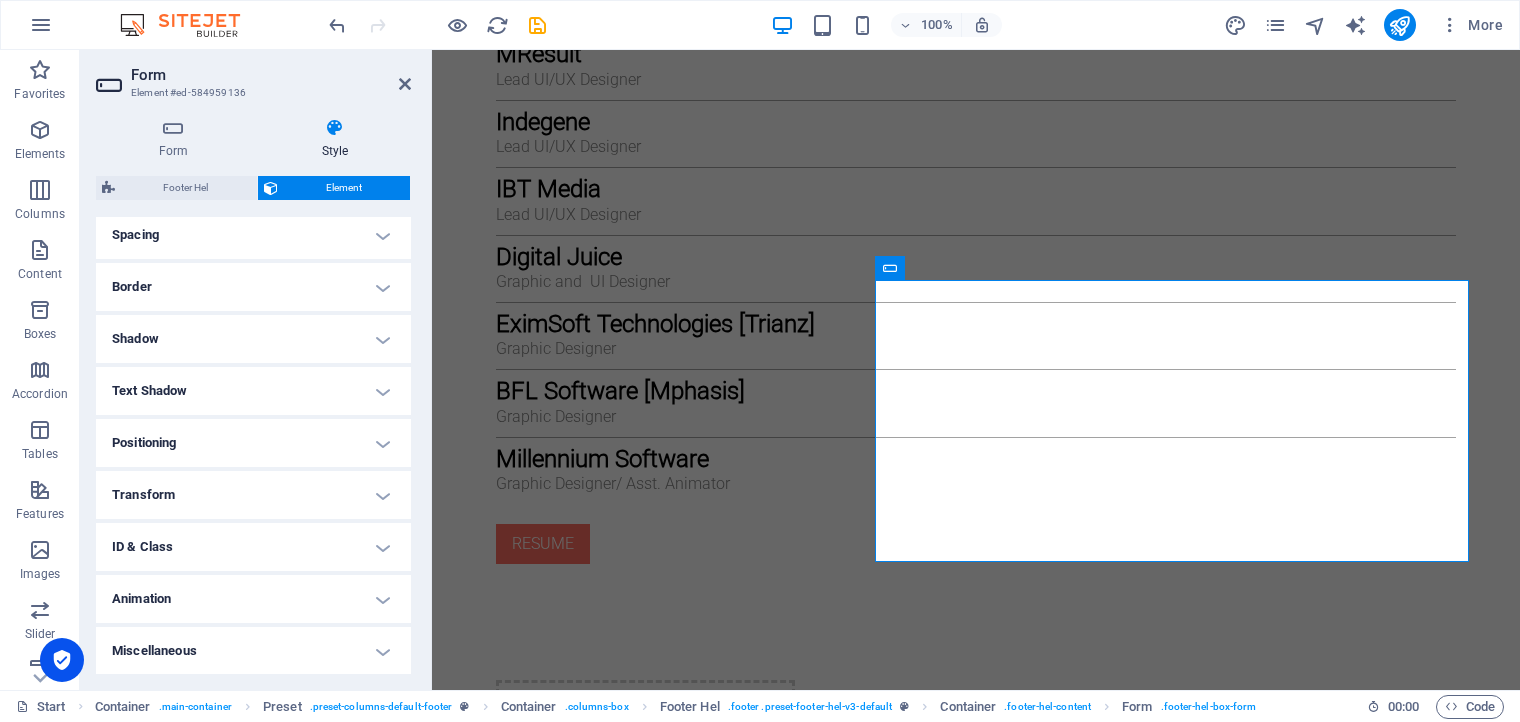 click on "ID & Class" at bounding box center [253, 547] 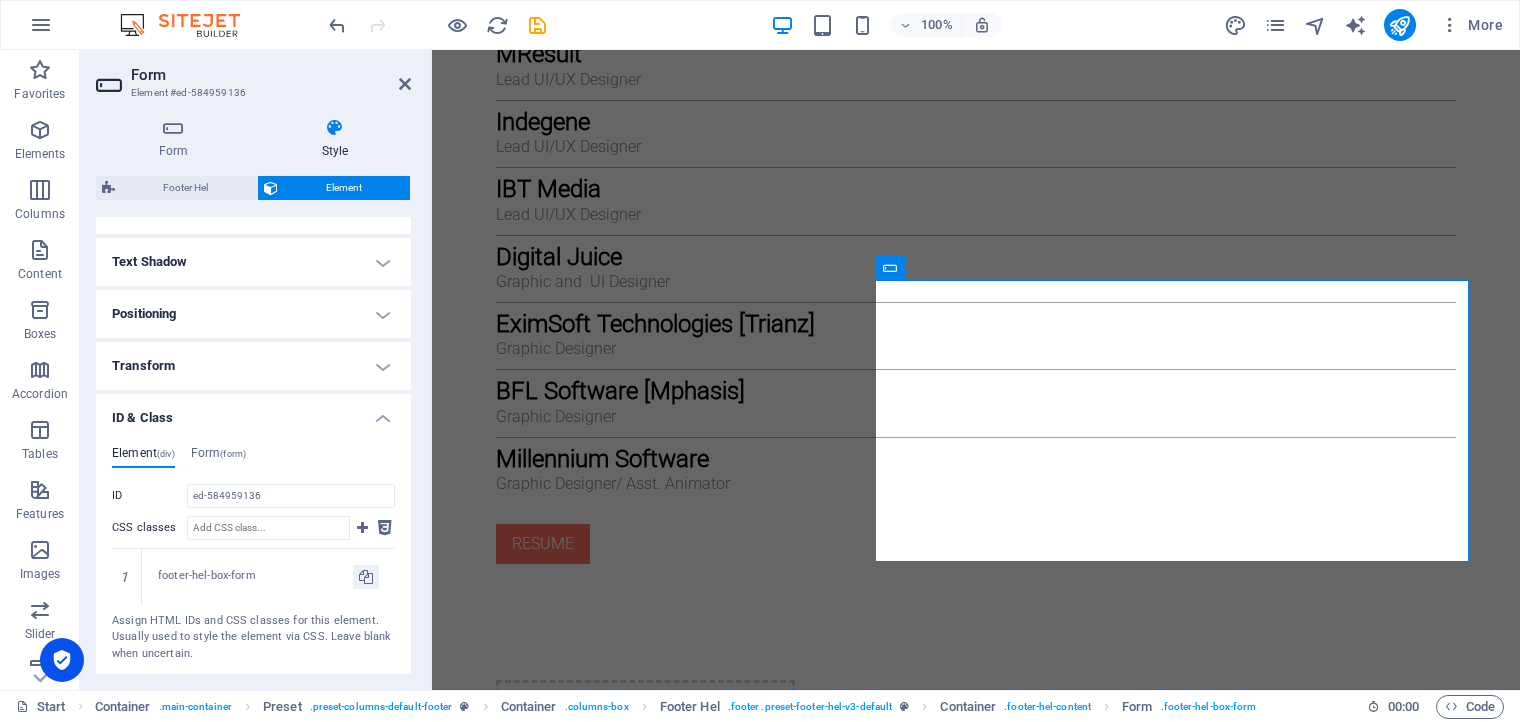 scroll, scrollTop: 515, scrollLeft: 0, axis: vertical 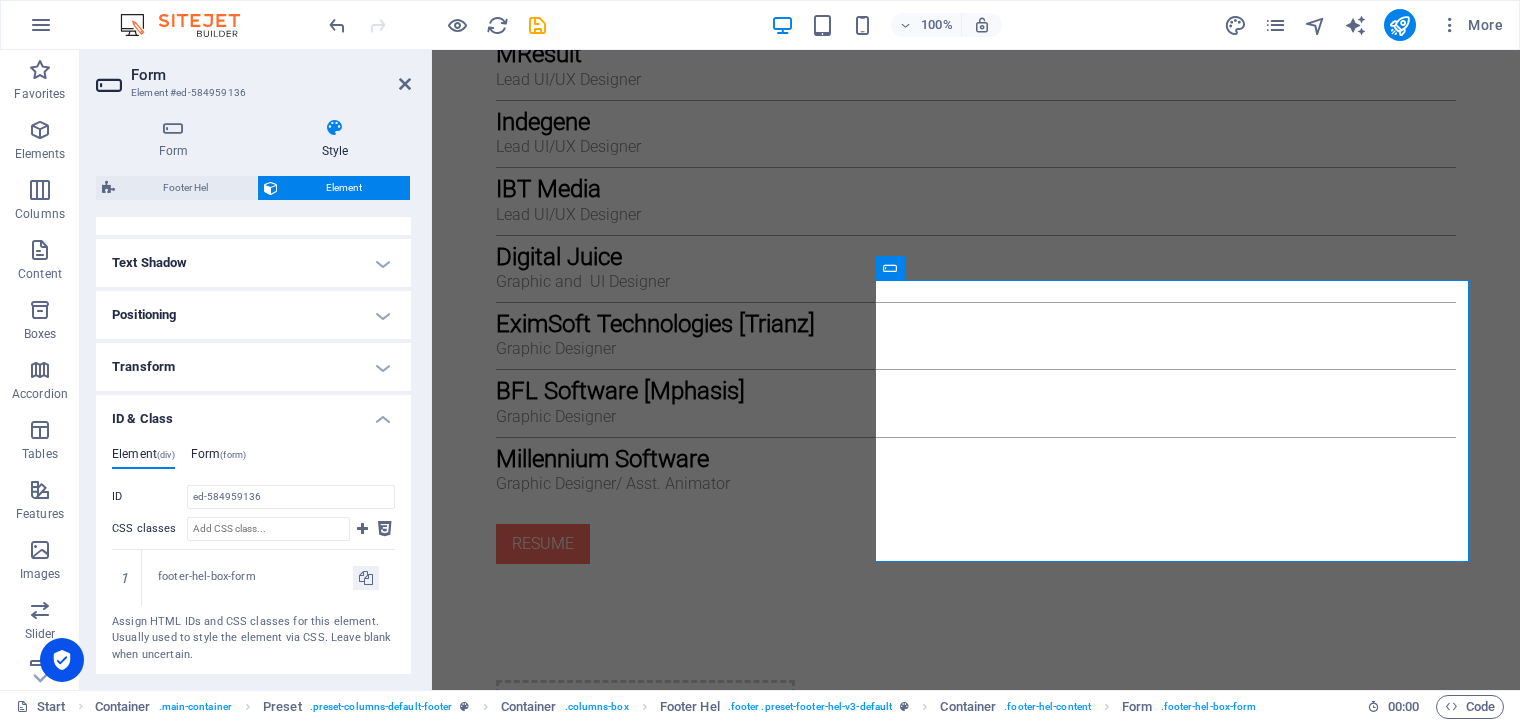 click on "Form  (form)" at bounding box center (218, 458) 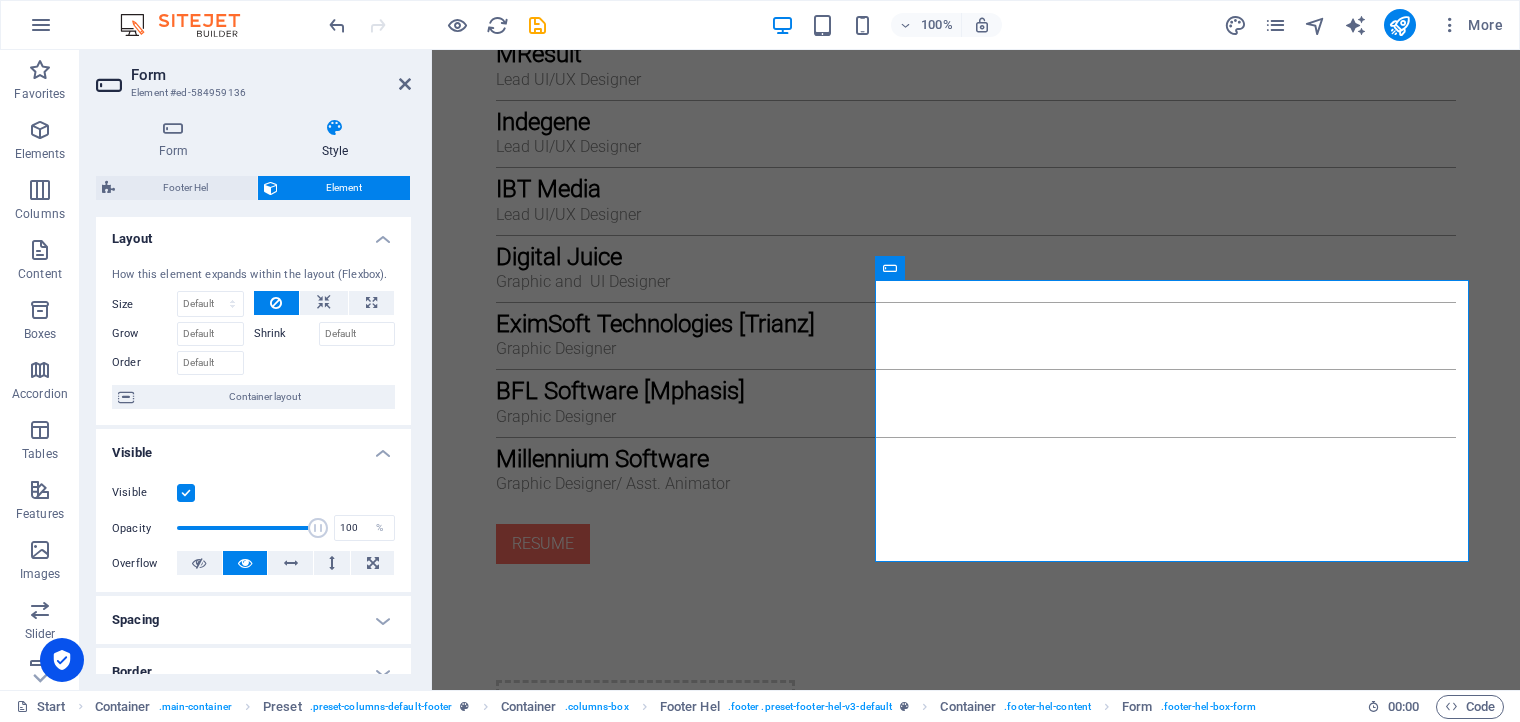 scroll, scrollTop: 3, scrollLeft: 0, axis: vertical 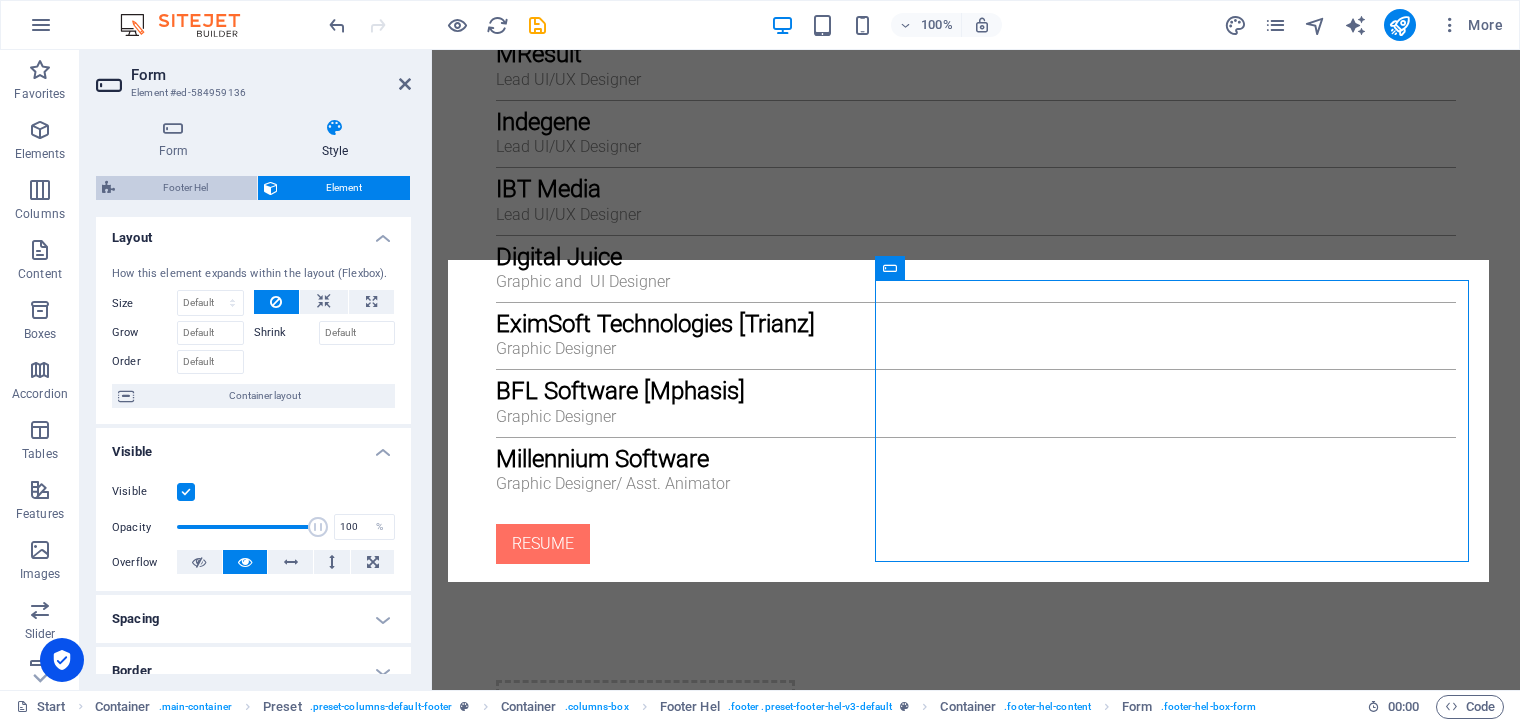 click on "Footer Hel" at bounding box center [186, 188] 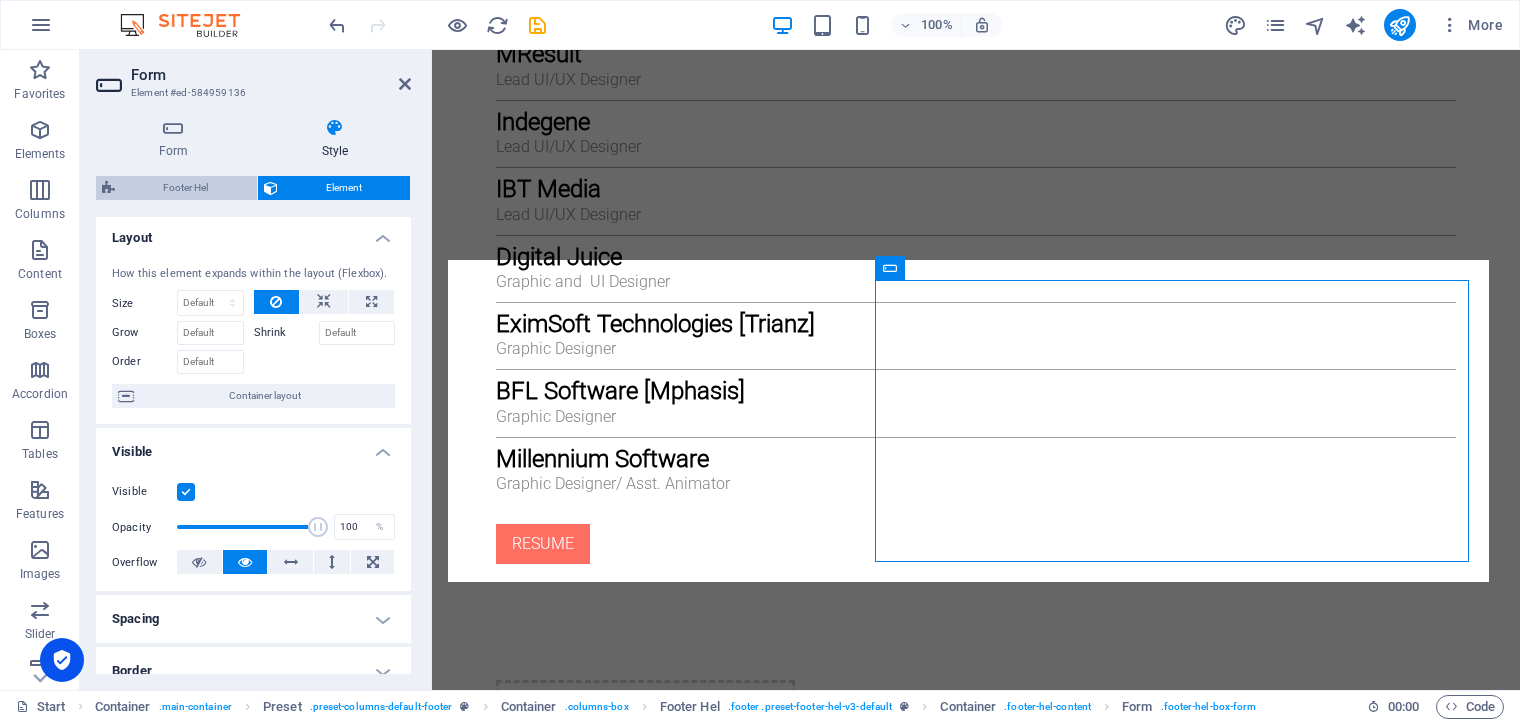 select on "%" 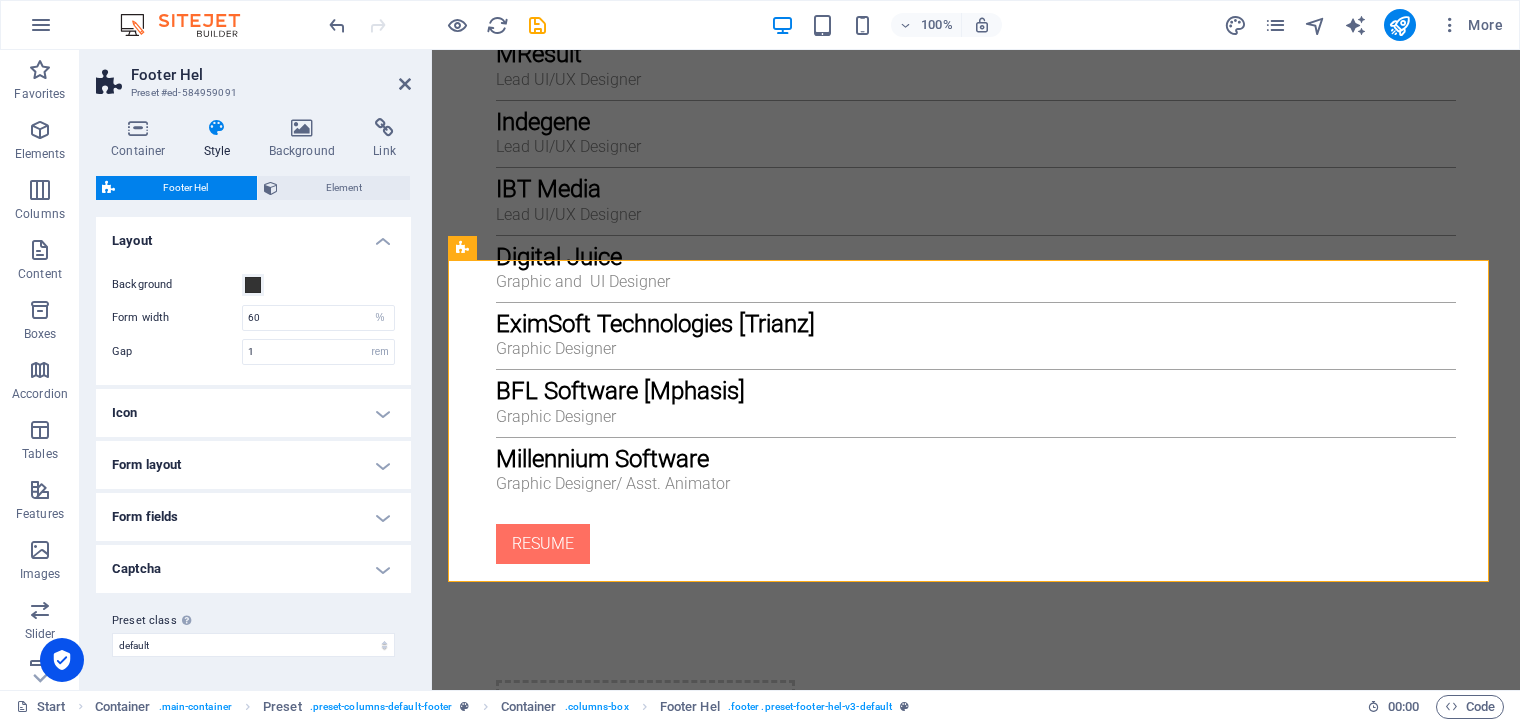 click on "Form layout" at bounding box center [253, 465] 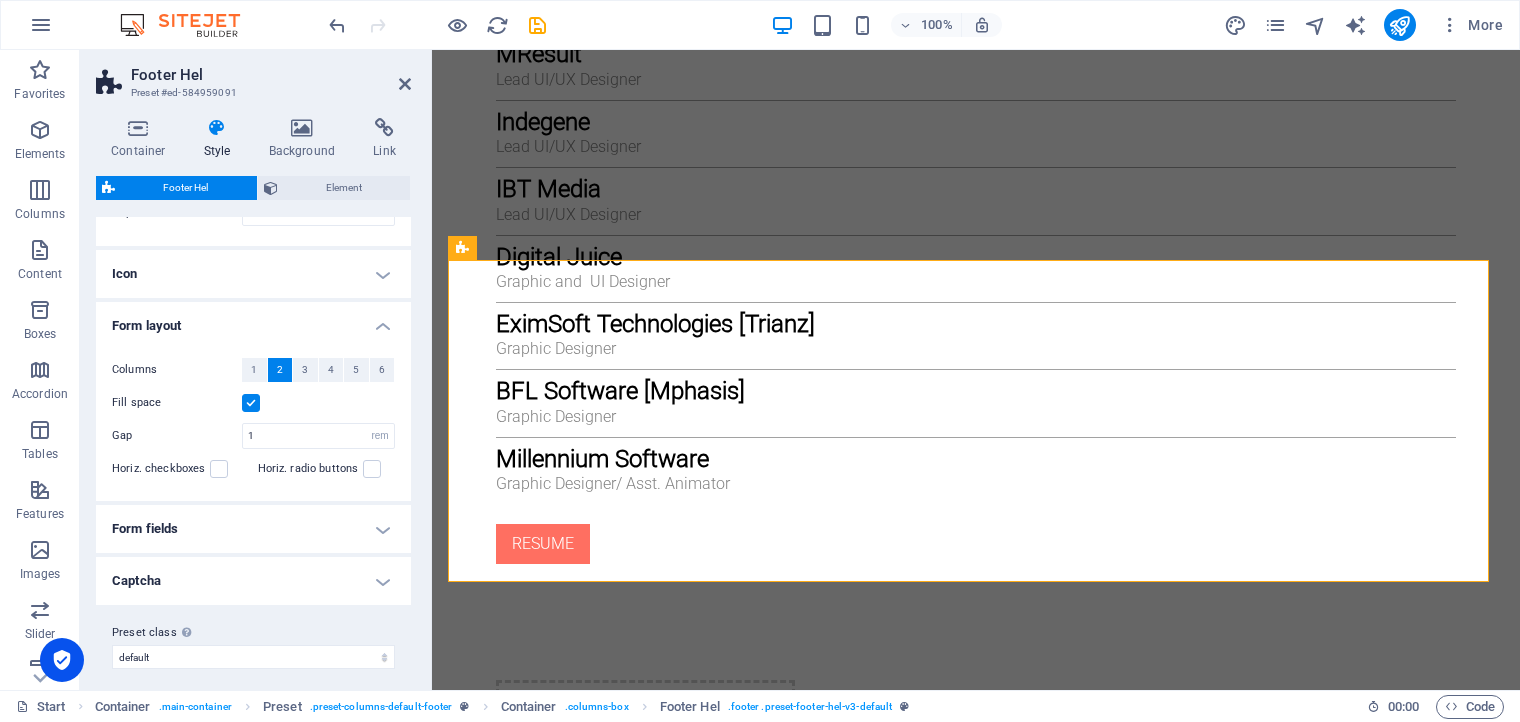 scroll, scrollTop: 144, scrollLeft: 0, axis: vertical 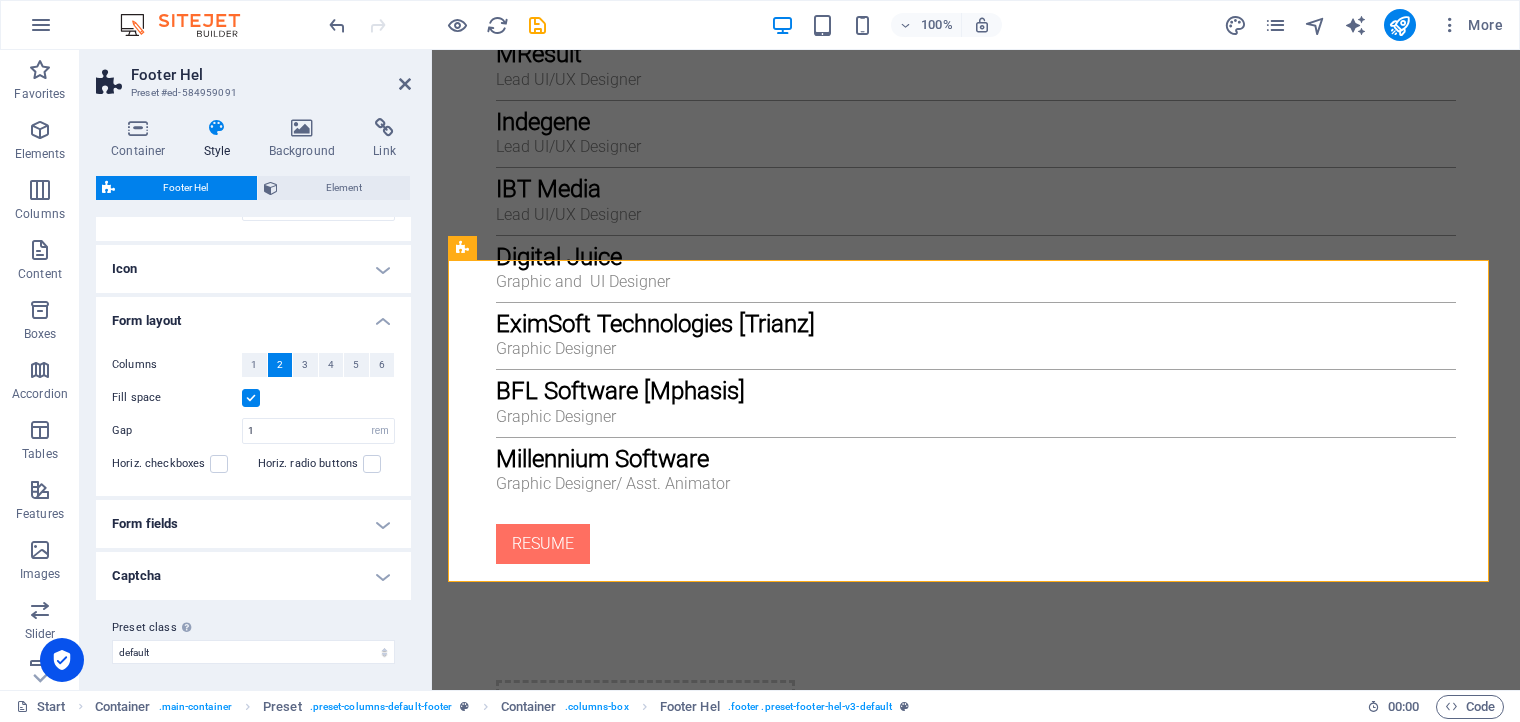 click on "Captcha" at bounding box center (253, 576) 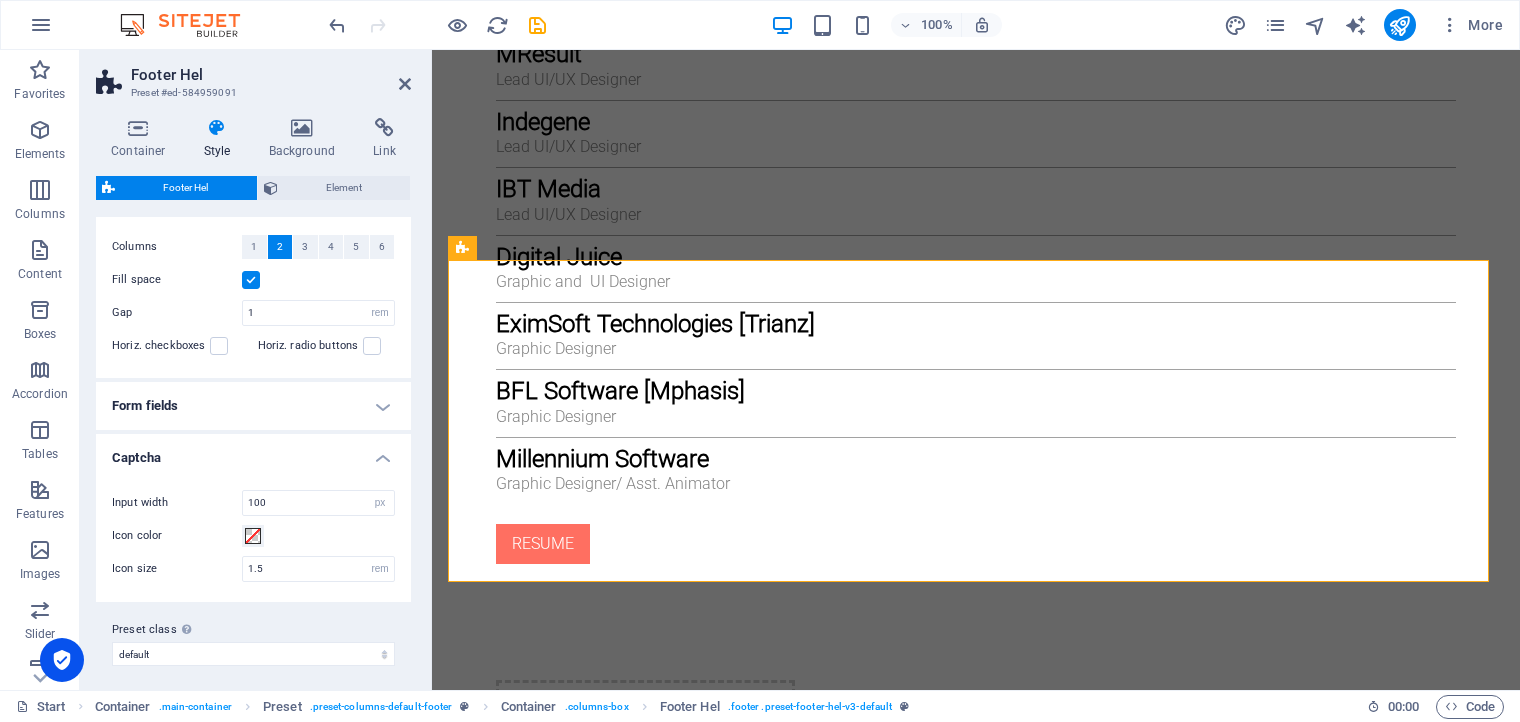 scroll, scrollTop: 267, scrollLeft: 0, axis: vertical 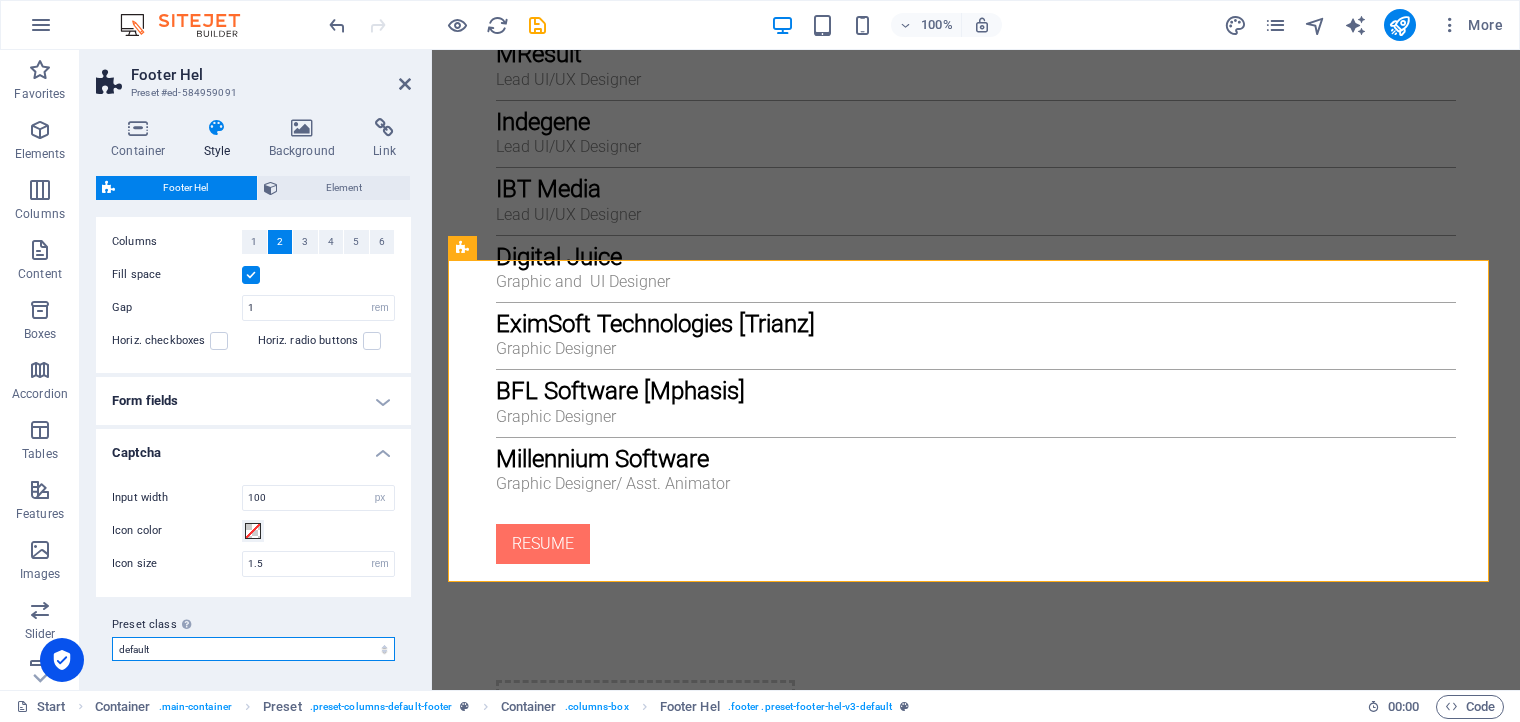 click on "default Add preset class" at bounding box center [253, 649] 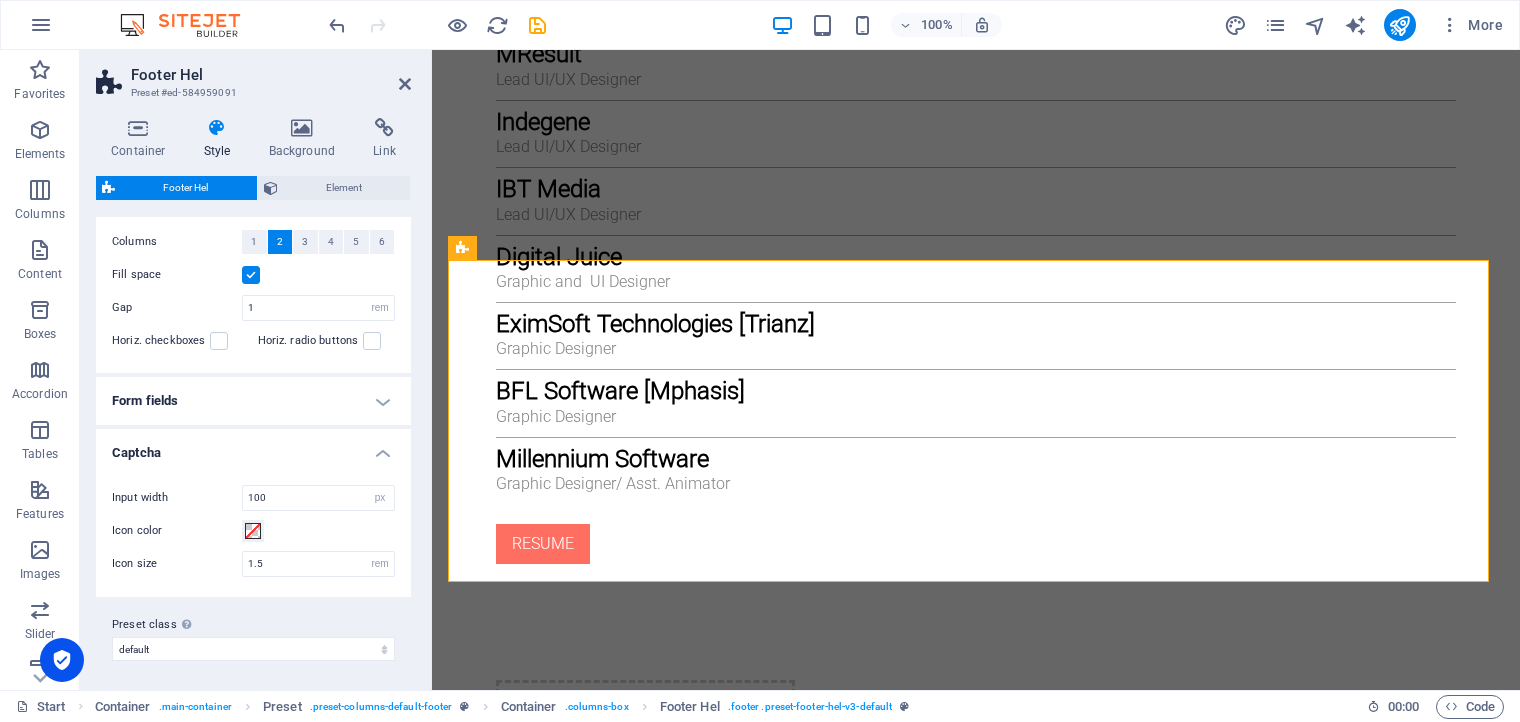 click on "Preset class Above chosen variant and settings affect all elements which carry this preset class. default Add preset class" at bounding box center (253, 637) 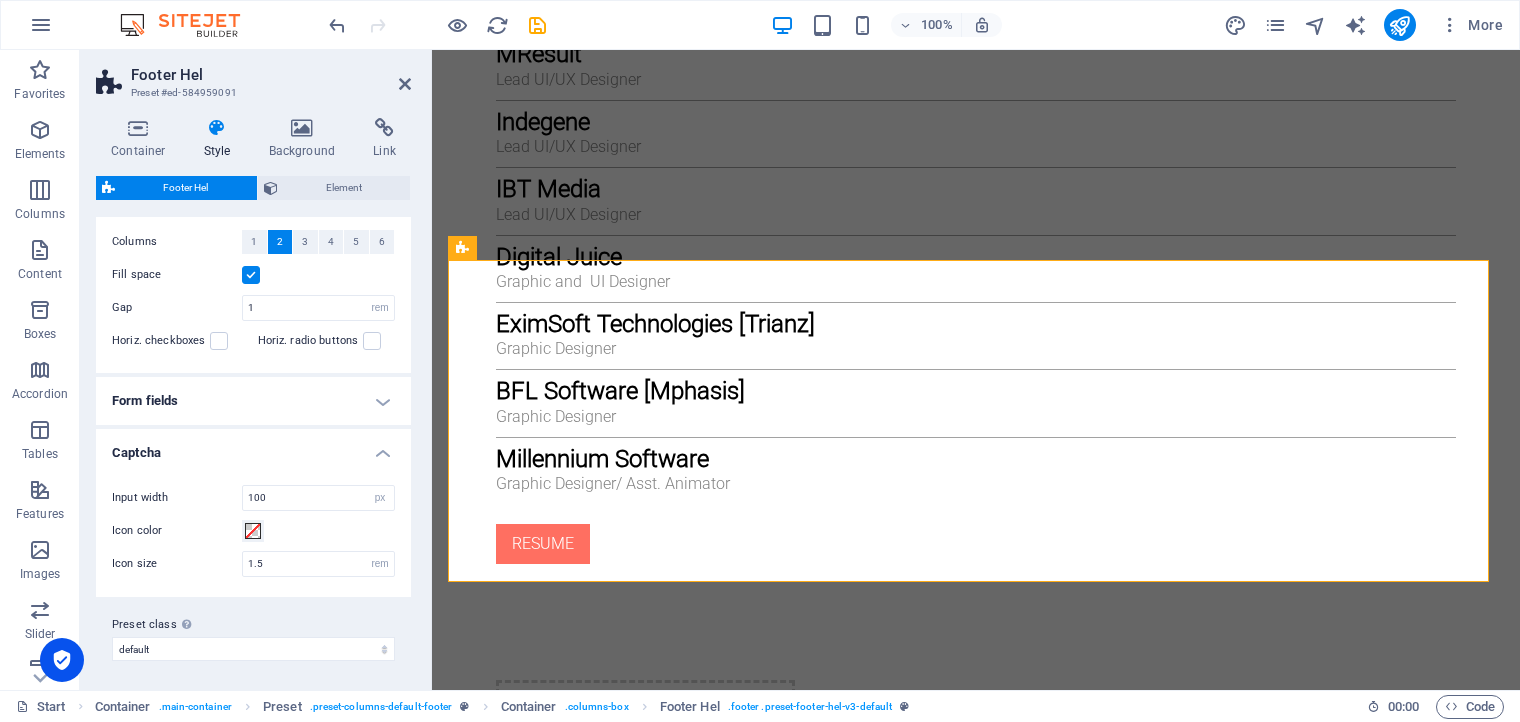 click on "Form fields" at bounding box center (253, 401) 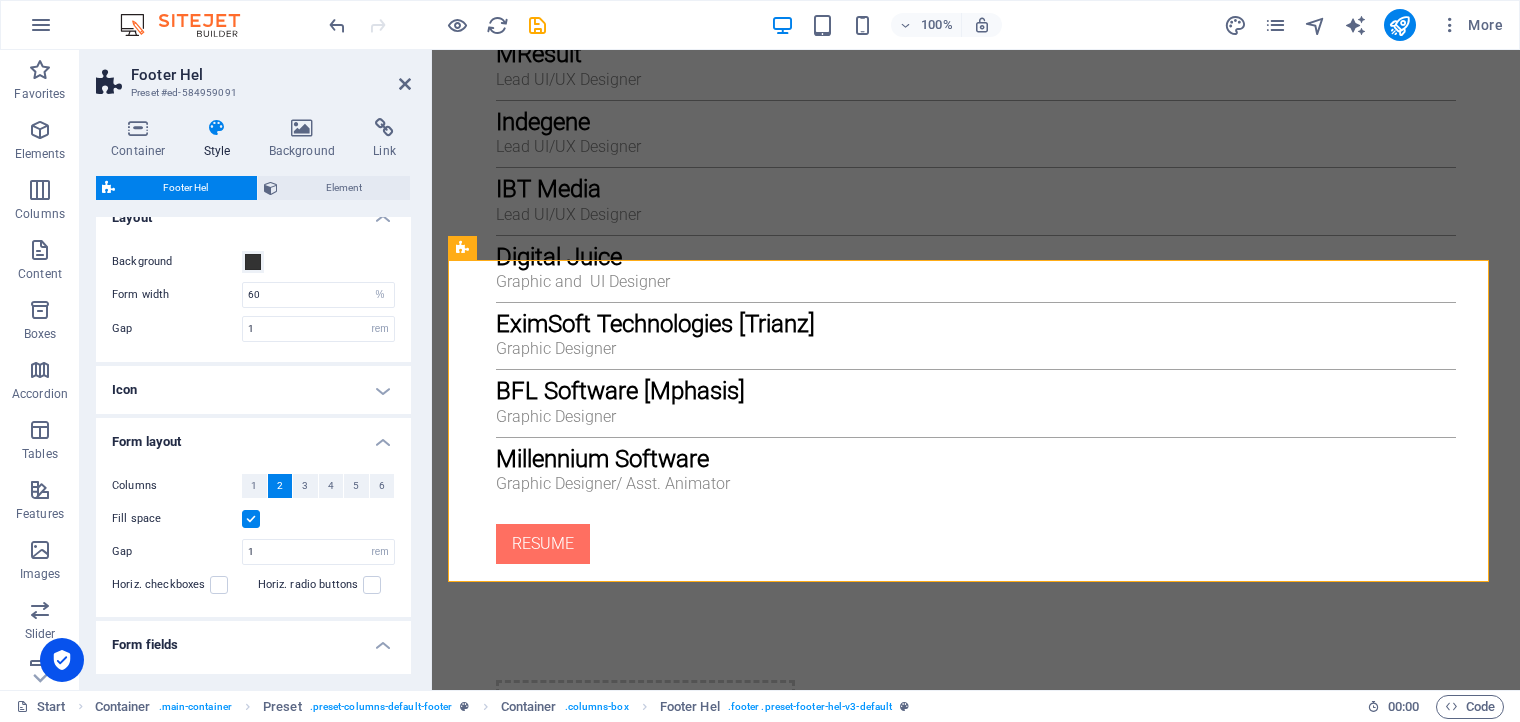 scroll, scrollTop: 0, scrollLeft: 0, axis: both 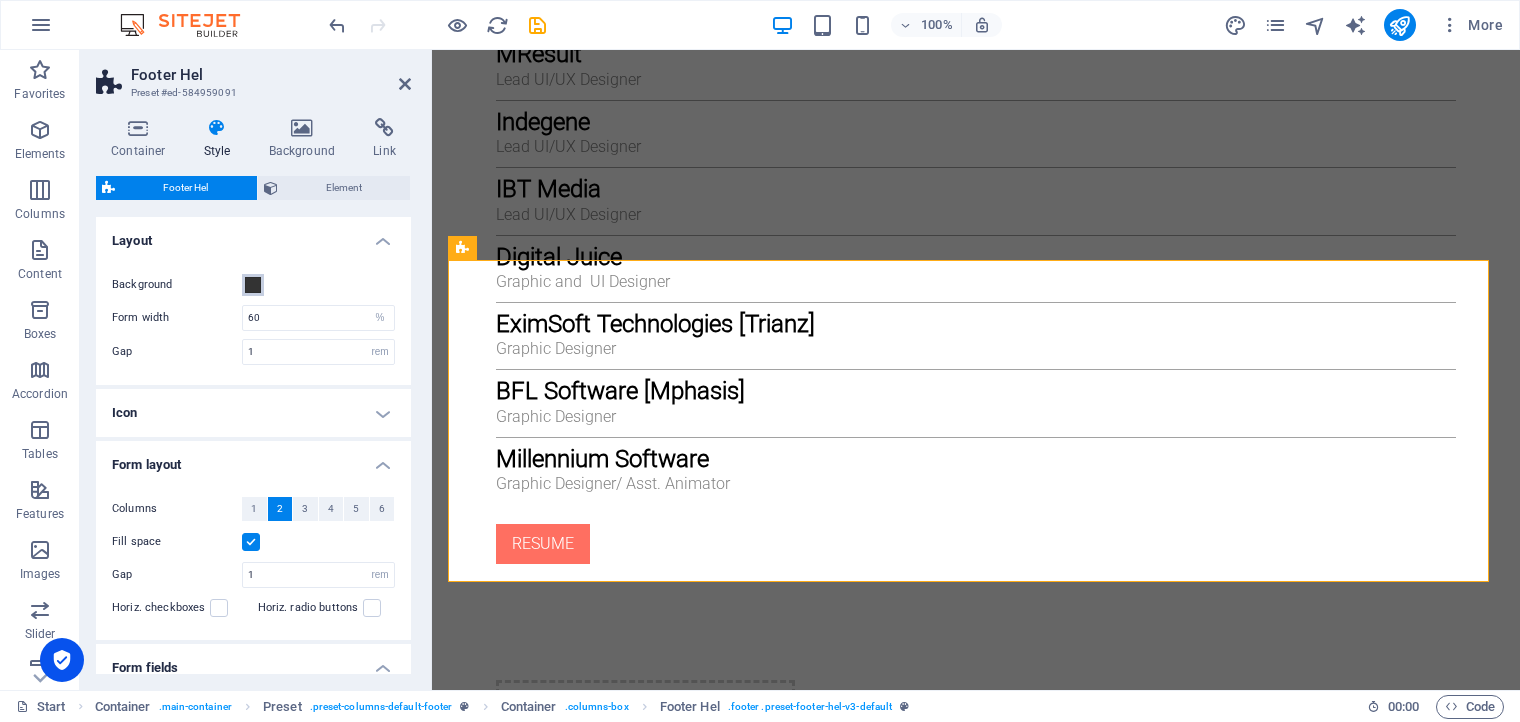 click at bounding box center (253, 285) 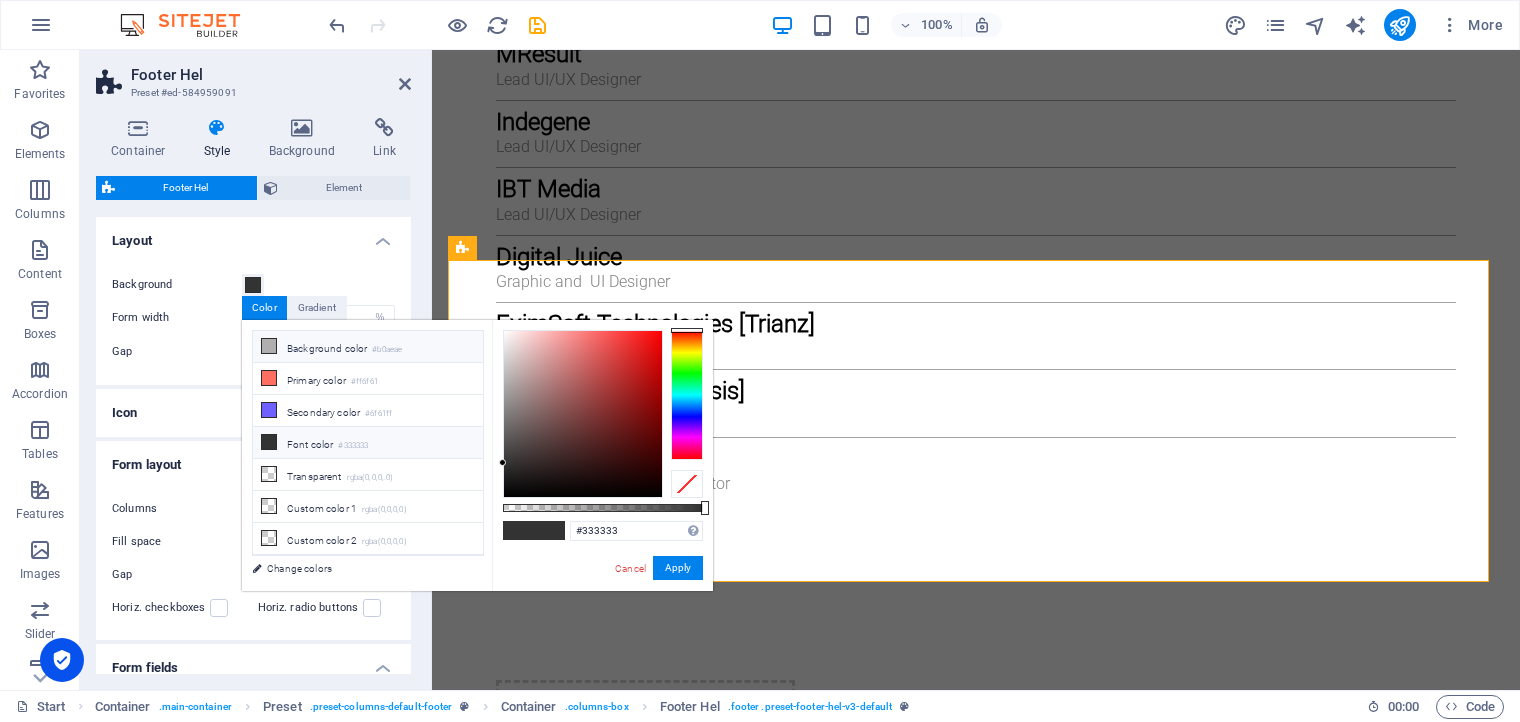 click at bounding box center [269, 346] 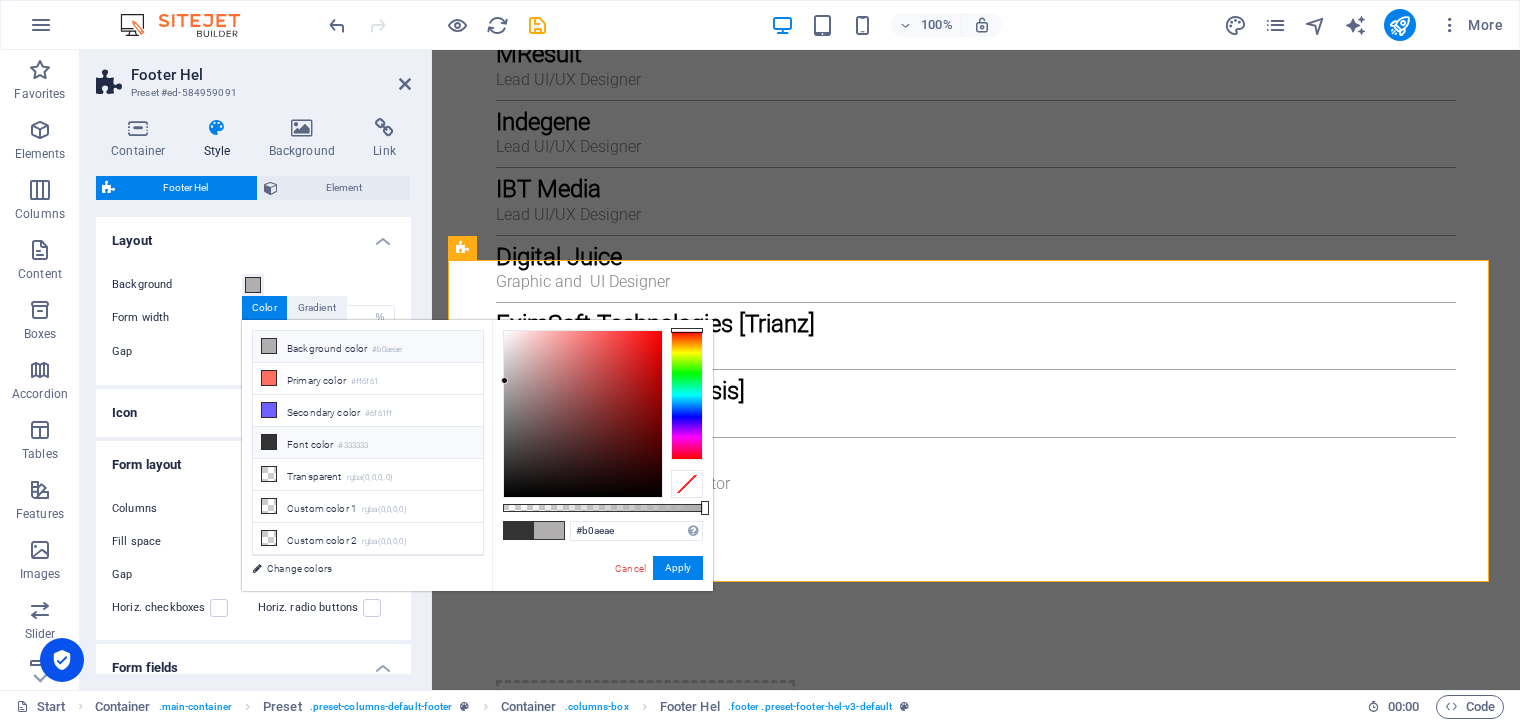 click at bounding box center (269, 442) 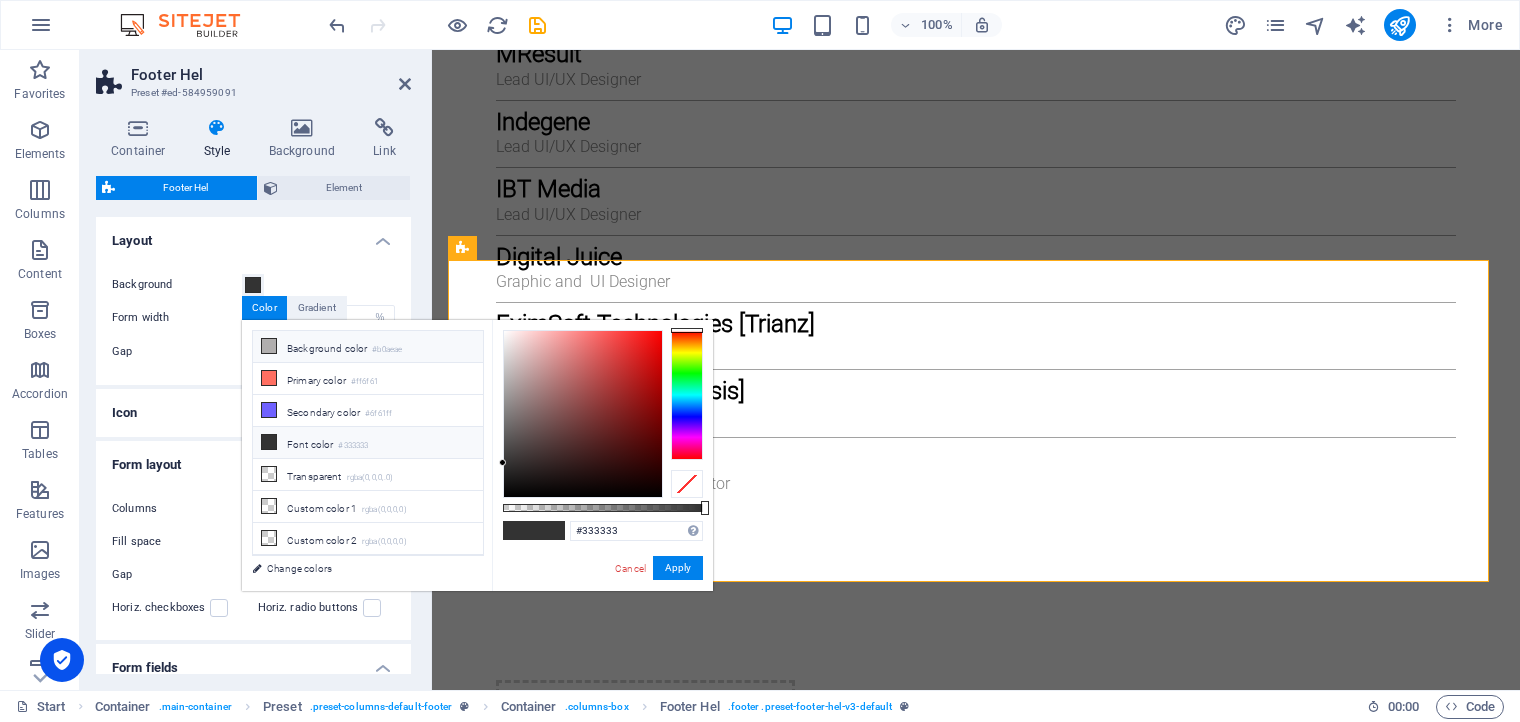 click at bounding box center [269, 346] 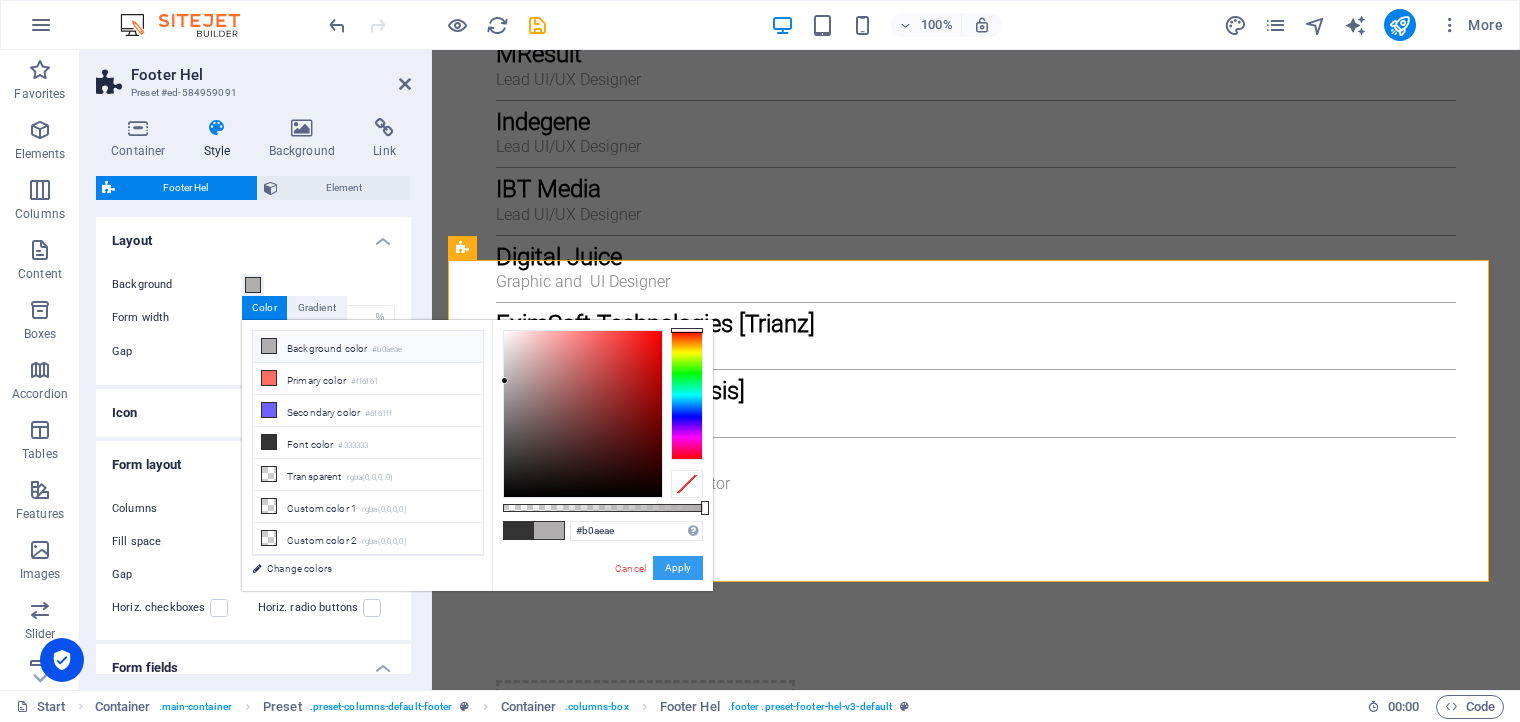 click on "Apply" at bounding box center (678, 568) 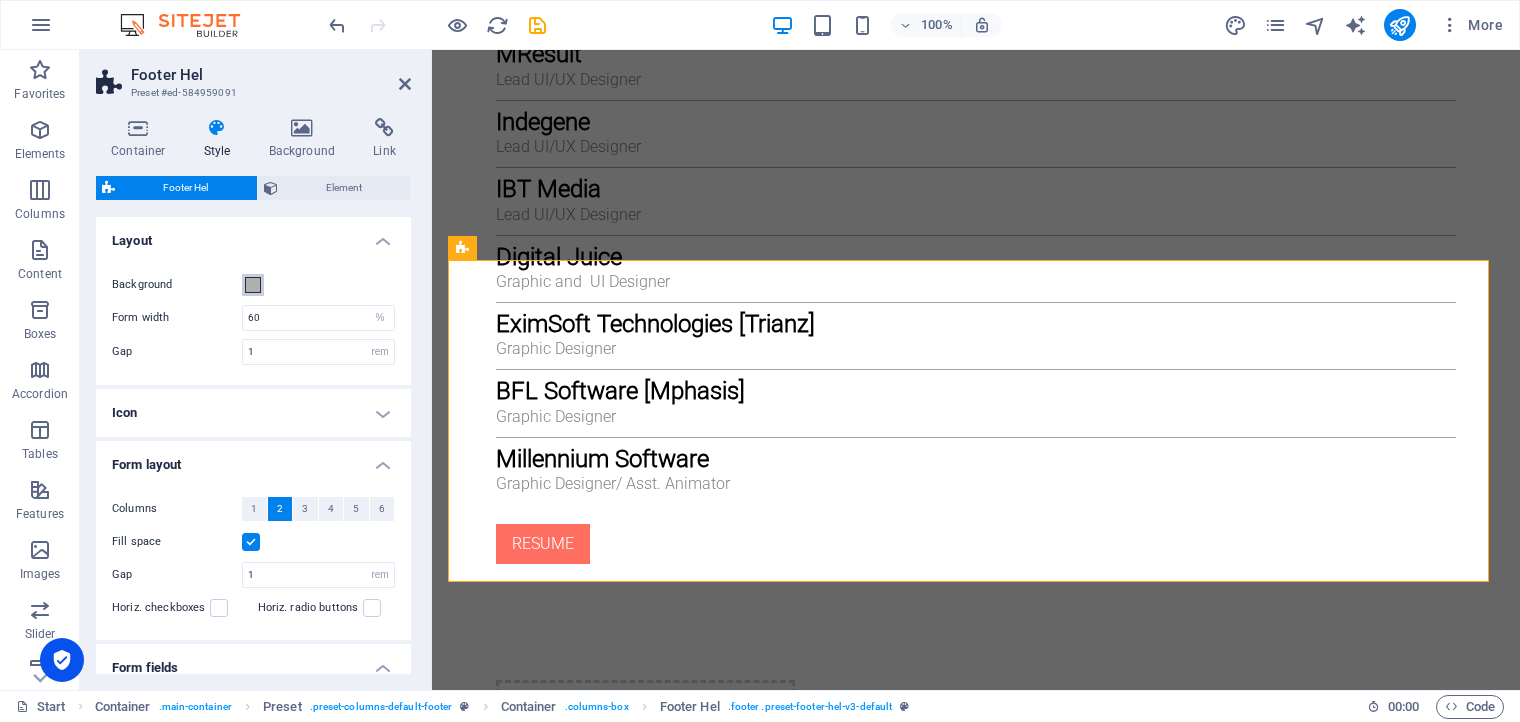 click at bounding box center (253, 285) 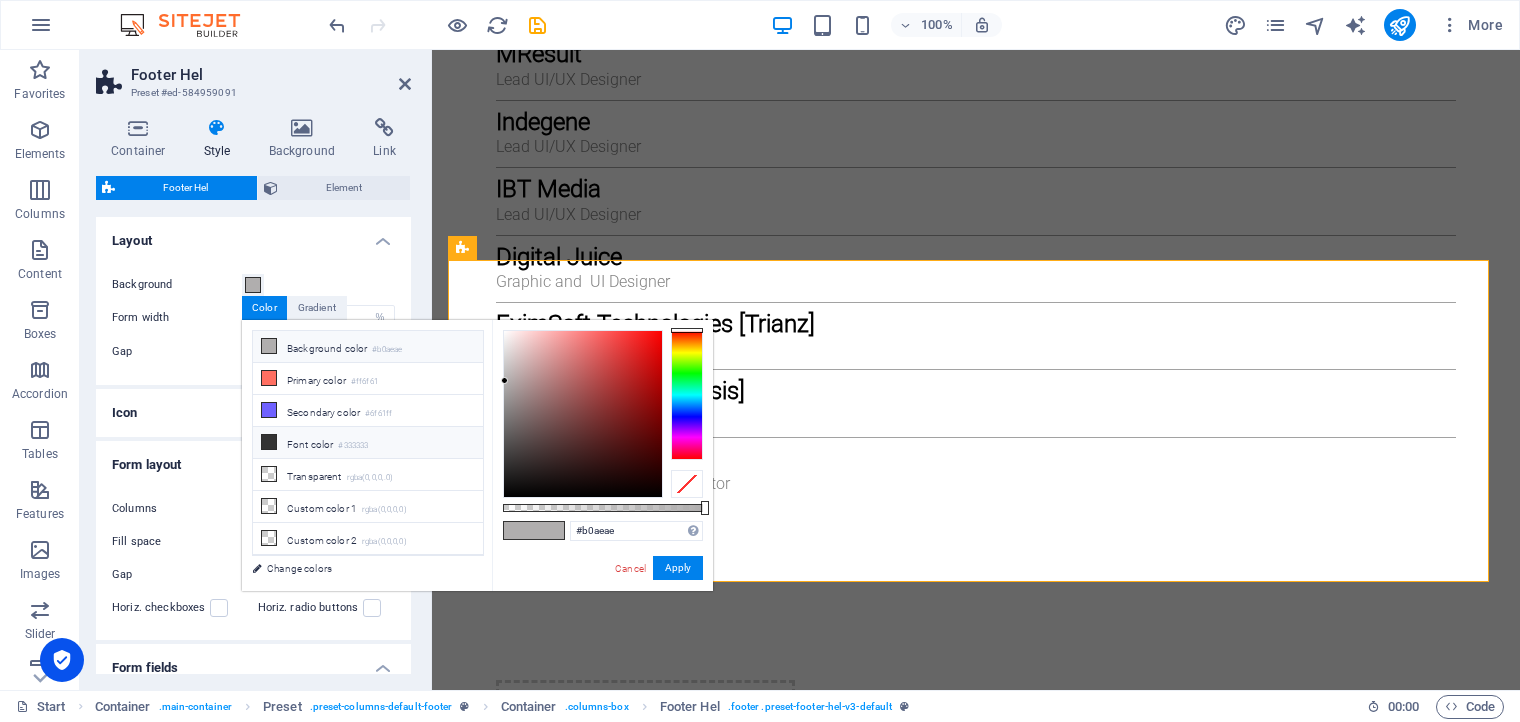 click at bounding box center (269, 442) 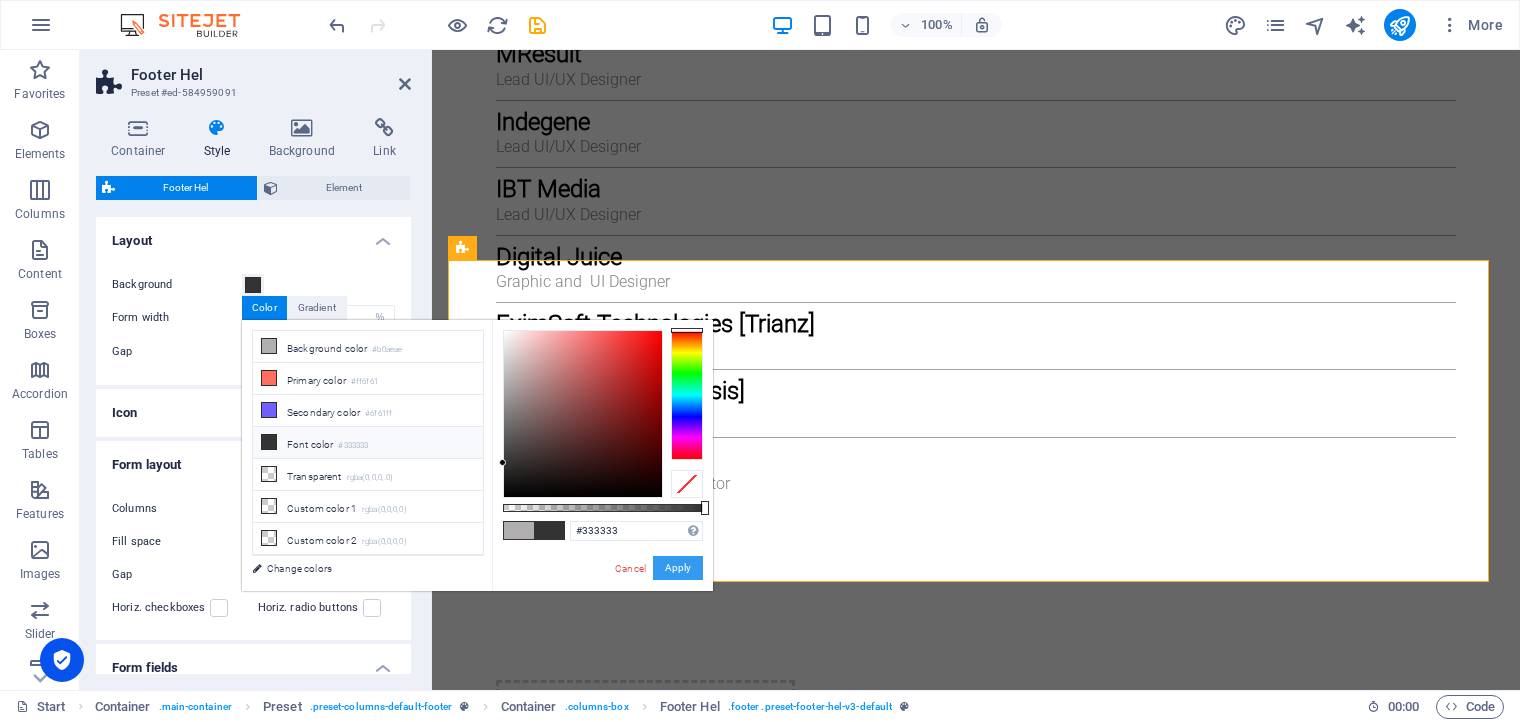 click on "Apply" at bounding box center (678, 568) 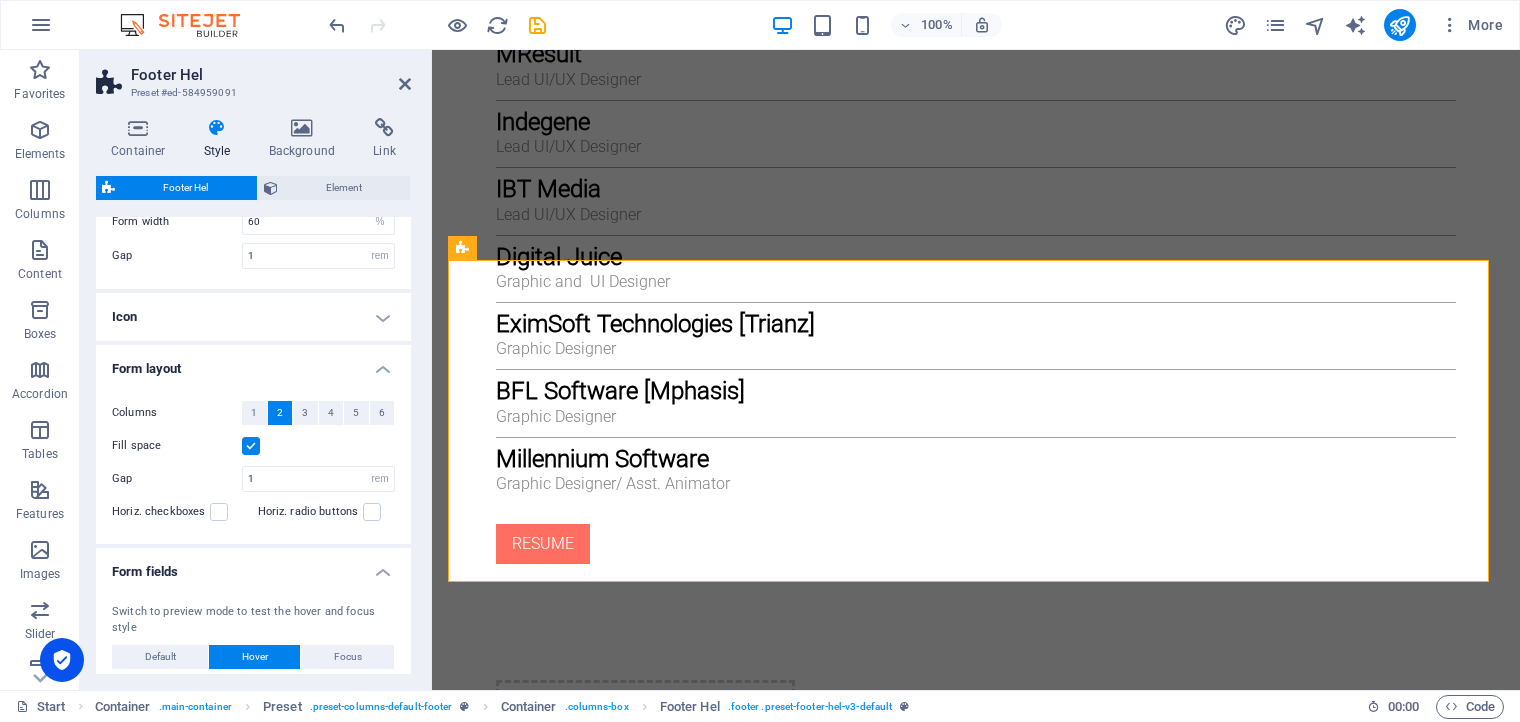 scroll, scrollTop: 96, scrollLeft: 0, axis: vertical 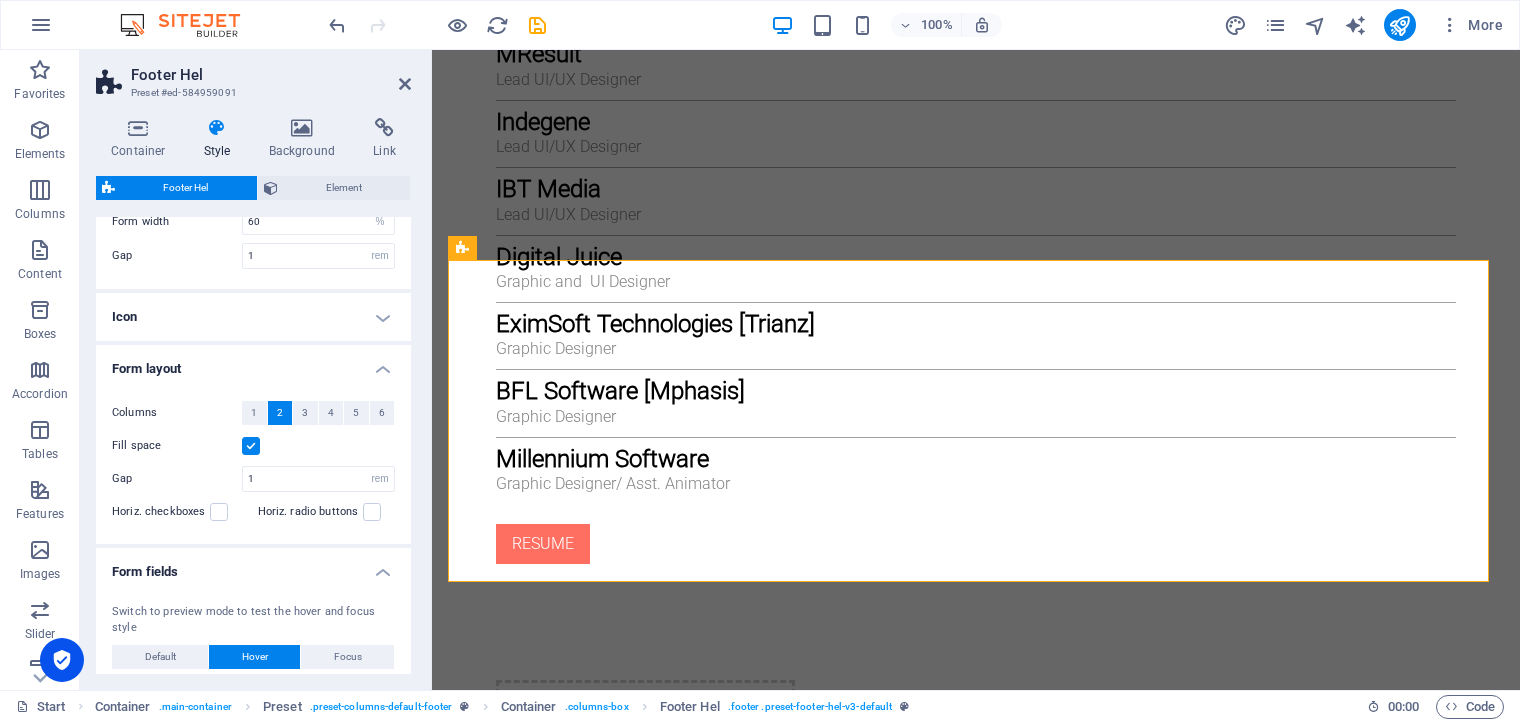 click on "Icon" at bounding box center [253, 317] 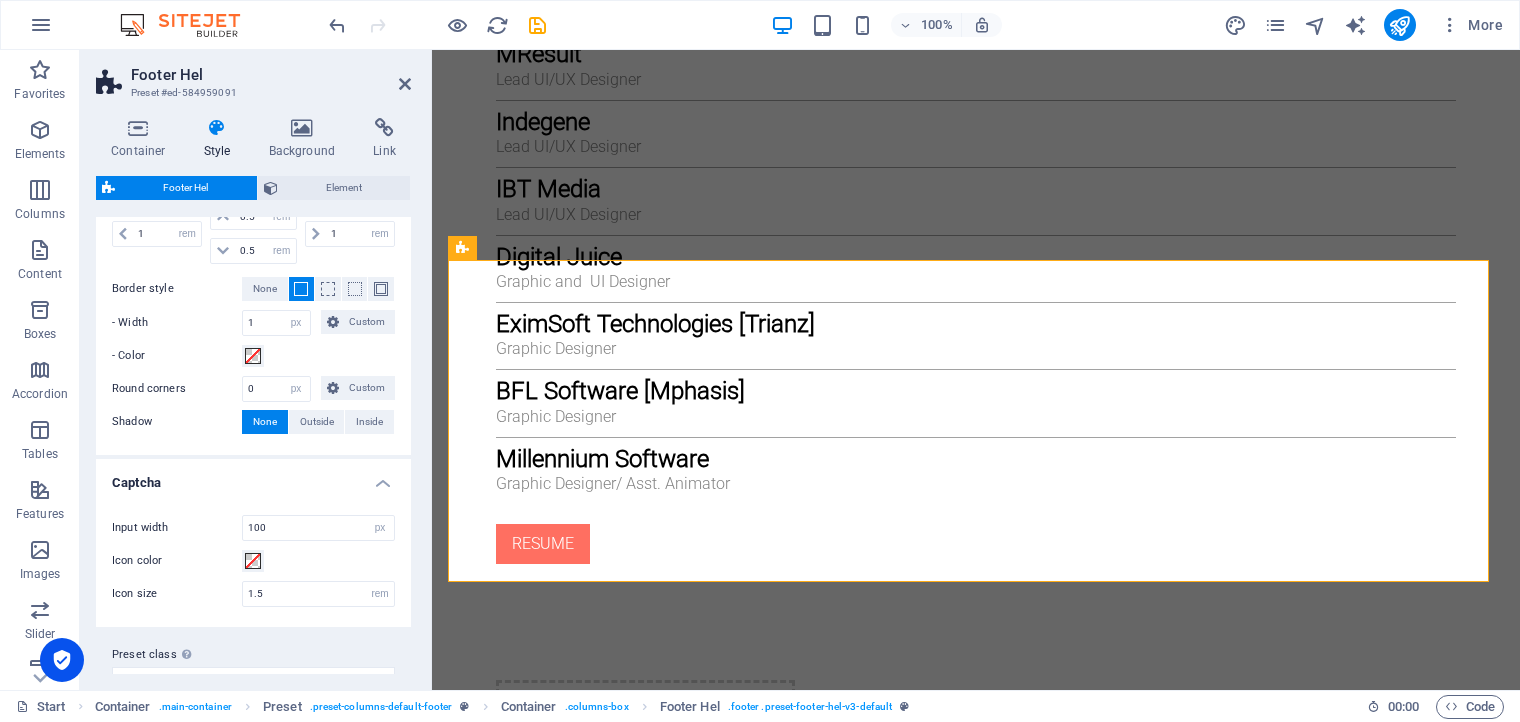 scroll, scrollTop: 847, scrollLeft: 0, axis: vertical 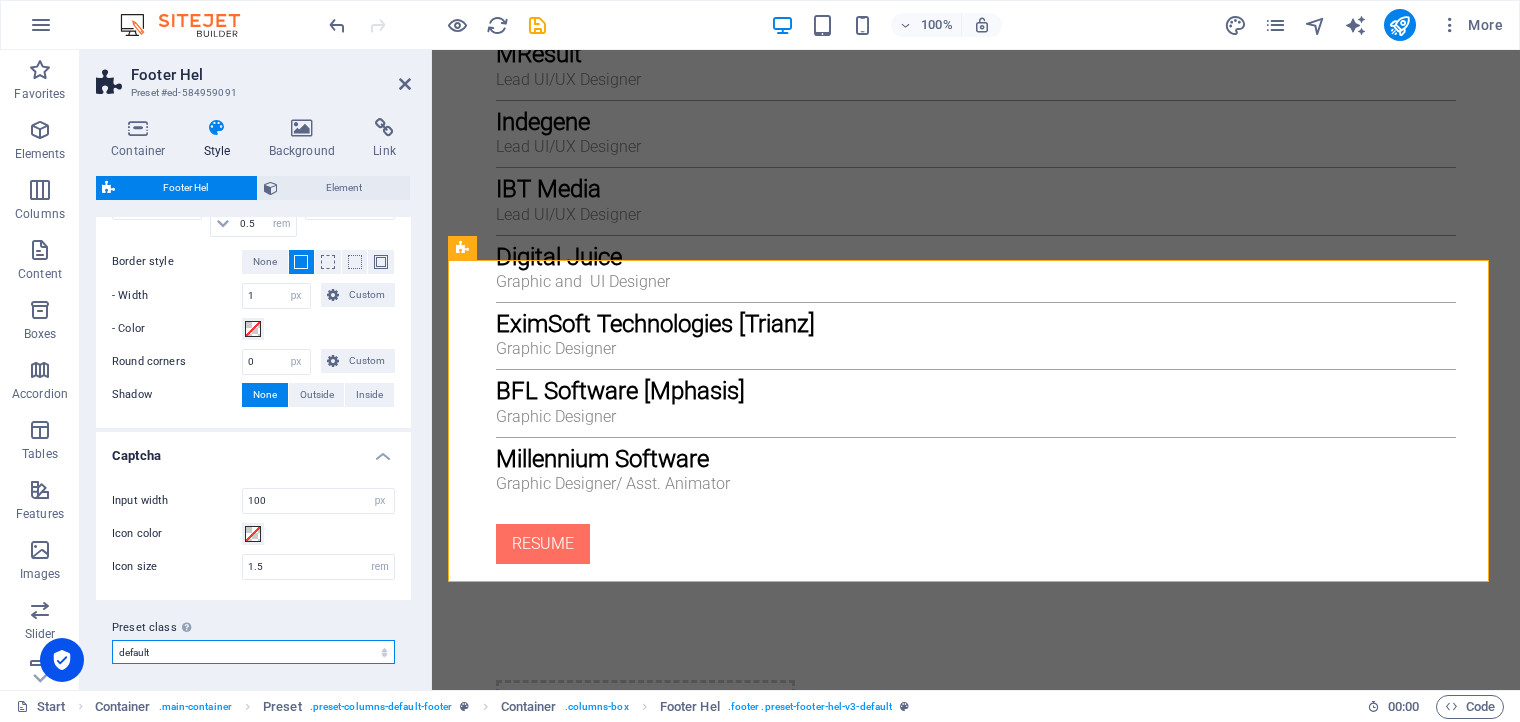 click on "default Add preset class" at bounding box center [253, 652] 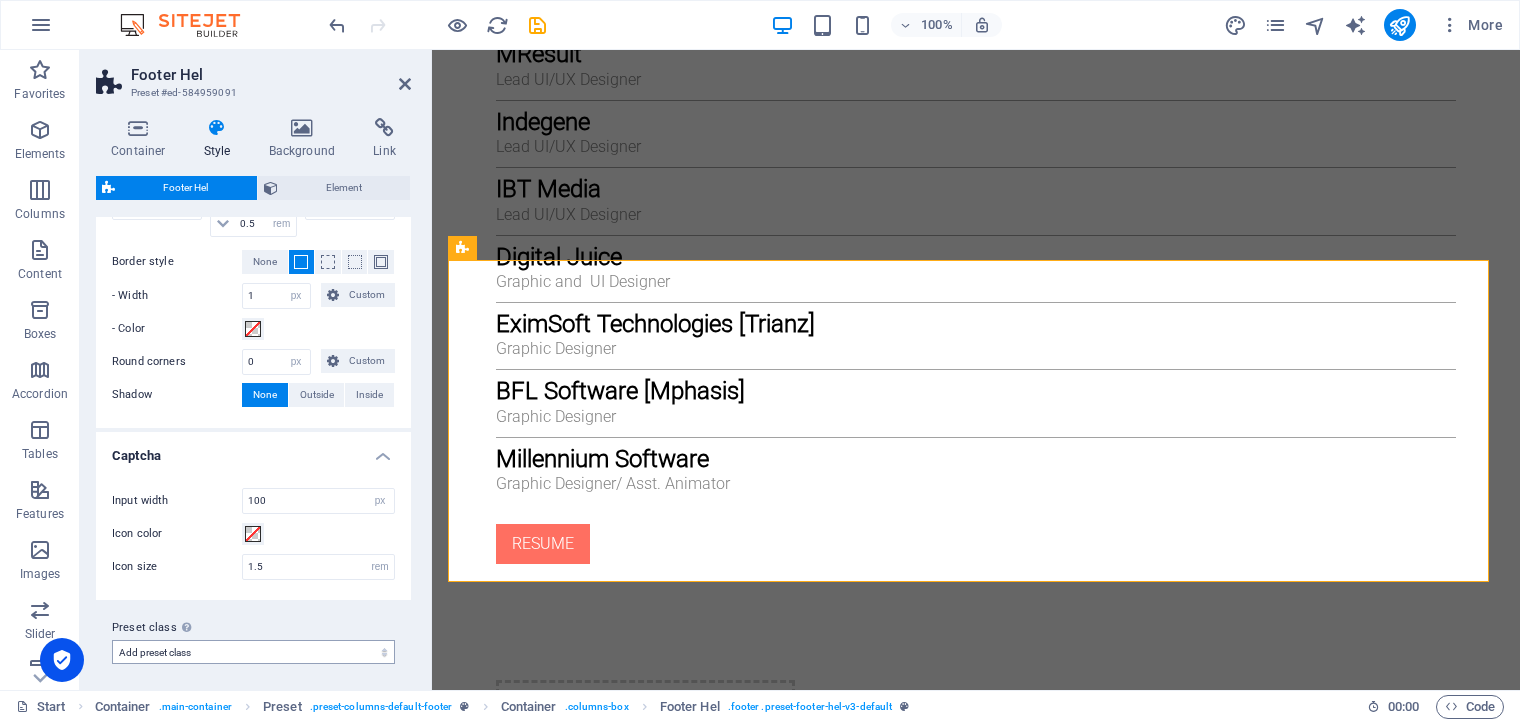 click on "default Add preset class" at bounding box center (253, 652) 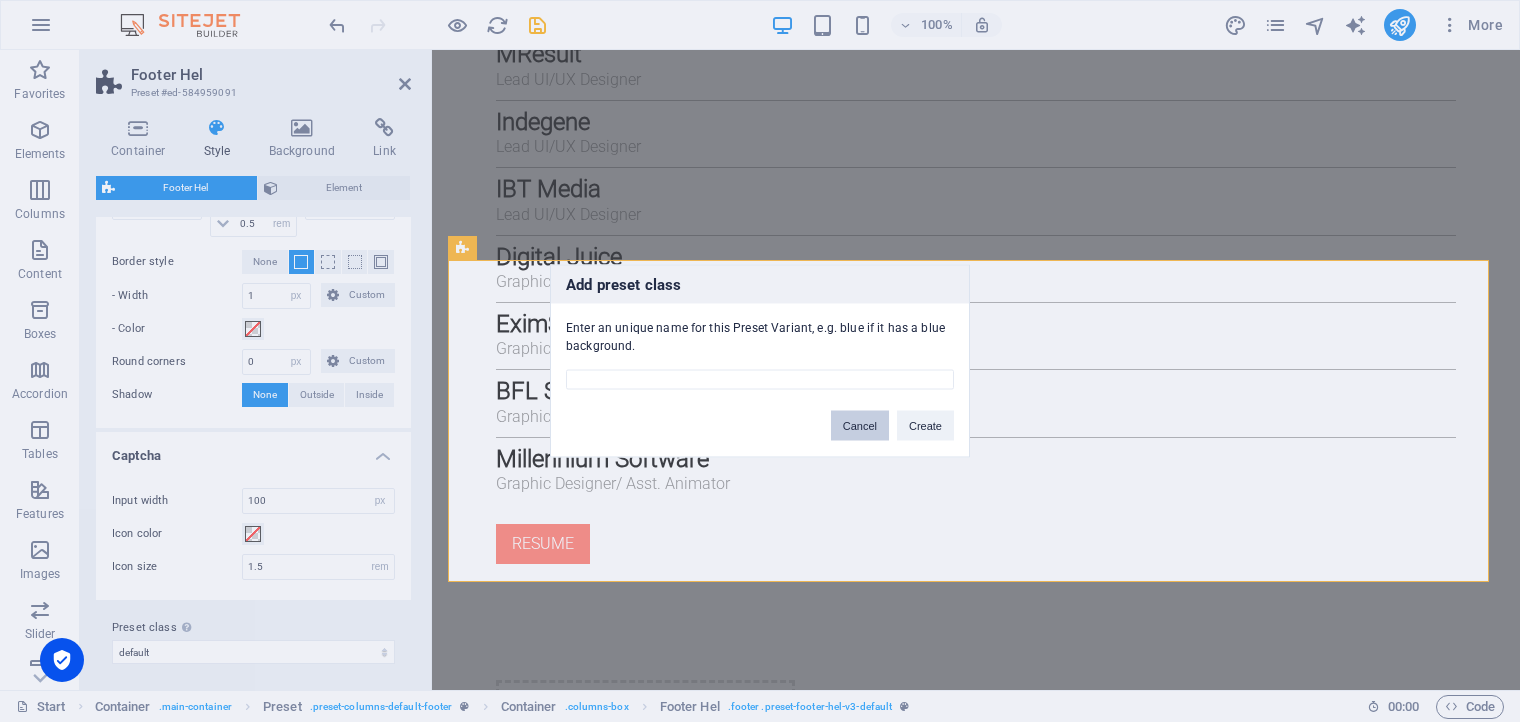 click on "Cancel" at bounding box center (860, 426) 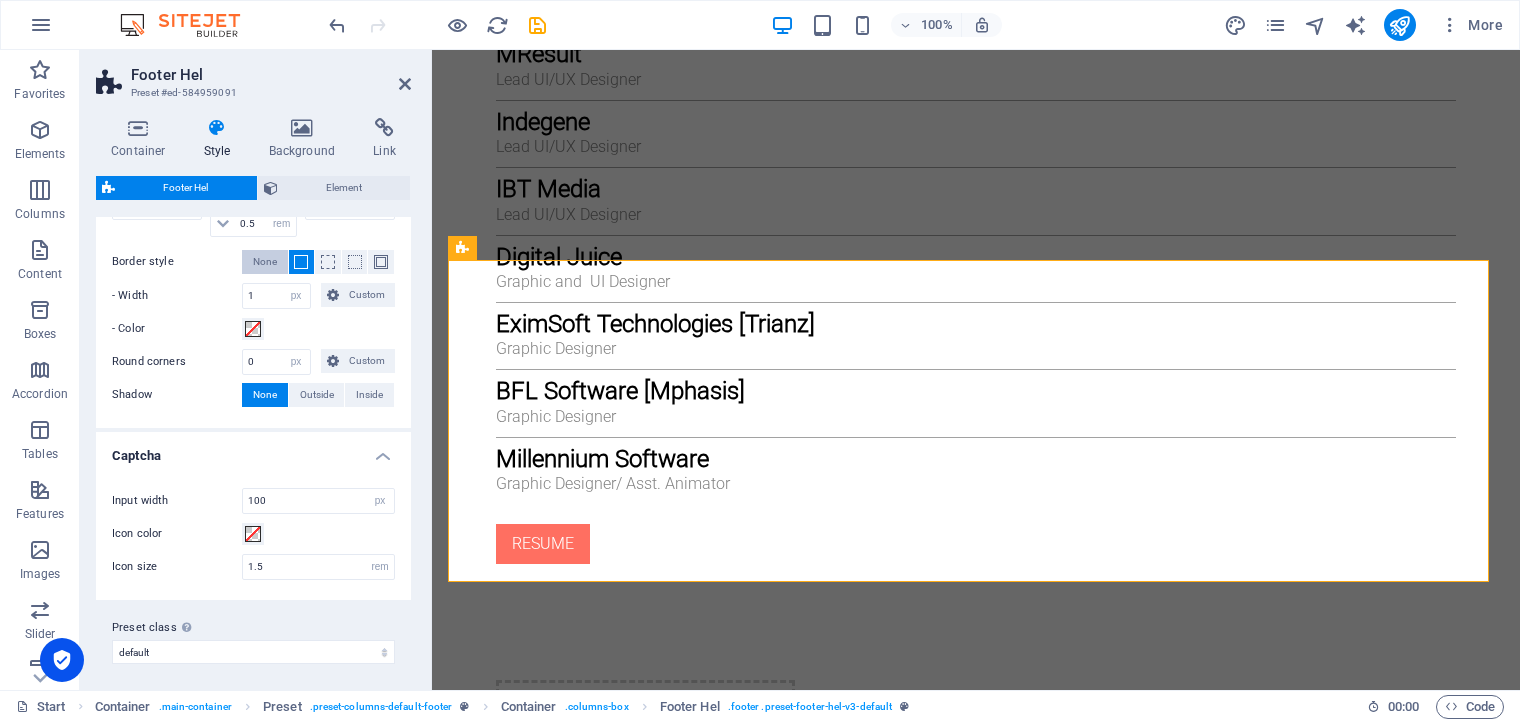 click on "None" at bounding box center (265, 262) 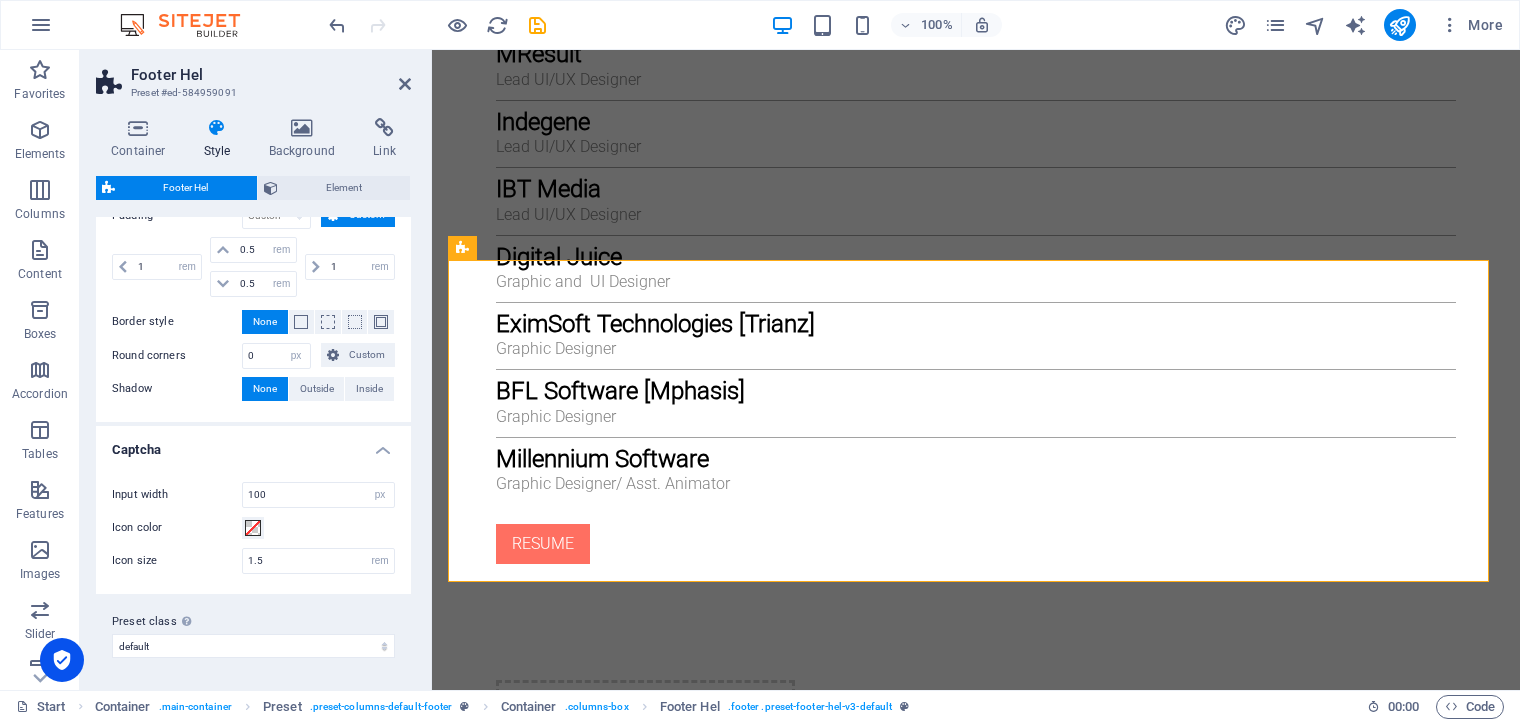 scroll, scrollTop: 782, scrollLeft: 0, axis: vertical 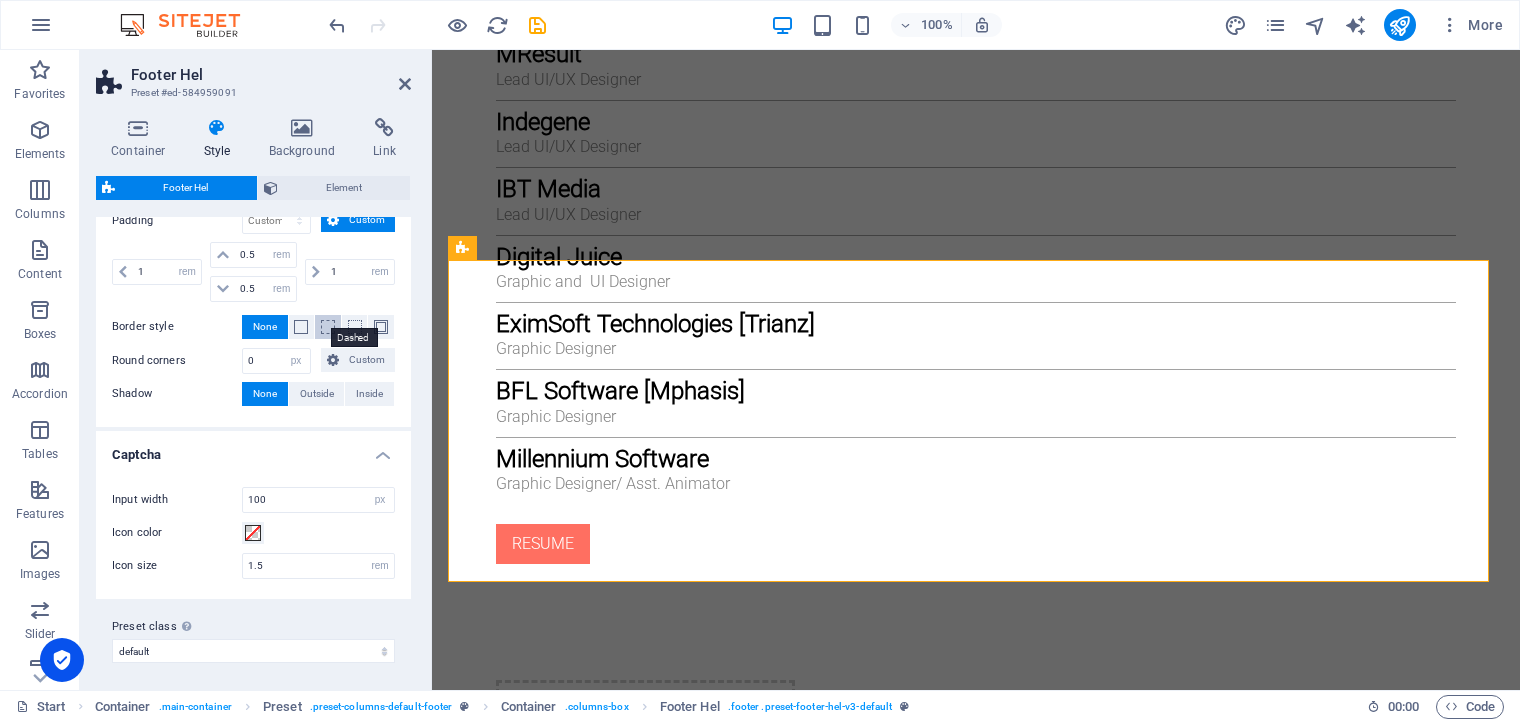 click at bounding box center (328, 327) 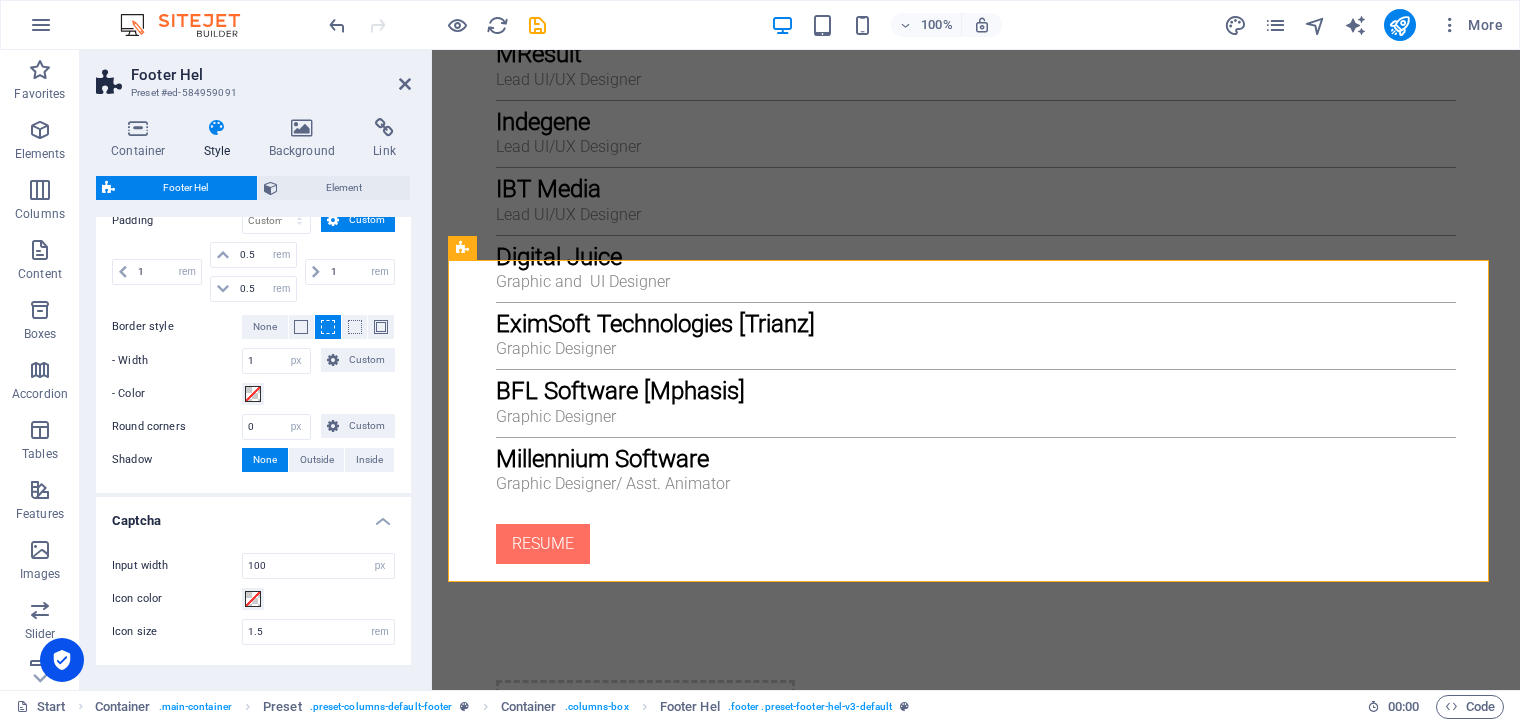 click at bounding box center (328, 327) 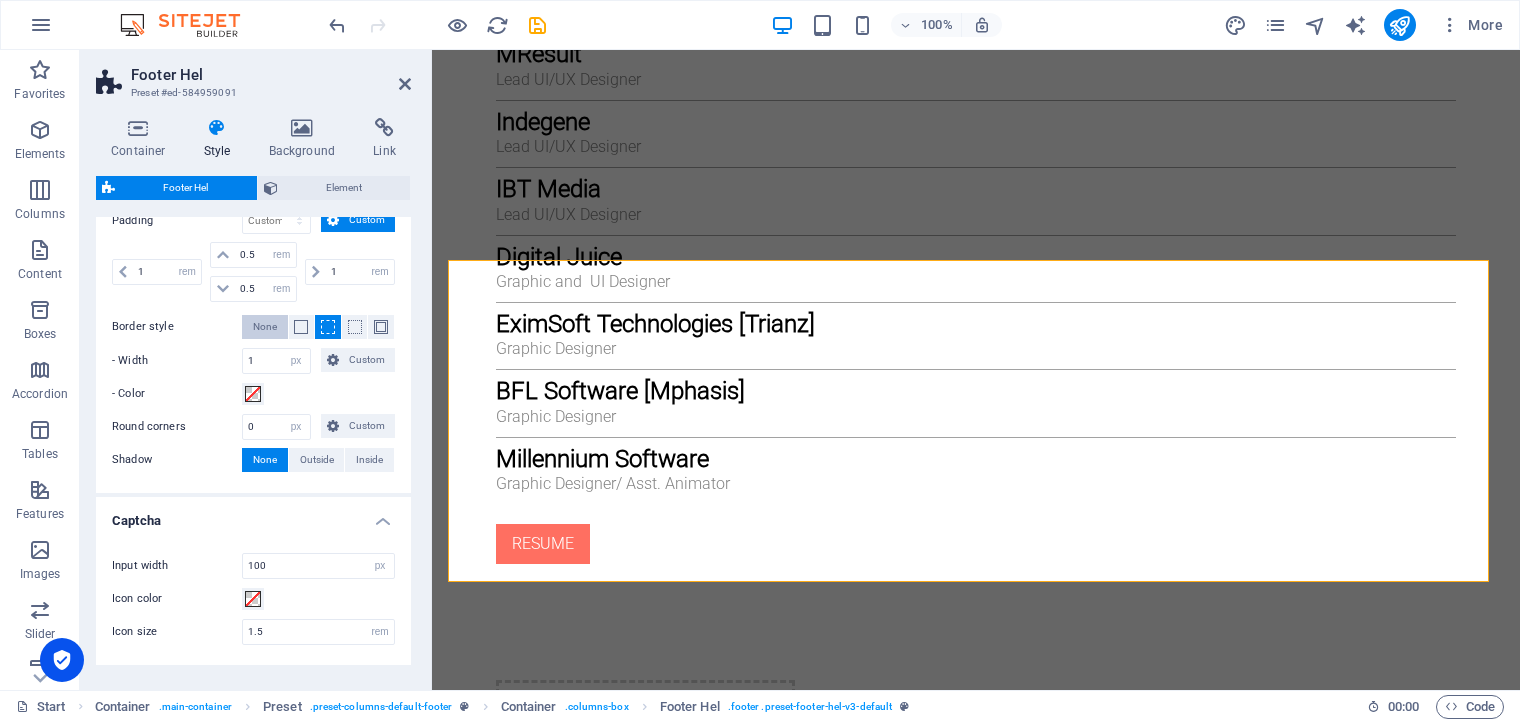 click on "None" at bounding box center [265, 327] 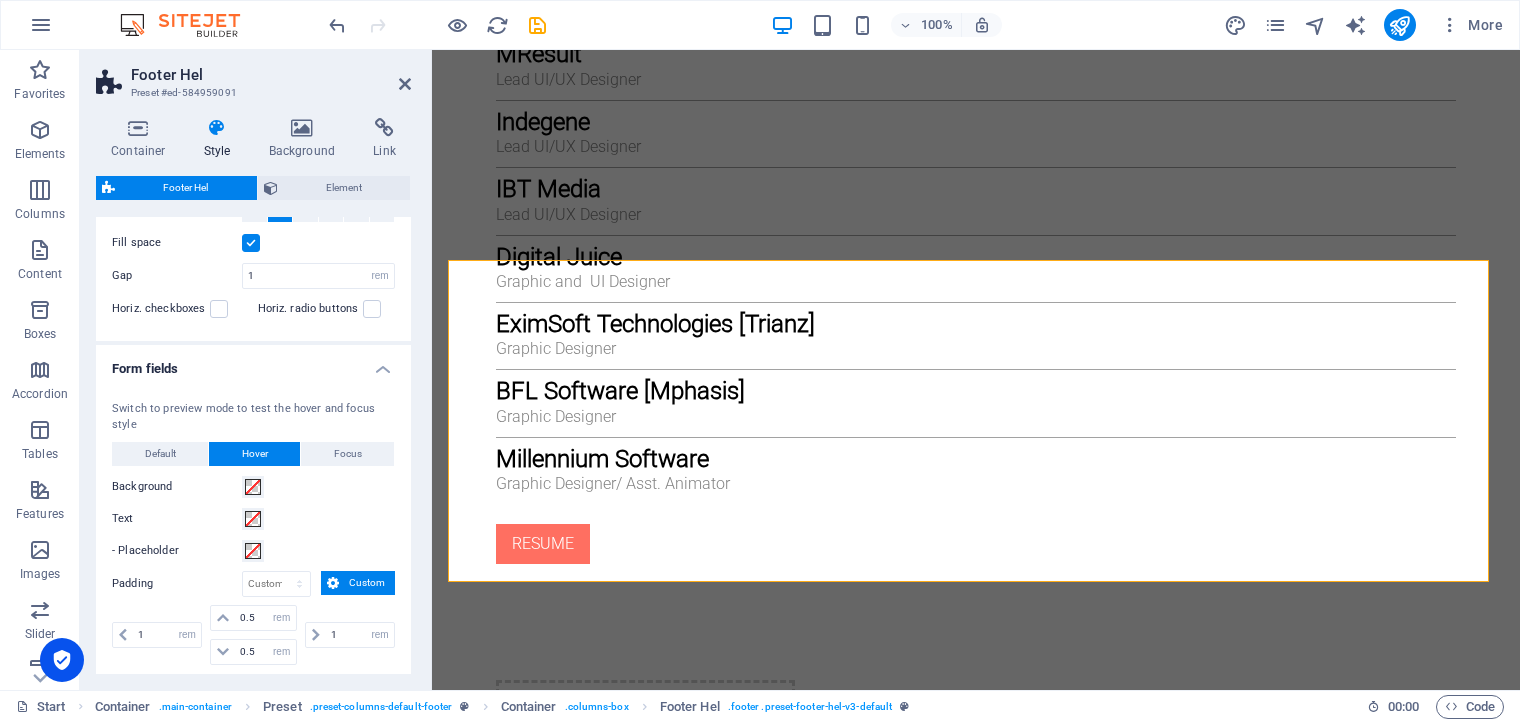 scroll, scrollTop: 417, scrollLeft: 0, axis: vertical 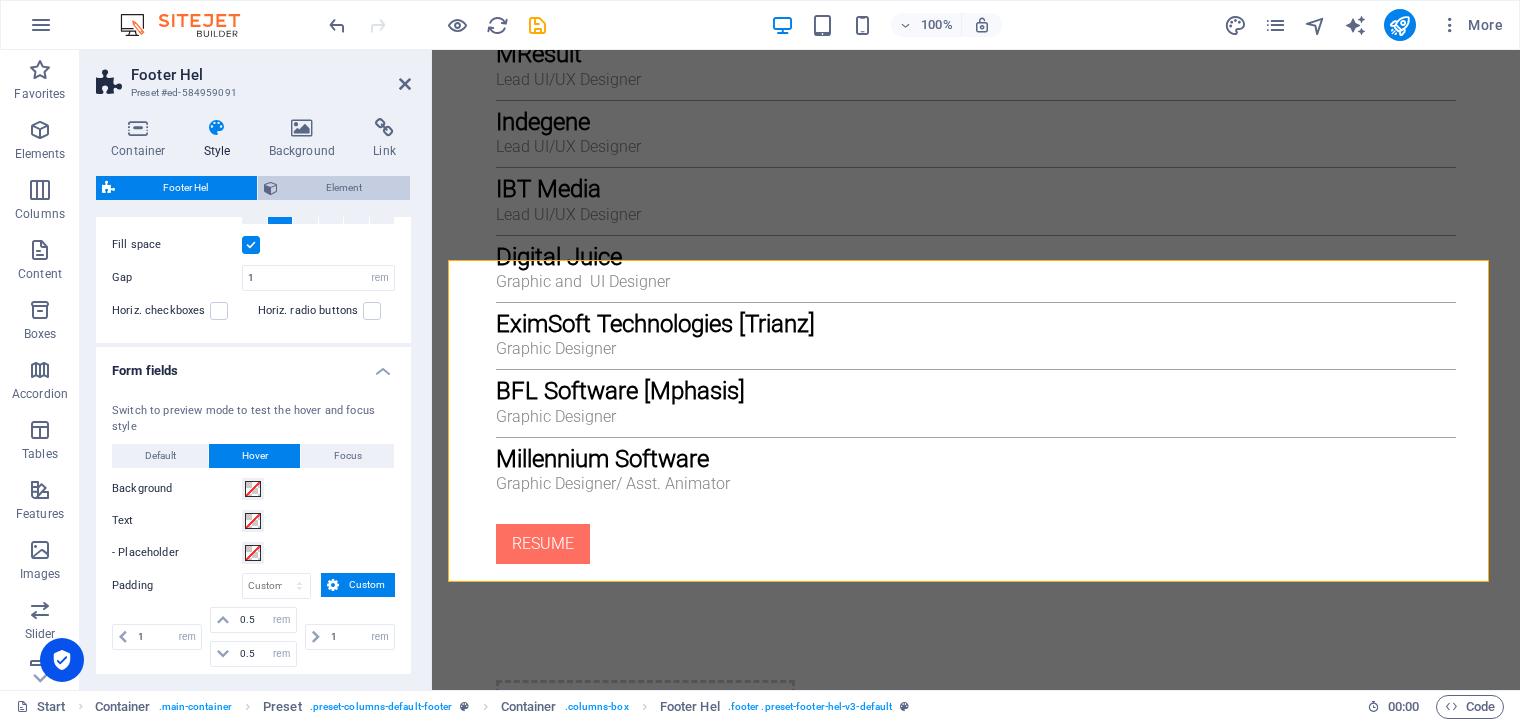 click on "Element" at bounding box center [344, 188] 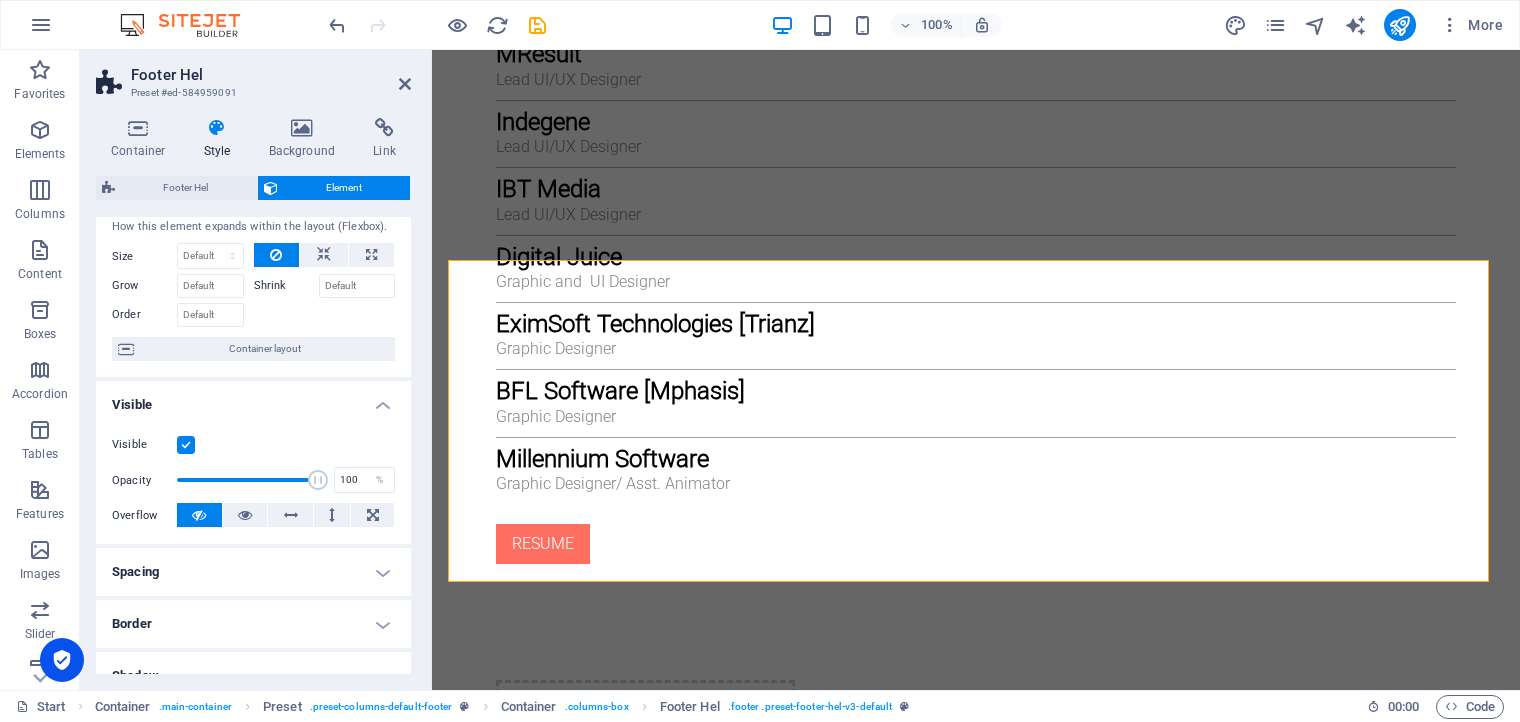 scroll, scrollTop: 0, scrollLeft: 0, axis: both 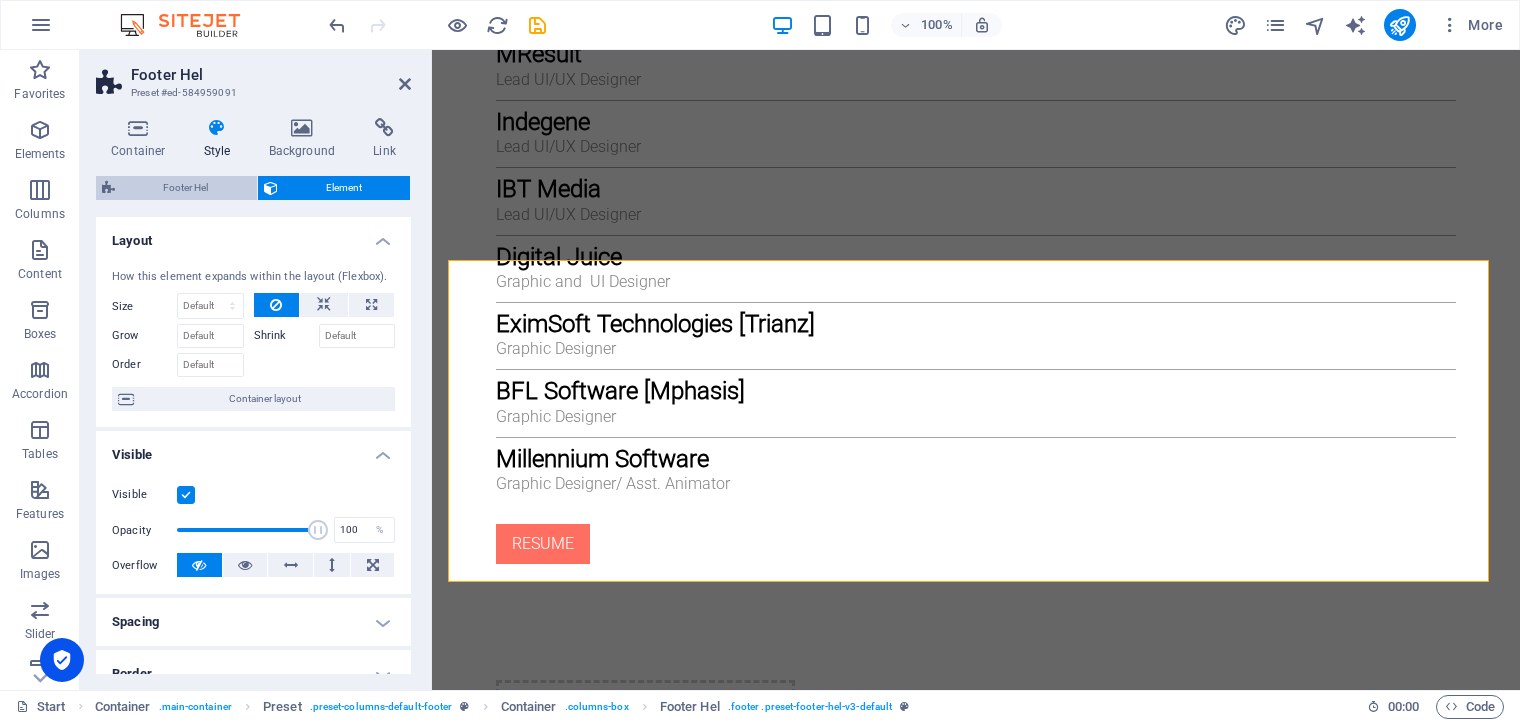click on "Footer Hel" at bounding box center [186, 188] 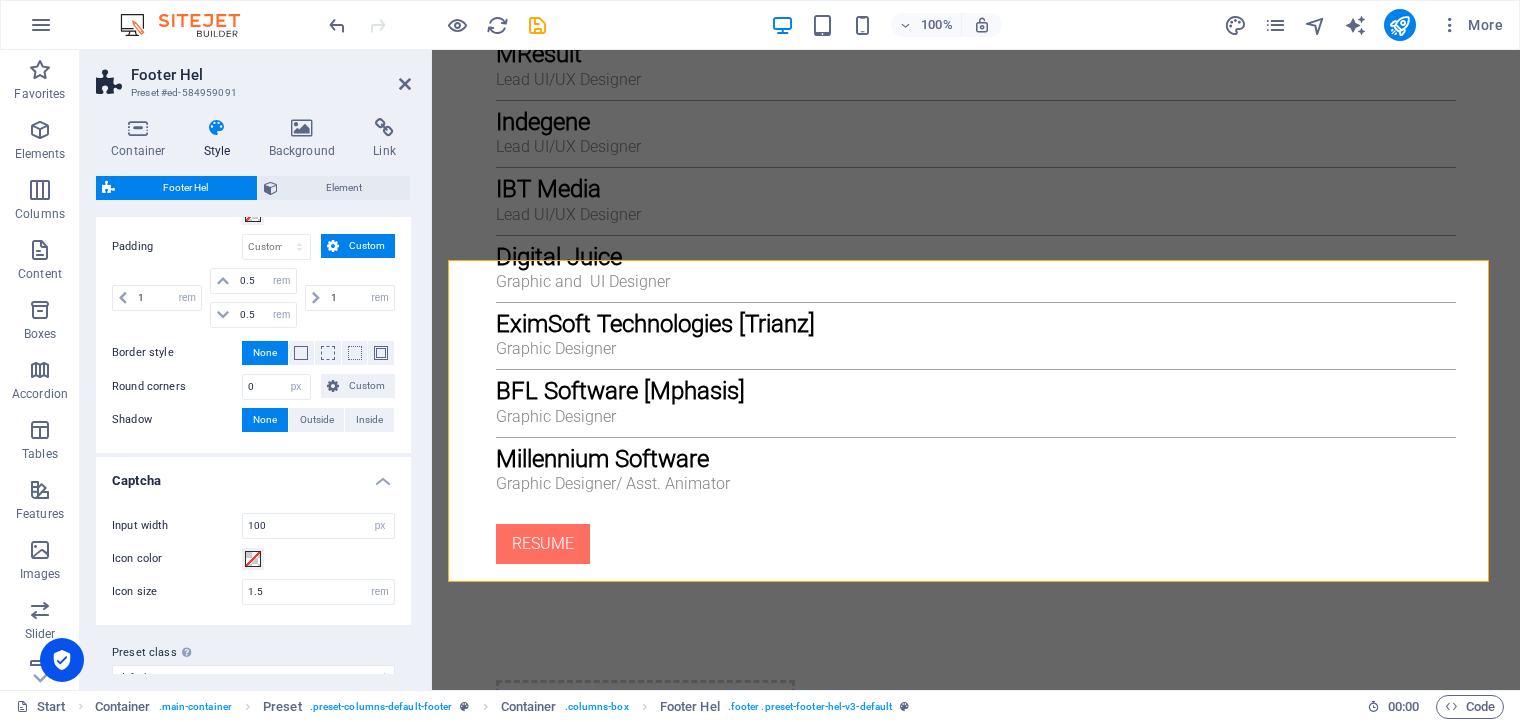 scroll, scrollTop: 781, scrollLeft: 0, axis: vertical 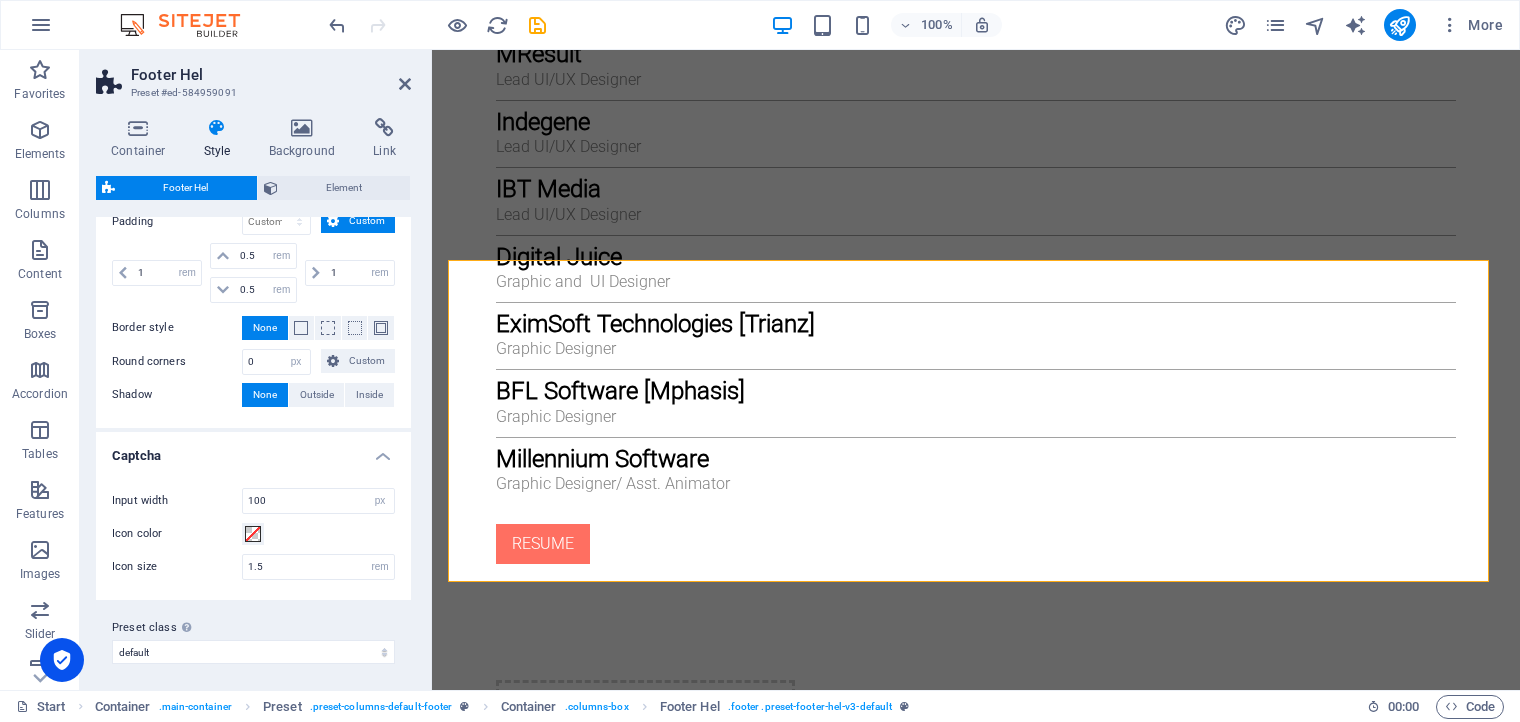 click on "Captcha" at bounding box center [253, 450] 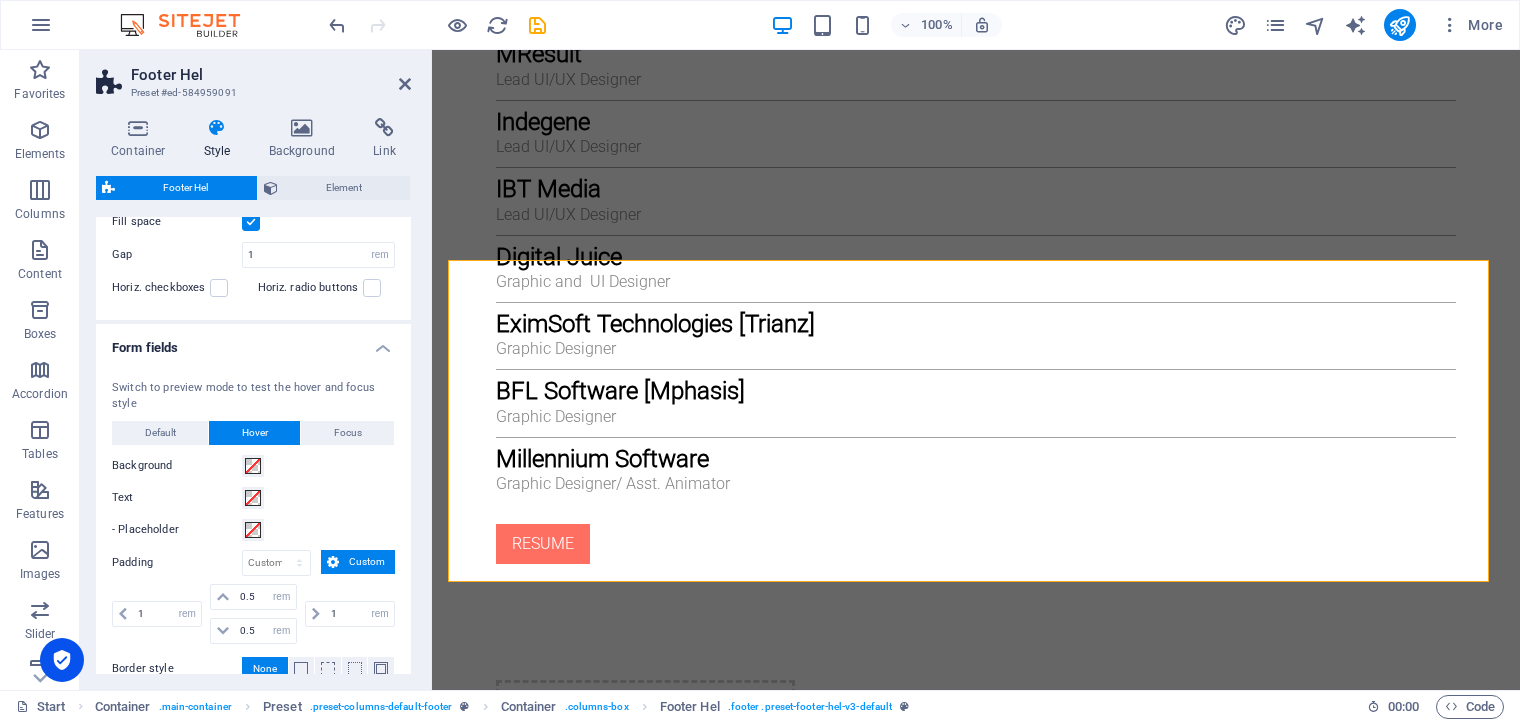scroll, scrollTop: 439, scrollLeft: 0, axis: vertical 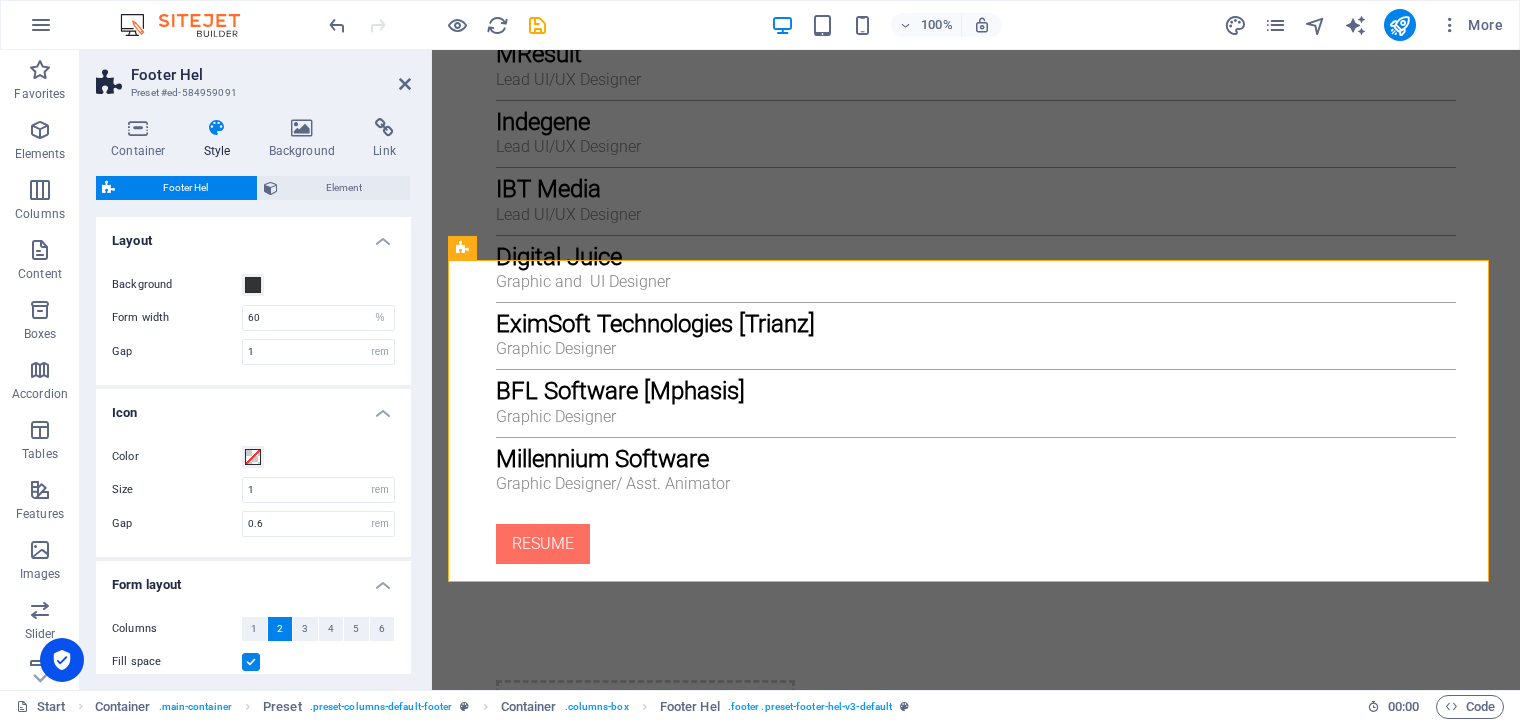 click on "Layout" at bounding box center [253, 235] 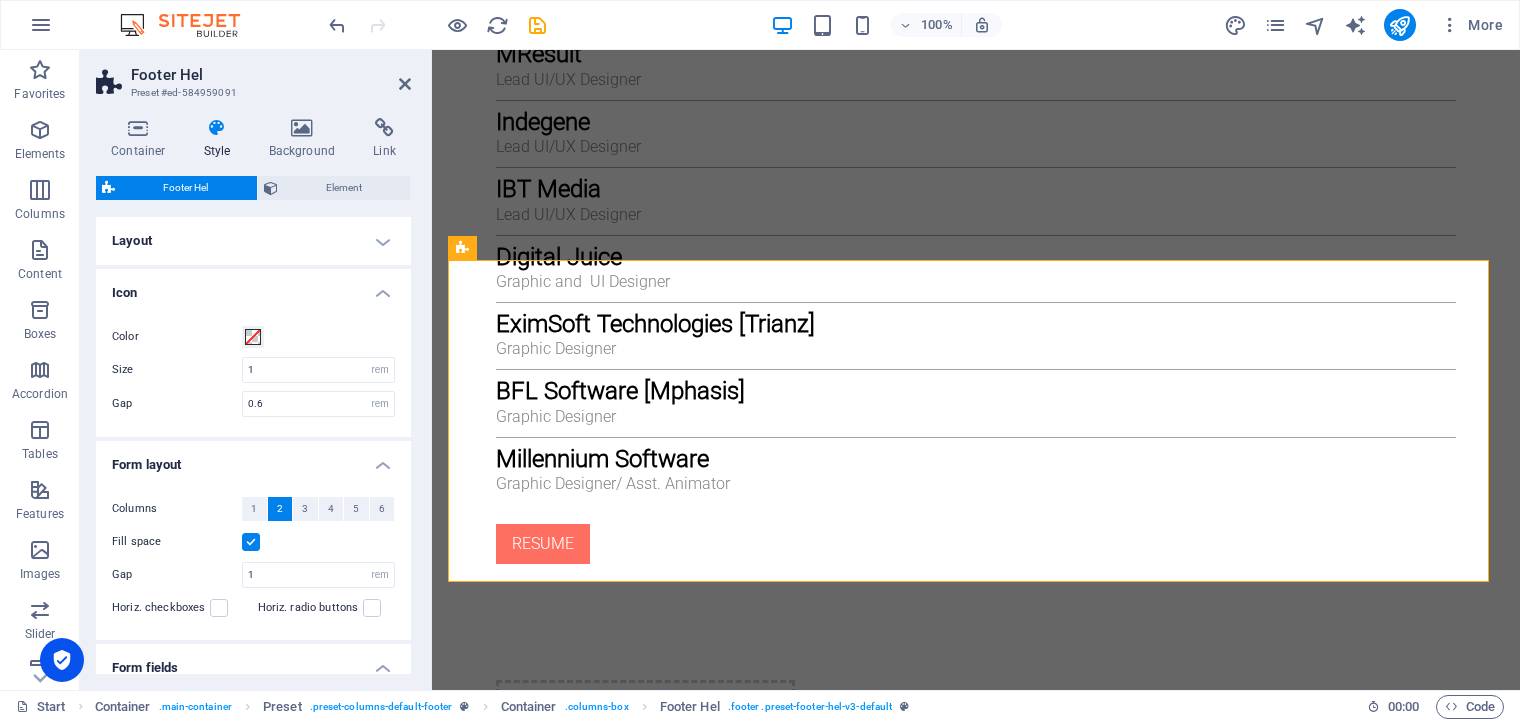 click on "Icon" at bounding box center (253, 287) 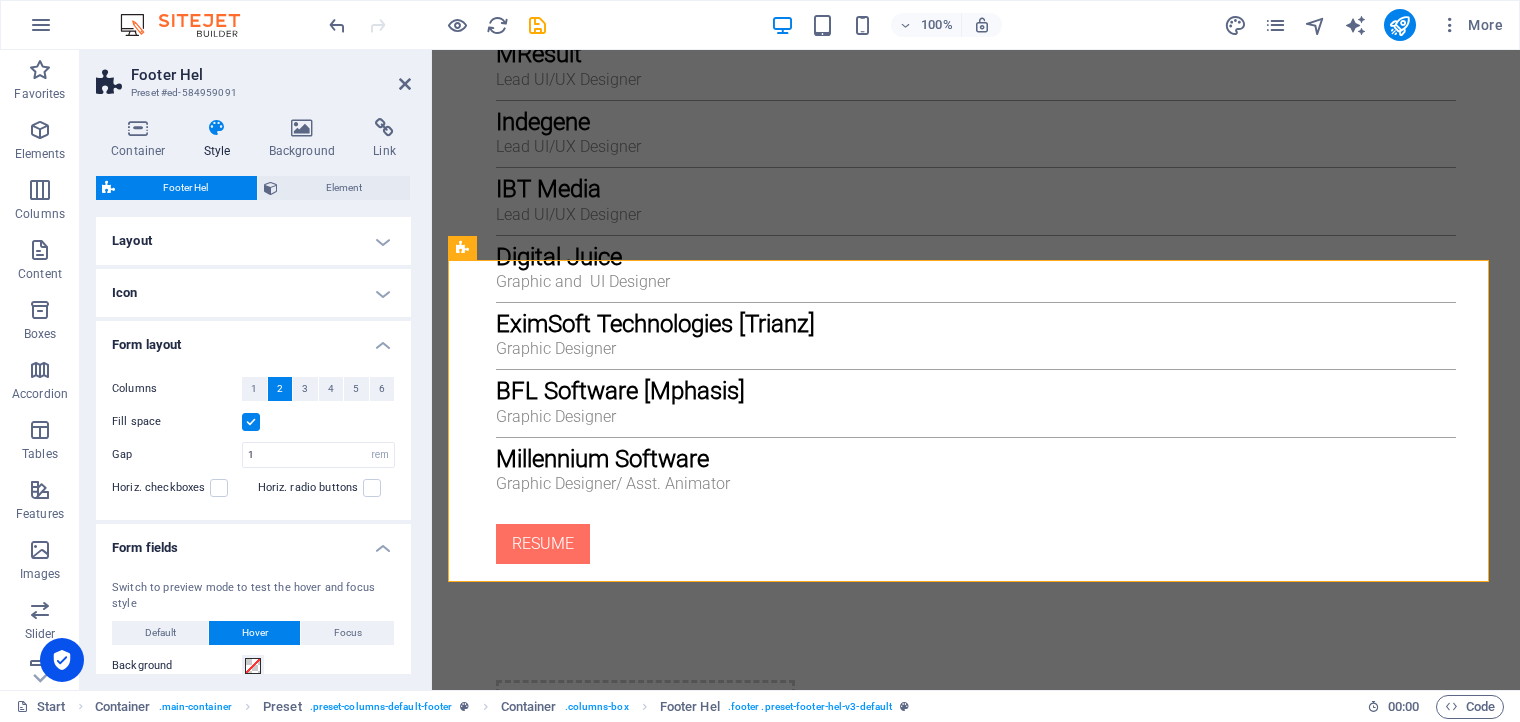 click on "Form layout" at bounding box center [253, 339] 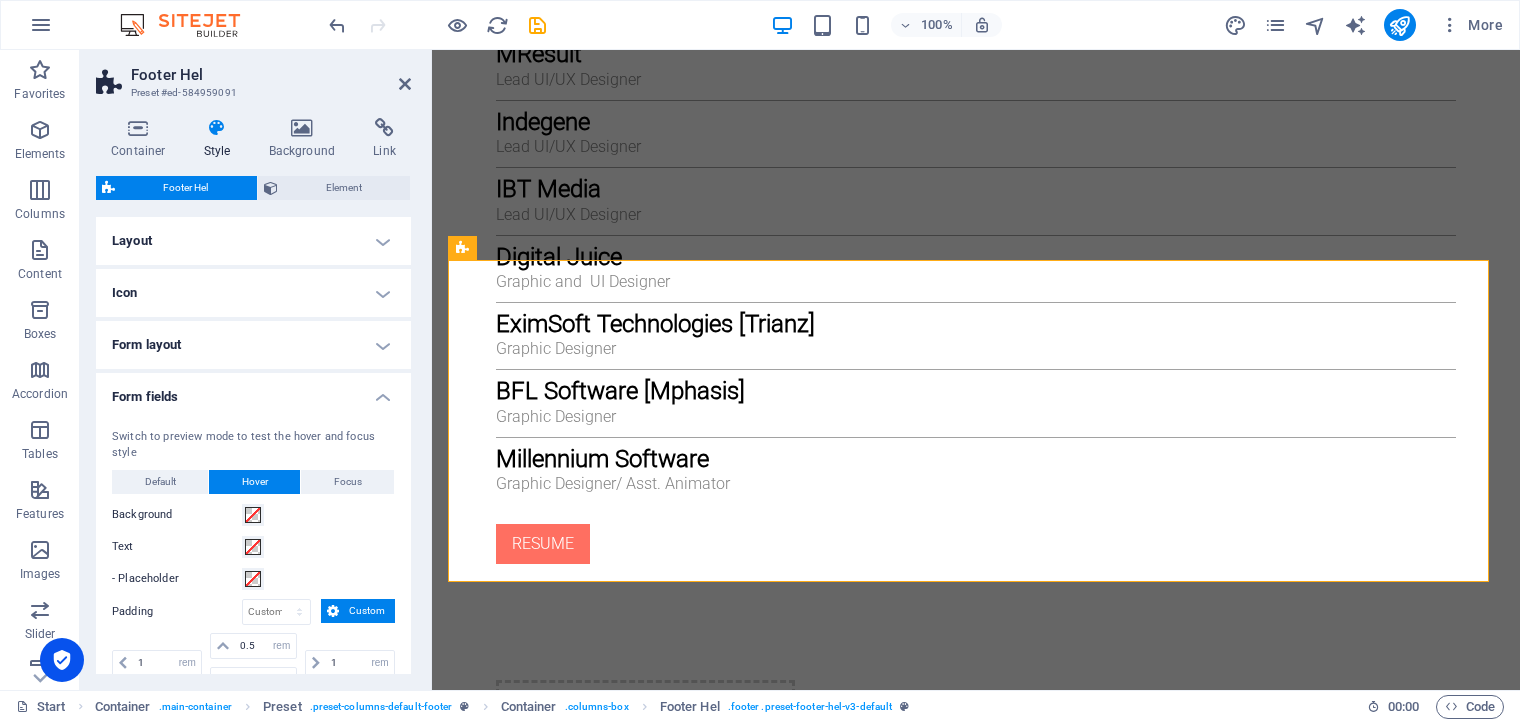 click on "Form fields" at bounding box center [253, 391] 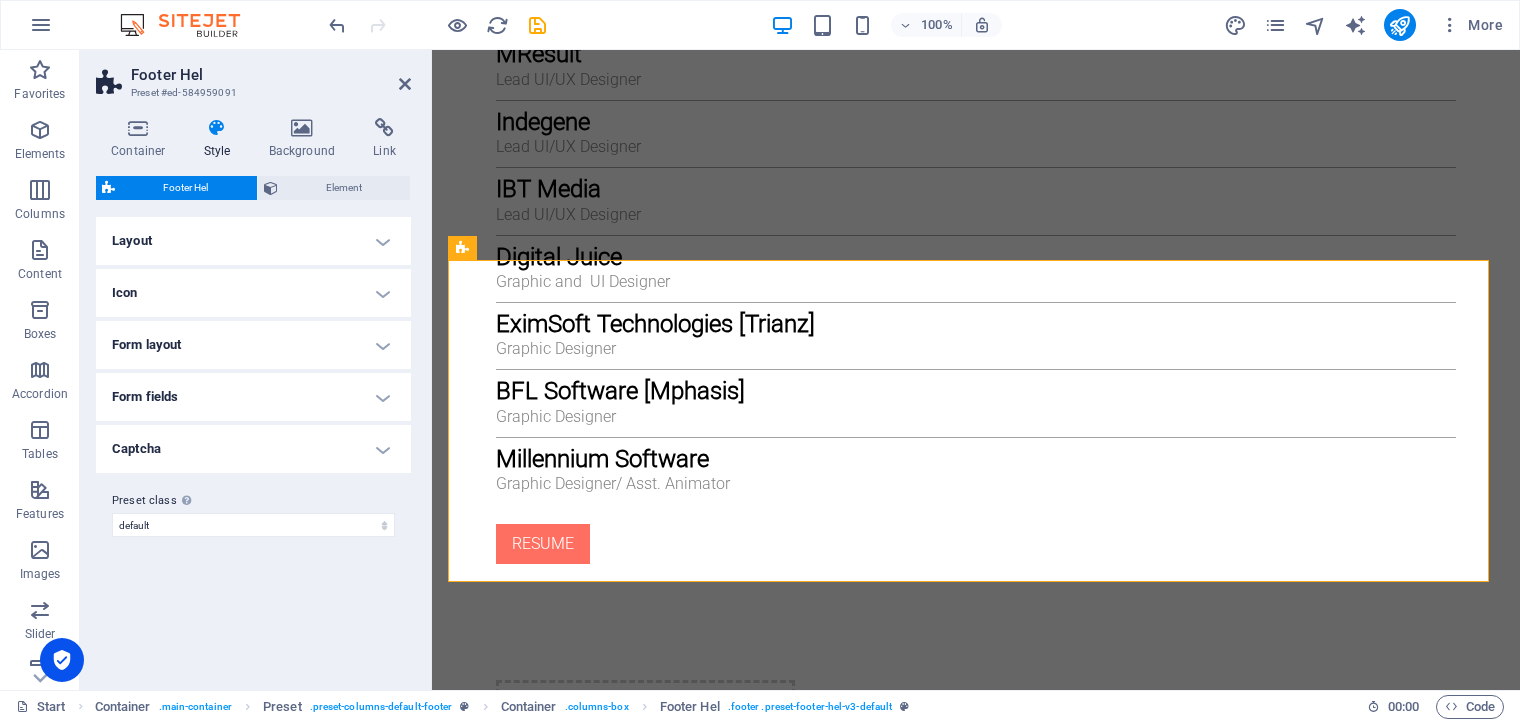 click on "Captcha" at bounding box center [253, 449] 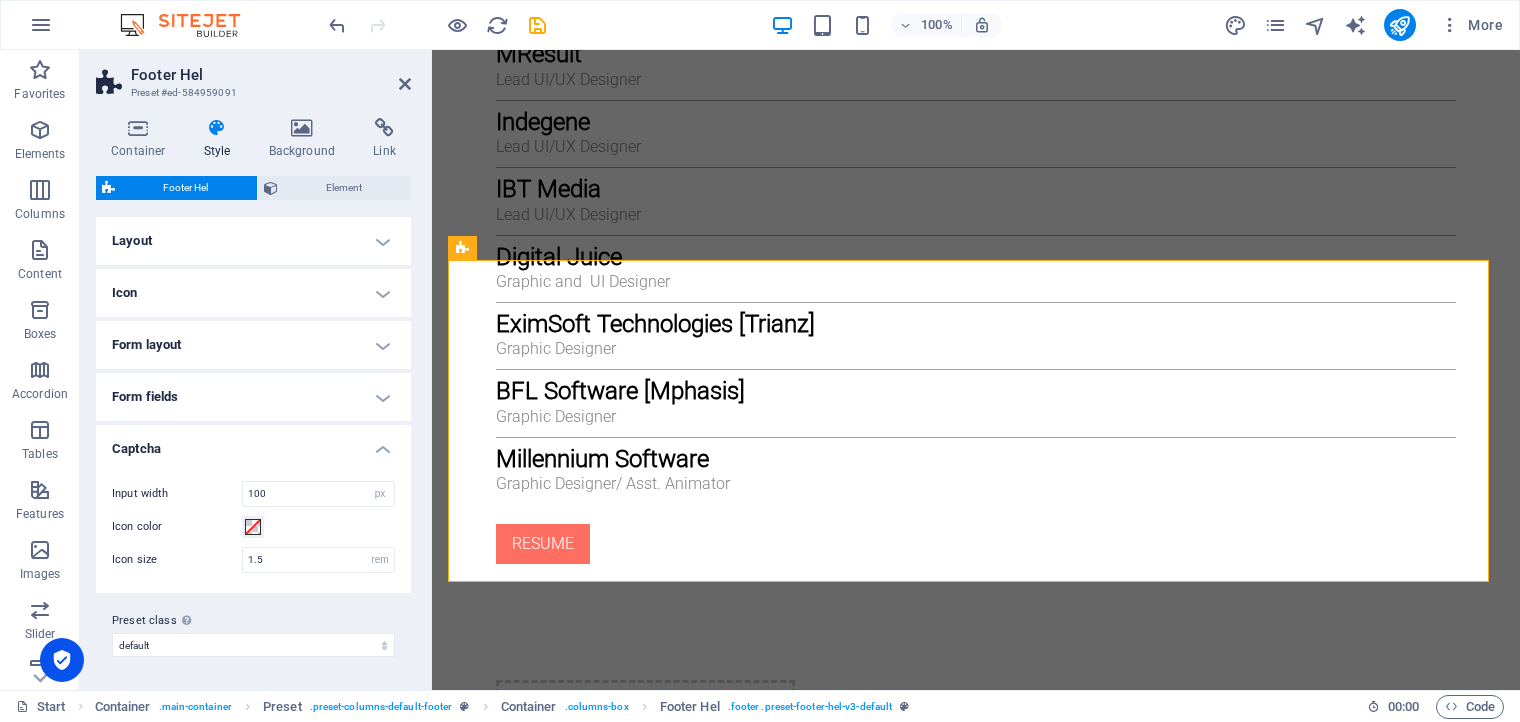 click on "Captcha" at bounding box center (253, 443) 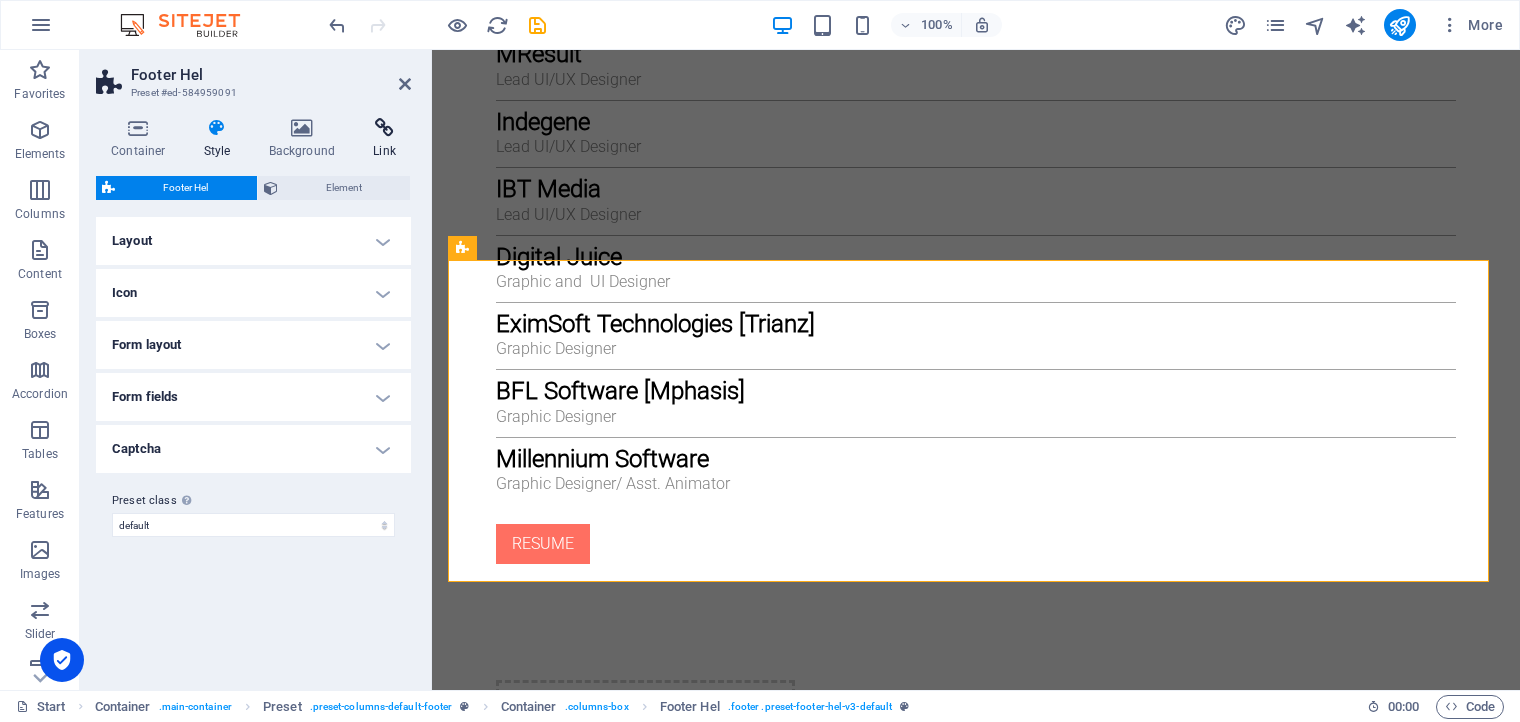 click at bounding box center (384, 128) 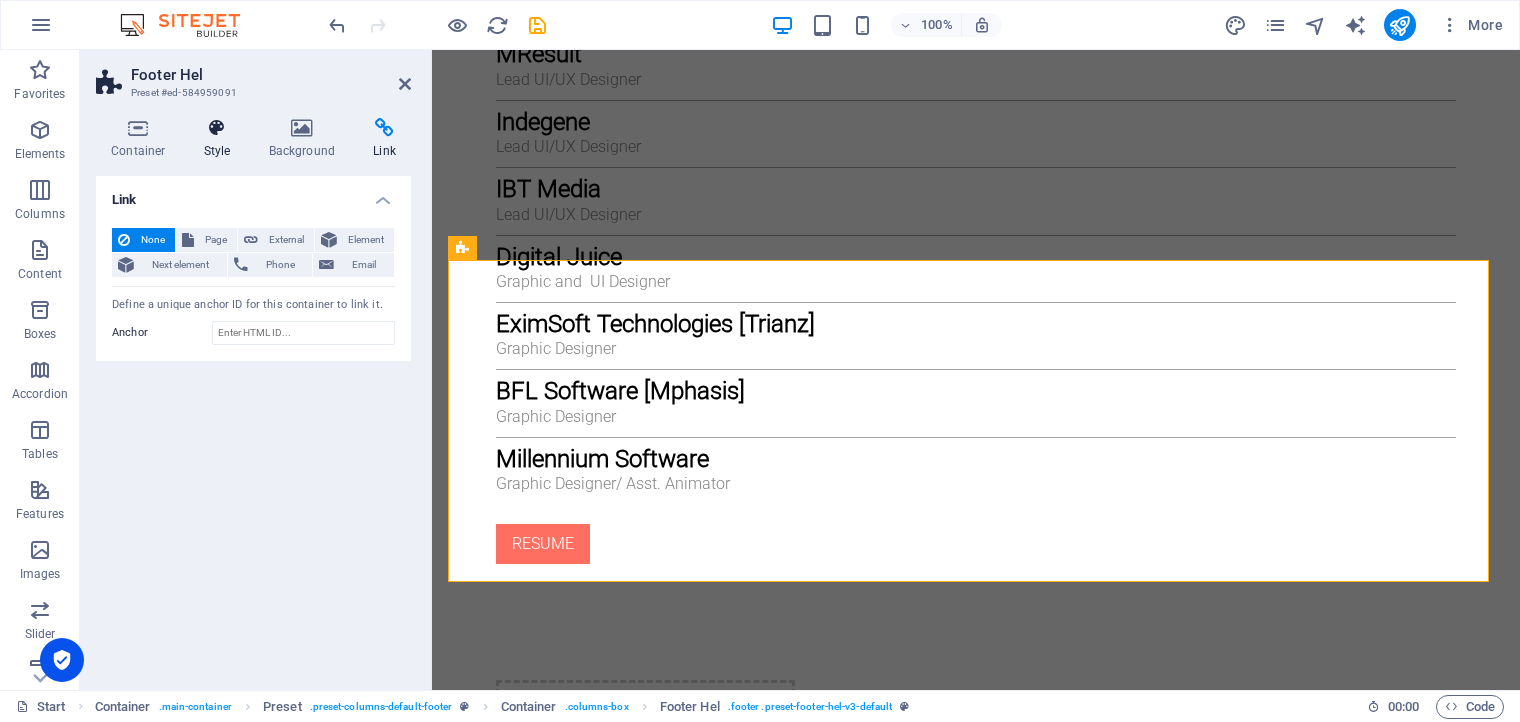 click on "Style" at bounding box center [221, 139] 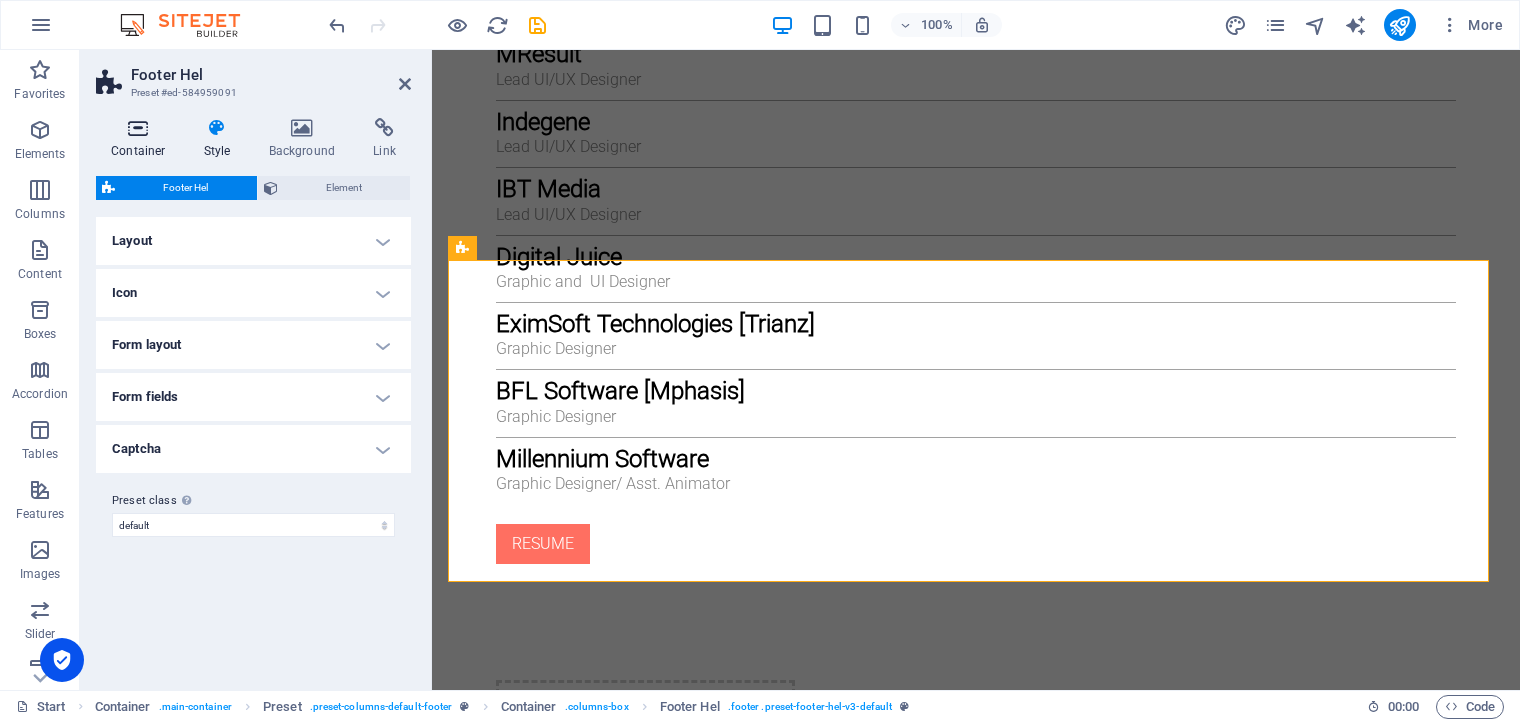 click on "Container" at bounding box center [142, 139] 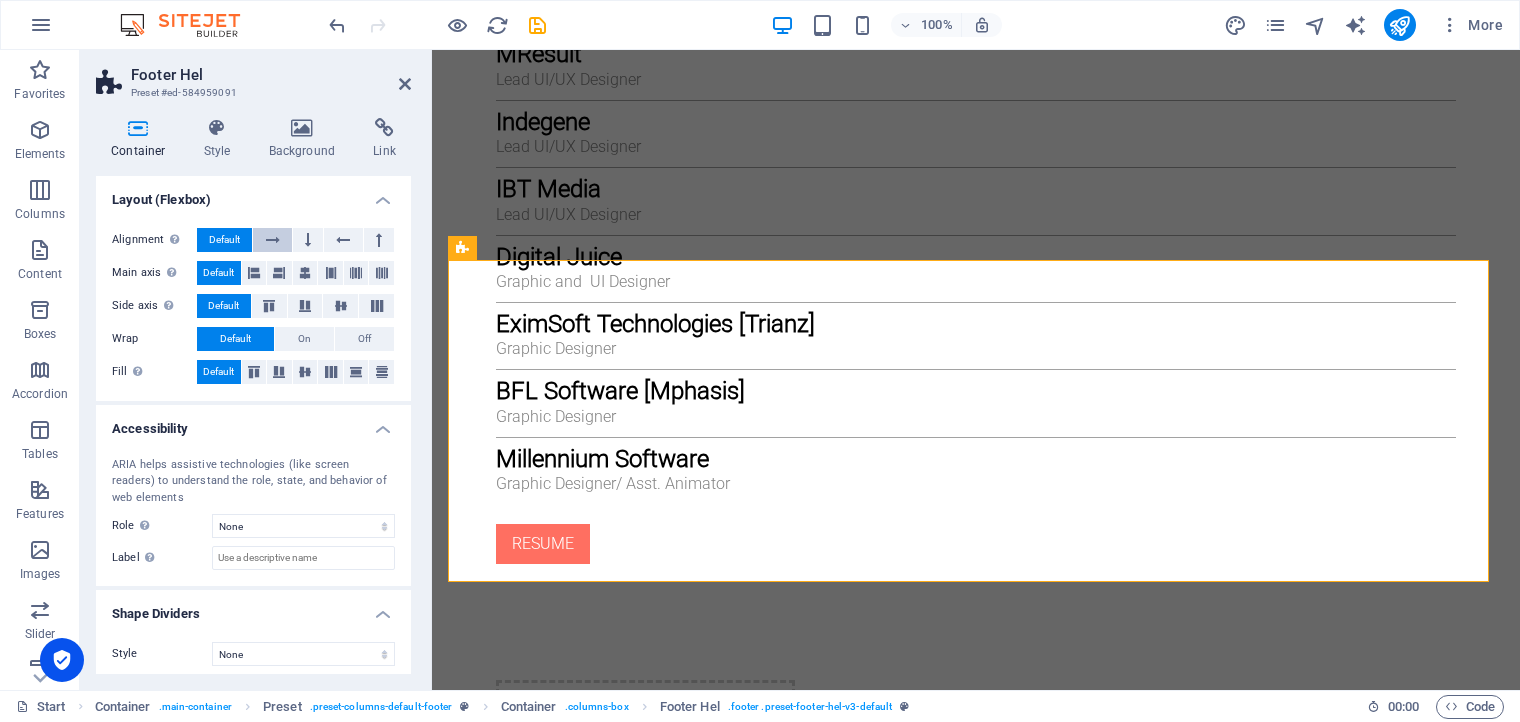 scroll, scrollTop: 304, scrollLeft: 0, axis: vertical 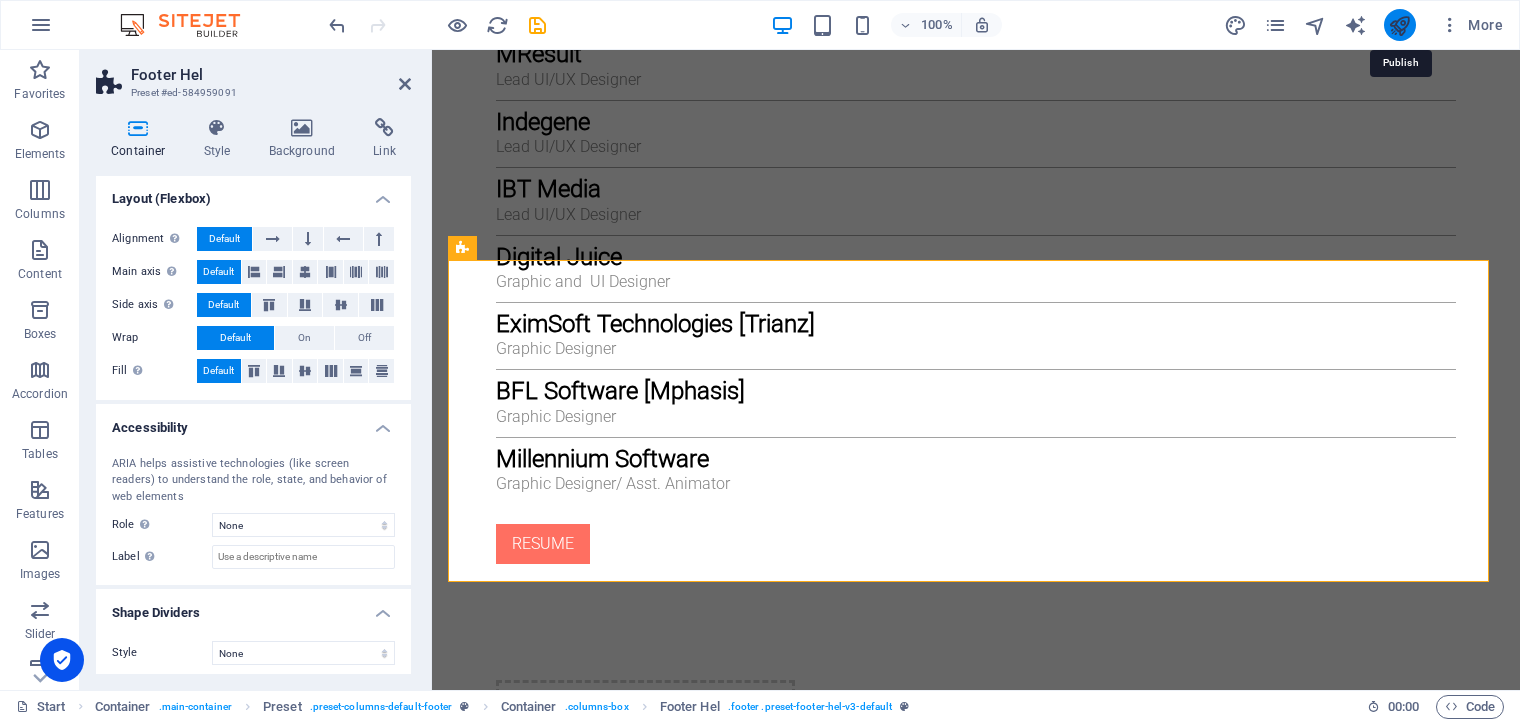 click at bounding box center [1399, 25] 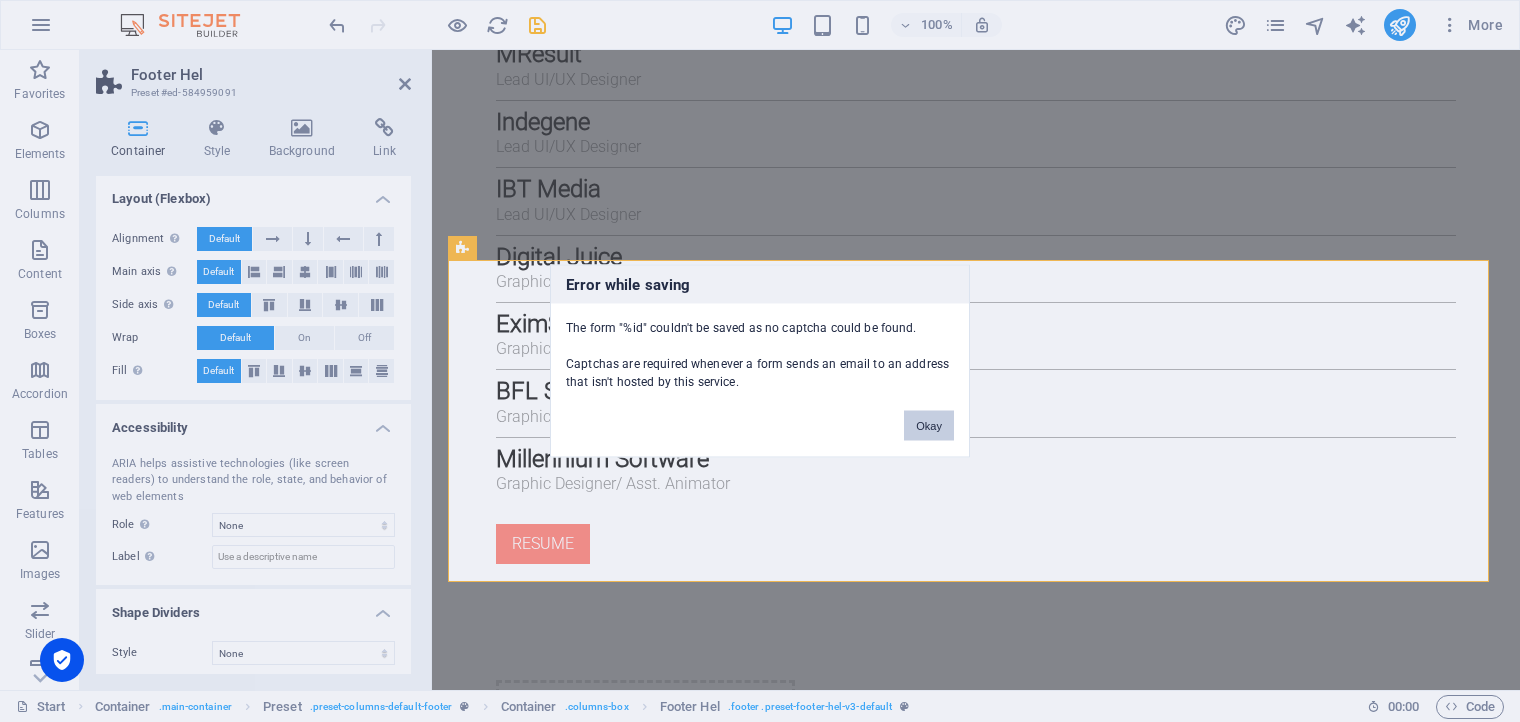 click on "Okay" at bounding box center (929, 426) 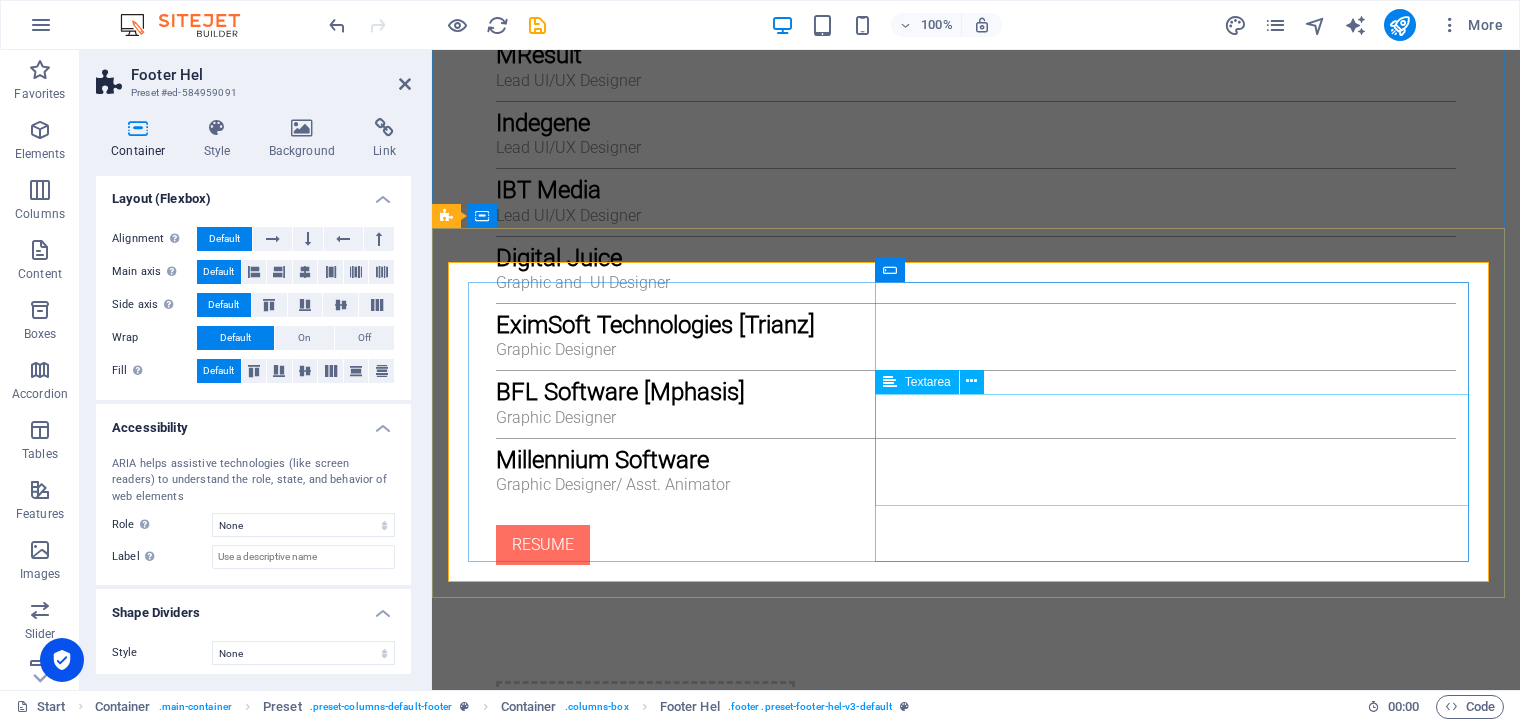 scroll, scrollTop: 3388, scrollLeft: 0, axis: vertical 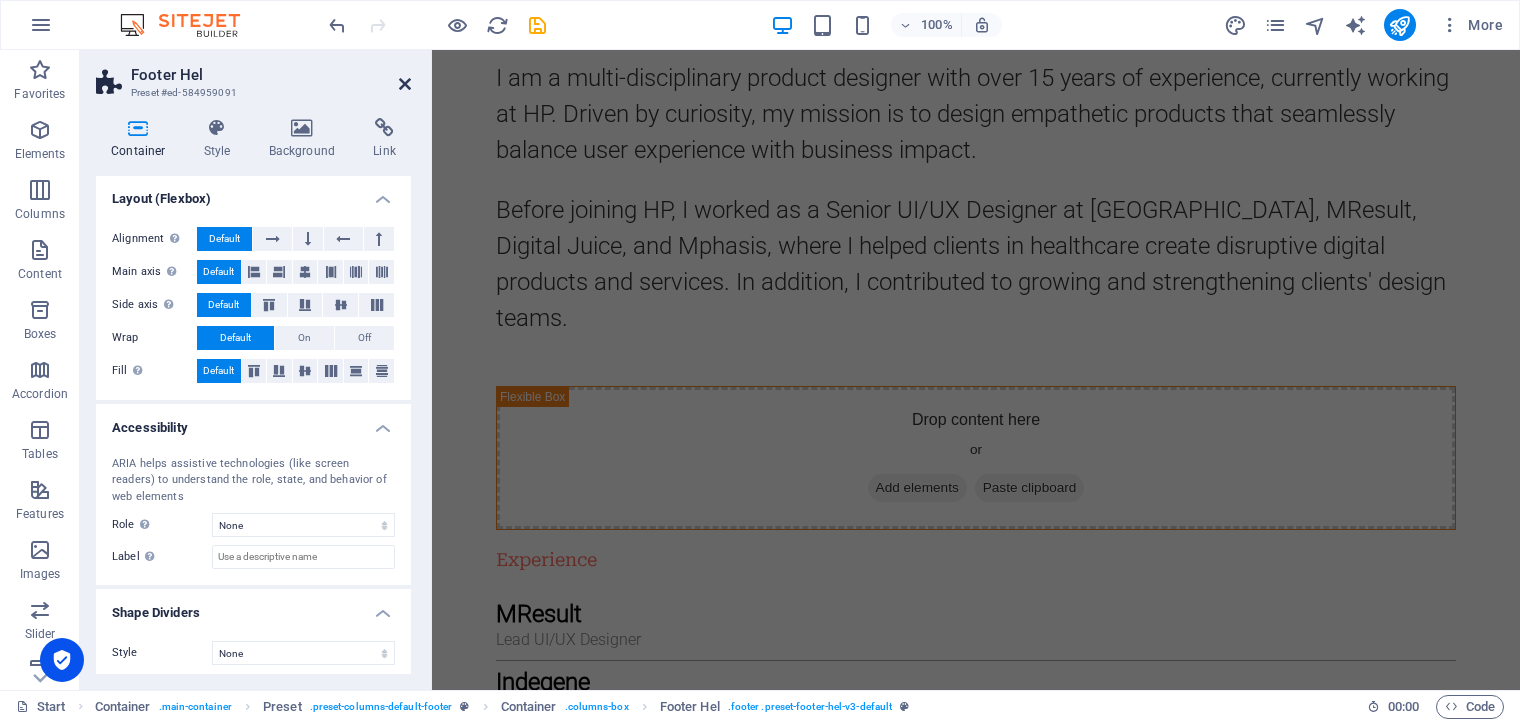 click at bounding box center (405, 84) 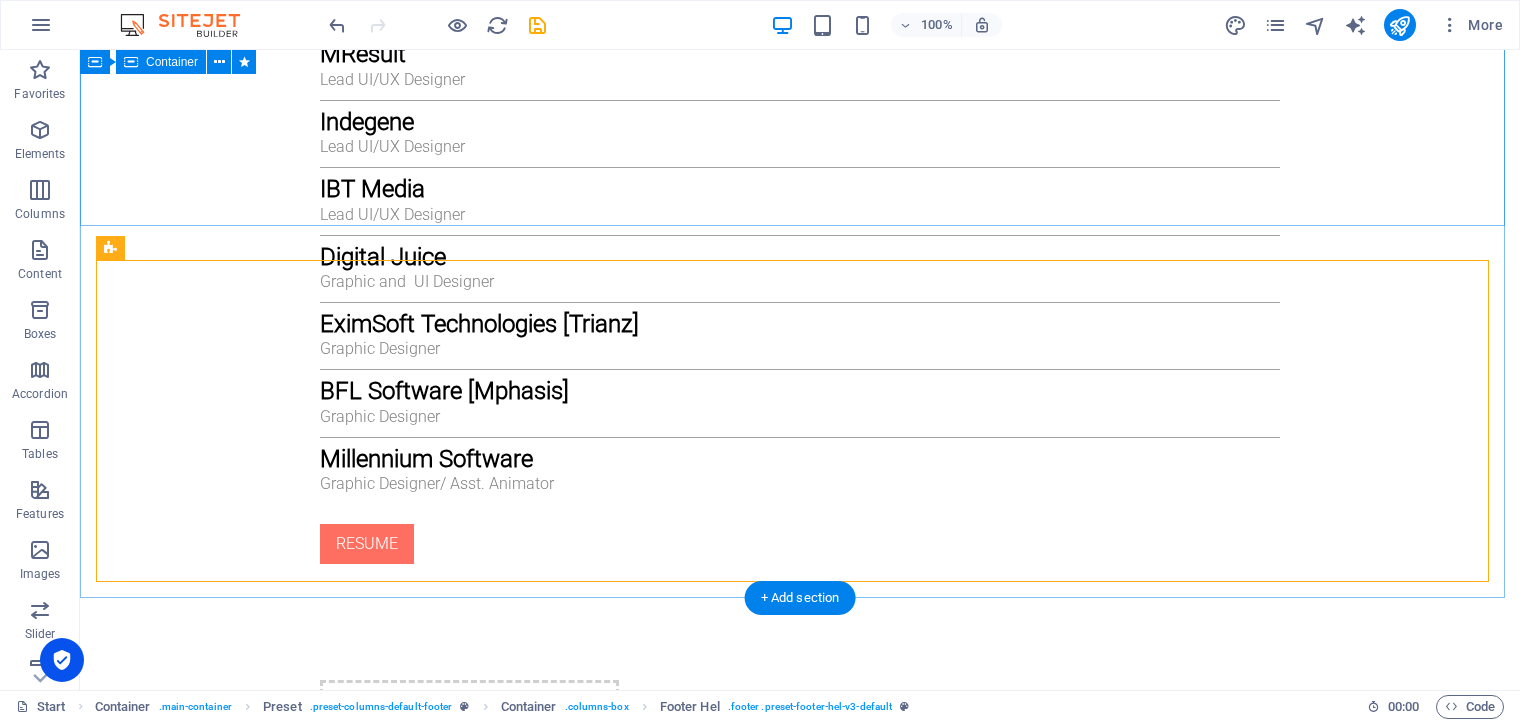 click on "viveara.design A Designer from India About me I'm Raghavendra , an experienced UI/UX designer with over 20 years of expertise, passionate about creating intuitive and user-centered designs. GET IN TOUCH WITH ME Selected Works My website is under construction. I`ll be here soon with our new awesome site.  Lorem ipsum dolor sit amet, consectetuer adipiscing elit leget dolor. Lorem ipsum dolor sit amet, consectetuer adipiscing elit. Aenean commodo ligula eget dolor. Brand Strategy Brand strategy is a long-term plan to define, position, and communicate a brand’s identity for lasting impact and customer connection. VIEW MORE UI UX Design UI UX design Enhances user experience by creating intuitive, visually appealing, and functional digital interfaces. VIEW MORE Graphic Design Combining visual elements like images, colors, and typography to communicate messages or evoke emotions. VIEW MORE About Me Drop content here or  Add elements  Paste clipboard Experience MResult Lead UI/UX Designer Indegene IBT Media or" at bounding box center [800, -763] 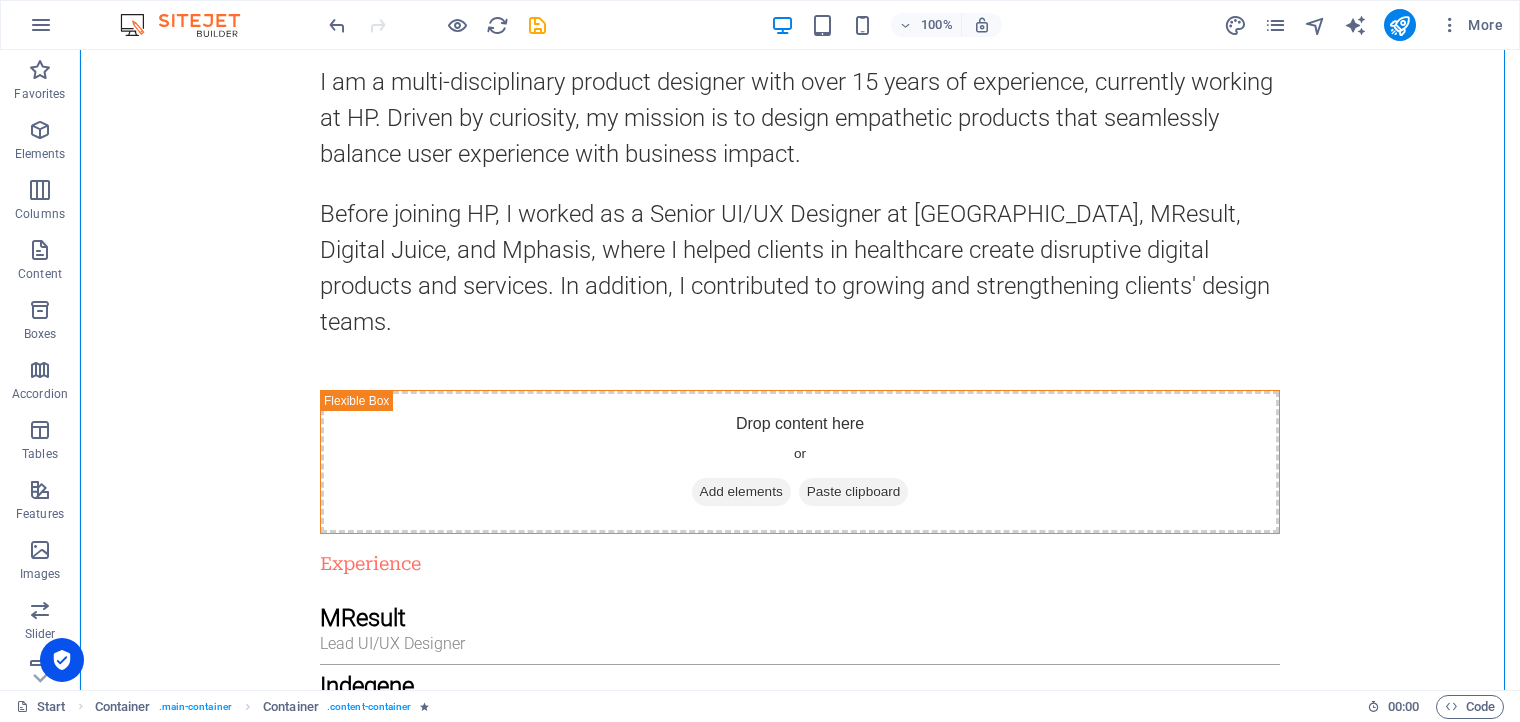 drag, startPoint x: 1418, startPoint y: 164, endPoint x: 1277, endPoint y: 208, distance: 147.7058 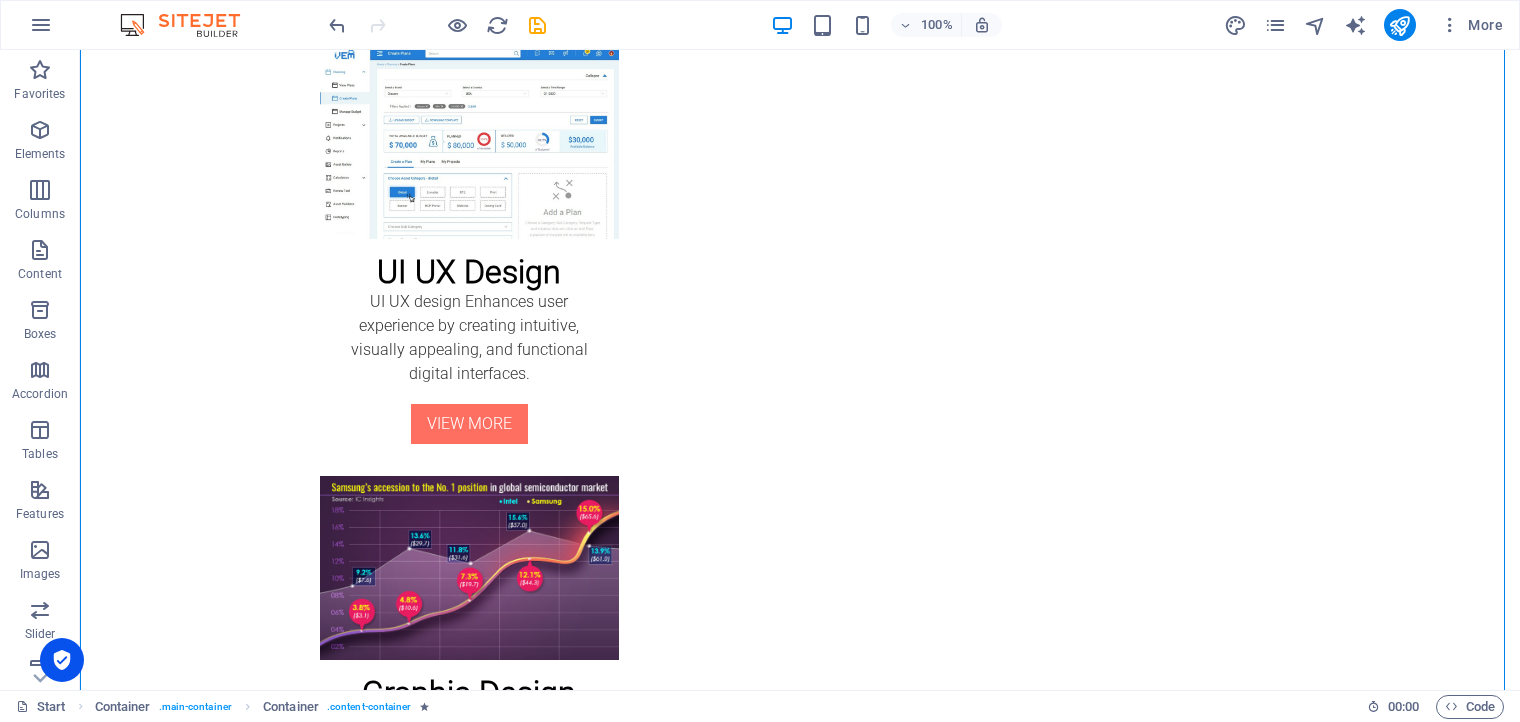 scroll, scrollTop: 1844, scrollLeft: 0, axis: vertical 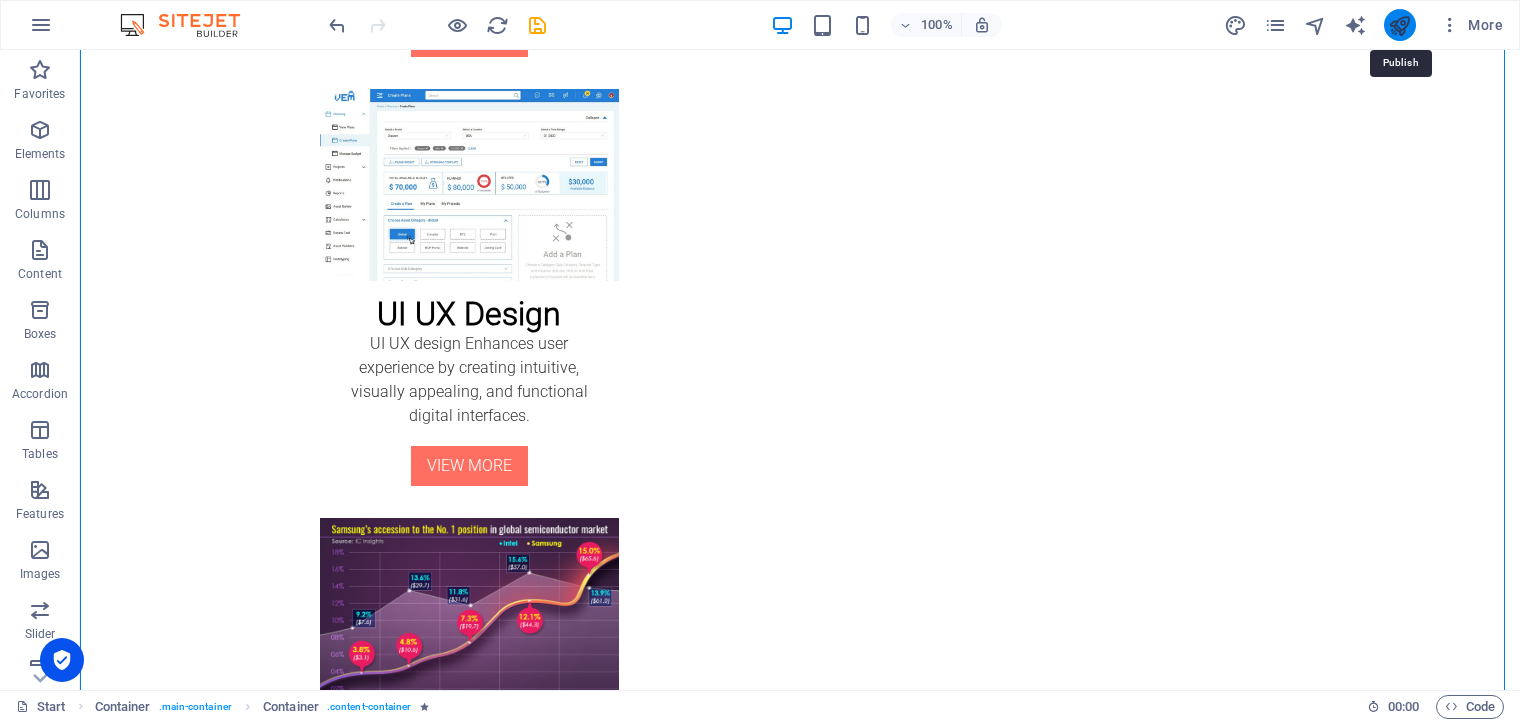 click at bounding box center [1399, 25] 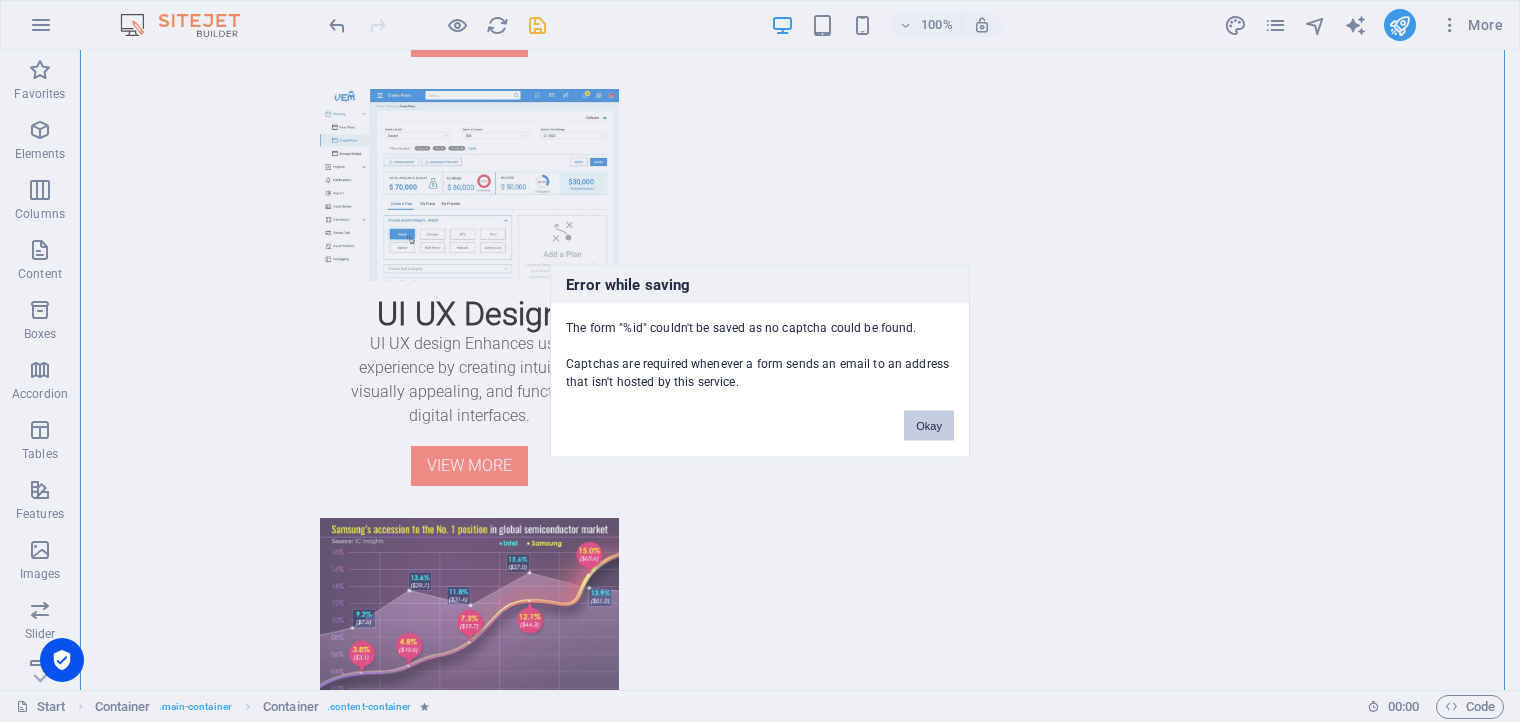 click on "Okay" at bounding box center [929, 426] 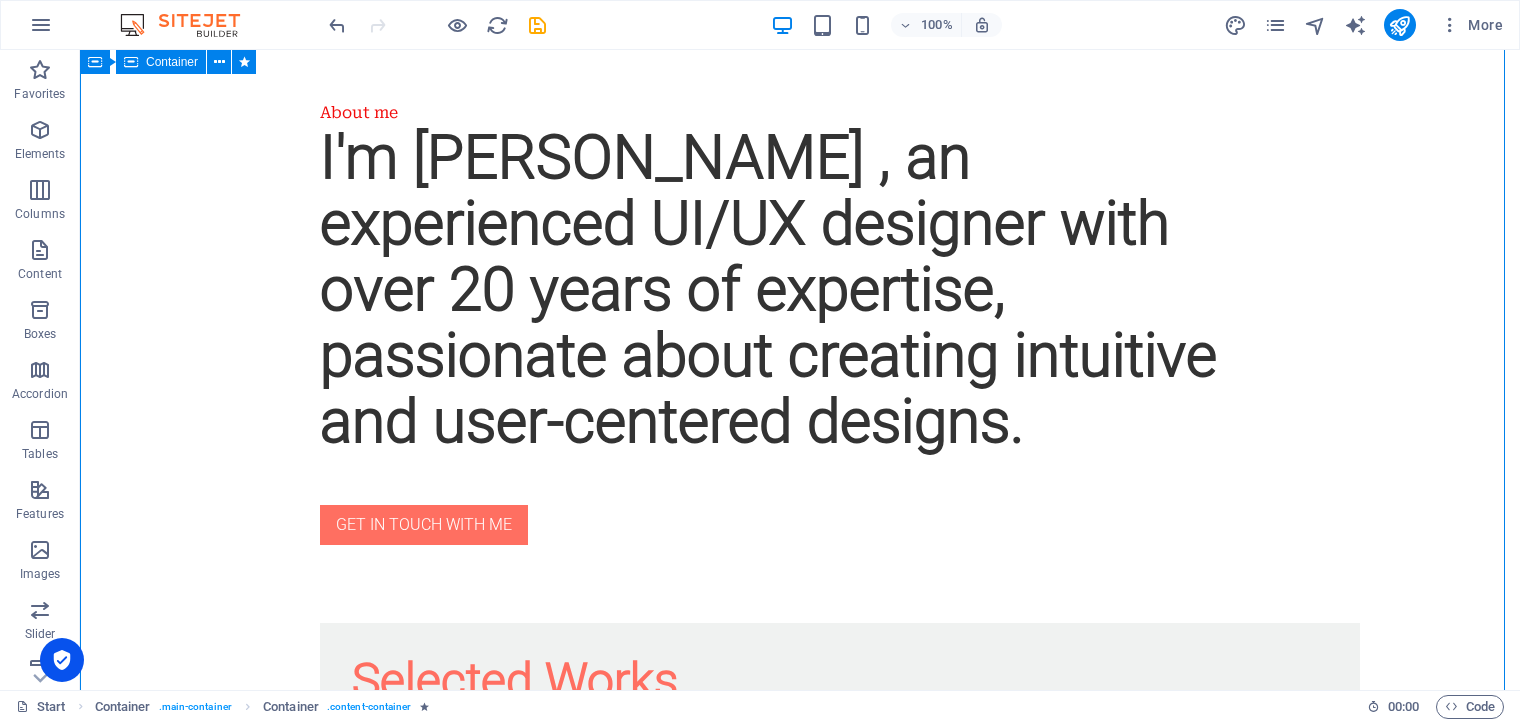 scroll, scrollTop: 0, scrollLeft: 0, axis: both 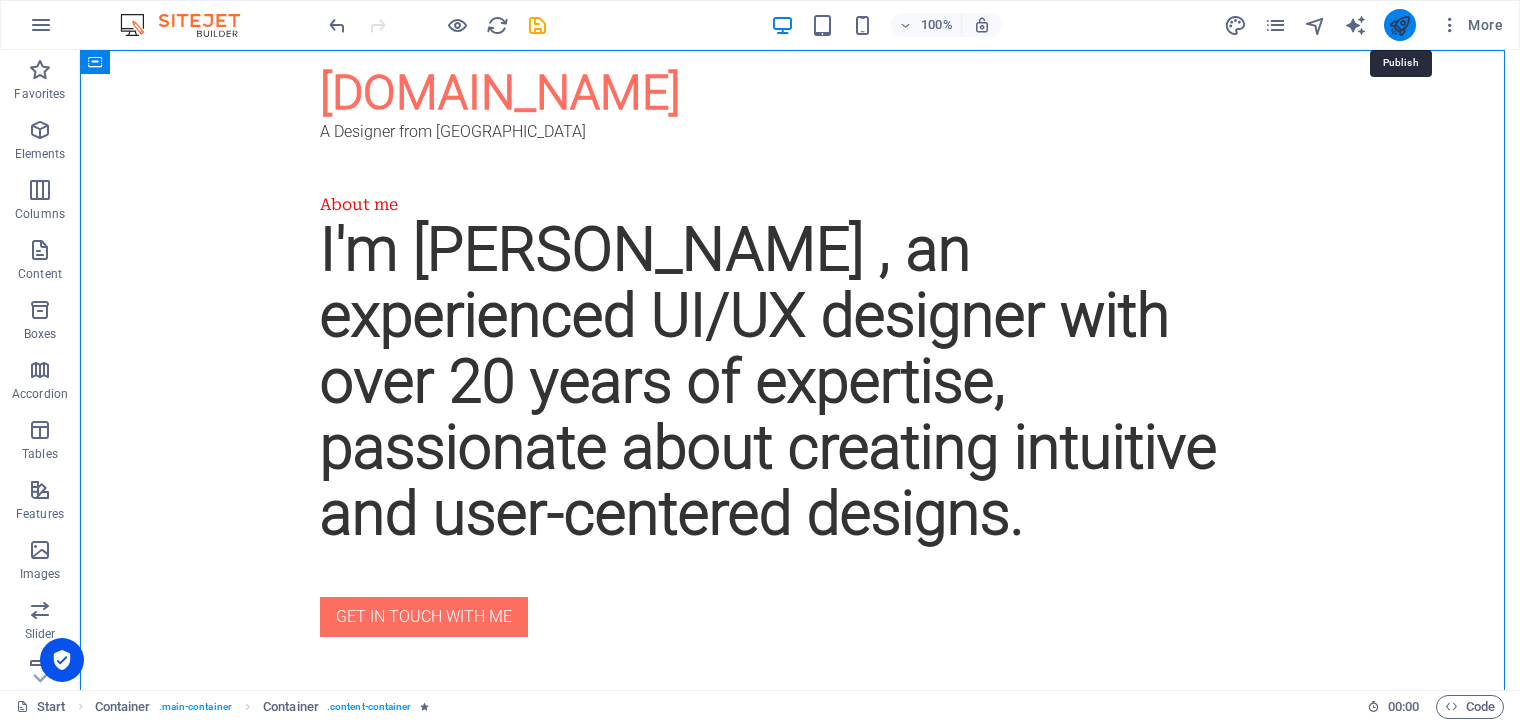 click at bounding box center [1399, 25] 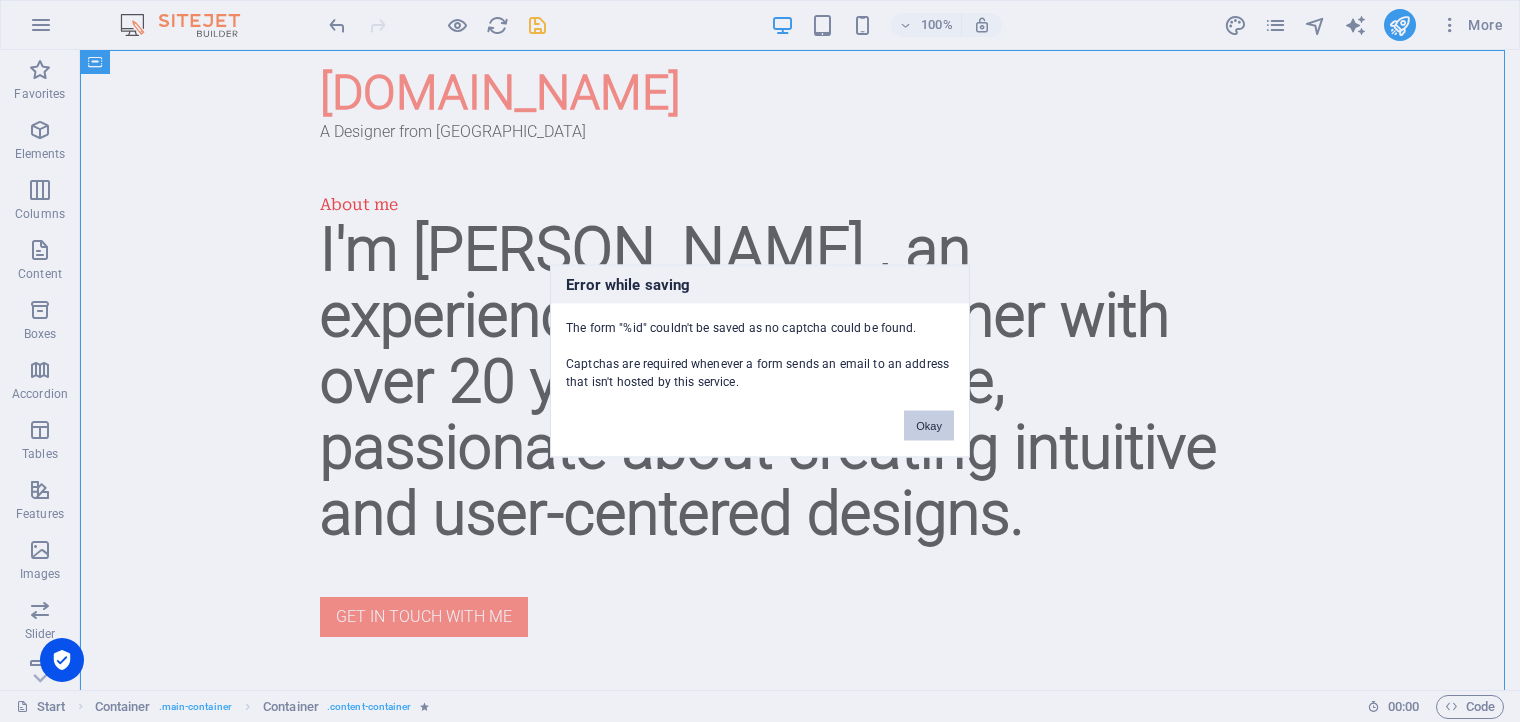 click on "Okay" at bounding box center [929, 426] 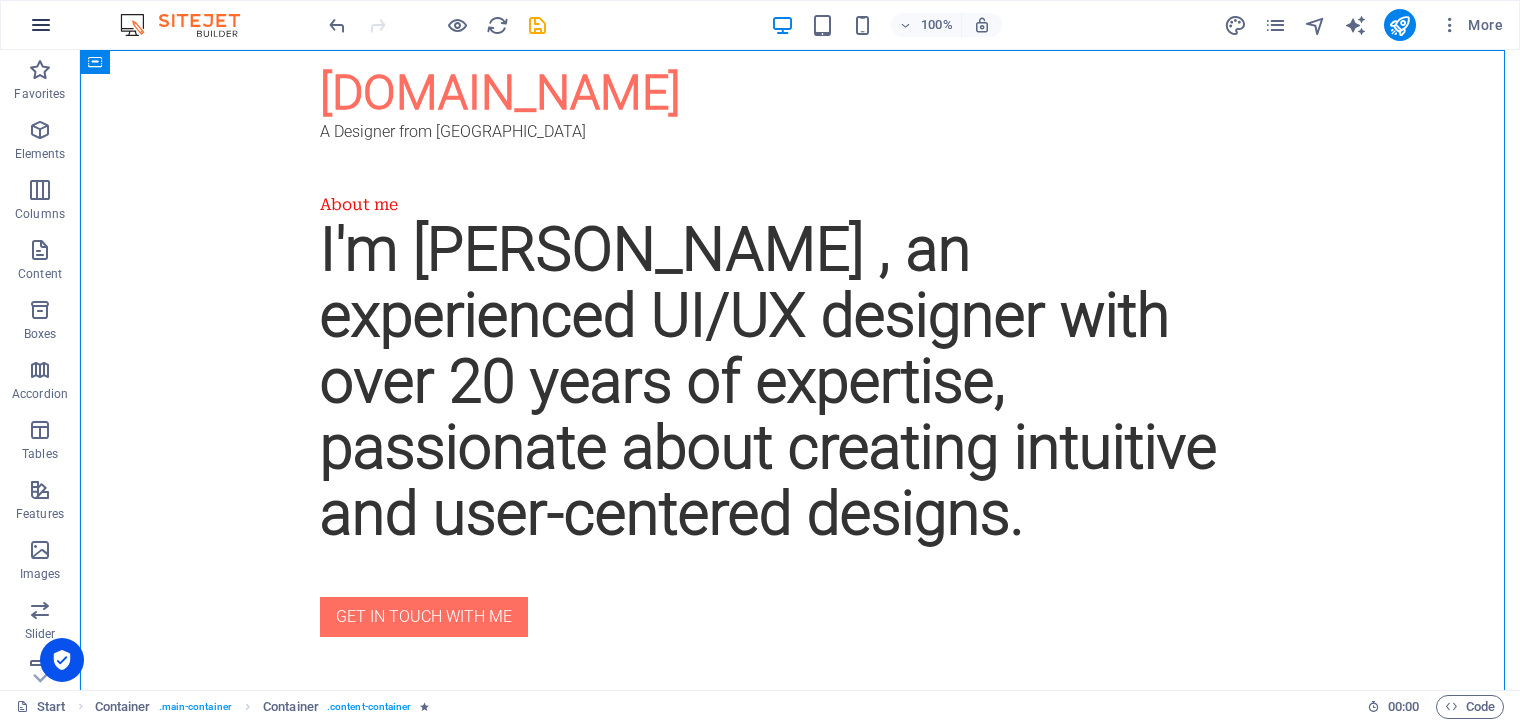 click at bounding box center [41, 25] 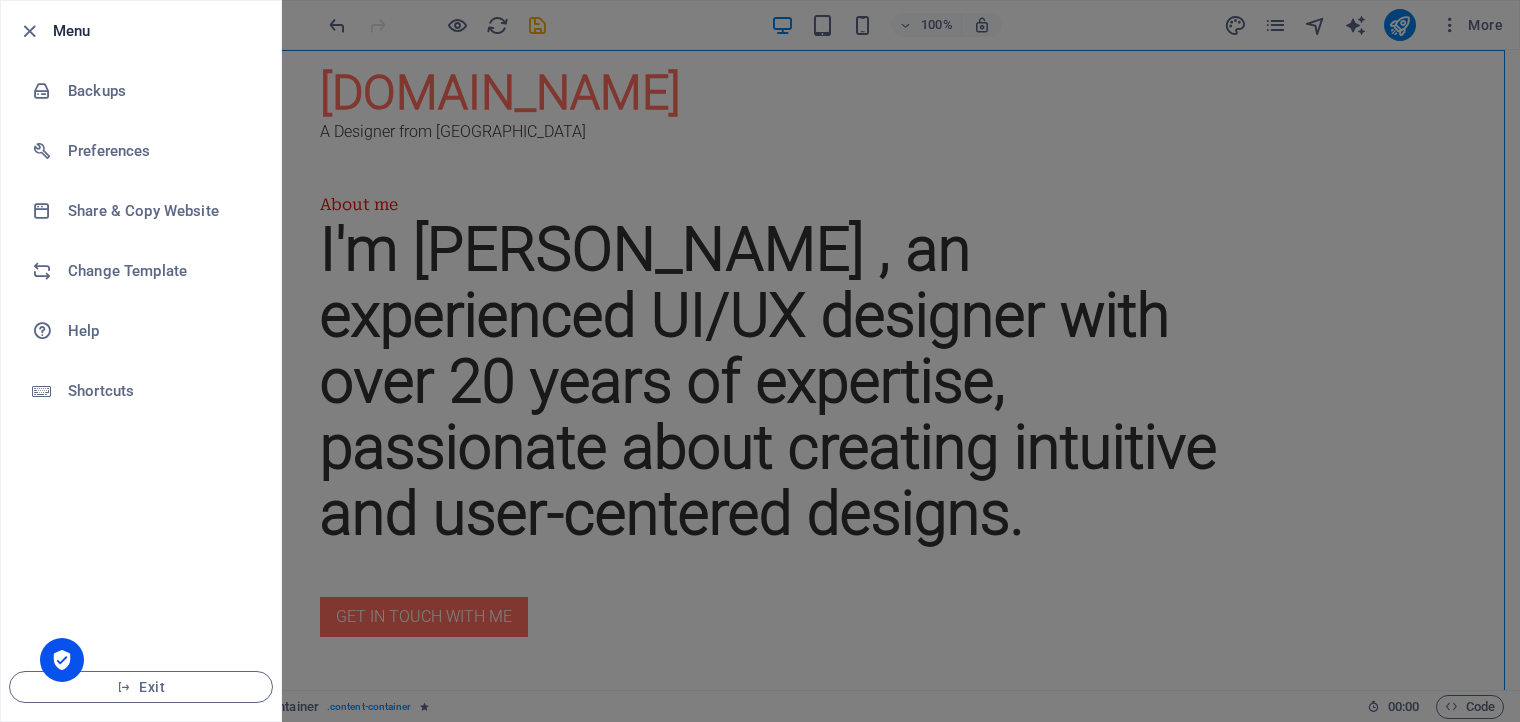 click at bounding box center [760, 361] 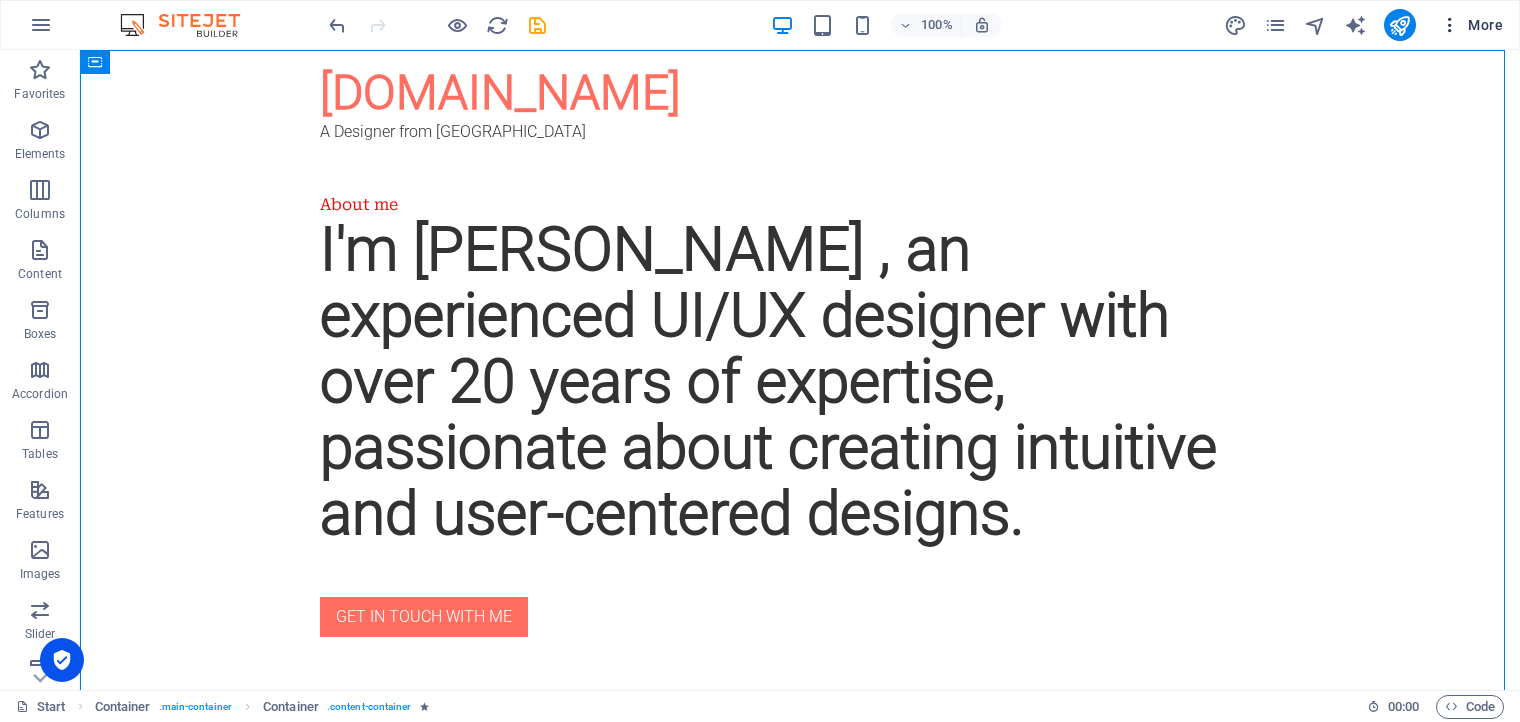 click on "More" at bounding box center (1471, 25) 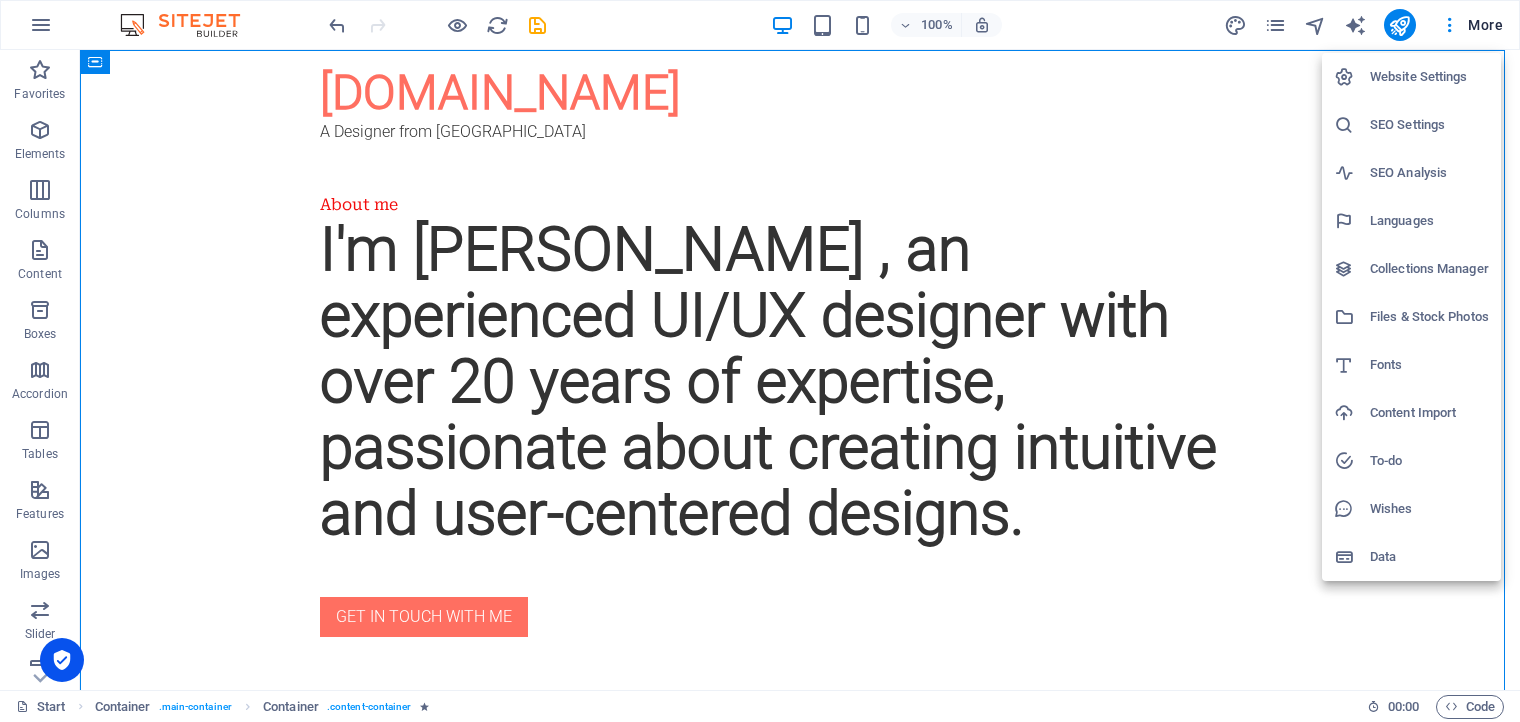 click on "Website Settings" at bounding box center (1429, 77) 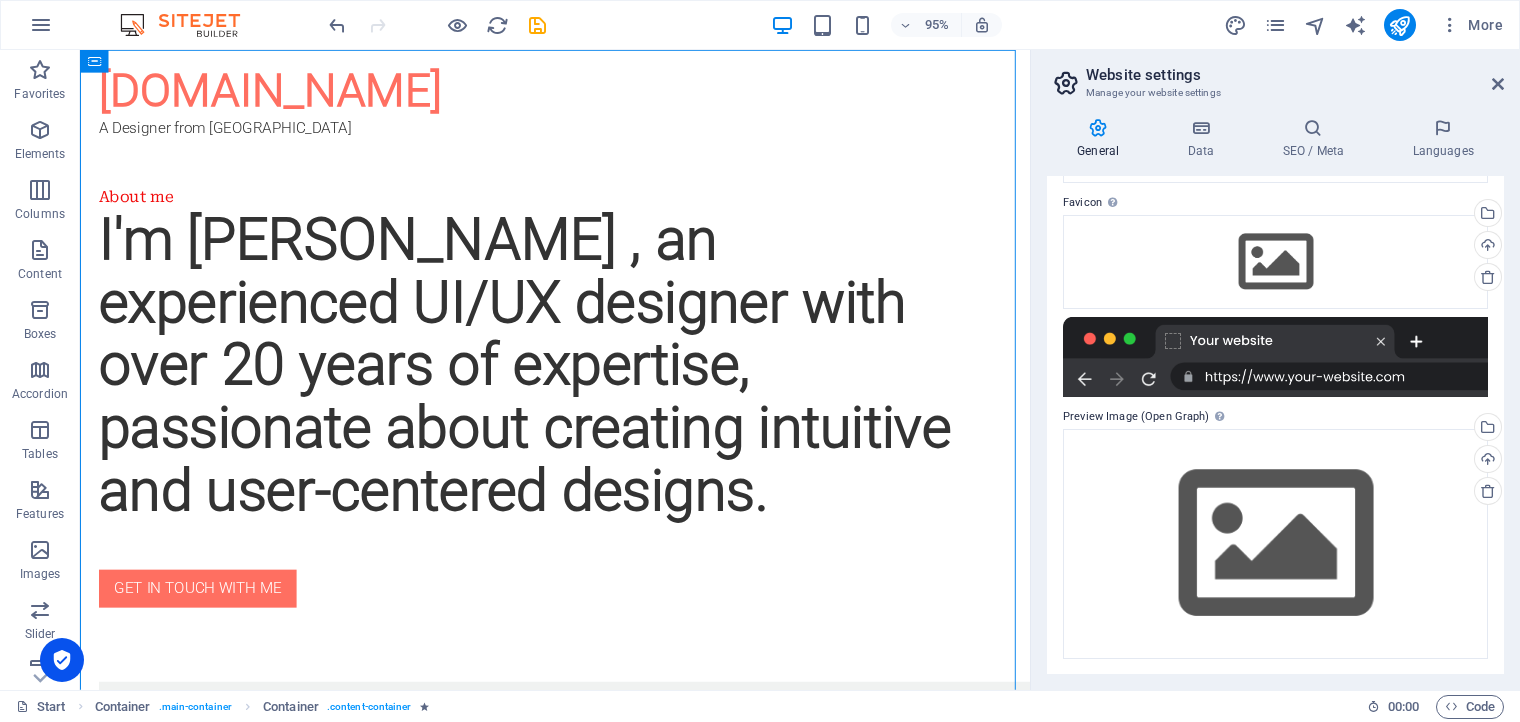 scroll, scrollTop: 0, scrollLeft: 0, axis: both 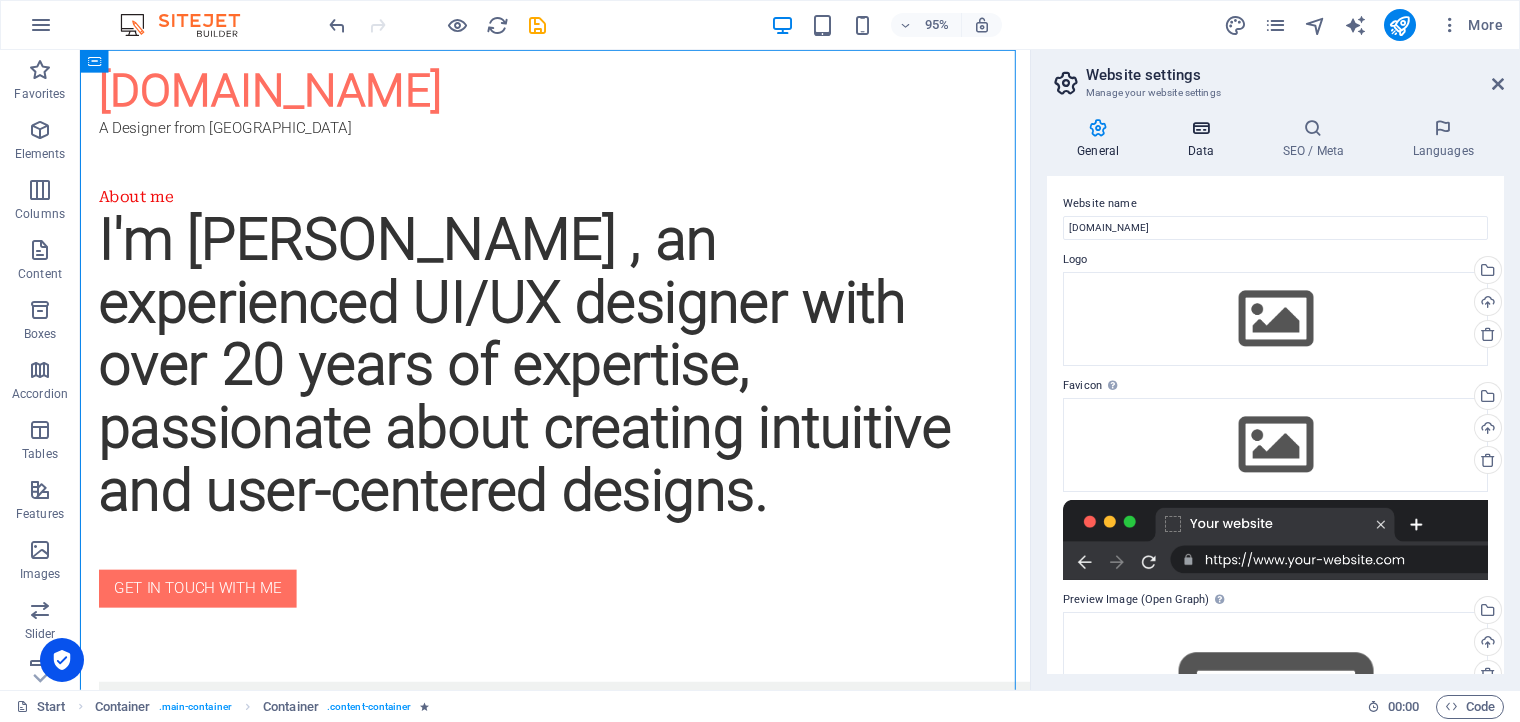 click at bounding box center [1200, 128] 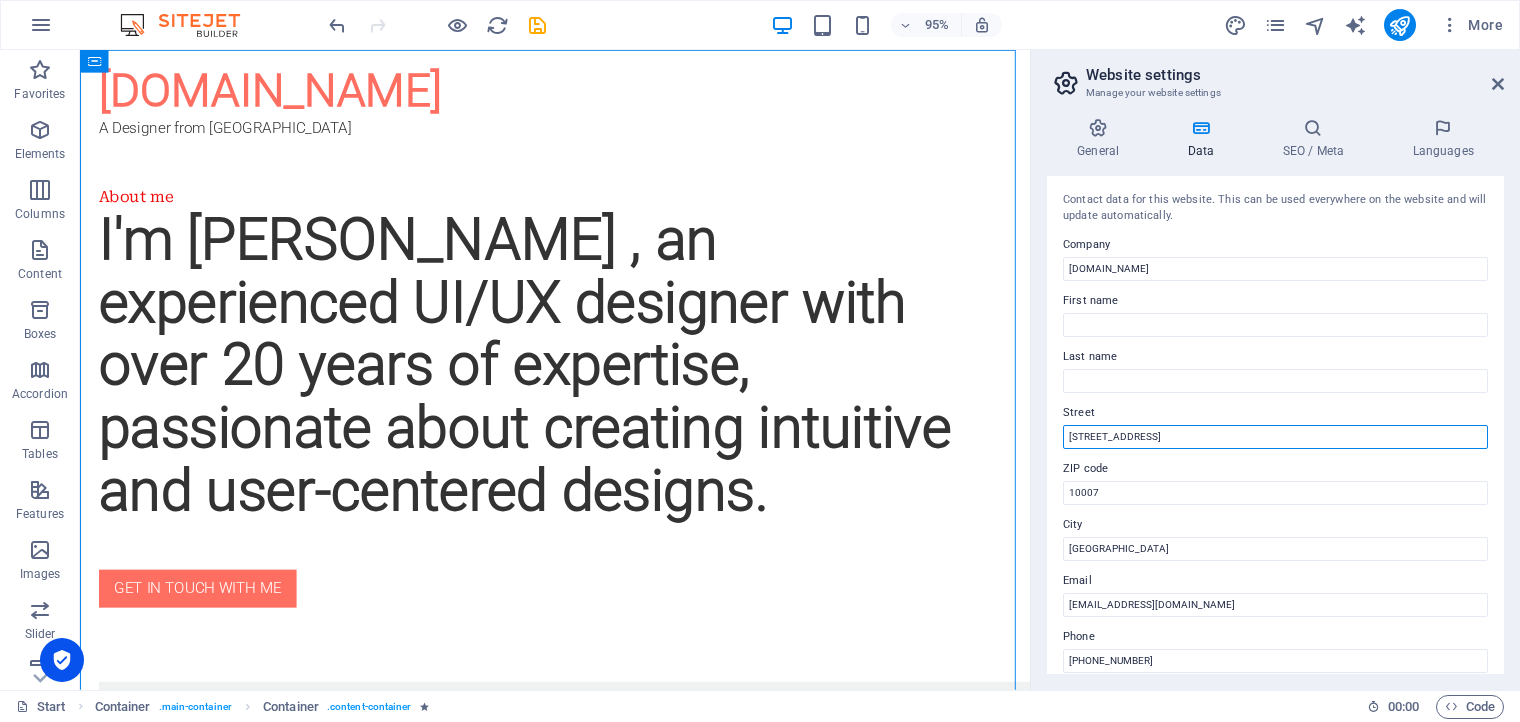drag, startPoint x: 1174, startPoint y: 441, endPoint x: 1060, endPoint y: 442, distance: 114.00439 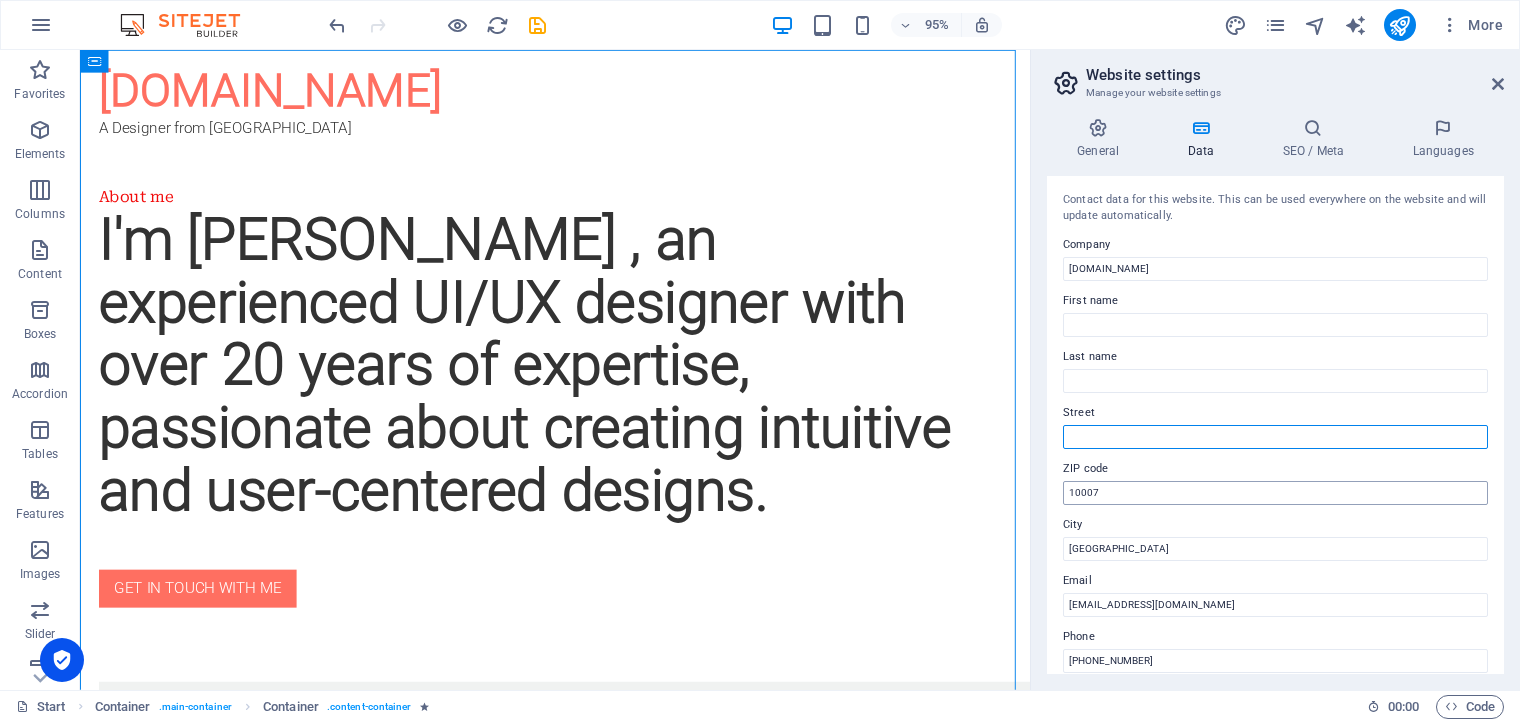 type 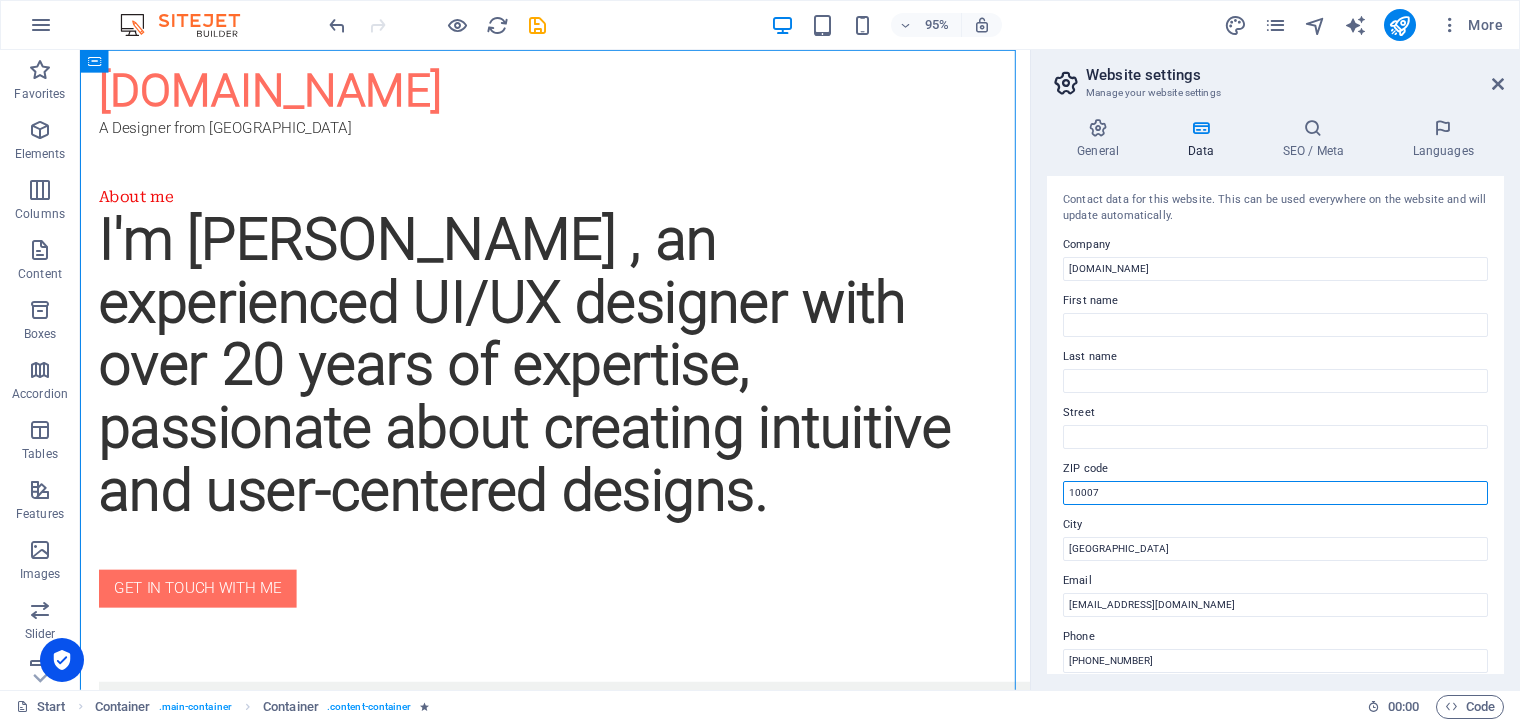 click on "10007" at bounding box center [1275, 493] 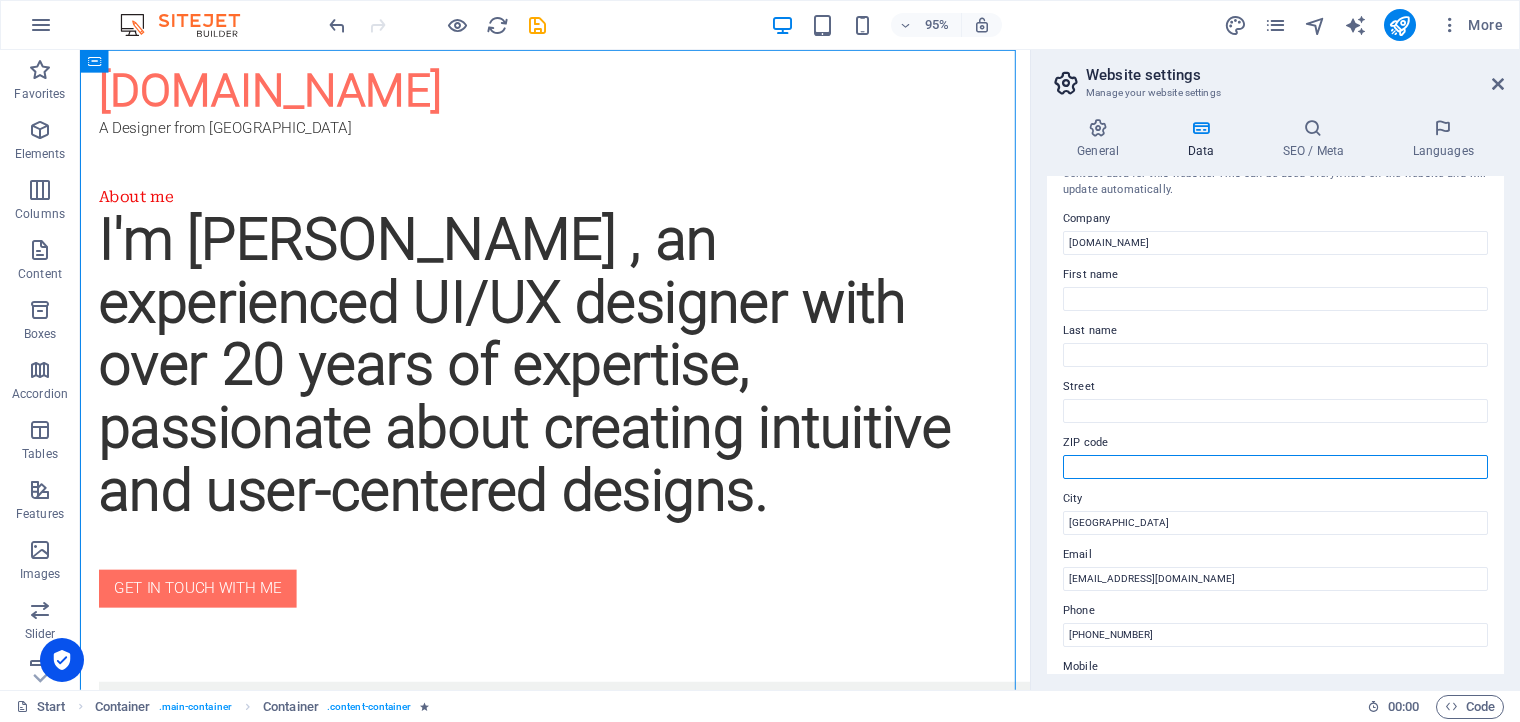 scroll, scrollTop: 0, scrollLeft: 0, axis: both 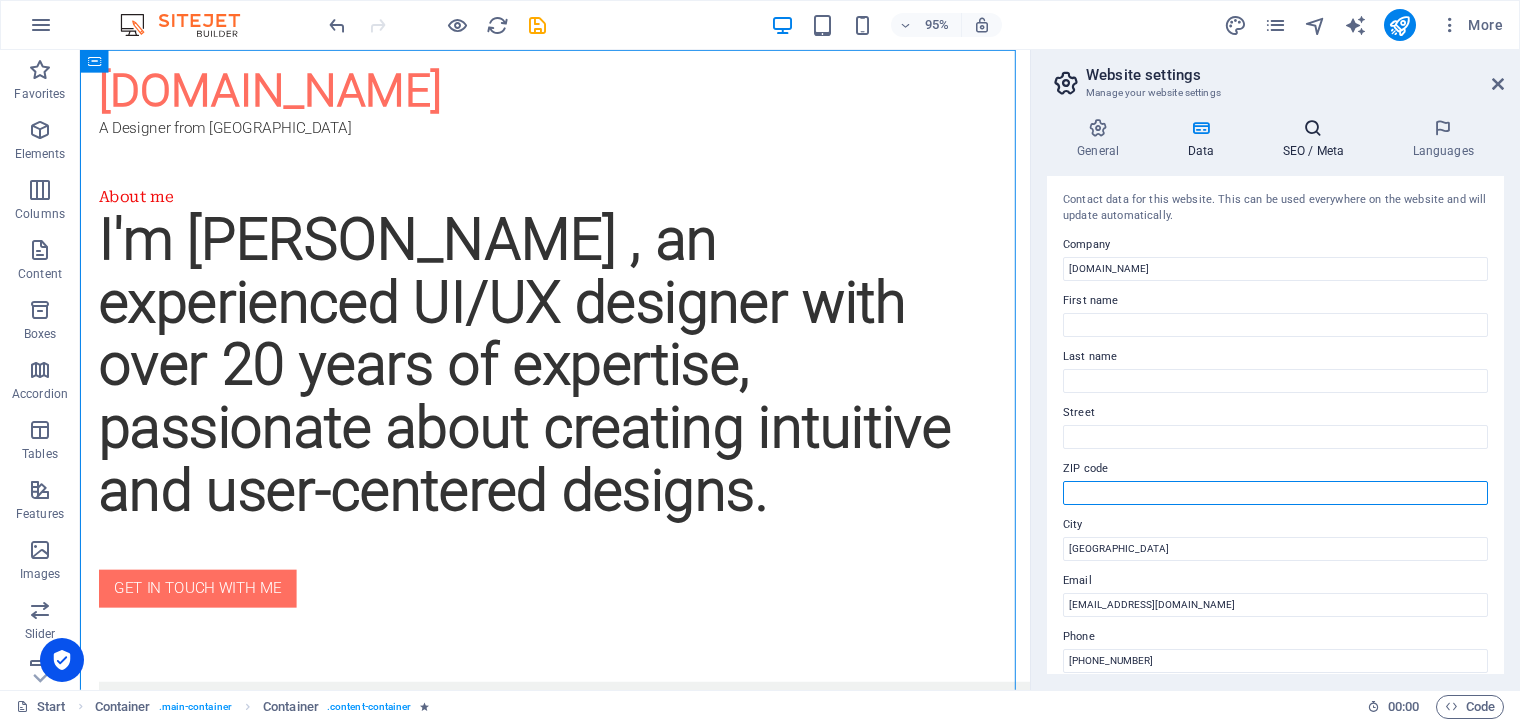 type 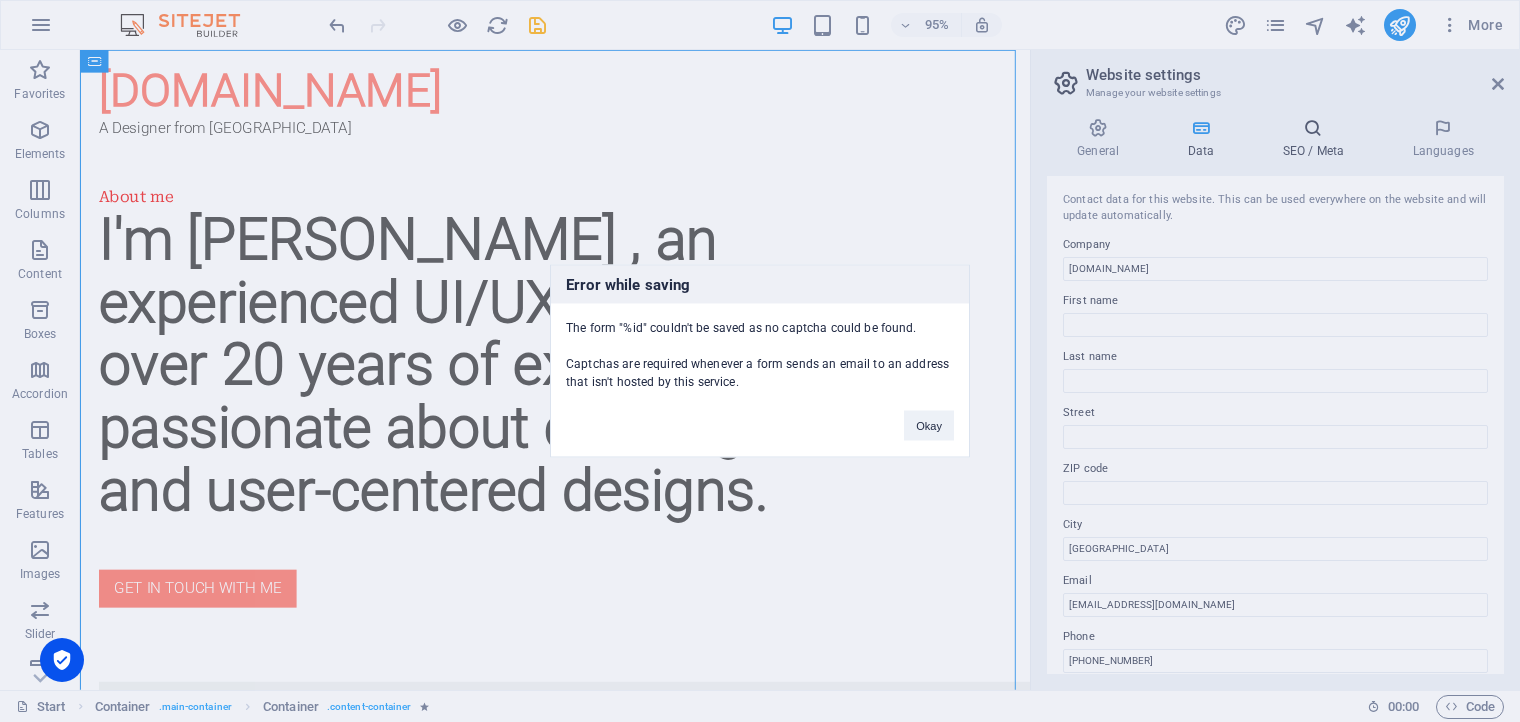 type 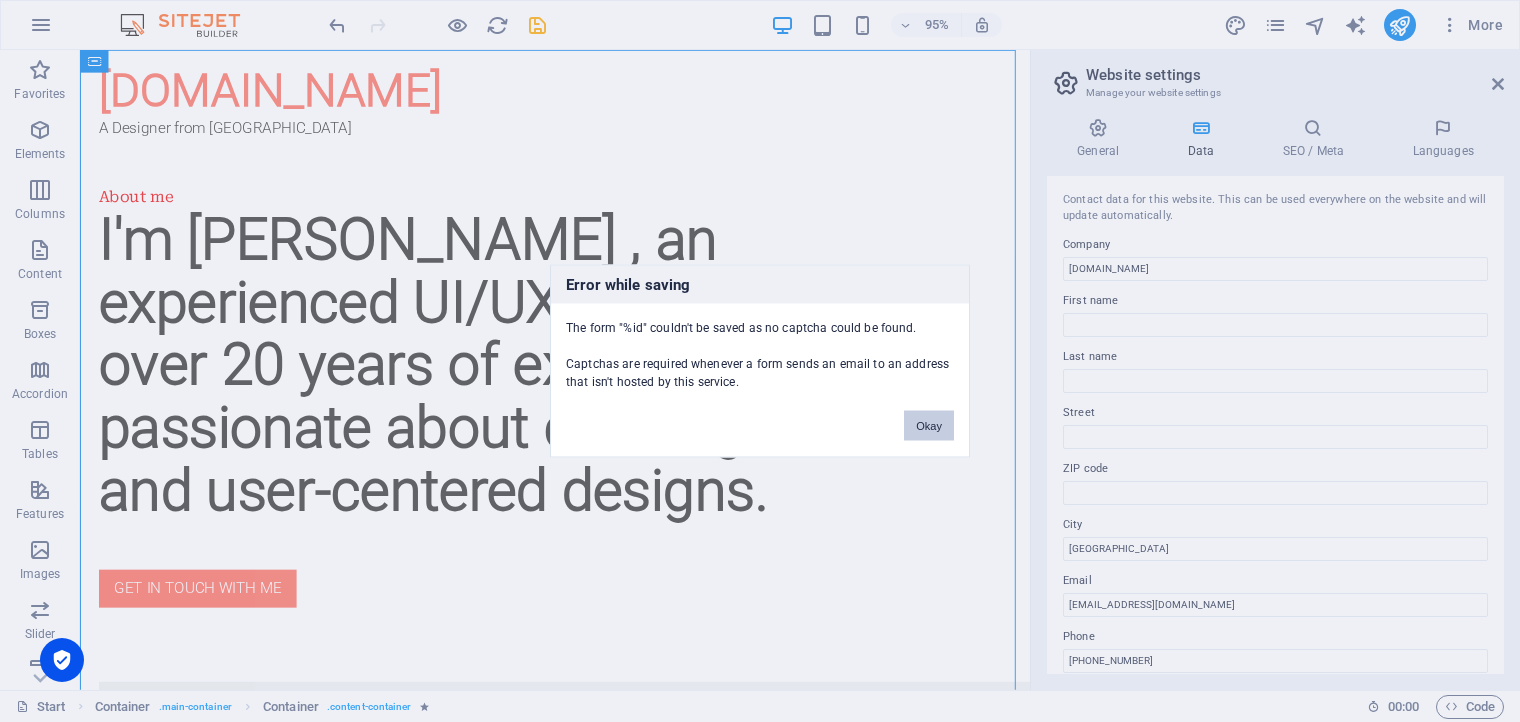 click on "Okay" at bounding box center (929, 426) 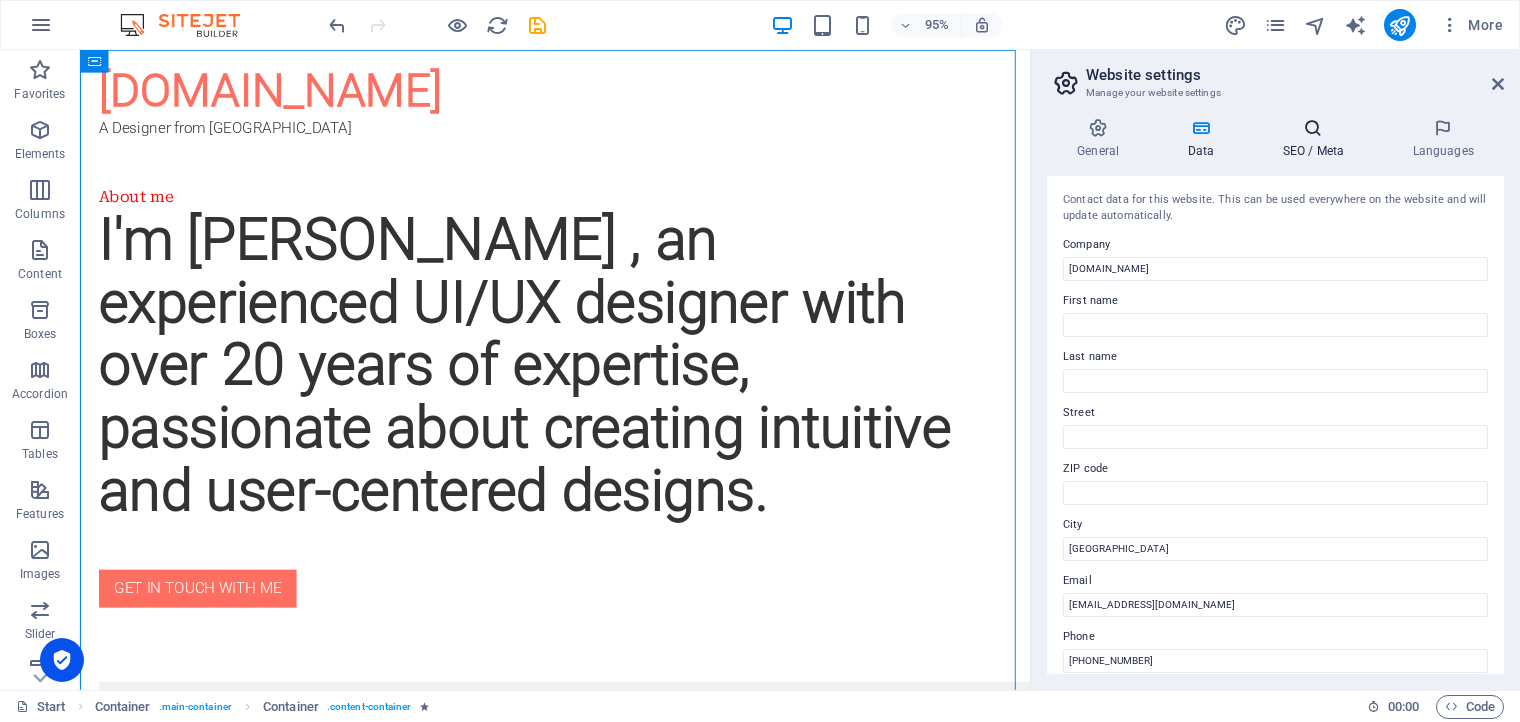 click at bounding box center [1313, 128] 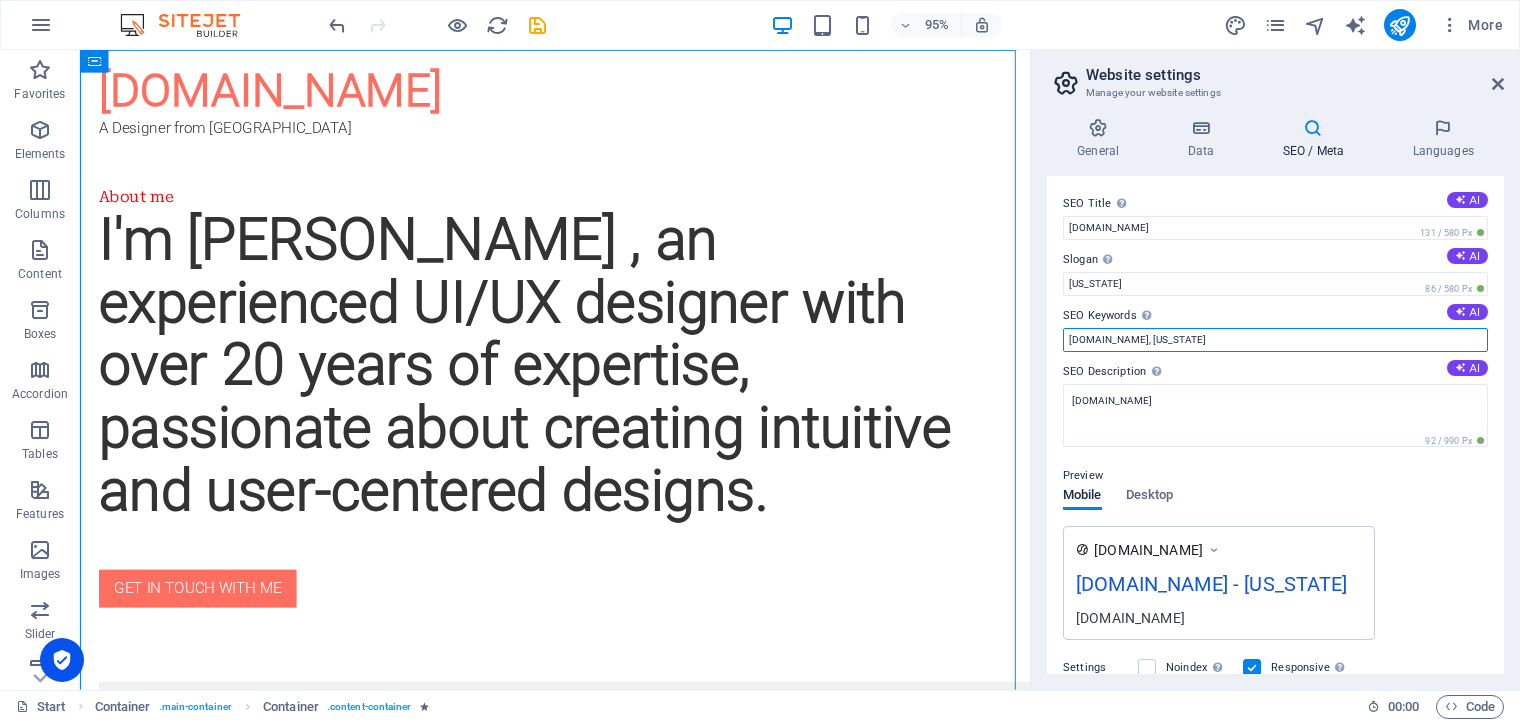 click on "viveara.design, New York" at bounding box center (1275, 340) 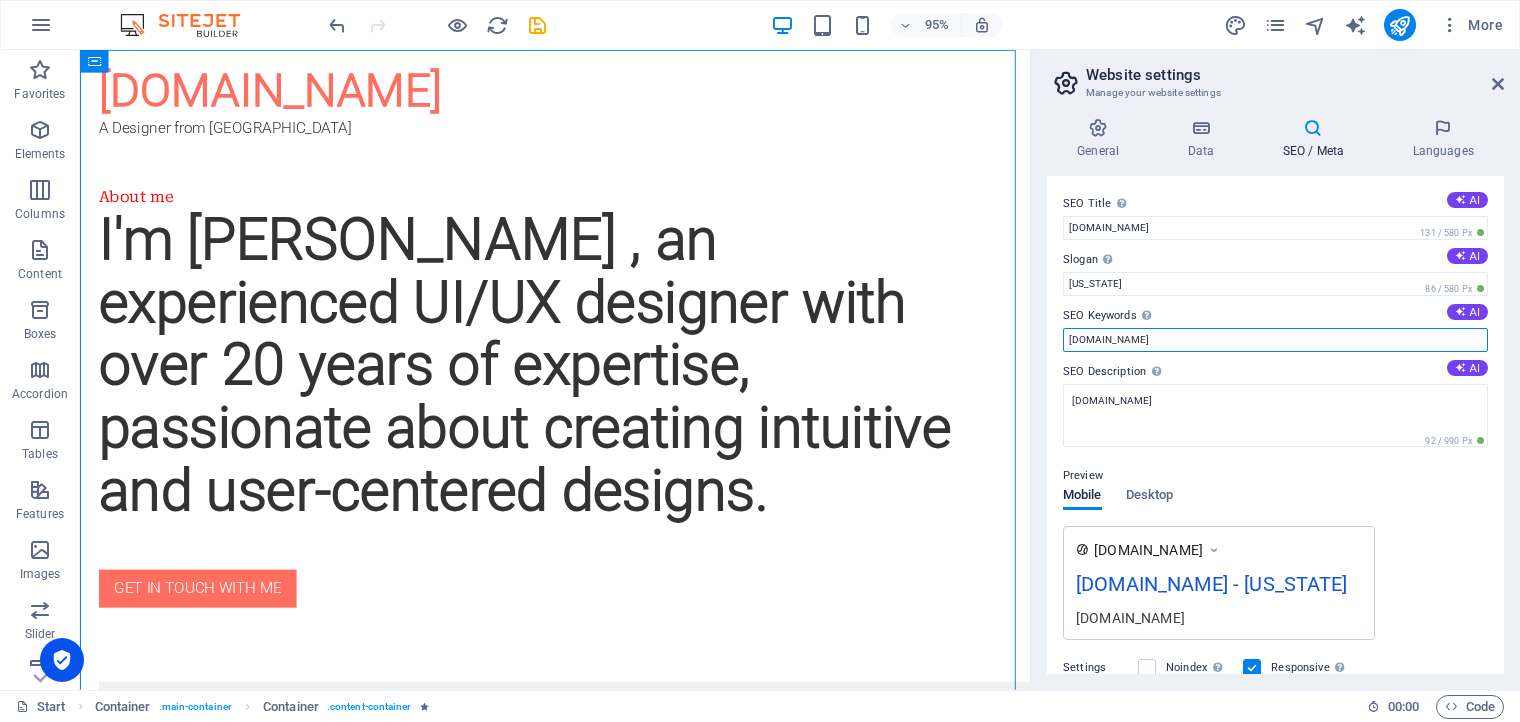 type on "[DOMAIN_NAME]" 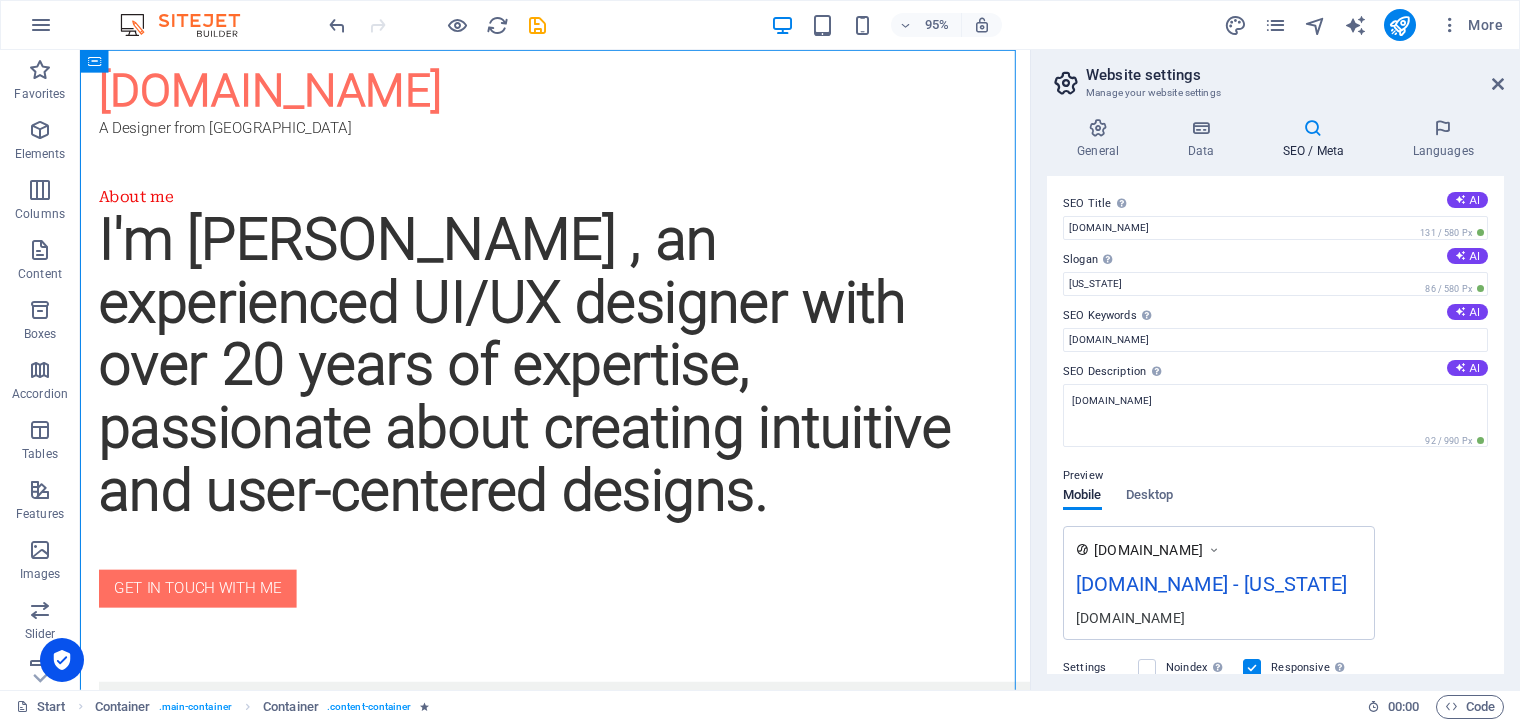 click on "Preview" at bounding box center [1275, 476] 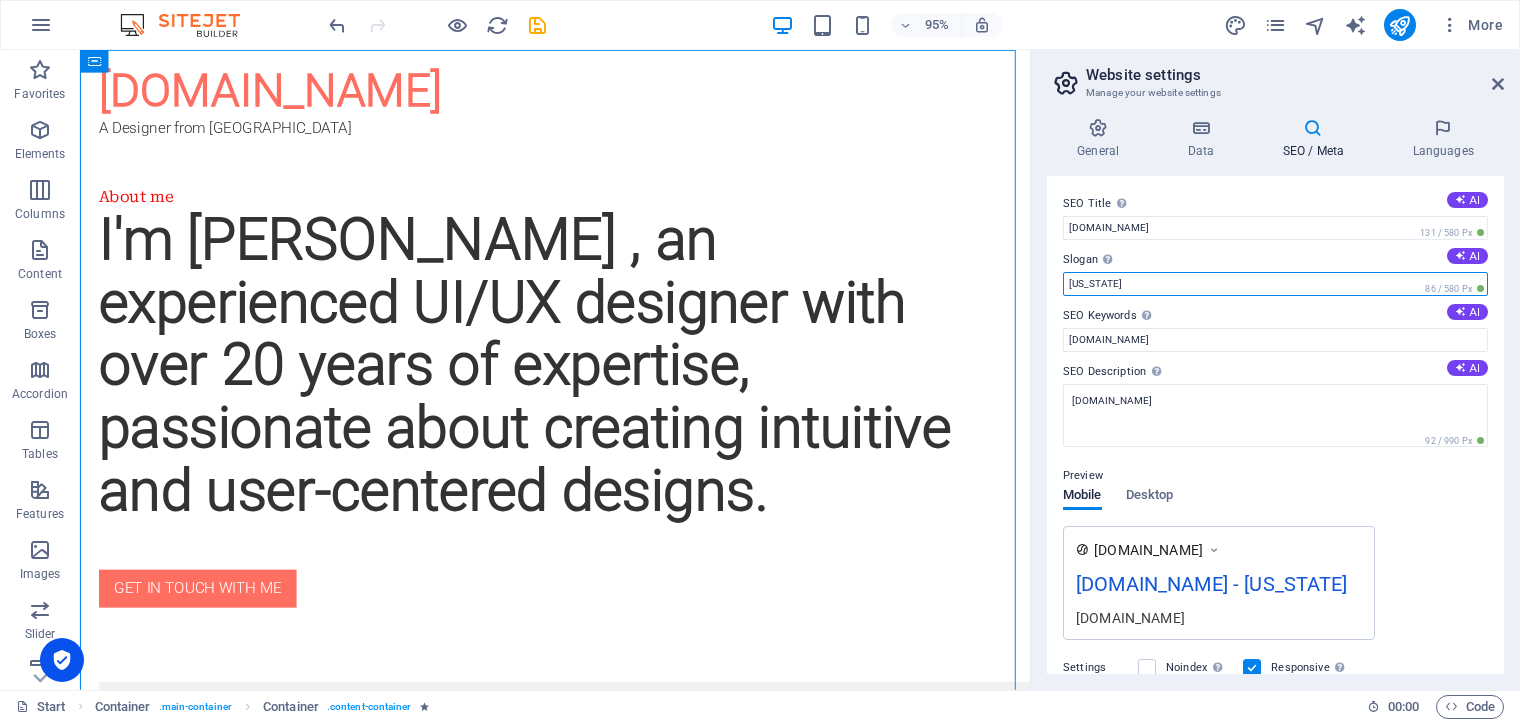 click on "New York" at bounding box center [1275, 284] 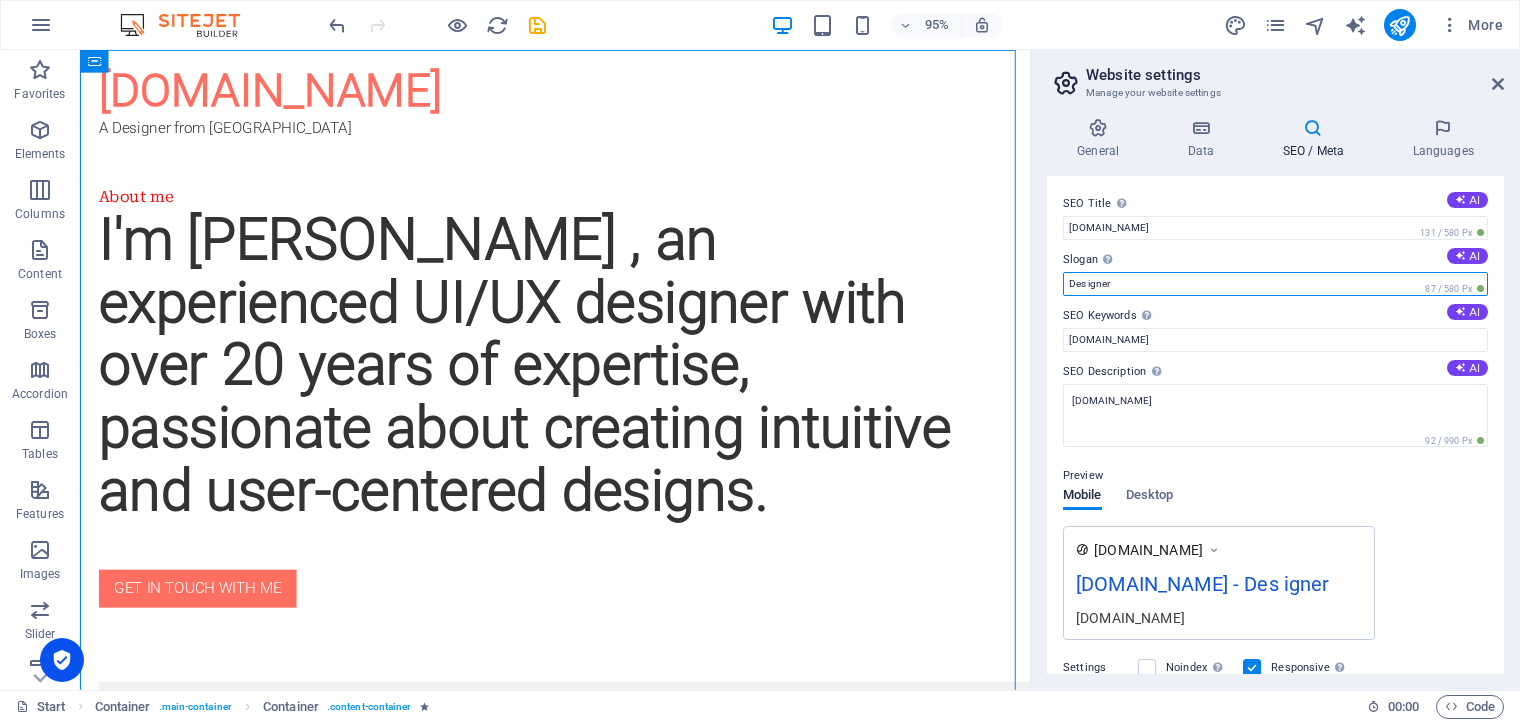 click on "Des igner" at bounding box center (1275, 284) 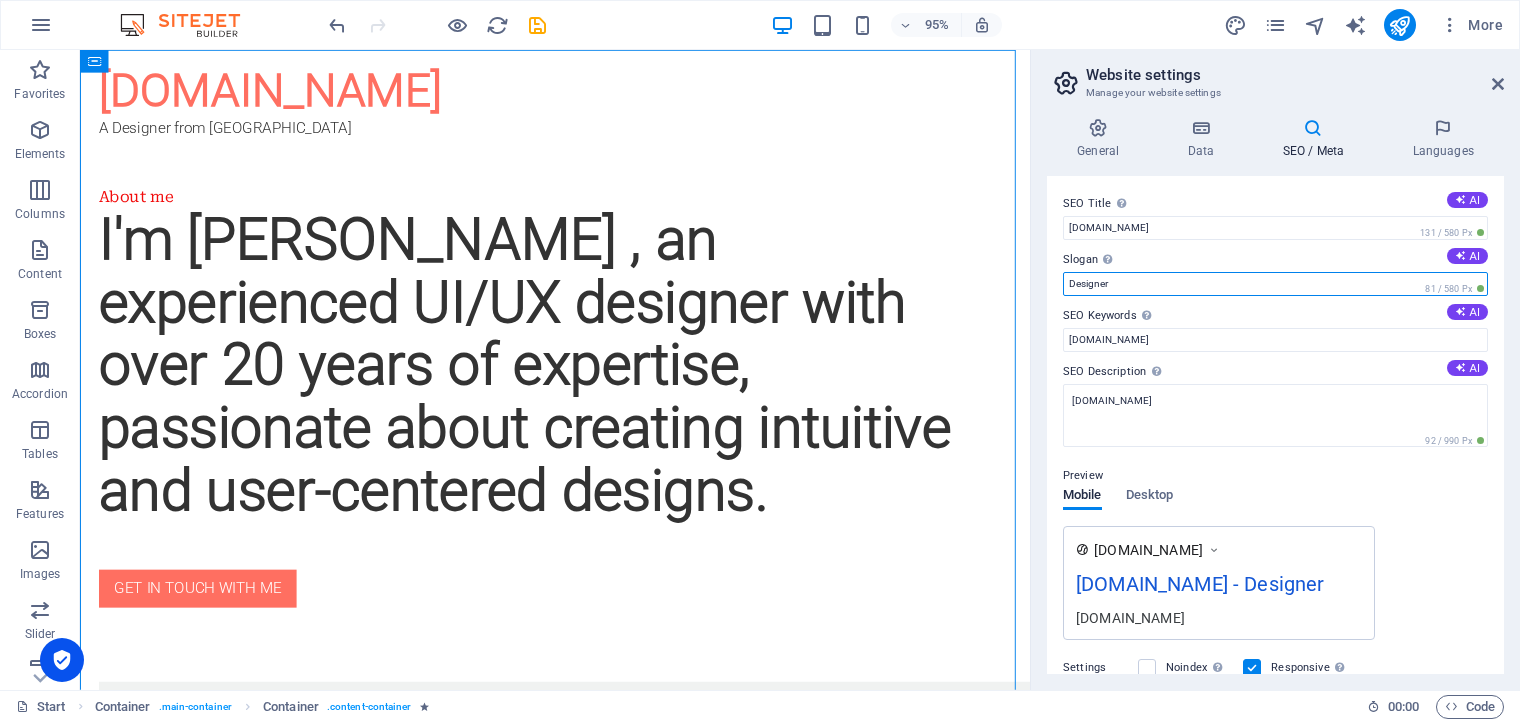 click on "Designer" at bounding box center [1275, 284] 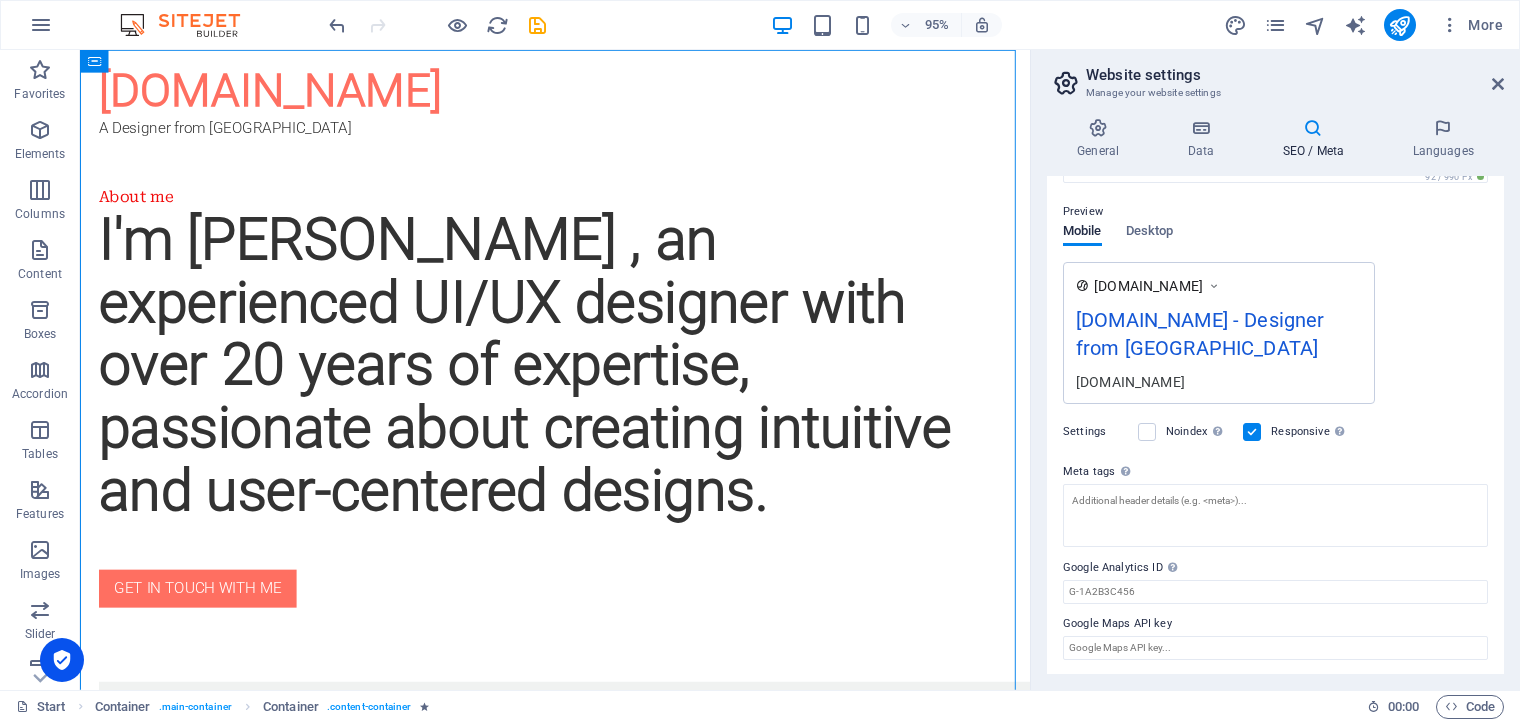 scroll, scrollTop: 0, scrollLeft: 0, axis: both 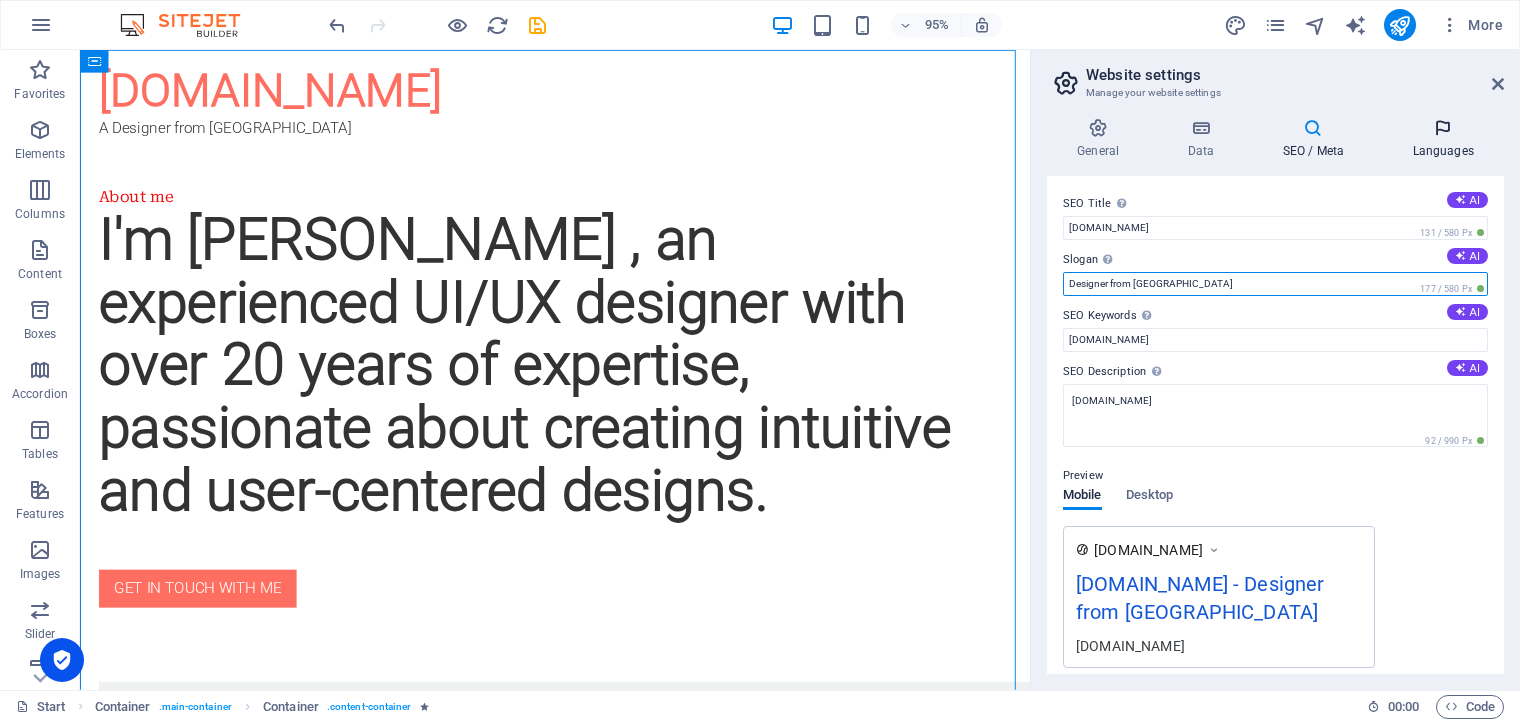 type on "Designer from [GEOGRAPHIC_DATA]" 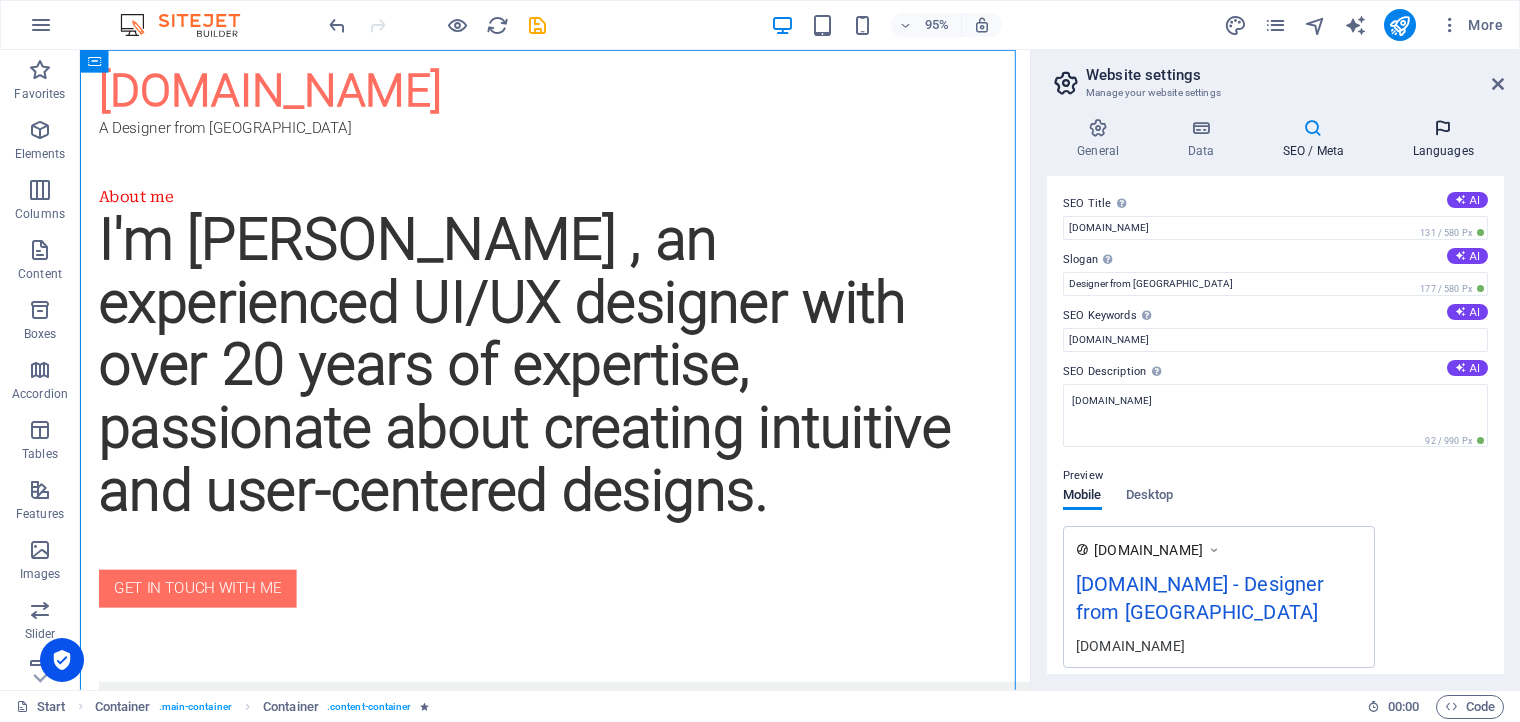 click at bounding box center [1443, 128] 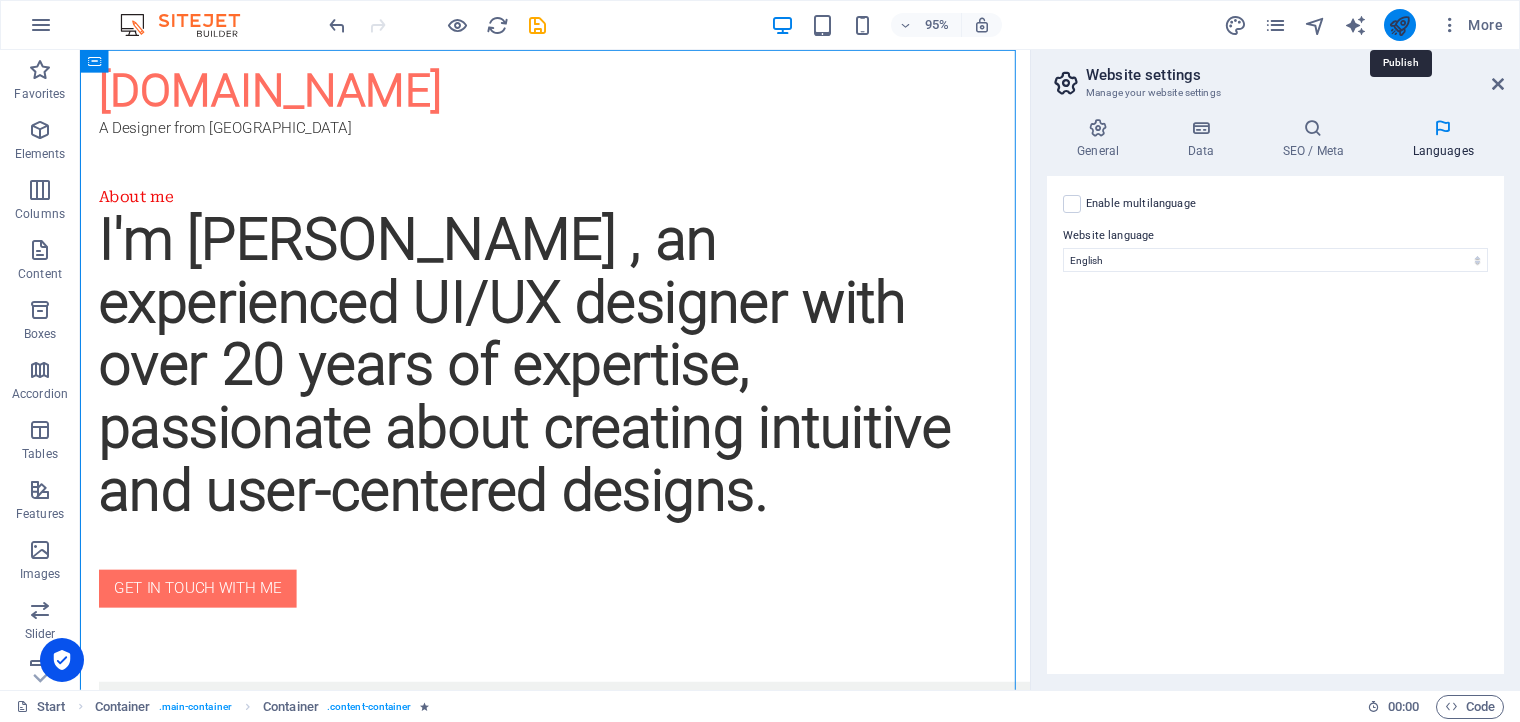 click at bounding box center (1399, 25) 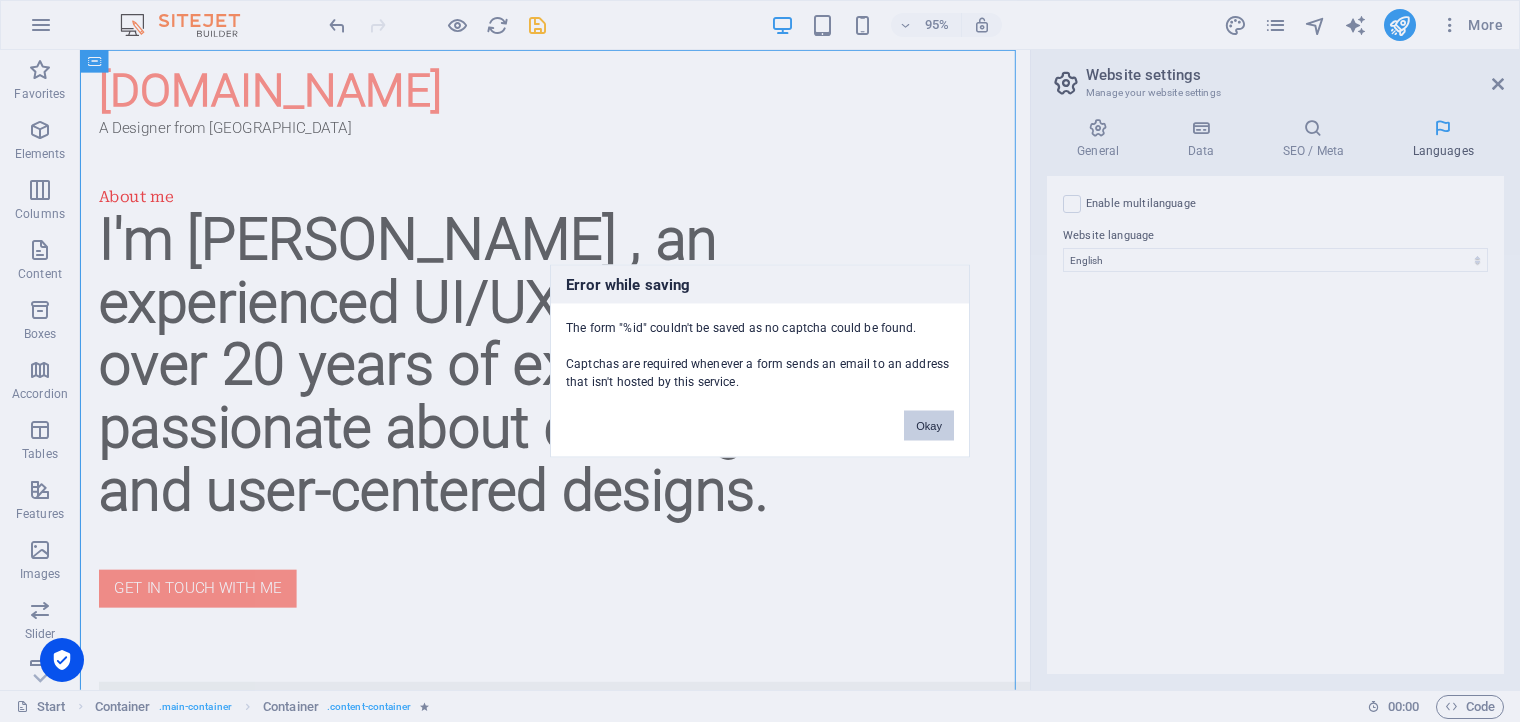 click on "Okay" at bounding box center [929, 426] 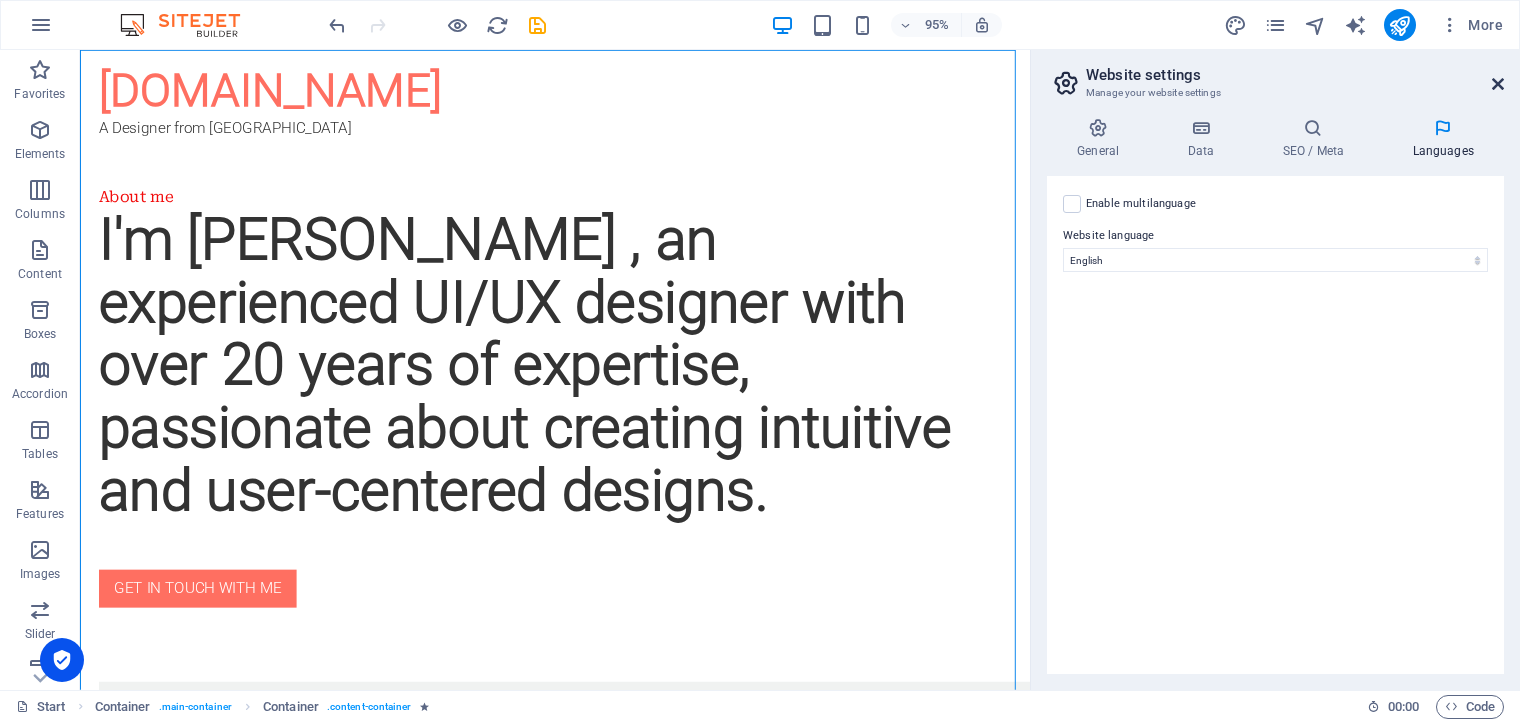 click at bounding box center (1498, 84) 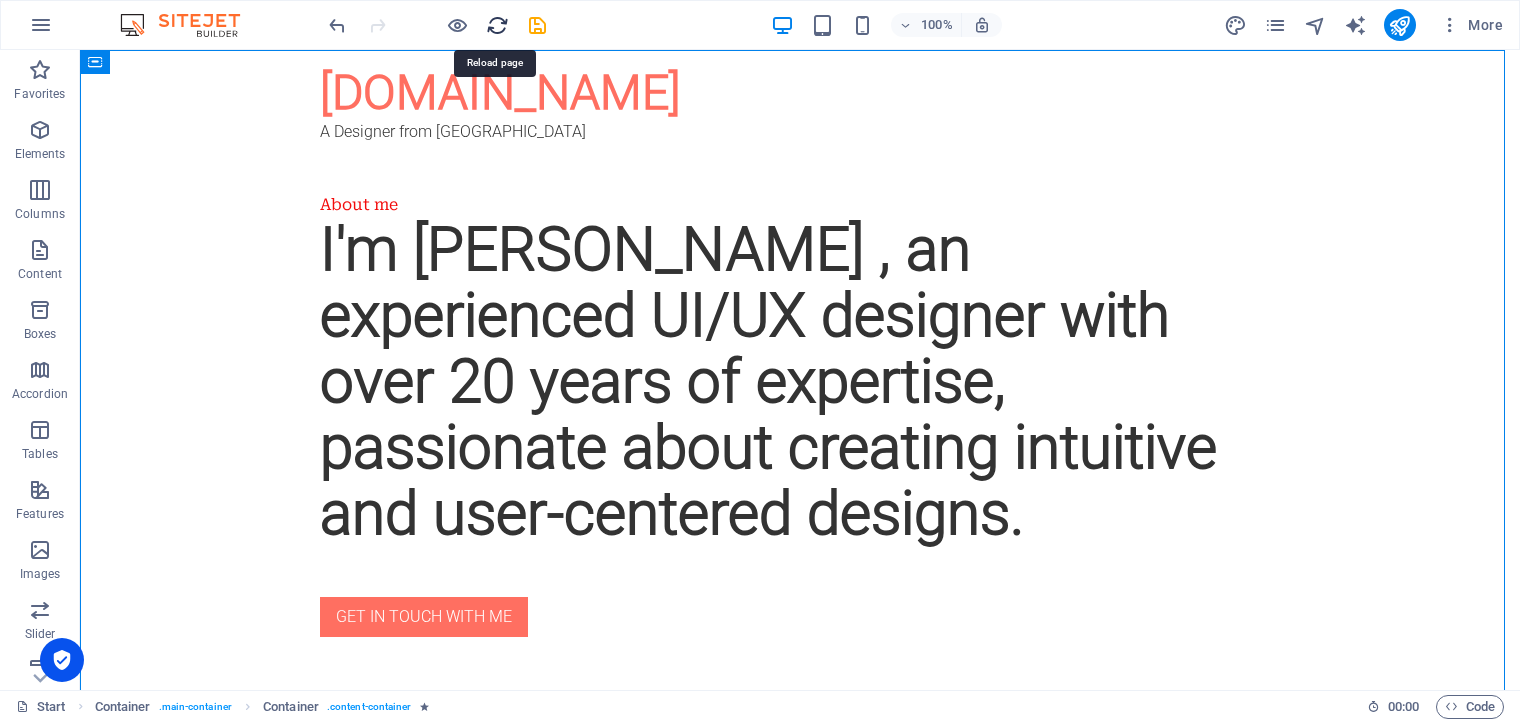 click at bounding box center (497, 25) 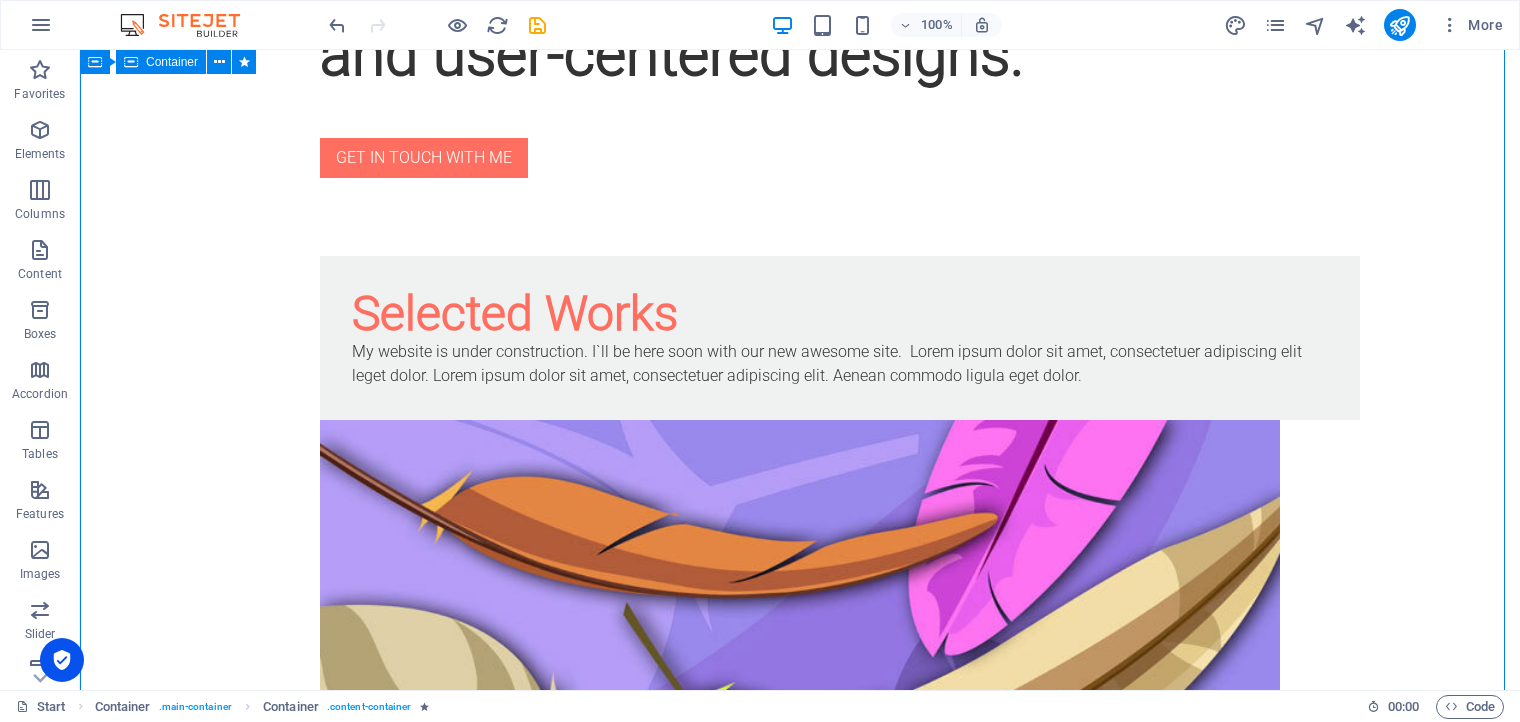 scroll, scrollTop: 0, scrollLeft: 0, axis: both 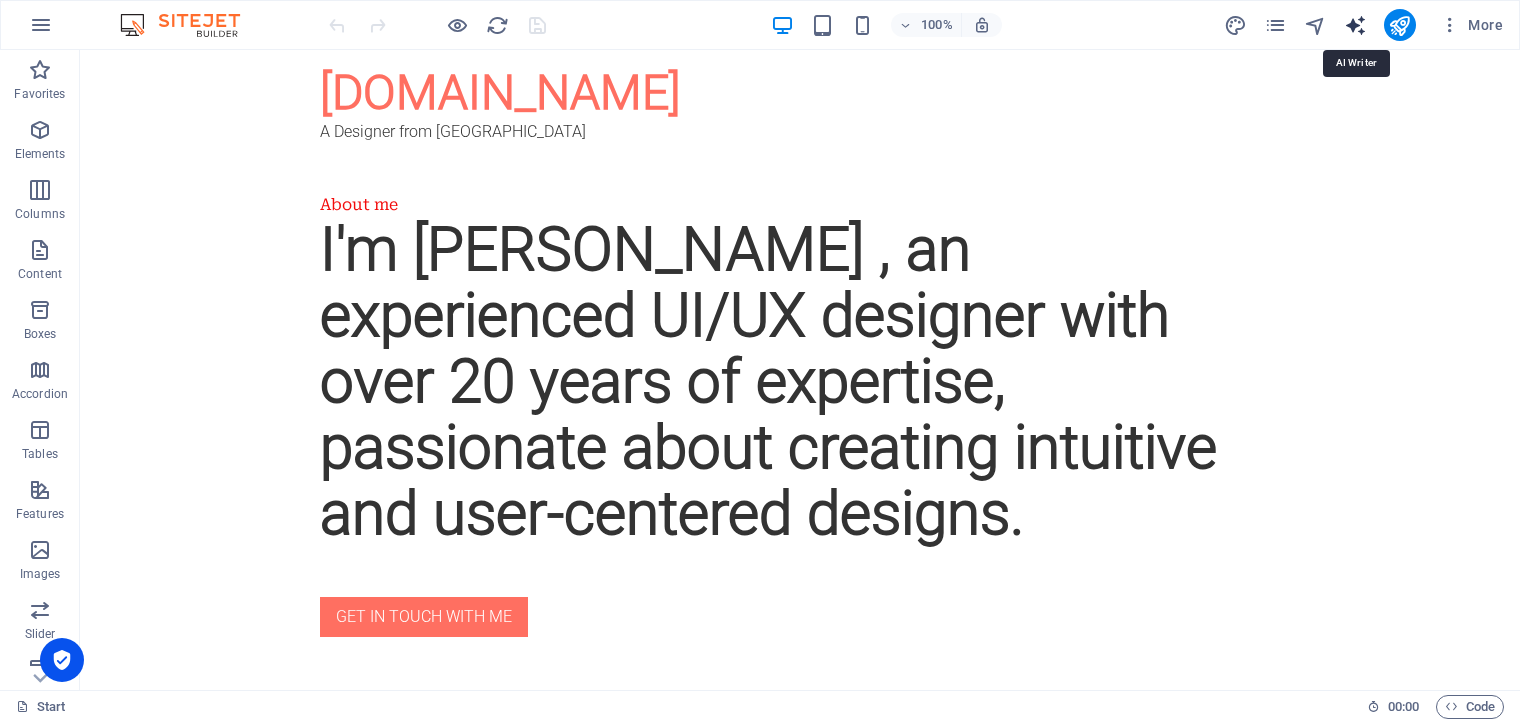 click at bounding box center (1355, 25) 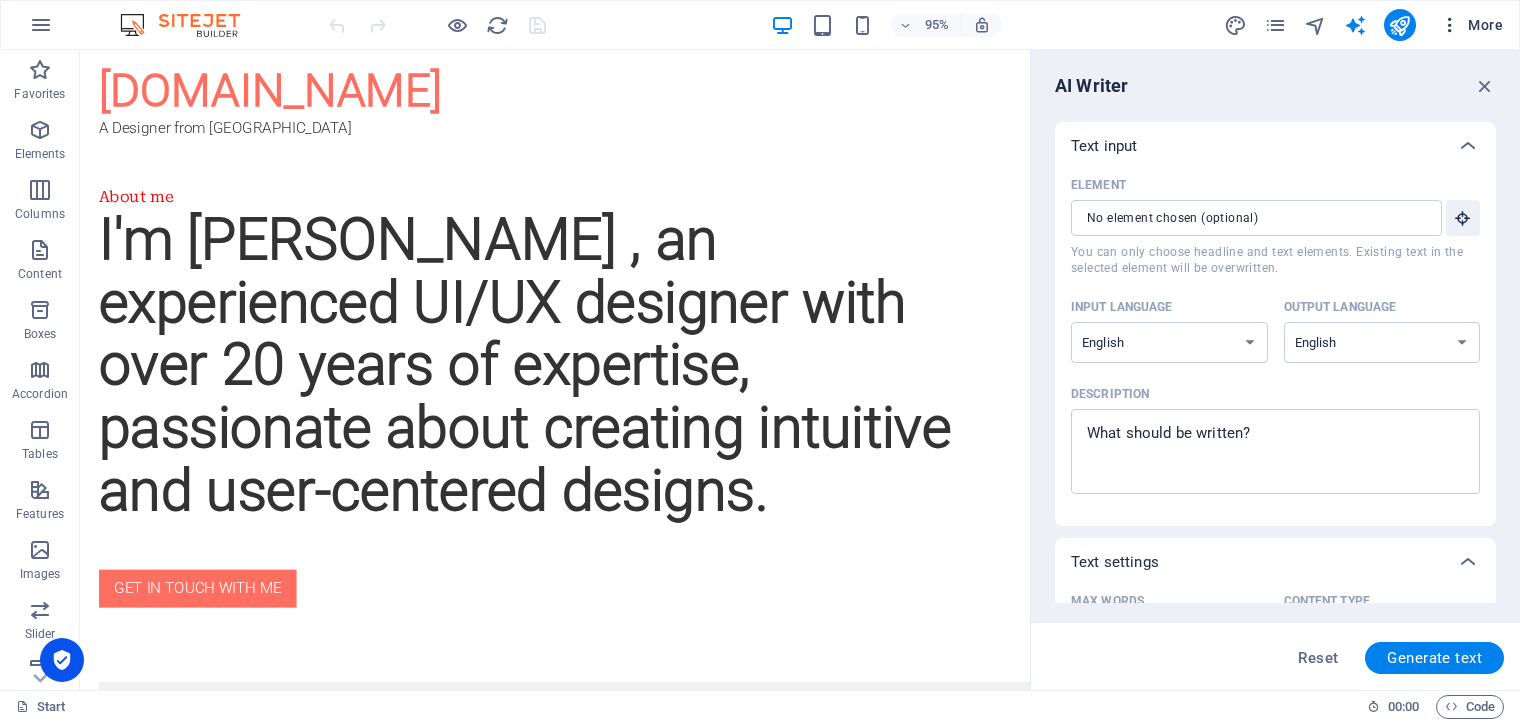 click at bounding box center (1450, 25) 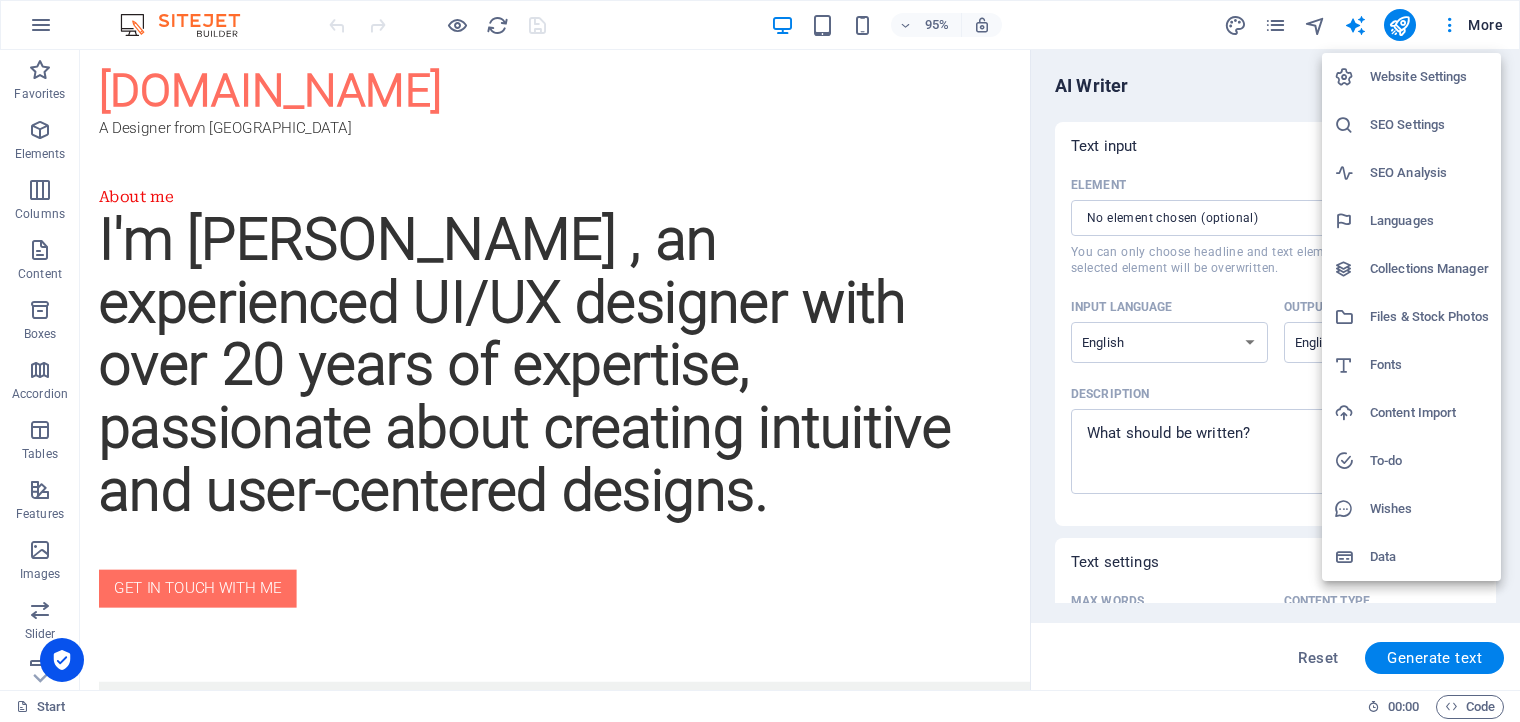 click on "Website Settings" at bounding box center [1429, 77] 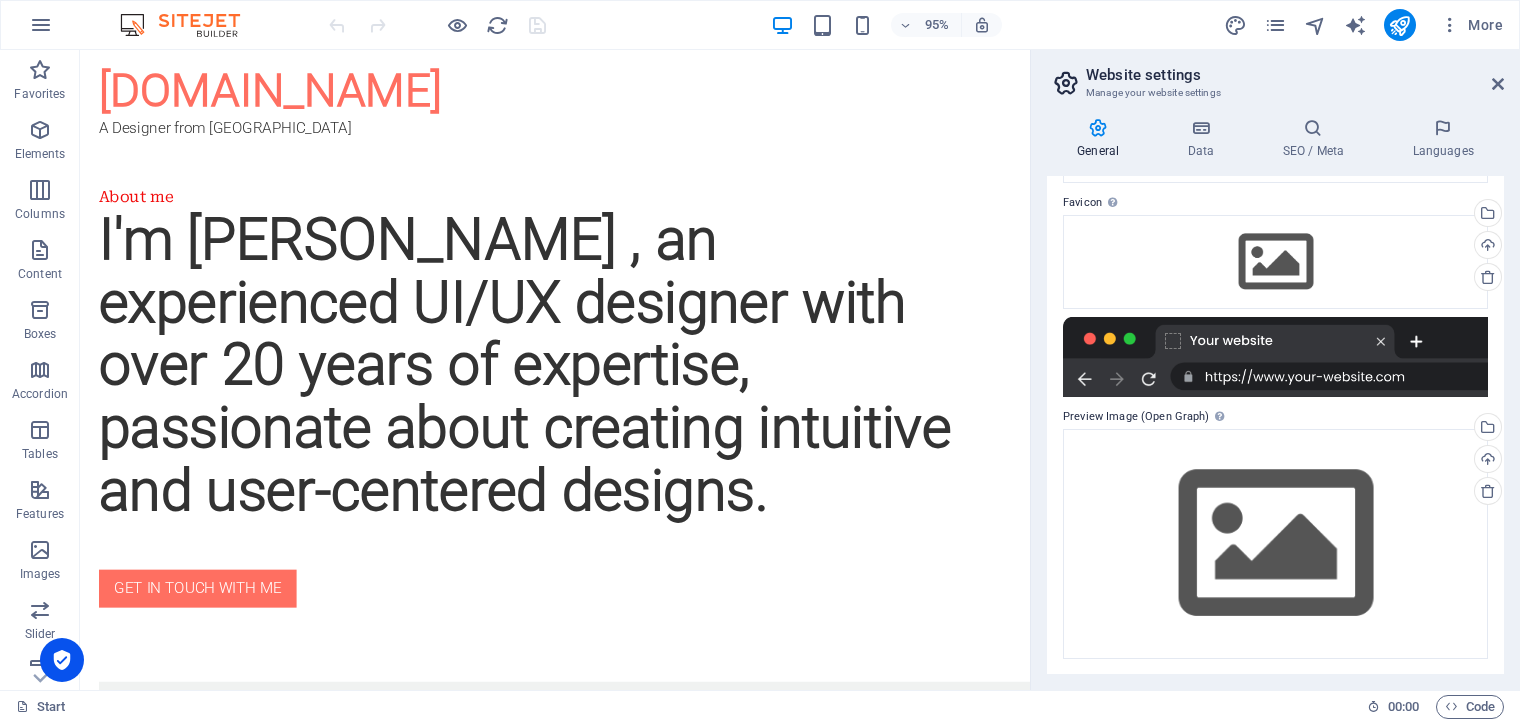 scroll, scrollTop: 0, scrollLeft: 0, axis: both 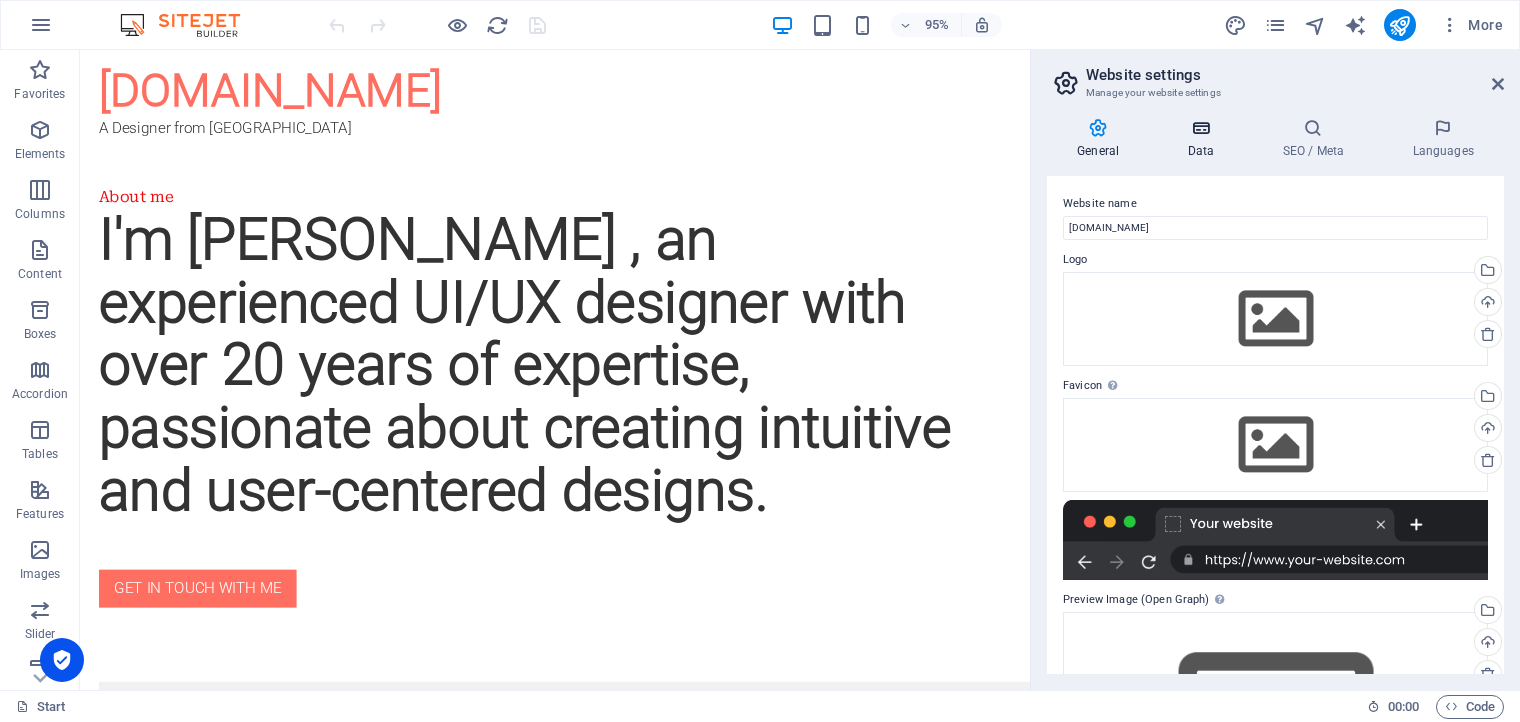 click at bounding box center [1200, 128] 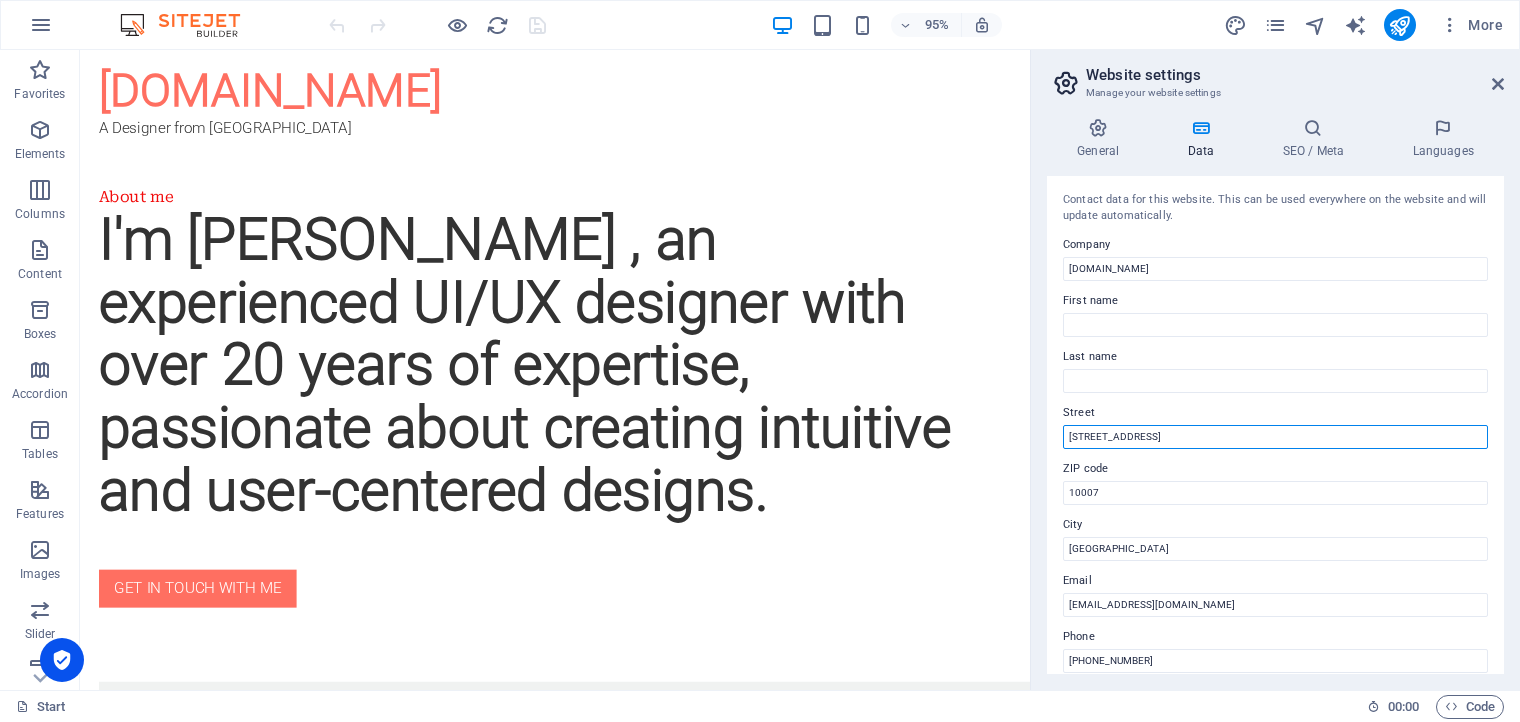 click on "[STREET_ADDRESS]" at bounding box center (1275, 437) 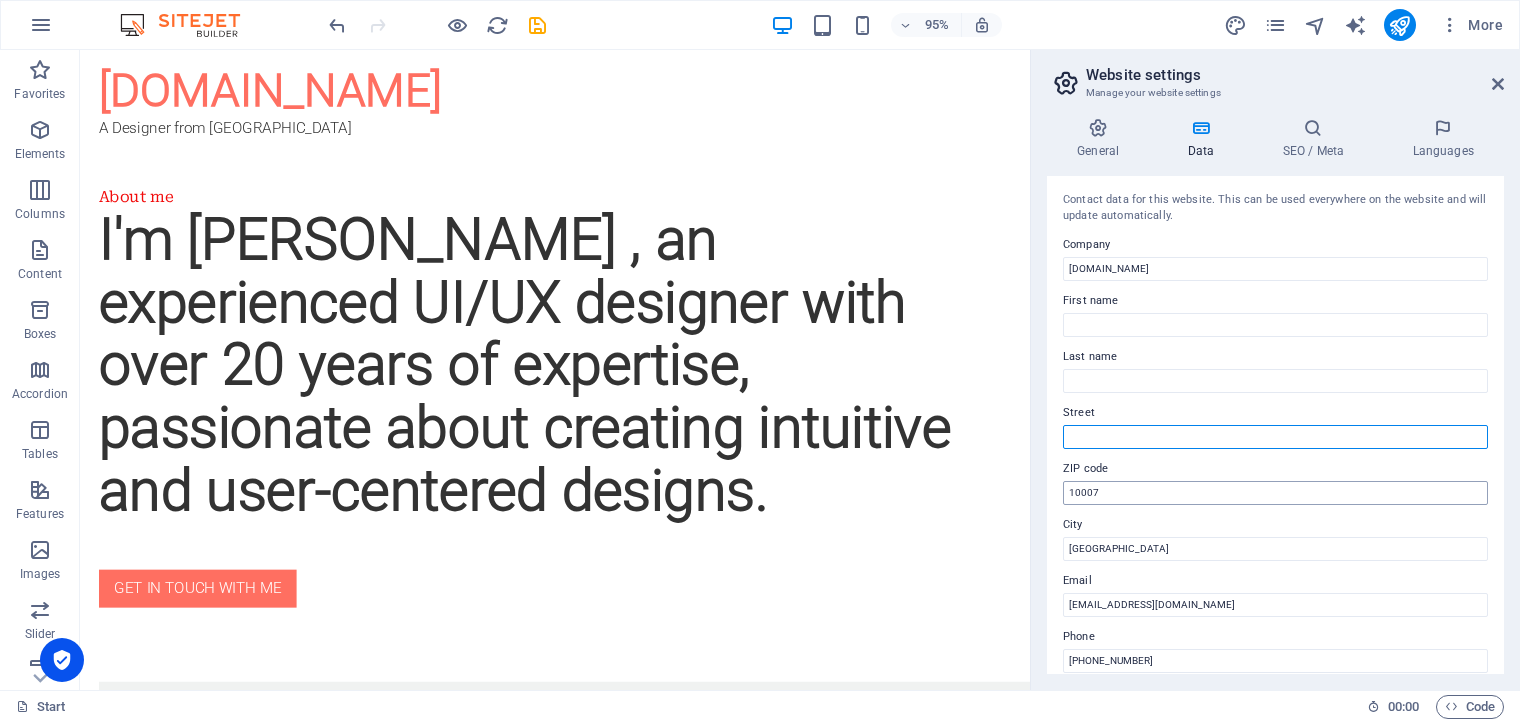 type 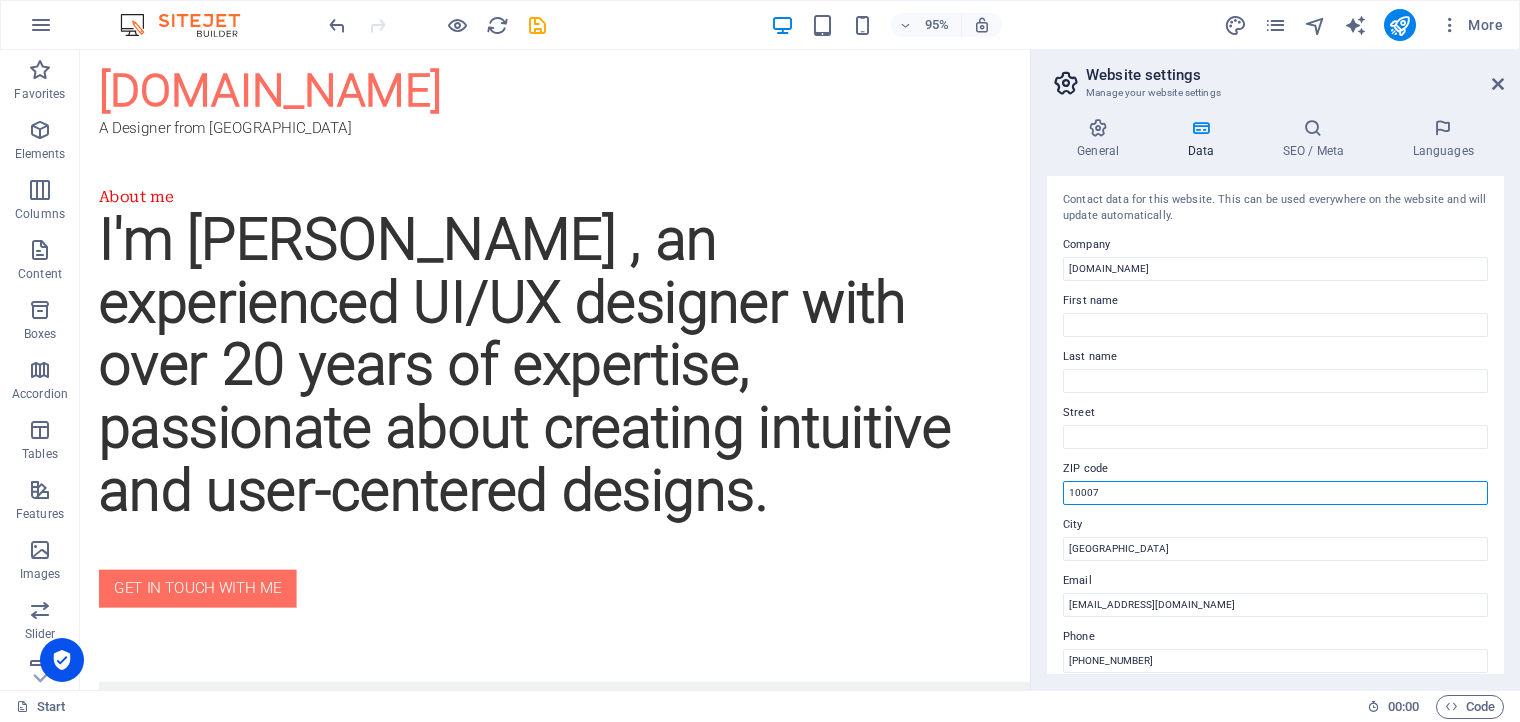 click on "10007" at bounding box center (1275, 493) 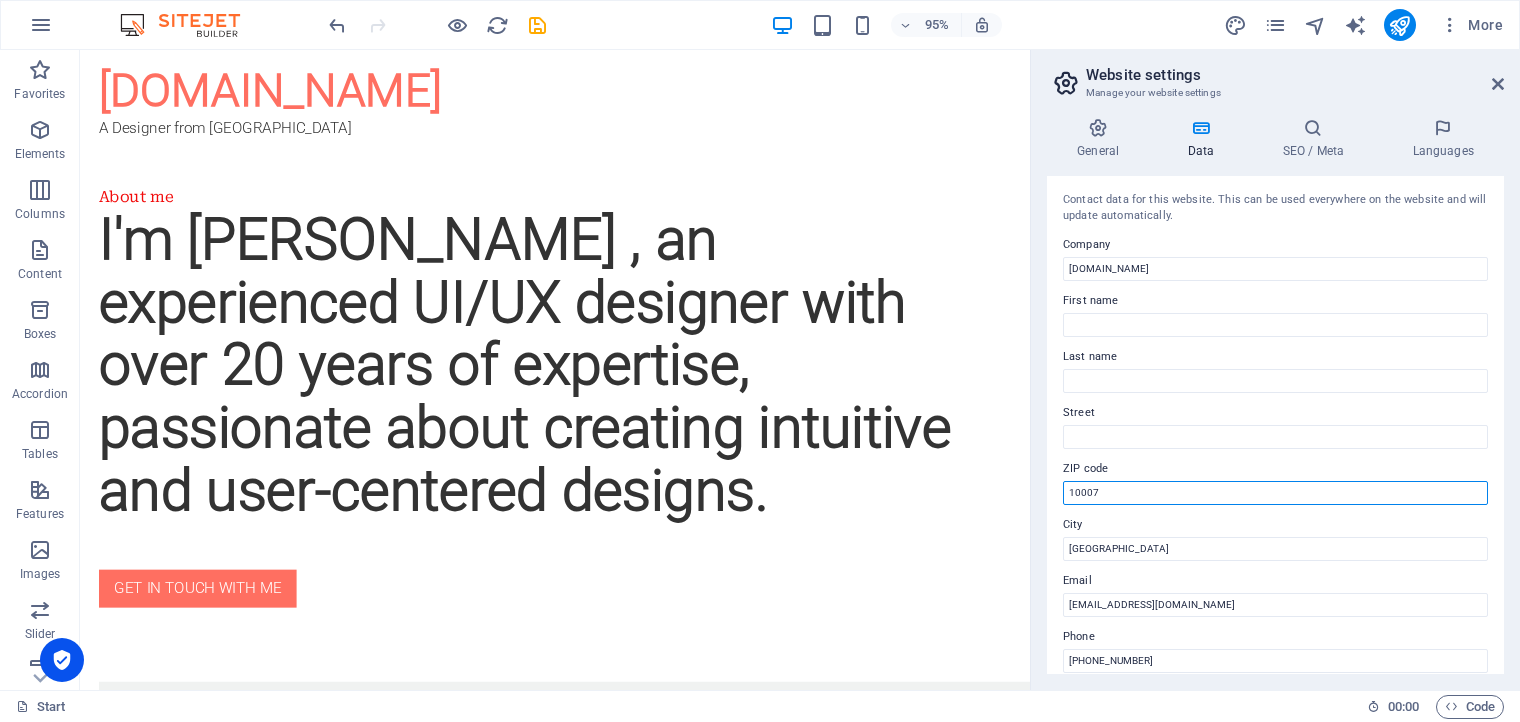 drag, startPoint x: 1119, startPoint y: 497, endPoint x: 1057, endPoint y: 493, distance: 62.1289 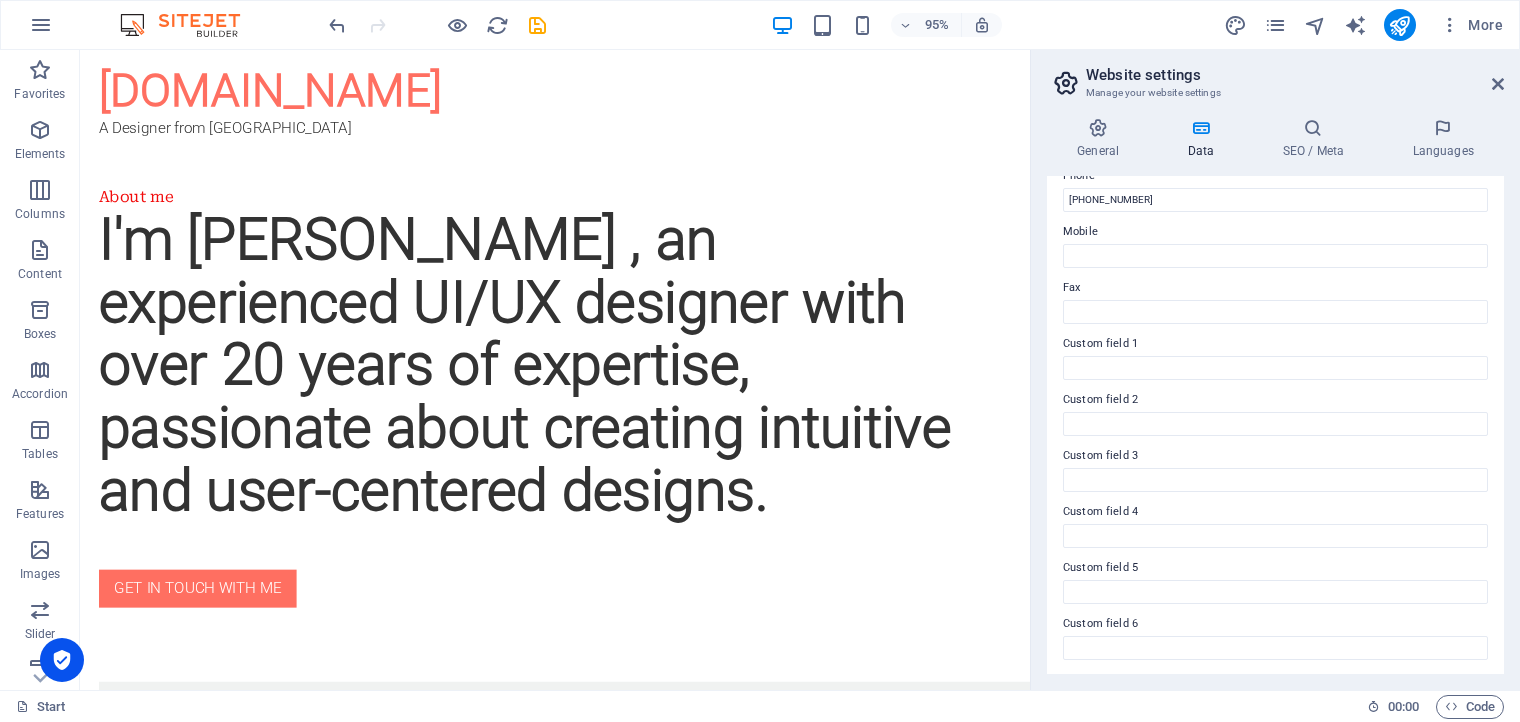 scroll, scrollTop: 0, scrollLeft: 0, axis: both 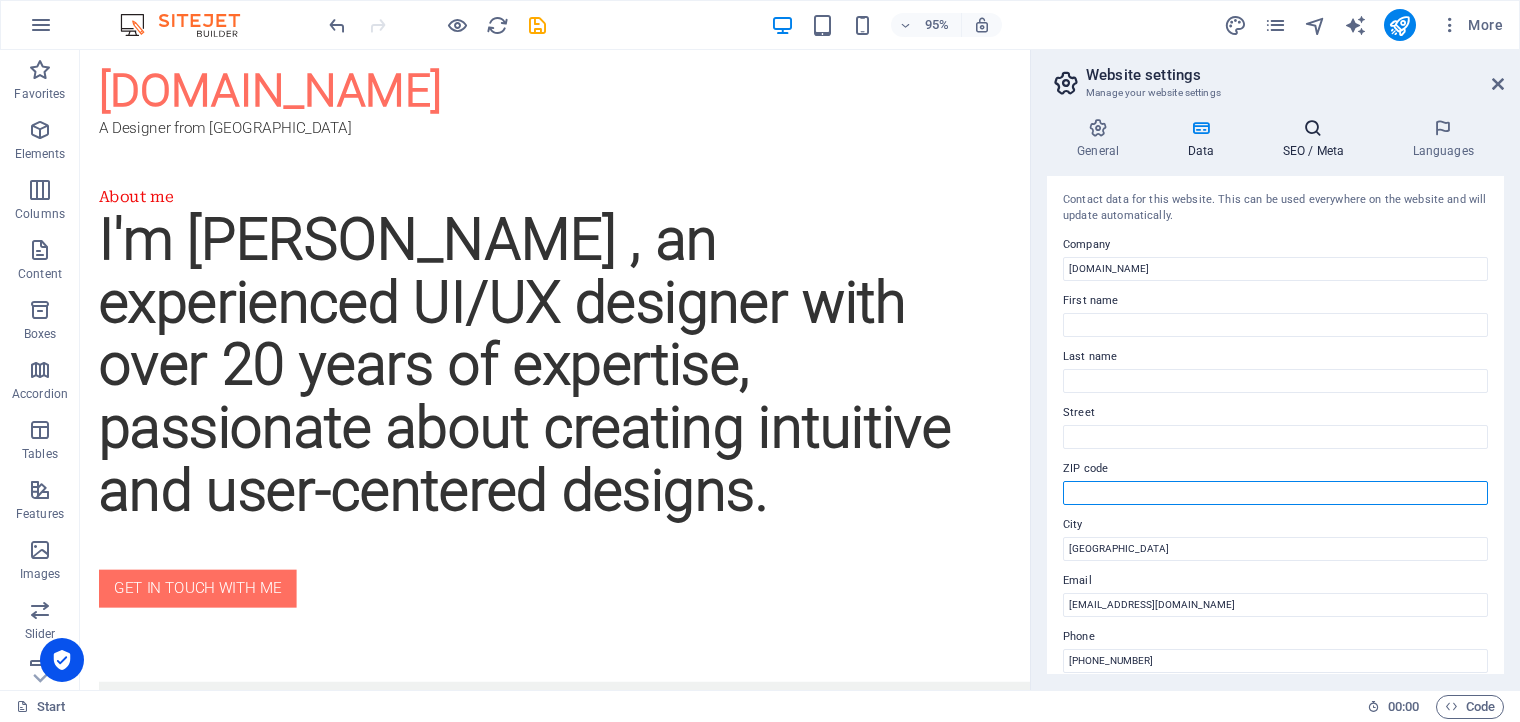 type 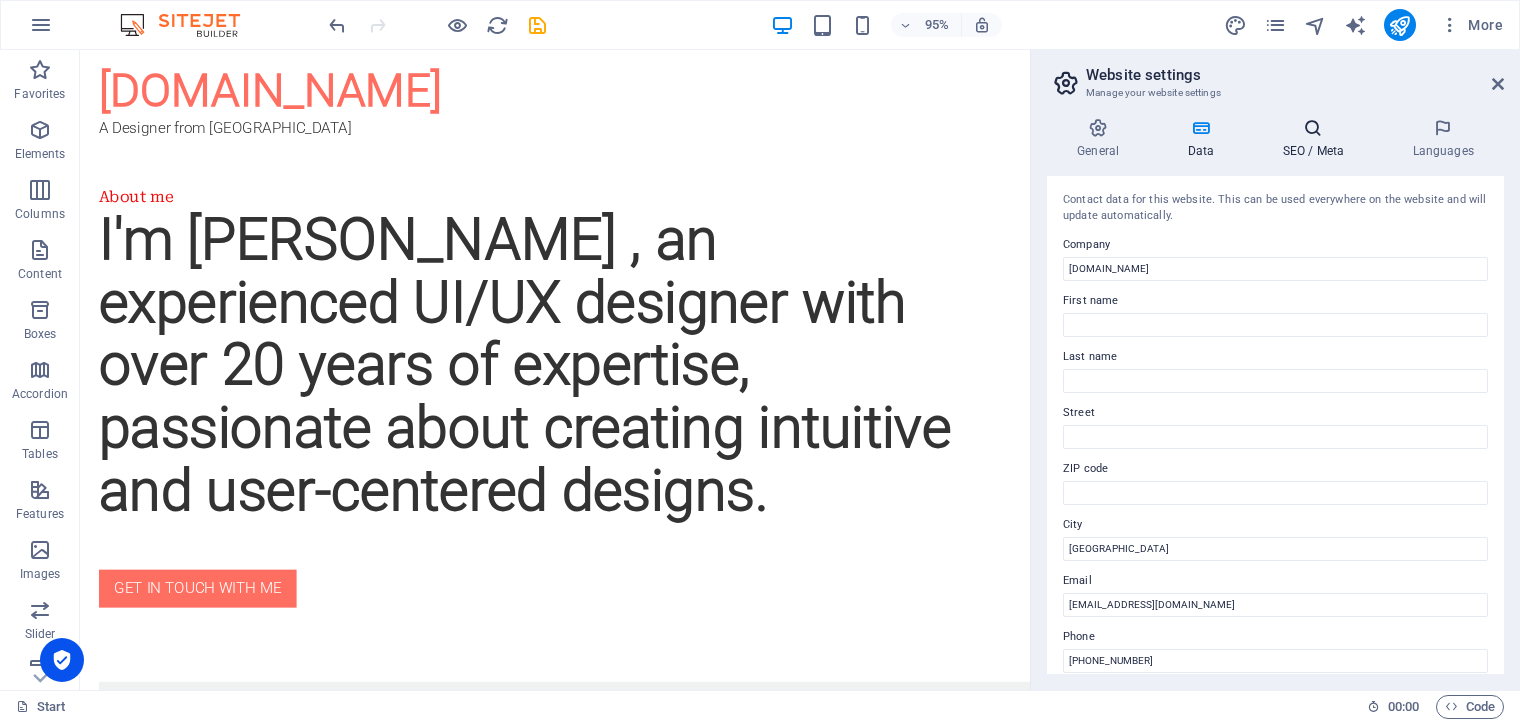 click at bounding box center (1313, 128) 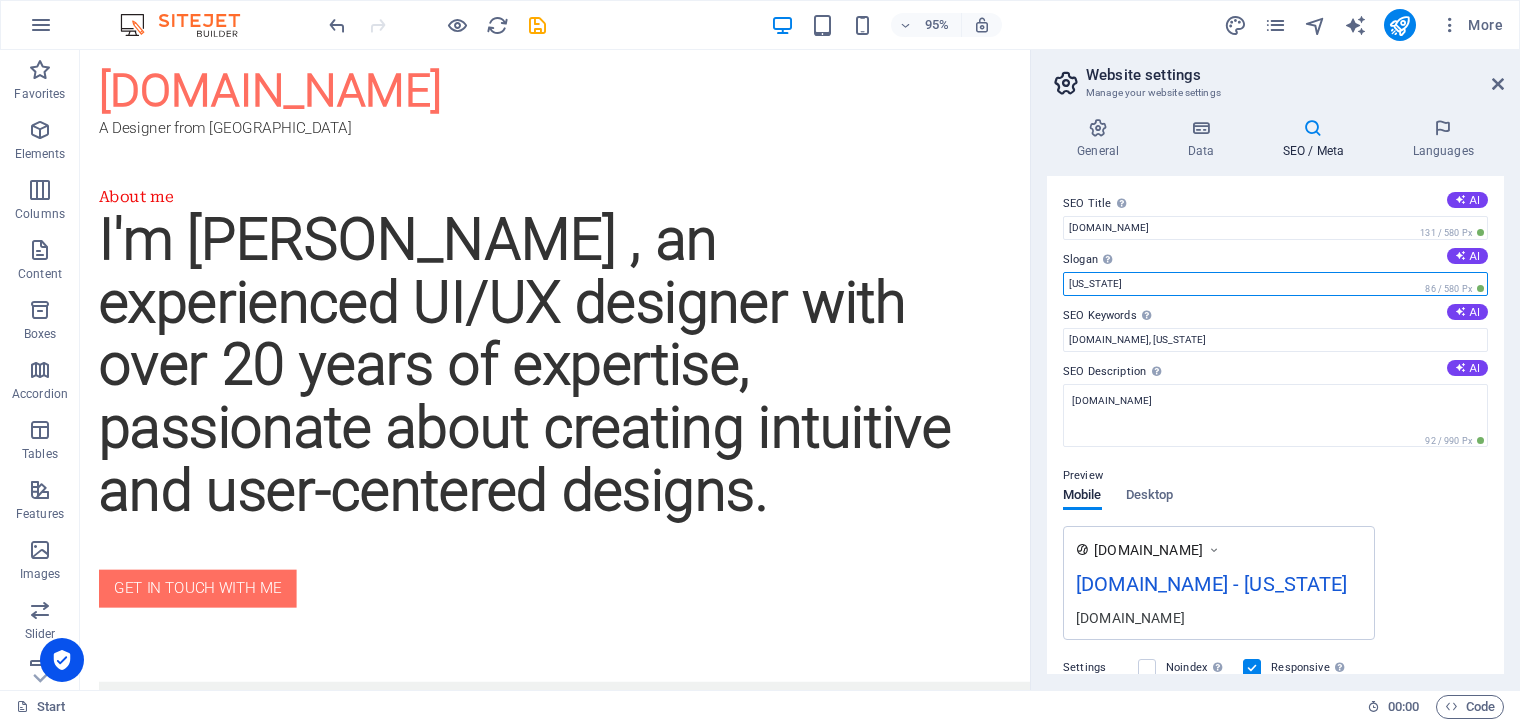 click on "[US_STATE]" at bounding box center (1275, 284) 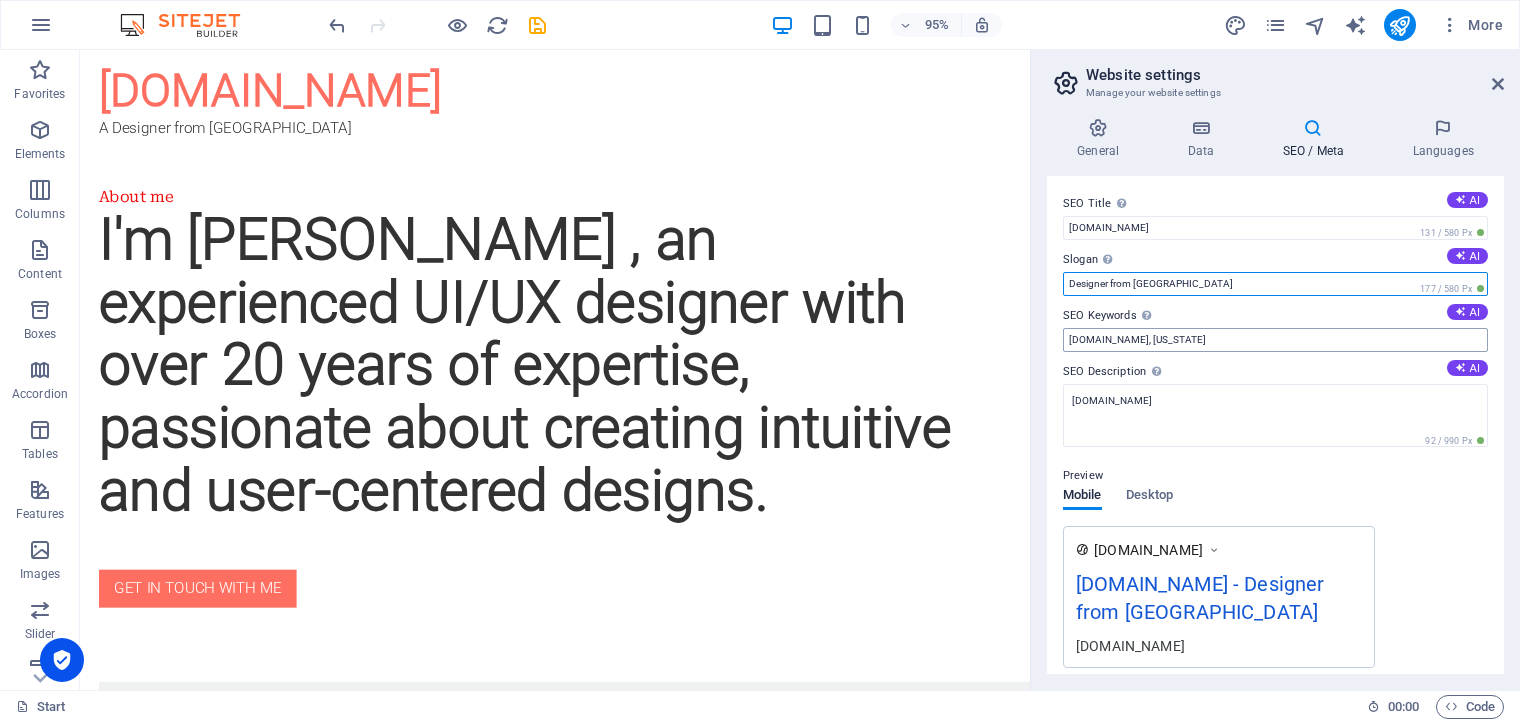 type on "Designer from [GEOGRAPHIC_DATA]" 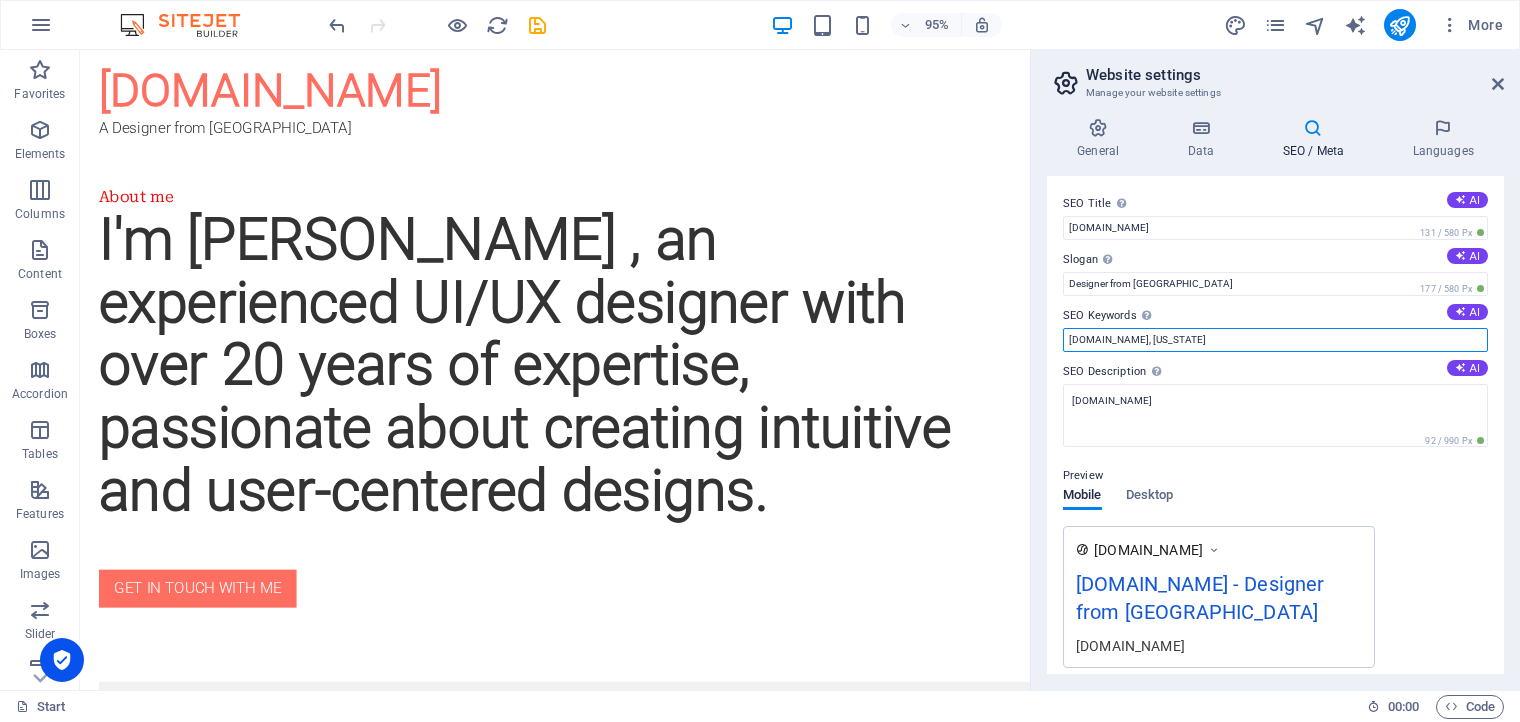 click on "[DOMAIN_NAME], [US_STATE]" at bounding box center (1275, 340) 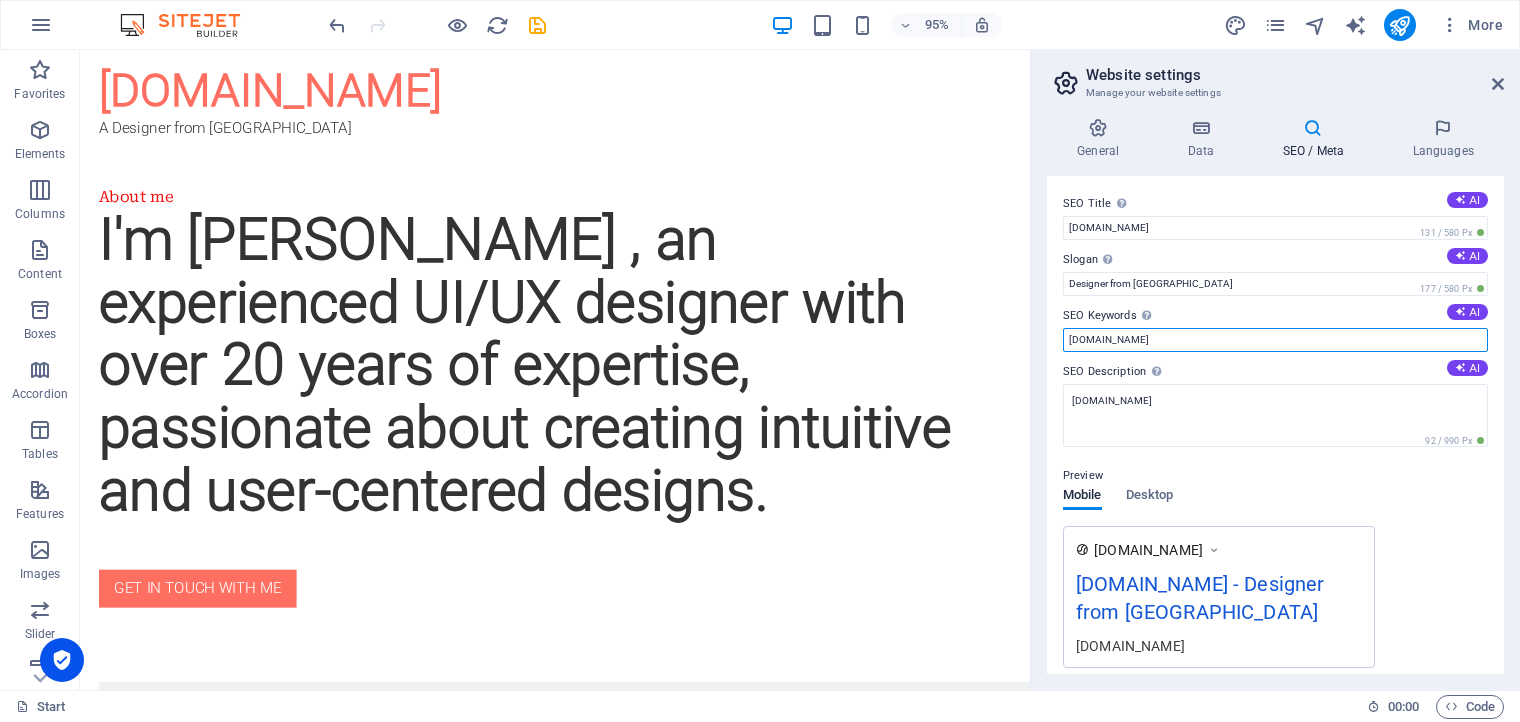 type on "[DOMAIN_NAME]" 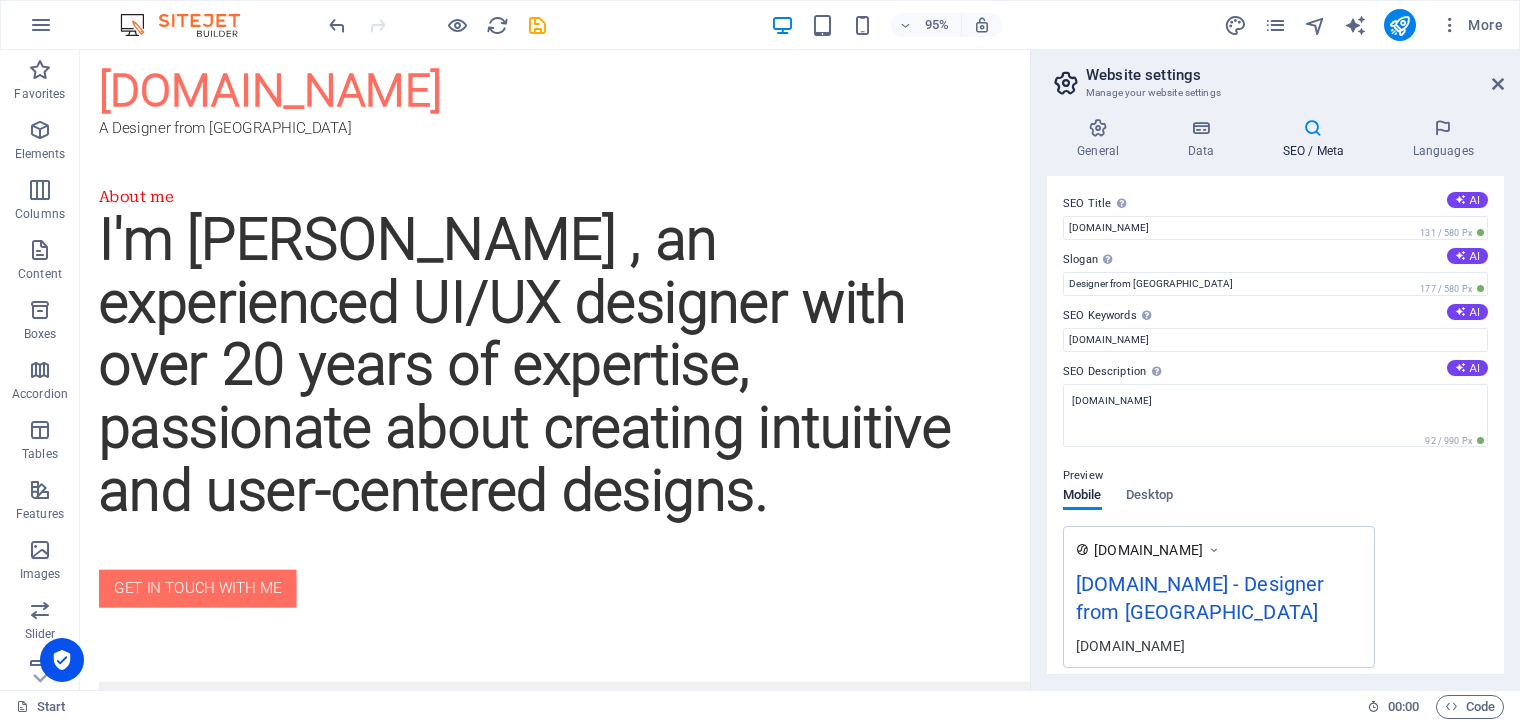 click on "www.example.com viveara.design - Designer from India viveara.design" at bounding box center (1275, 597) 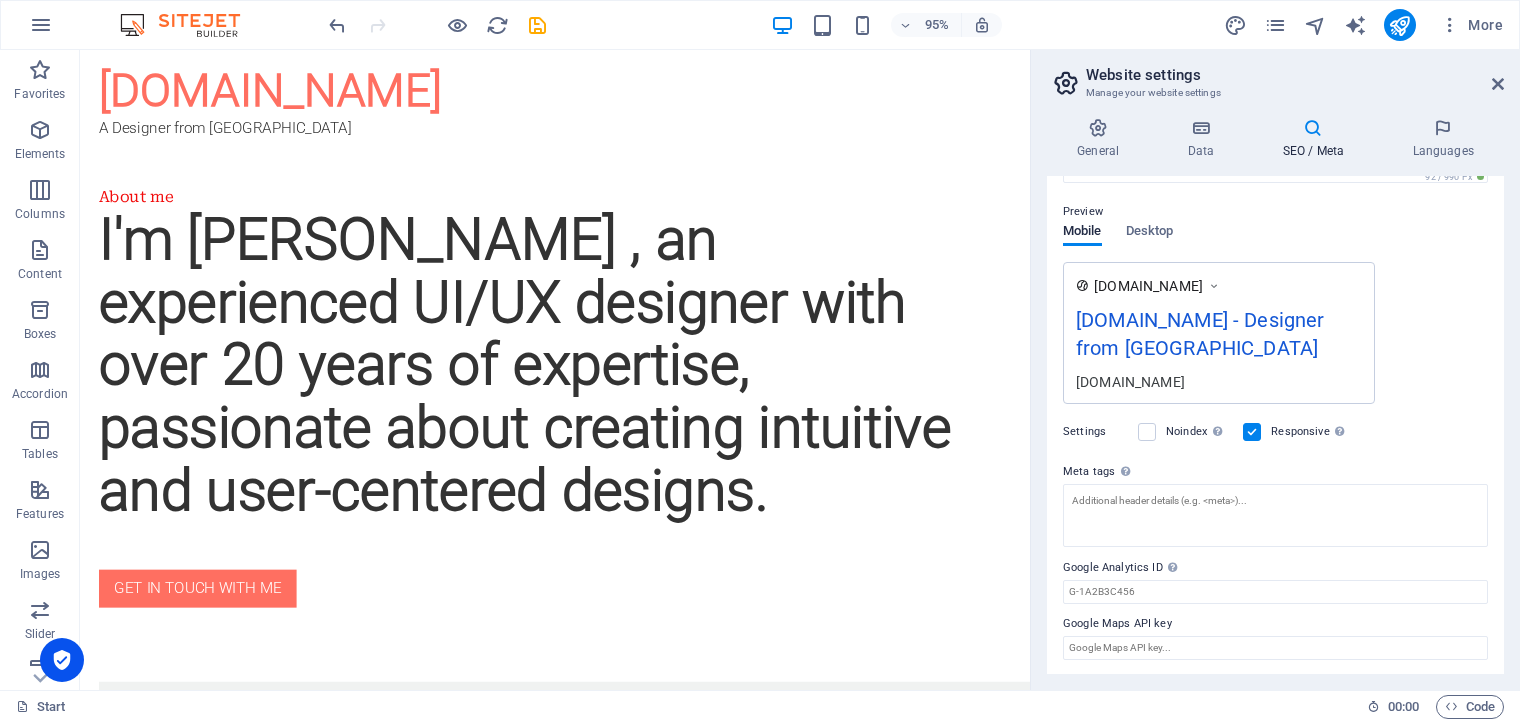 scroll, scrollTop: 0, scrollLeft: 0, axis: both 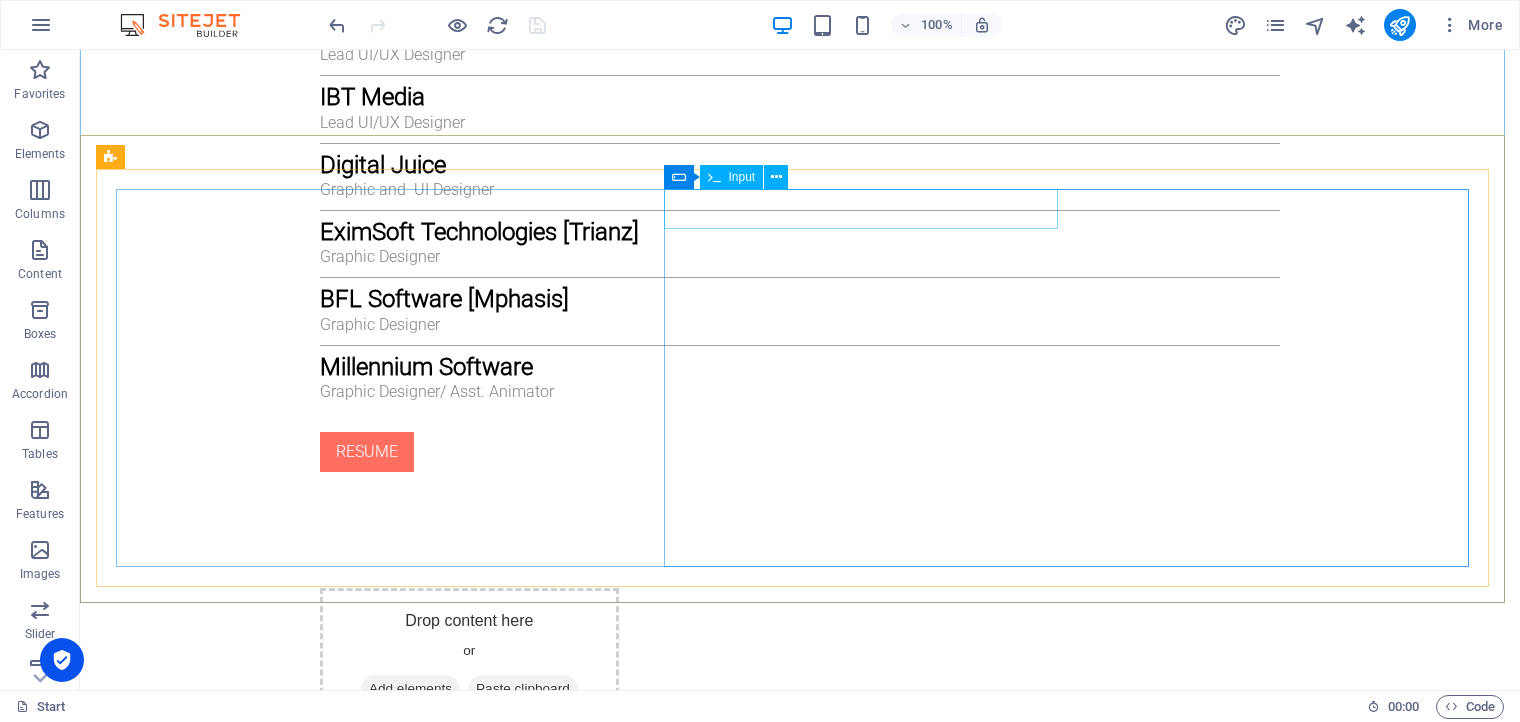 click on "Input" at bounding box center (742, 177) 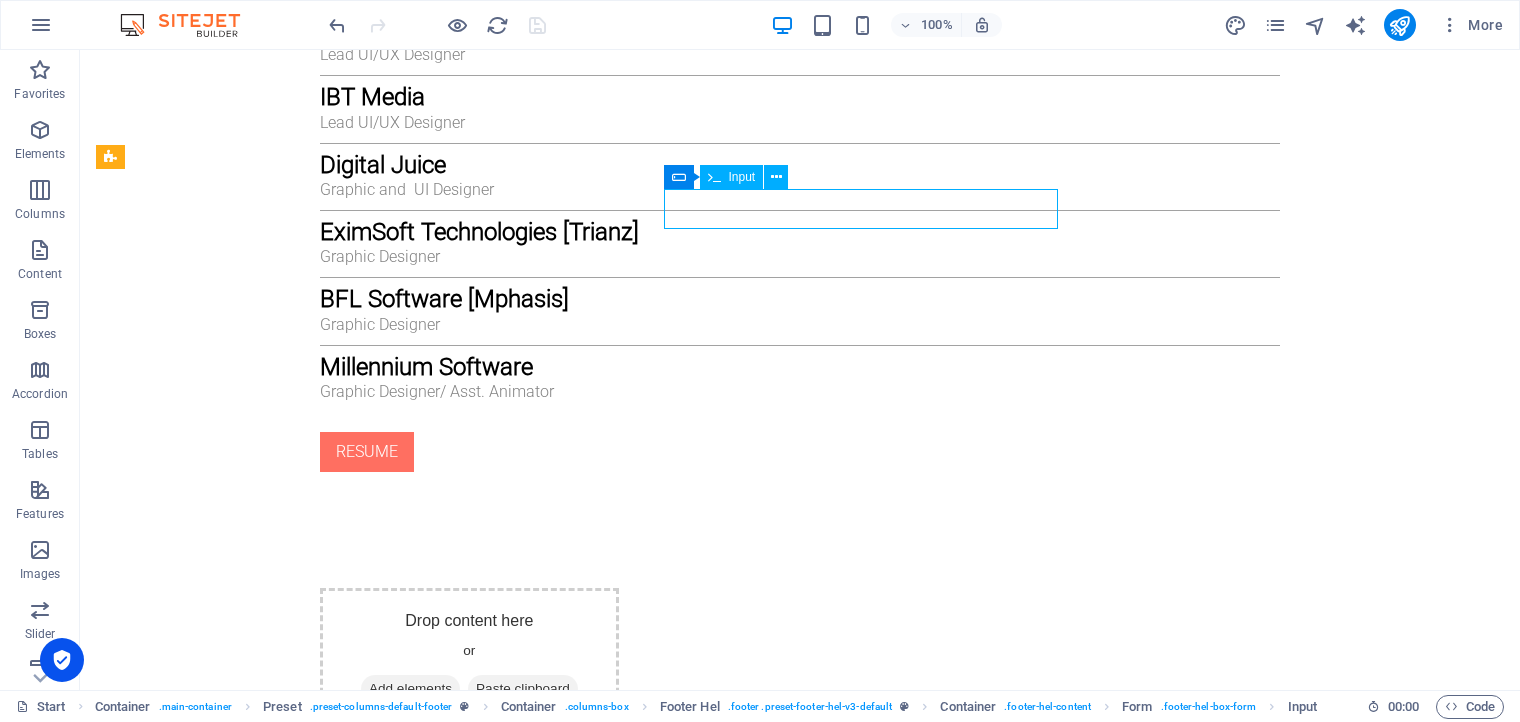 click on "Input" at bounding box center [742, 177] 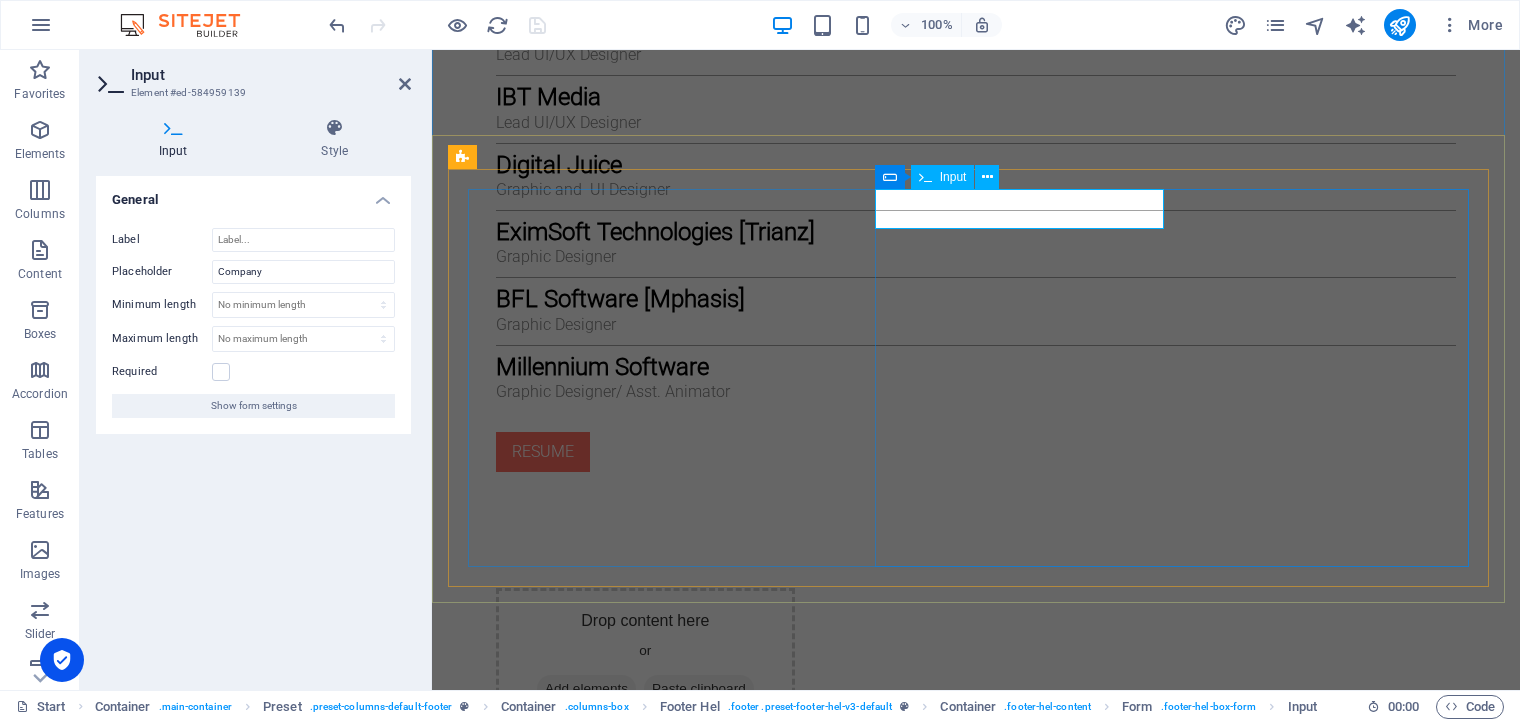 click on "ghjh" at bounding box center (574, 2065) 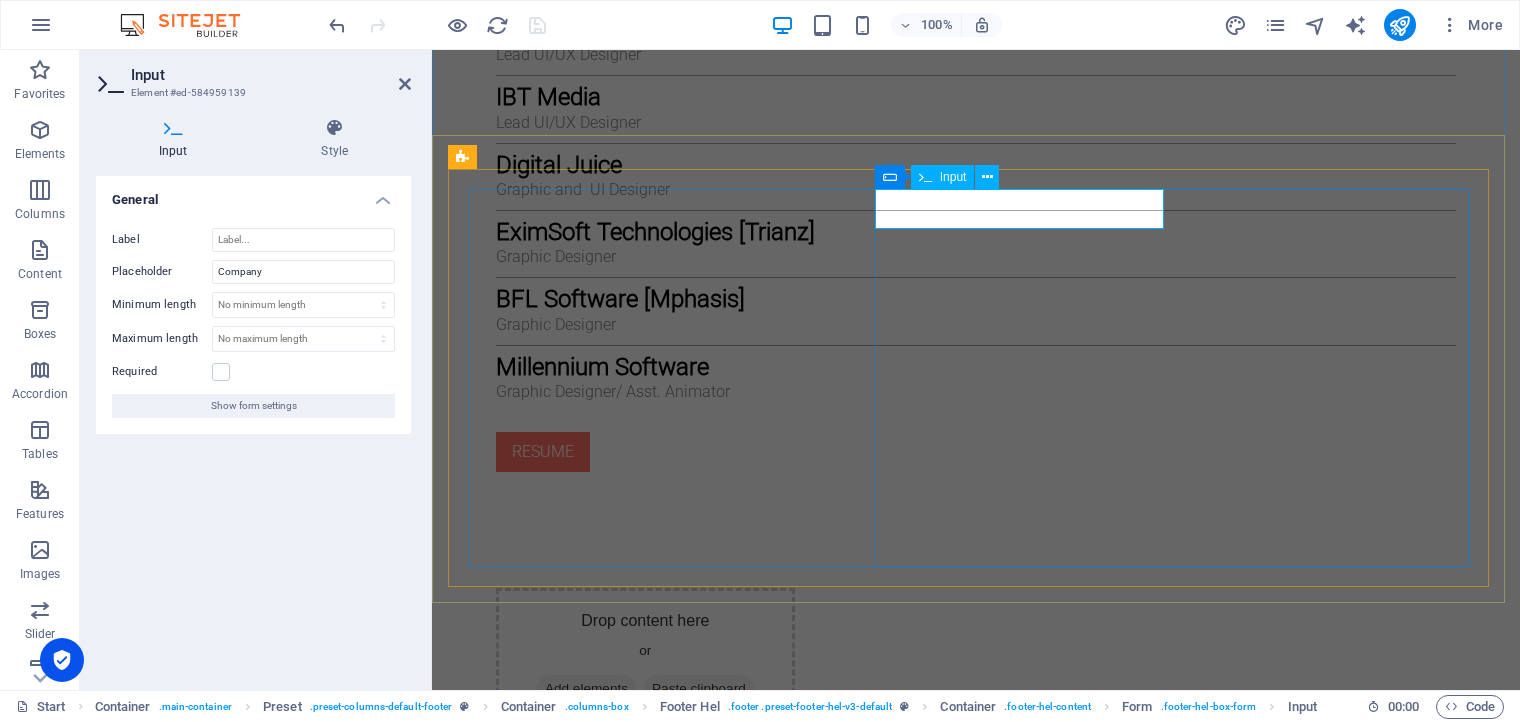 type on "g" 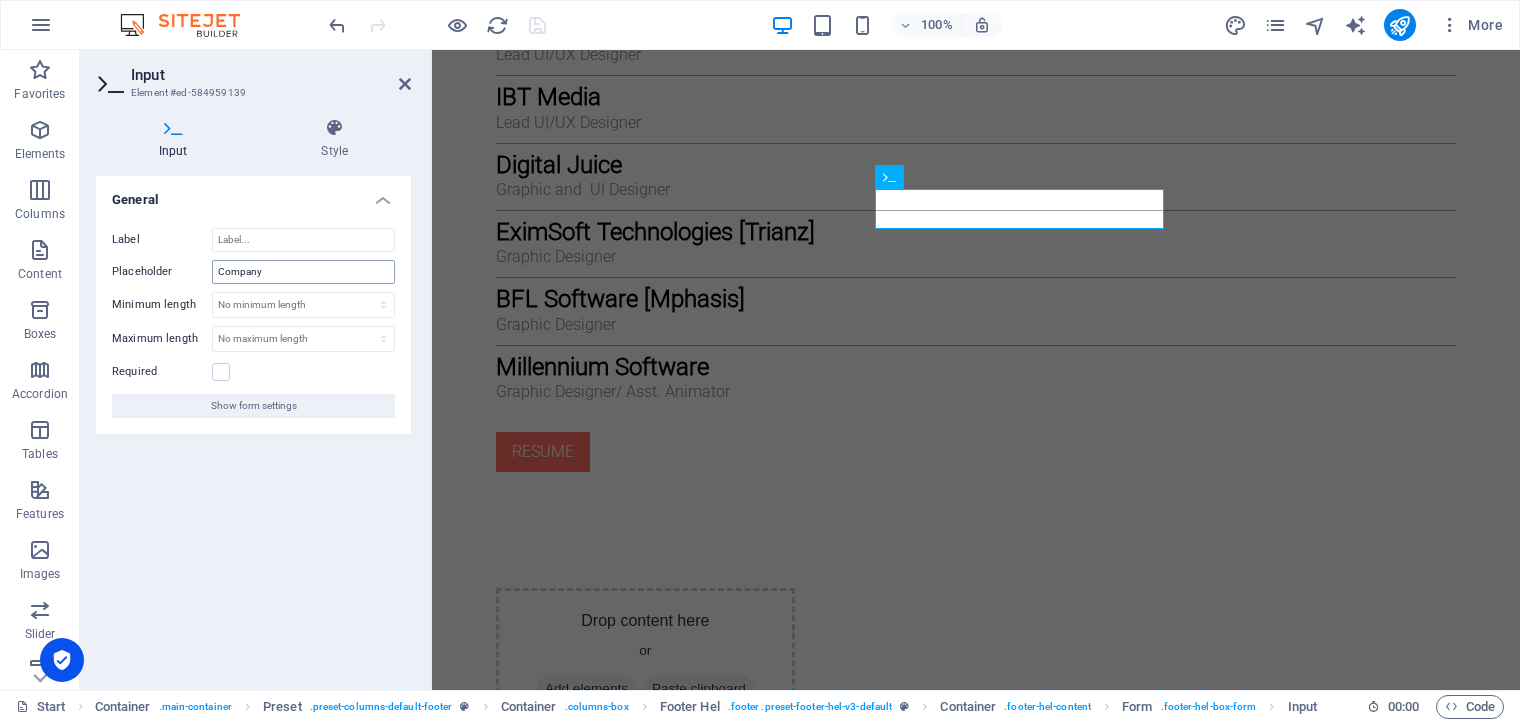 type 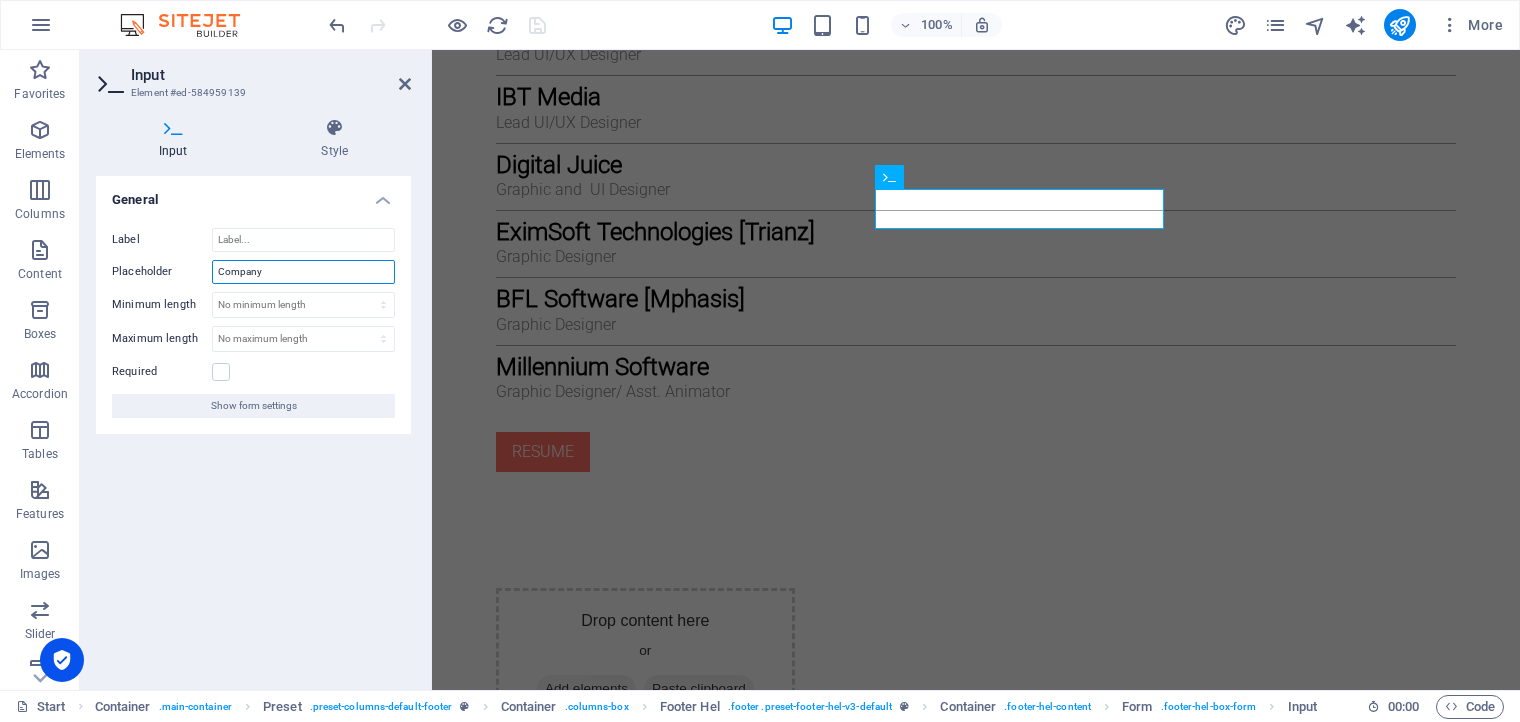 click on "Company" at bounding box center (303, 272) 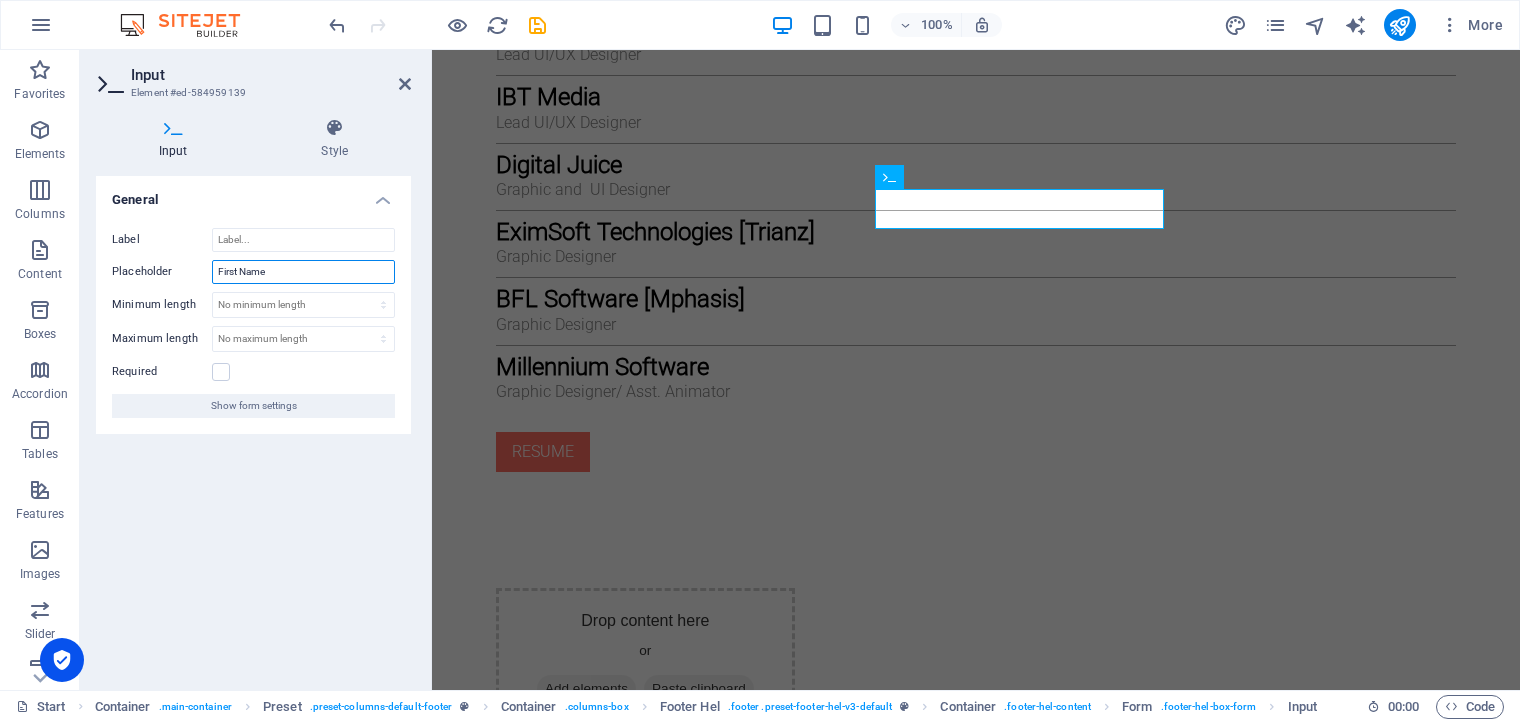 type on "First Name" 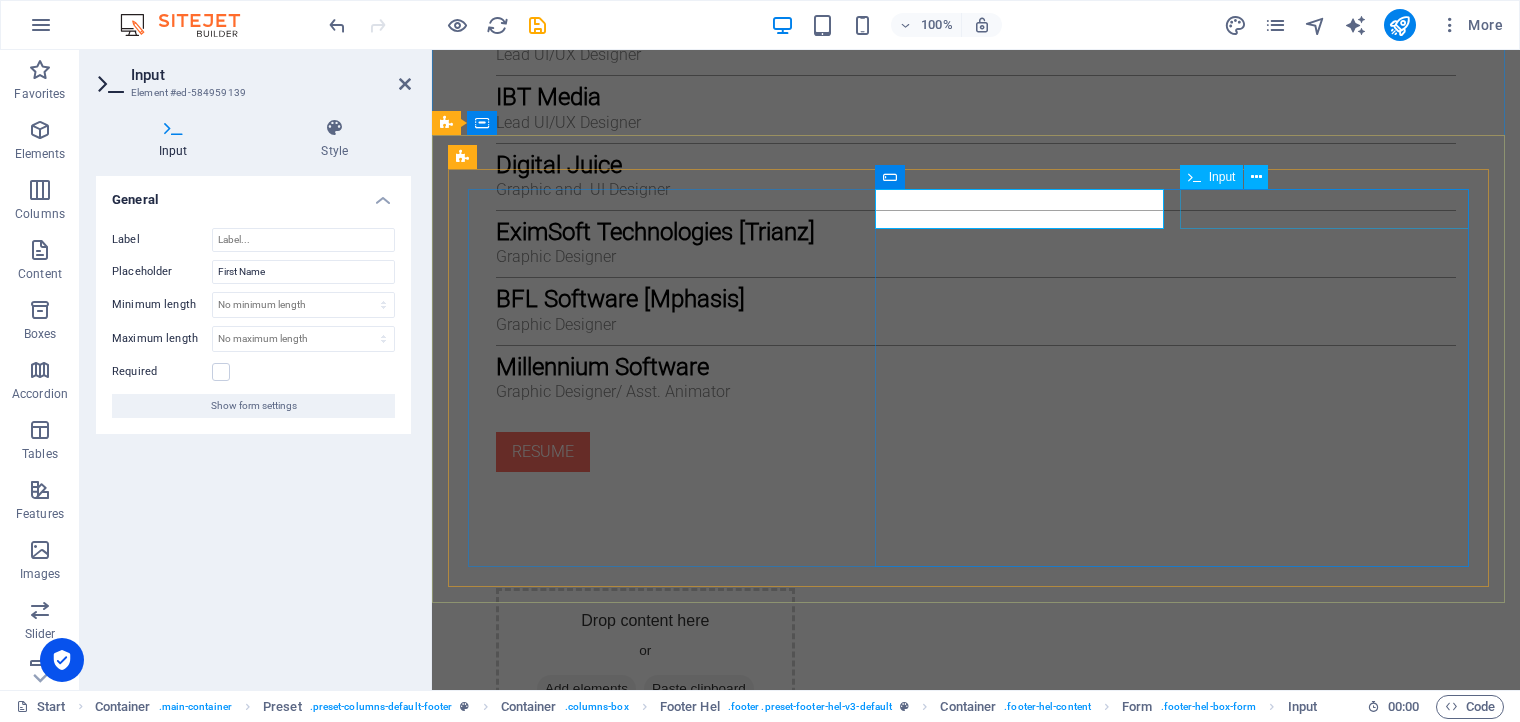 click at bounding box center (1234, 2065) 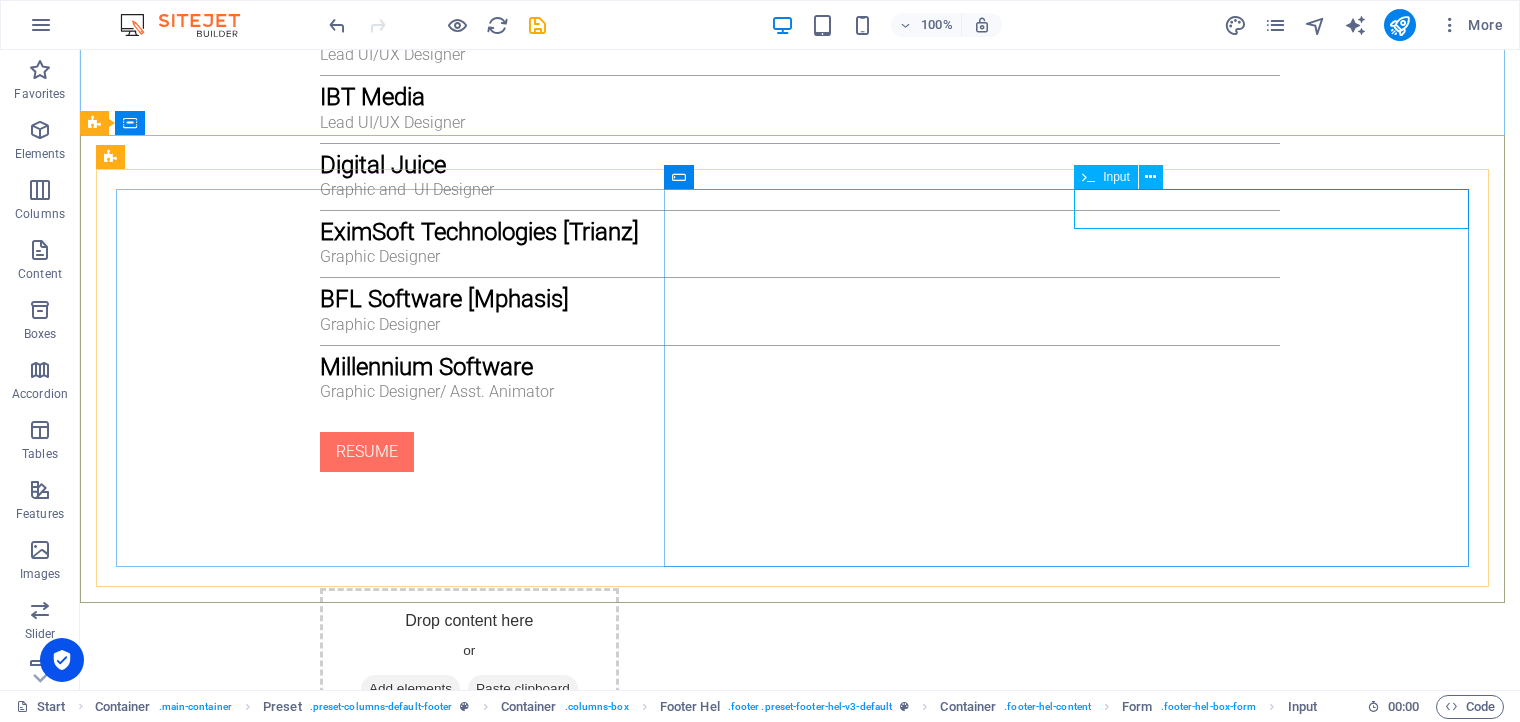 click on "Input" at bounding box center [1116, 177] 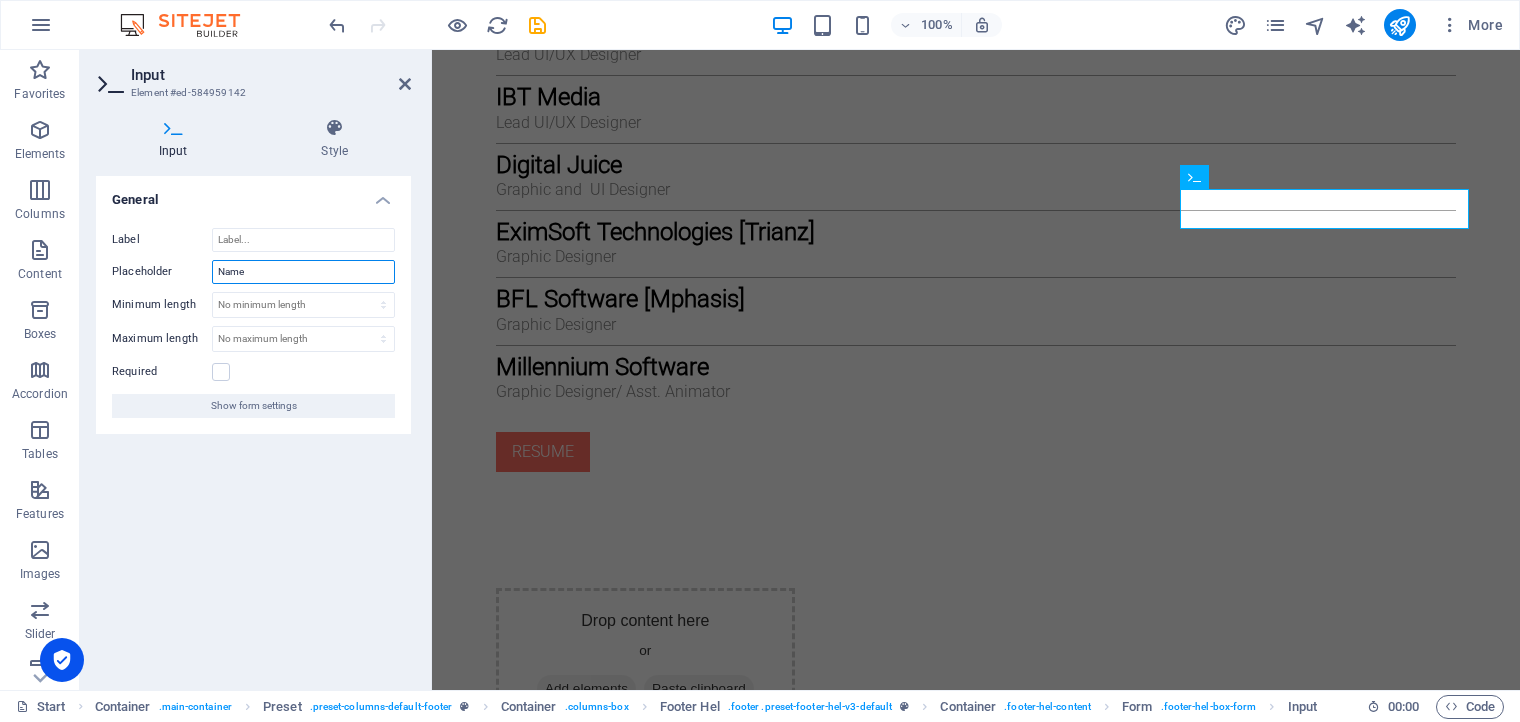 click on "Name" at bounding box center (303, 272) 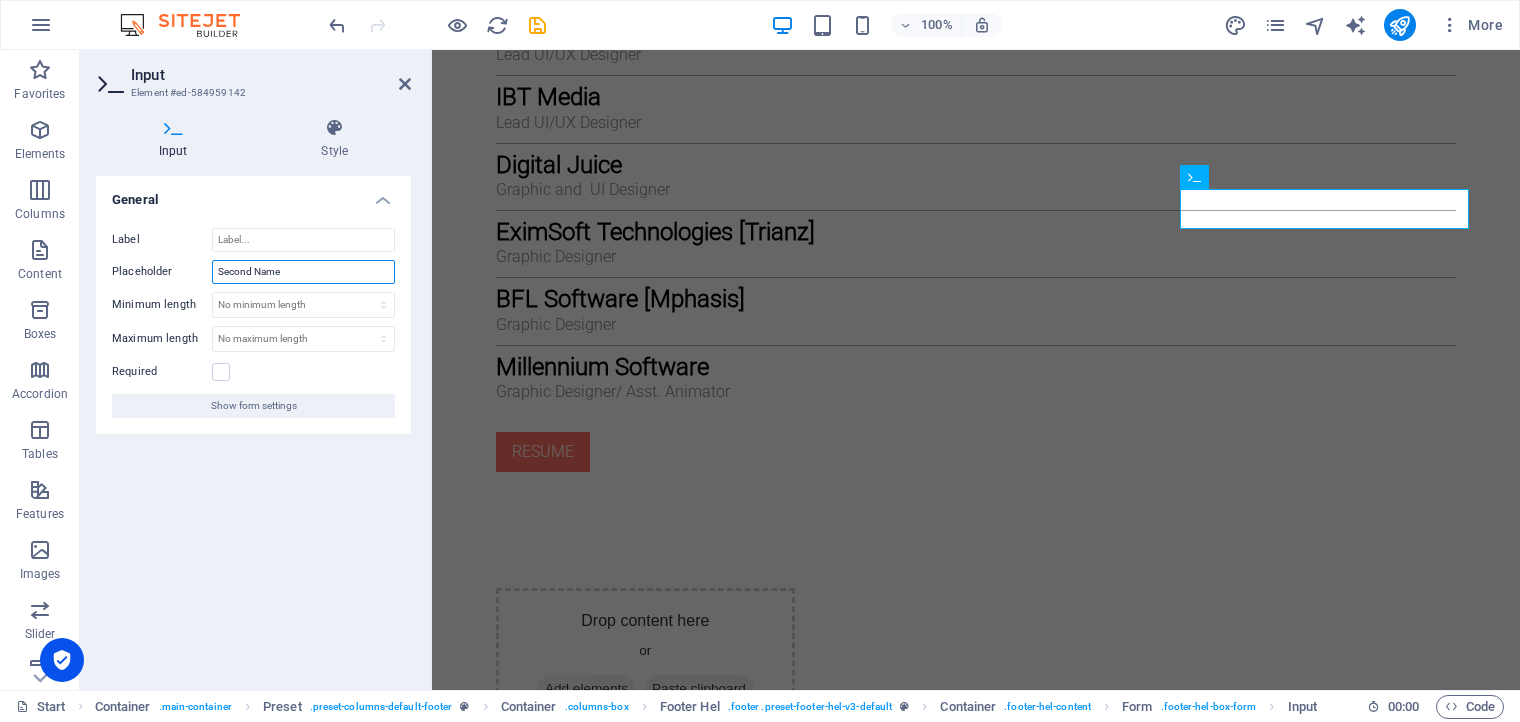 click on "Second Name" at bounding box center (303, 272) 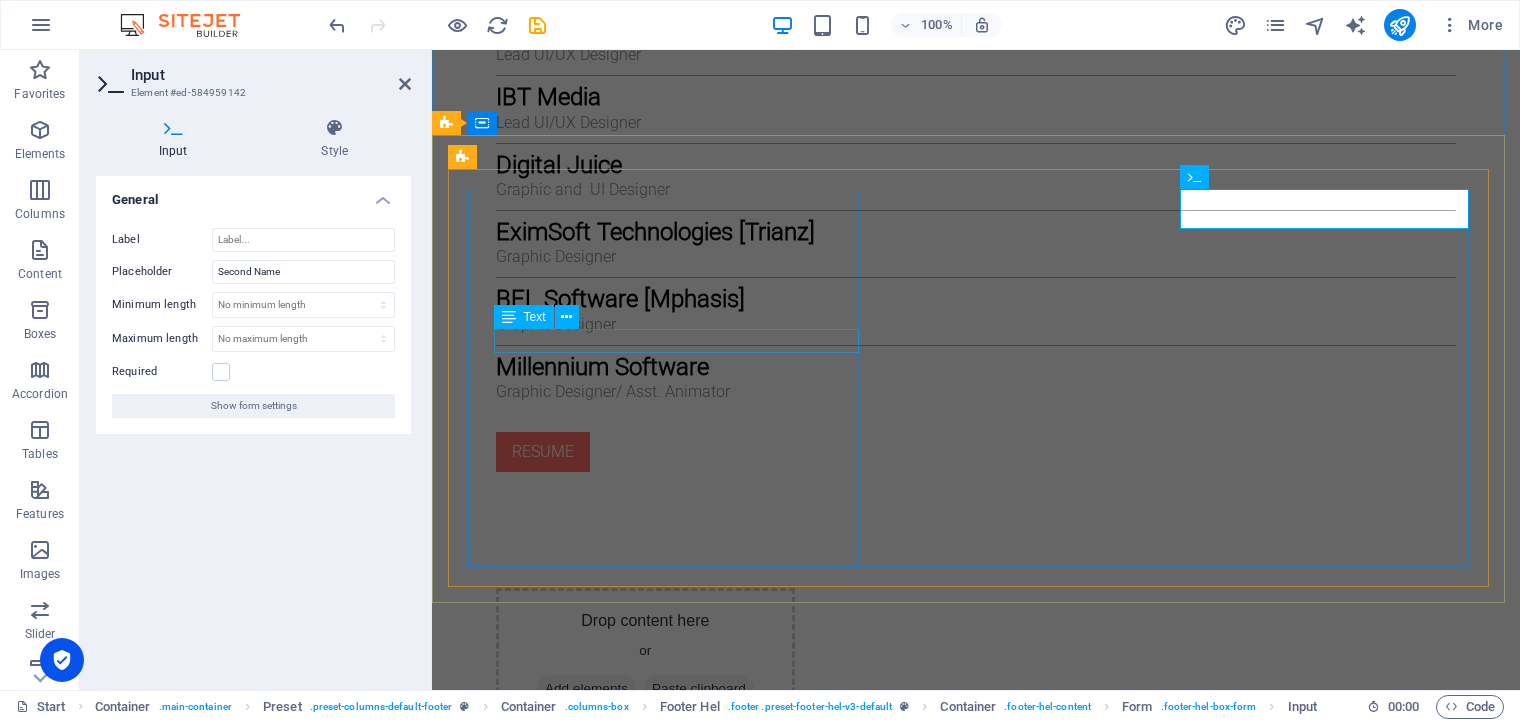 click on "Legal Notice  |  Privacy Policy" at bounding box center (976, 2024) 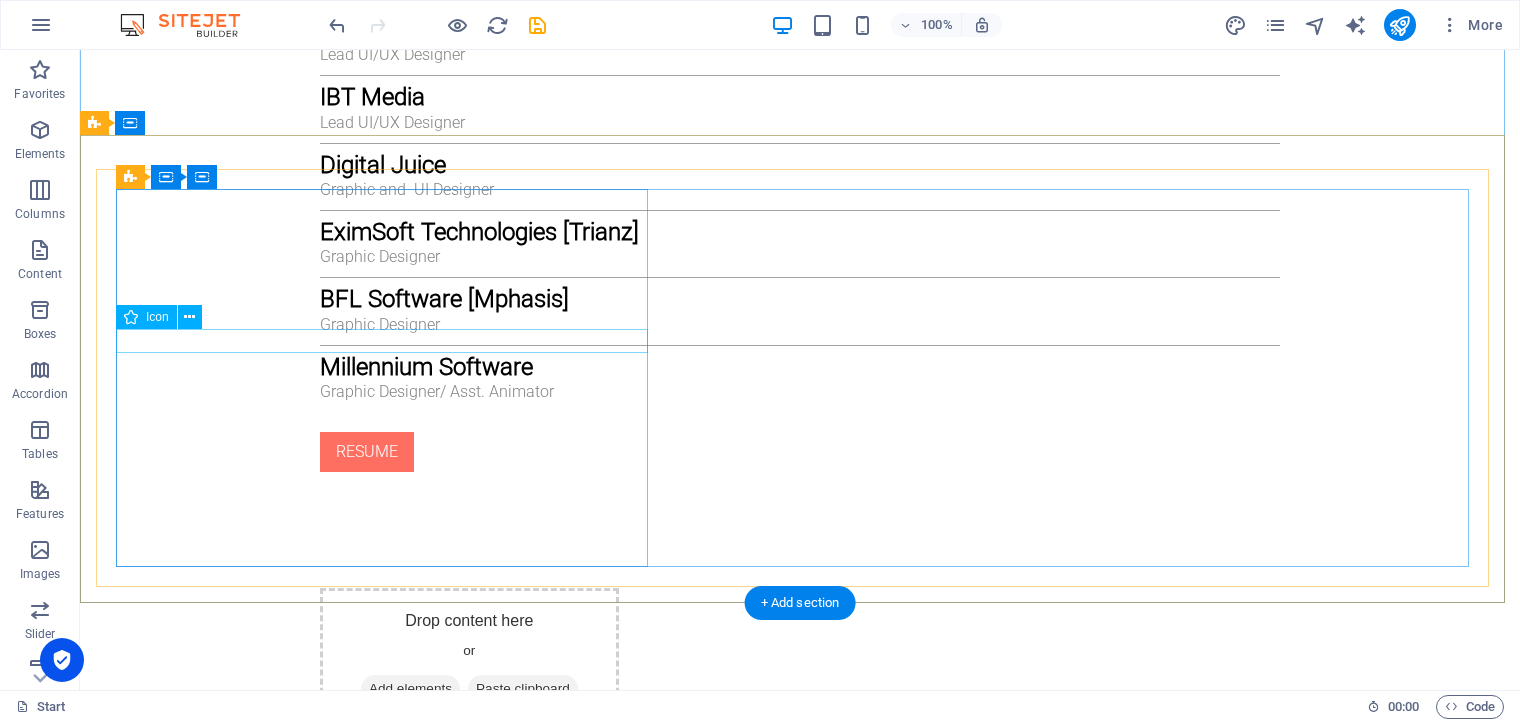 click at bounding box center (800, 2000) 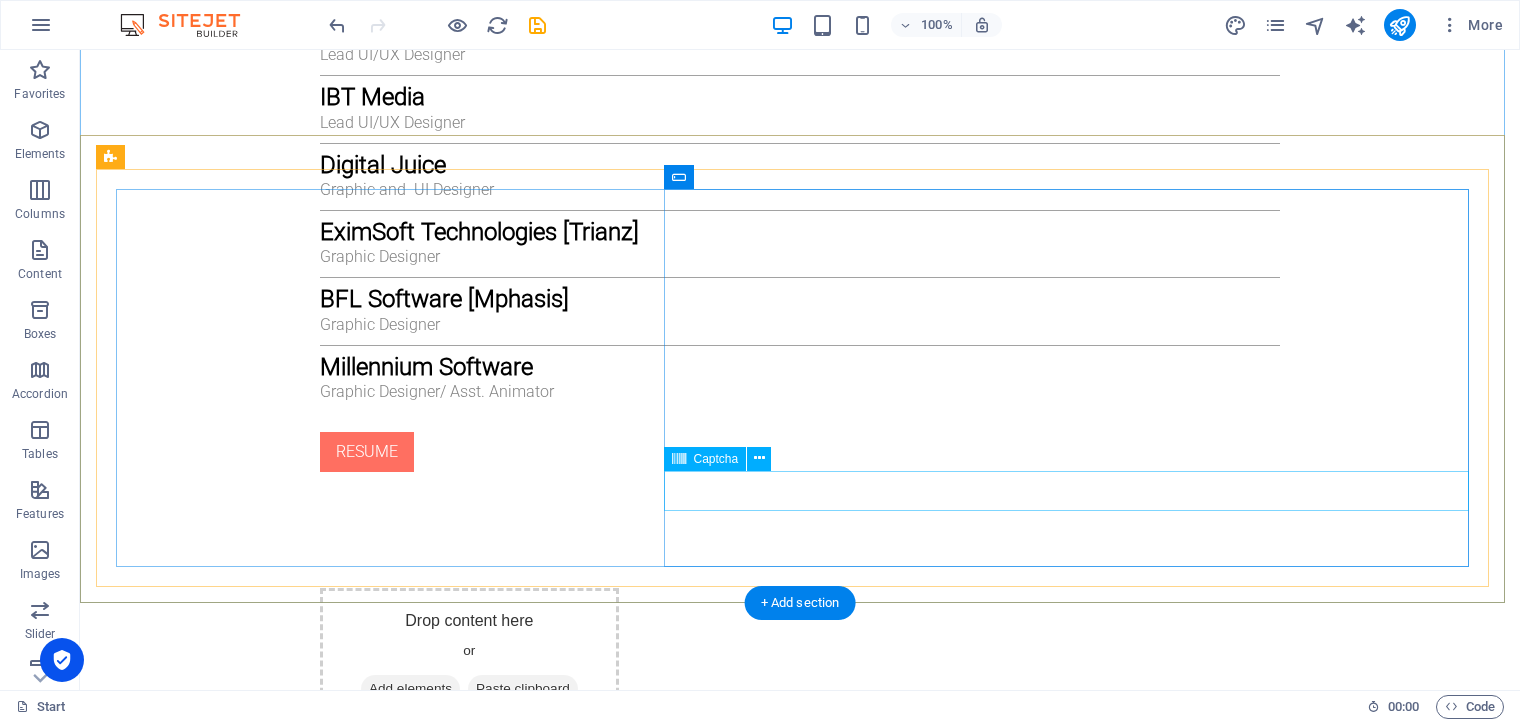 click on "Nicht lesbar? Neu generieren" at bounding box center [800, 2310] 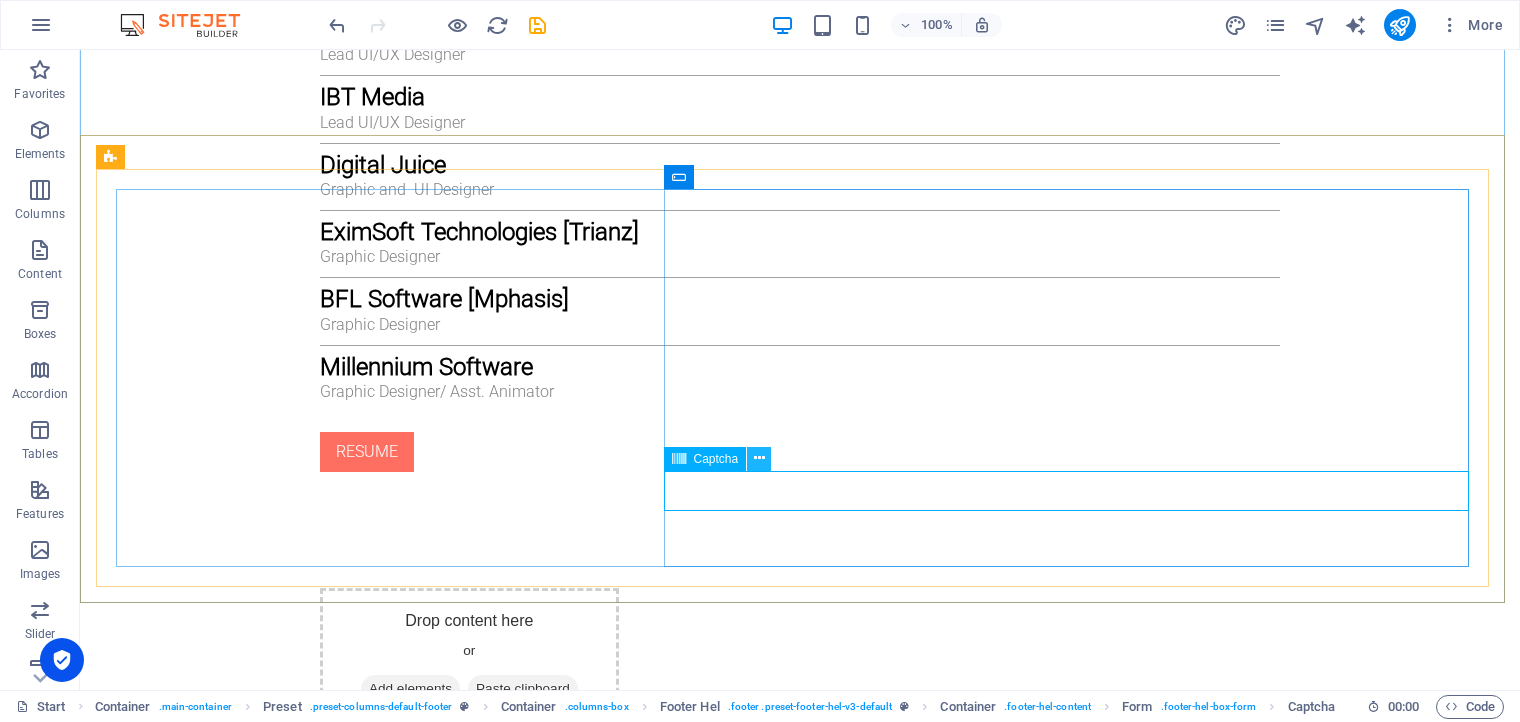 click at bounding box center [759, 458] 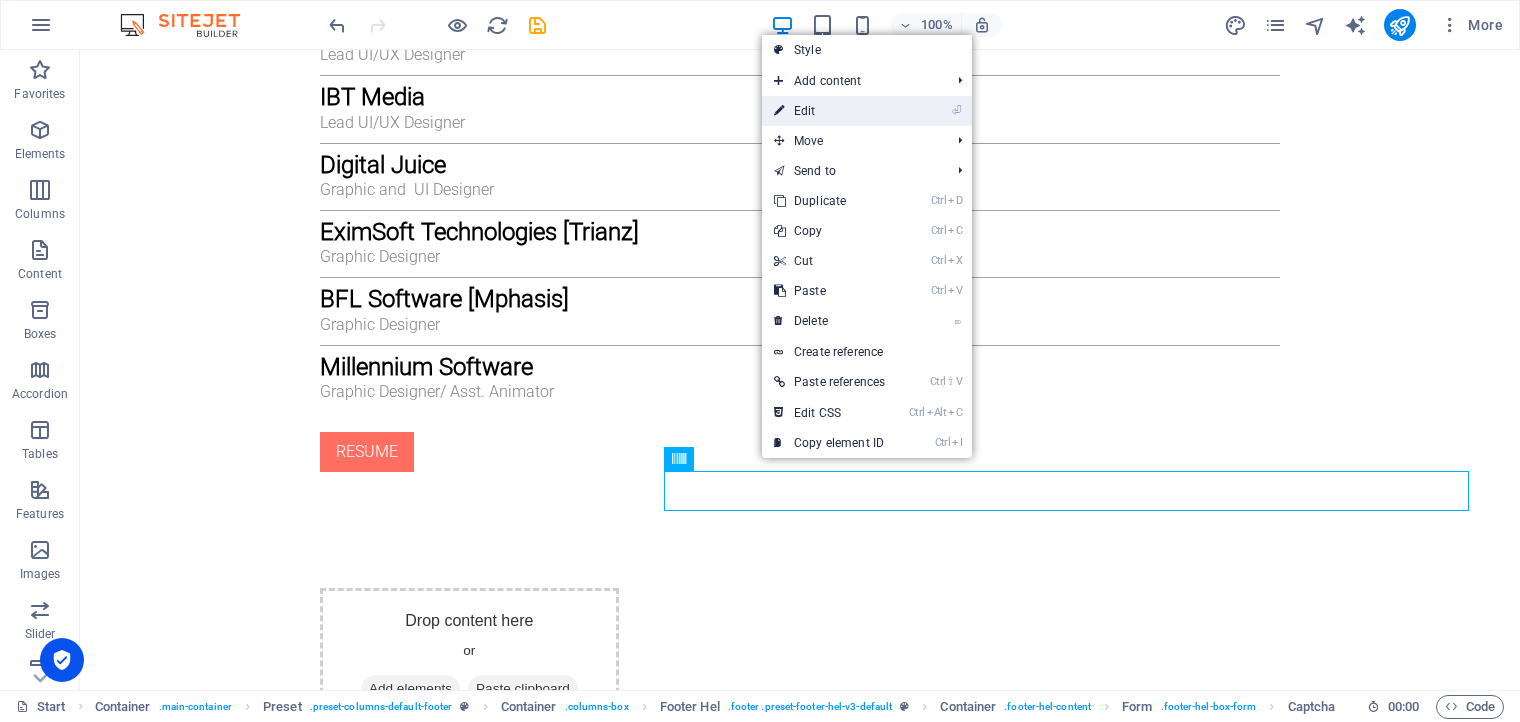 click on "⏎  Edit" at bounding box center (829, 111) 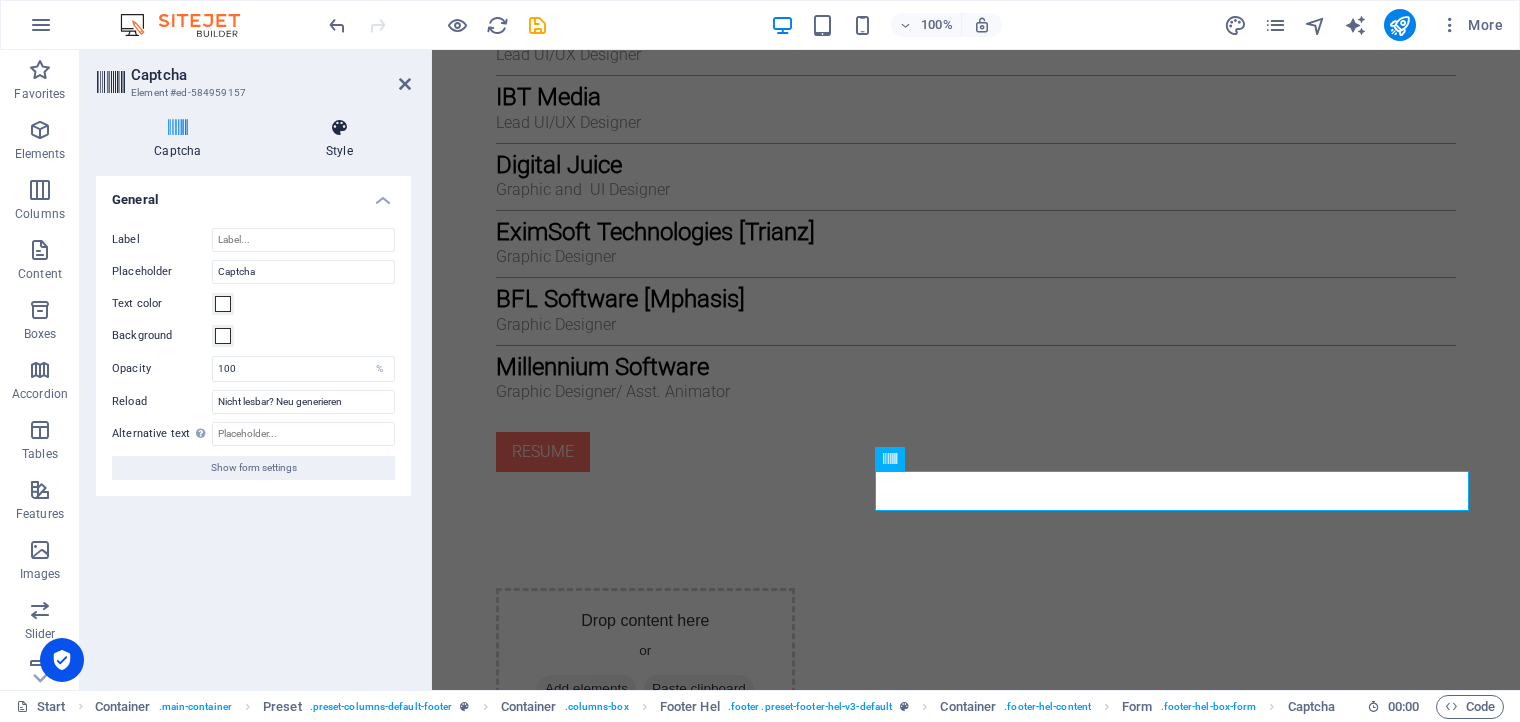 click at bounding box center [339, 128] 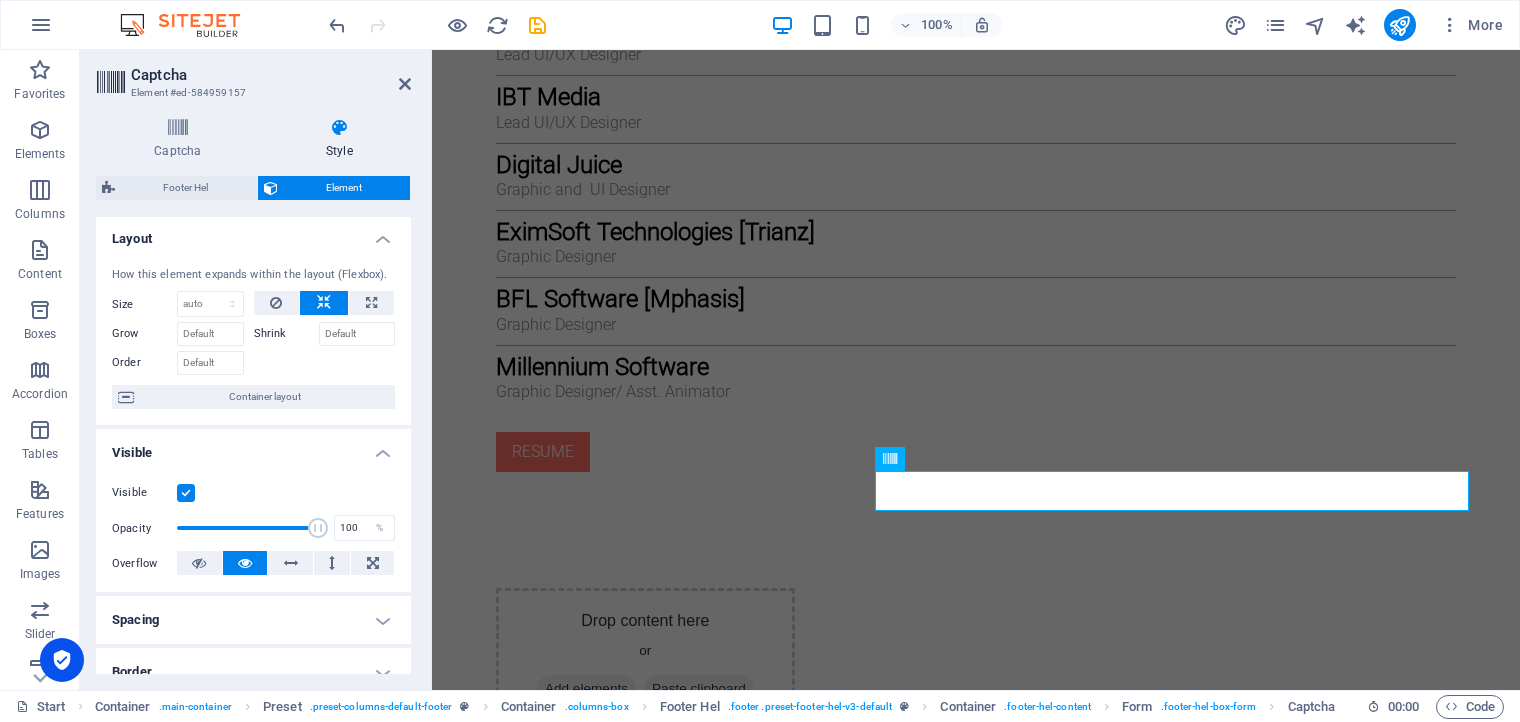 scroll, scrollTop: 0, scrollLeft: 0, axis: both 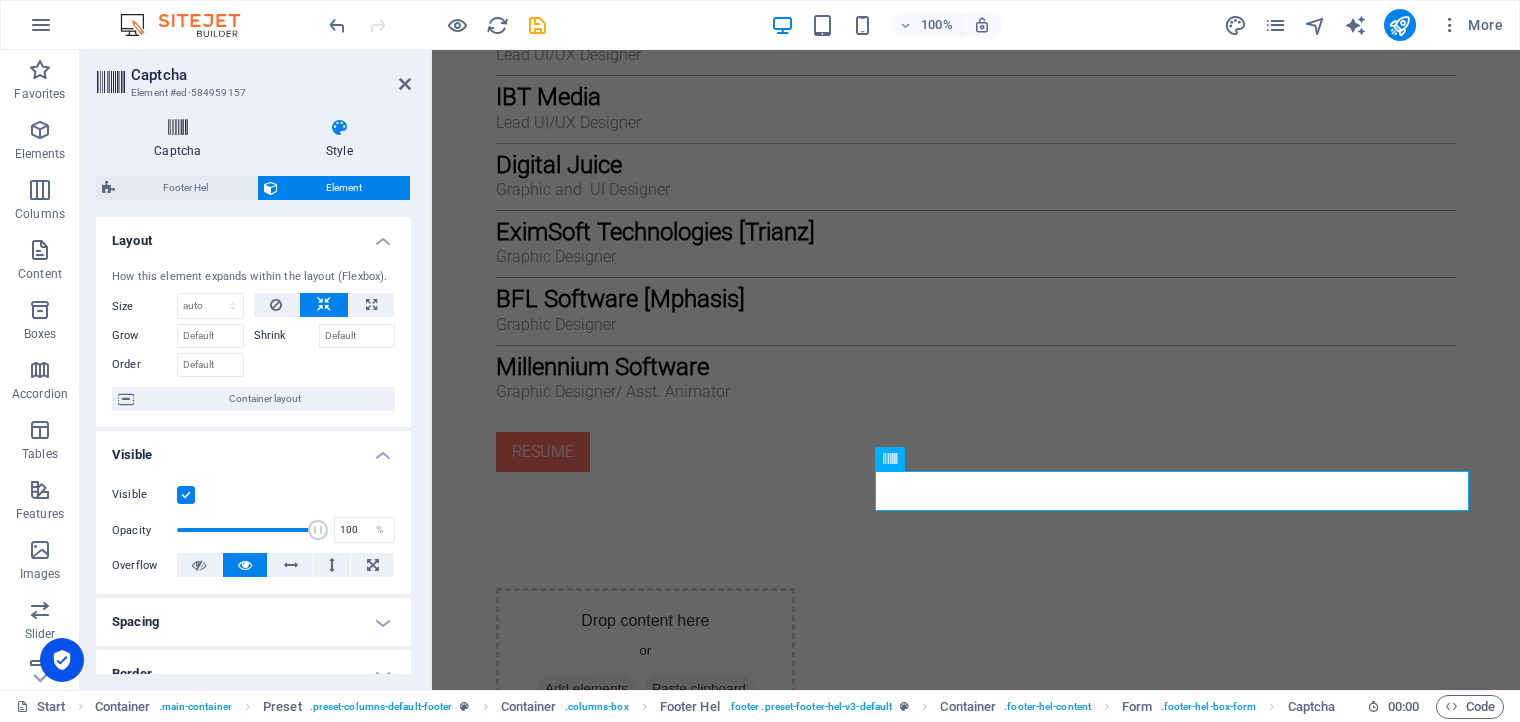 click on "Captcha" at bounding box center [182, 139] 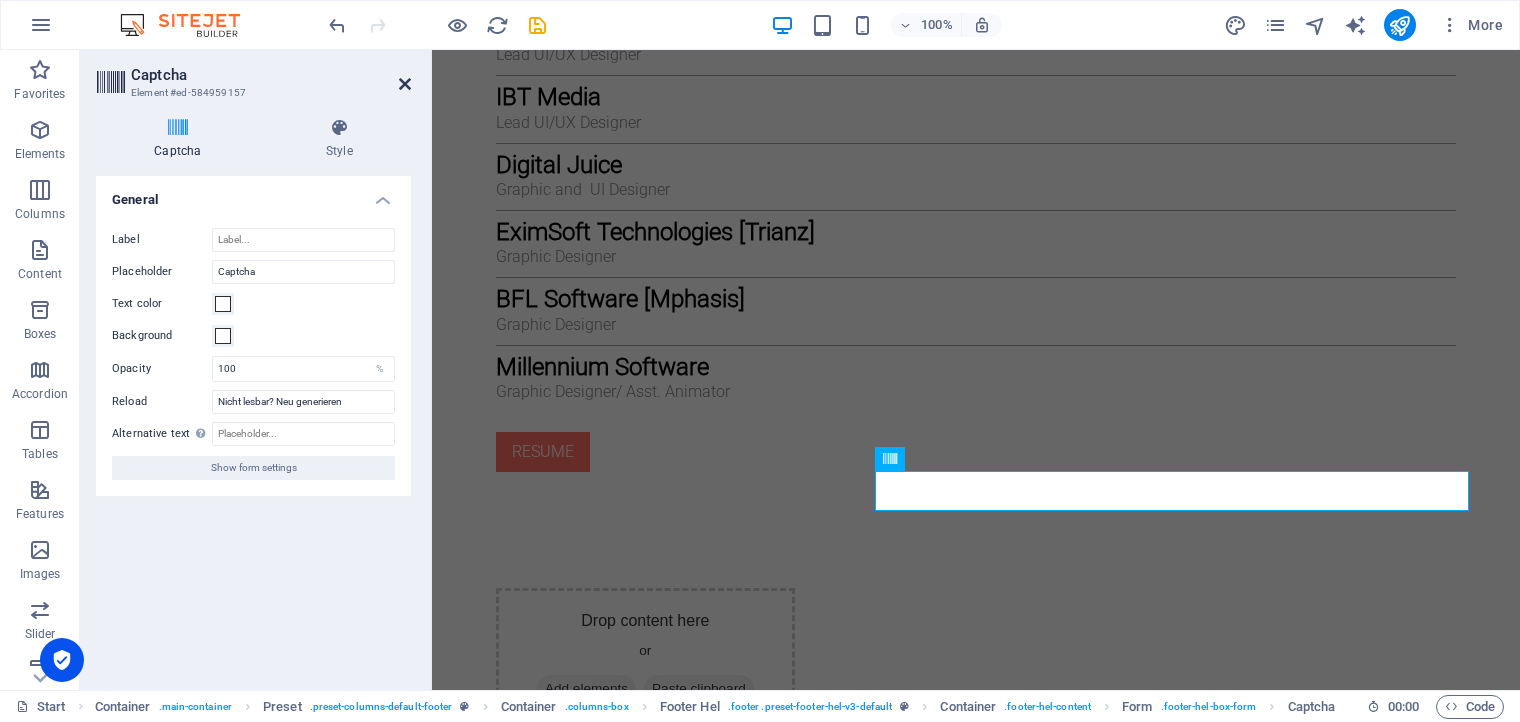 click at bounding box center [405, 84] 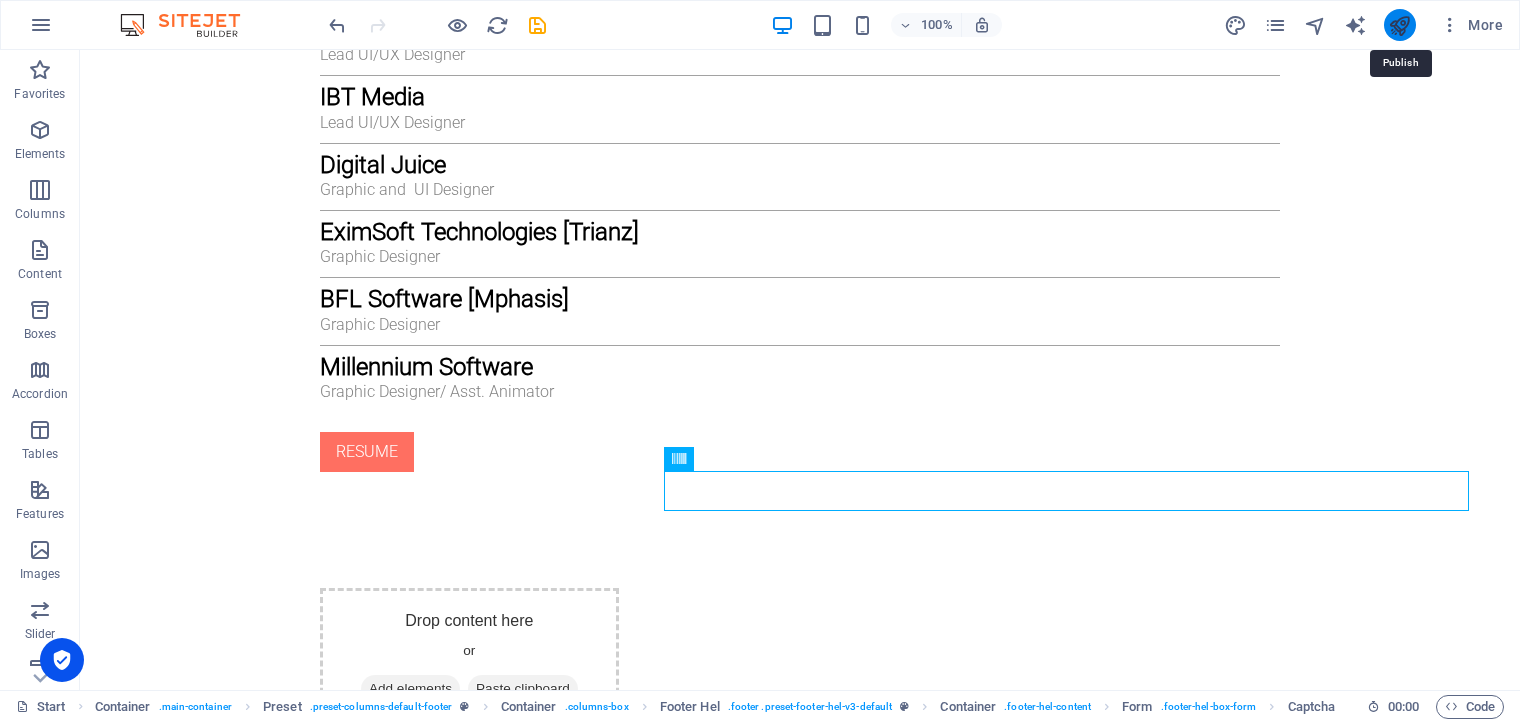 click at bounding box center [1399, 25] 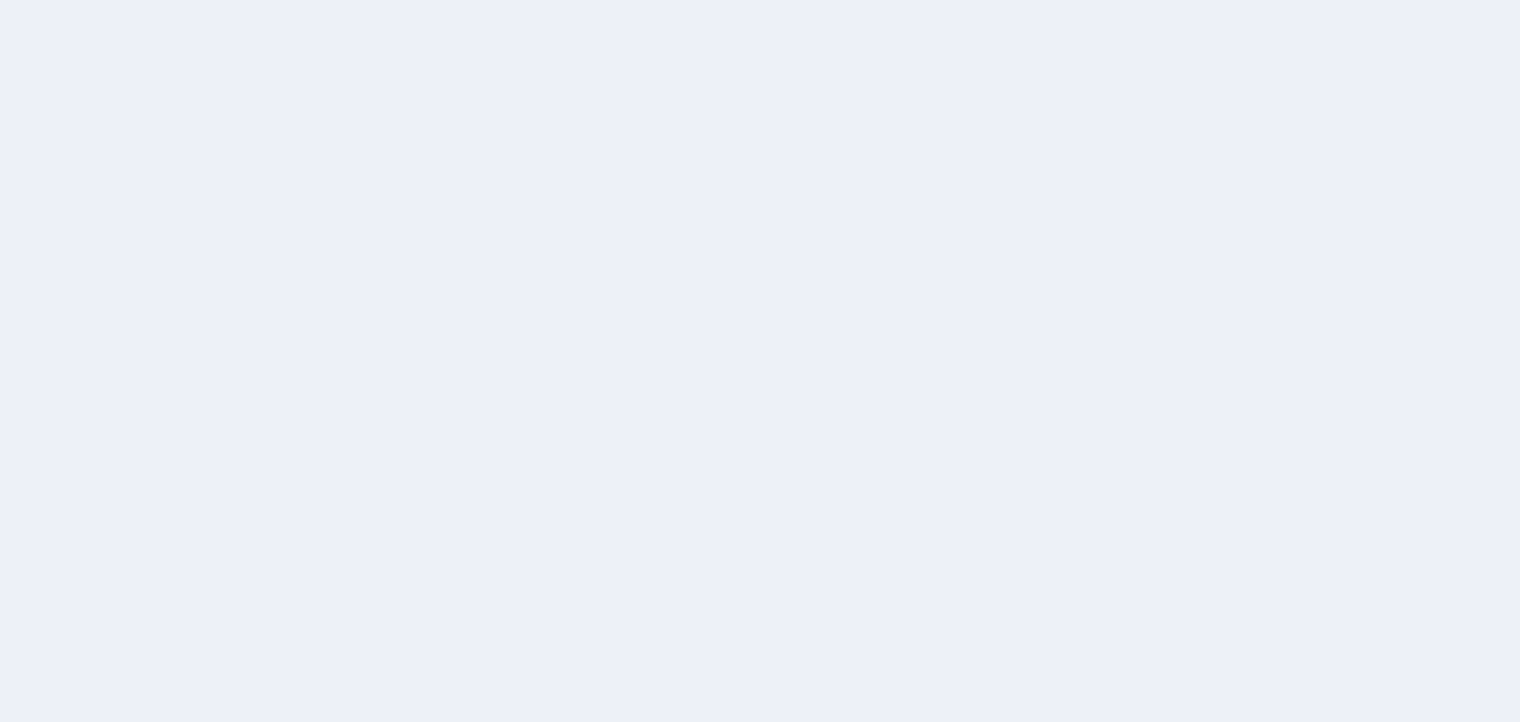 scroll, scrollTop: 0, scrollLeft: 0, axis: both 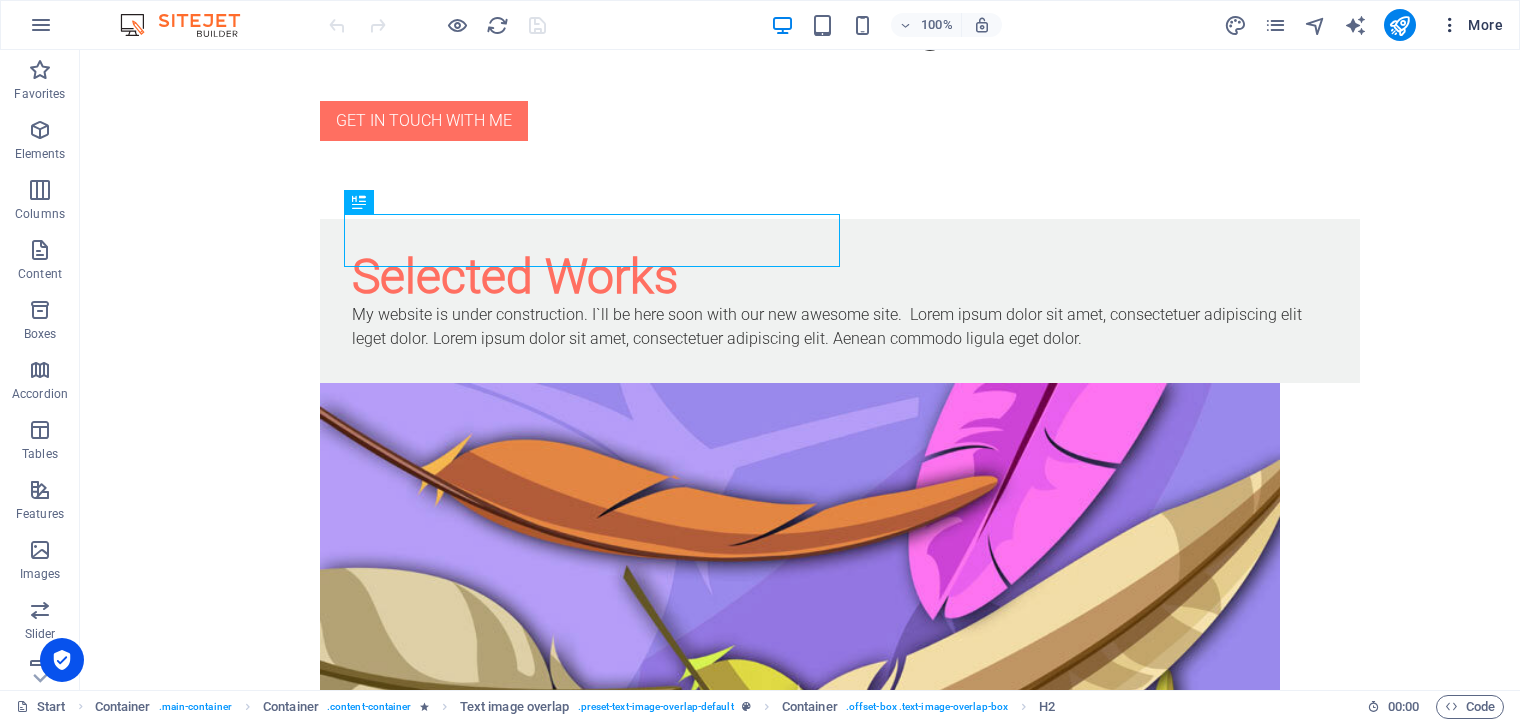 click at bounding box center [1450, 25] 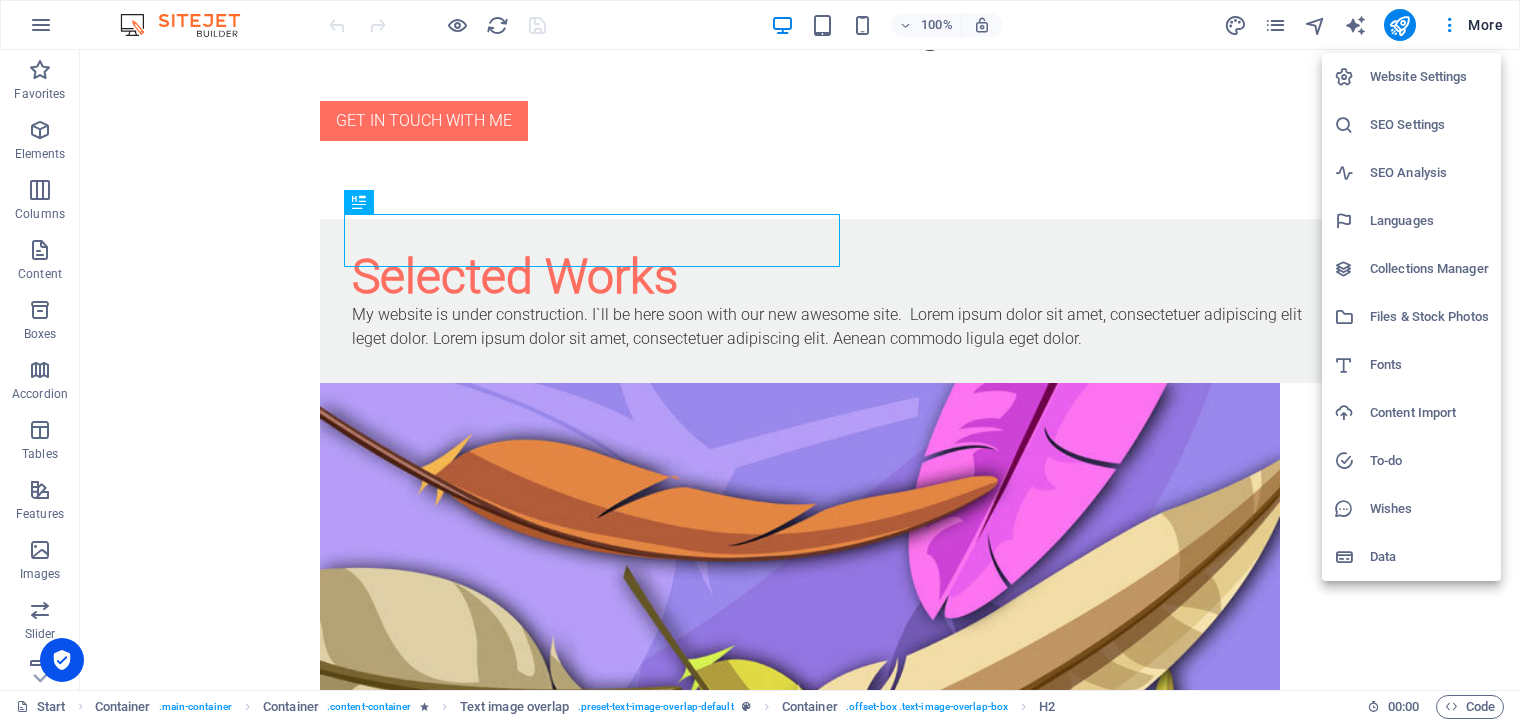 click on "Website Settings" at bounding box center [1429, 77] 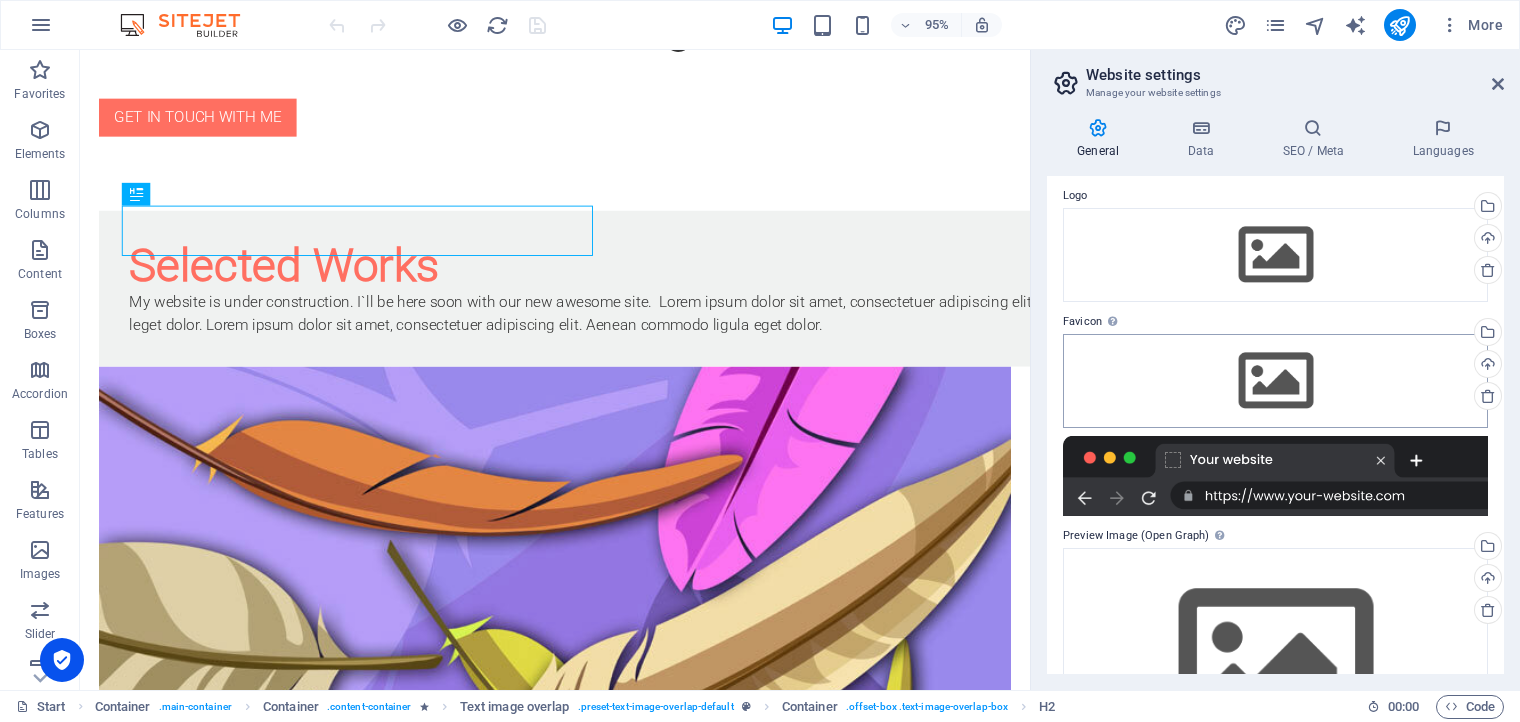 scroll, scrollTop: 70, scrollLeft: 0, axis: vertical 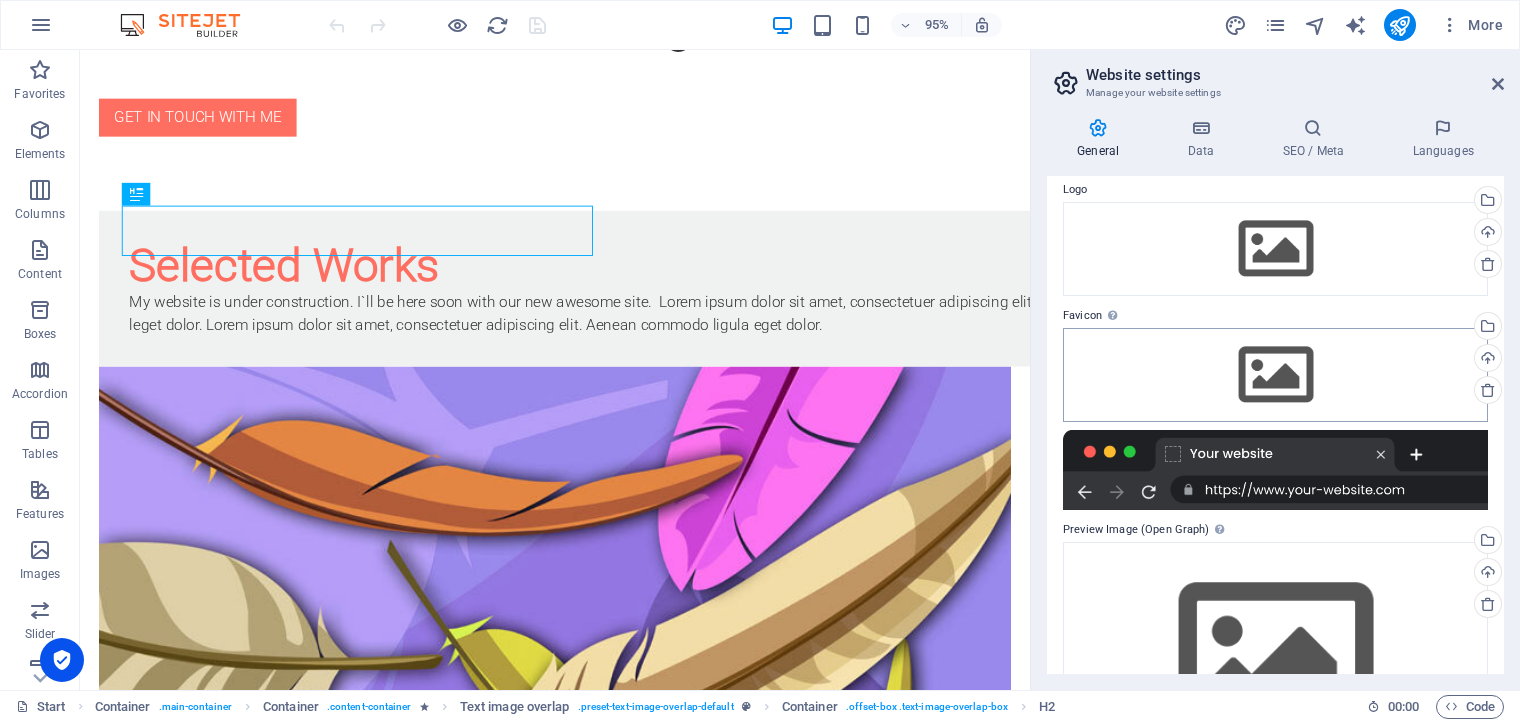 click at bounding box center [1275, 470] 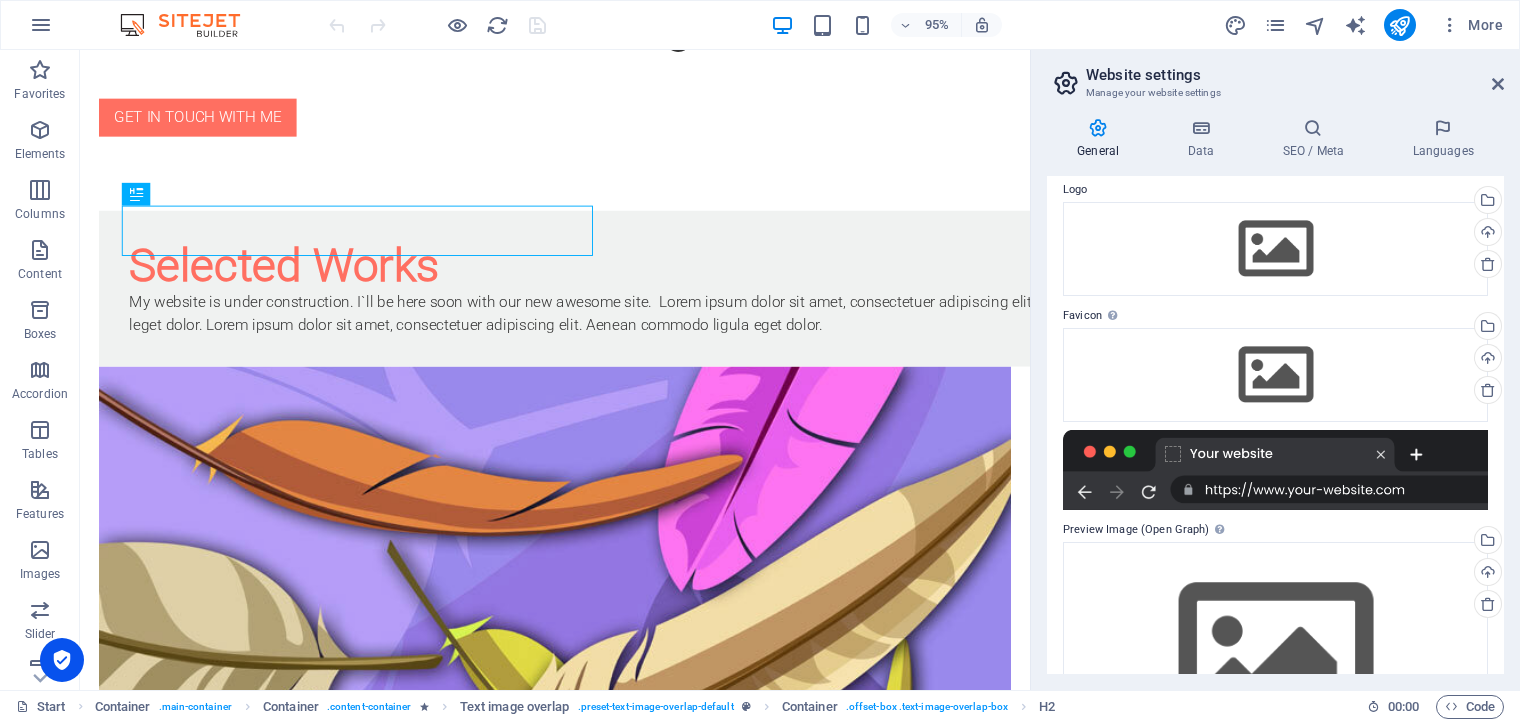 click at bounding box center [1275, 470] 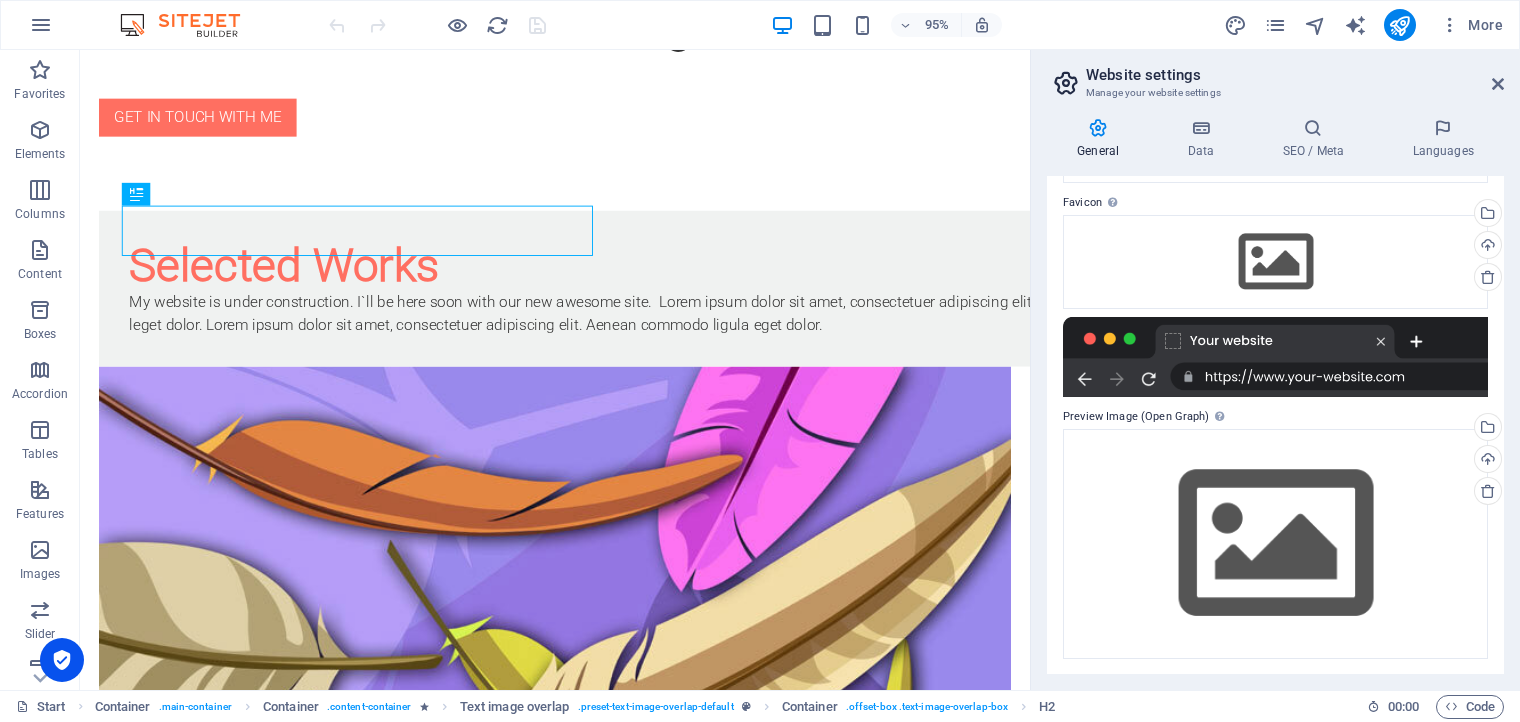 scroll, scrollTop: 0, scrollLeft: 0, axis: both 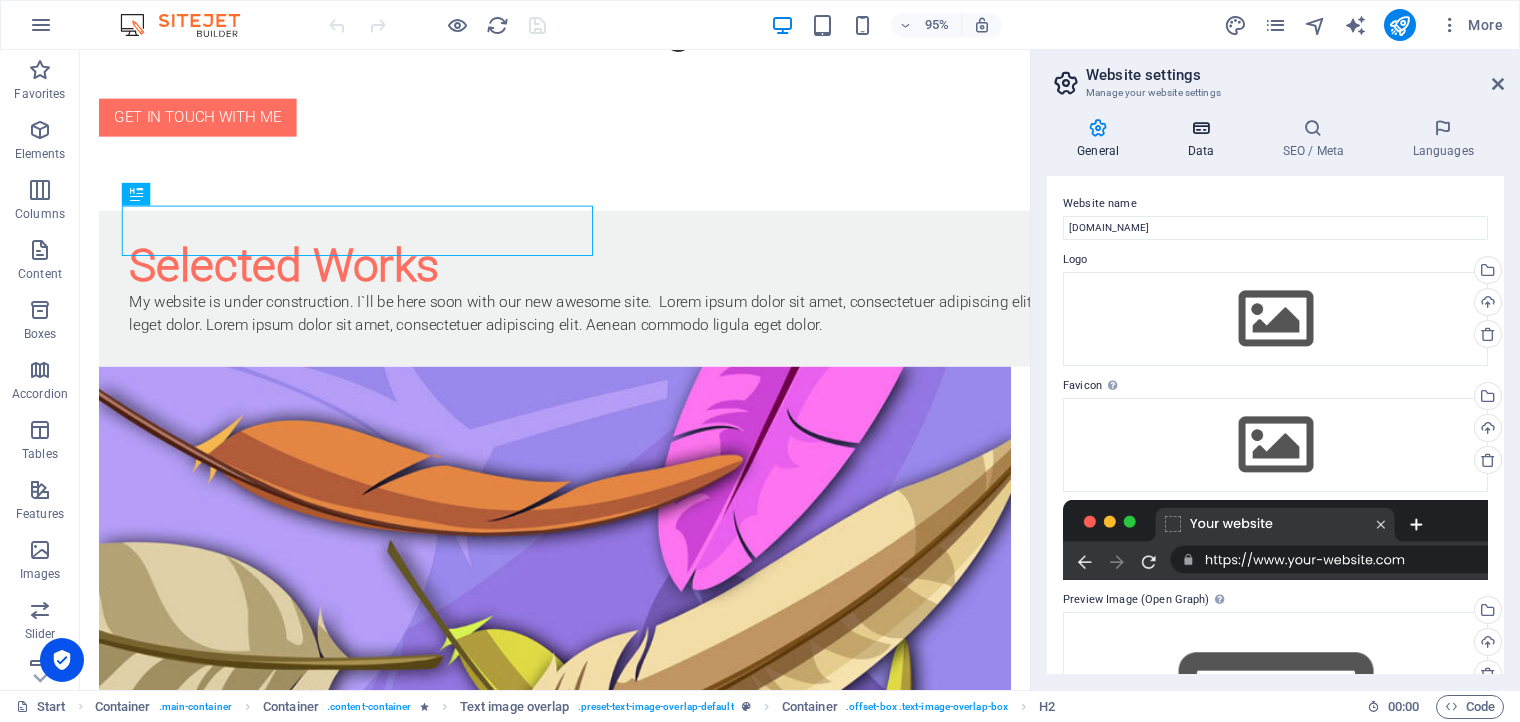 click at bounding box center (1200, 128) 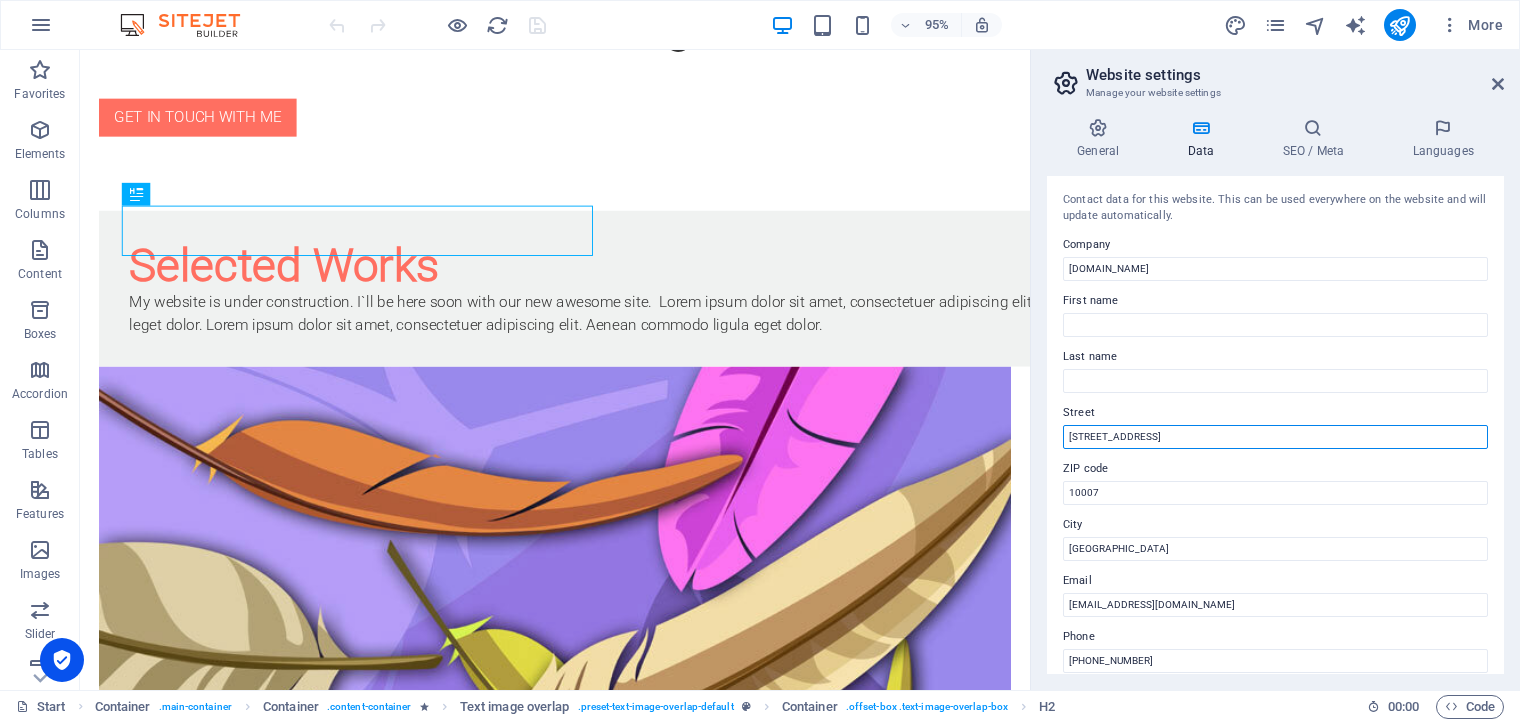click on "[STREET_ADDRESS]" at bounding box center (1275, 437) 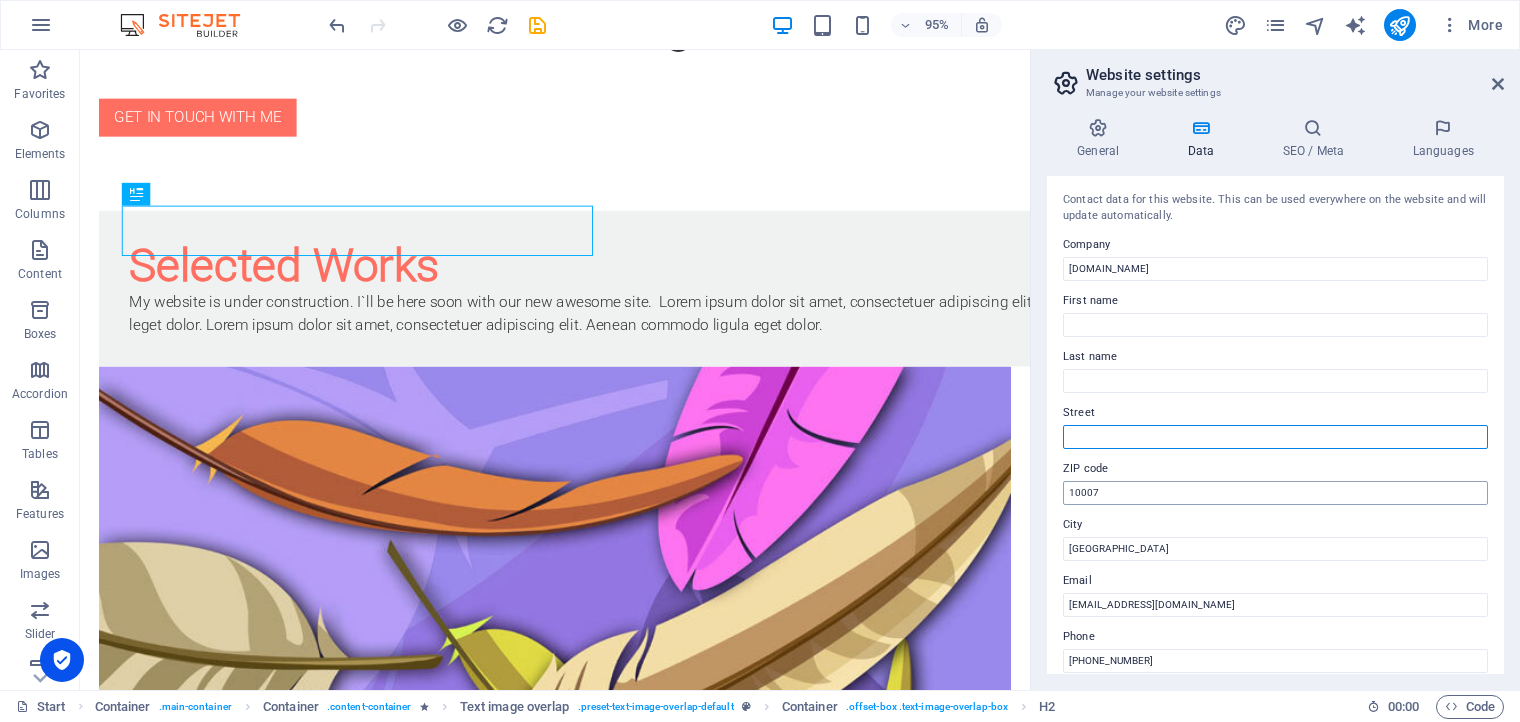 type 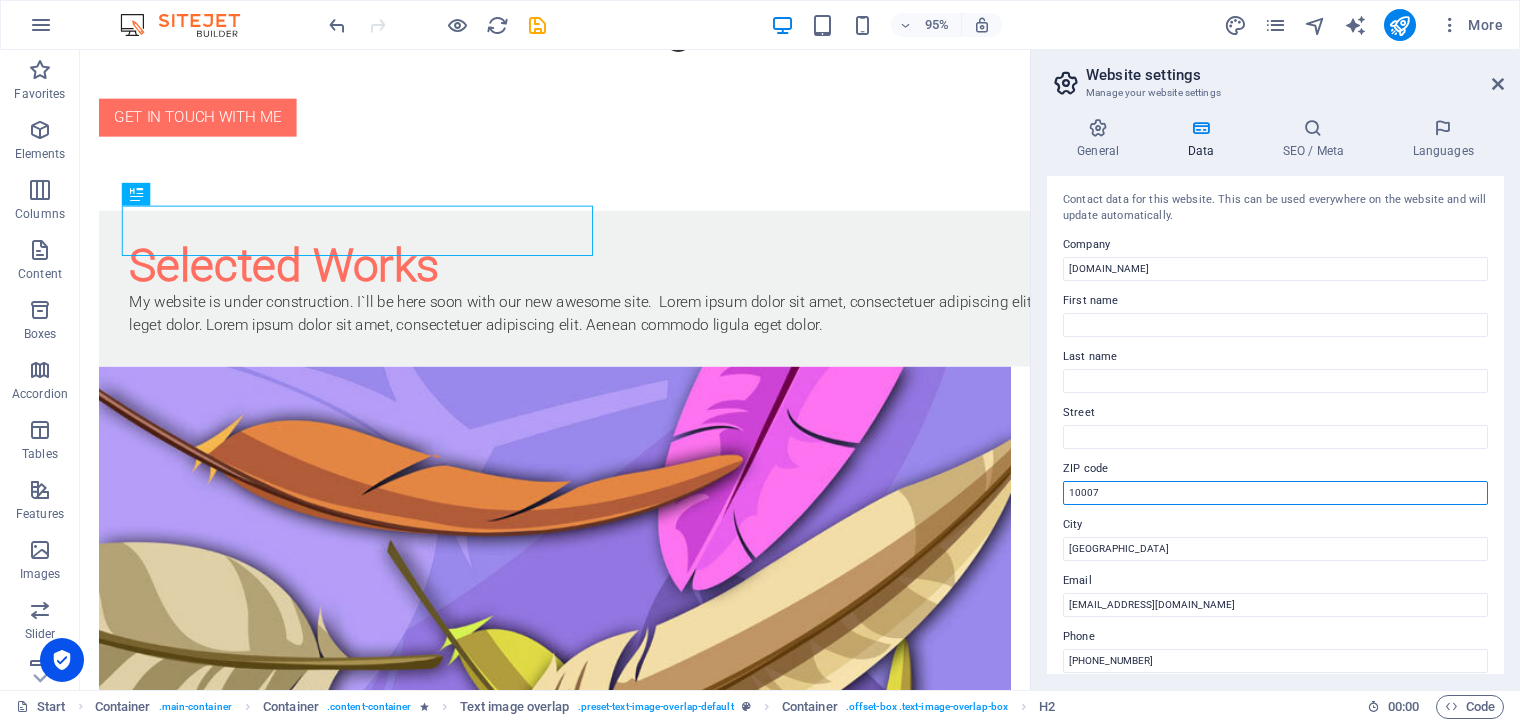 drag, startPoint x: 1120, startPoint y: 491, endPoint x: 1032, endPoint y: 501, distance: 88.56636 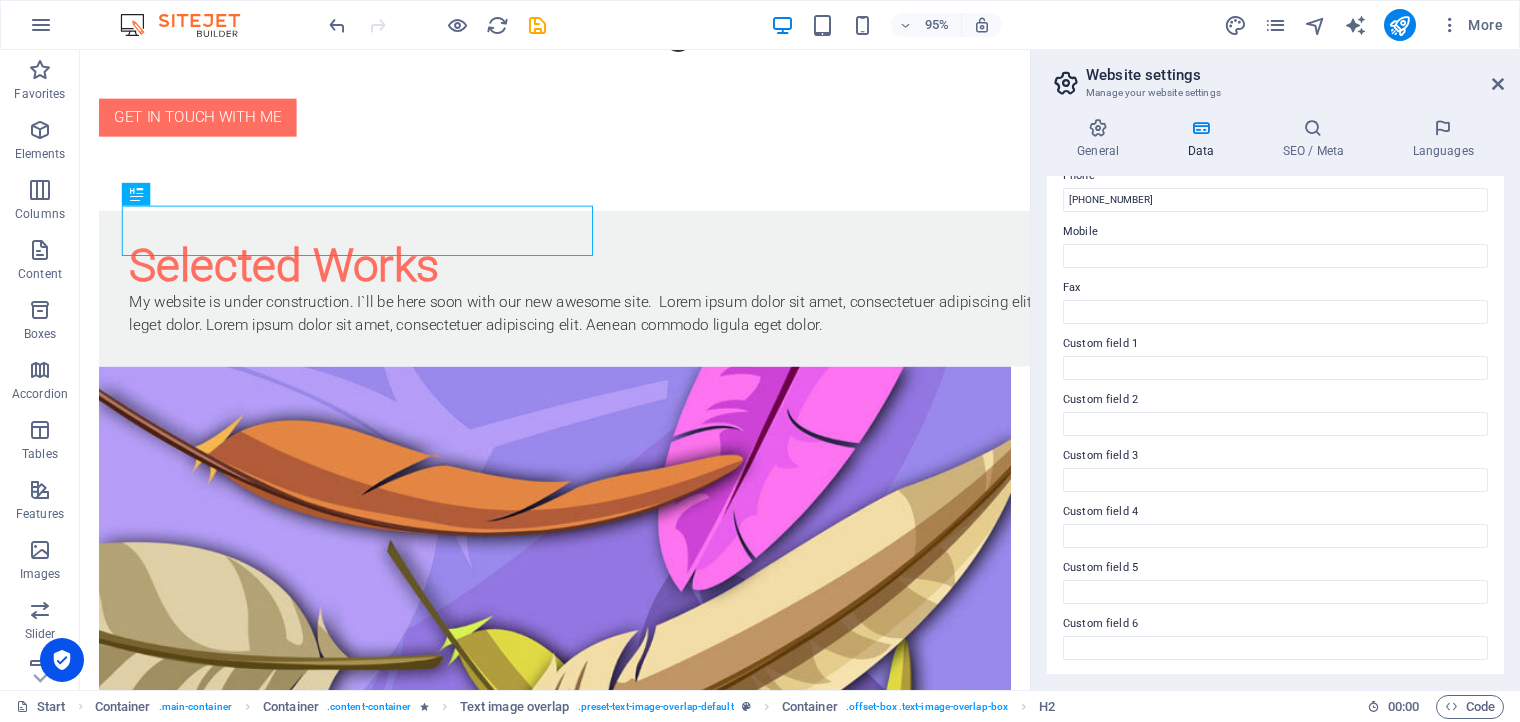 scroll, scrollTop: 0, scrollLeft: 0, axis: both 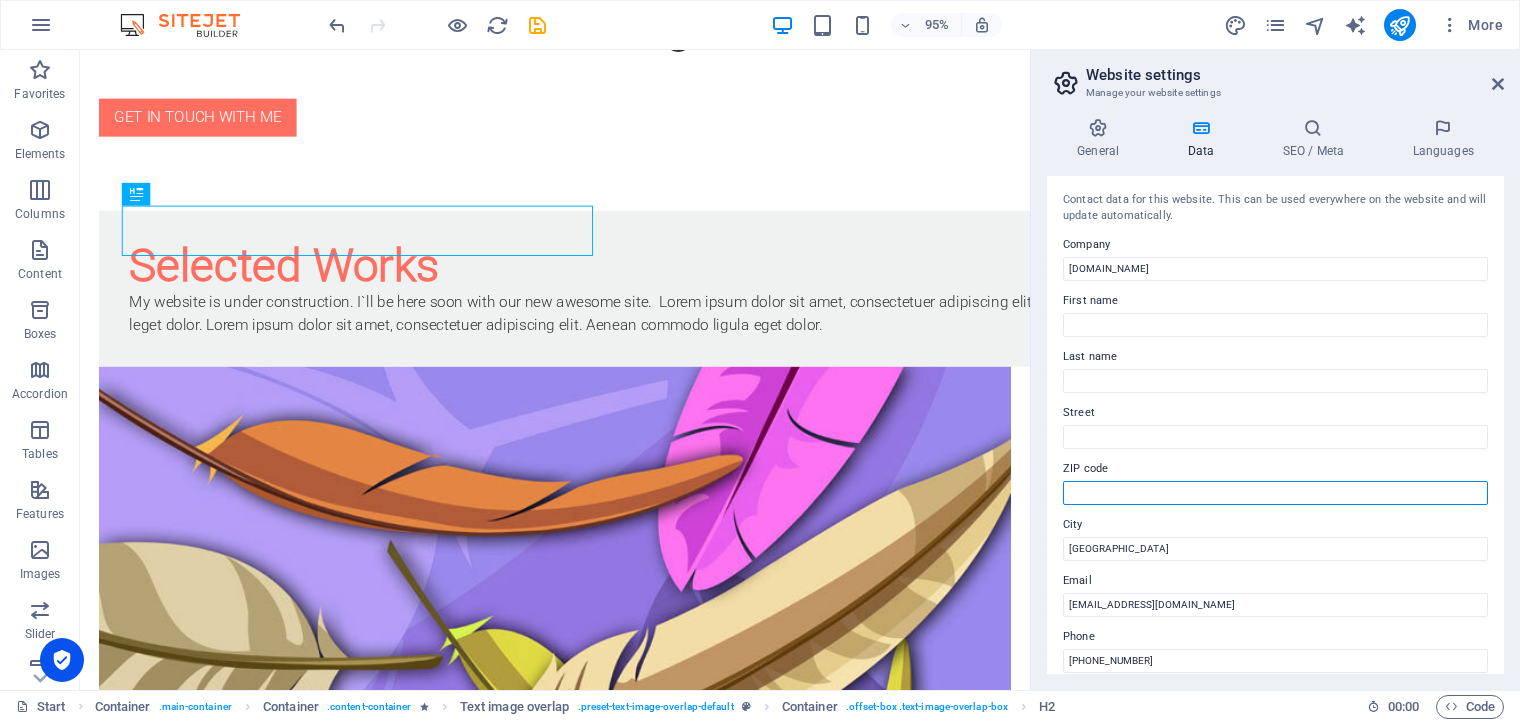 type 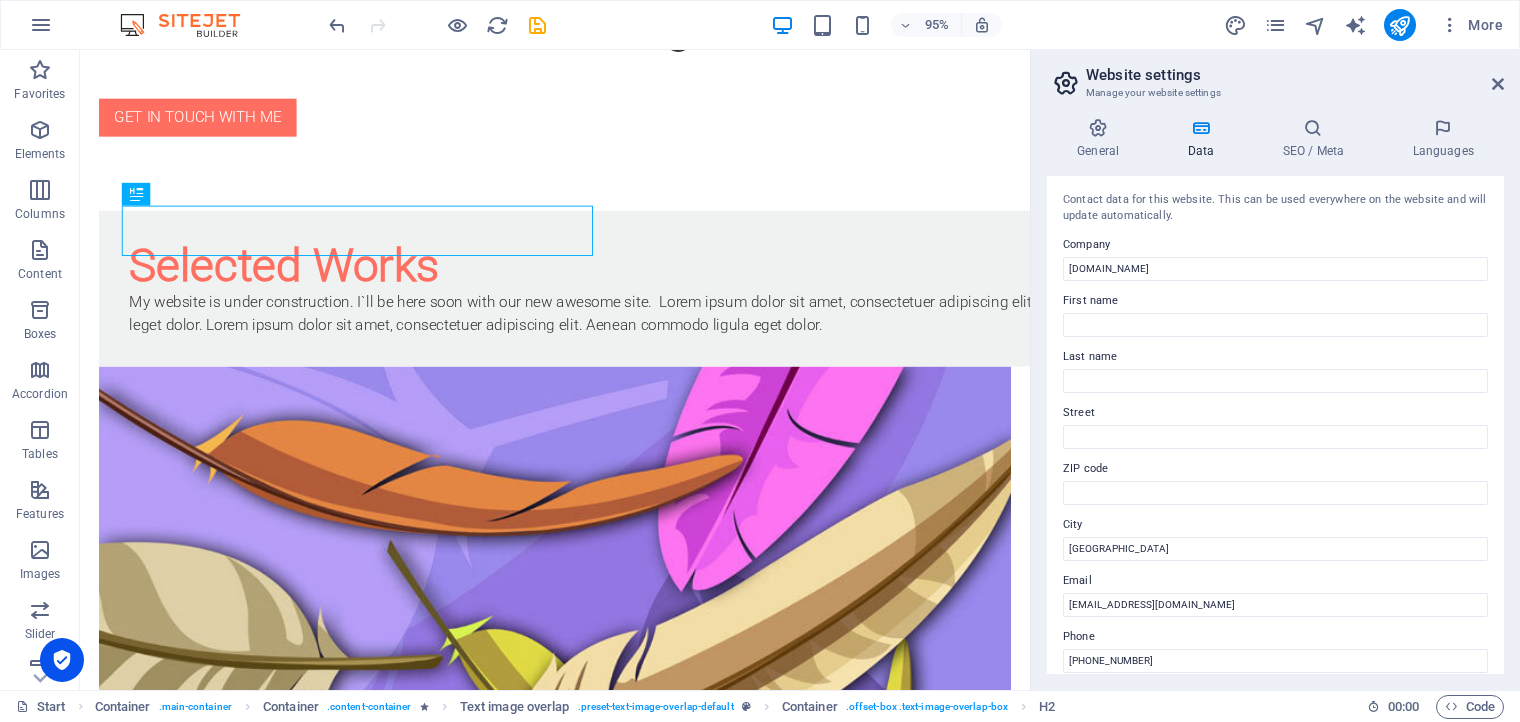 drag, startPoint x: 1505, startPoint y: 400, endPoint x: 1492, endPoint y: 552, distance: 152.5549 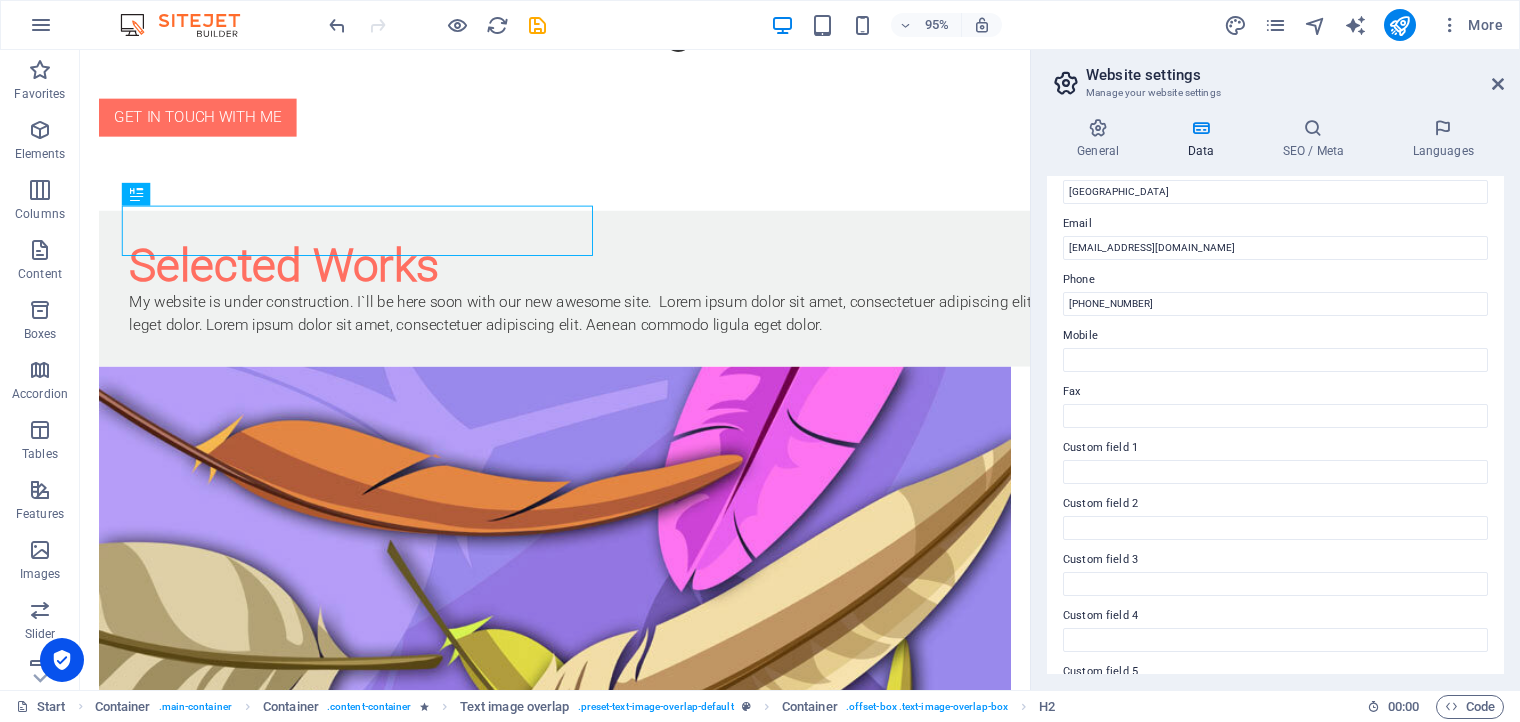 scroll, scrollTop: 0, scrollLeft: 0, axis: both 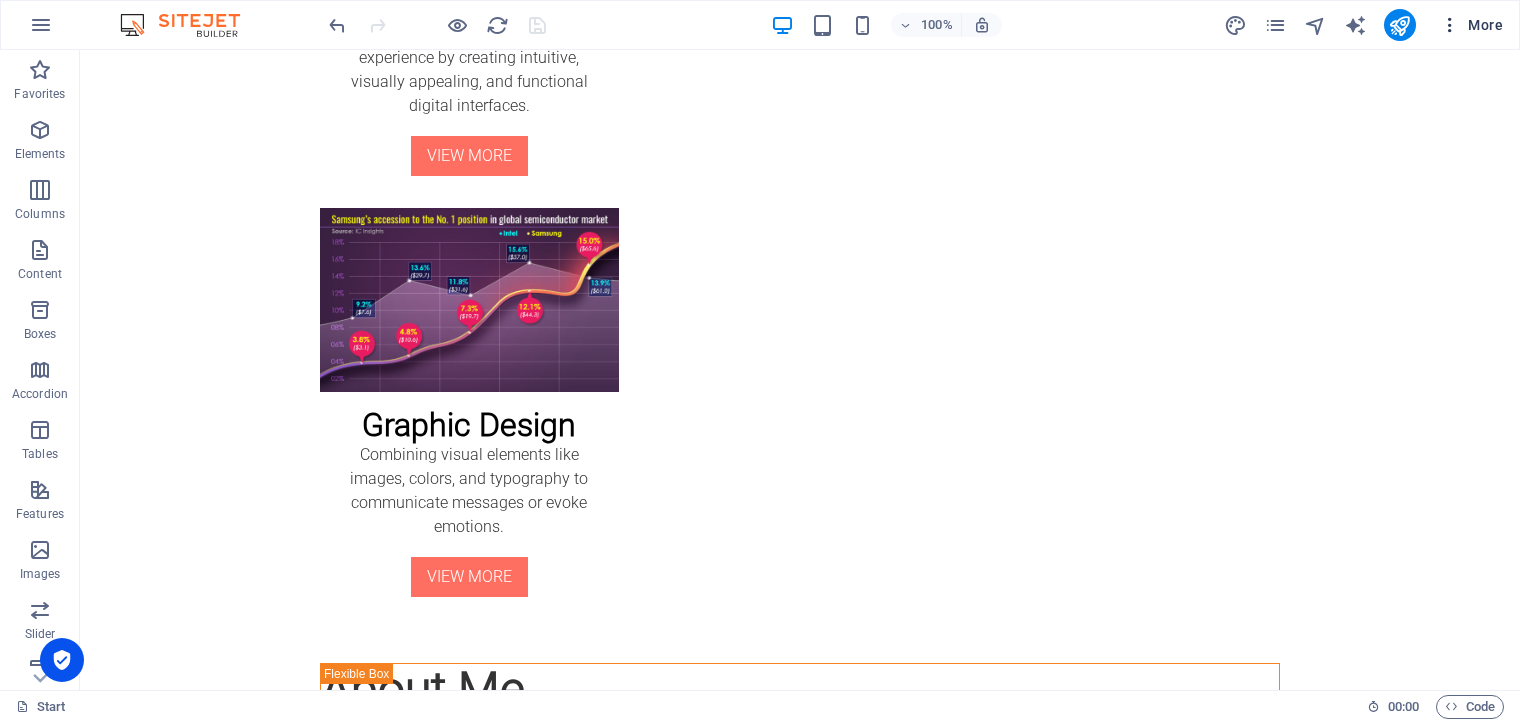 click at bounding box center [1450, 25] 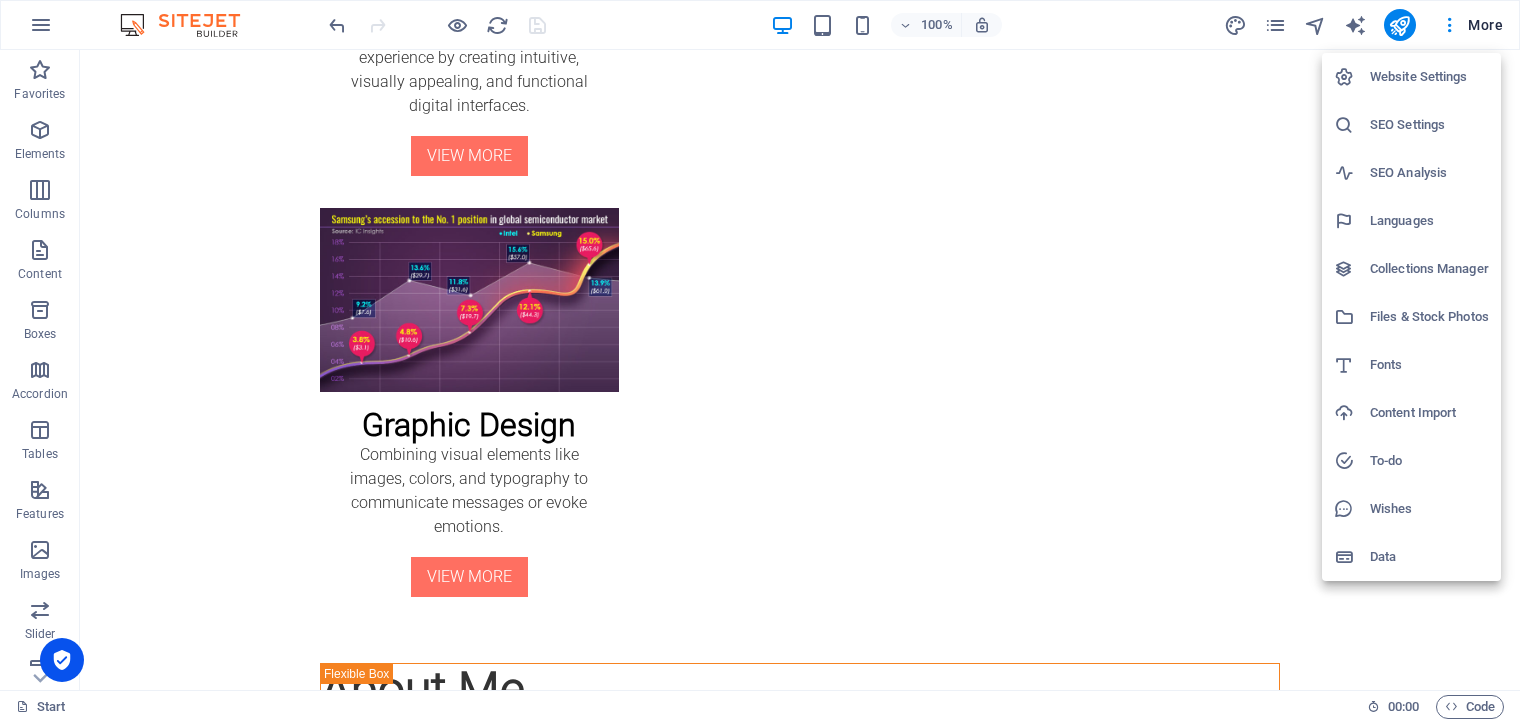 click on "Website Settings" at bounding box center (1429, 77) 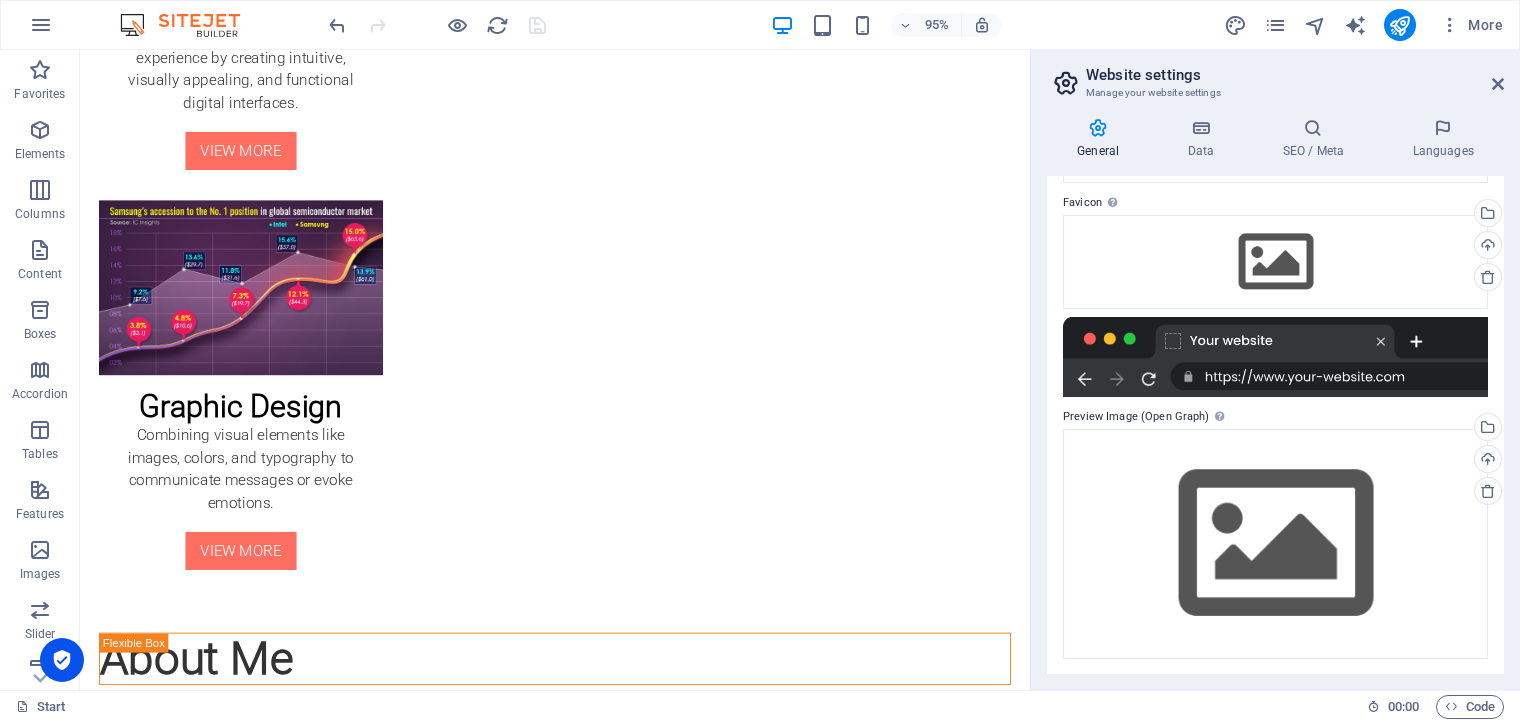 scroll, scrollTop: 0, scrollLeft: 0, axis: both 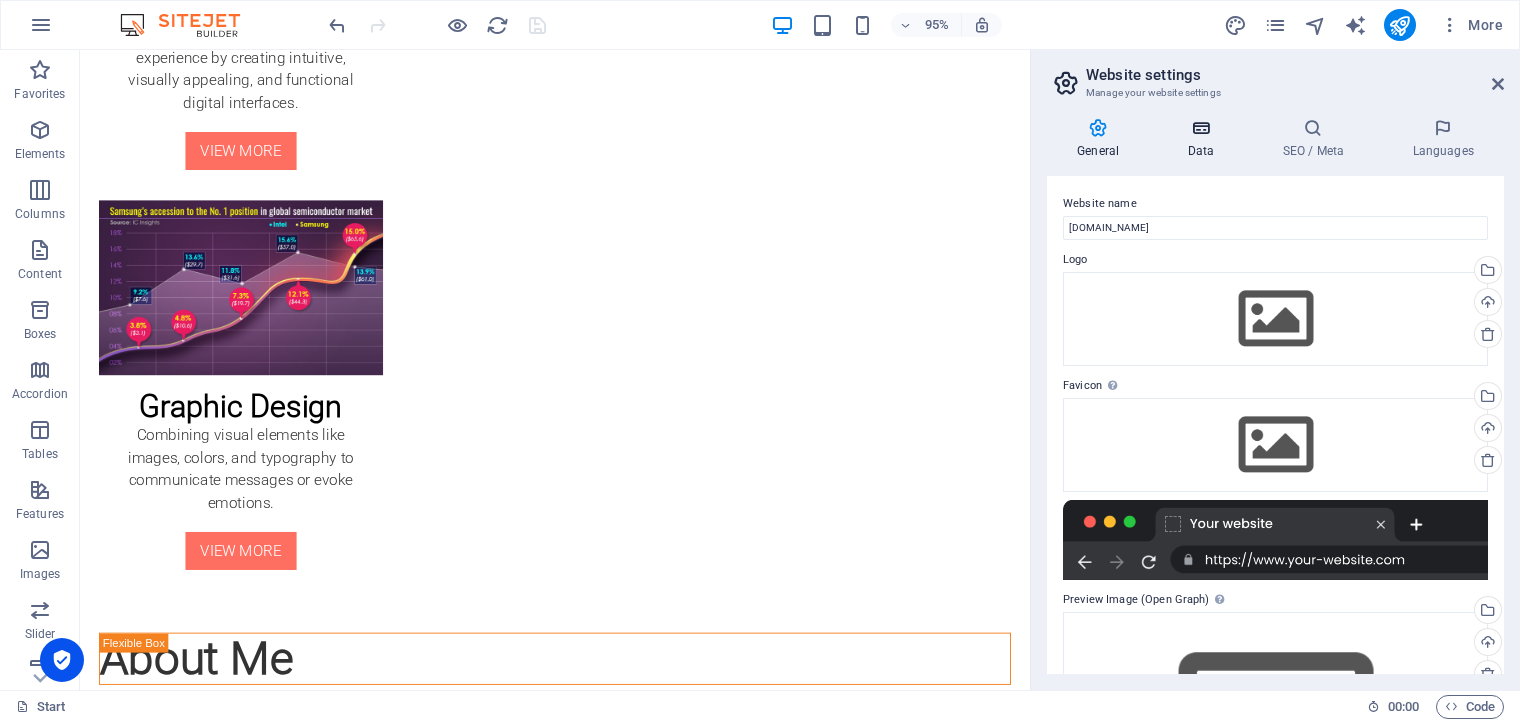 click on "Data" at bounding box center [1204, 139] 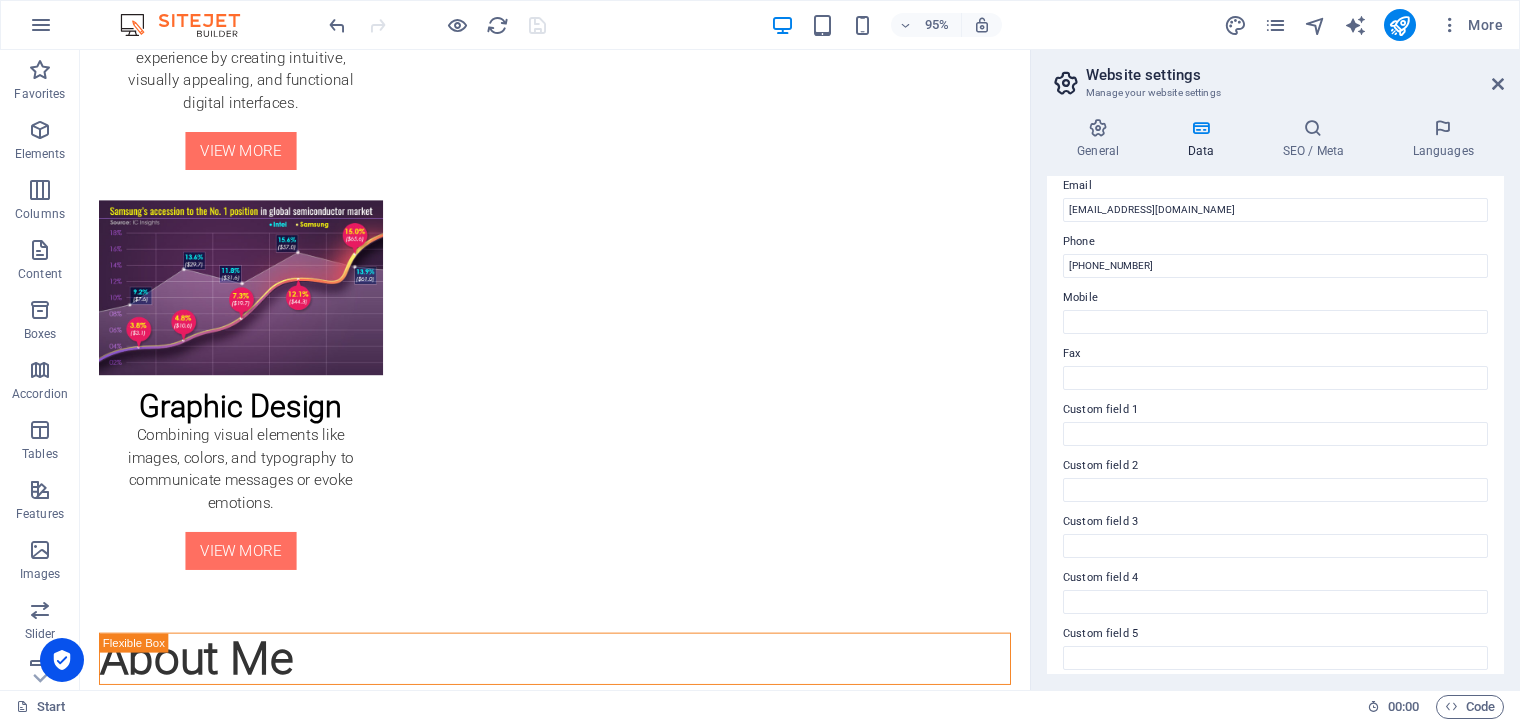 scroll, scrollTop: 0, scrollLeft: 0, axis: both 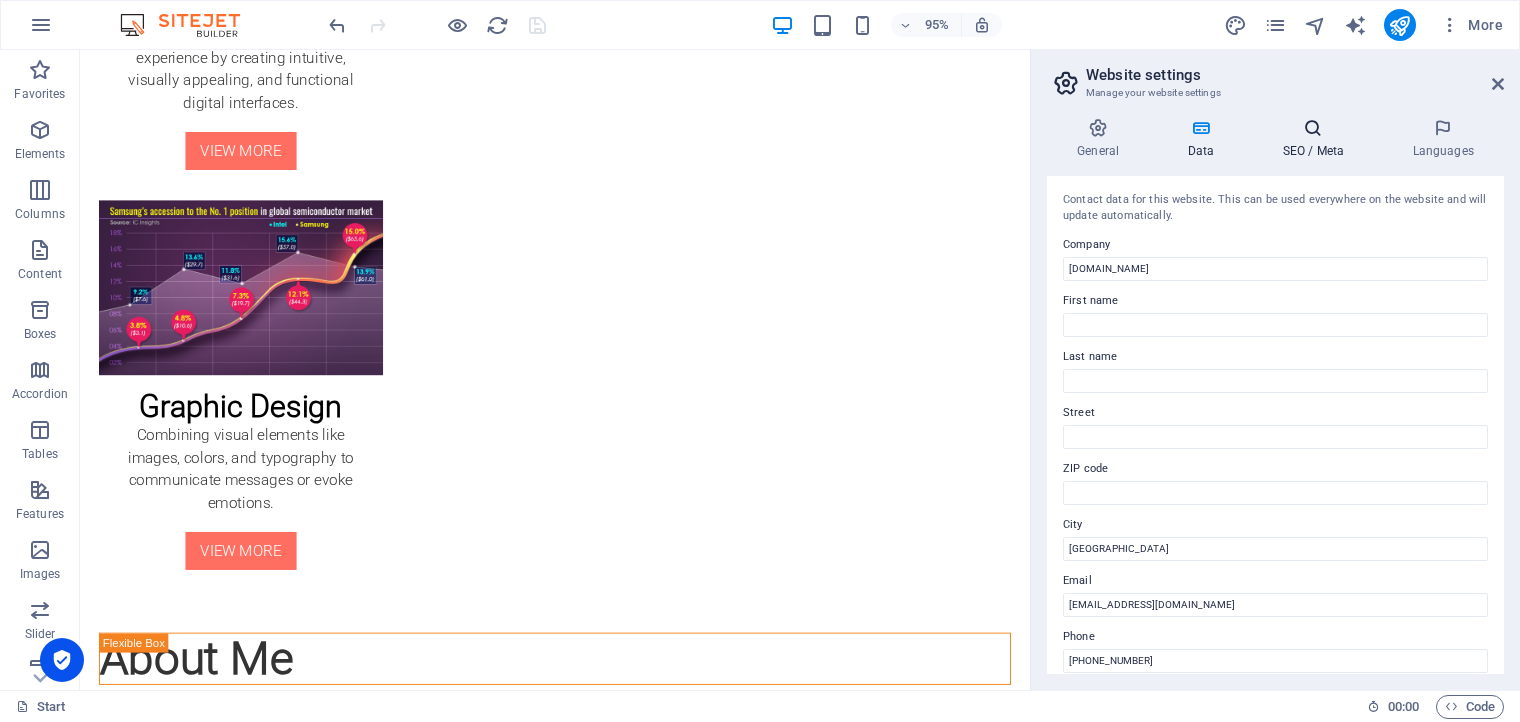 click at bounding box center [1313, 128] 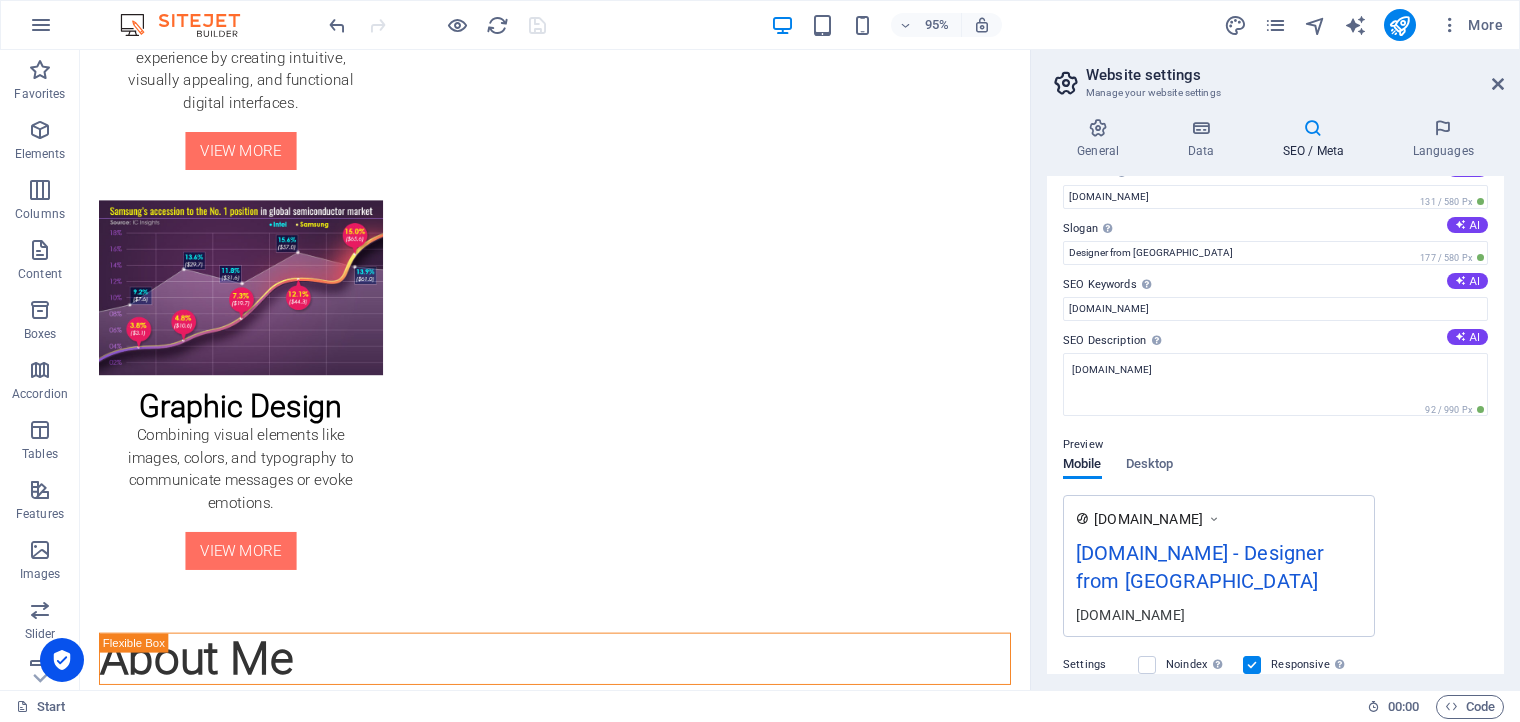 scroll, scrollTop: 0, scrollLeft: 0, axis: both 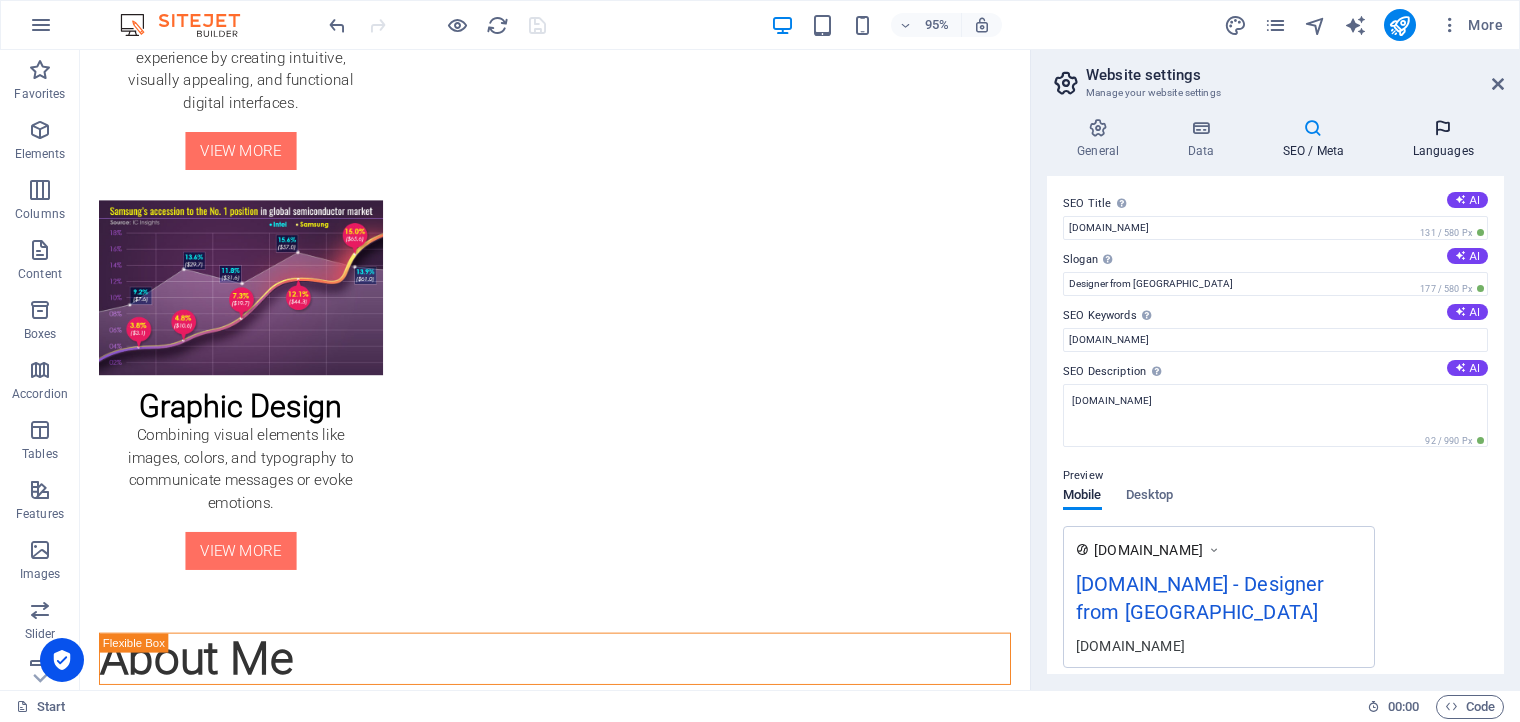 click at bounding box center [1443, 128] 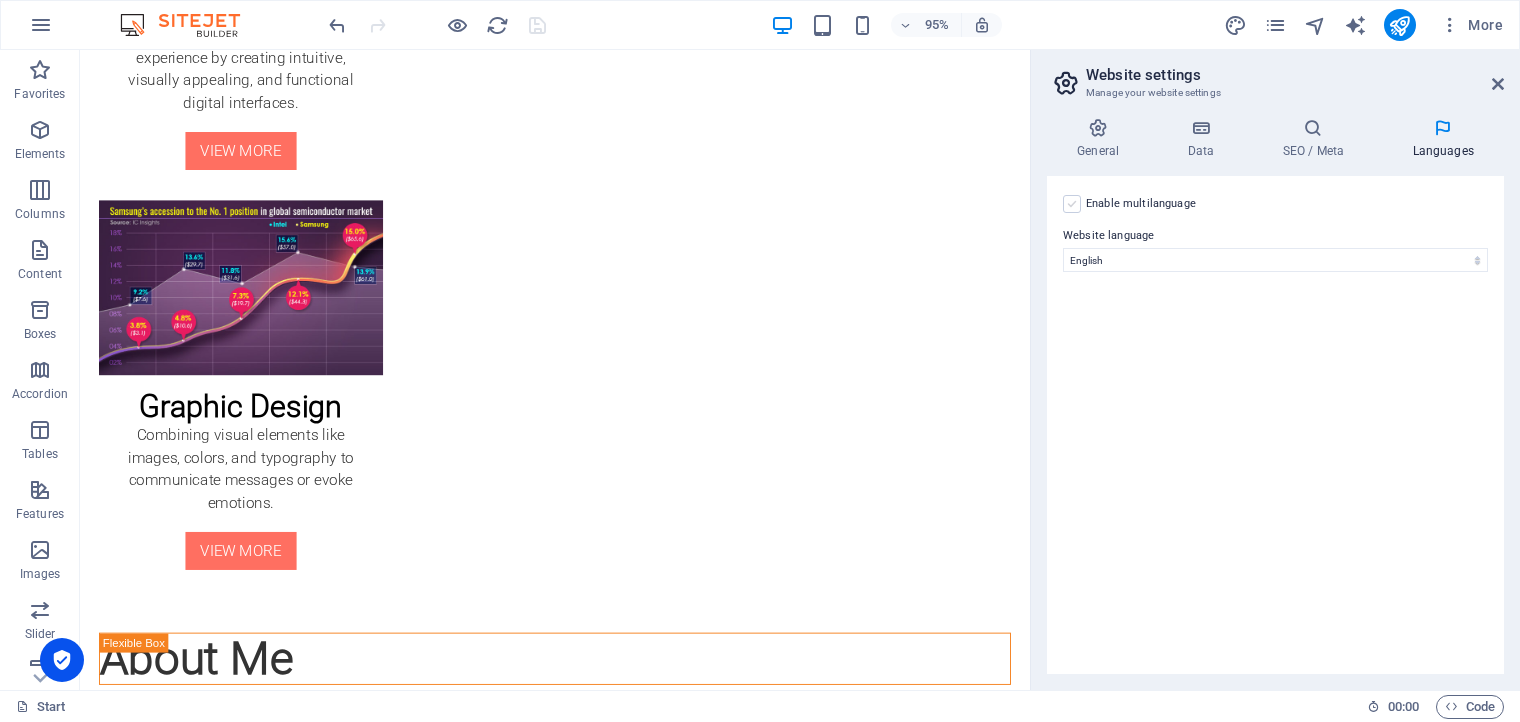 click at bounding box center (1072, 204) 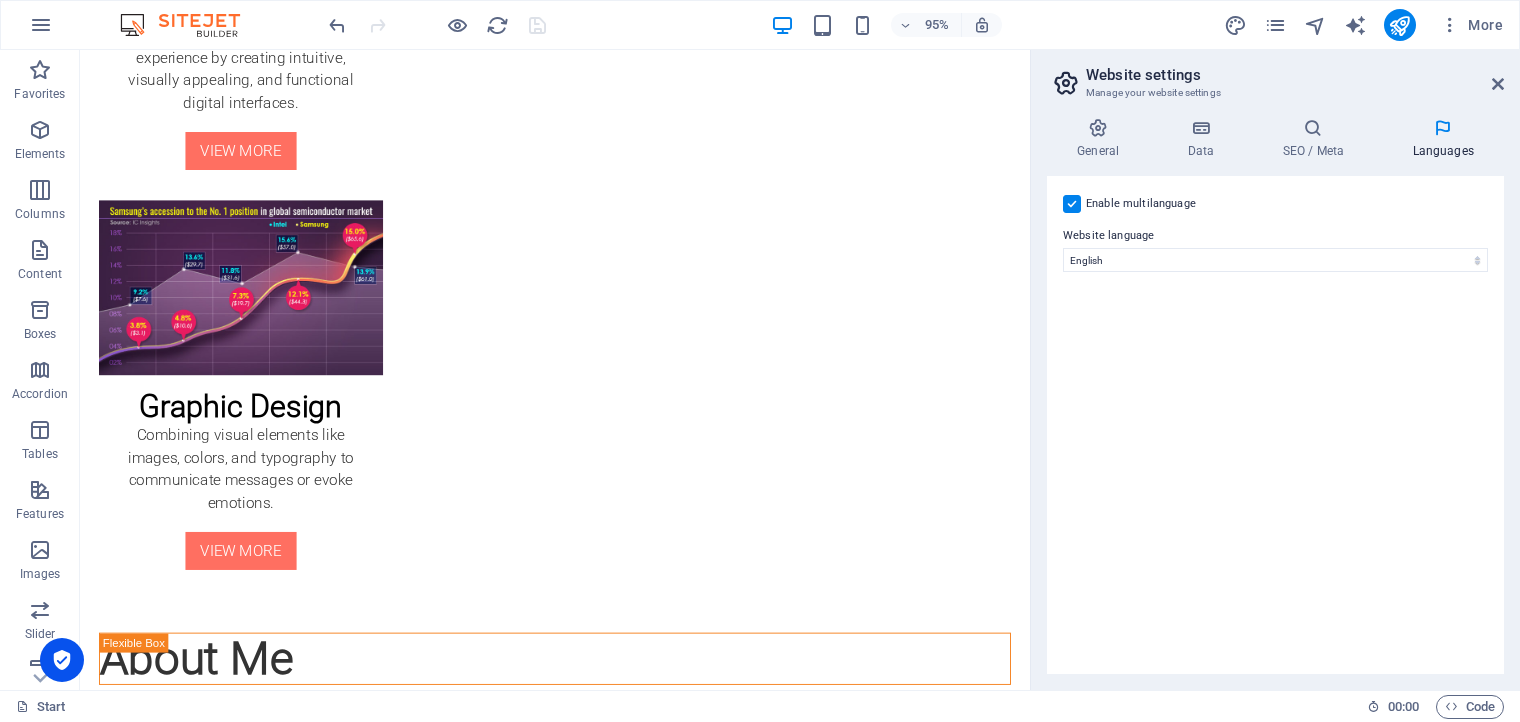 select 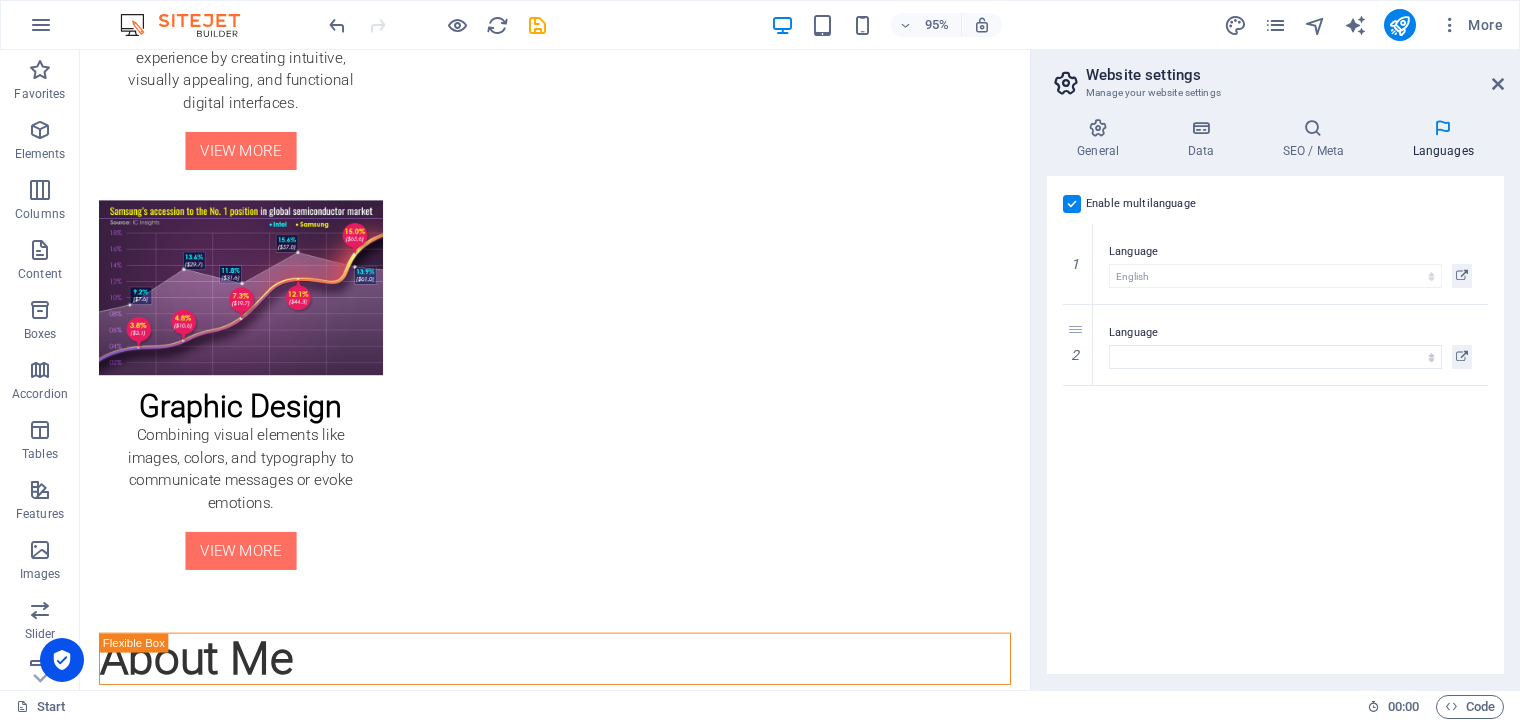 click at bounding box center (1072, 204) 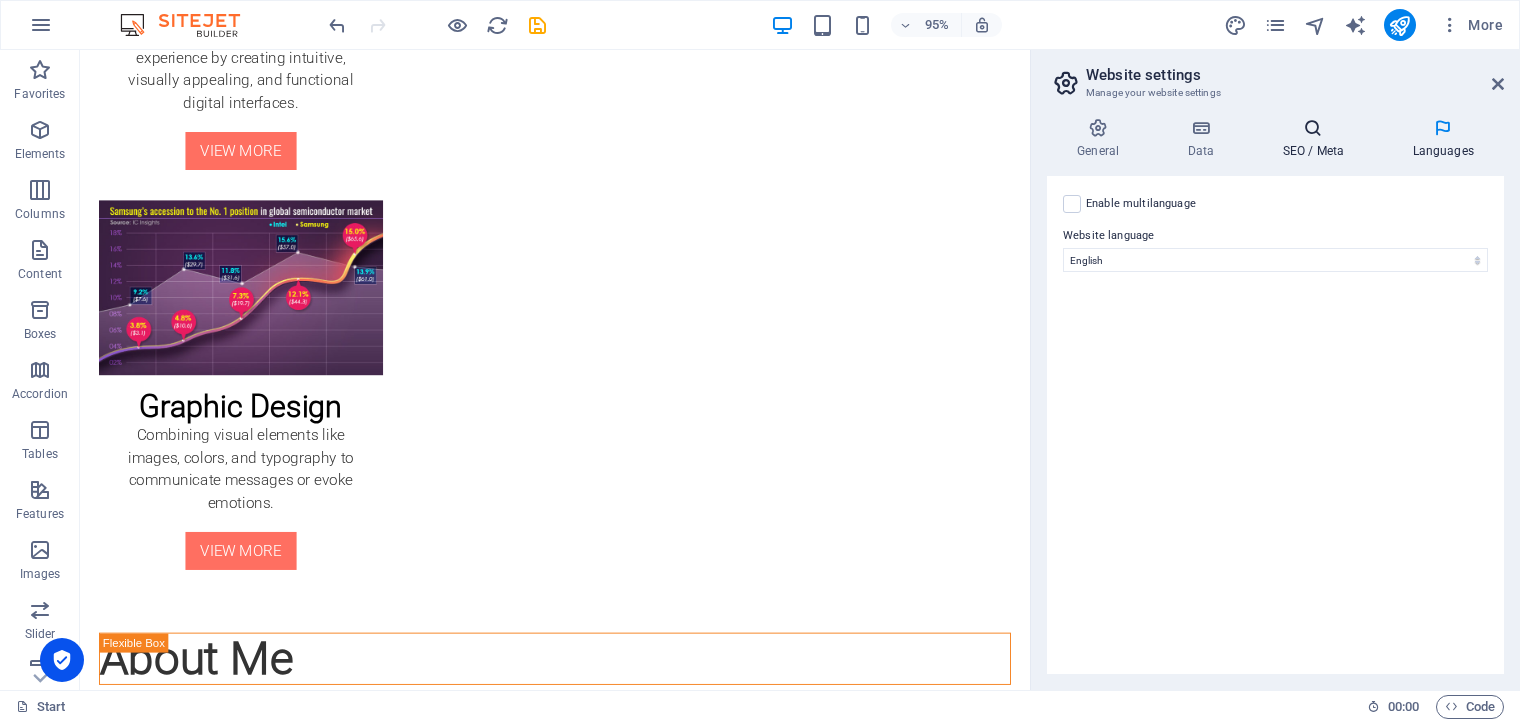 click at bounding box center (1313, 128) 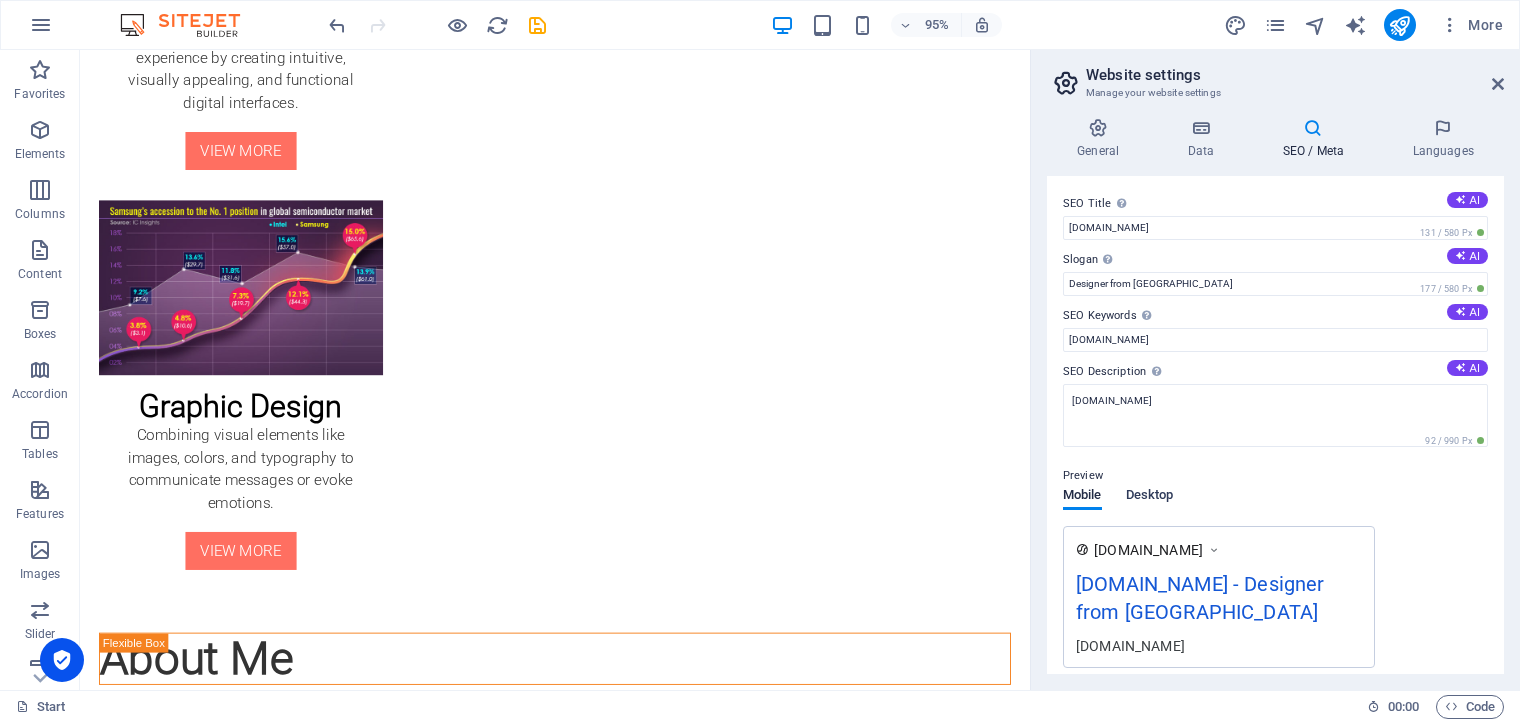 click on "Desktop" at bounding box center [1150, 497] 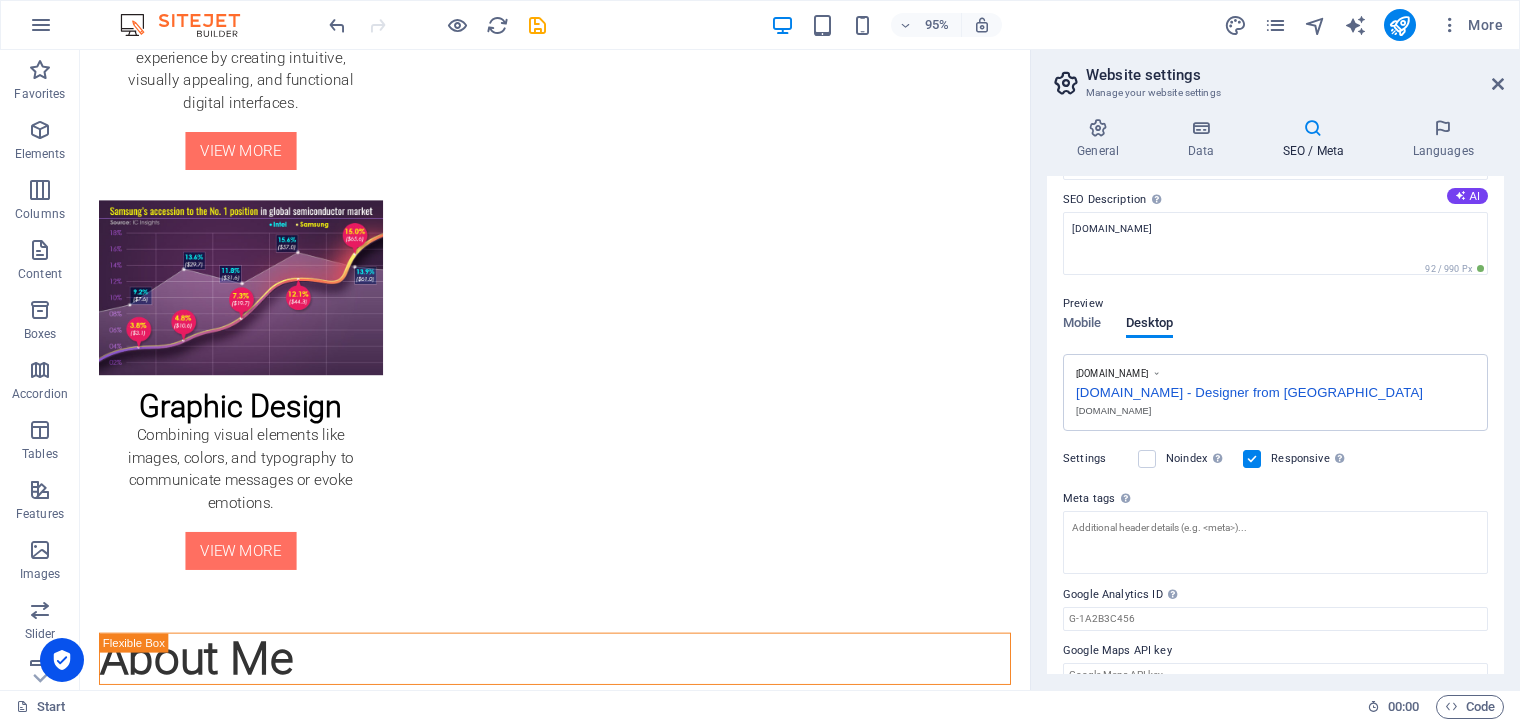 scroll, scrollTop: 190, scrollLeft: 0, axis: vertical 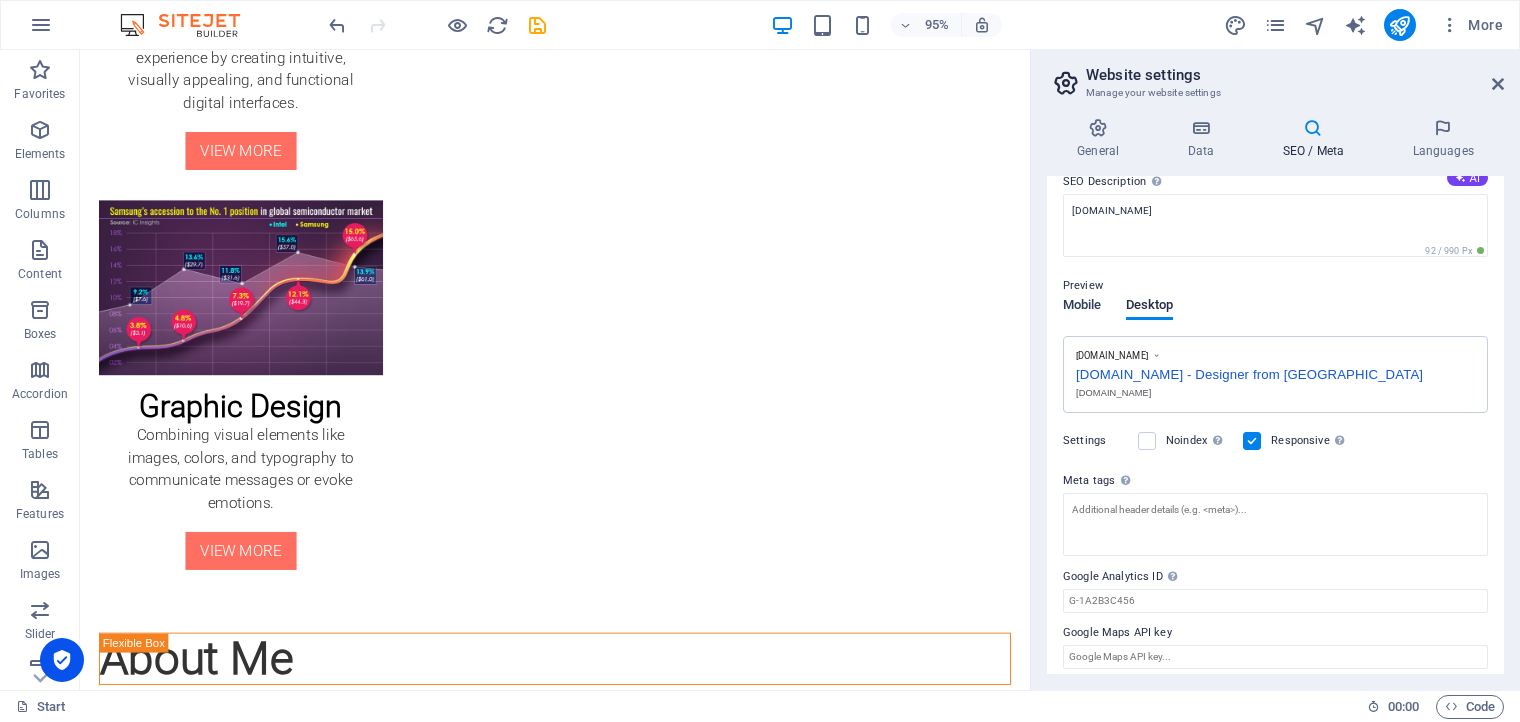 click on "Mobile" at bounding box center (1082, 307) 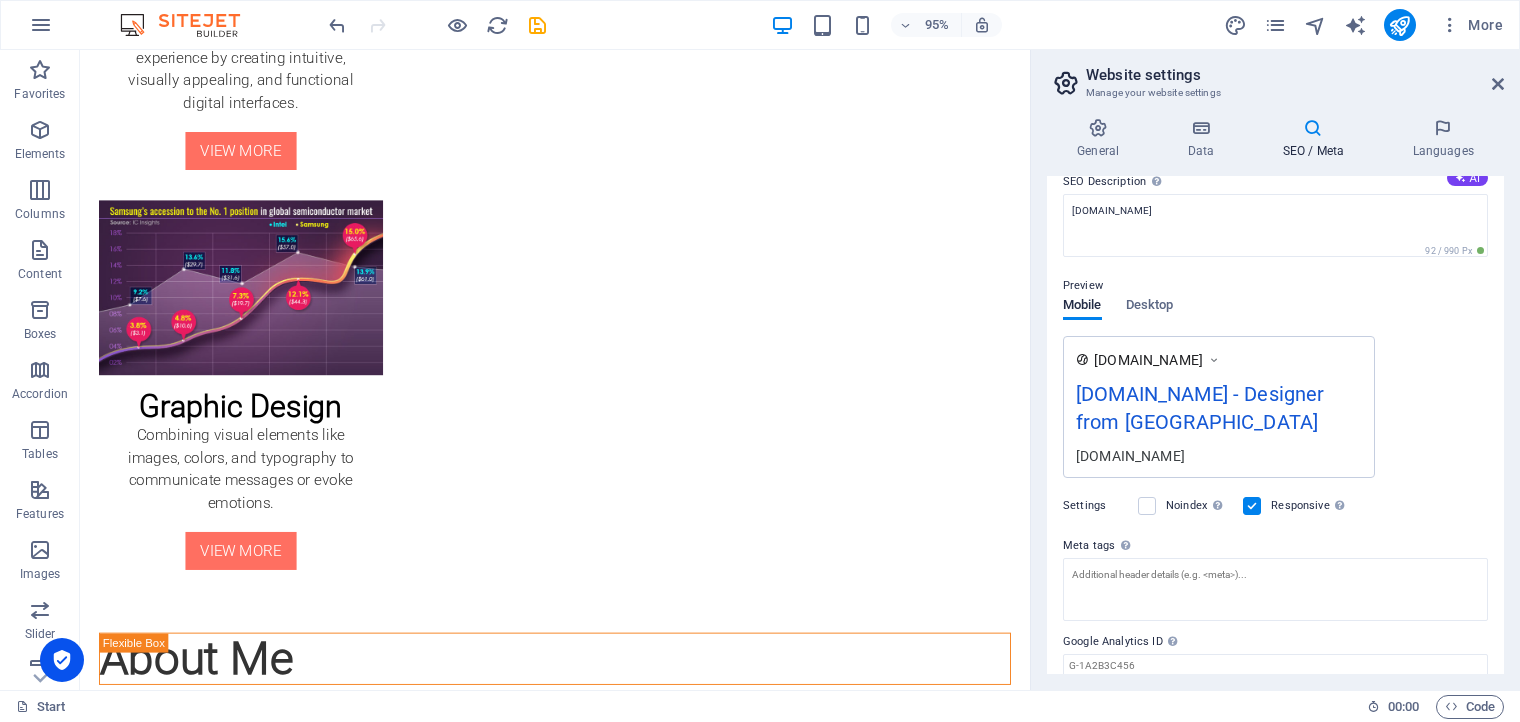 type 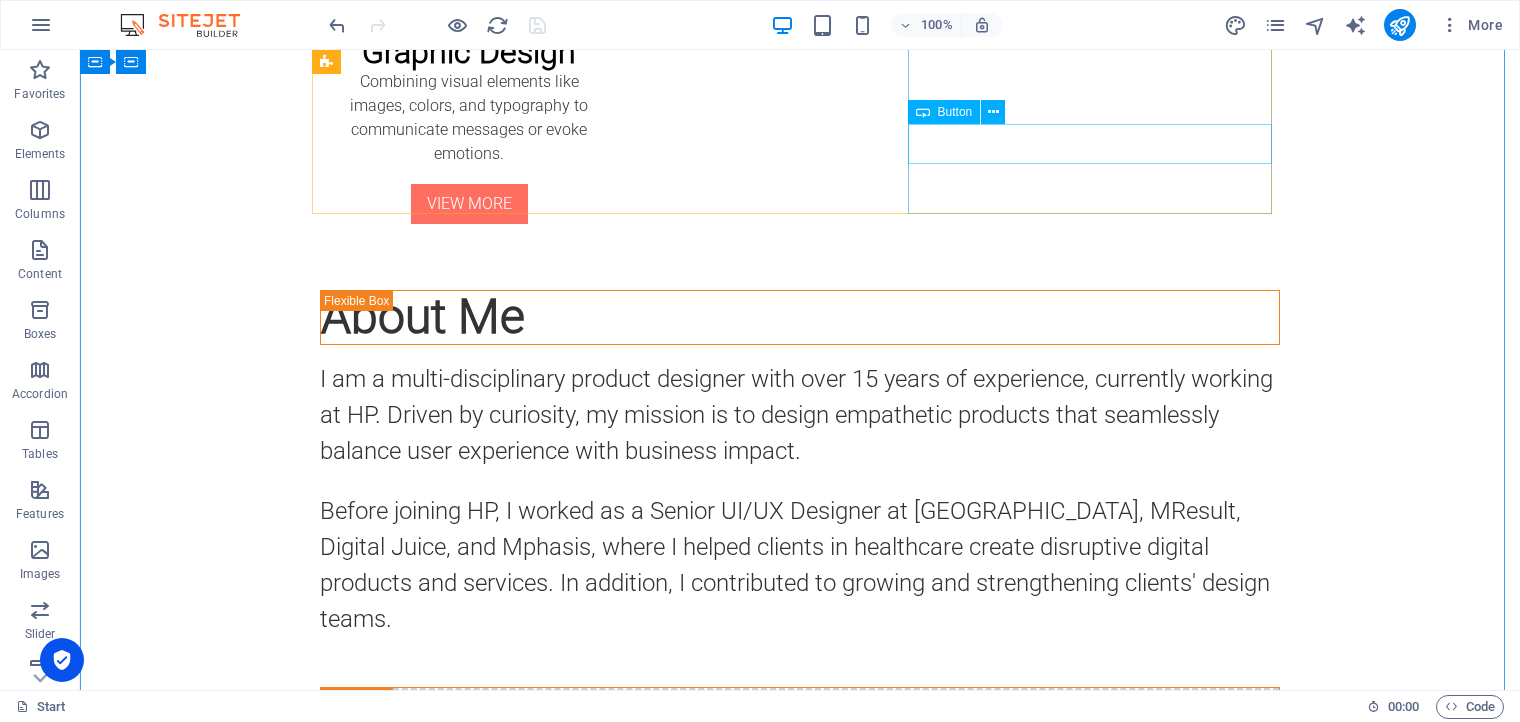 scroll, scrollTop: 2528, scrollLeft: 0, axis: vertical 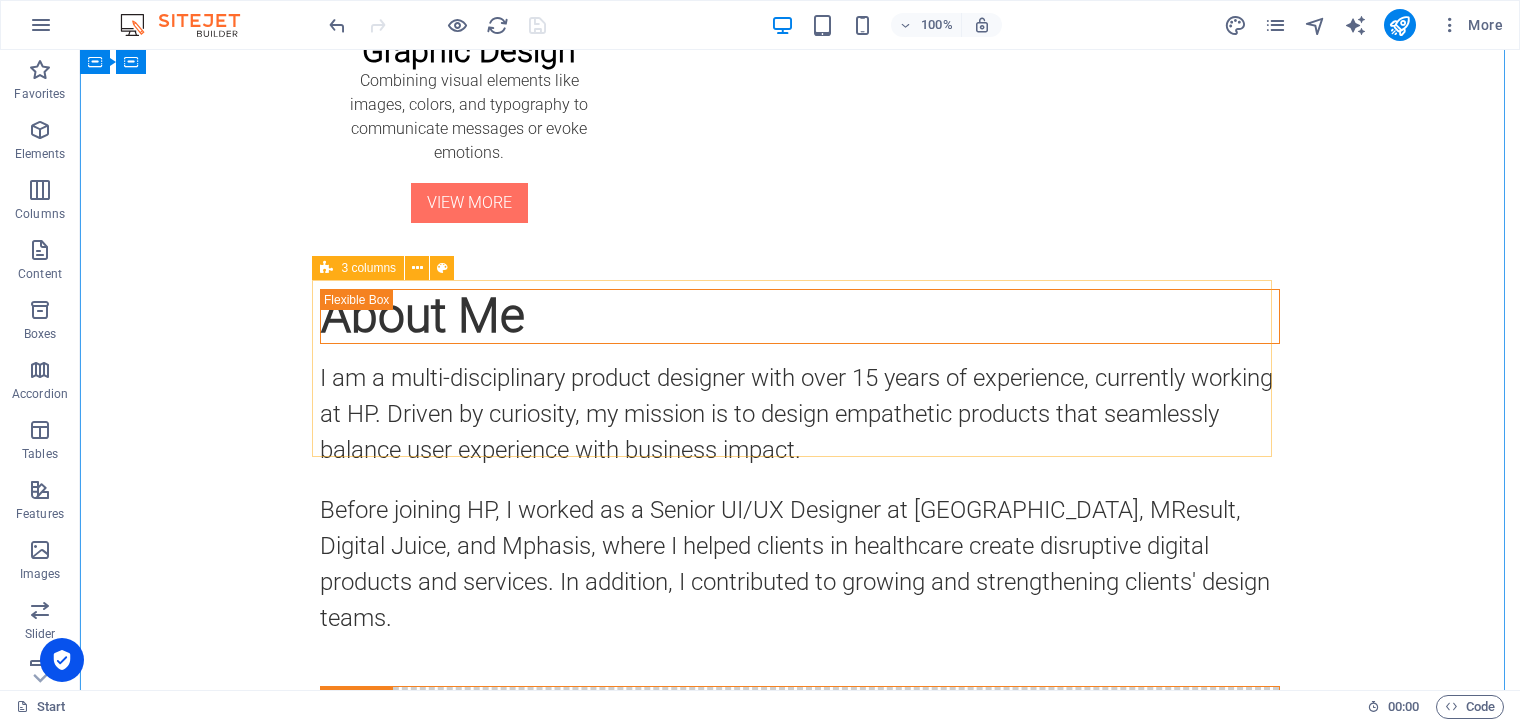 click at bounding box center [326, 268] 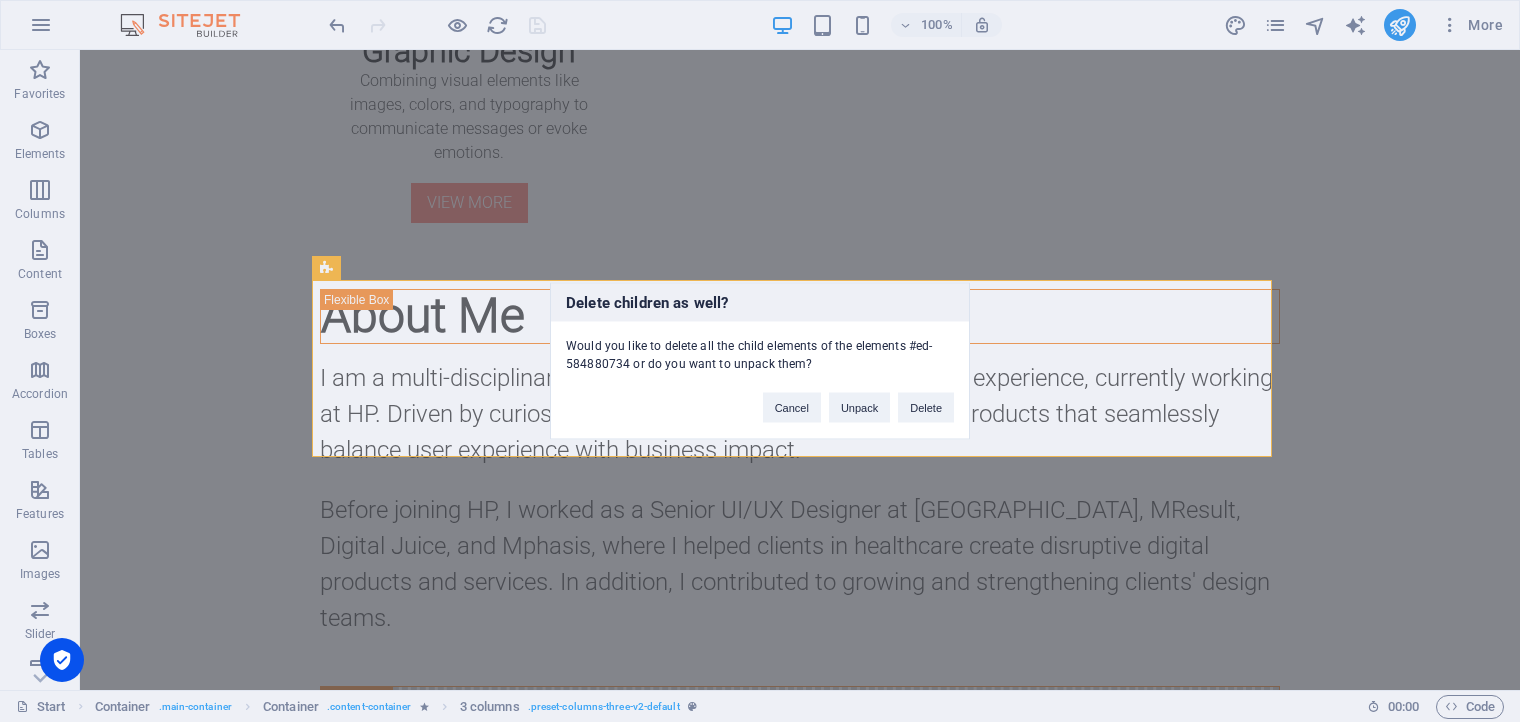click on "Delete children as well? Would you like to delete all the child elements of the elements #ed-584880734 or do you want to unpack them? Cancel Unpack Delete" at bounding box center (760, 361) 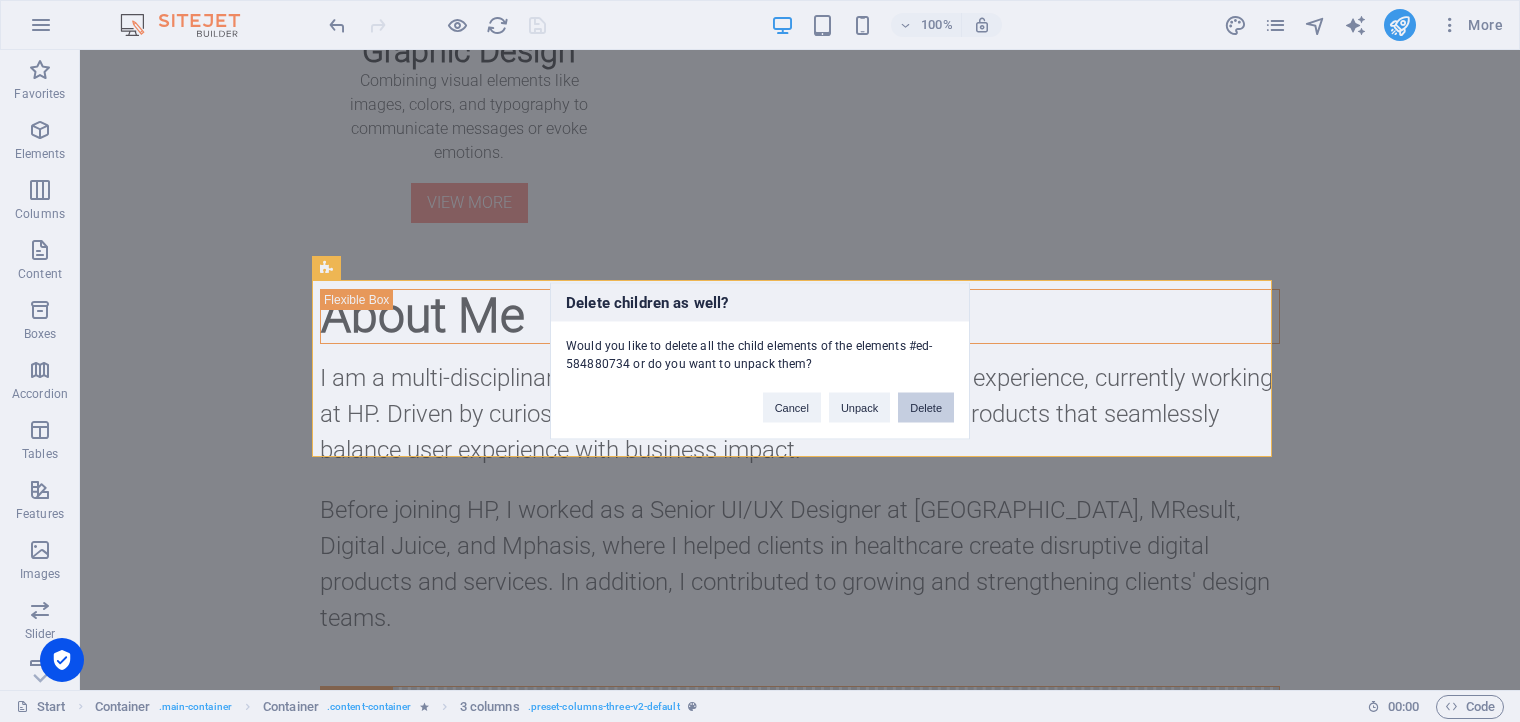 click on "Delete" at bounding box center [926, 408] 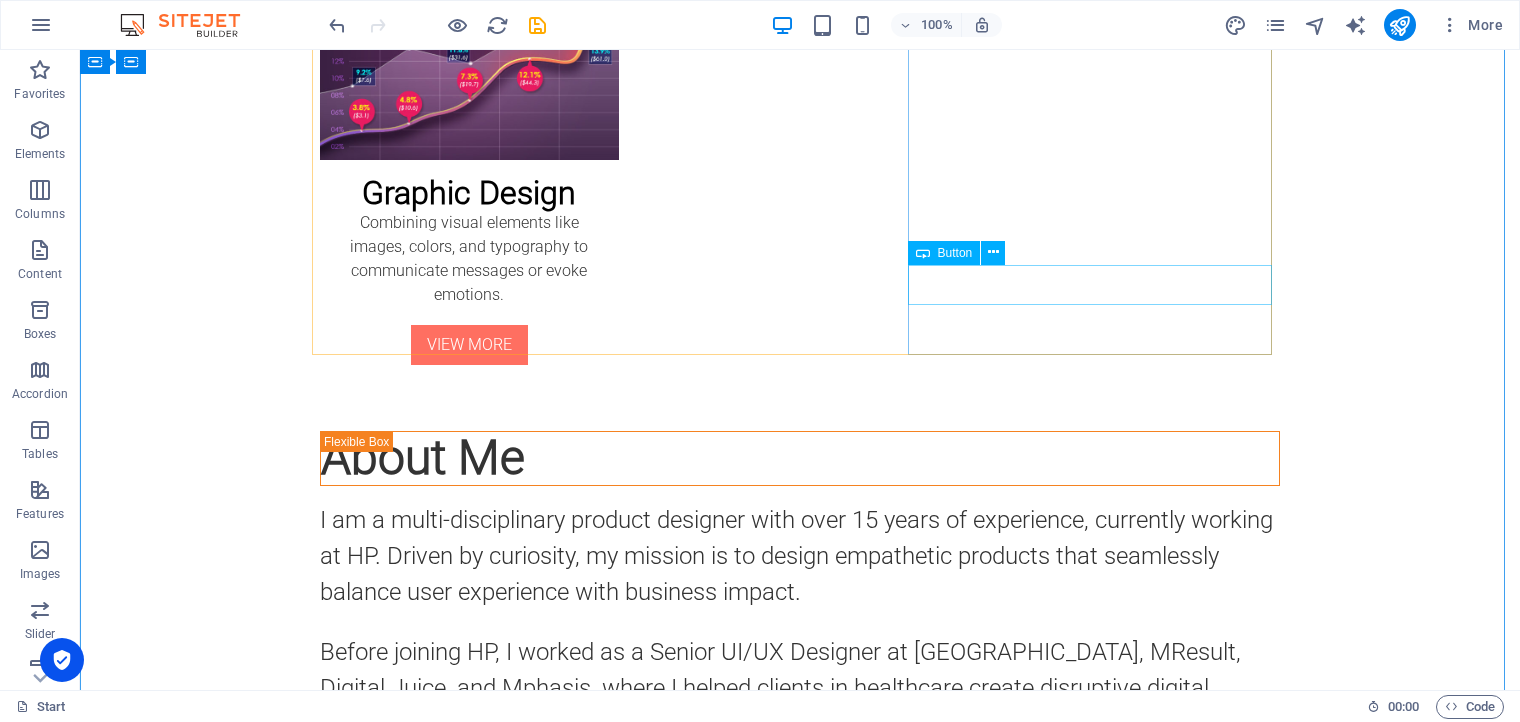 scroll, scrollTop: 2387, scrollLeft: 0, axis: vertical 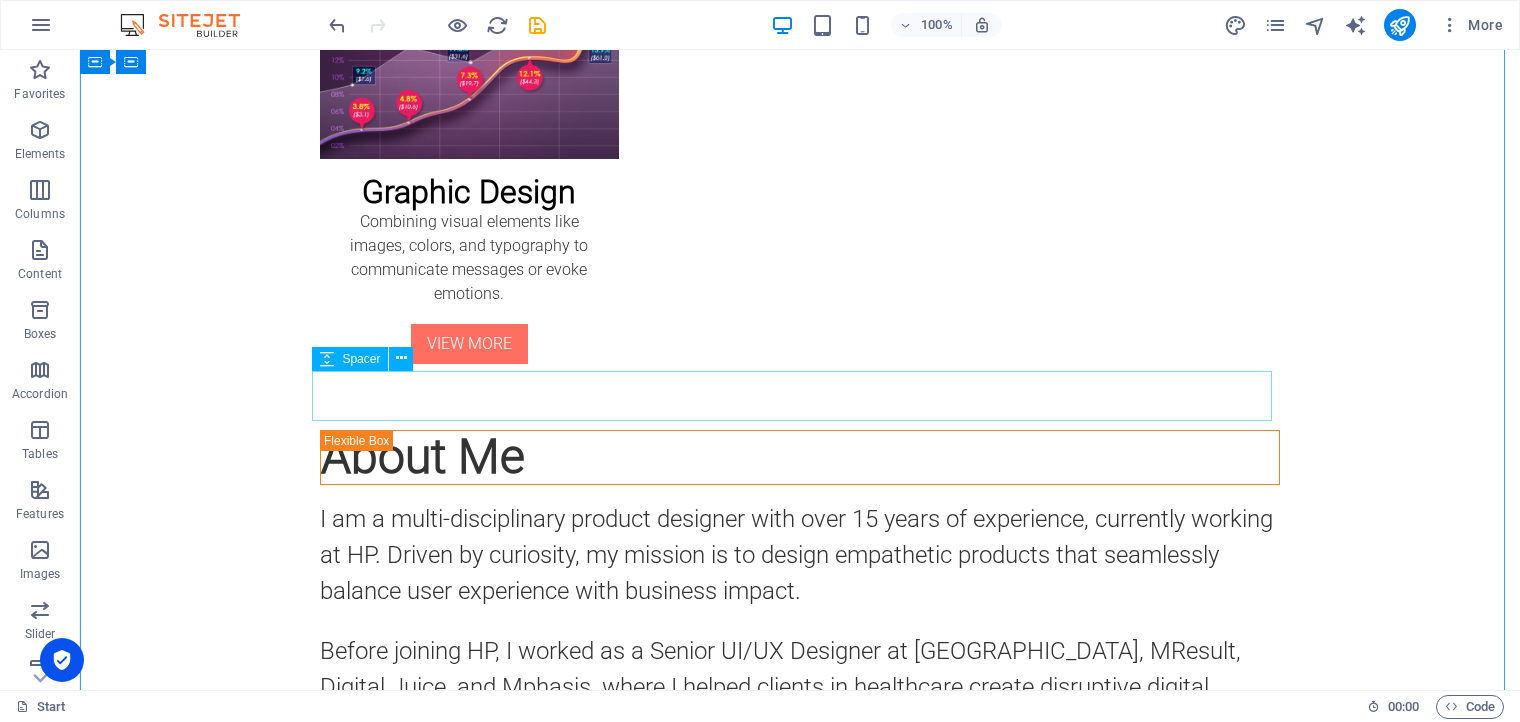 click at bounding box center (800, 1656) 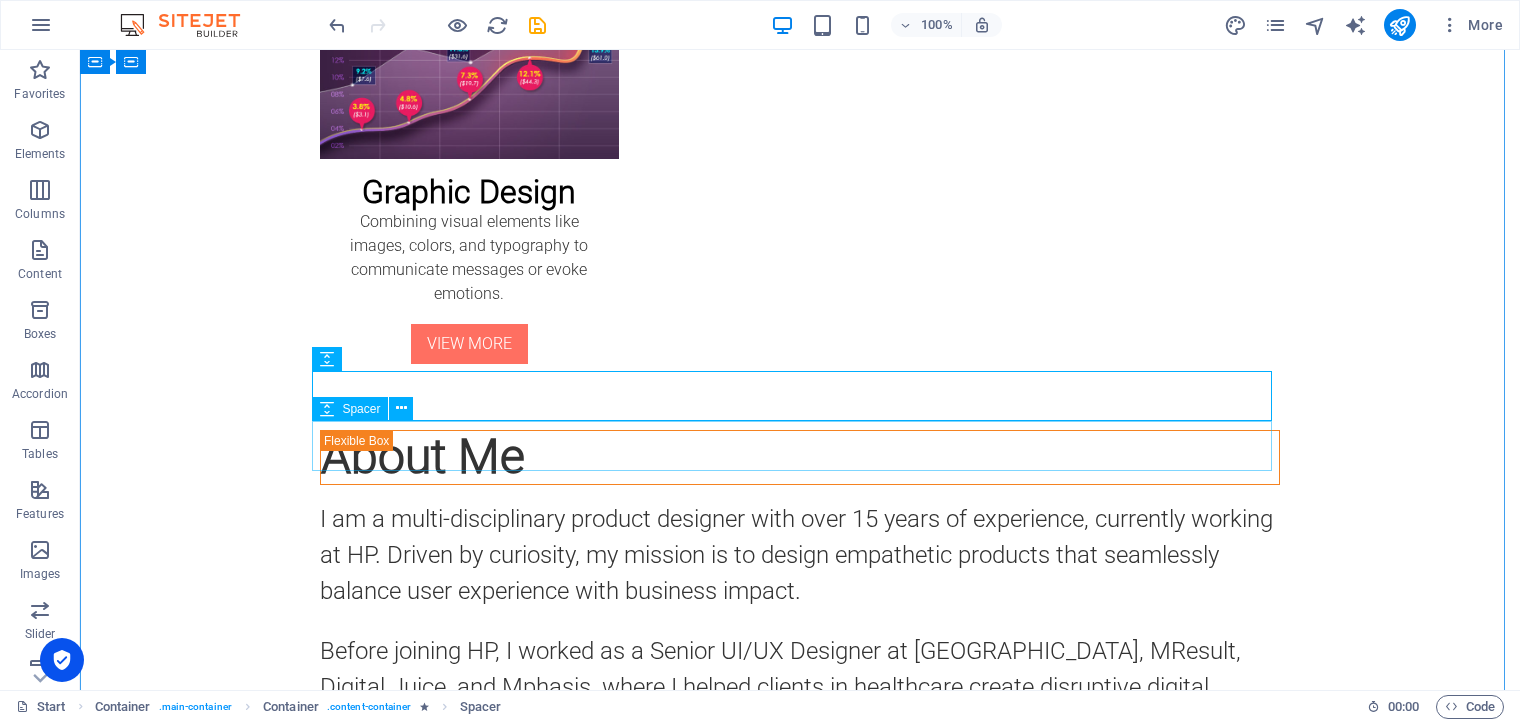 click at bounding box center [800, 1706] 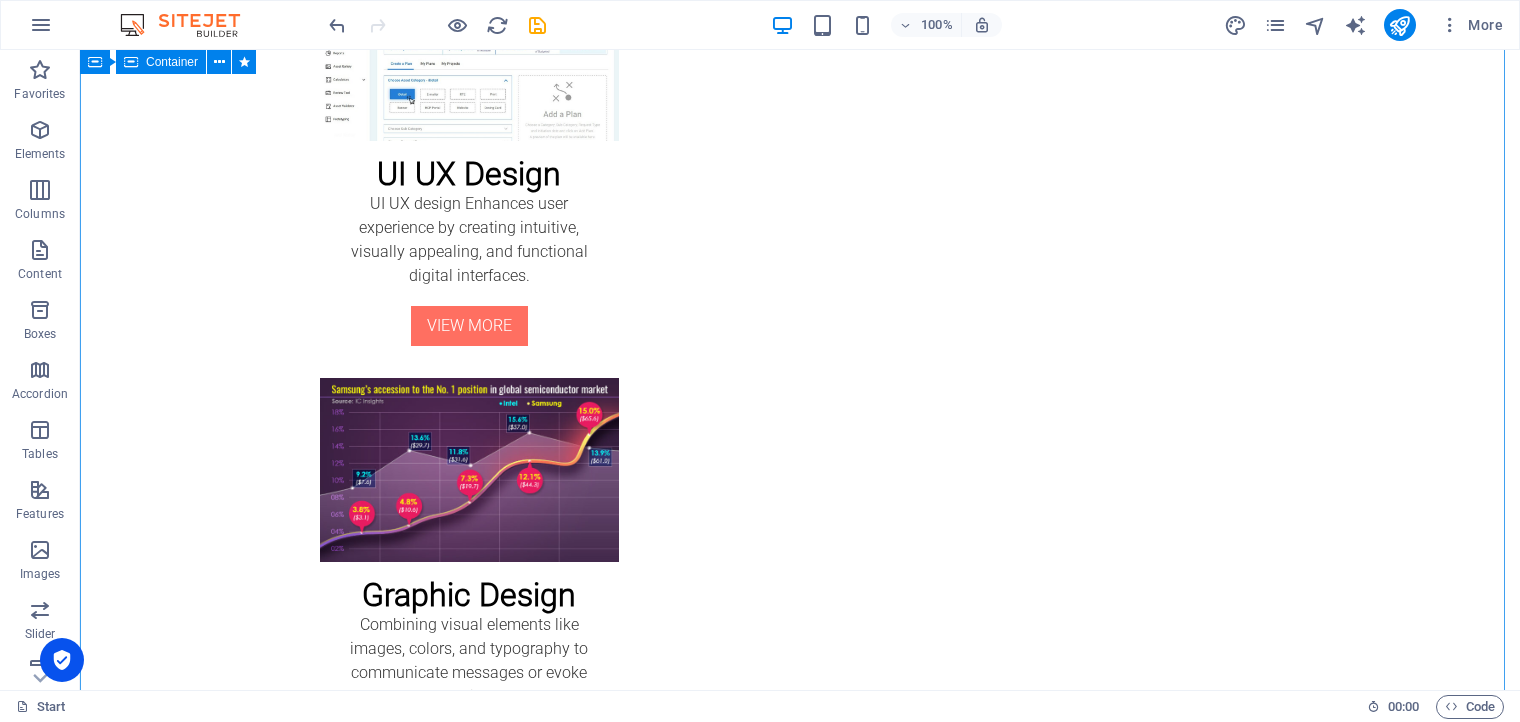 scroll, scrollTop: 1984, scrollLeft: 0, axis: vertical 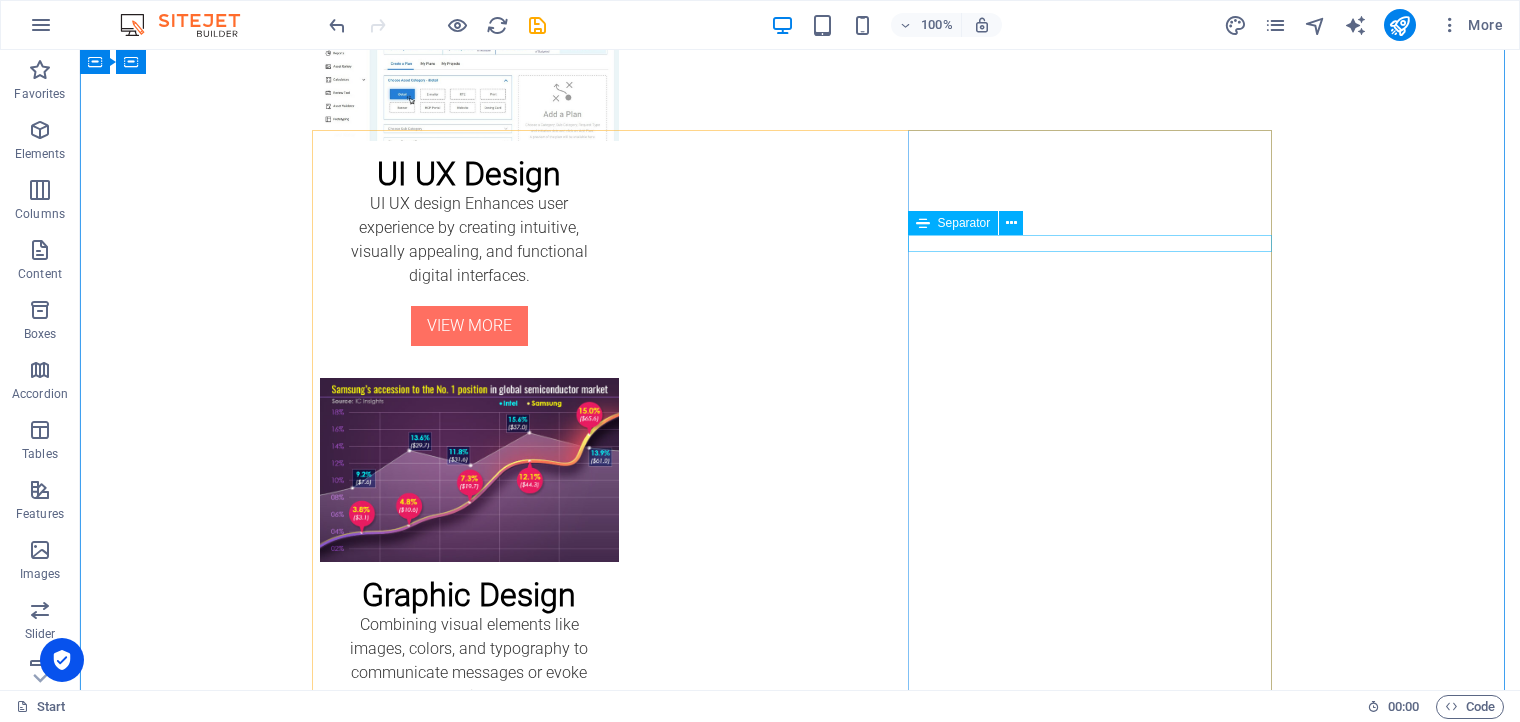 click at bounding box center [800, 1504] 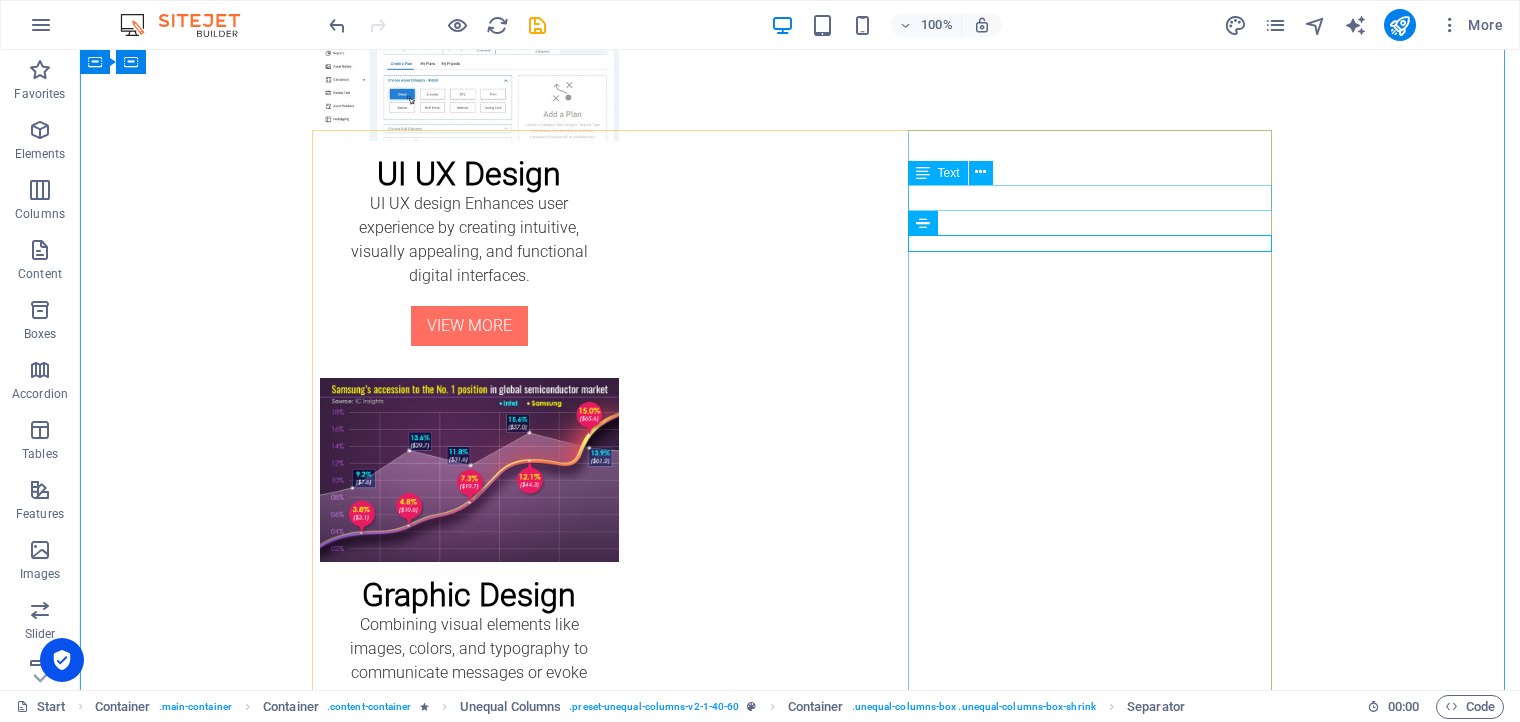 click on "MResult" at bounding box center (800, 1458) 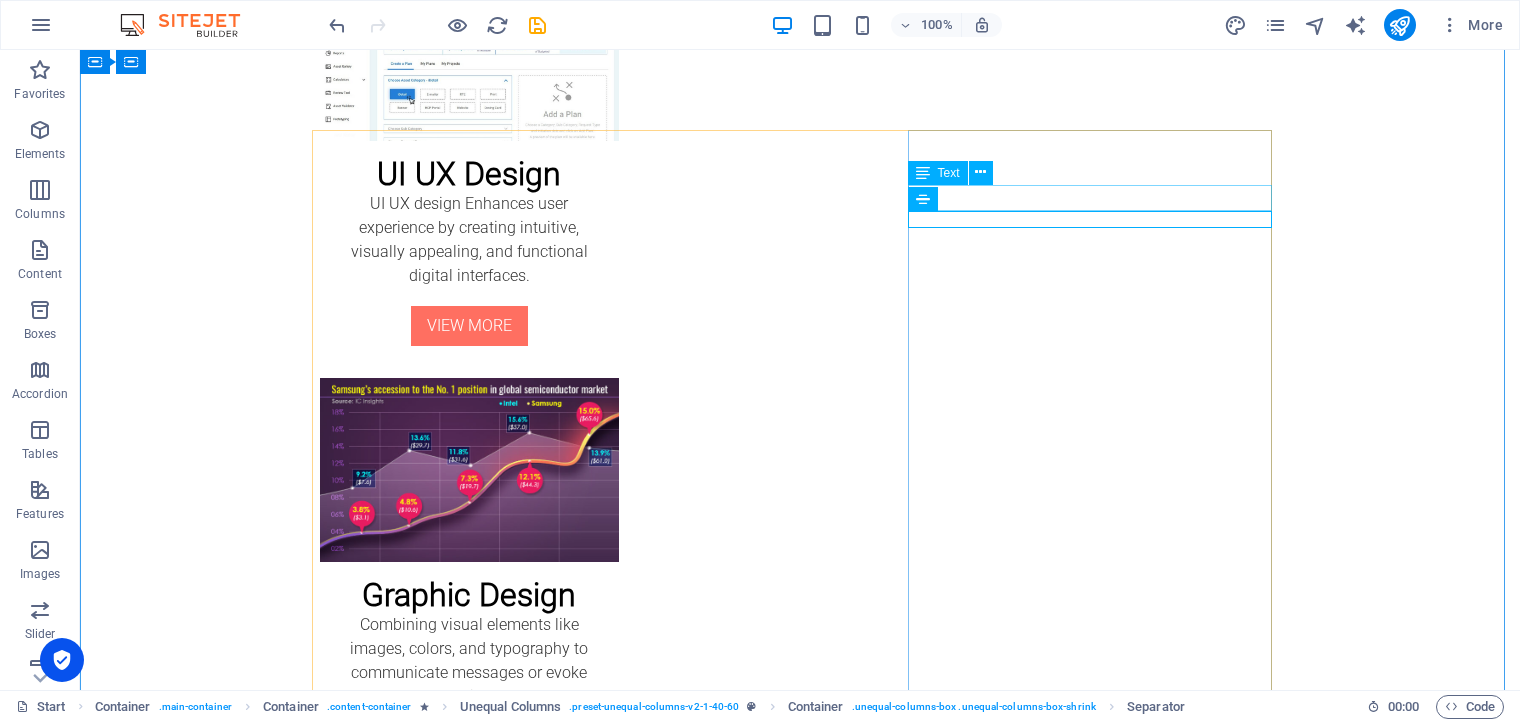 click on "MResult" at bounding box center [800, 1458] 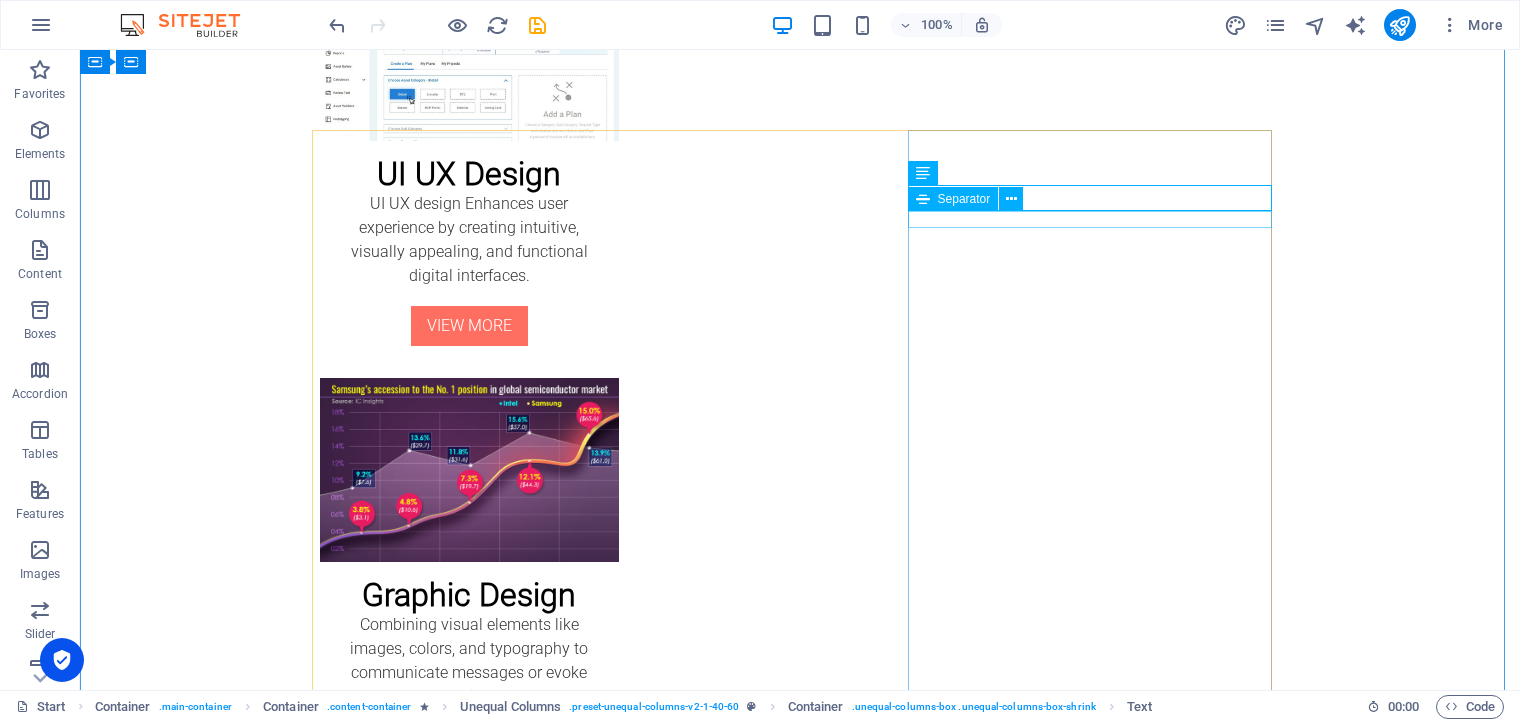 click at bounding box center [800, 1480] 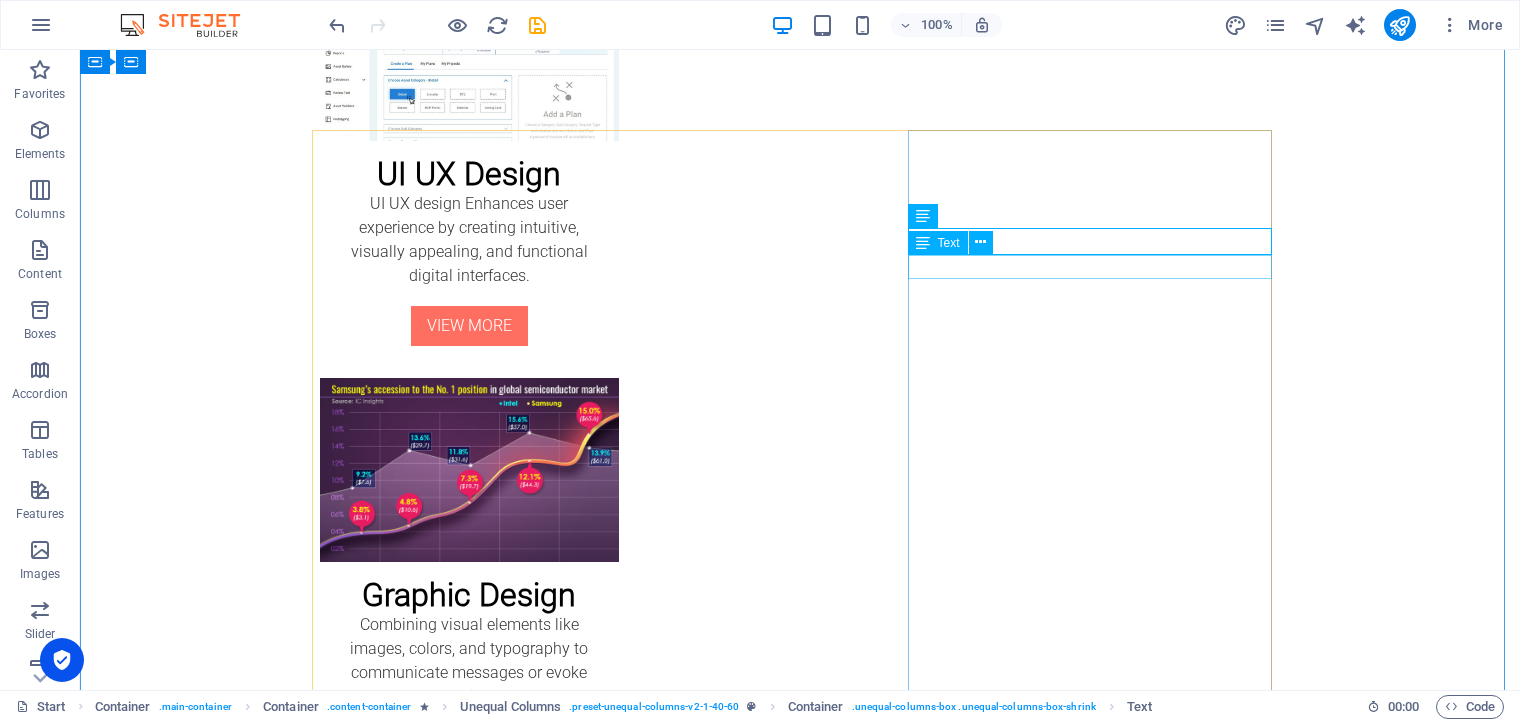 click on "Lead UI/UX Designer" at bounding box center (800, 1527) 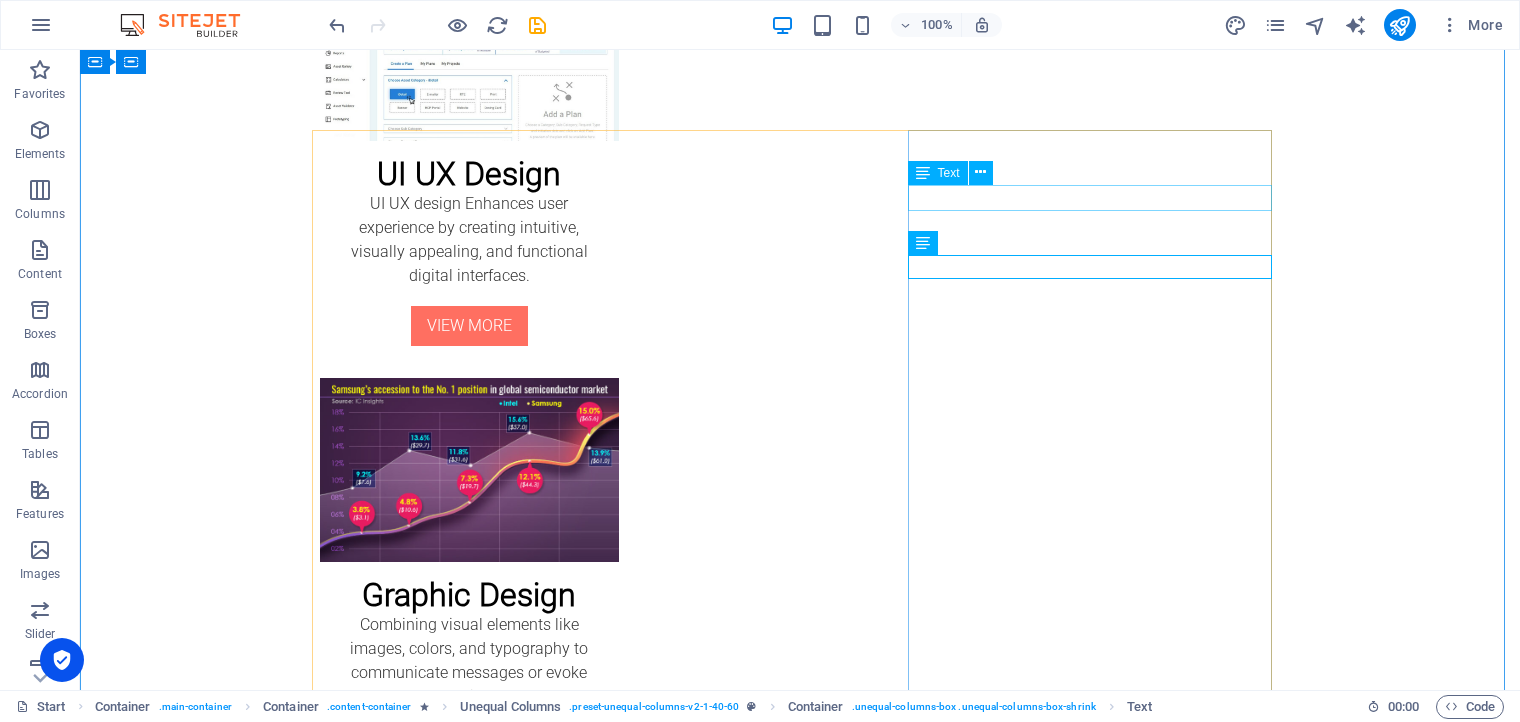 click on "MResult" at bounding box center [800, 1458] 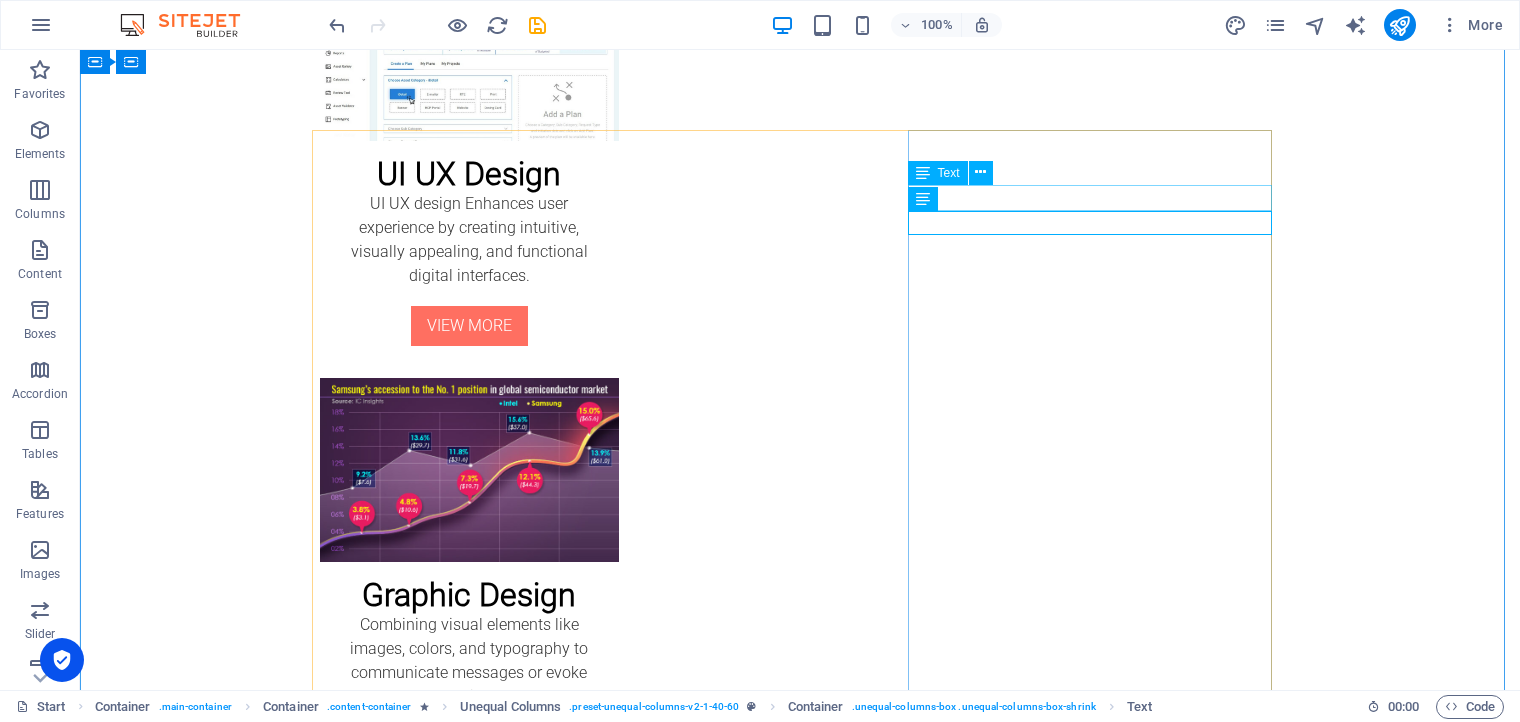 click on "MResult" at bounding box center (800, 1458) 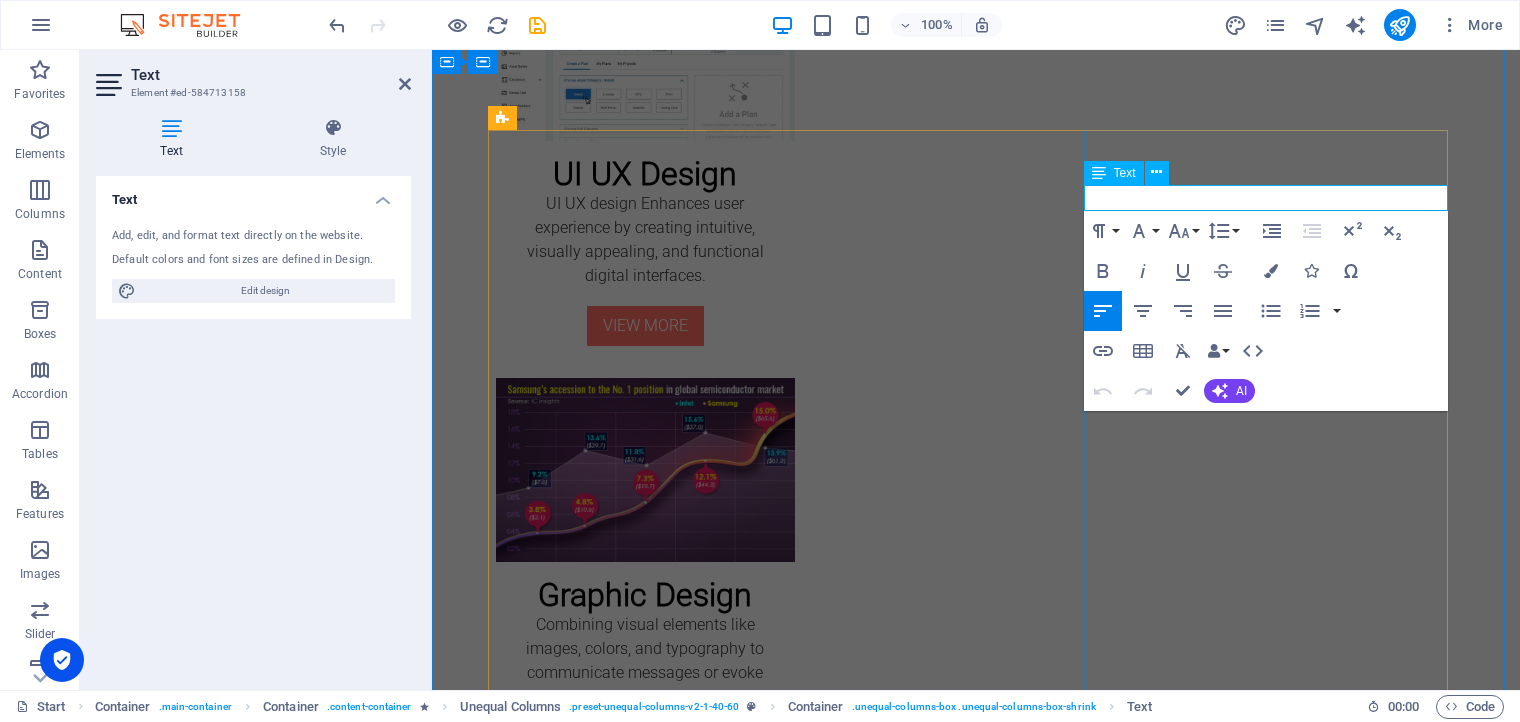 drag, startPoint x: 1181, startPoint y: 201, endPoint x: 1108, endPoint y: 199, distance: 73.02739 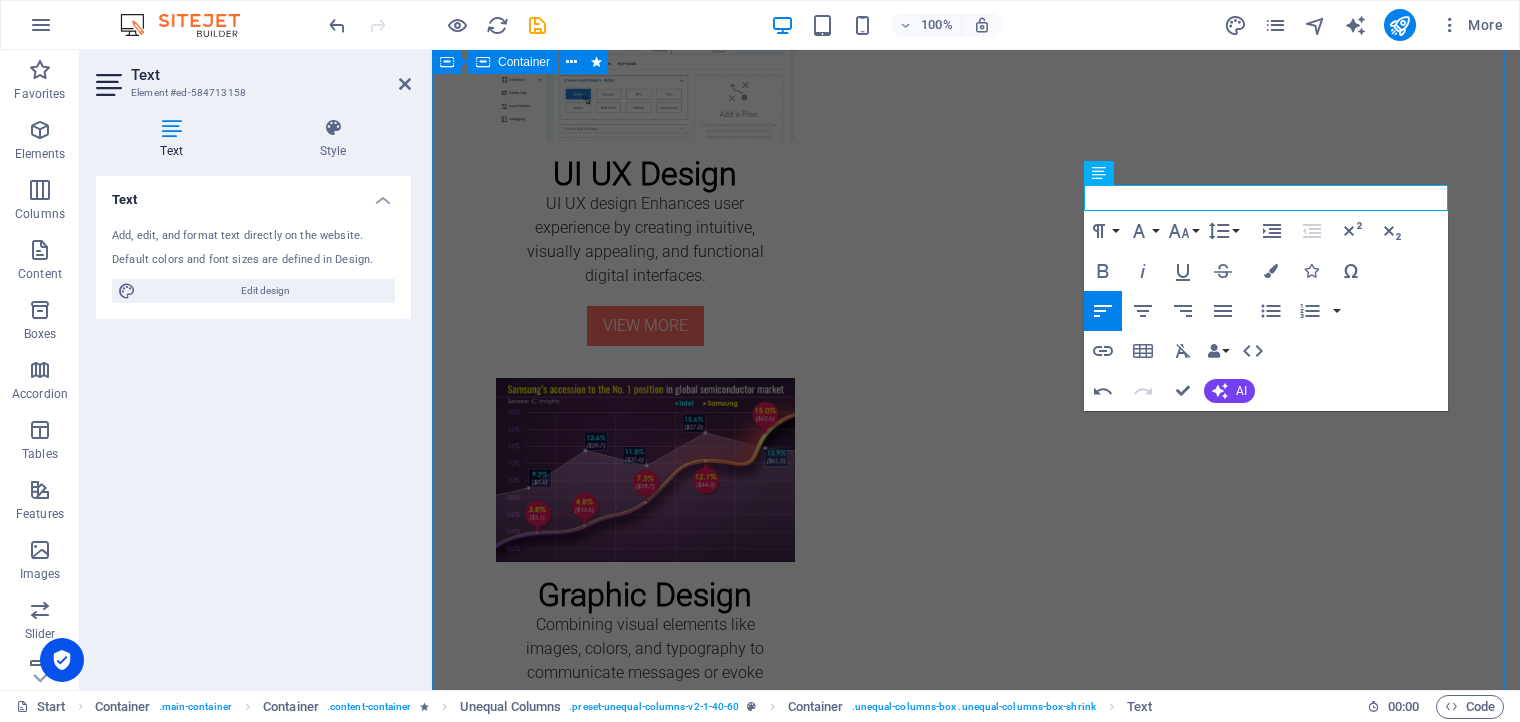 click on "[DOMAIN_NAME] A Designer from [GEOGRAPHIC_DATA] About me I'm [PERSON_NAME] , an experienced UI/UX designer with over 20 years of expertise, passionate about creating intuitive and user-centered designs. GET IN TOUCH WITH ME Selected Works My website is under construction. I`ll be here soon with our new awesome site.  Lorem ipsum dolor sit amet, consectetuer adipiscing elit leget dolor. Lorem ipsum dolor sit amet, consectetuer adipiscing elit. Aenean commodo ligula eget dolor. Brand Strategy Brand strategy is a long-term plan to define, position, and communicate a brand’s identity for lasting impact and customer connection. VIEW MORE UI UX Design UI UX design Enhances user experience by creating intuitive, visually appealing, and functional digital interfaces. VIEW MORE Graphic Design Combining visual elements like images, colors, and typography to communicate messages or evoke emotions. VIEW MORE About Me Drop content here or  Add elements  Paste clipboard Experience Mpasis Lead UI/UX Designer MResult Indegene RESUME" at bounding box center [976, 421] 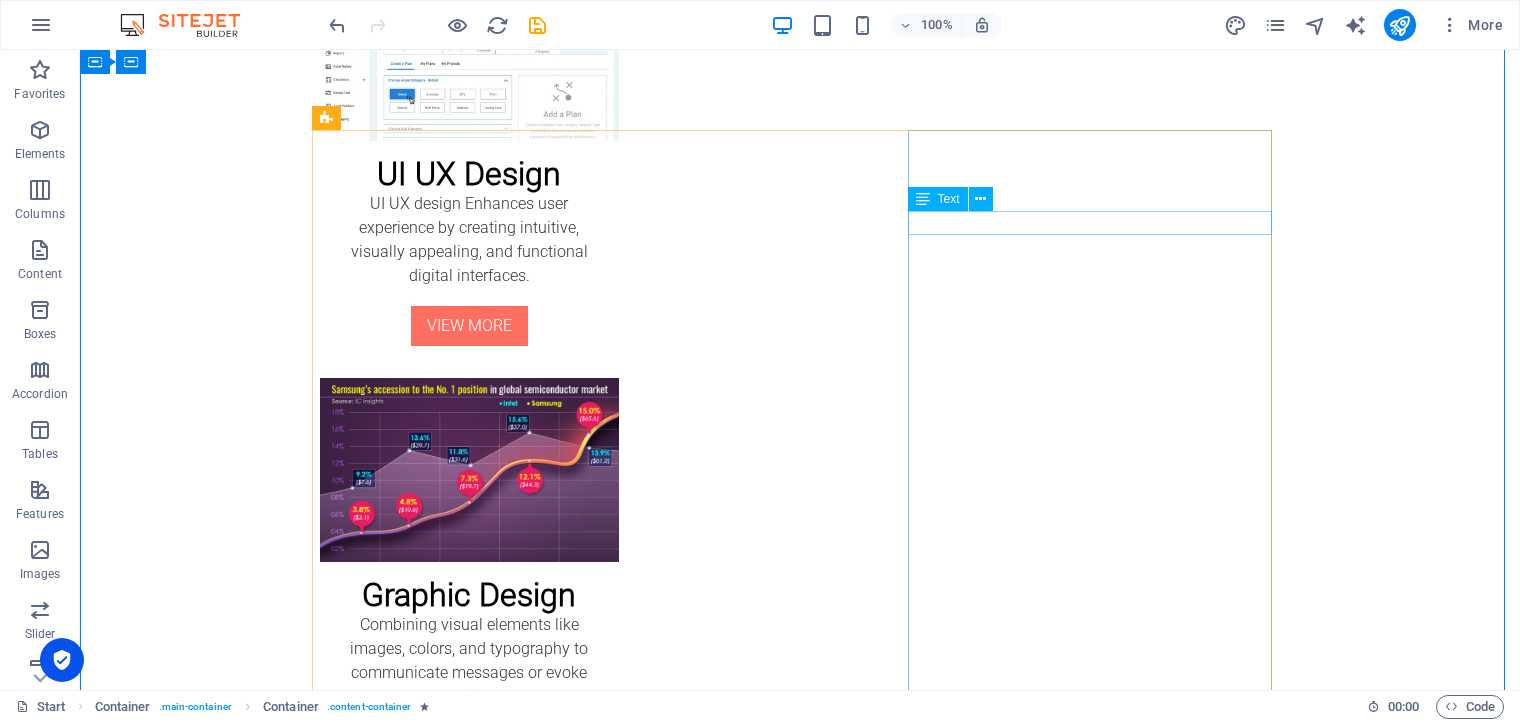 click on "Lead UI/UX Designer" at bounding box center (800, 1484) 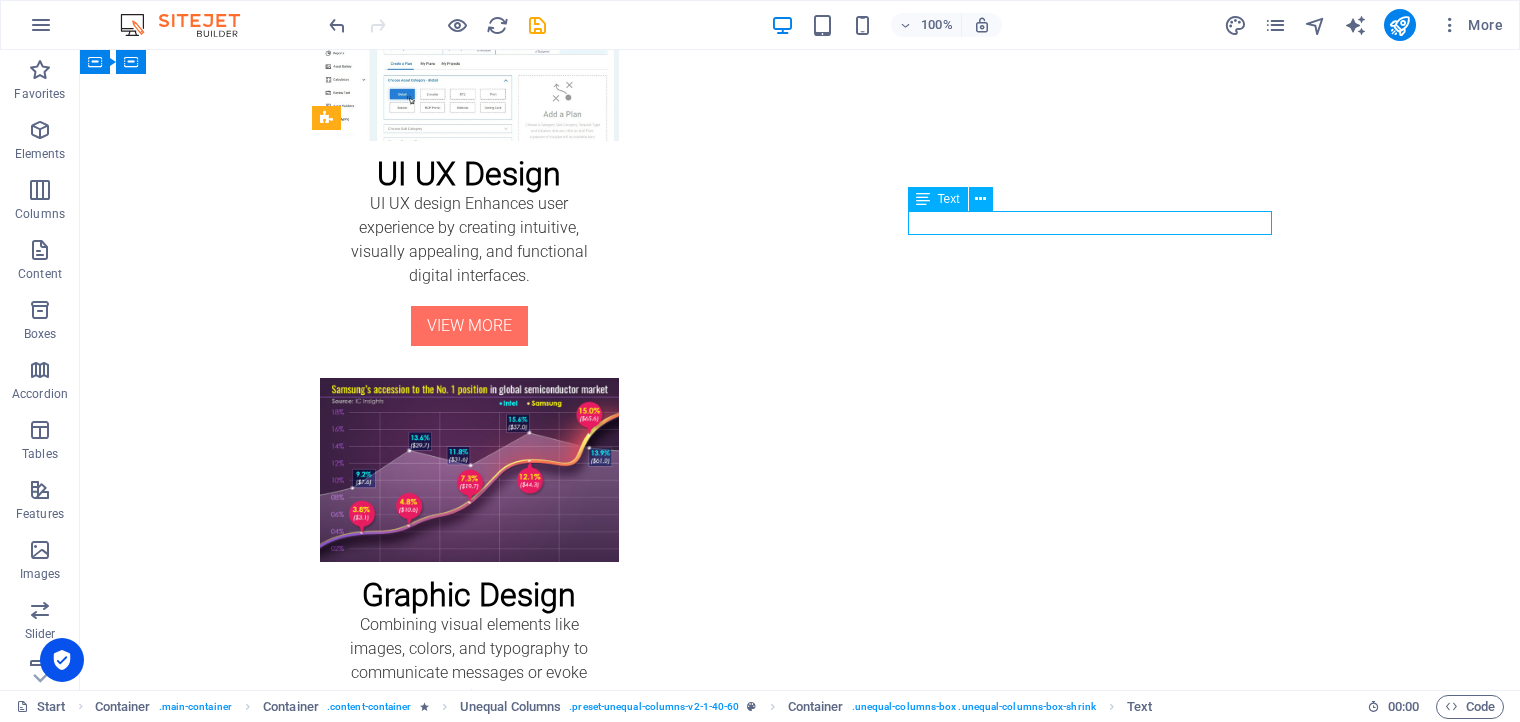 click on "Lead UI/UX Designer" at bounding box center [800, 1484] 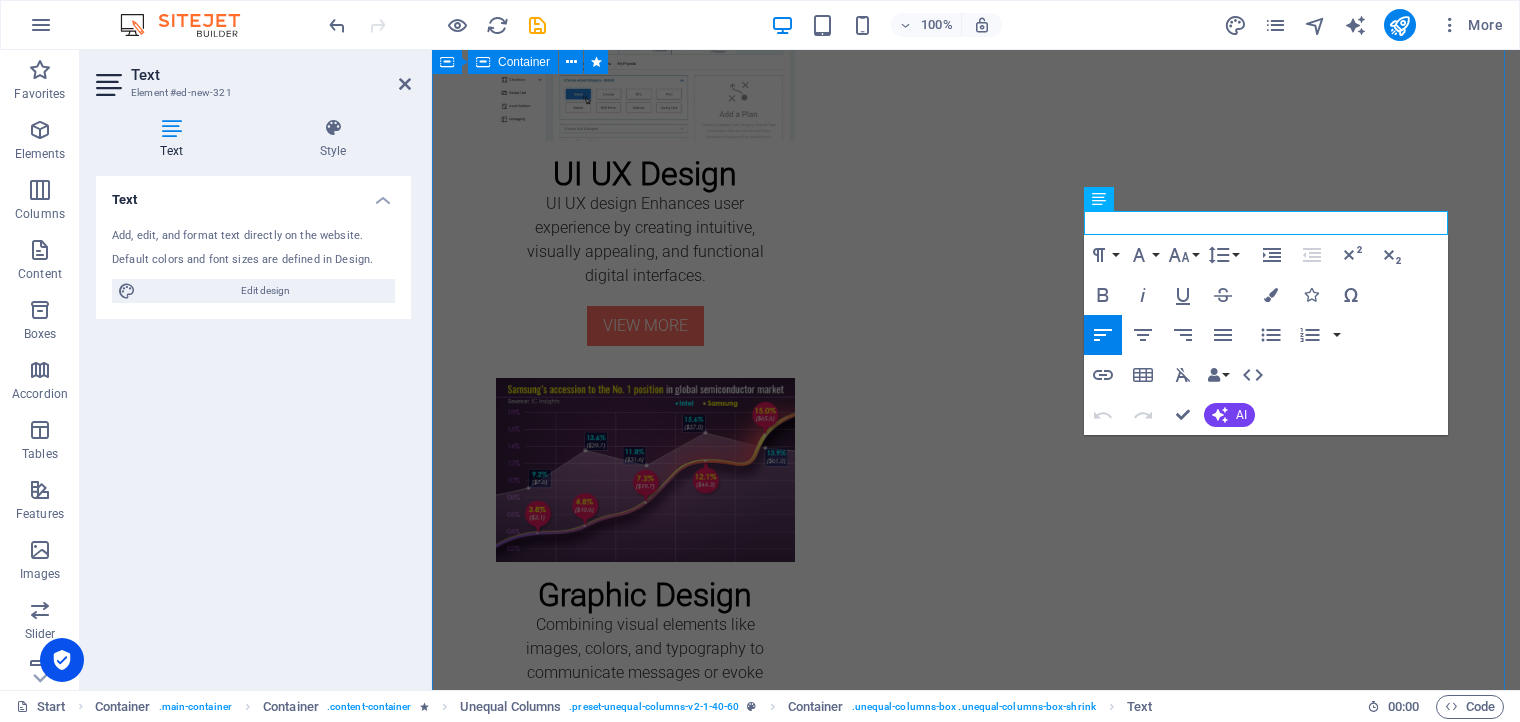 click on "[DOMAIN_NAME] A Designer from [GEOGRAPHIC_DATA] About me I'm [PERSON_NAME] , an experienced UI/UX designer with over 20 years of expertise, passionate about creating intuitive and user-centered designs. GET IN TOUCH WITH ME Selected Works My website is under construction. I`ll be here soon with our new awesome site.  Lorem ipsum dolor sit amet, consectetuer adipiscing elit leget dolor. Lorem ipsum dolor sit amet, consectetuer adipiscing elit. Aenean commodo ligula eget dolor. Brand Strategy Brand strategy is a long-term plan to define, position, and communicate a brand’s identity for lasting impact and customer connection. VIEW MORE UI UX Design UI UX design Enhances user experience by creating intuitive, visually appealing, and functional digital interfaces. VIEW MORE Graphic Design Combining visual elements like images, colors, and typography to communicate messages or evoke emotions. VIEW MORE About Me Drop content here or  Add elements  Paste clipboard Experience Mpasis Lead UI/UX Designer MResult Indegene RESUME" at bounding box center (976, 421) 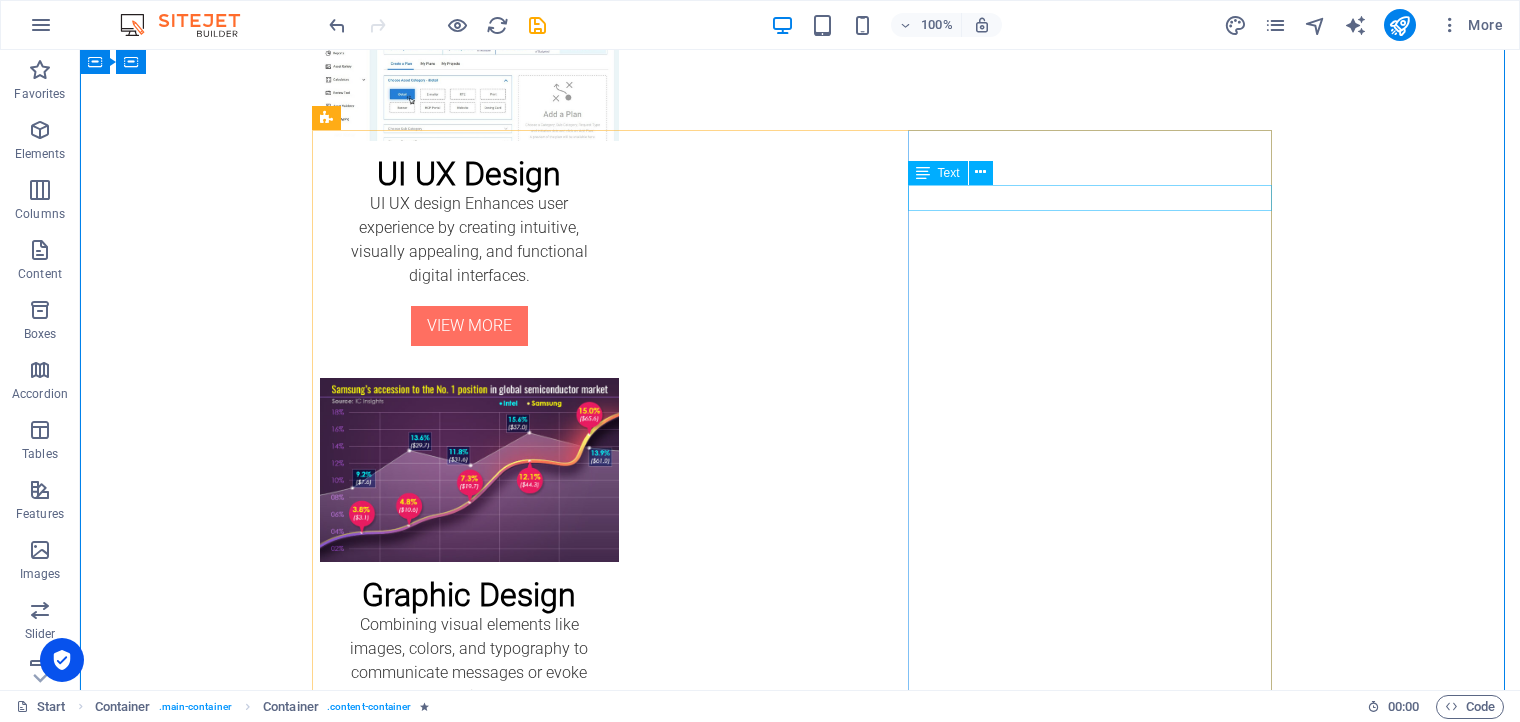 click on "Mpasis" at bounding box center (800, 1458) 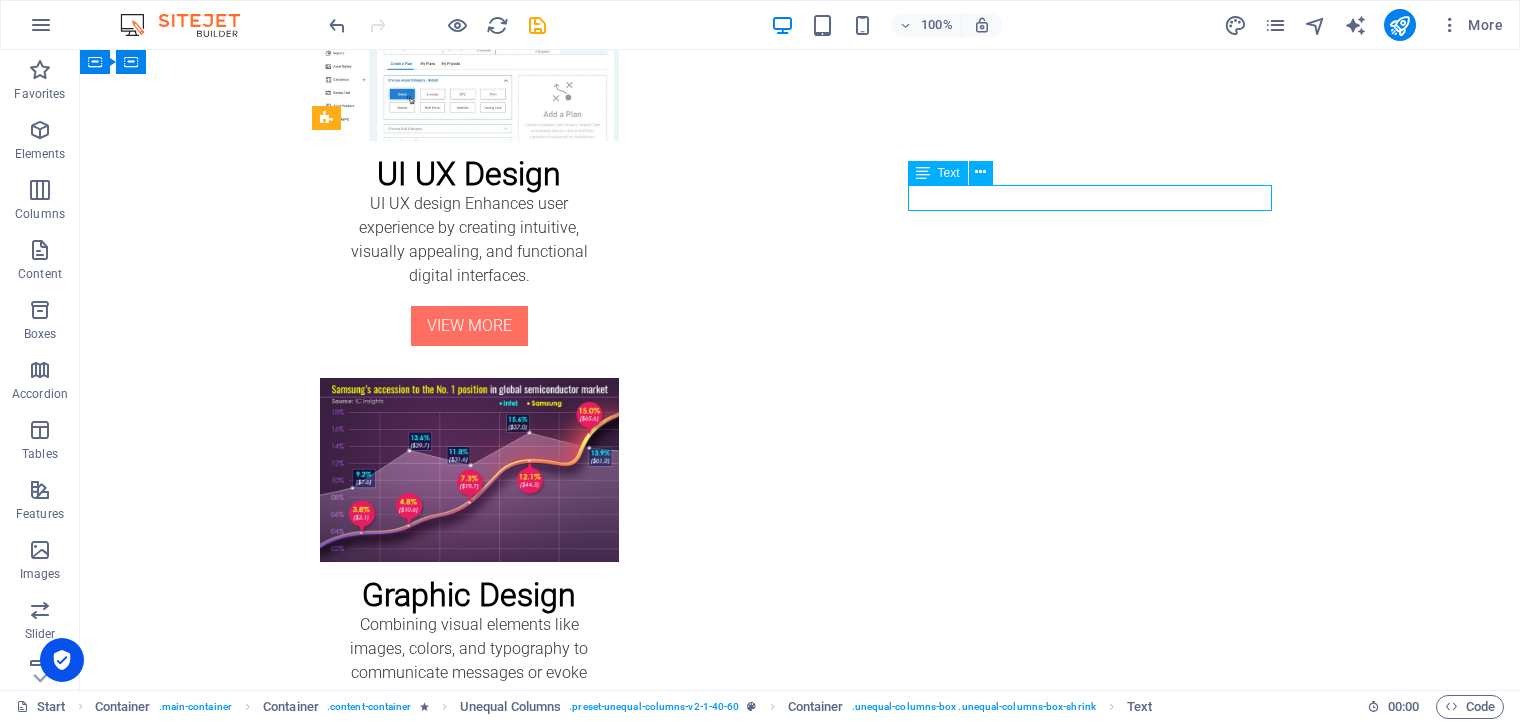 click on "Mpasis" at bounding box center [800, 1458] 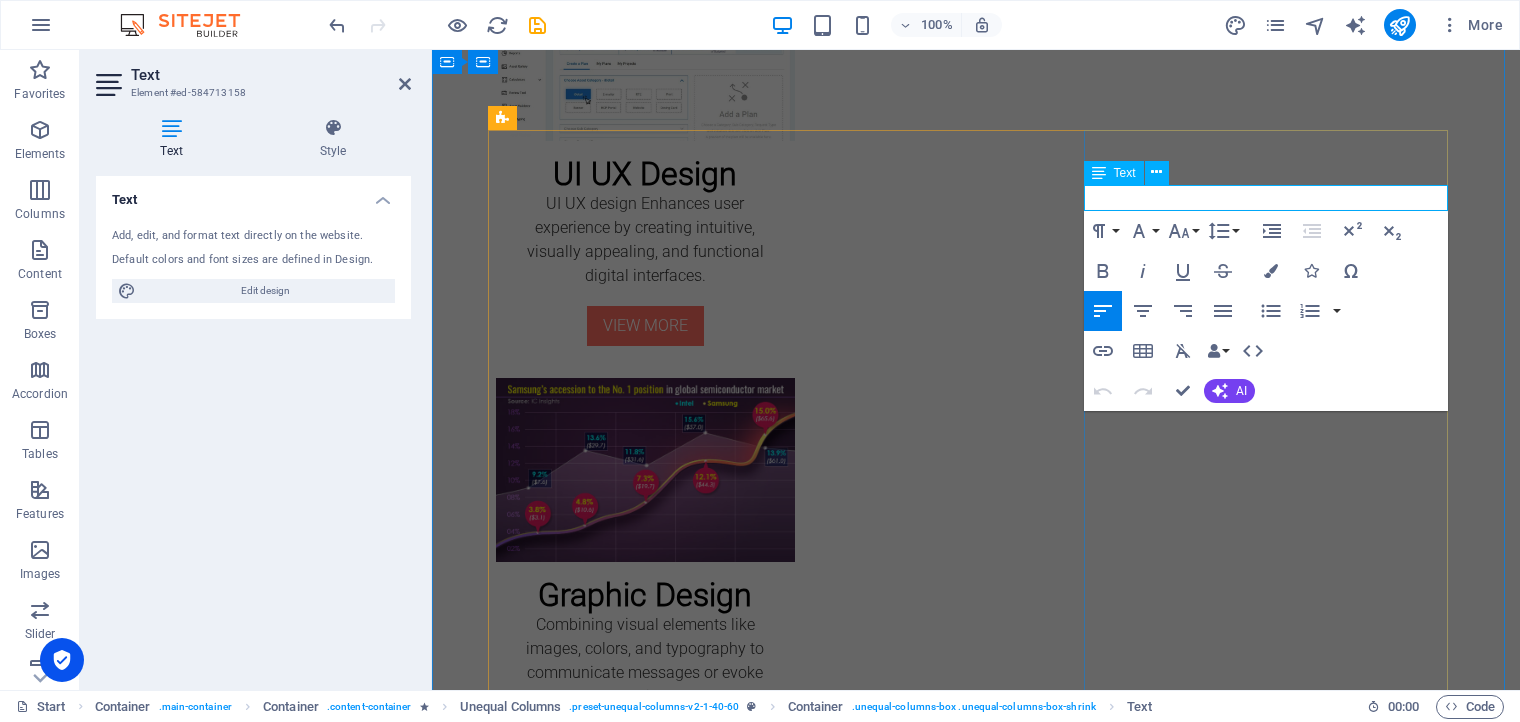 click on "Mpasis" at bounding box center (534, 1458) 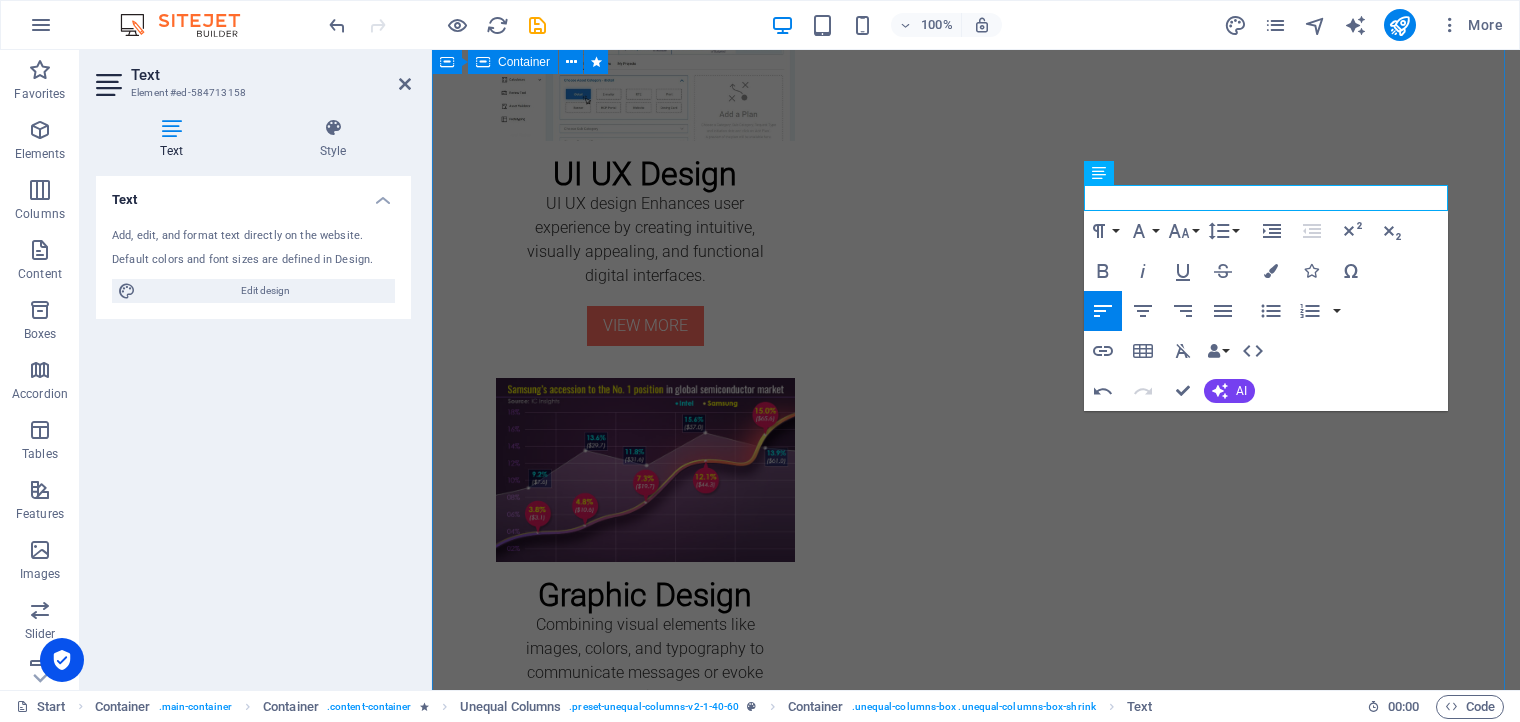 click on "[DOMAIN_NAME] A Designer from [GEOGRAPHIC_DATA] About me I'm [PERSON_NAME] , an experienced UI/UX designer with over 20 years of expertise, passionate about creating intuitive and user-centered designs. GET IN TOUCH WITH ME Selected Works My website is under construction. I`ll be here soon with our new awesome site.  Lorem ipsum dolor sit amet, consectetuer adipiscing elit leget dolor. Lorem ipsum dolor sit amet, consectetuer adipiscing elit. Aenean commodo ligula eget dolor. Brand Strategy Brand strategy is a long-term plan to define, position, and communicate a brand’s identity for lasting impact and customer connection. VIEW MORE UI UX Design UI UX design Enhances user experience by creating intuitive, visually appealing, and functional digital interfaces. VIEW MORE Graphic Design Combining visual elements like images, colors, and typography to communicate messages or evoke emotions. VIEW MORE About Me Drop content here or  Add elements  Paste clipboard Experience Mphasis Lead UI/UX Designer MResult Indegene" at bounding box center (976, 421) 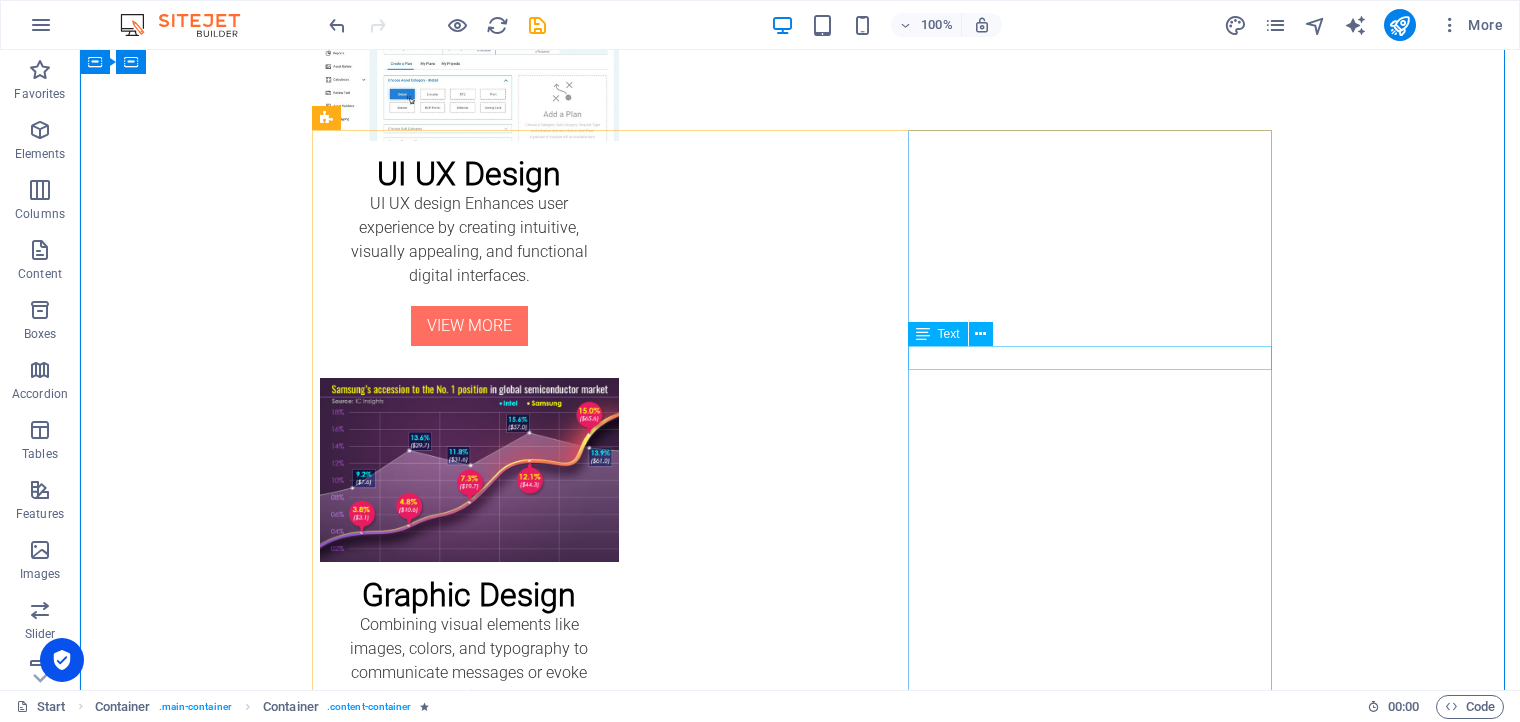 click on "Lead UI/UX Designer" at bounding box center [800, 1619] 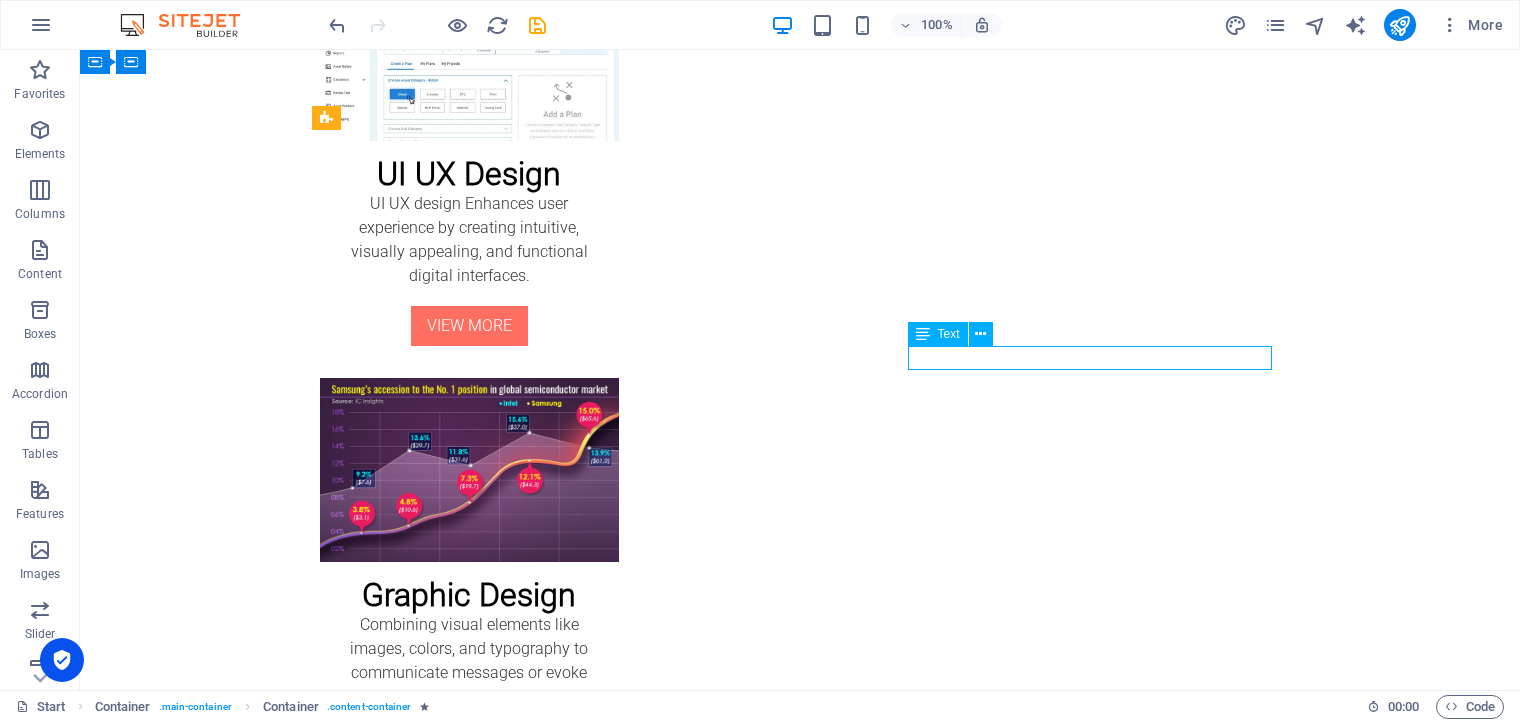 click on "Lead UI/UX Designer" at bounding box center [800, 1619] 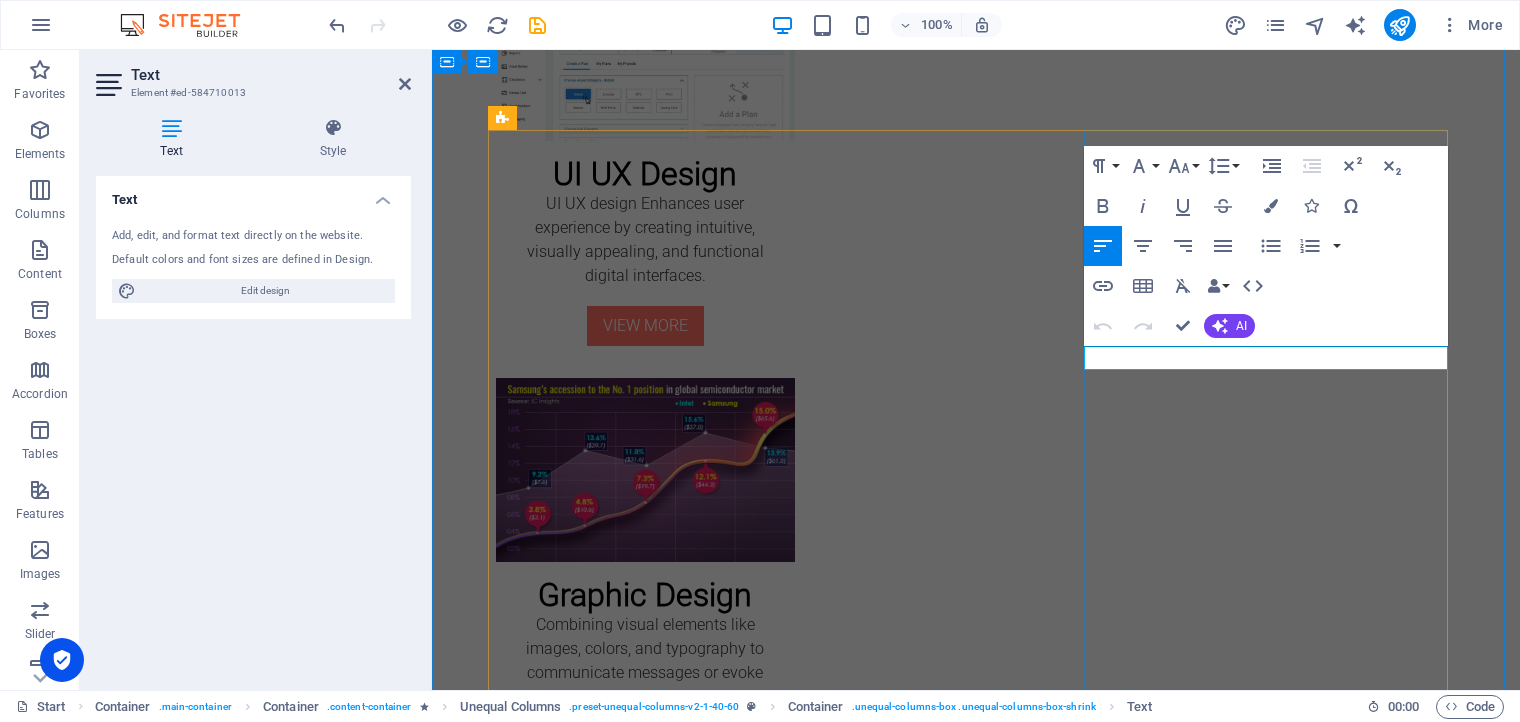 drag, startPoint x: 1117, startPoint y: 357, endPoint x: 1076, endPoint y: 362, distance: 41.303753 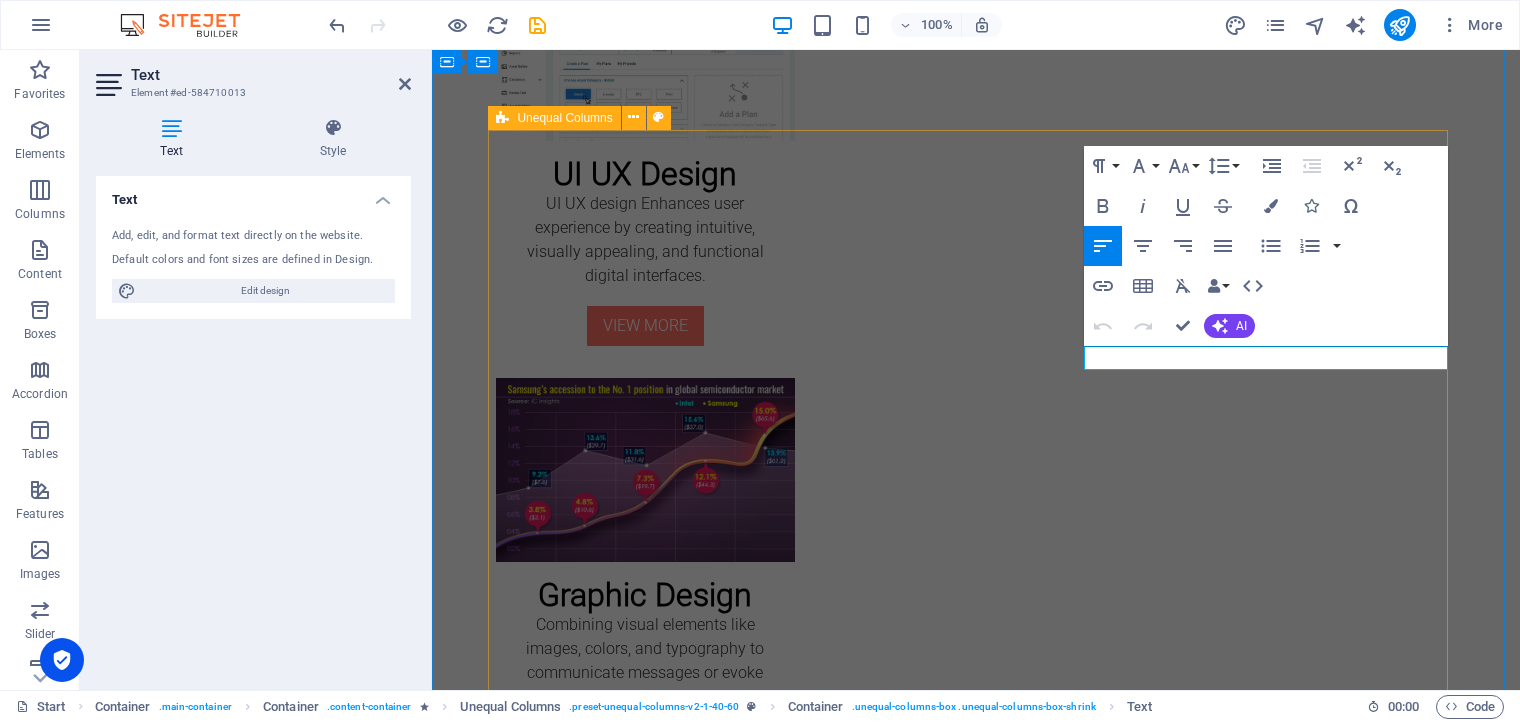 type 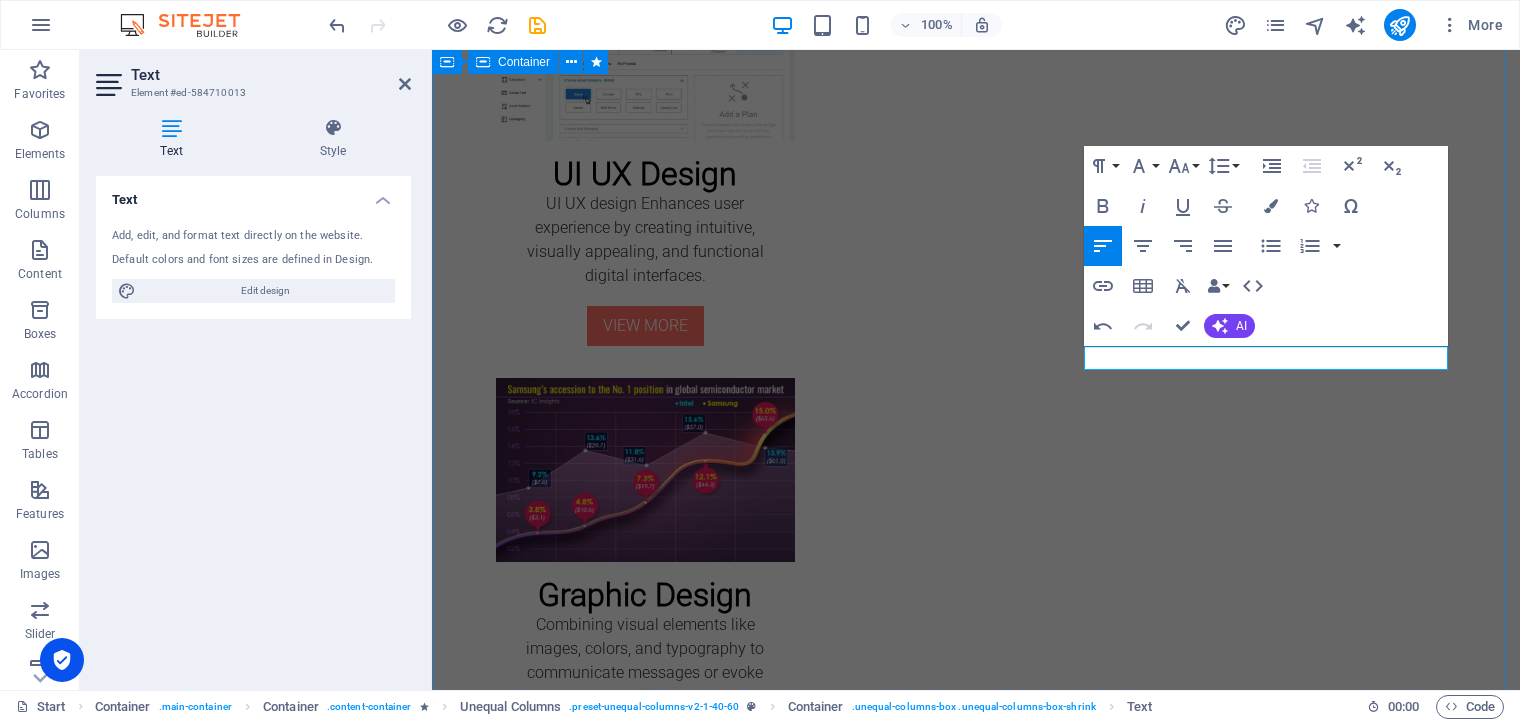 click on "[DOMAIN_NAME] A Designer from [GEOGRAPHIC_DATA] About me I'm [PERSON_NAME] , an experienced UI/UX designer with over 20 years of expertise, passionate about creating intuitive and user-centered designs. GET IN TOUCH WITH ME Selected Works My website is under construction. I`ll be here soon with our new awesome site.  Lorem ipsum dolor sit amet, consectetuer adipiscing elit leget dolor. Lorem ipsum dolor sit amet, consectetuer adipiscing elit. Aenean commodo ligula eget dolor. Brand Strategy Brand strategy is a long-term plan to define, position, and communicate a brand’s identity for lasting impact and customer connection. VIEW MORE UI UX Design UI UX design Enhances user experience by creating intuitive, visually appealing, and functional digital interfaces. VIEW MORE Graphic Design Combining visual elements like images, colors, and typography to communicate messages or evoke emotions. VIEW MORE About Me Drop content here or  Add elements  Paste clipboard Experience Mphasis Lead UI/UX Designer MResult Indegene" at bounding box center [976, 421] 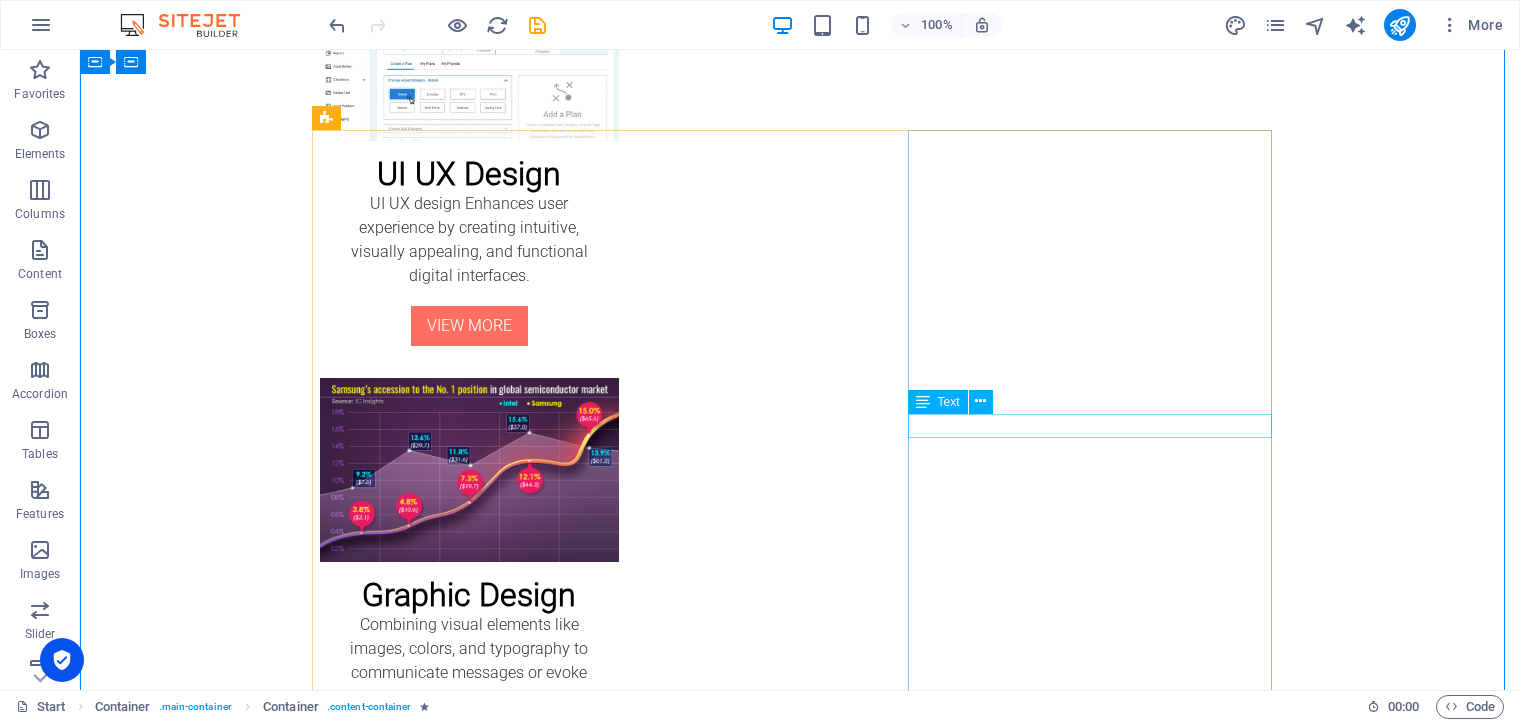 click on "Lead UI/UX Designer" at bounding box center (800, 1686) 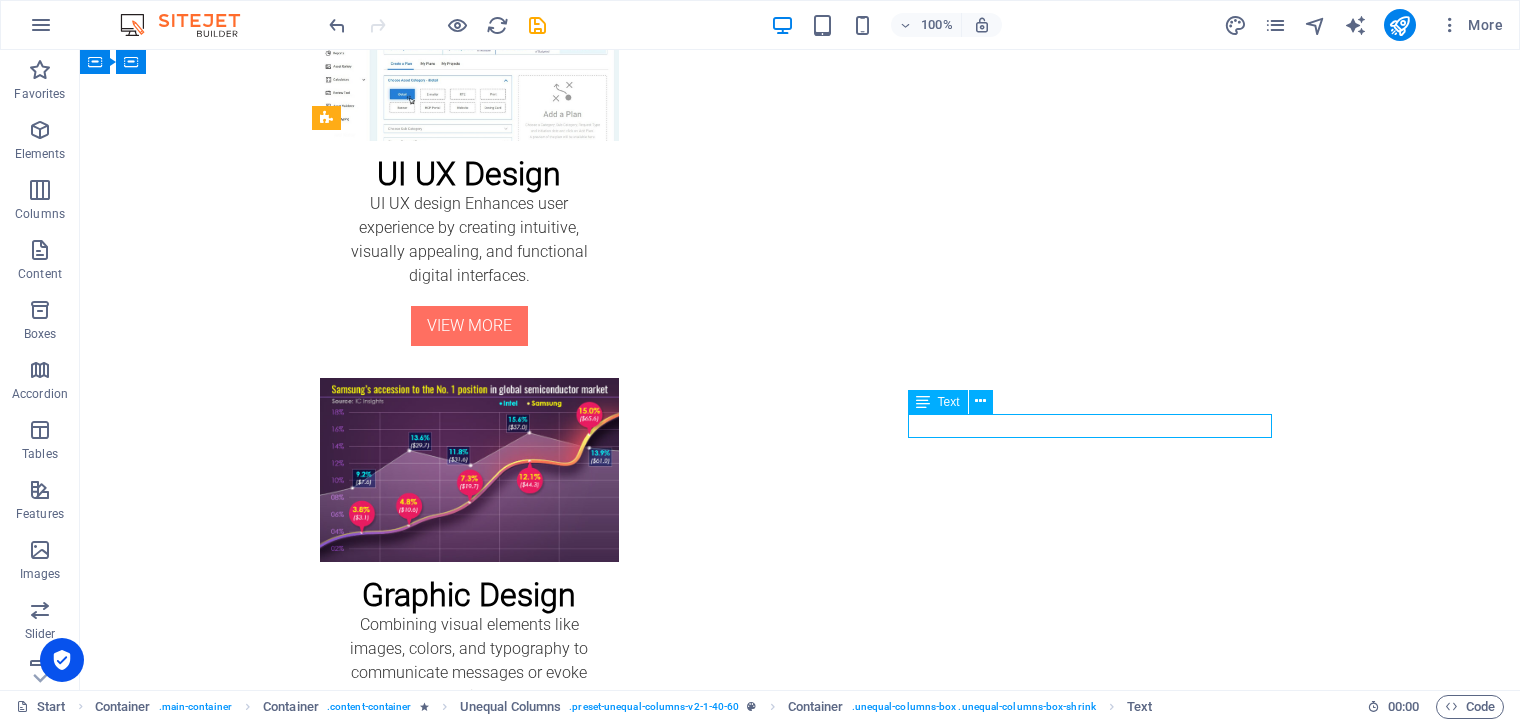click on "Lead UI/UX Designer" at bounding box center [800, 1686] 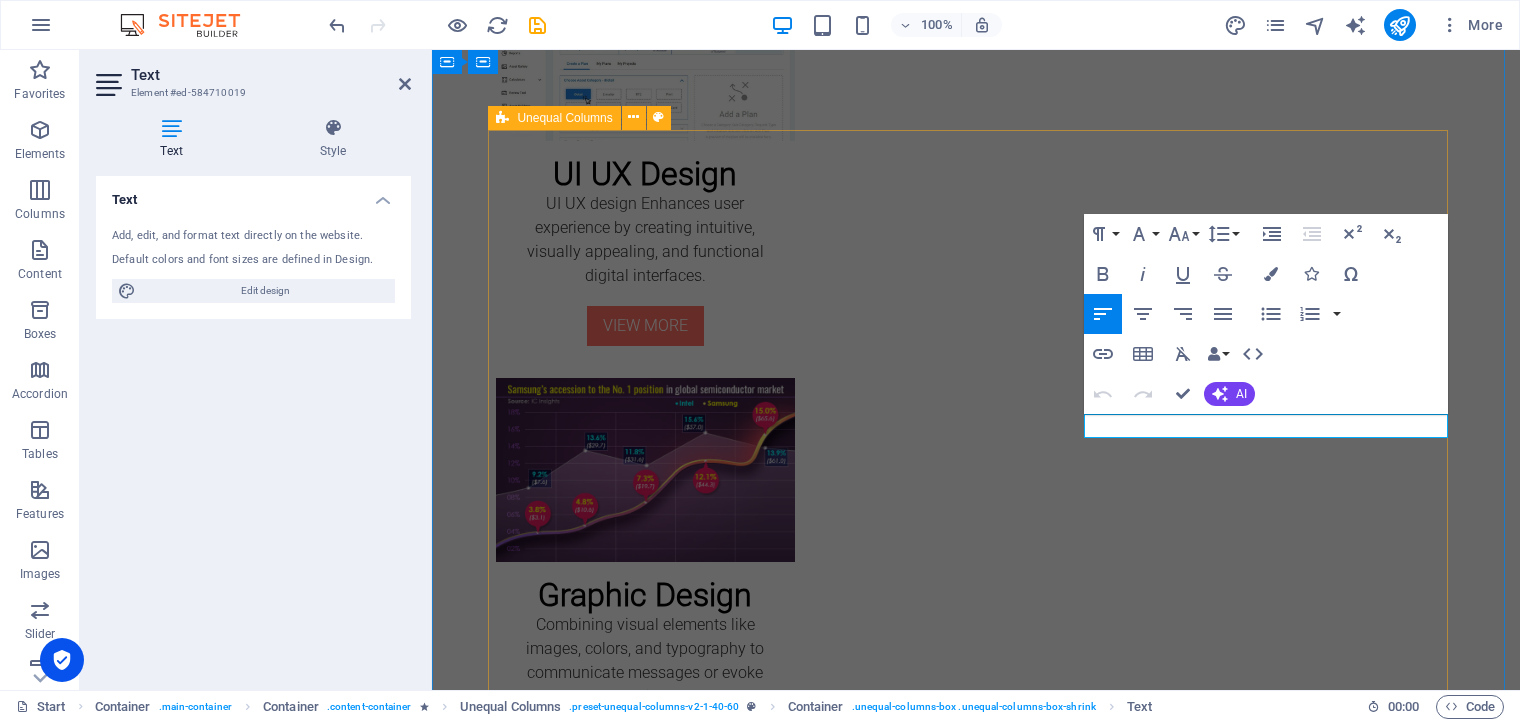 drag, startPoint x: 1115, startPoint y: 425, endPoint x: 1073, endPoint y: 425, distance: 42 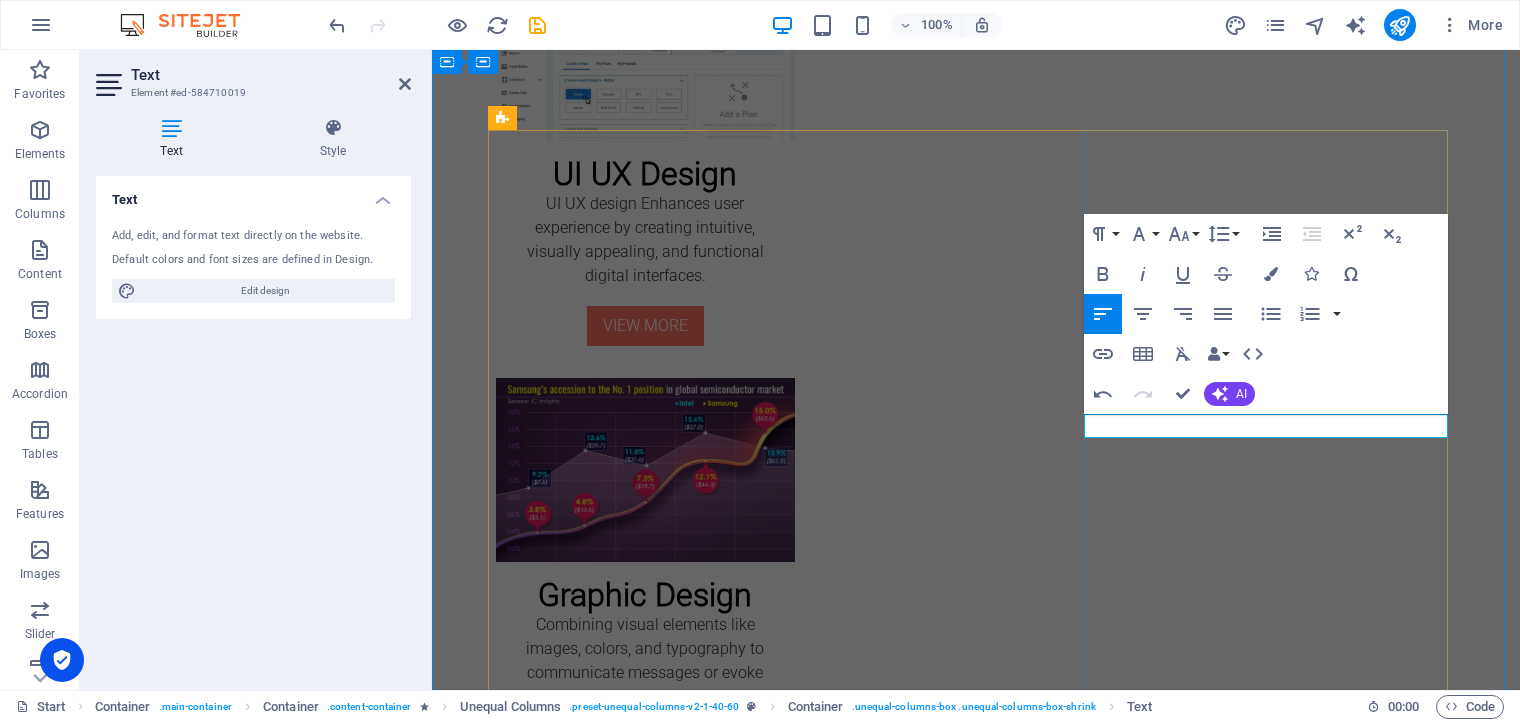 click on "Graphic and UI/UX Designer" at bounding box center [594, 1685] 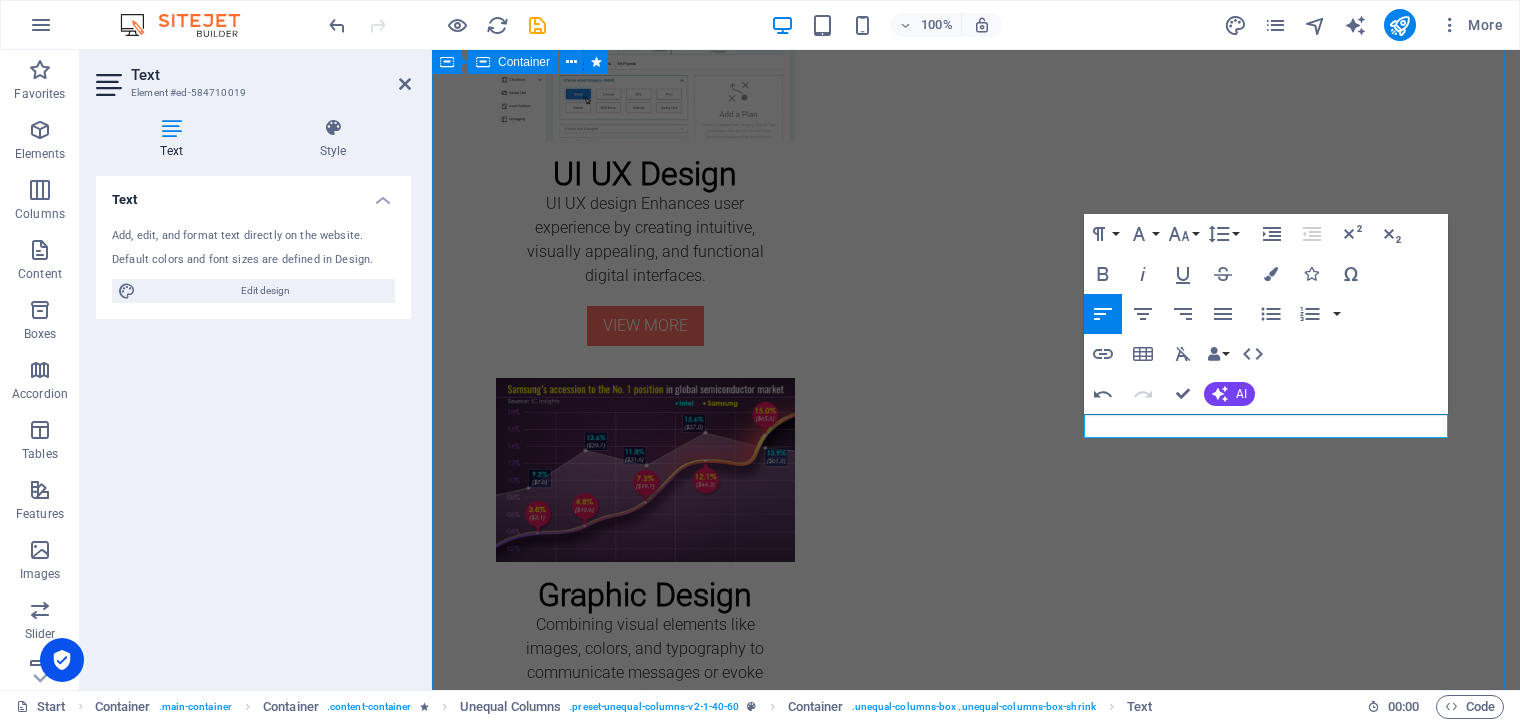 click on "[DOMAIN_NAME] A Designer from [GEOGRAPHIC_DATA] About me I'm [PERSON_NAME] , an experienced UI/UX designer with over 20 years of expertise, passionate about creating intuitive and user-centered designs. GET IN TOUCH WITH ME Selected Works My website is under construction. I`ll be here soon with our new awesome site.  Lorem ipsum dolor sit amet, consectetuer adipiscing elit leget dolor. Lorem ipsum dolor sit amet, consectetuer adipiscing elit. Aenean commodo ligula eget dolor. Brand Strategy Brand strategy is a long-term plan to define, position, and communicate a brand’s identity for lasting impact and customer connection. VIEW MORE UI UX Design UI UX design Enhances user experience by creating intuitive, visually appealing, and functional digital interfaces. VIEW MORE Graphic Design Combining visual elements like images, colors, and typography to communicate messages or evoke emotions. VIEW MORE About Me Drop content here or  Add elements  Paste clipboard Experience Mphasis Lead UI/UX Designer MResult Indegene" at bounding box center [976, 421] 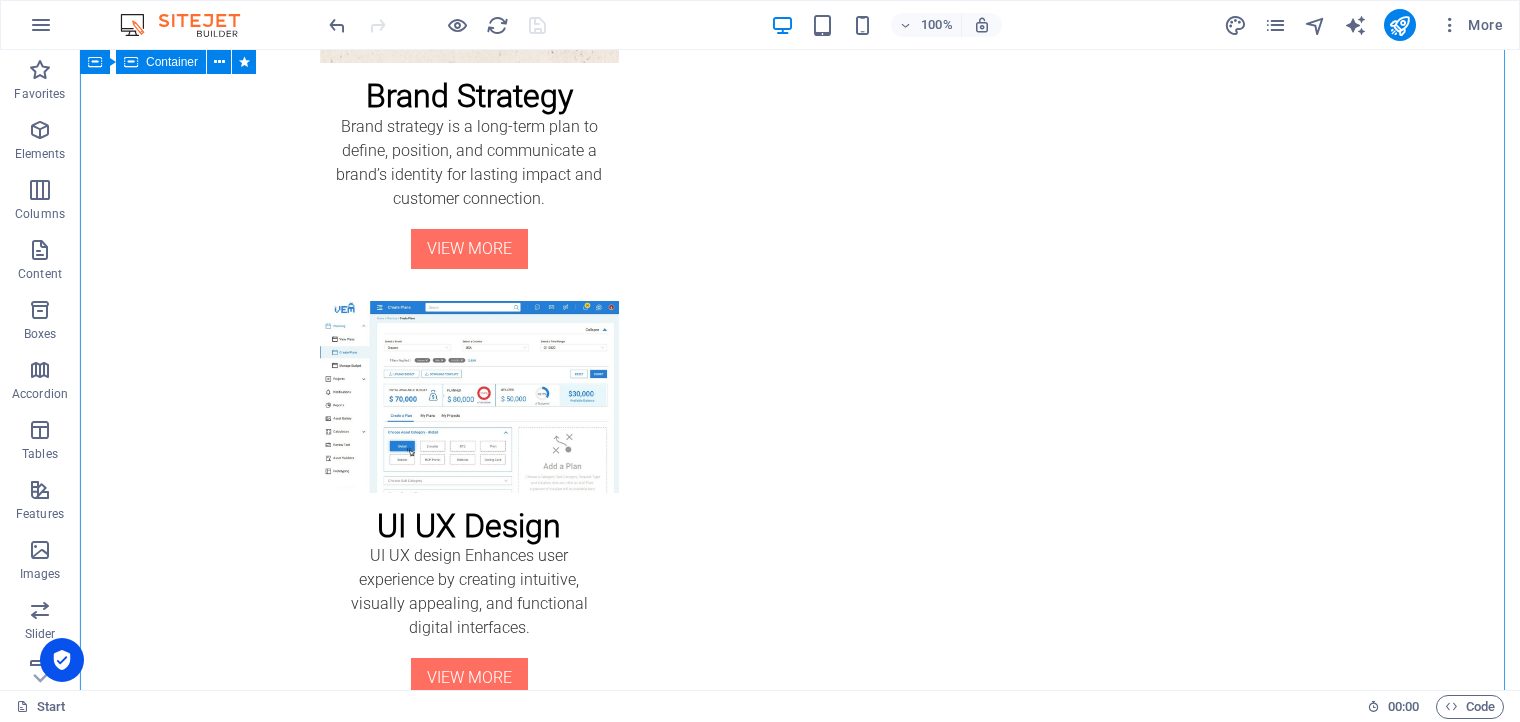 scroll, scrollTop: 1634, scrollLeft: 0, axis: vertical 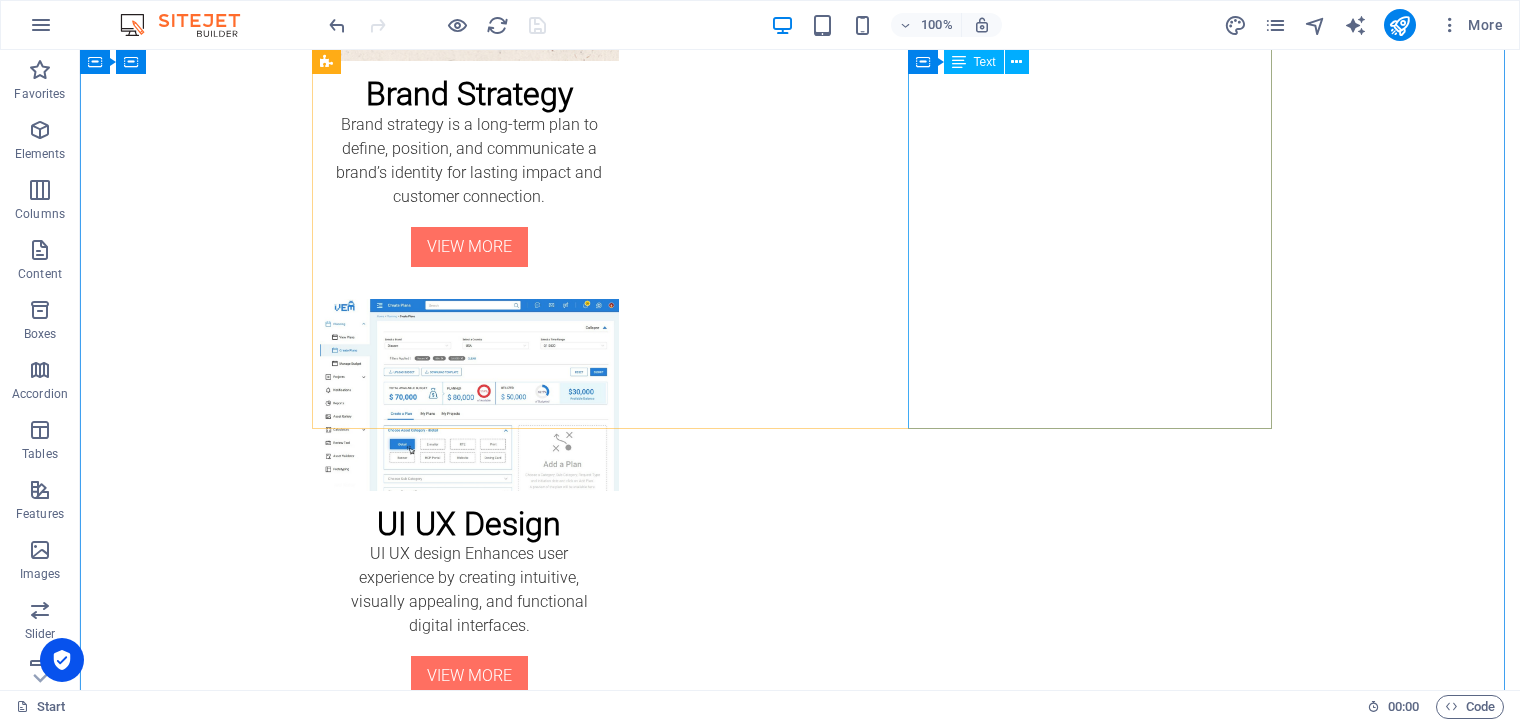 click on "I am a multi-disciplinary product designer with over 15 years of experience, currently working at HP. Driven by curiosity, my mission is to design empathetic products that seamlessly balance user experience with business impact. Before joining HP, I worked as a Senior UI/UX Designer at [GEOGRAPHIC_DATA], MResult, Digital Juice, and Mphasis, where I helped clients in healthcare create disruptive digital products and services. In addition, I contributed to growing and strengthening clients' design teams." at bounding box center [800, 1392] 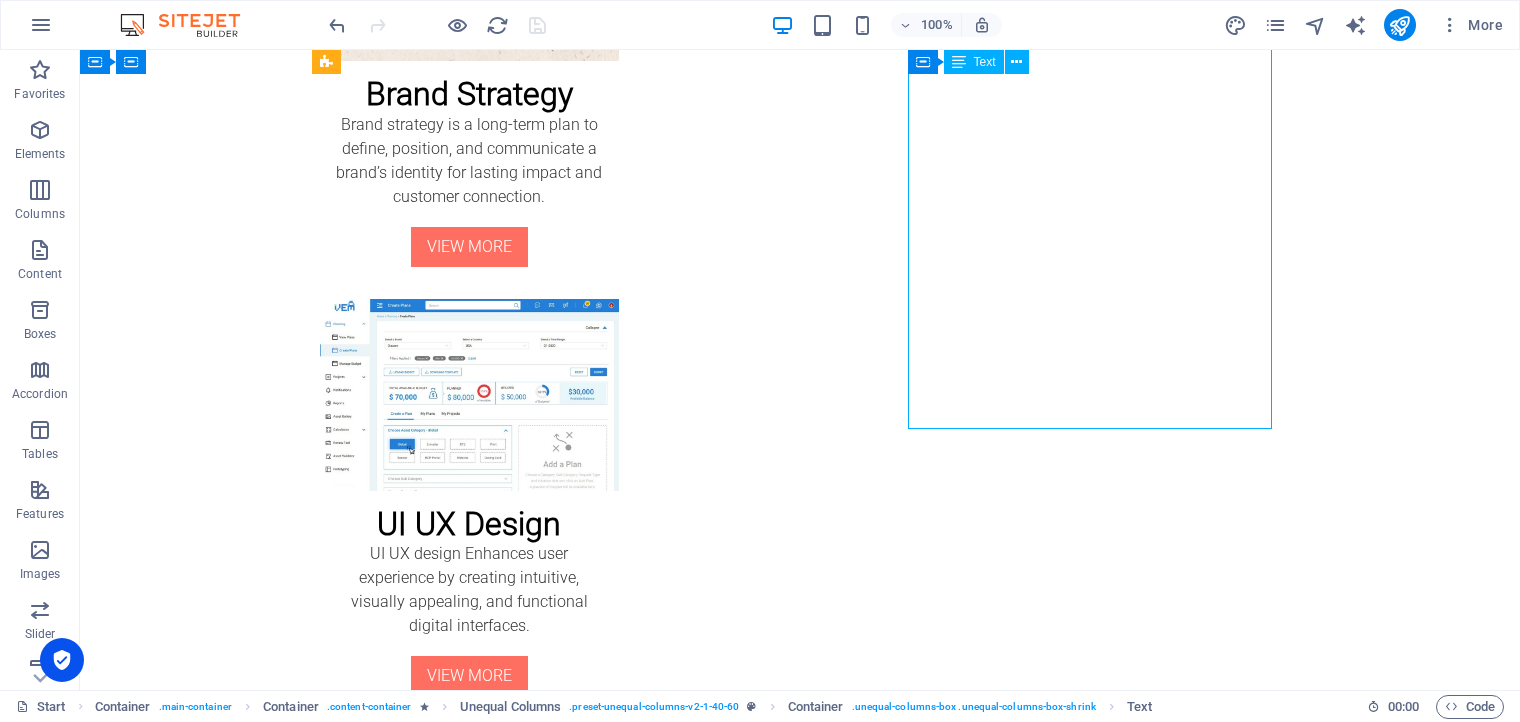 click on "I am a multi-disciplinary product designer with over 15 years of experience, currently working at HP. Driven by curiosity, my mission is to design empathetic products that seamlessly balance user experience with business impact. Before joining HP, I worked as a Senior UI/UX Designer at [GEOGRAPHIC_DATA], MResult, Digital Juice, and Mphasis, where I helped clients in healthcare create disruptive digital products and services. In addition, I contributed to growing and strengthening clients' design teams." at bounding box center [800, 1392] 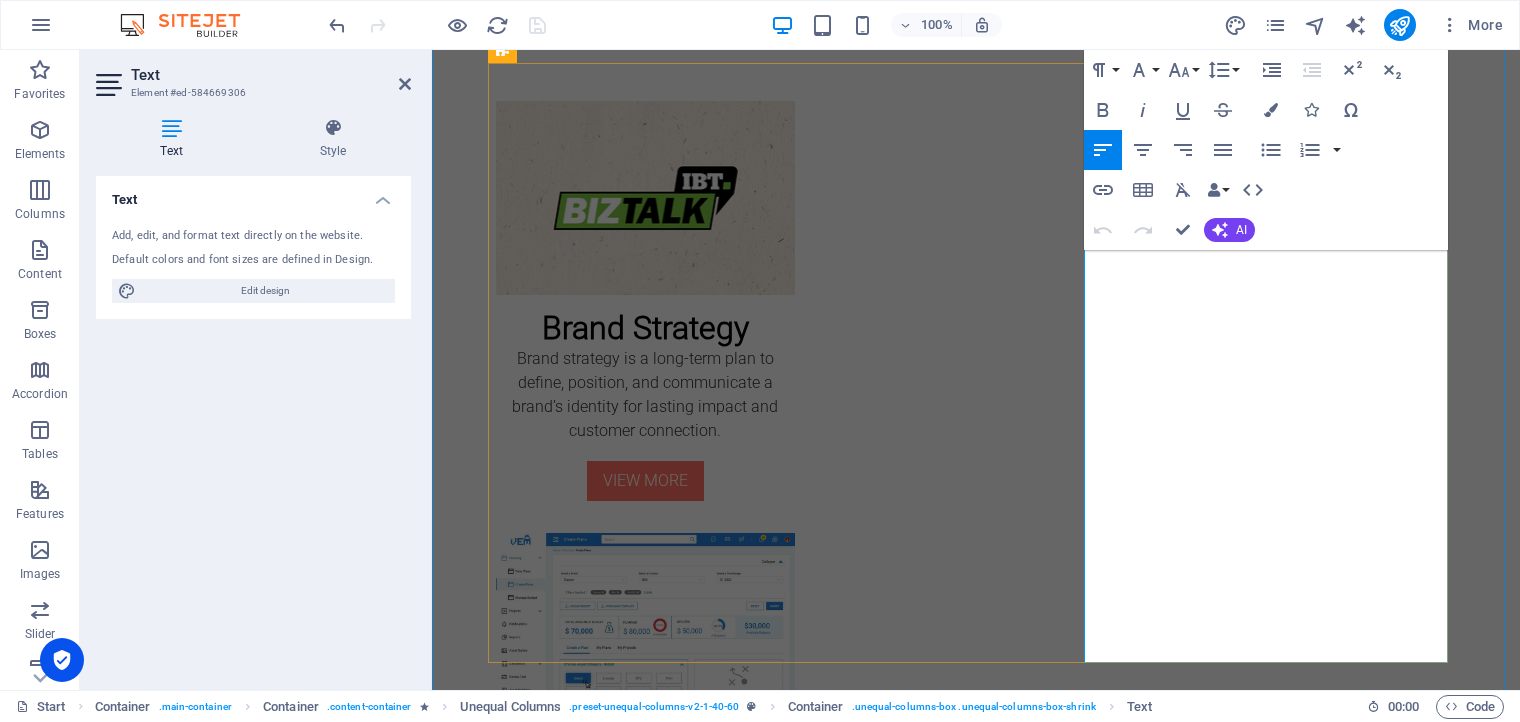 scroll, scrollTop: 1421, scrollLeft: 0, axis: vertical 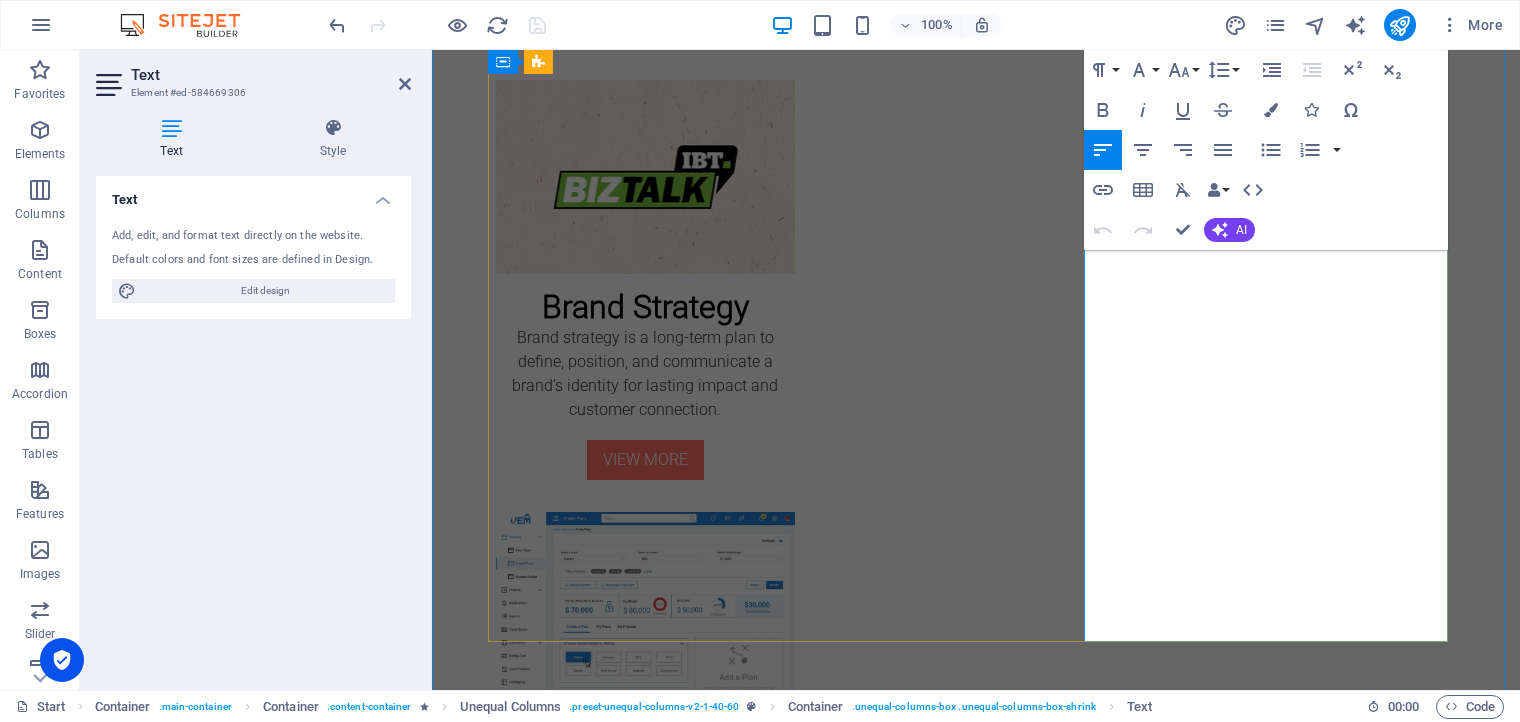 drag, startPoint x: 1293, startPoint y: 482, endPoint x: 1184, endPoint y: 477, distance: 109.11462 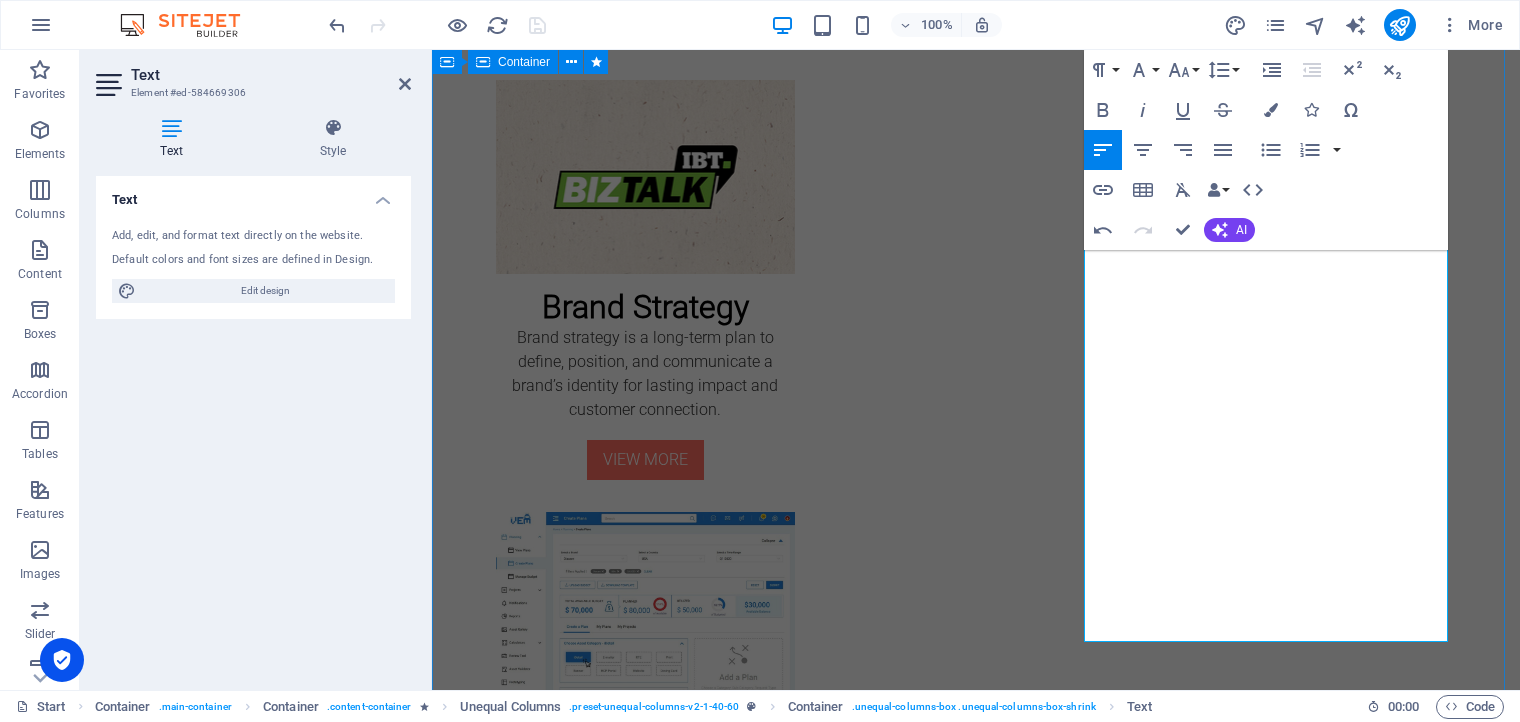 click on "[DOMAIN_NAME] A Designer from [GEOGRAPHIC_DATA] About me I'm [PERSON_NAME] , an experienced UI/UX designer with over 20 years of expertise, passionate about creating intuitive and user-centered designs. GET IN TOUCH WITH ME Selected Works My website is under construction. I`ll be here soon with our new awesome site.  Lorem ipsum dolor sit amet, consectetuer adipiscing elit leget dolor. Lorem ipsum dolor sit amet, consectetuer adipiscing elit. Aenean commodo ligula eget dolor. Brand Strategy Brand strategy is a long-term plan to define, position, and communicate a brand’s identity for lasting impact and customer connection. VIEW MORE UI UX Design UI UX design Enhances user experience by creating intuitive, visually appealing, and functional digital interfaces. VIEW MORE Graphic Design Combining visual elements like images, colors, and typography to communicate messages or evoke emotions. VIEW MORE About Me Drop content here or  Add elements  Paste clipboard Experience Mphasis Lead UI/UX Designer MResult Indegene" at bounding box center (976, 966) 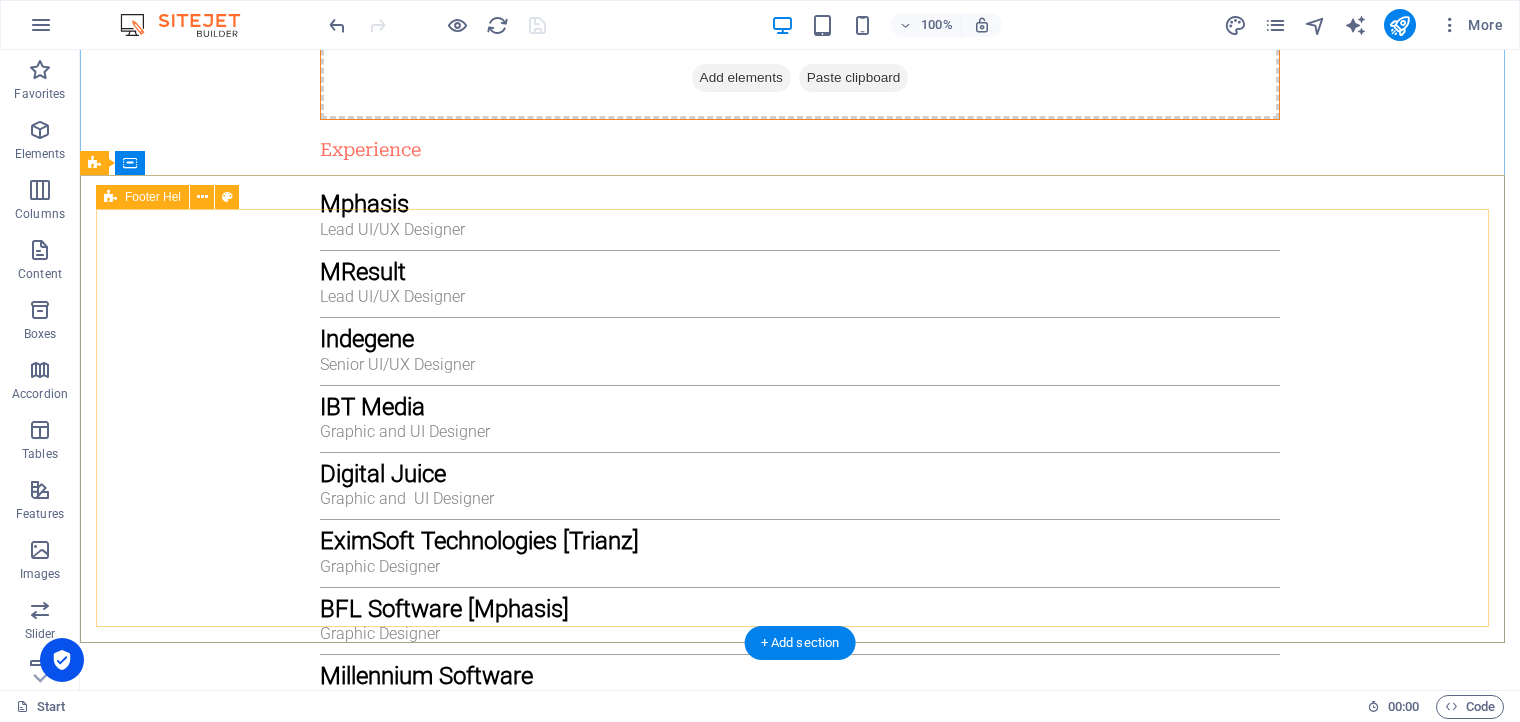 scroll, scrollTop: 3325, scrollLeft: 0, axis: vertical 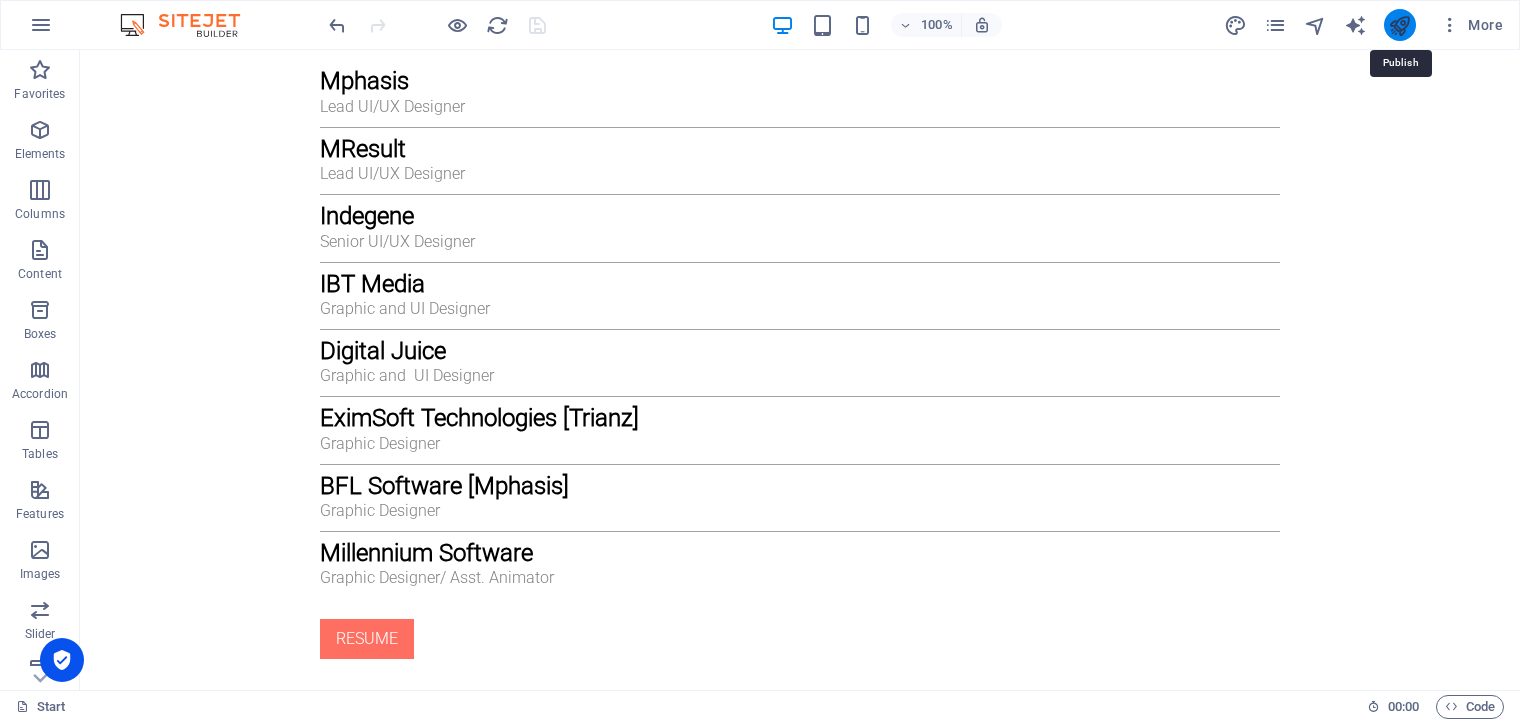 click at bounding box center [1399, 25] 